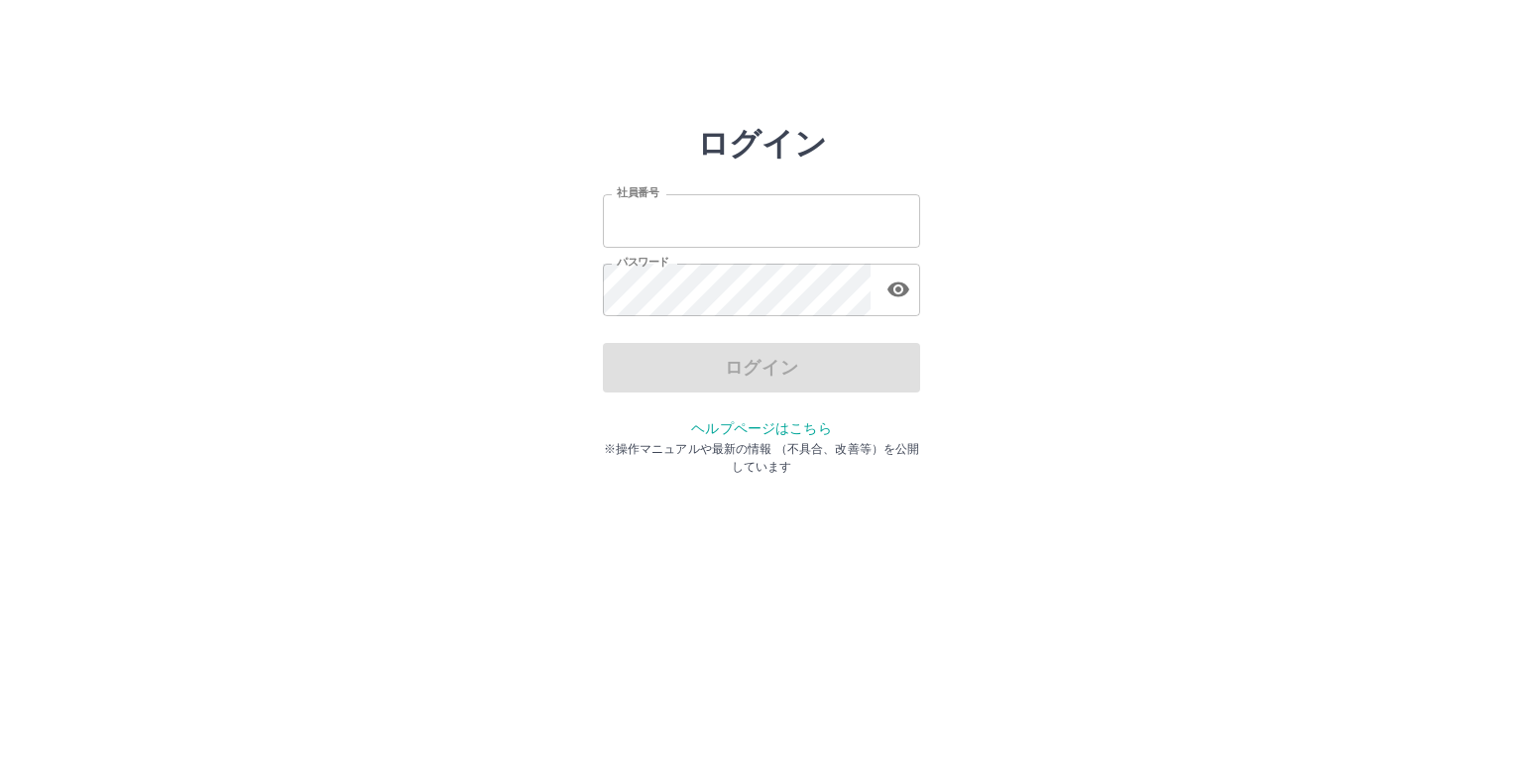 scroll, scrollTop: 0, scrollLeft: 0, axis: both 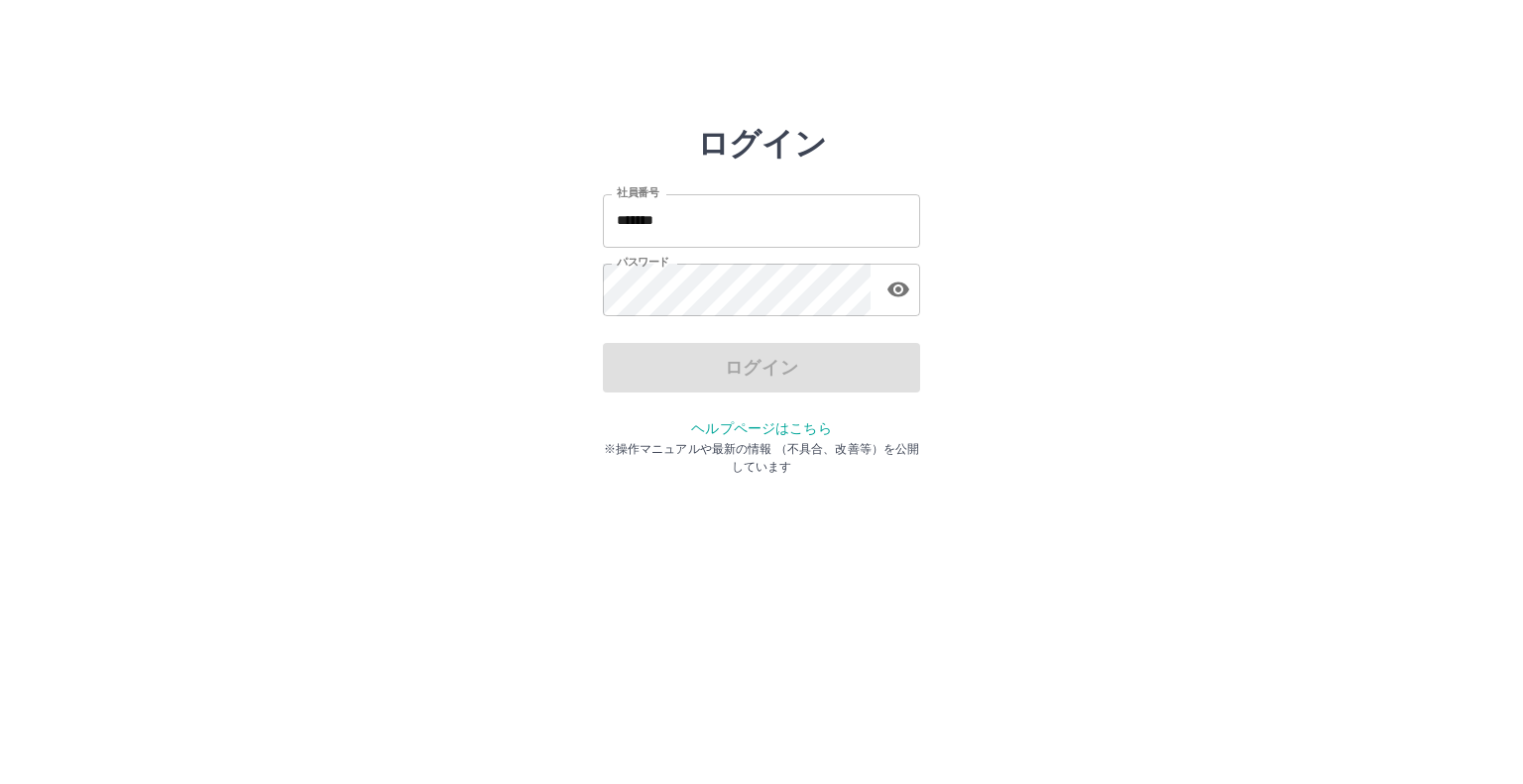 click on "ログイン" at bounding box center (762, 368) 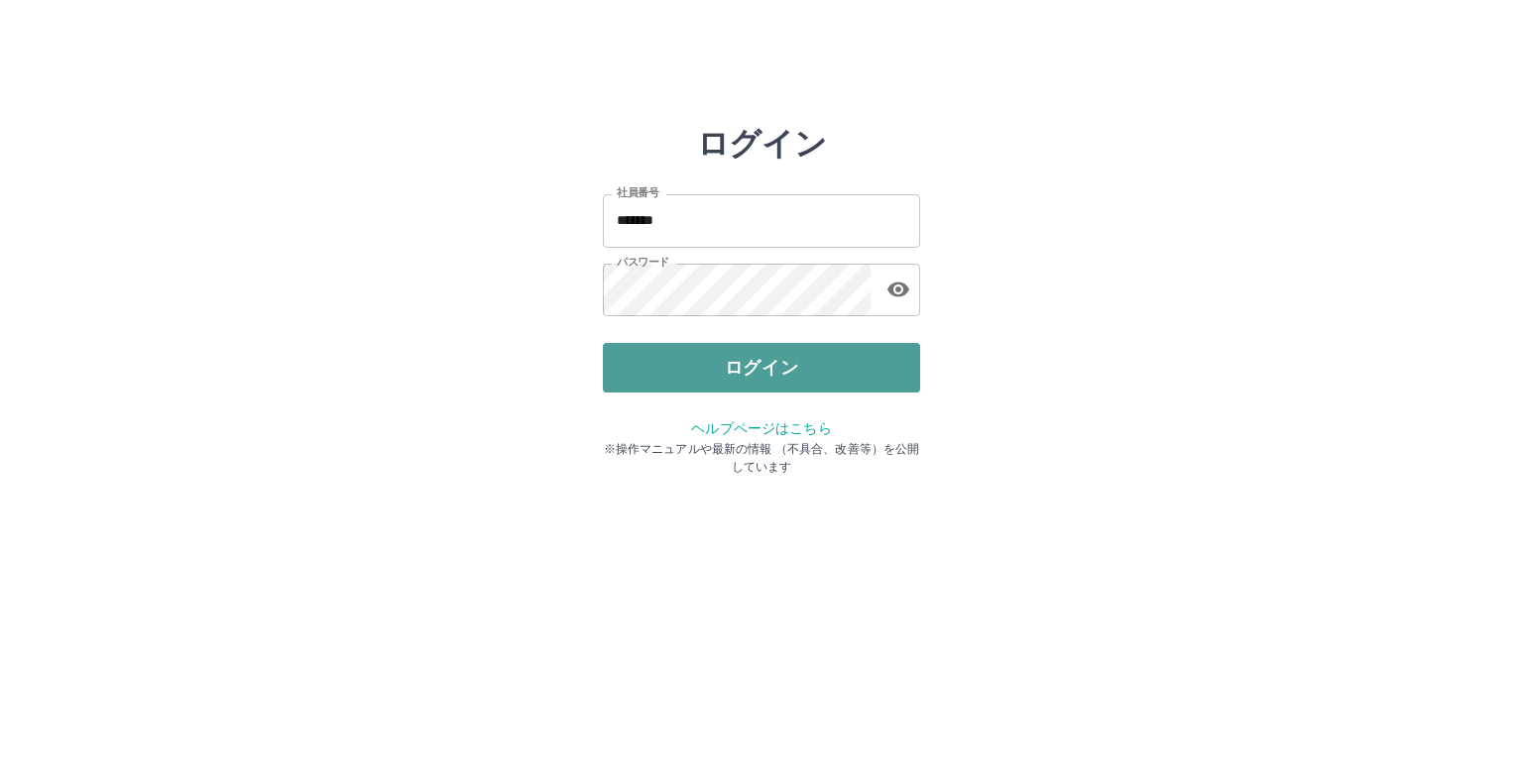 click on "ログイン" at bounding box center [762, 368] 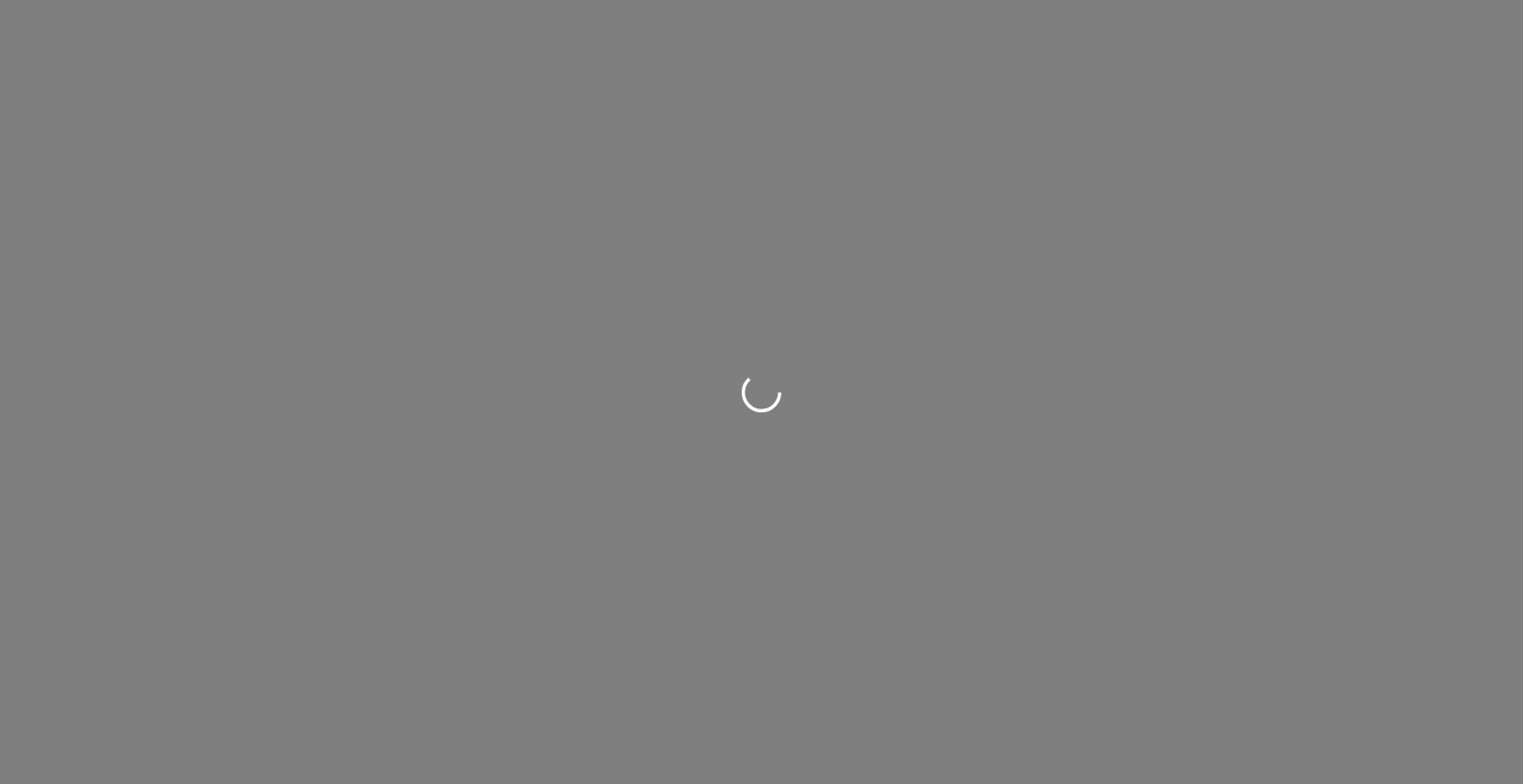 scroll, scrollTop: 0, scrollLeft: 0, axis: both 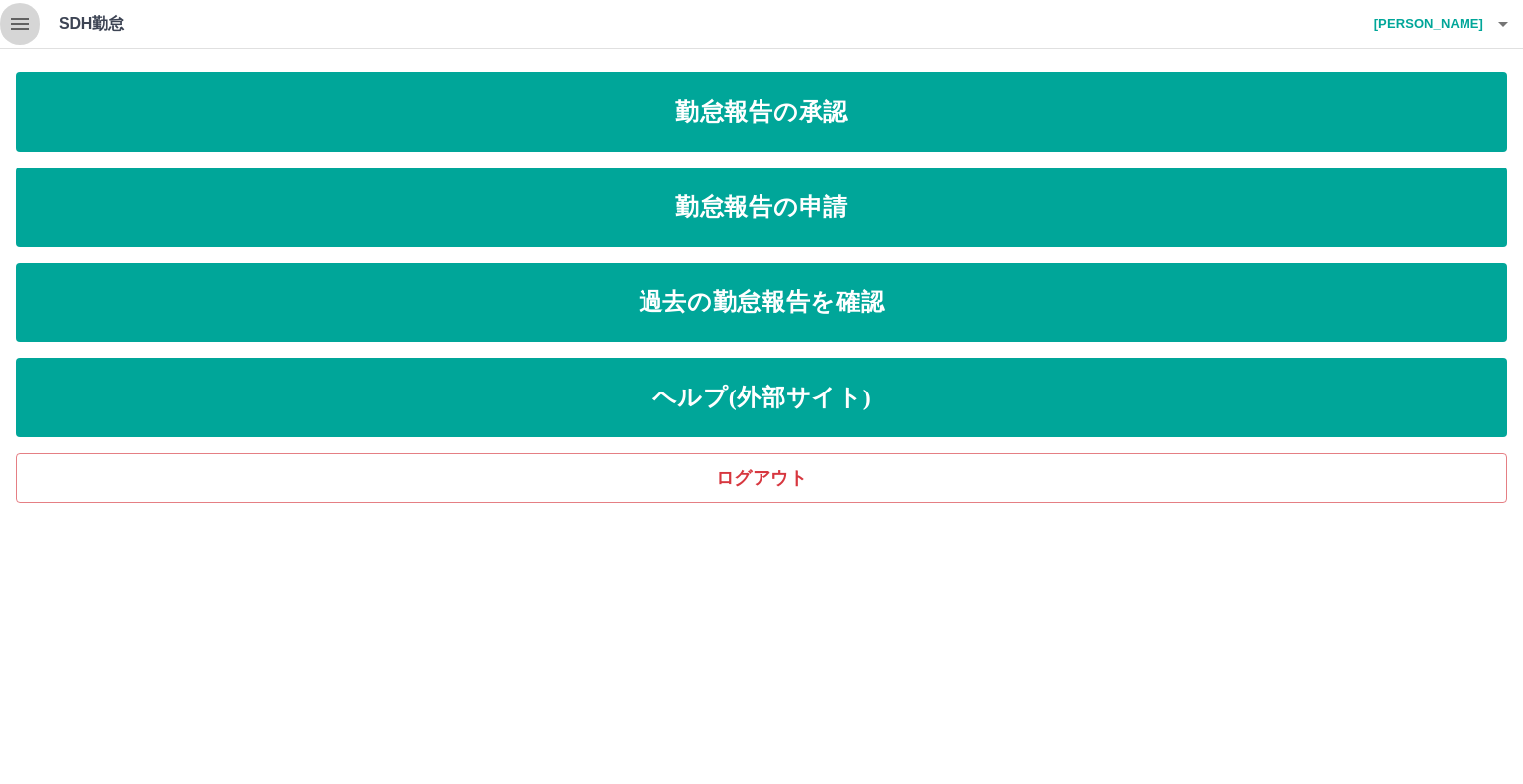 click 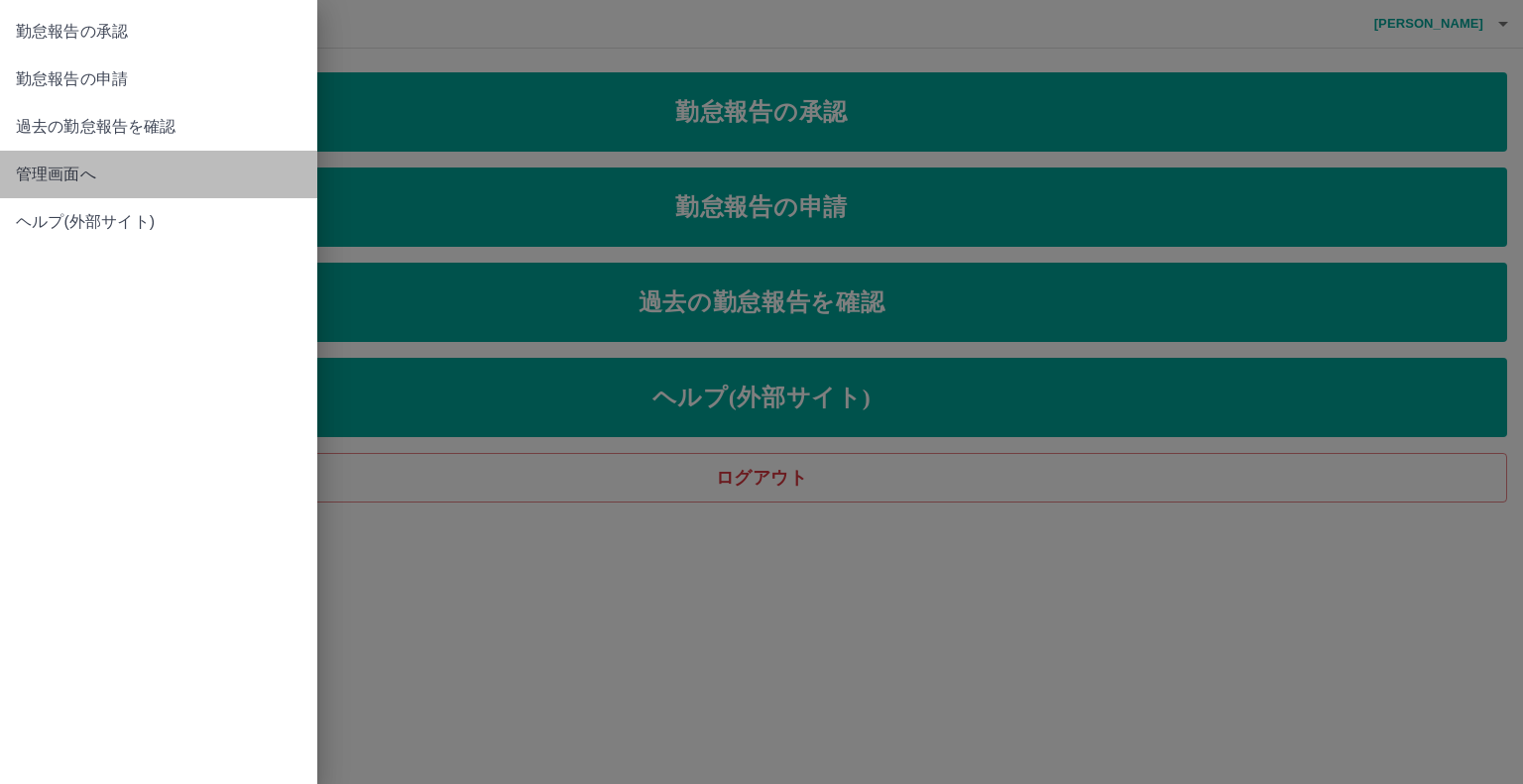 click on "管理画面へ" at bounding box center [159, 174] 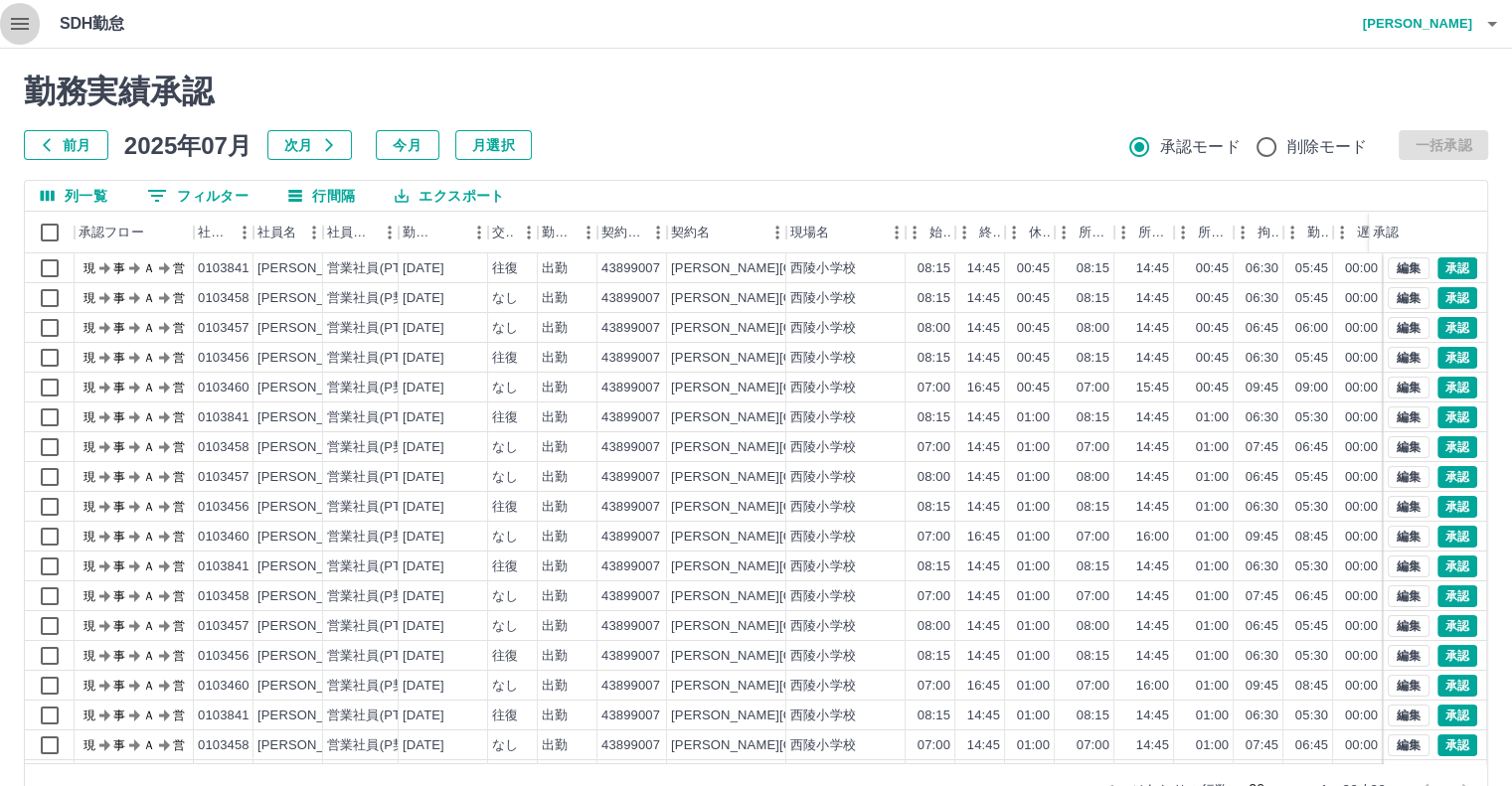 click at bounding box center [20, 24] 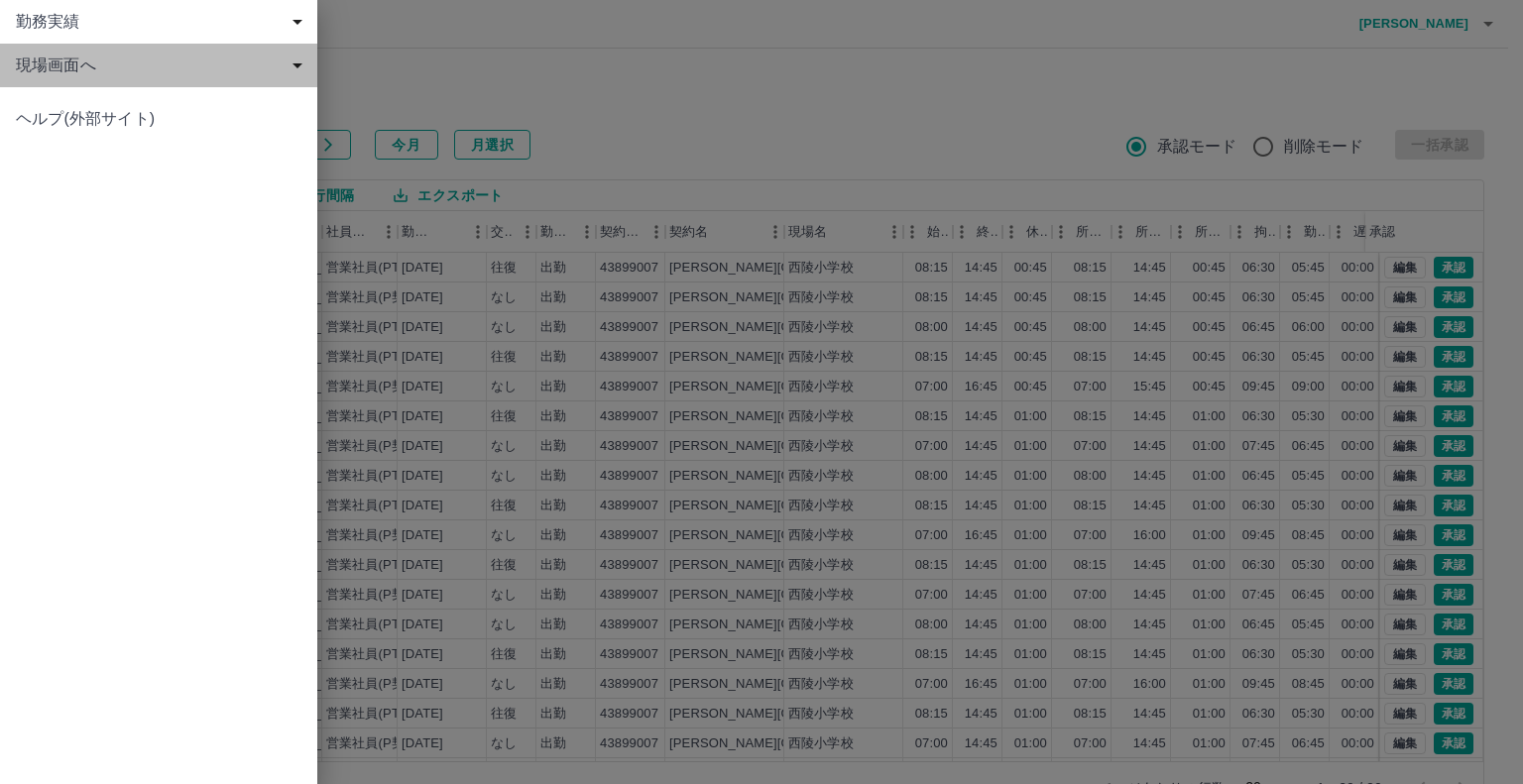 click on "現場画面へ" at bounding box center [163, 65] 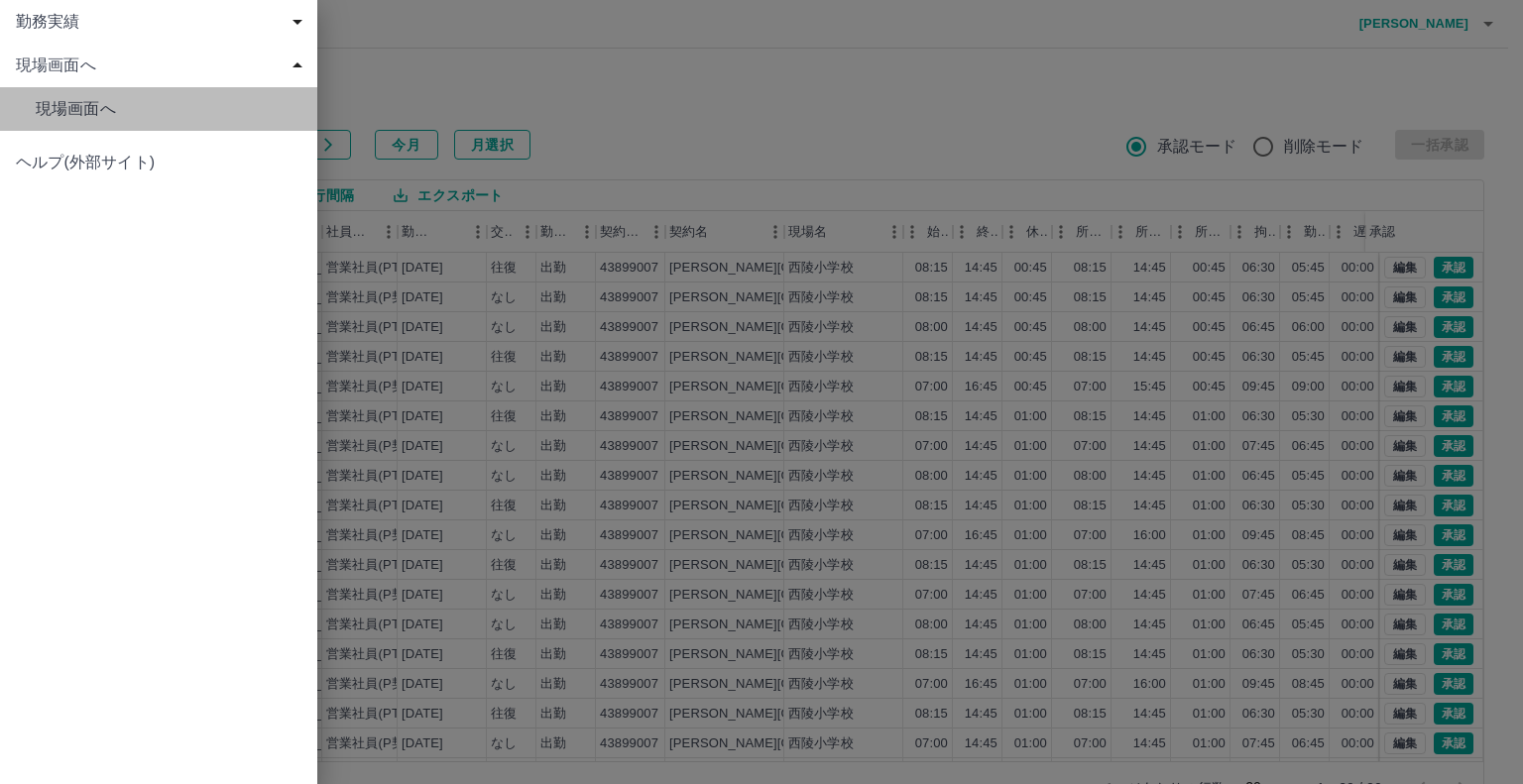 click on "現場画面へ" at bounding box center [159, 109] 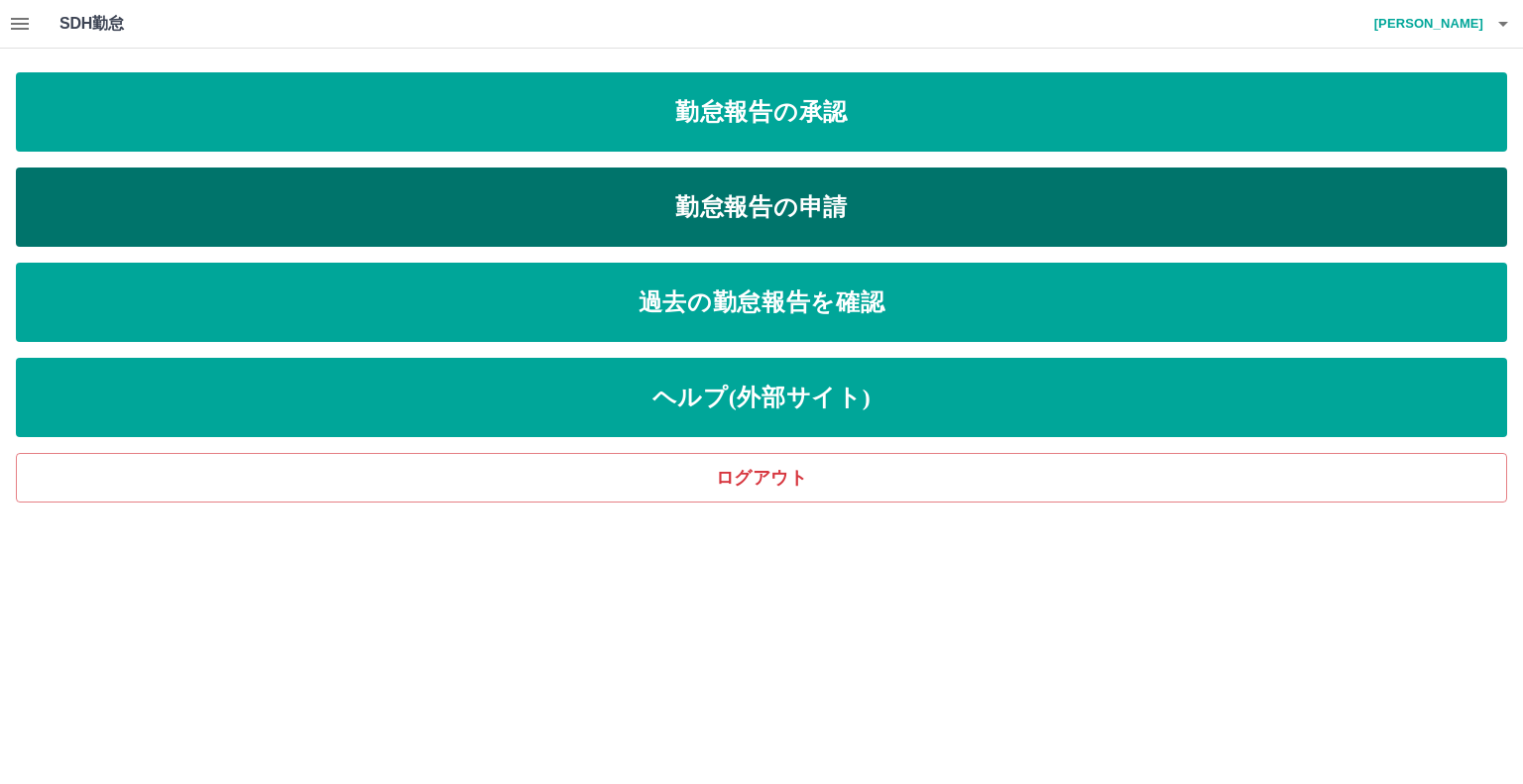 click on "勤怠報告の申請" at bounding box center [762, 207] 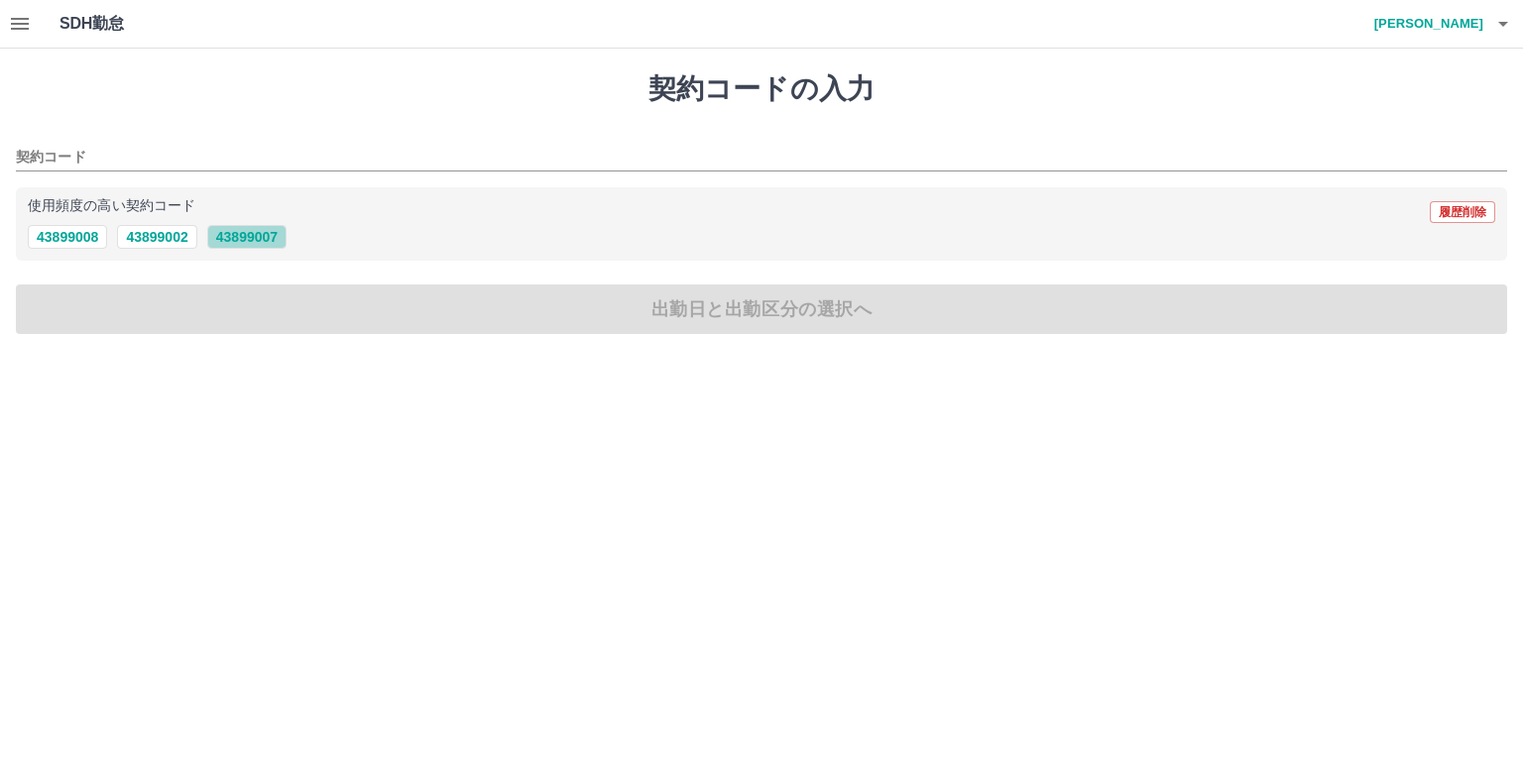 click on "43899007" at bounding box center [247, 237] 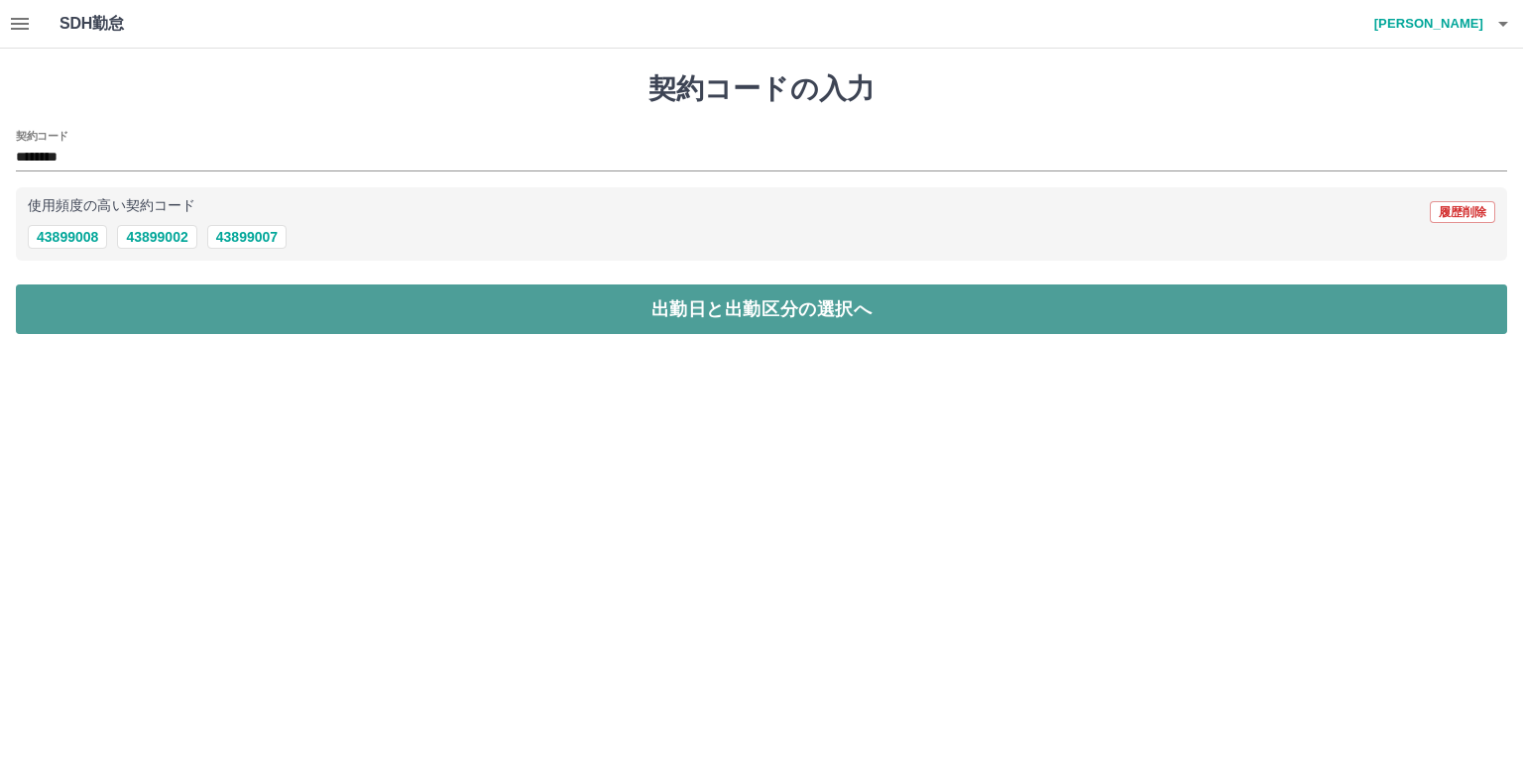 click on "出勤日と出勤区分の選択へ" at bounding box center (762, 309) 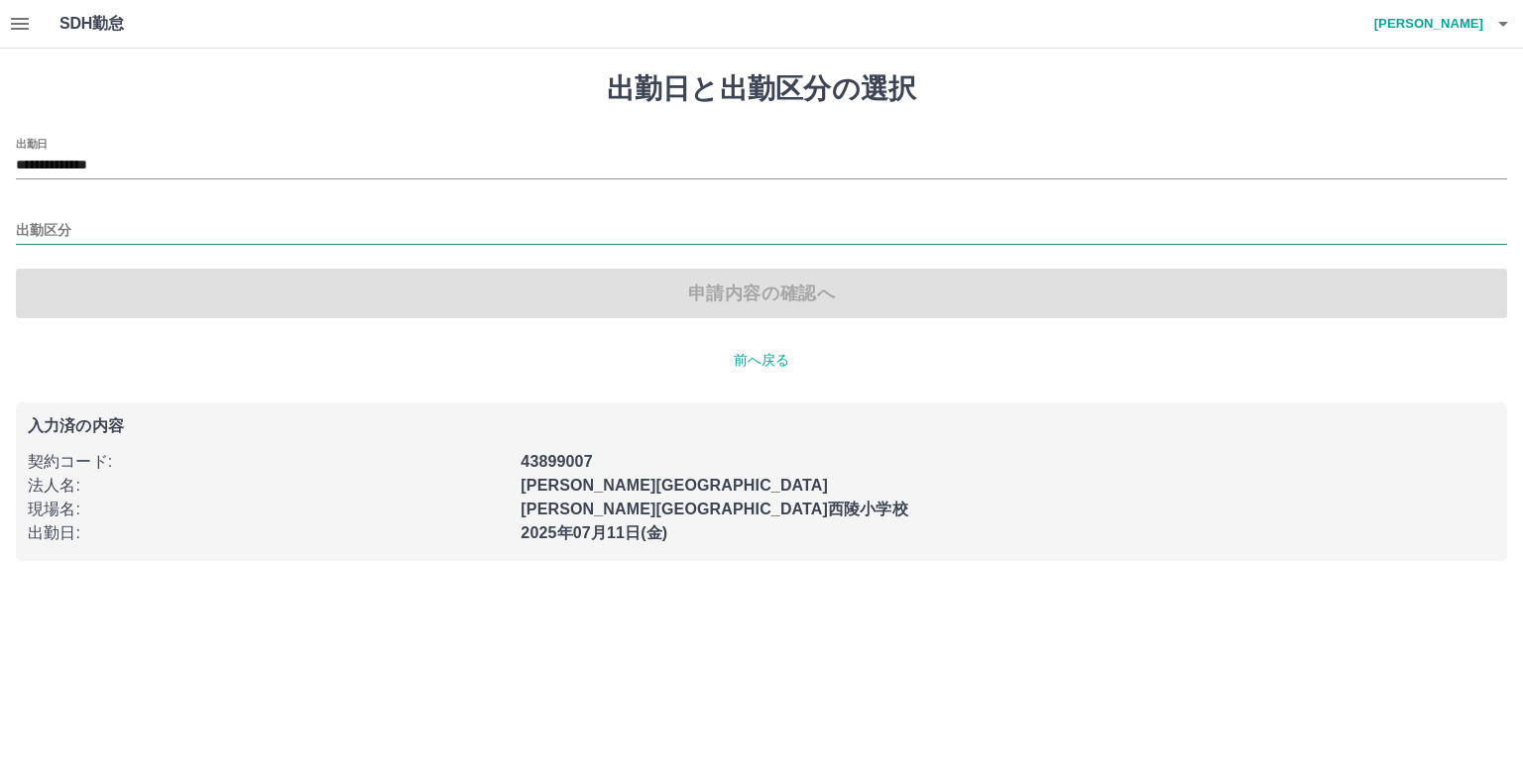 click on "出勤区分" at bounding box center [762, 231] 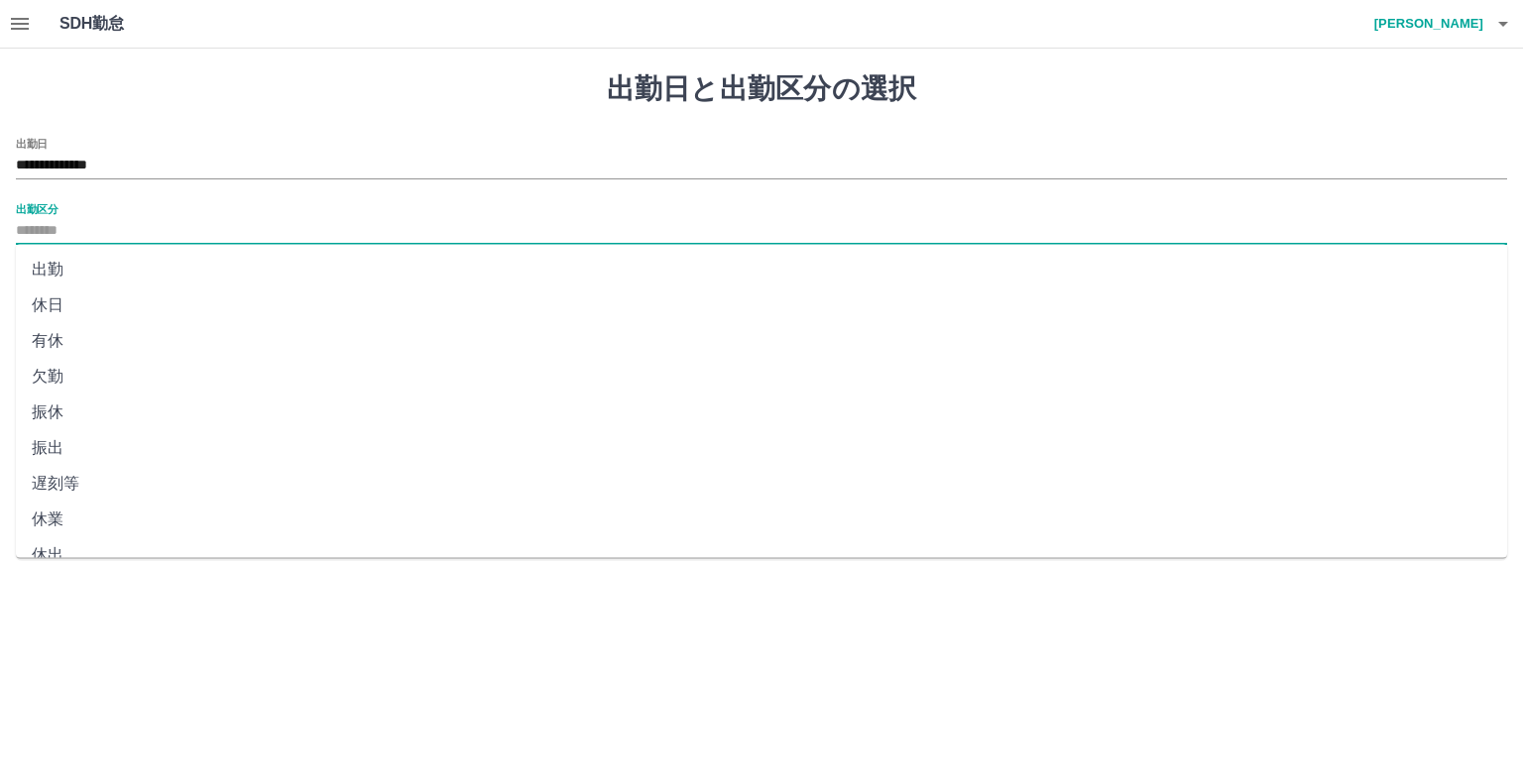 click on "出勤" at bounding box center (762, 270) 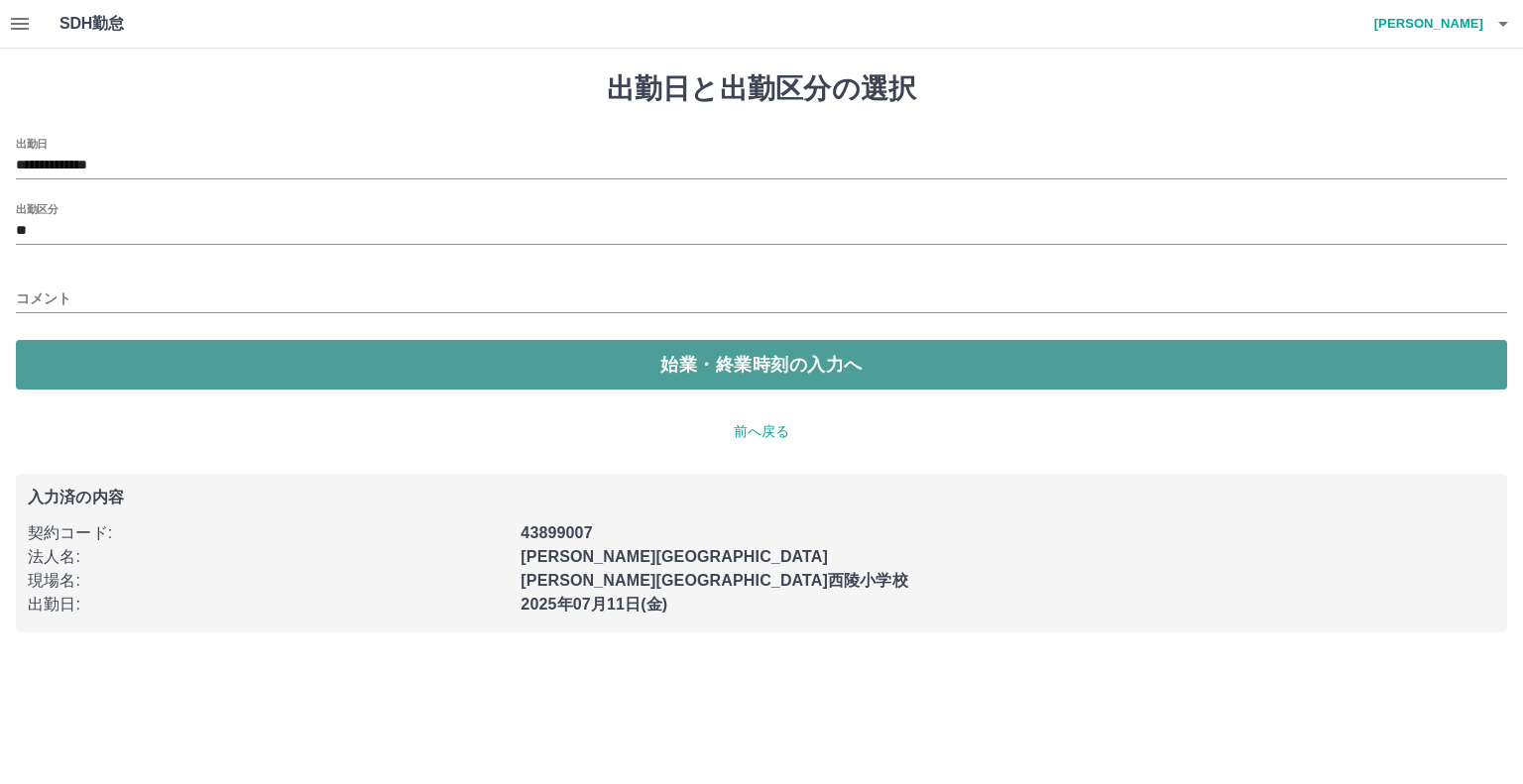 click on "始業・終業時刻の入力へ" at bounding box center (762, 365) 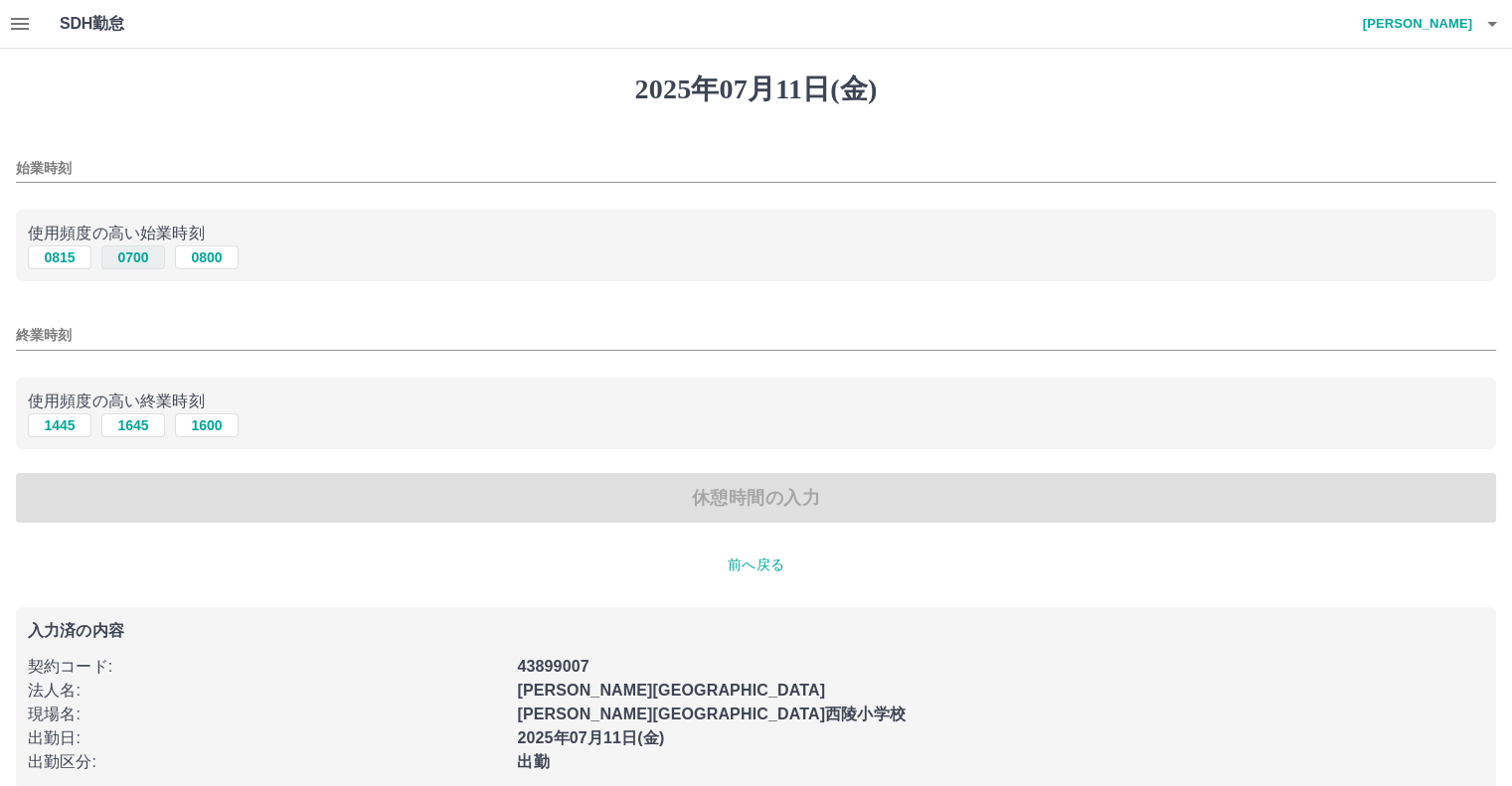 click on "0700" at bounding box center [133, 257] 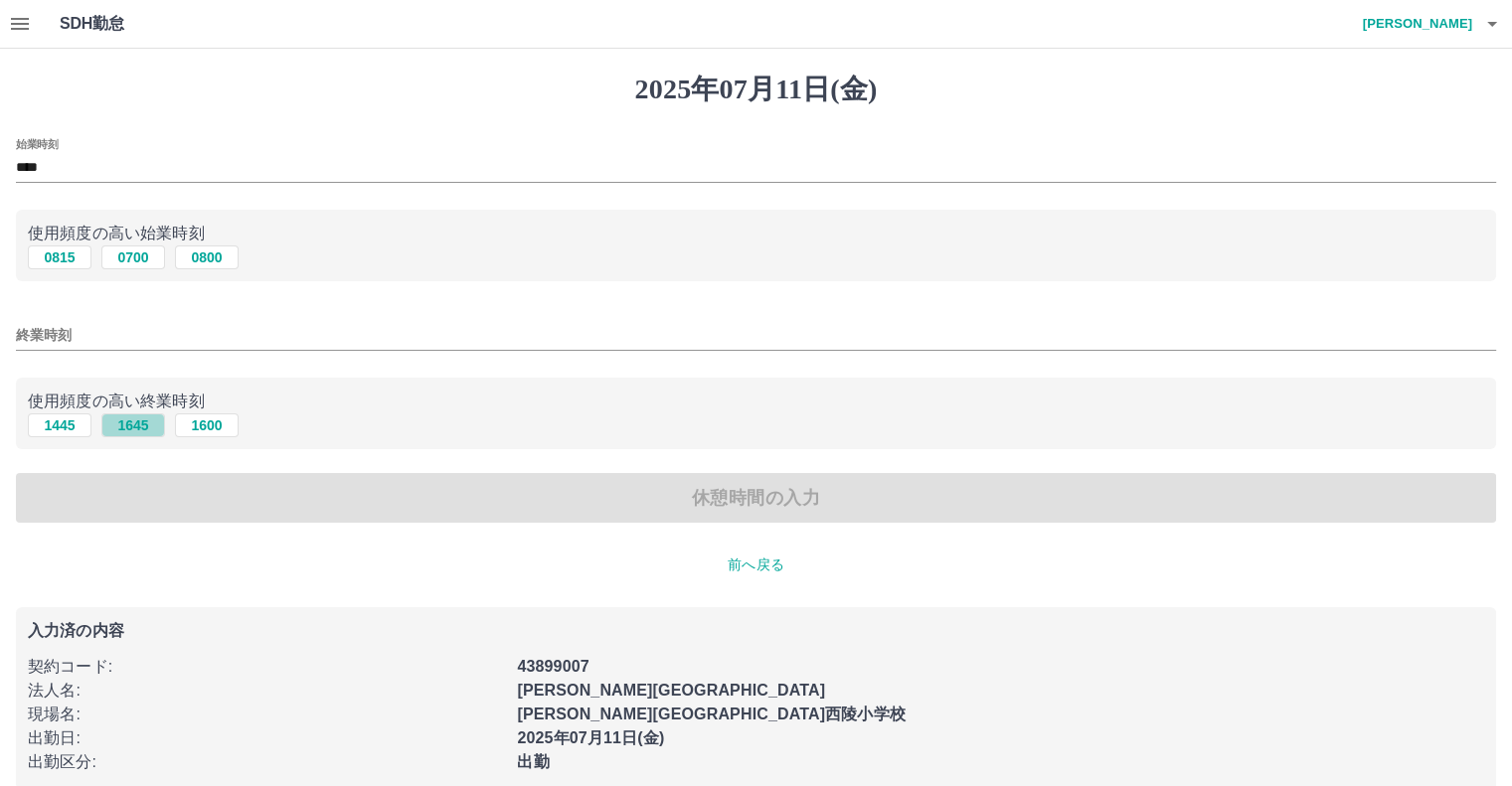 click on "1645" at bounding box center (133, 425) 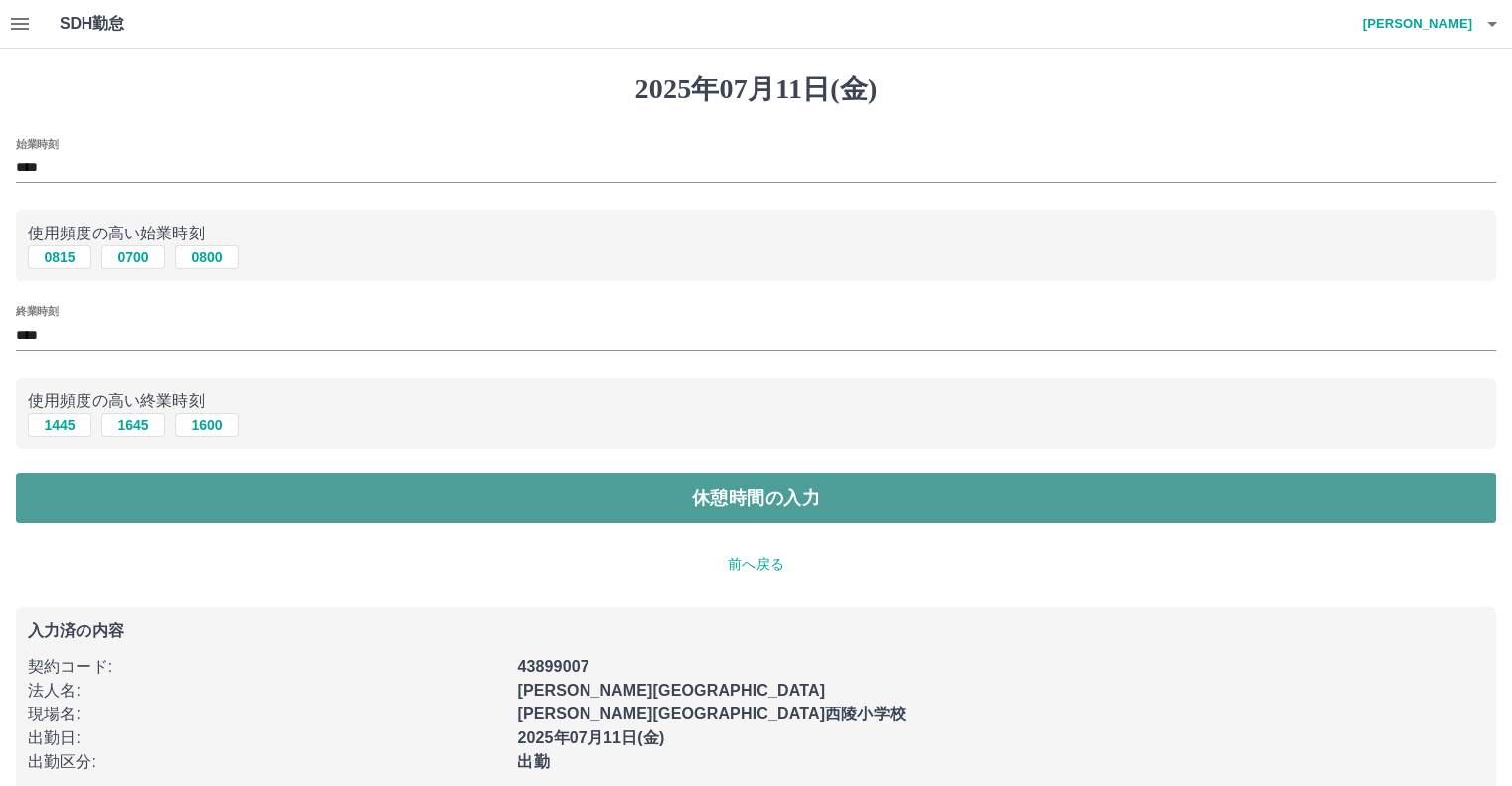 click on "休憩時間の入力" at bounding box center (756, 498) 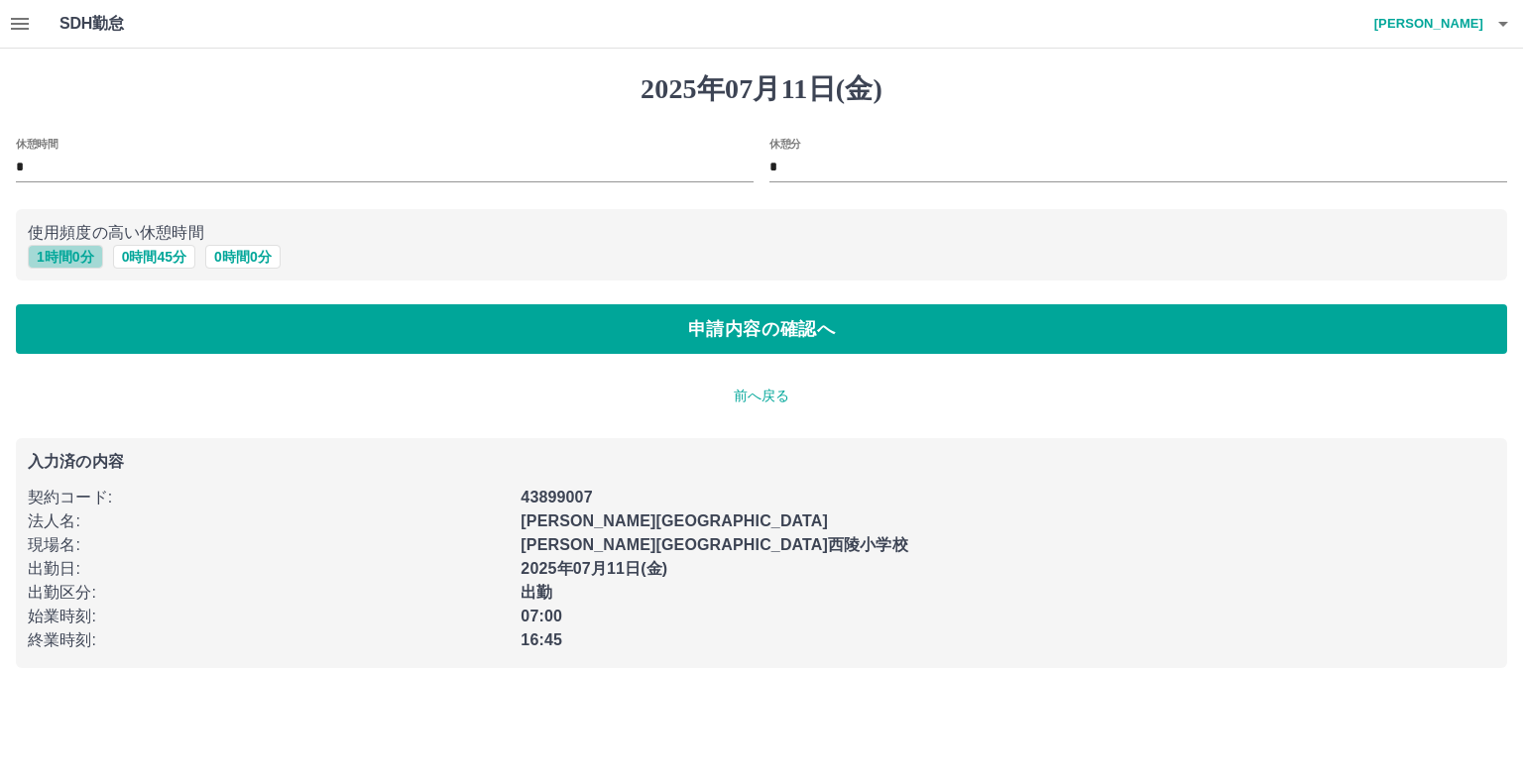 click on "1 時間 0 分" at bounding box center [65, 257] 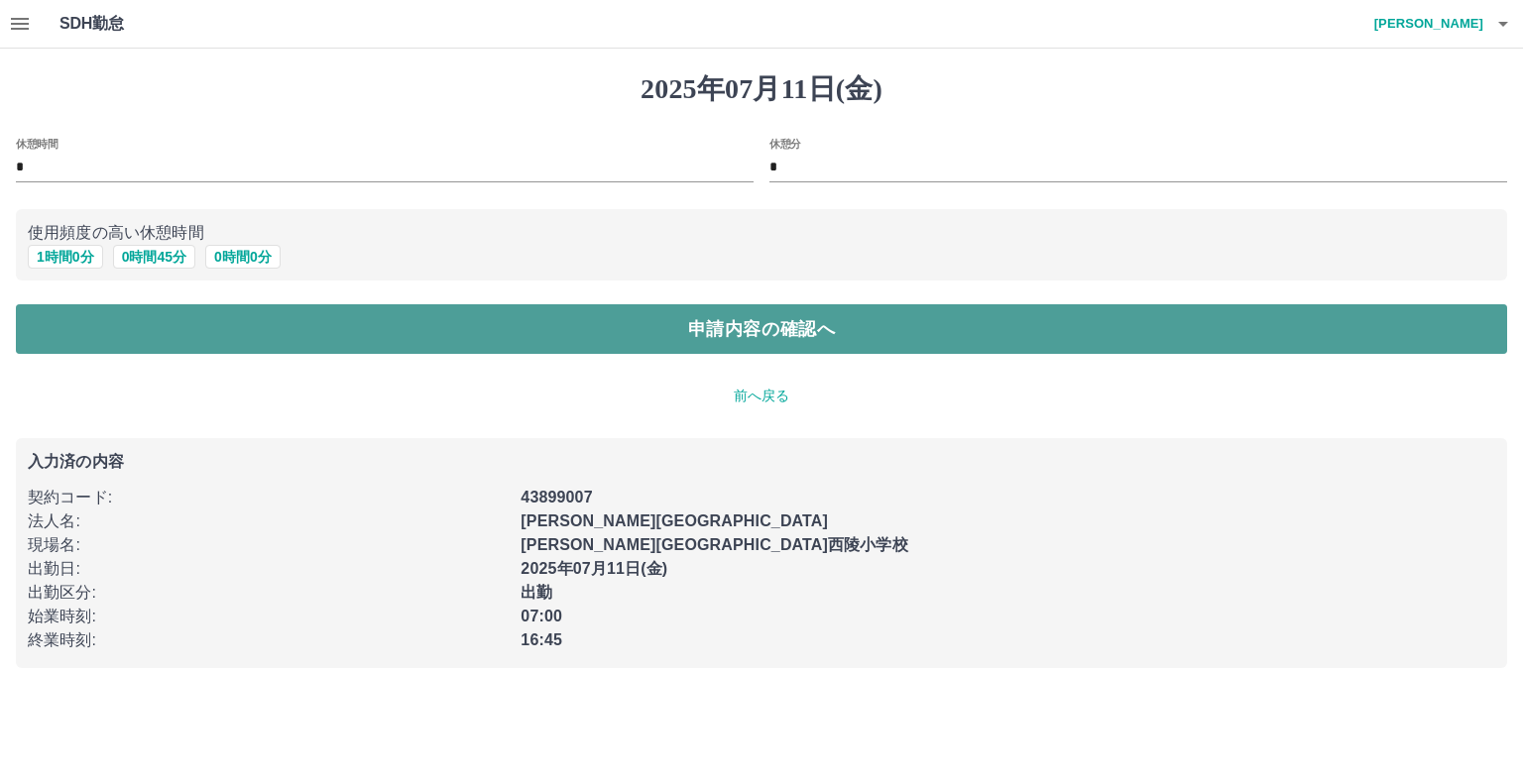 click on "申請内容の確認へ" at bounding box center (762, 329) 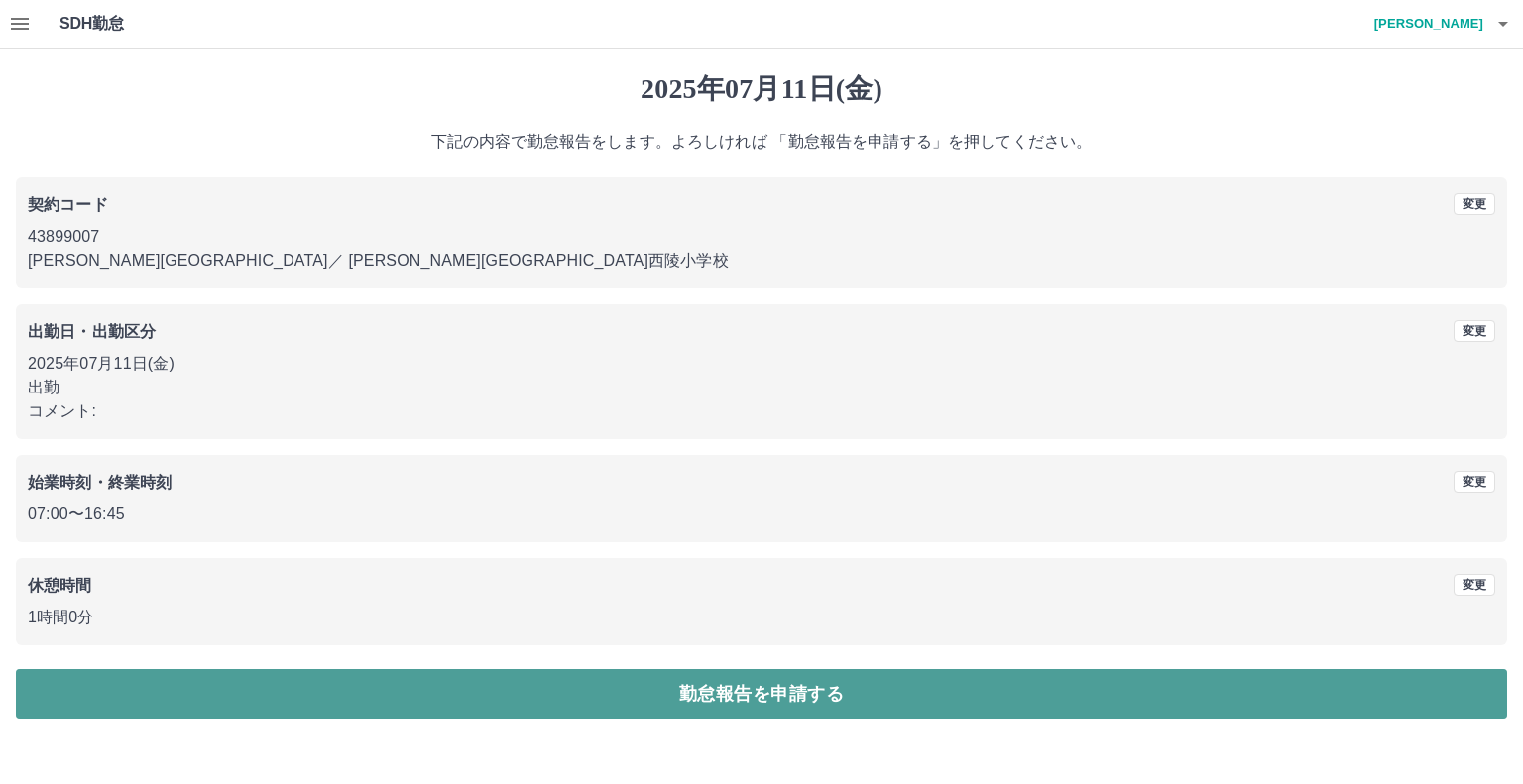 click on "勤怠報告を申請する" at bounding box center (762, 694) 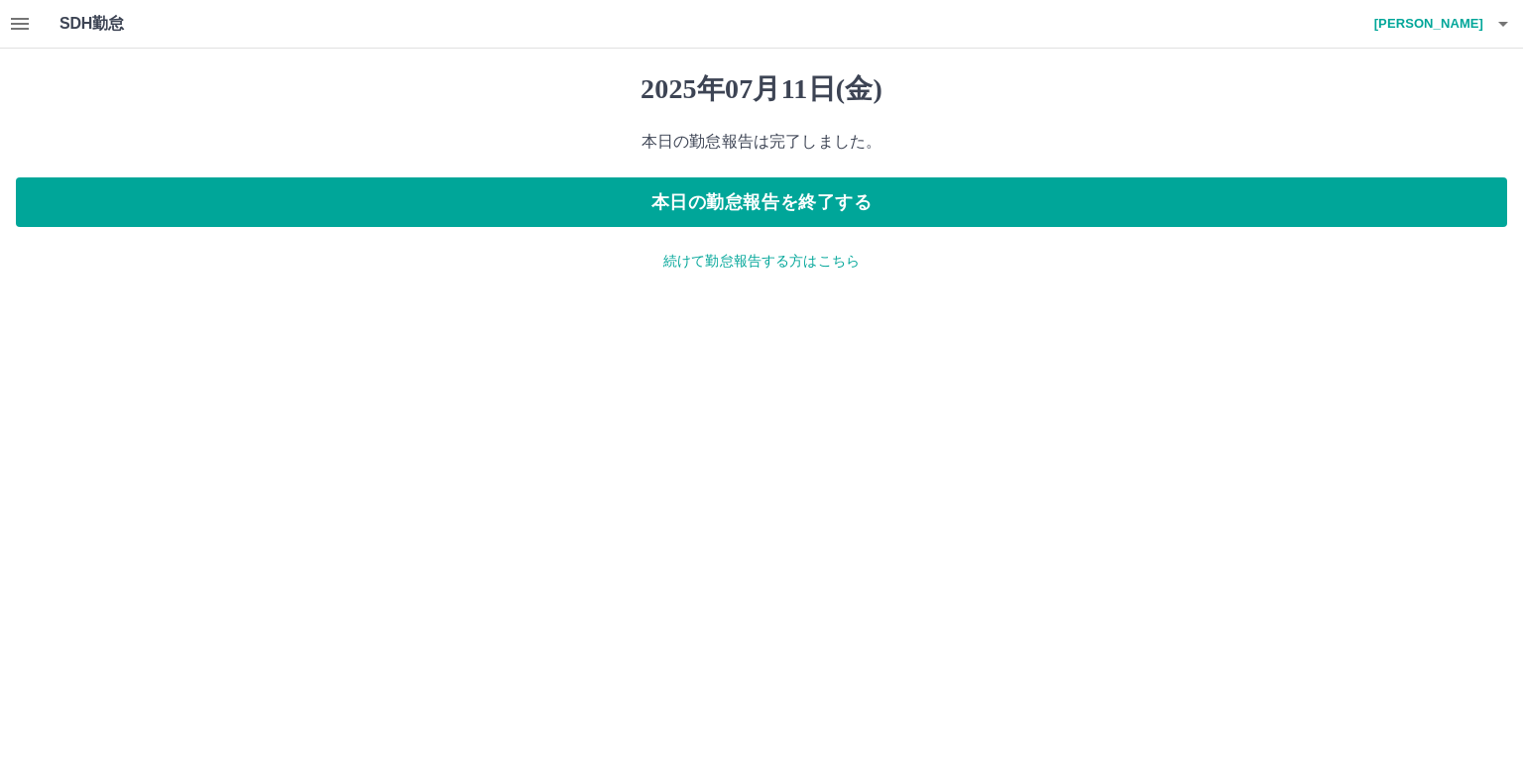 click on "2025年07月11日(金) 本日の勤怠報告は完了しました。 本日の勤怠報告を終了する 続けて勤怠報告する方はこちら" at bounding box center [762, 171] 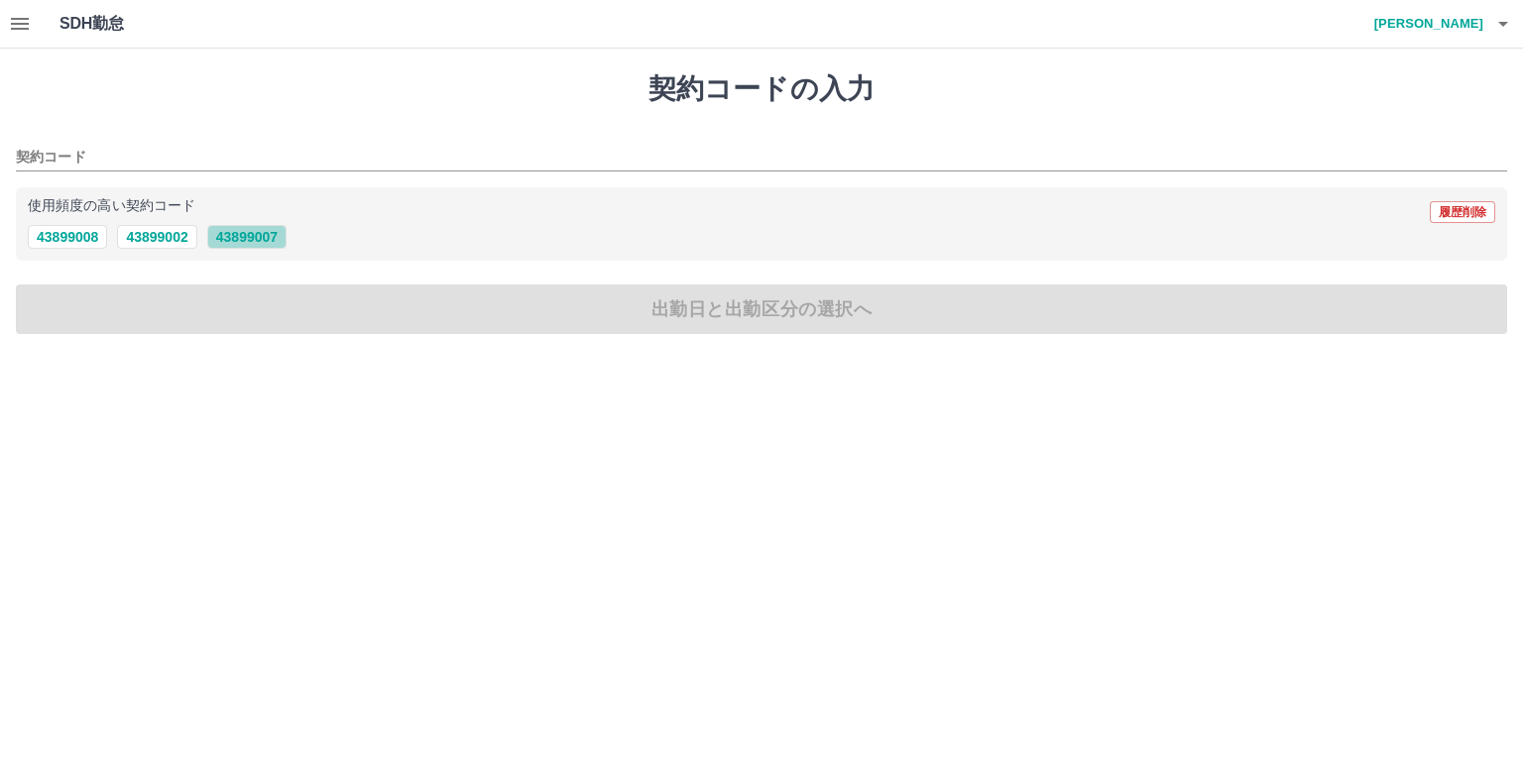 click on "43899007" at bounding box center (247, 237) 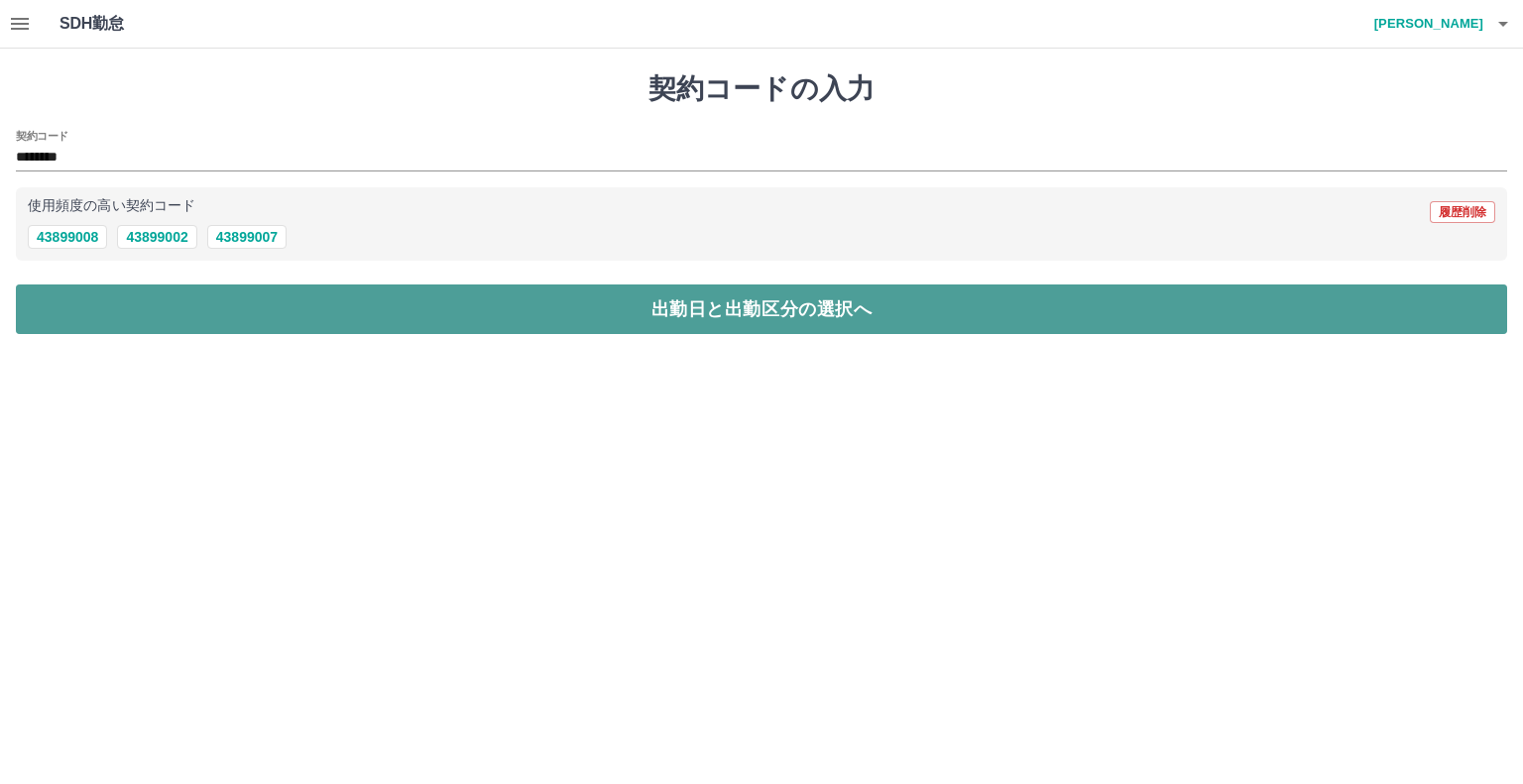 click on "出勤日と出勤区分の選択へ" at bounding box center (762, 309) 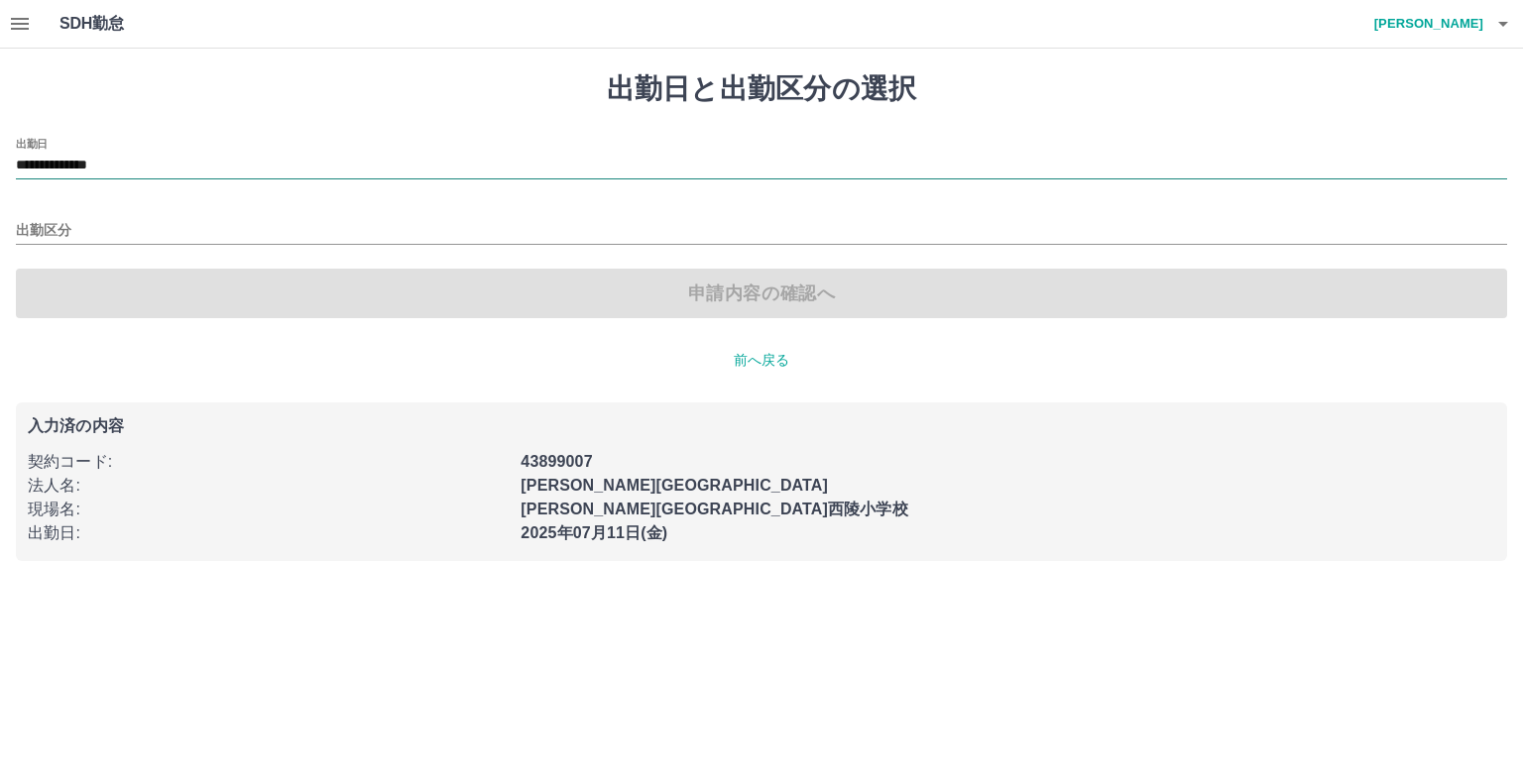 click on "**********" at bounding box center [762, 166] 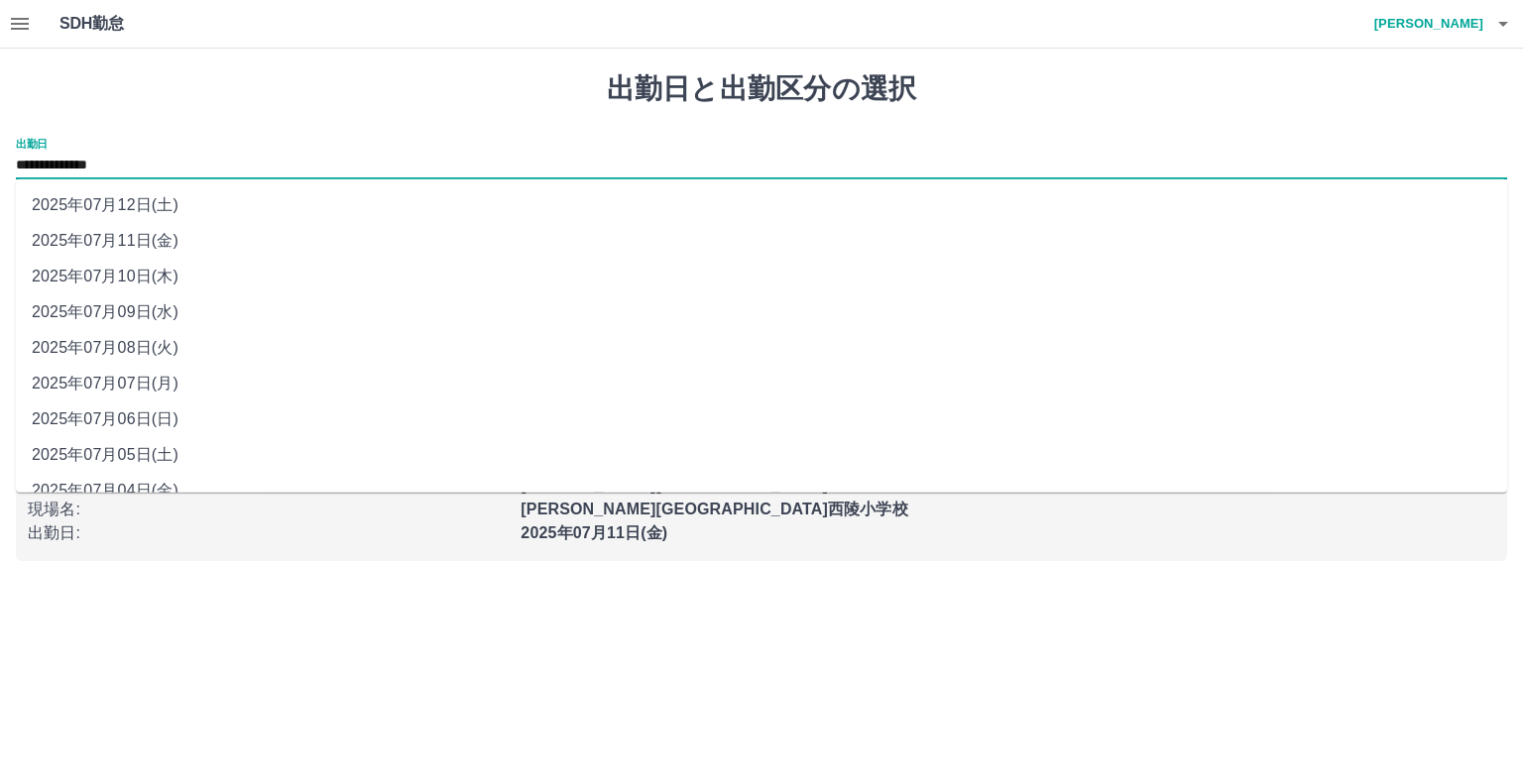 click on "2025年07月10日(木)" at bounding box center (762, 277) 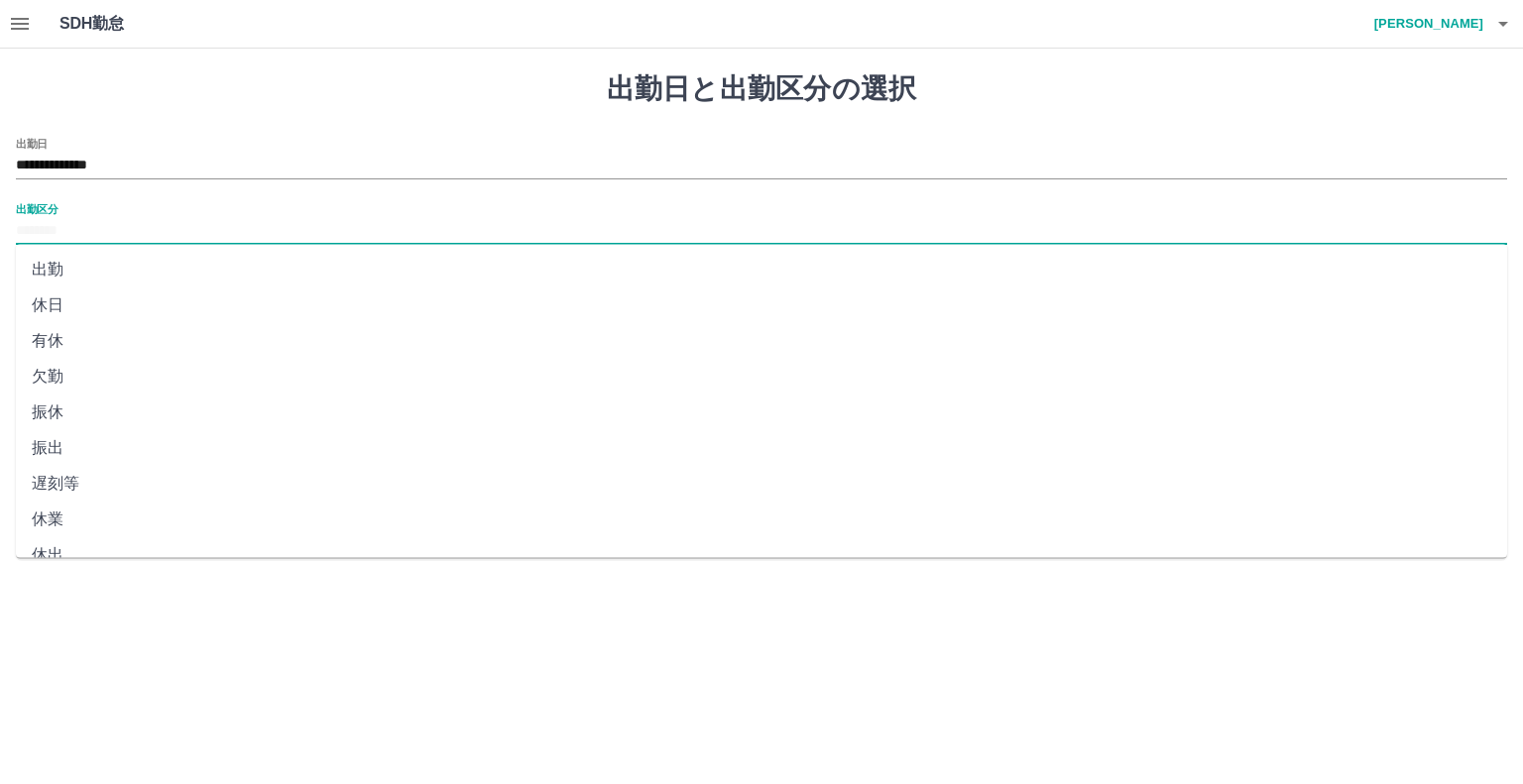 drag, startPoint x: 113, startPoint y: 237, endPoint x: 115, endPoint y: 268, distance: 31.06445 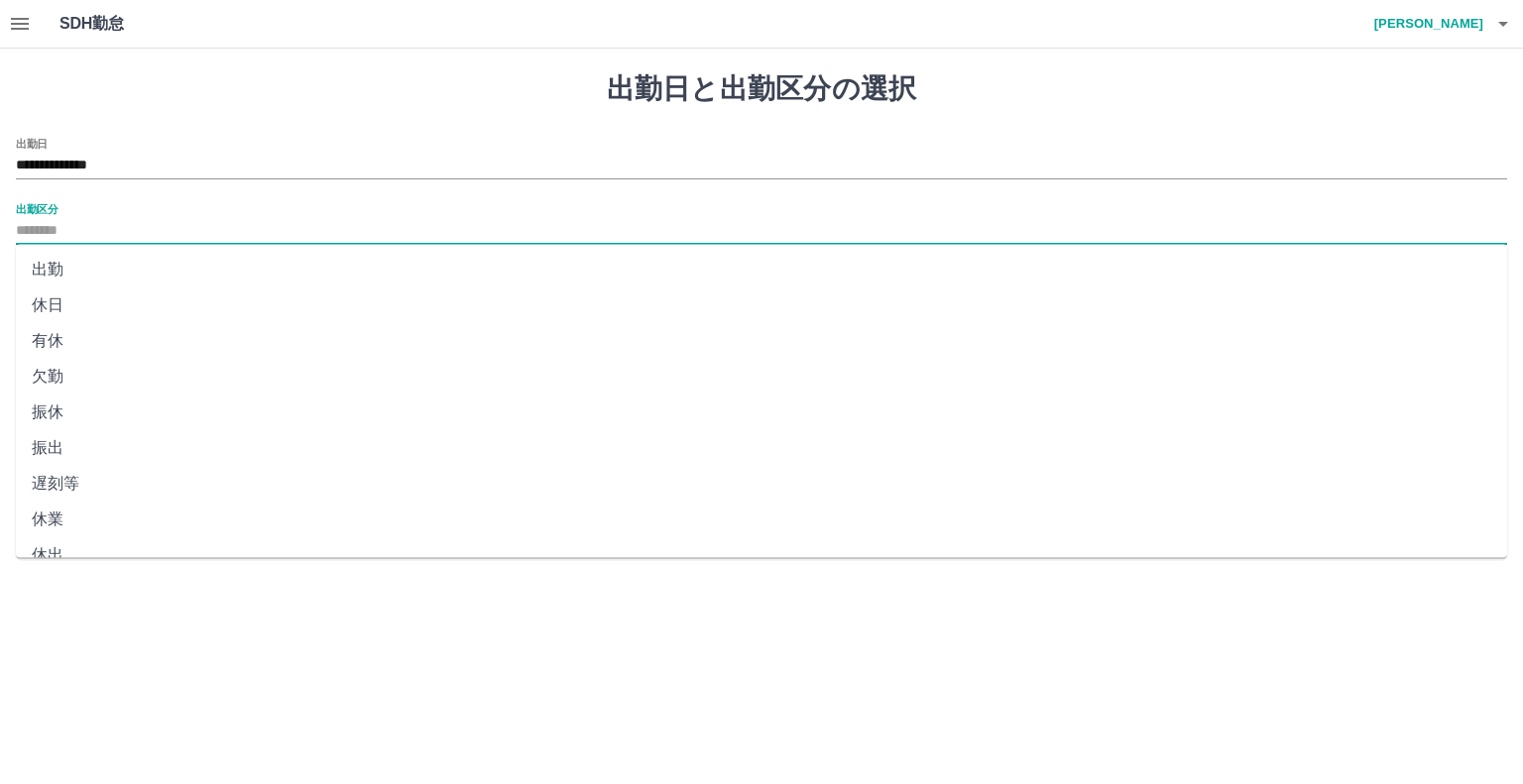 click on "**********" at bounding box center [762, 292] 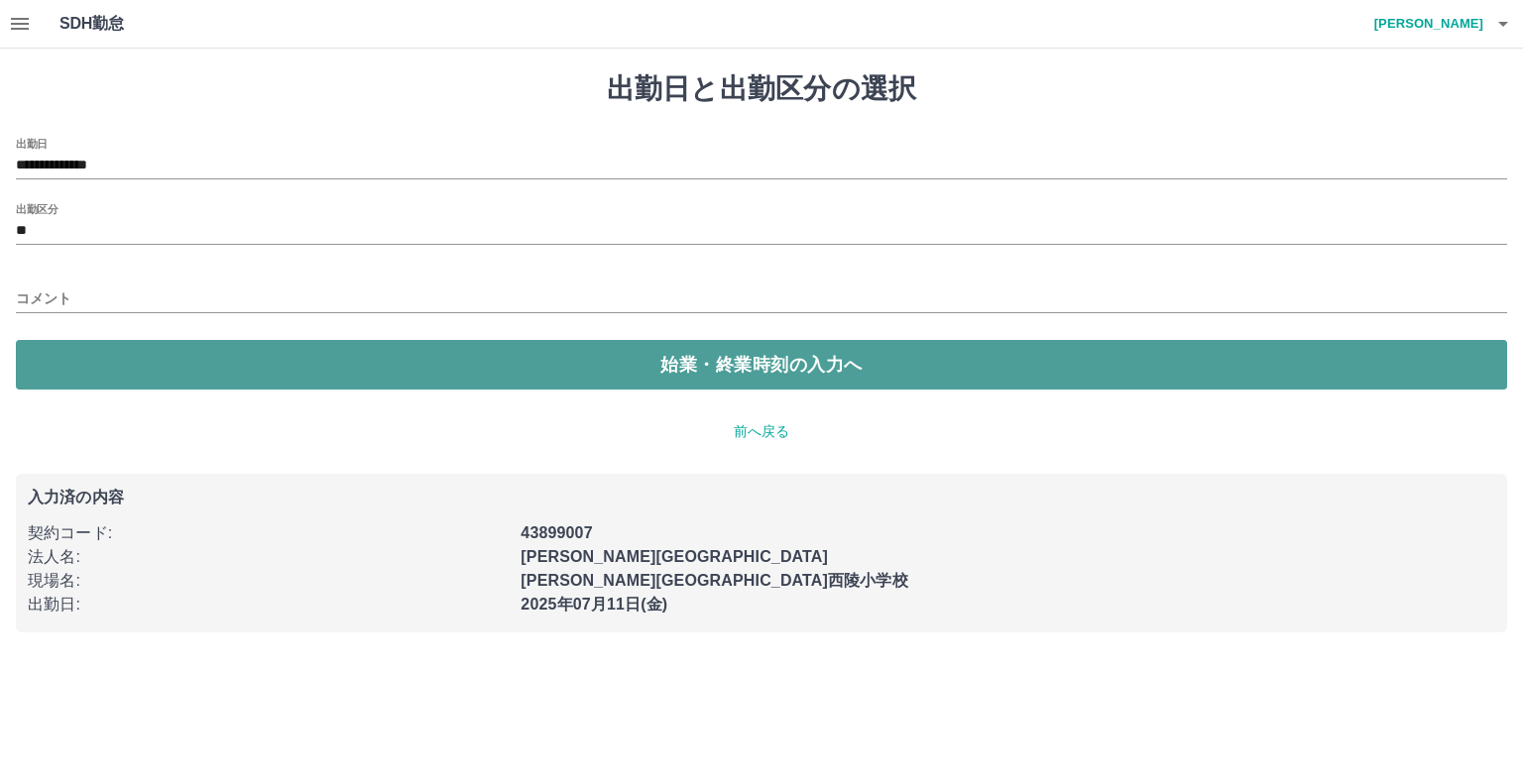 click on "始業・終業時刻の入力へ" at bounding box center [762, 365] 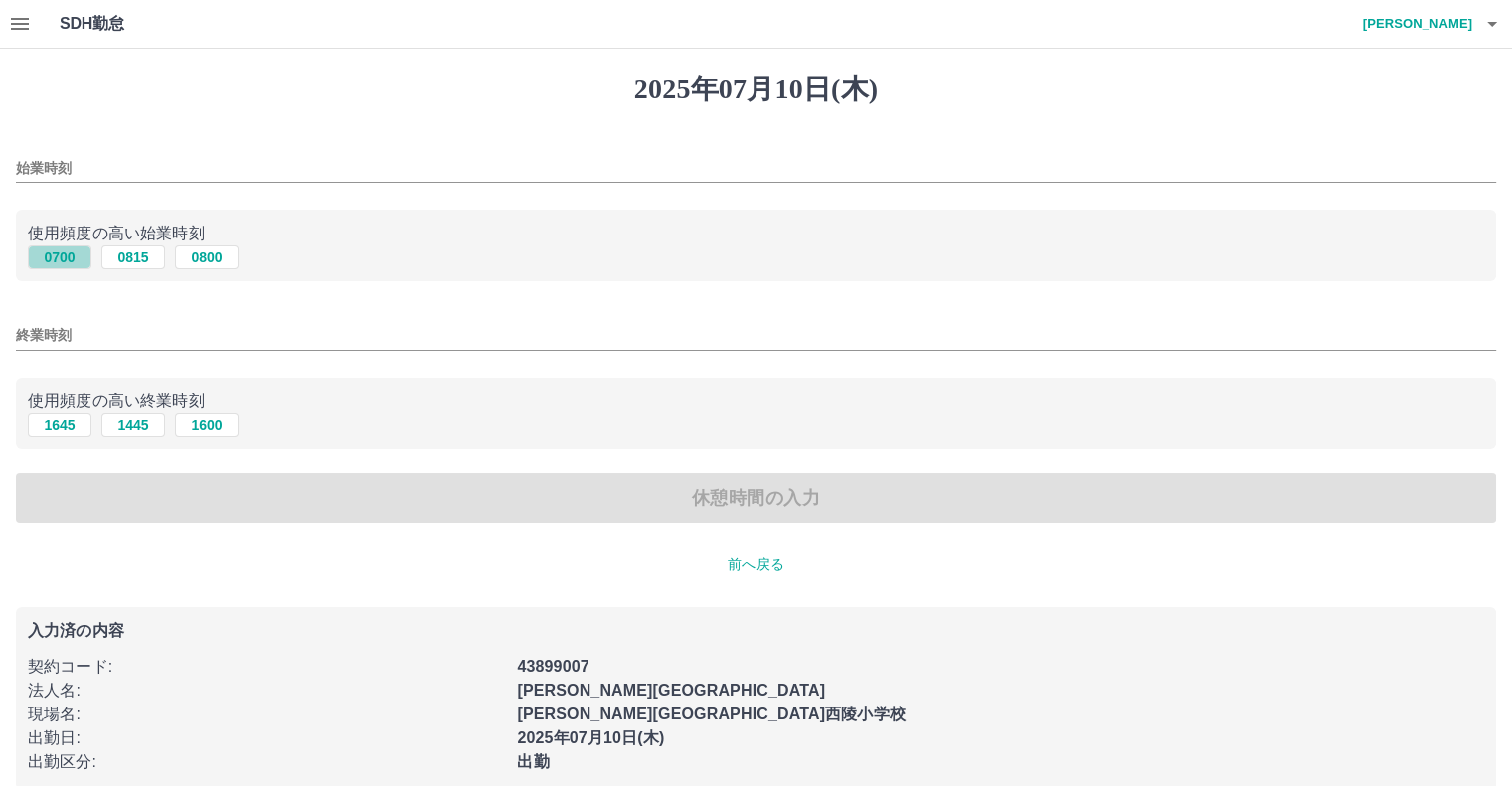 click on "0700" at bounding box center (60, 257) 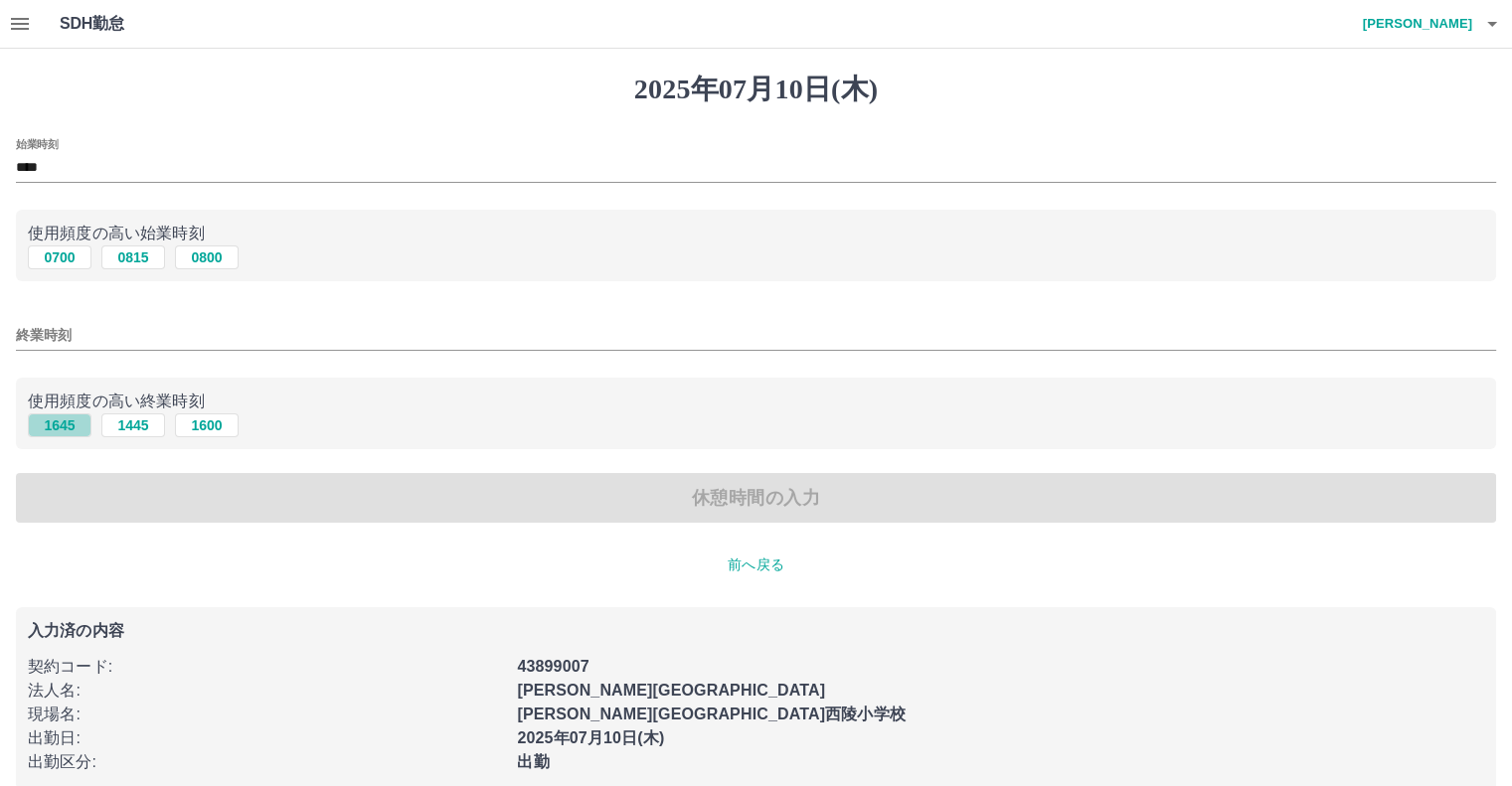 click on "1645" at bounding box center [60, 425] 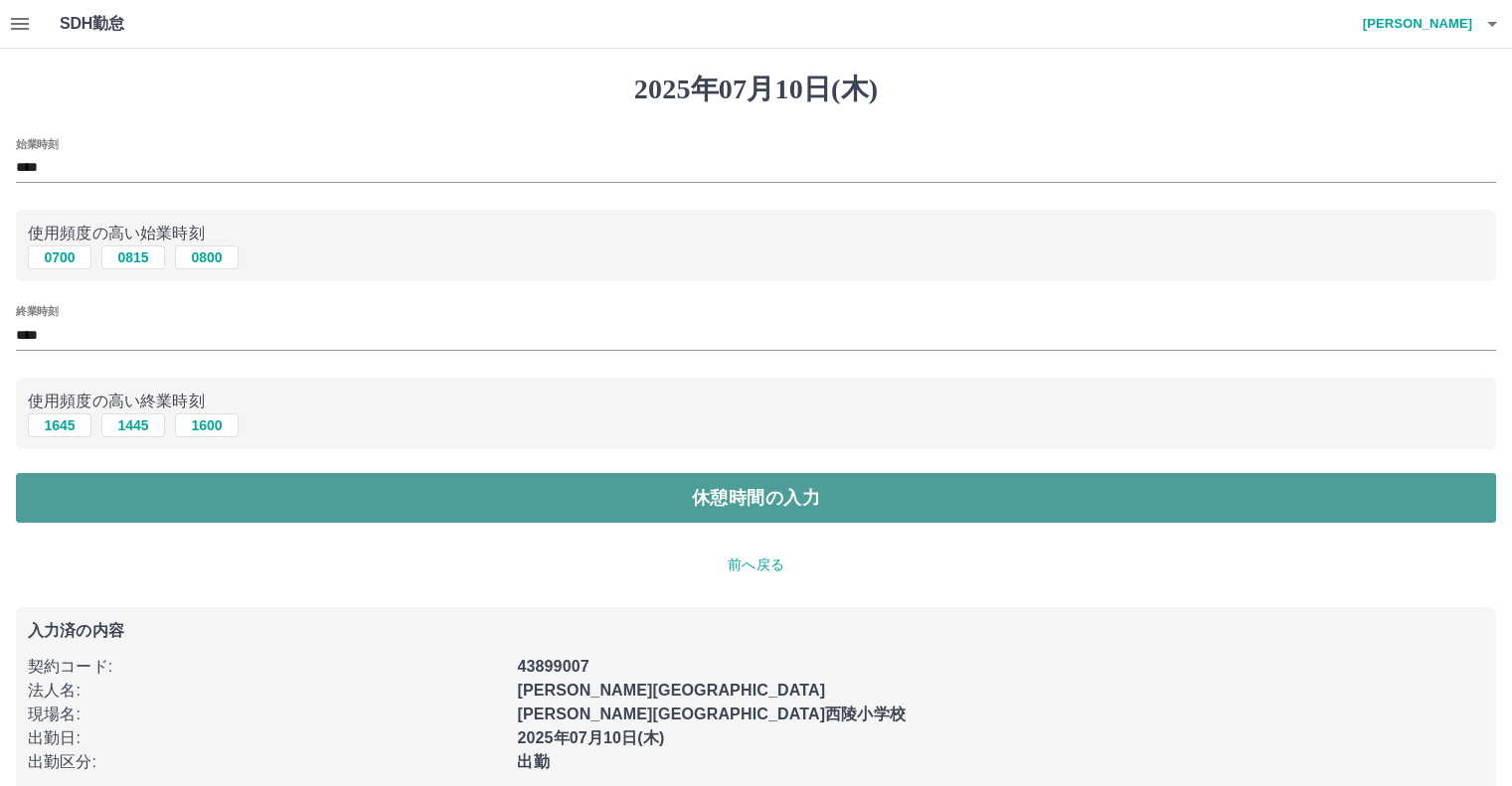 click on "休憩時間の入力" at bounding box center [756, 498] 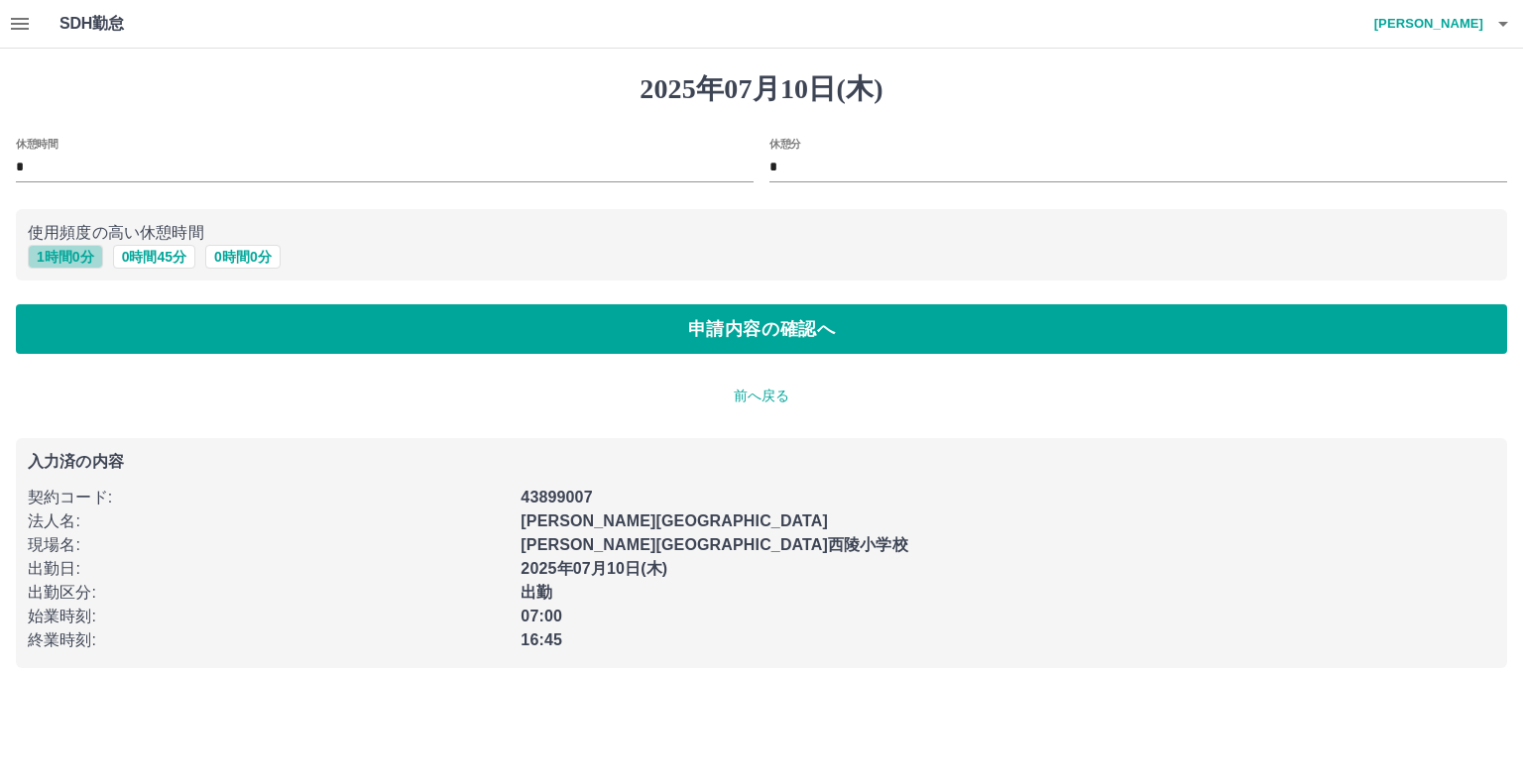click on "1 時間 0 分" at bounding box center (65, 257) 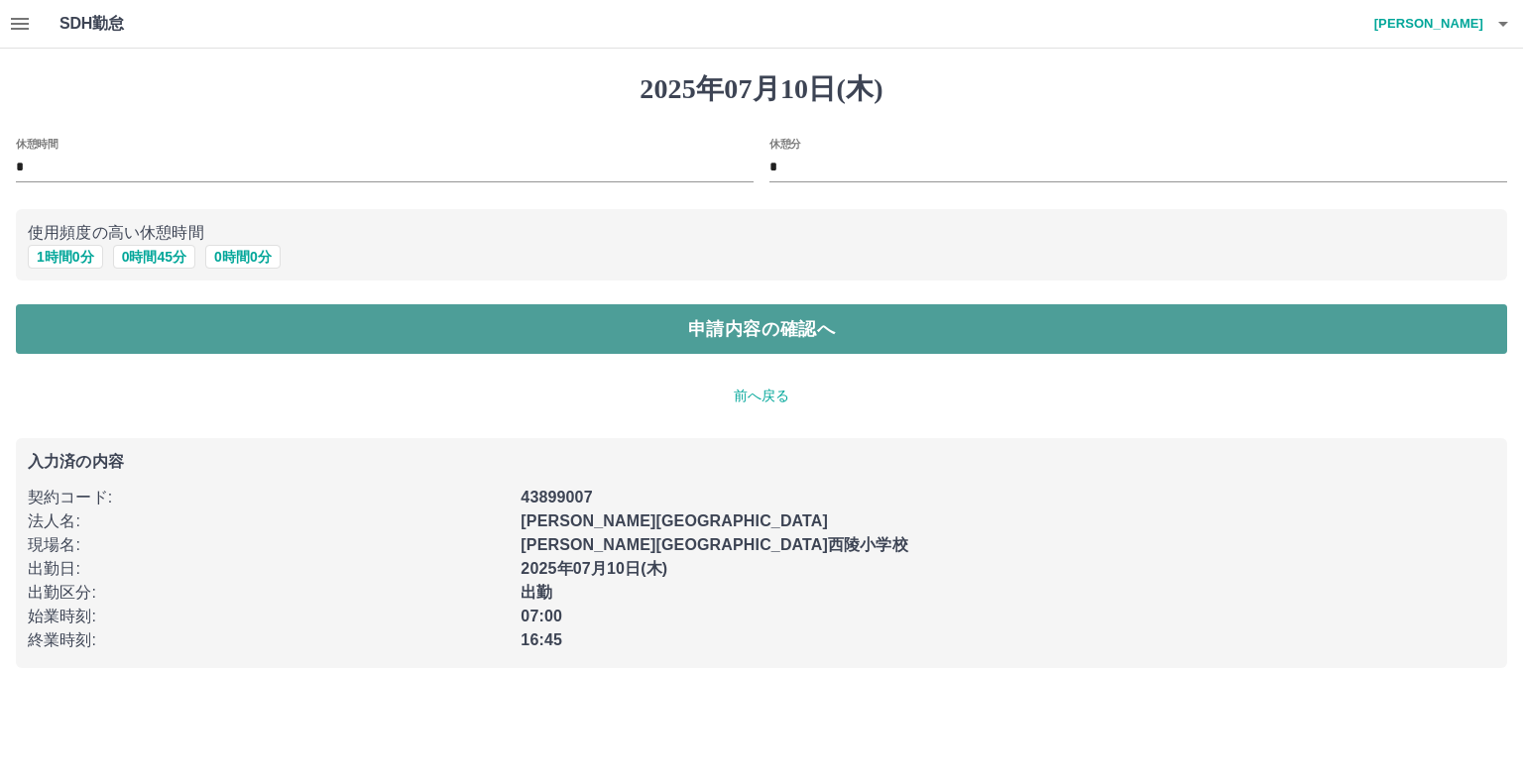 click on "申請内容の確認へ" at bounding box center (762, 329) 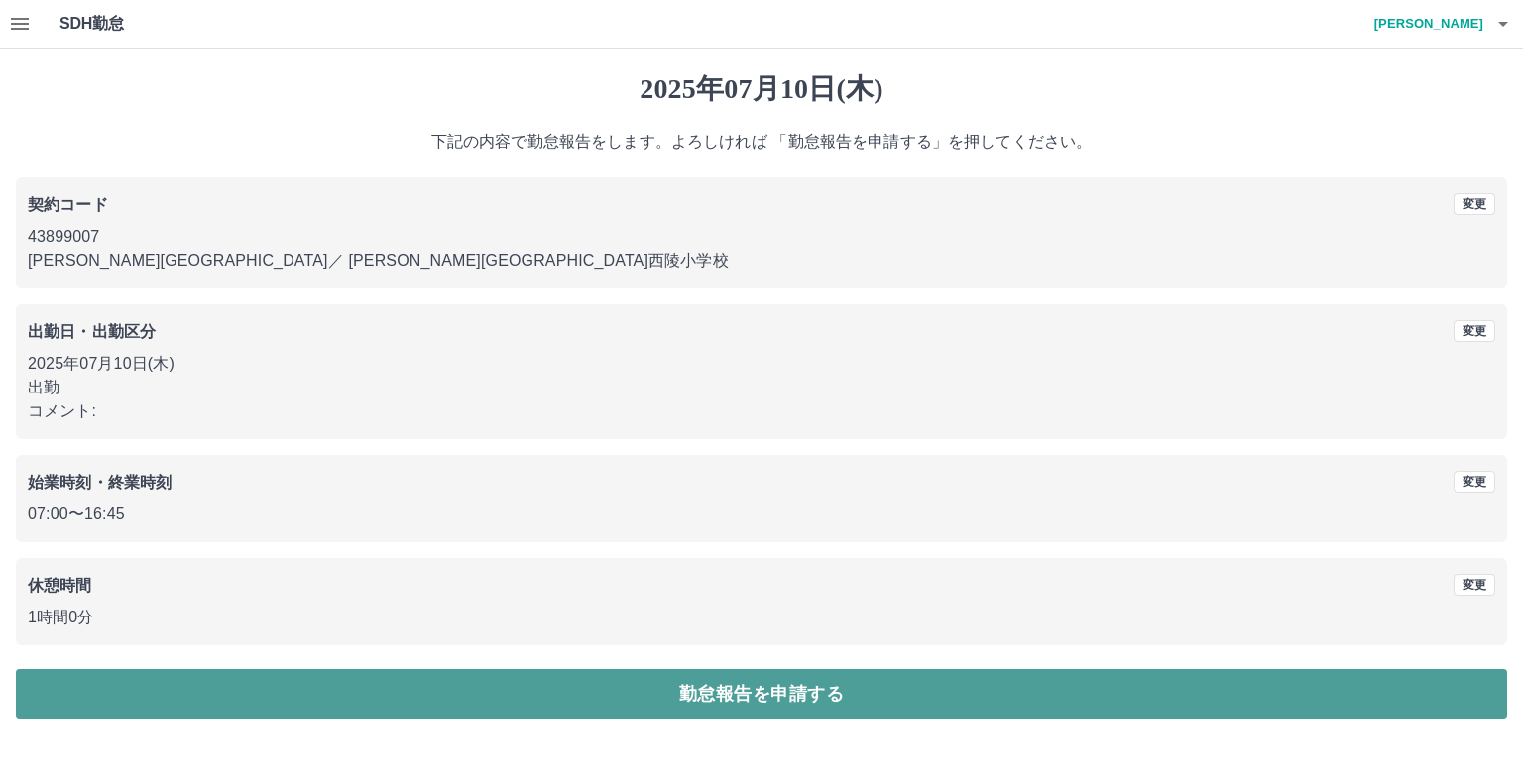 click on "勤怠報告を申請する" at bounding box center (762, 694) 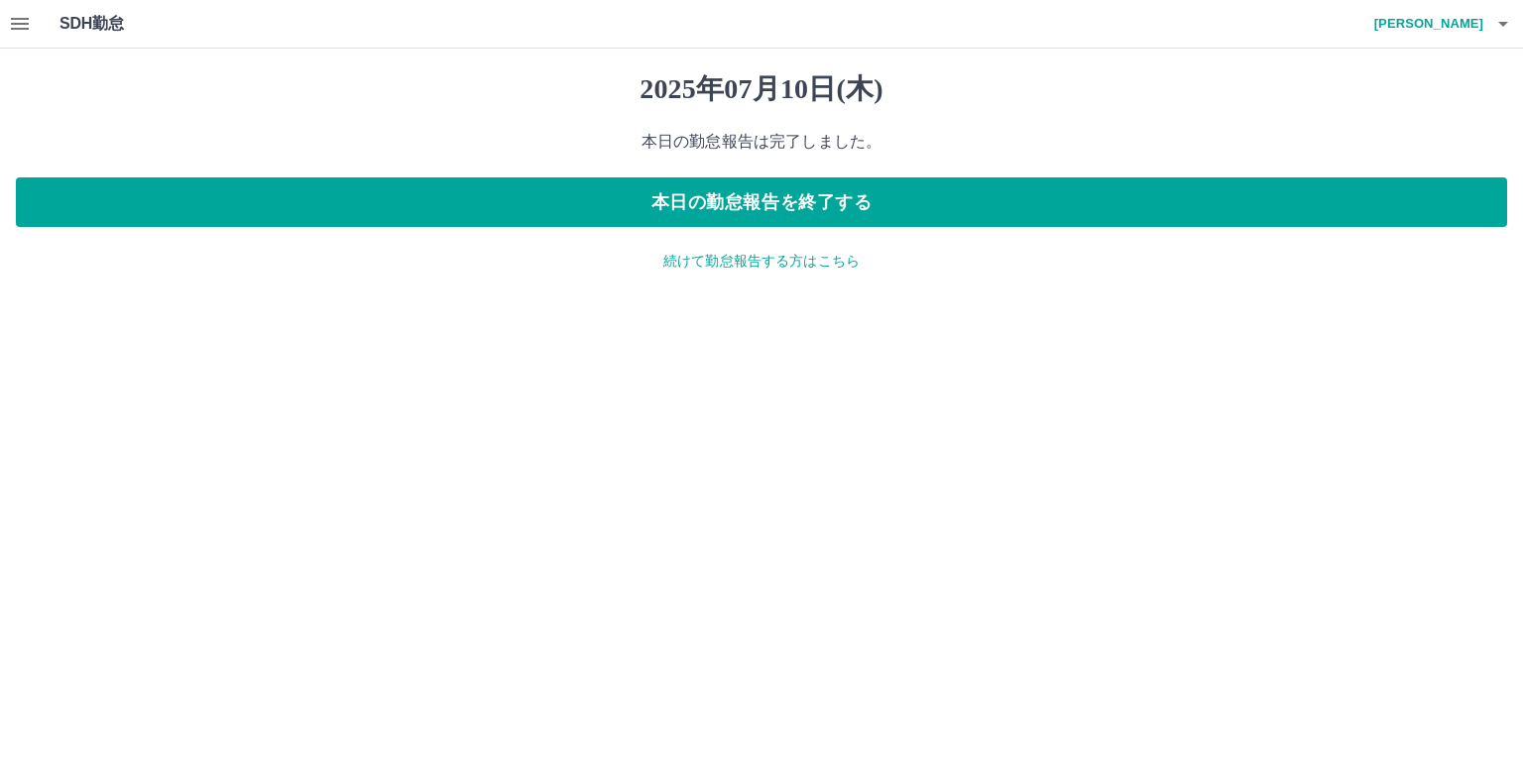 click on "続けて勤怠報告する方はこちら" at bounding box center (762, 261) 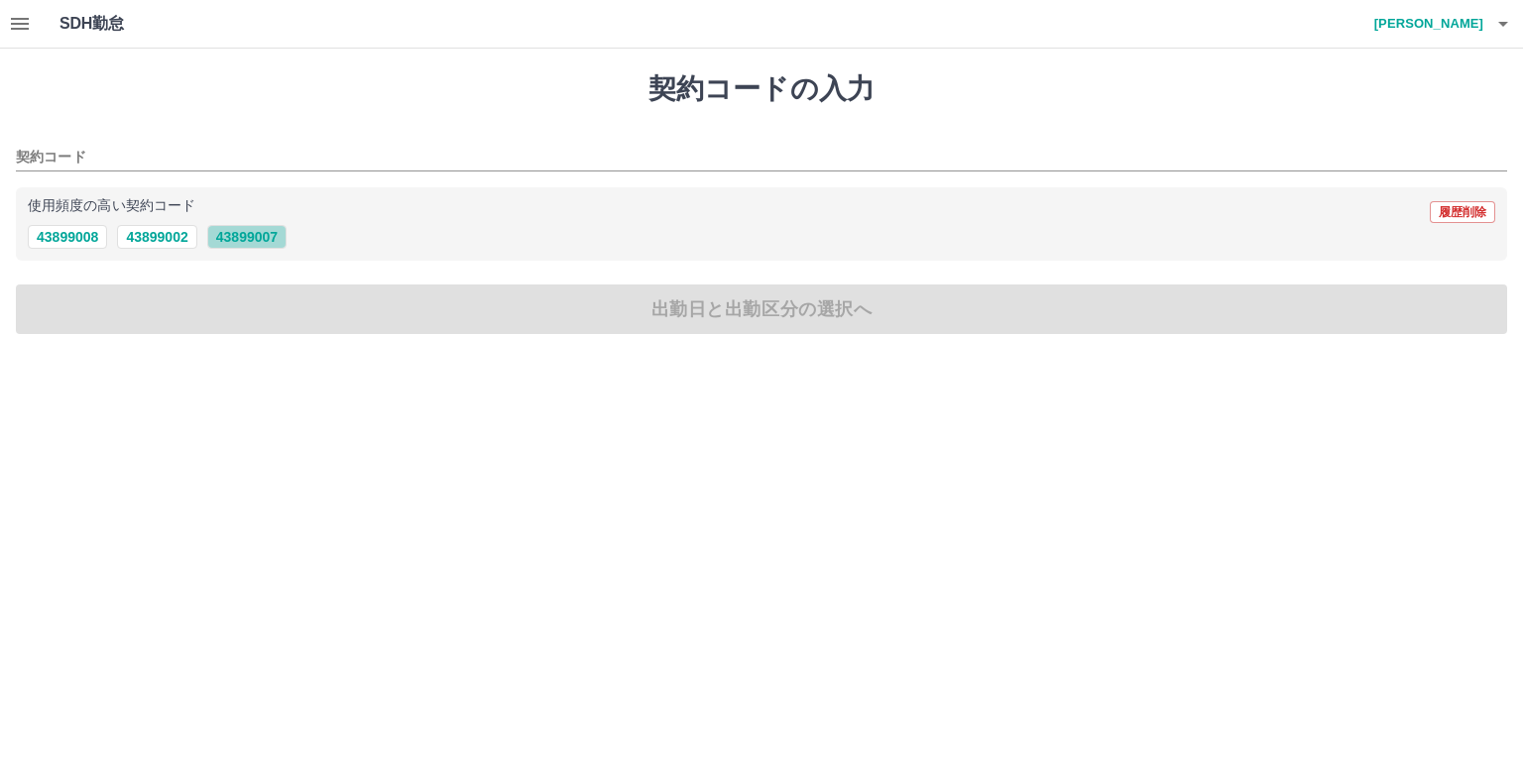 click on "43899007" at bounding box center (247, 237) 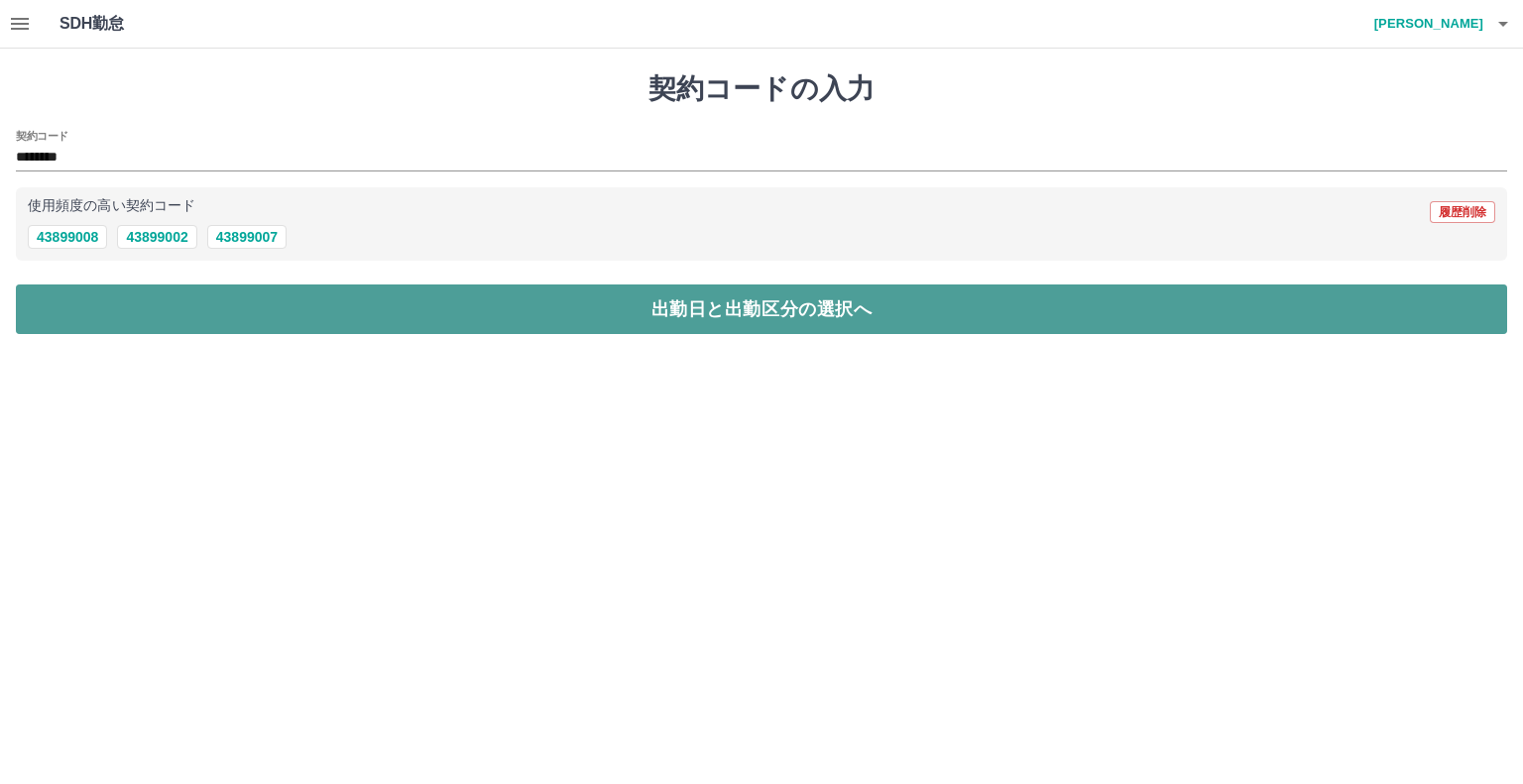 click on "出勤日と出勤区分の選択へ" at bounding box center (762, 309) 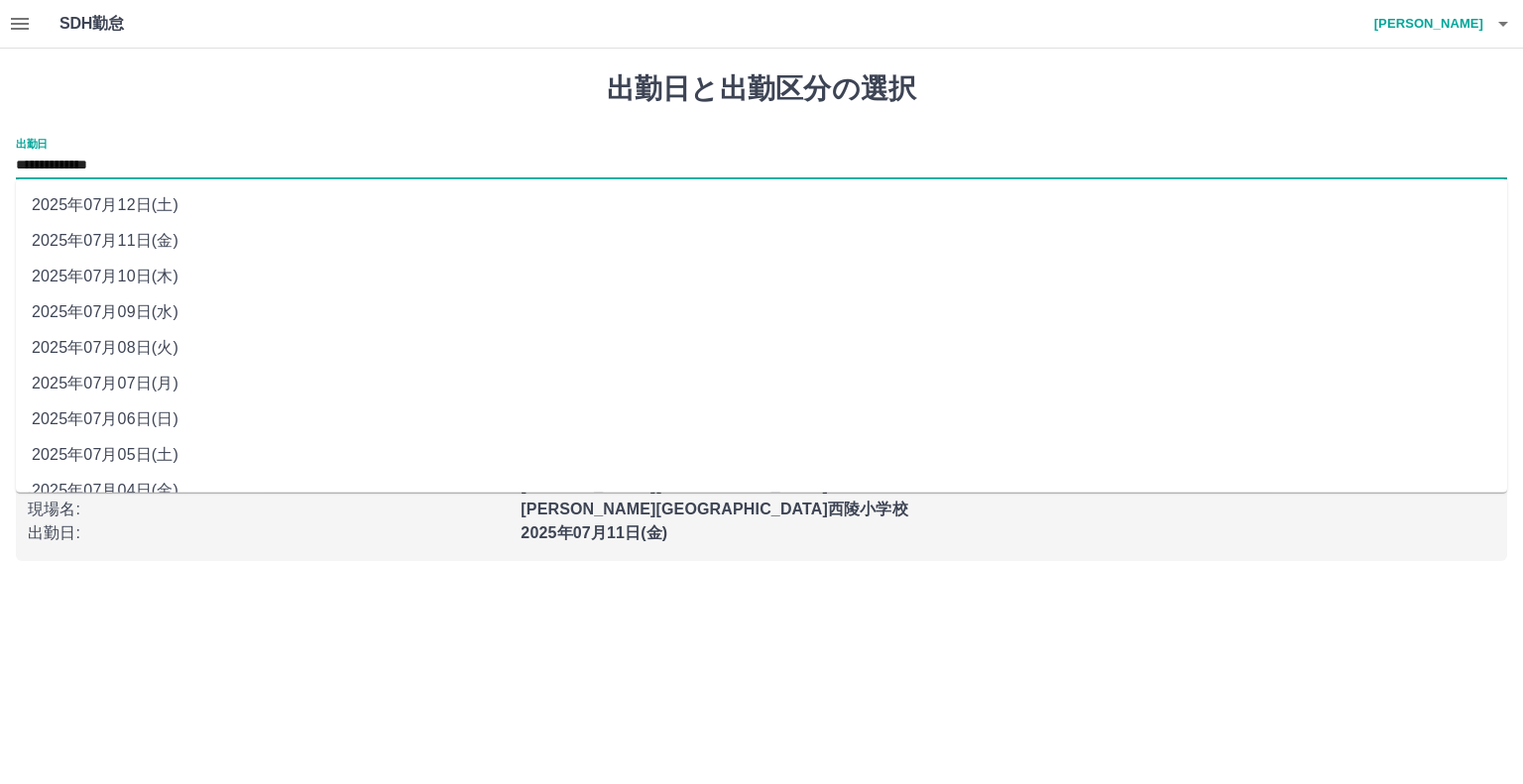 click on "**********" at bounding box center [762, 166] 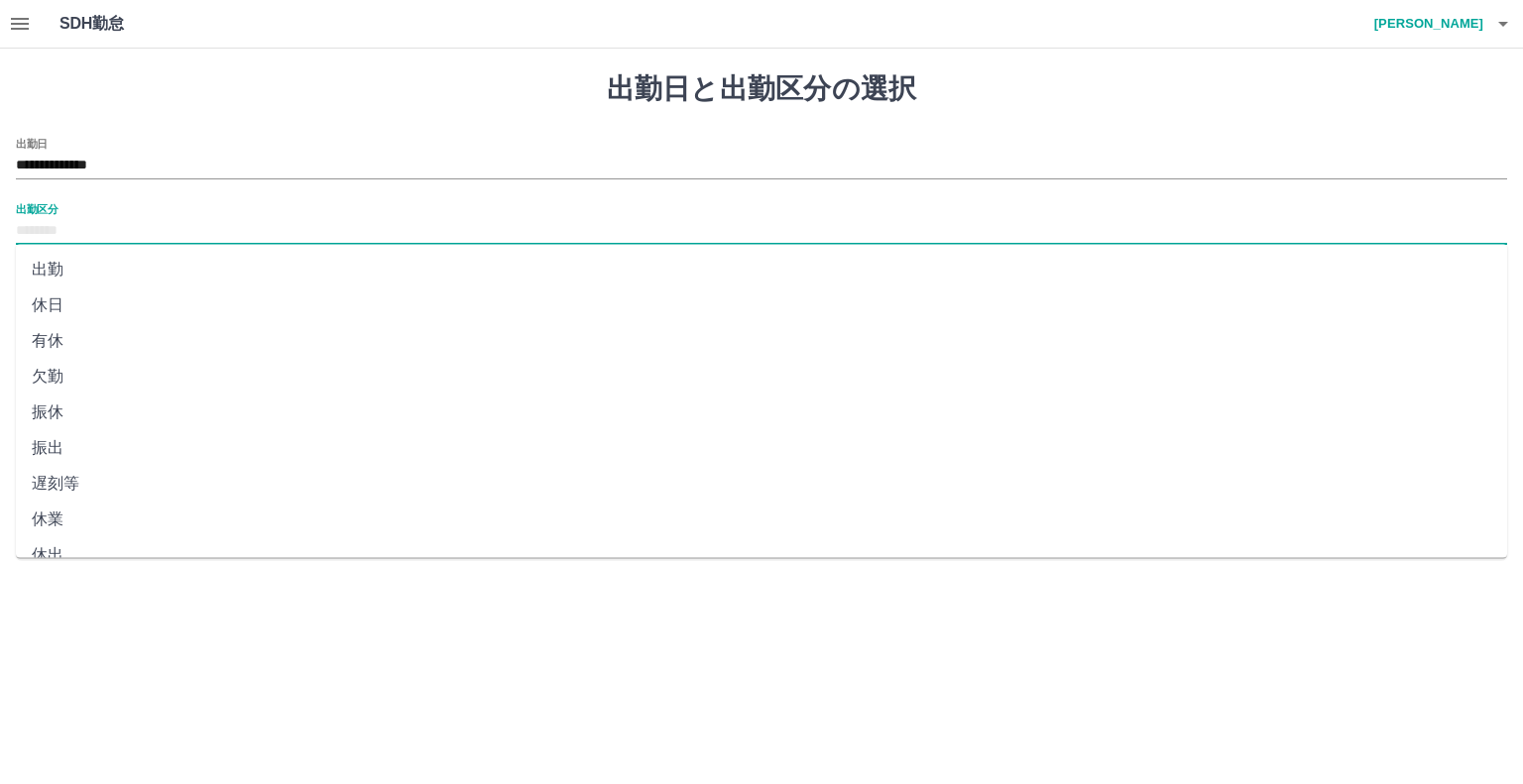 click on "出勤区分" at bounding box center [762, 231] 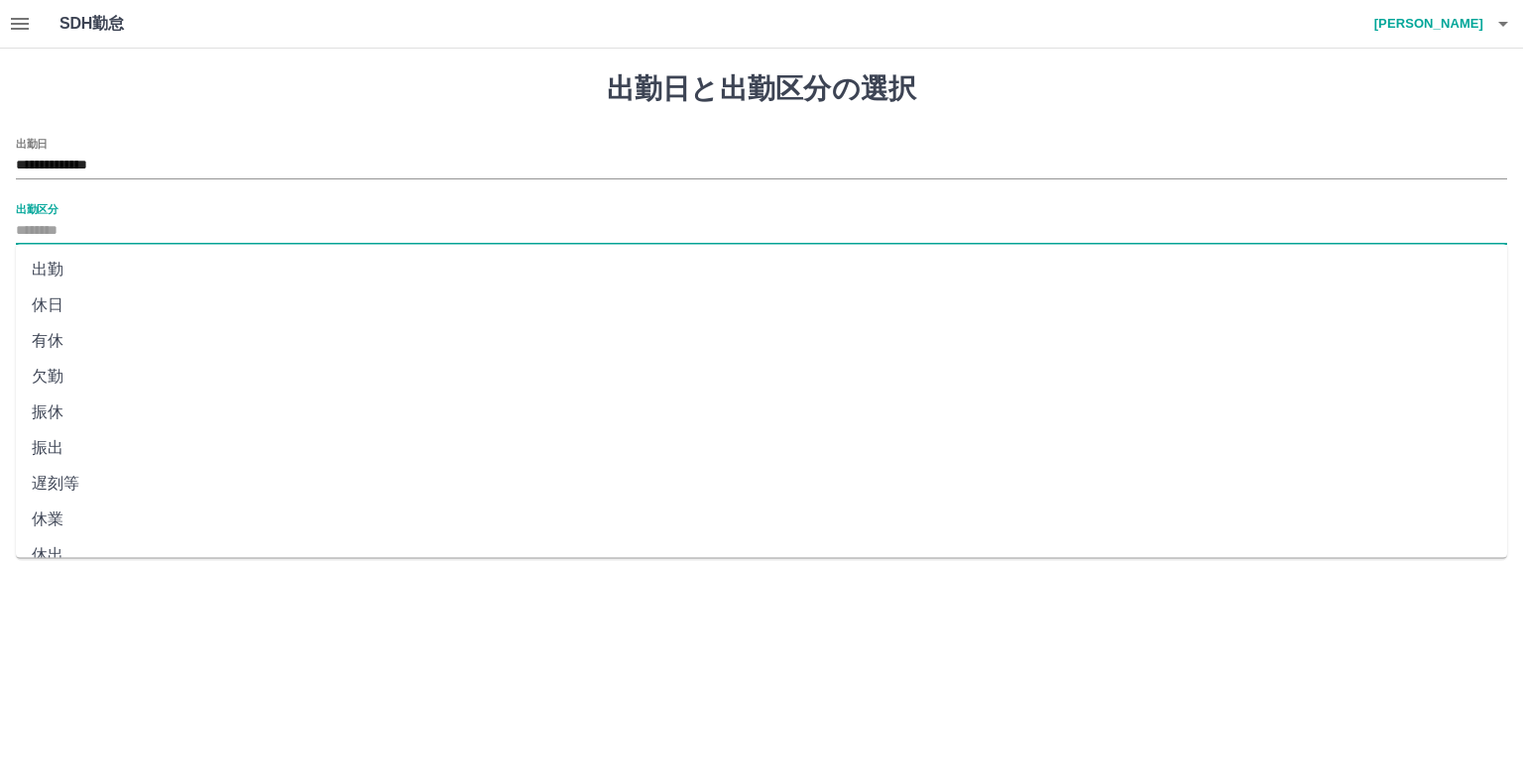 click on "出勤" at bounding box center [762, 270] 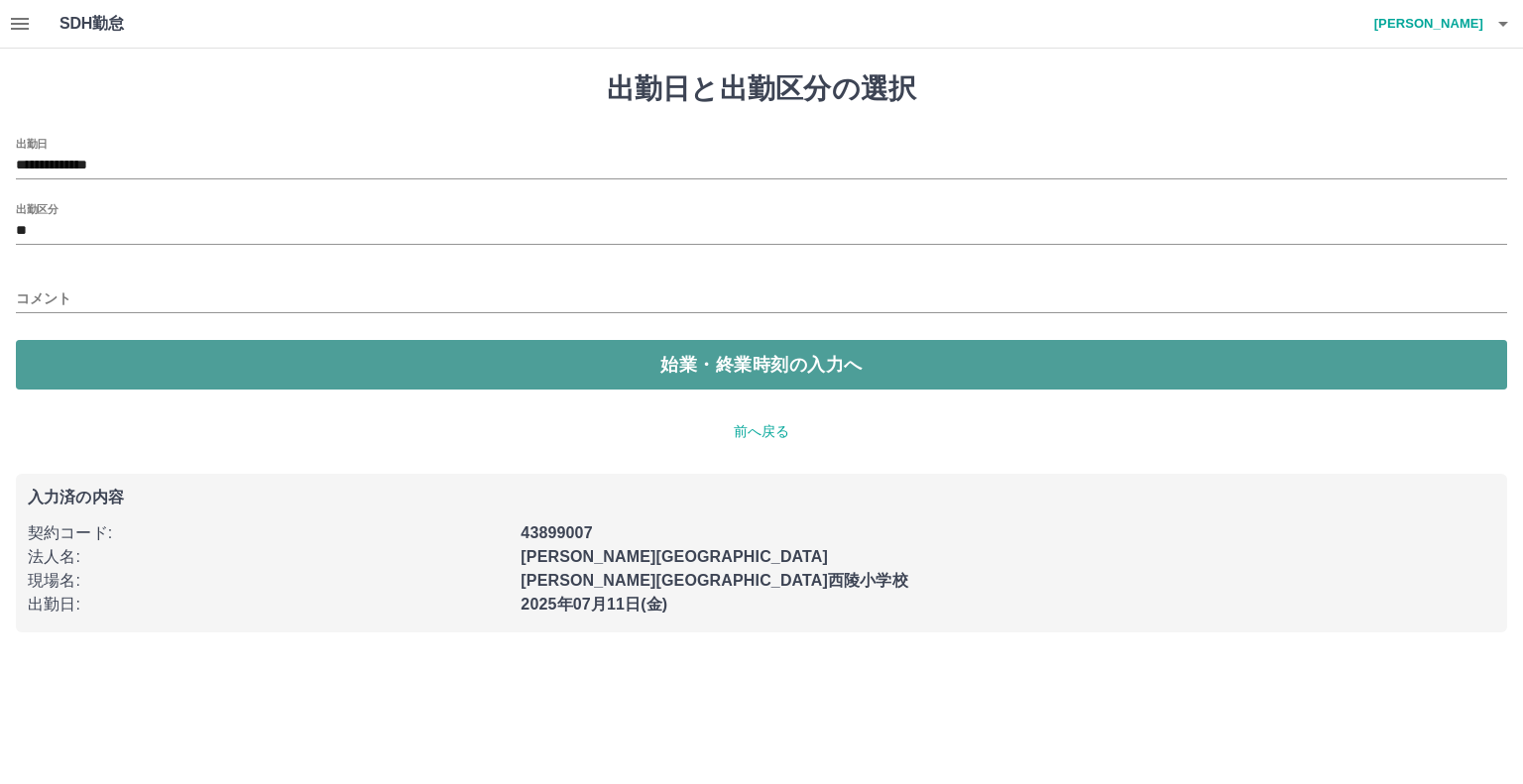click on "始業・終業時刻の入力へ" at bounding box center (762, 365) 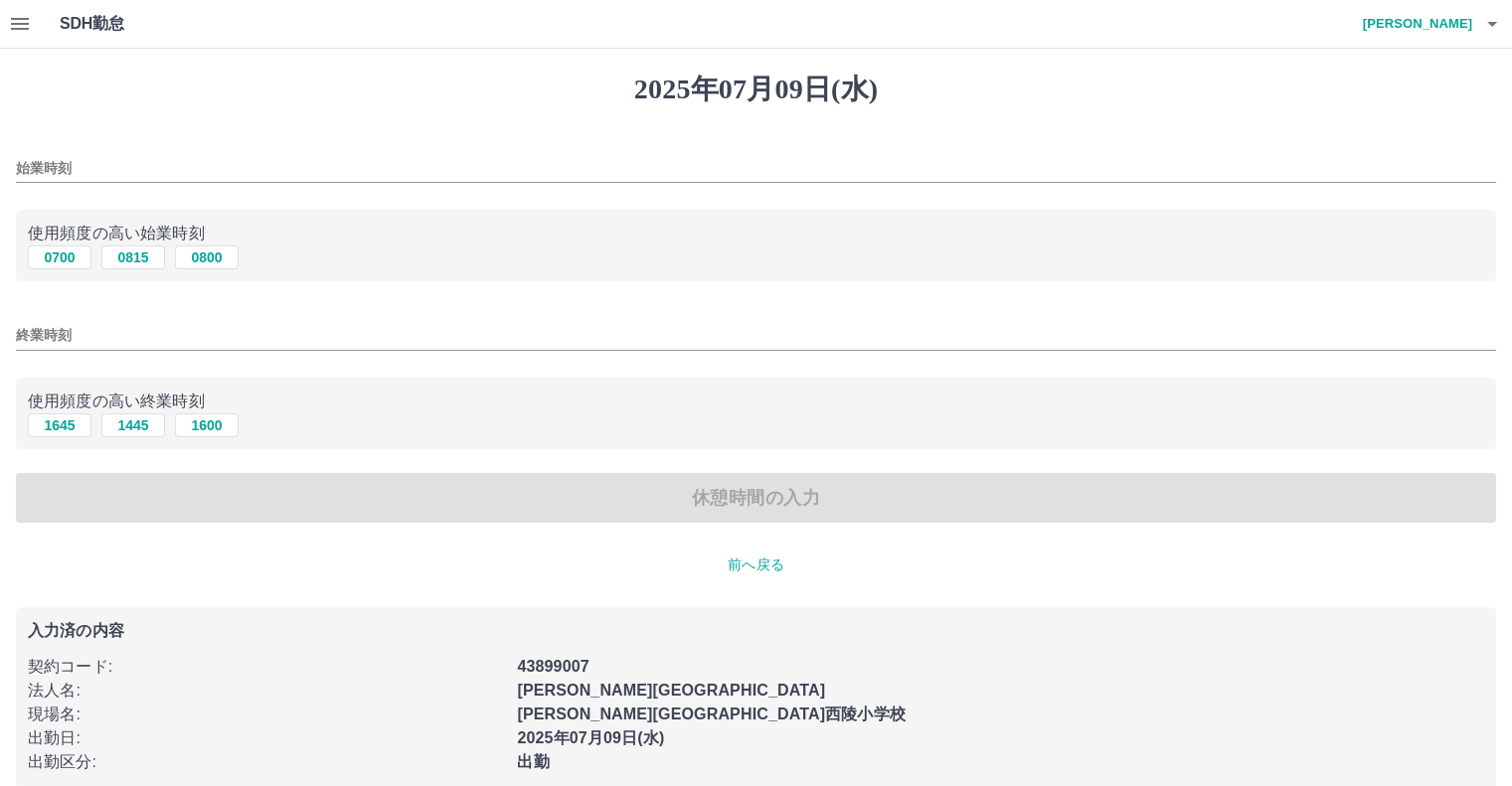 click on "0700 0815 0800" at bounding box center (756, 257) 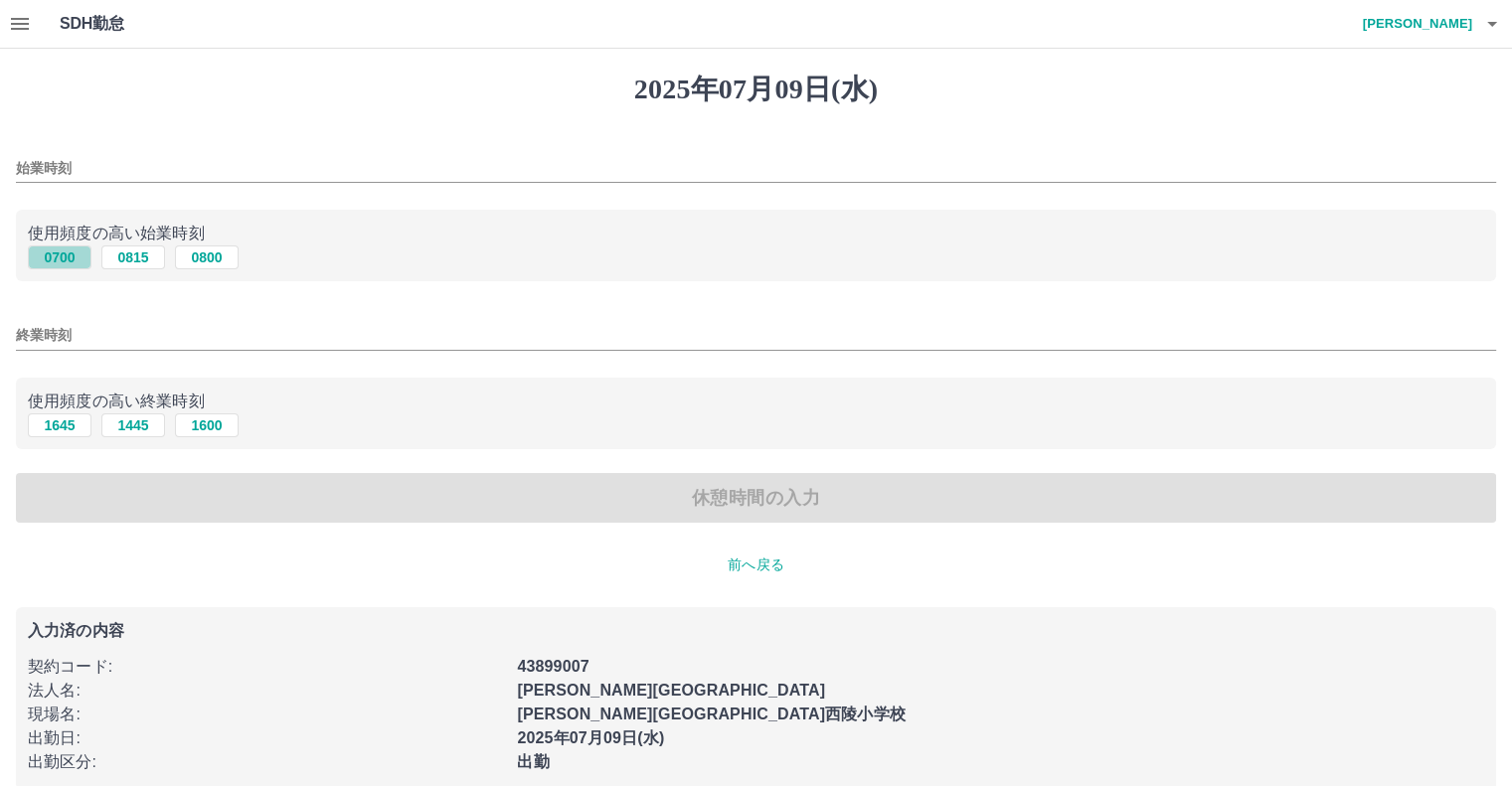 click on "0700" at bounding box center (60, 257) 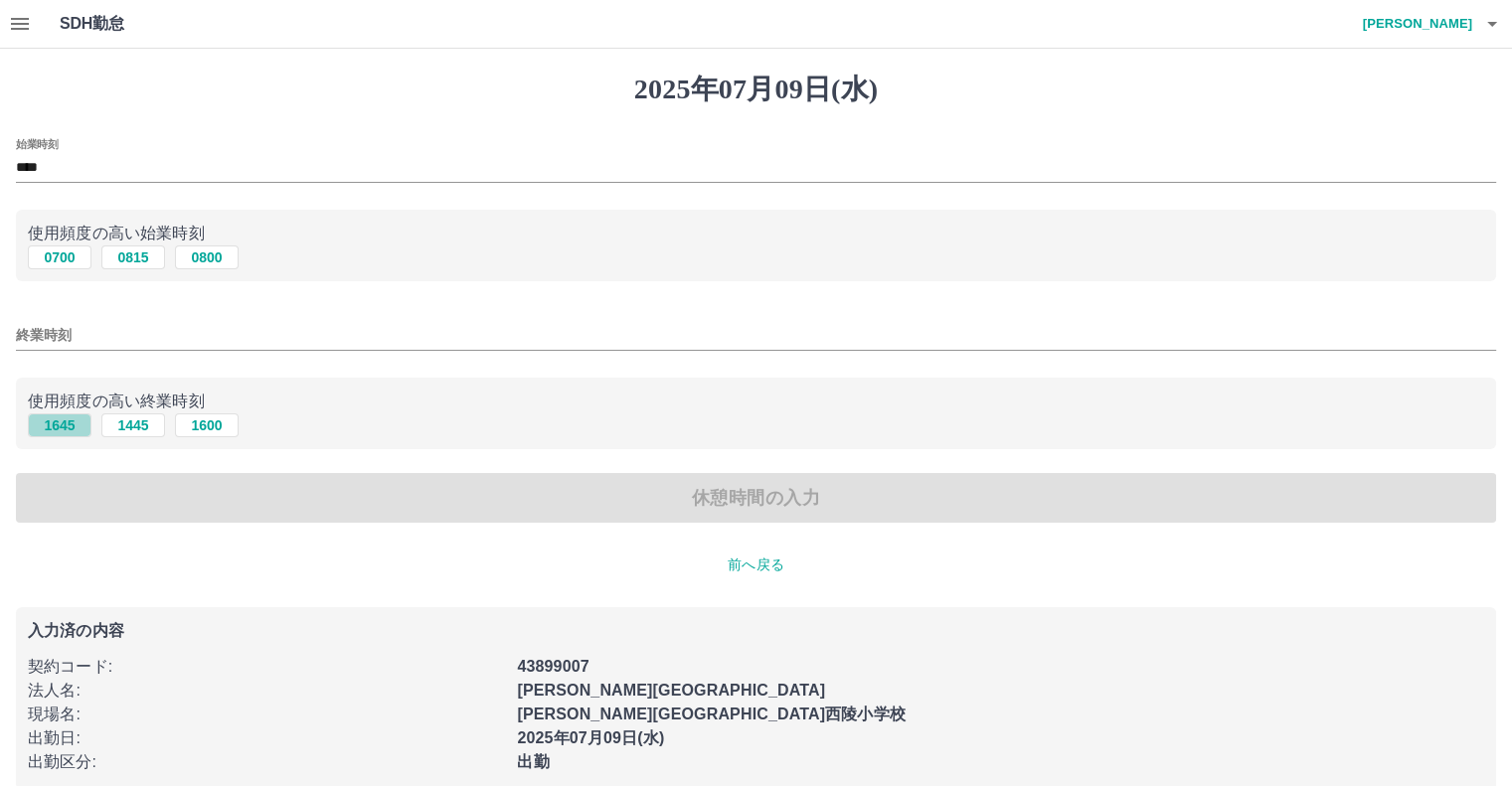 click on "1645" at bounding box center [60, 425] 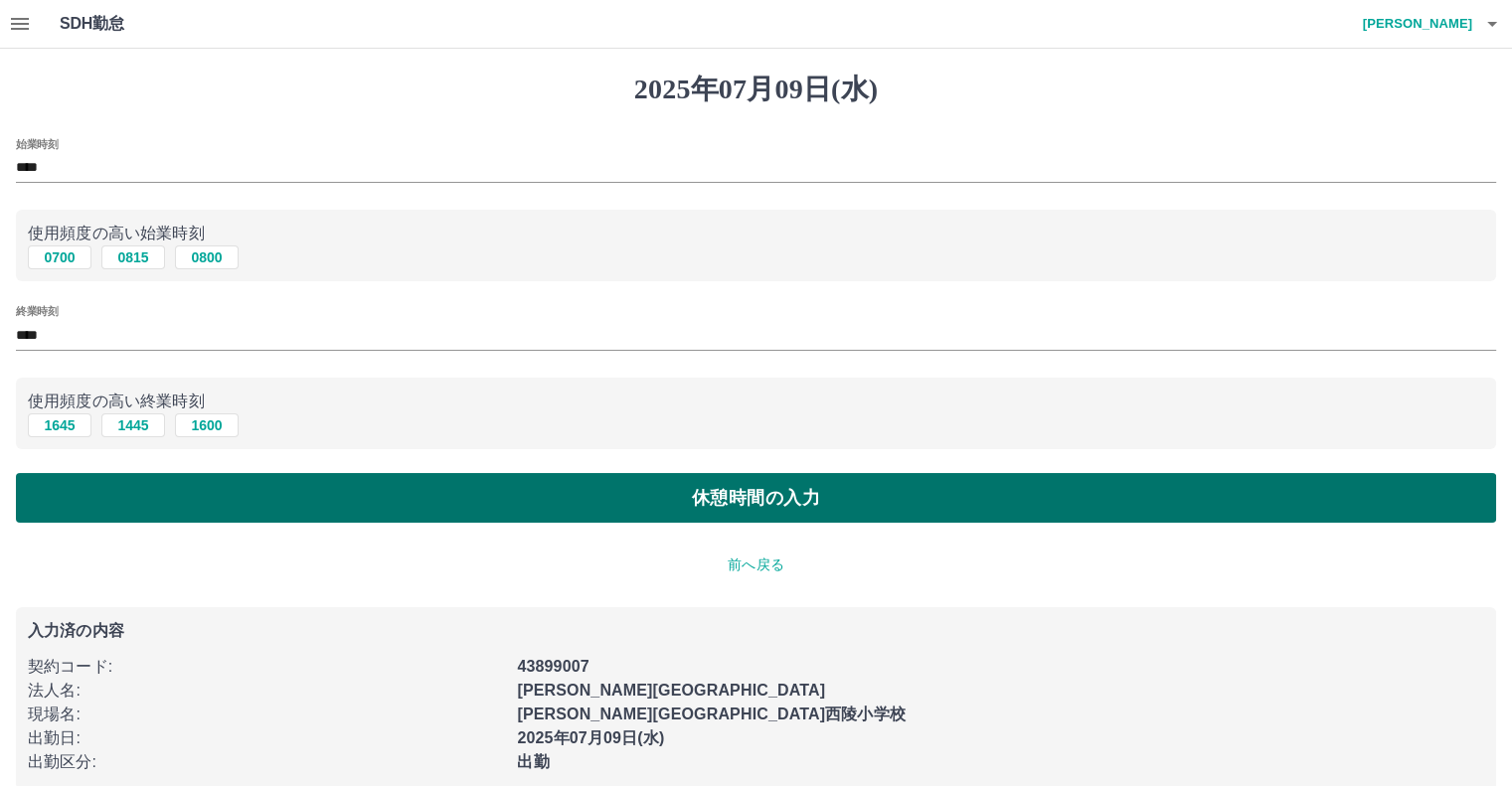 click on "休憩時間の入力" at bounding box center (756, 498) 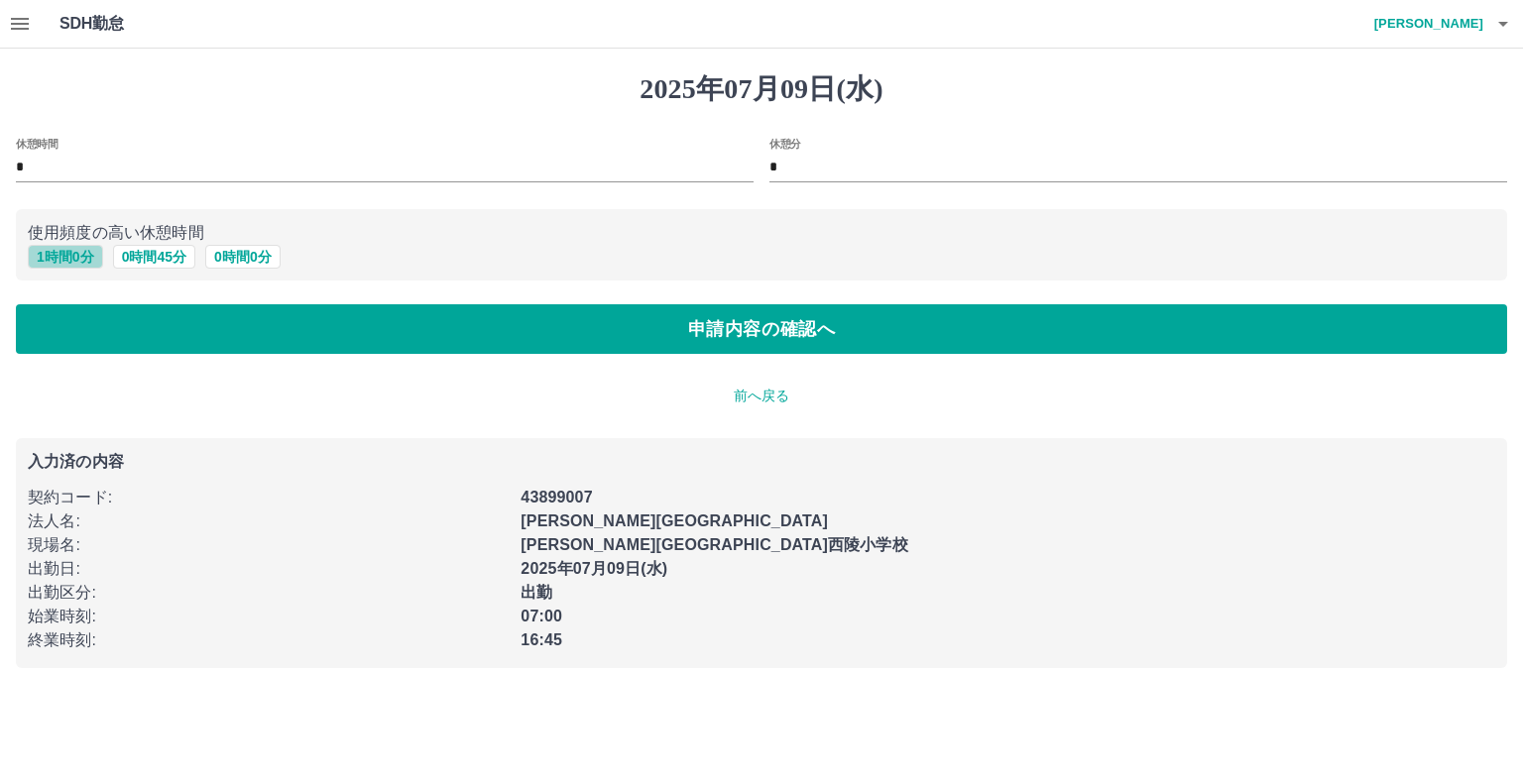 click on "1 時間 0 分" at bounding box center [65, 257] 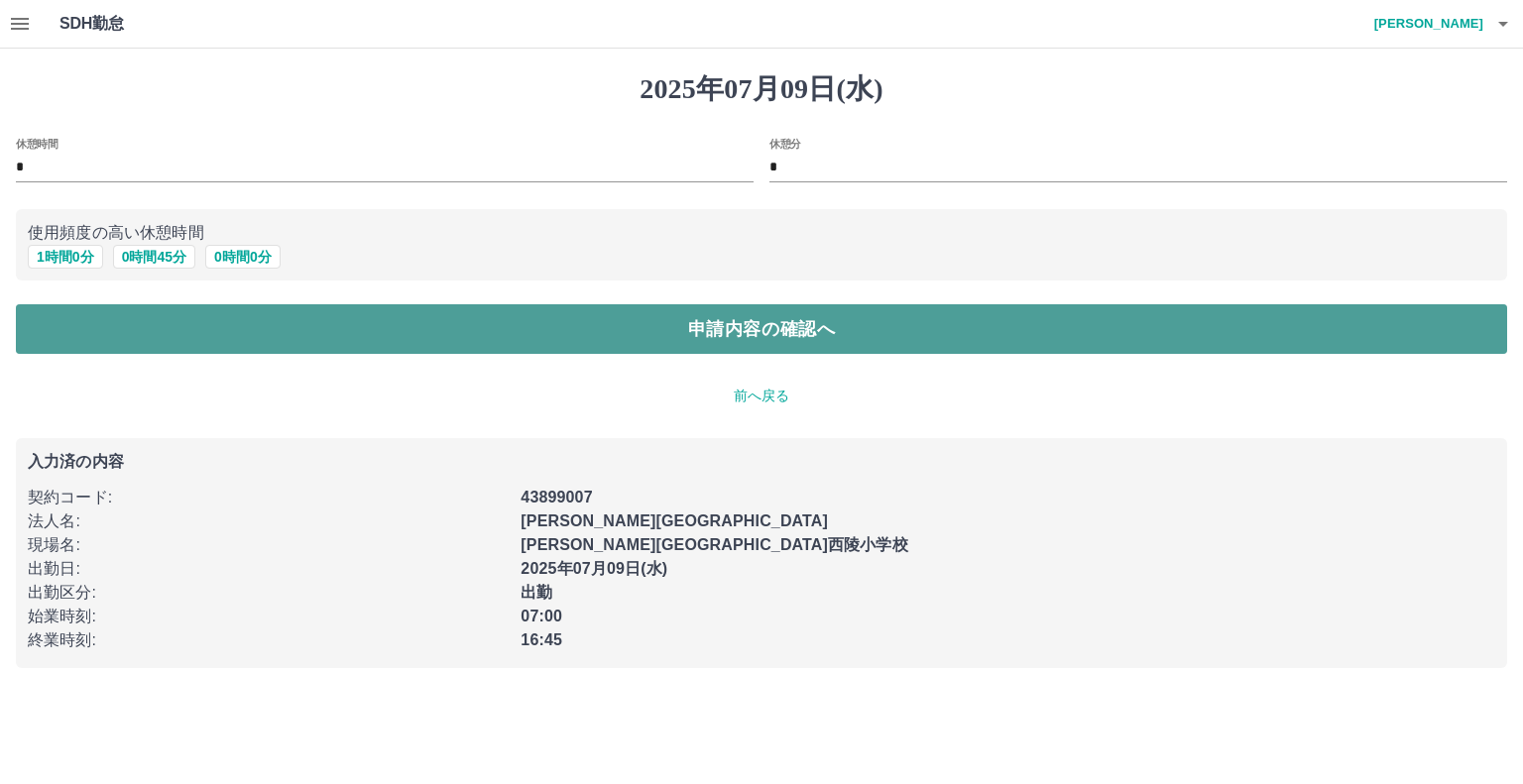 click on "申請内容の確認へ" at bounding box center [762, 329] 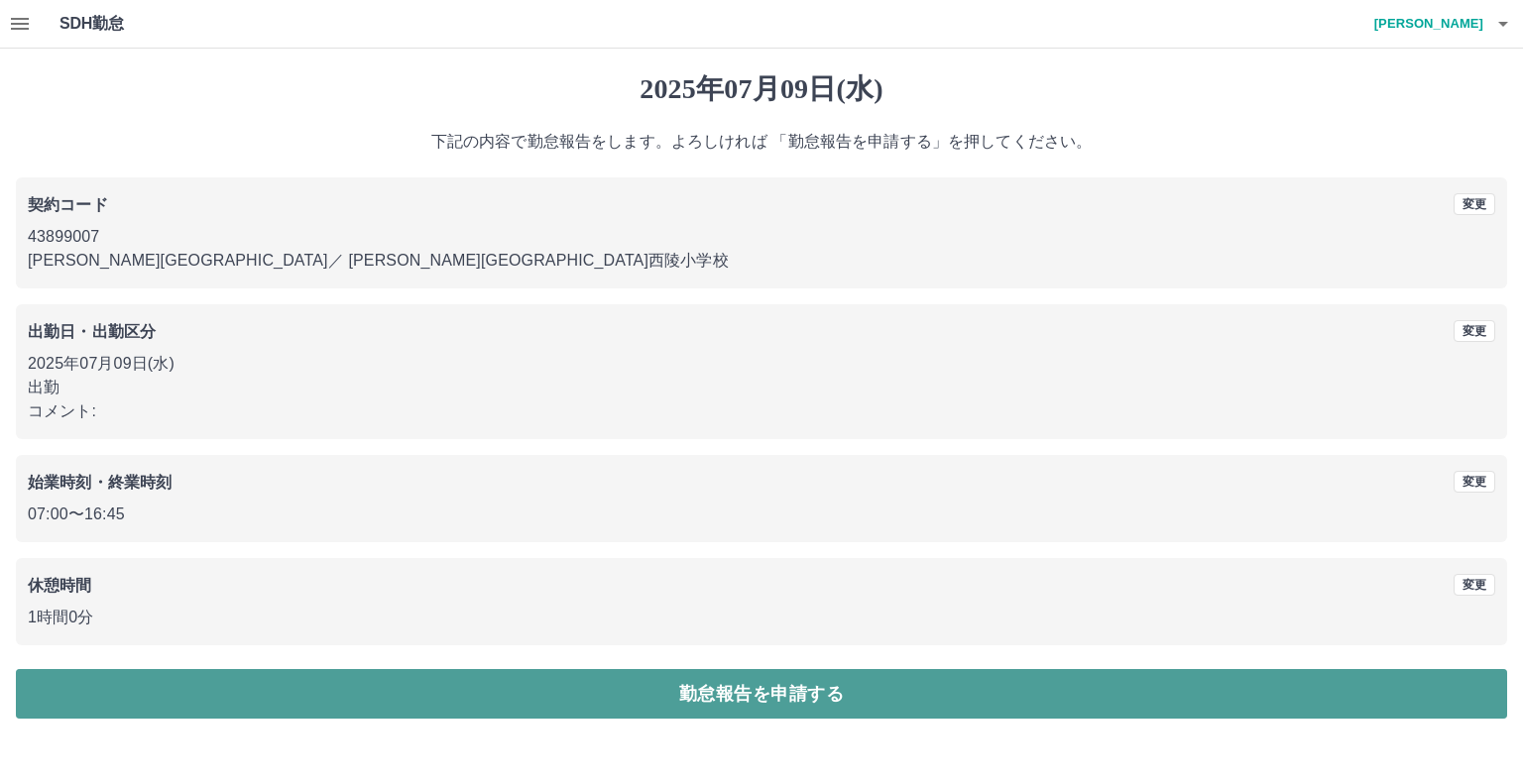 click on "勤怠報告を申請する" at bounding box center (762, 694) 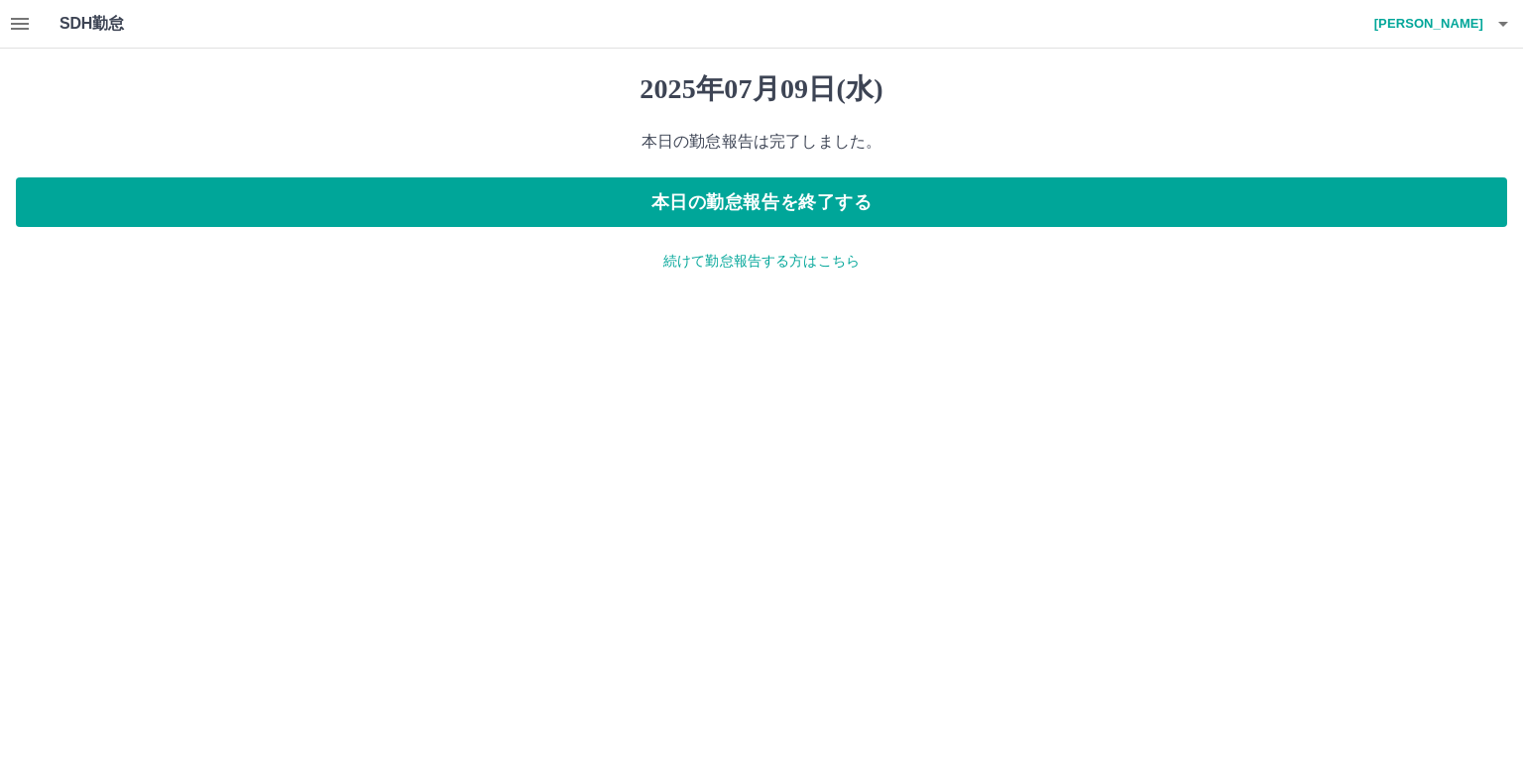 click on "続けて勤怠報告する方はこちら" at bounding box center (762, 261) 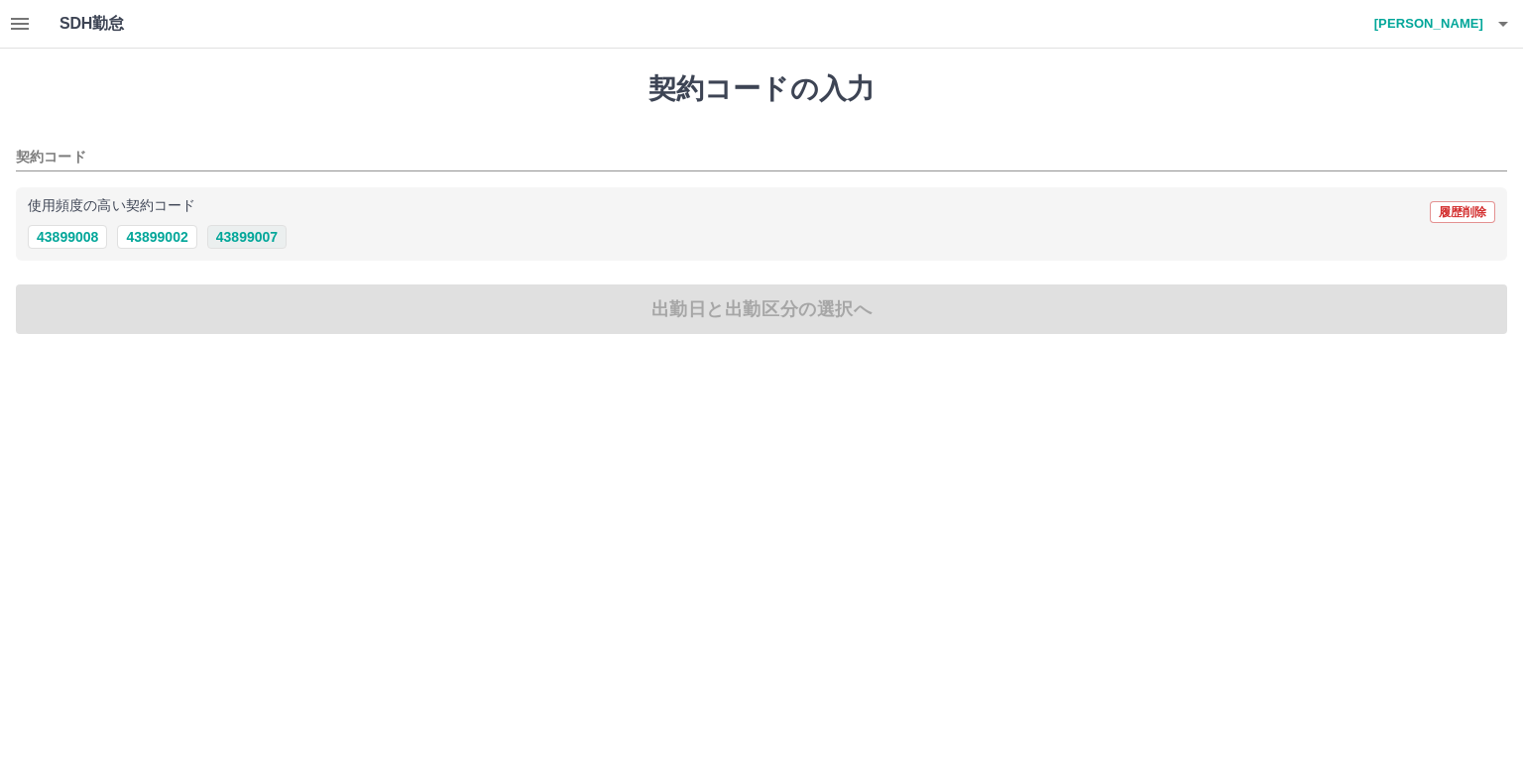 click on "43899007" at bounding box center (247, 237) 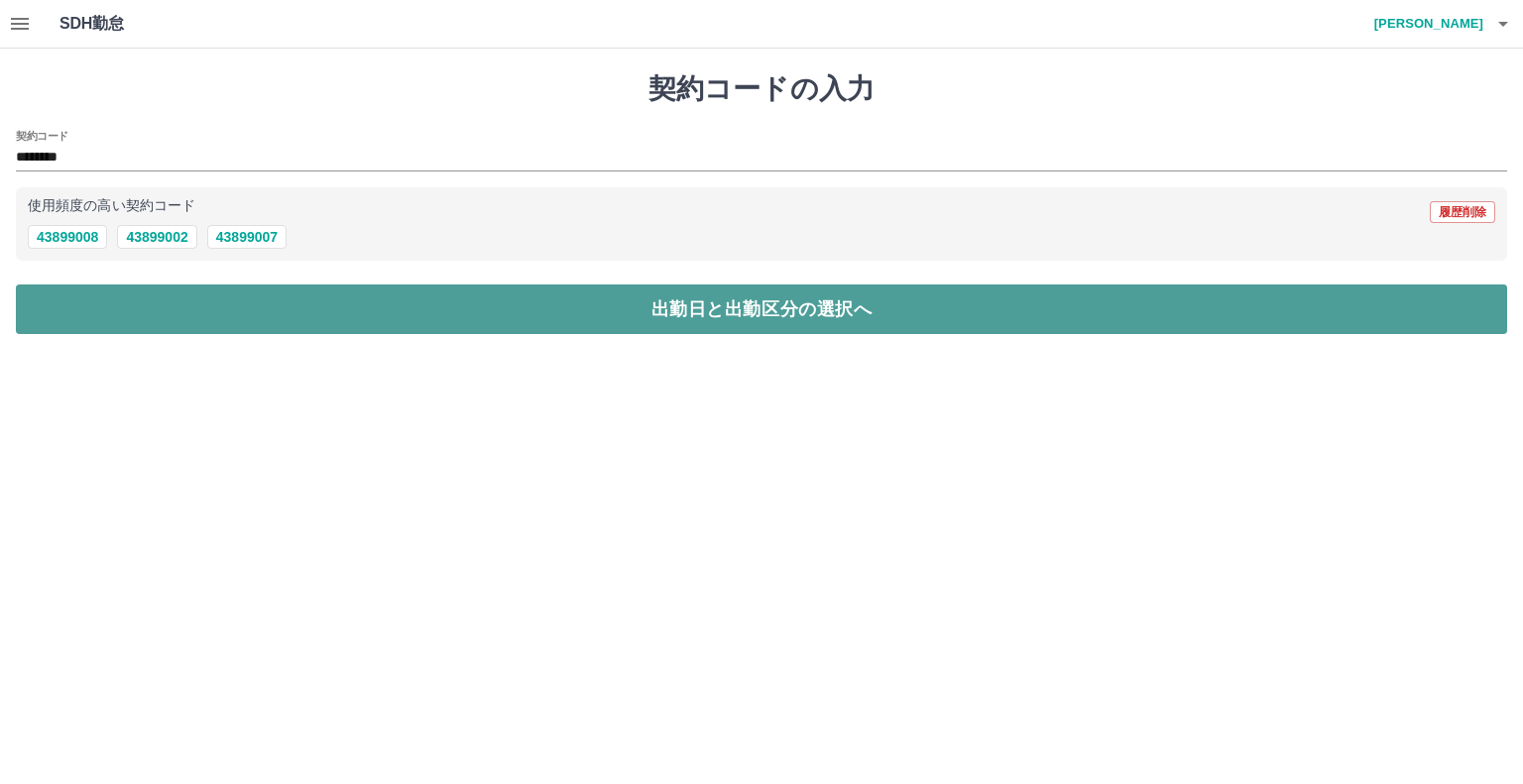 click on "出勤日と出勤区分の選択へ" at bounding box center [762, 309] 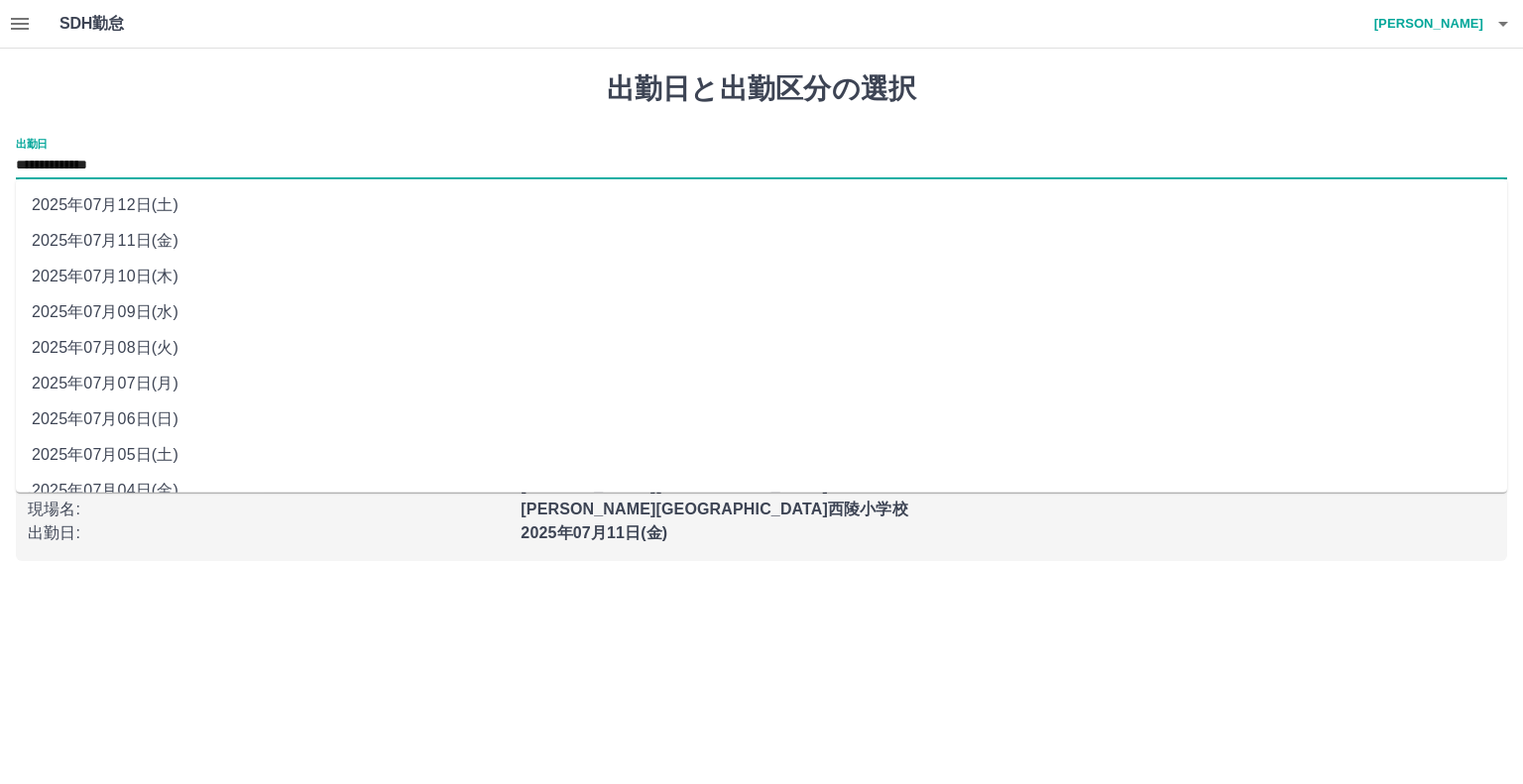 drag, startPoint x: 142, startPoint y: 166, endPoint x: 174, endPoint y: 357, distance: 193.66208 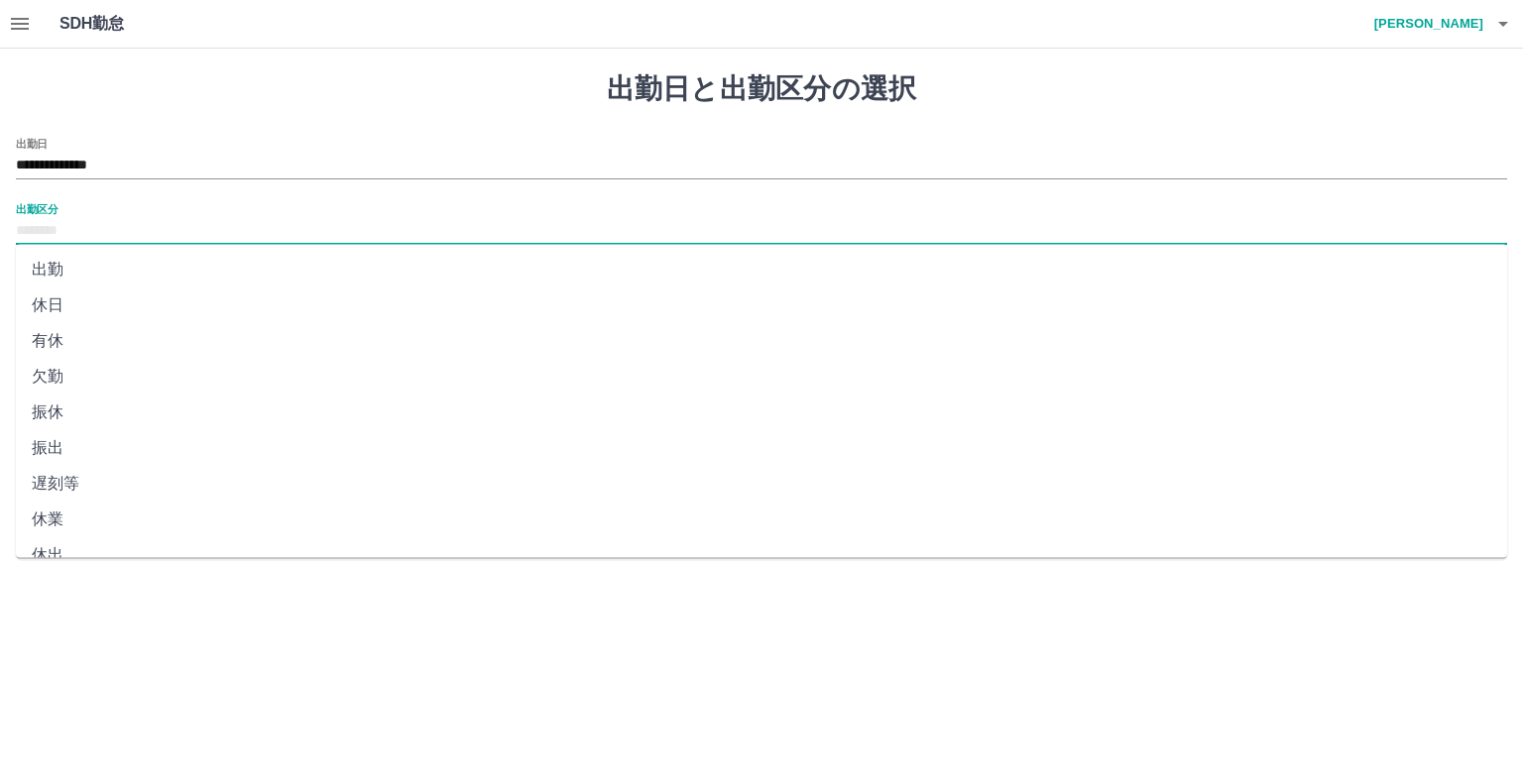 drag, startPoint x: 119, startPoint y: 237, endPoint x: 119, endPoint y: 260, distance: 23 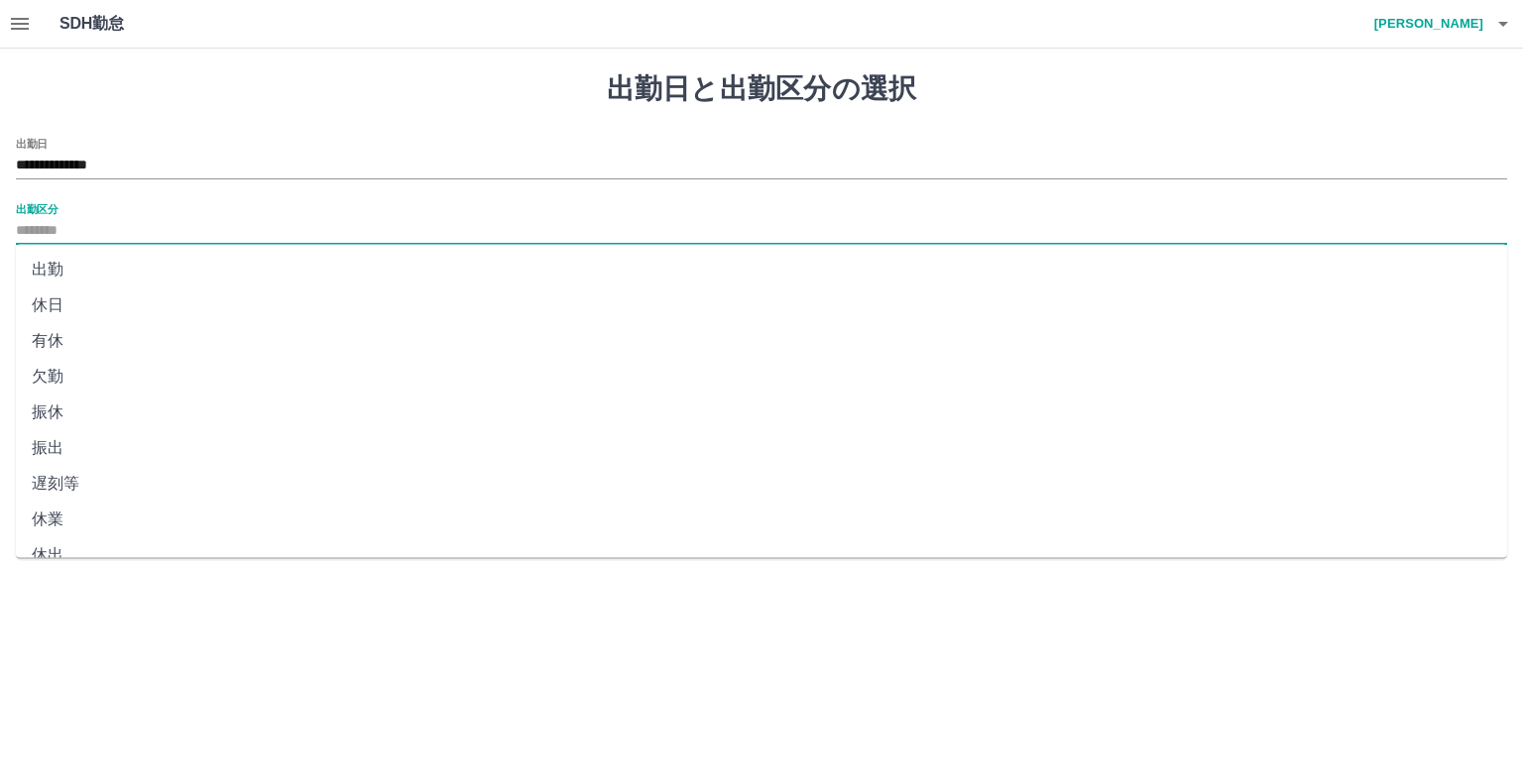 click on "**********" at bounding box center (762, 292) 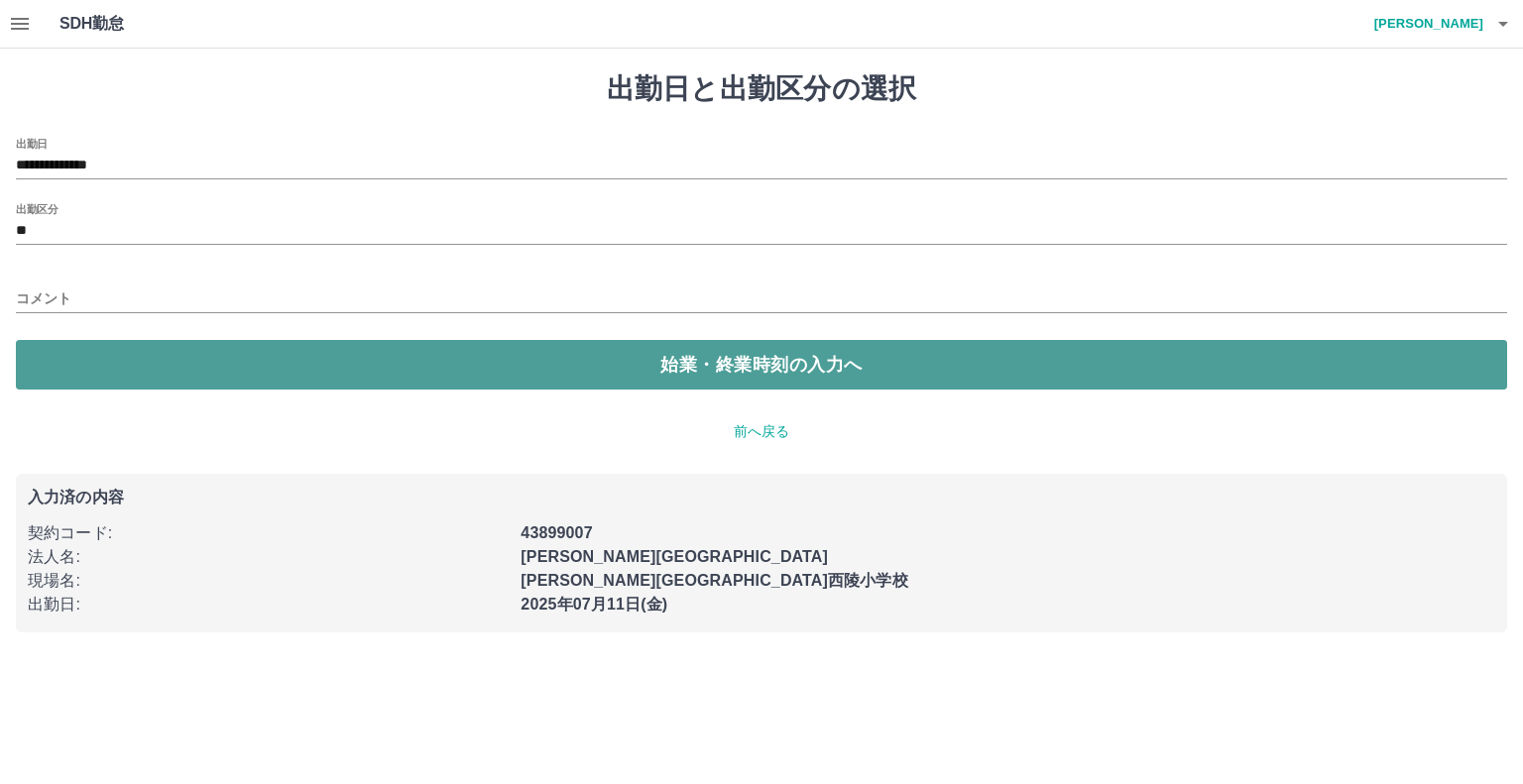 click on "始業・終業時刻の入力へ" at bounding box center (762, 365) 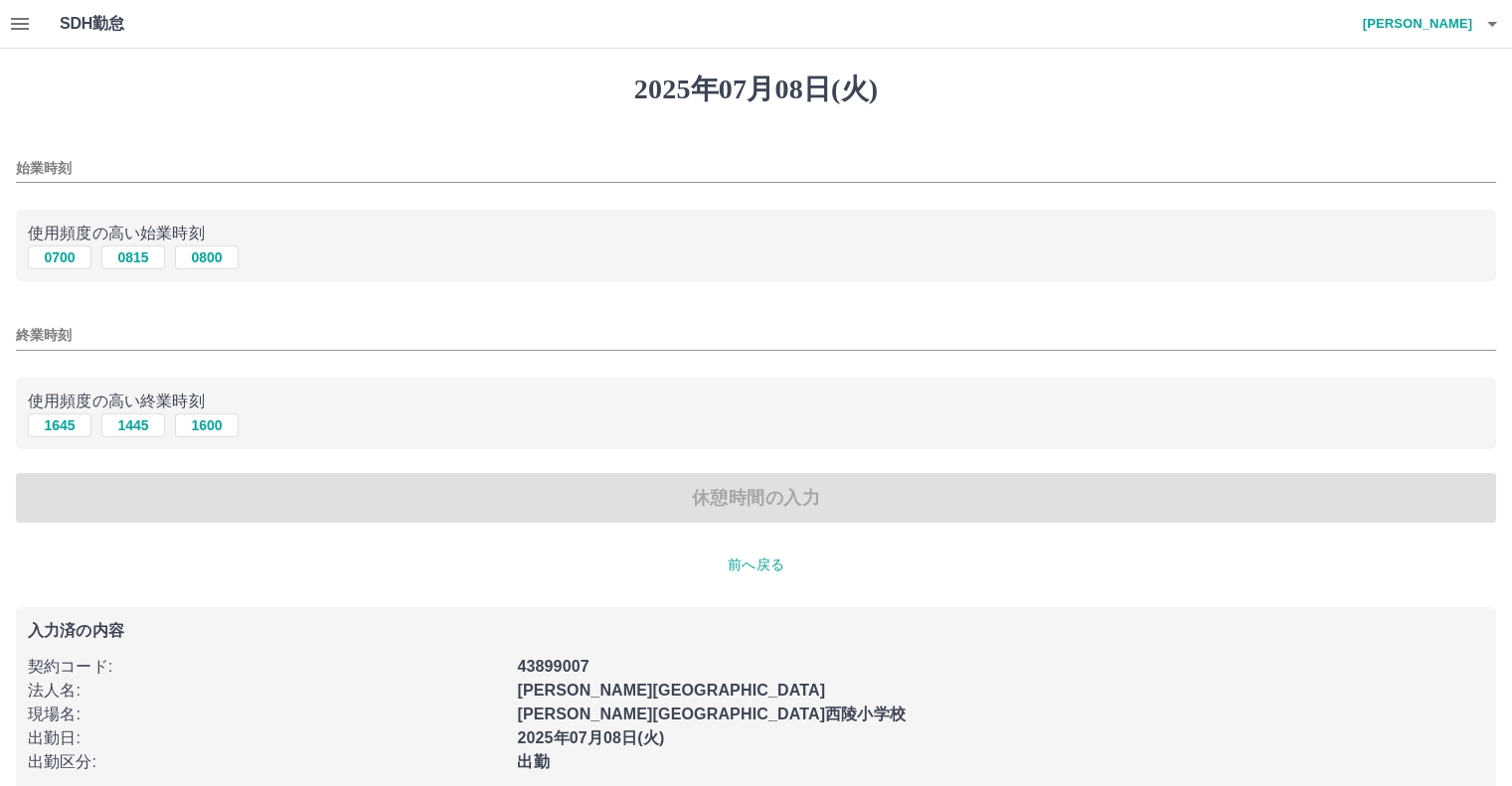 click on "使用頻度の高い始業時刻" at bounding box center (756, 234) 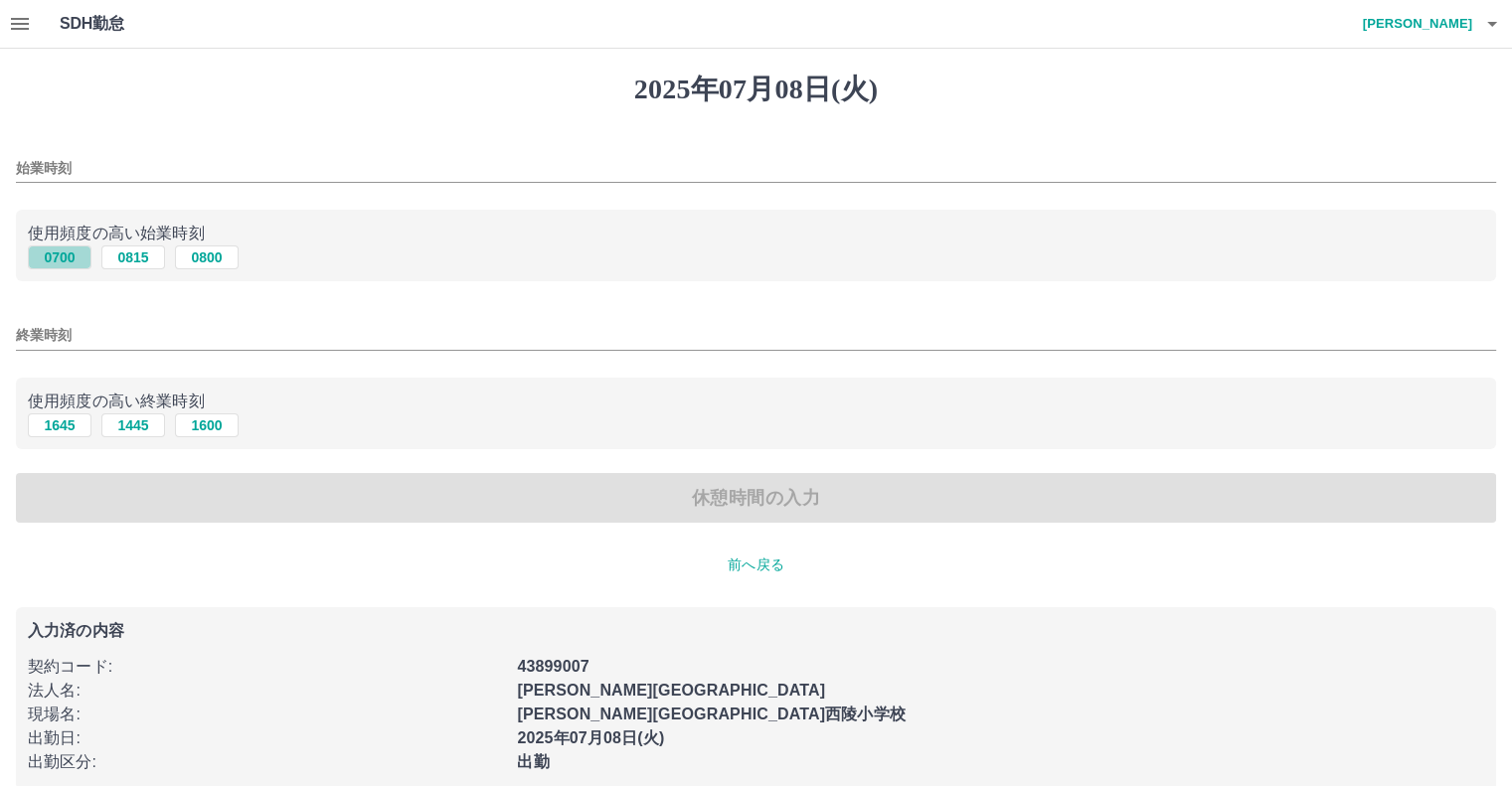 click on "0700" at bounding box center (60, 257) 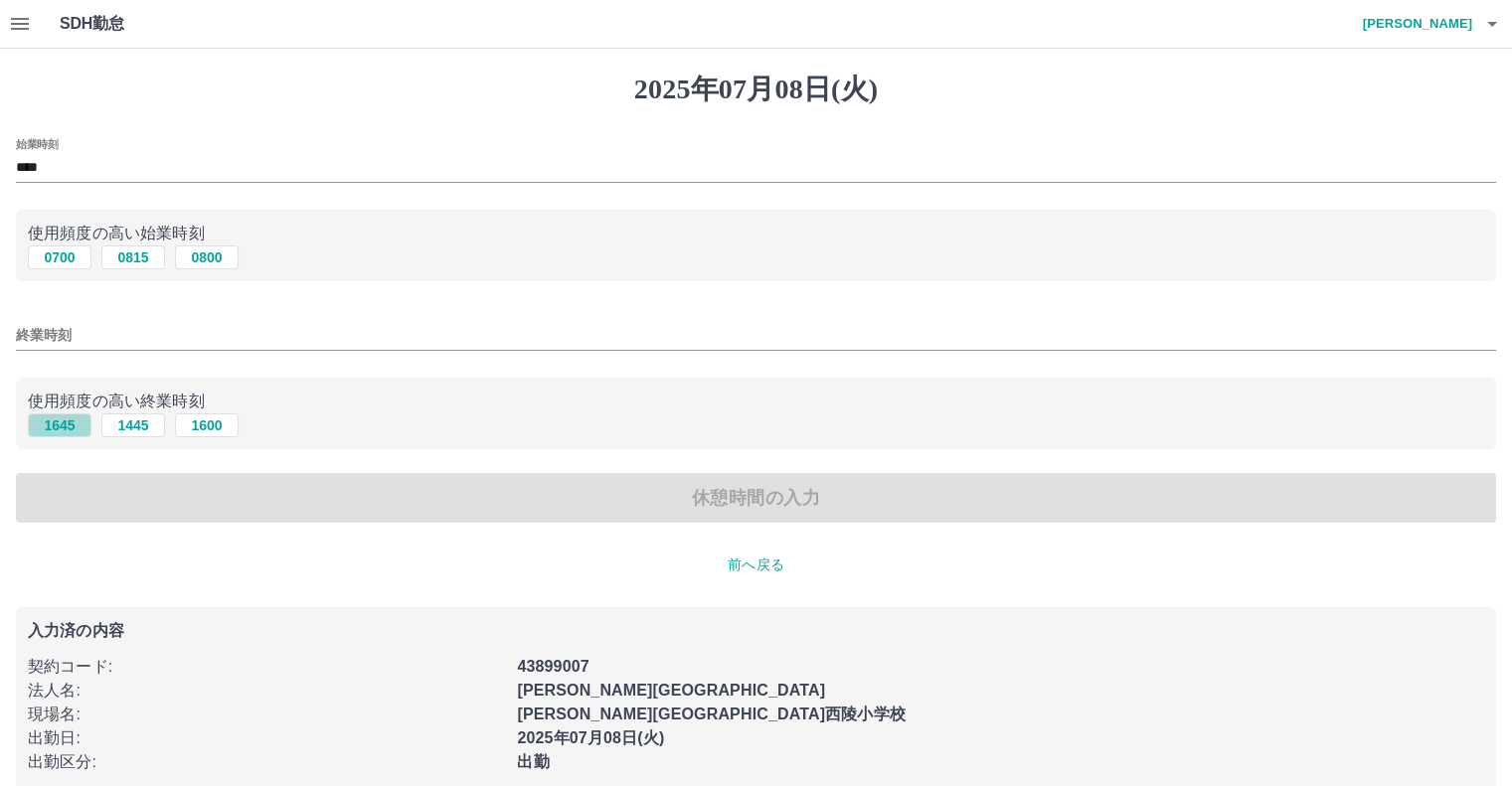click on "1645" at bounding box center [60, 425] 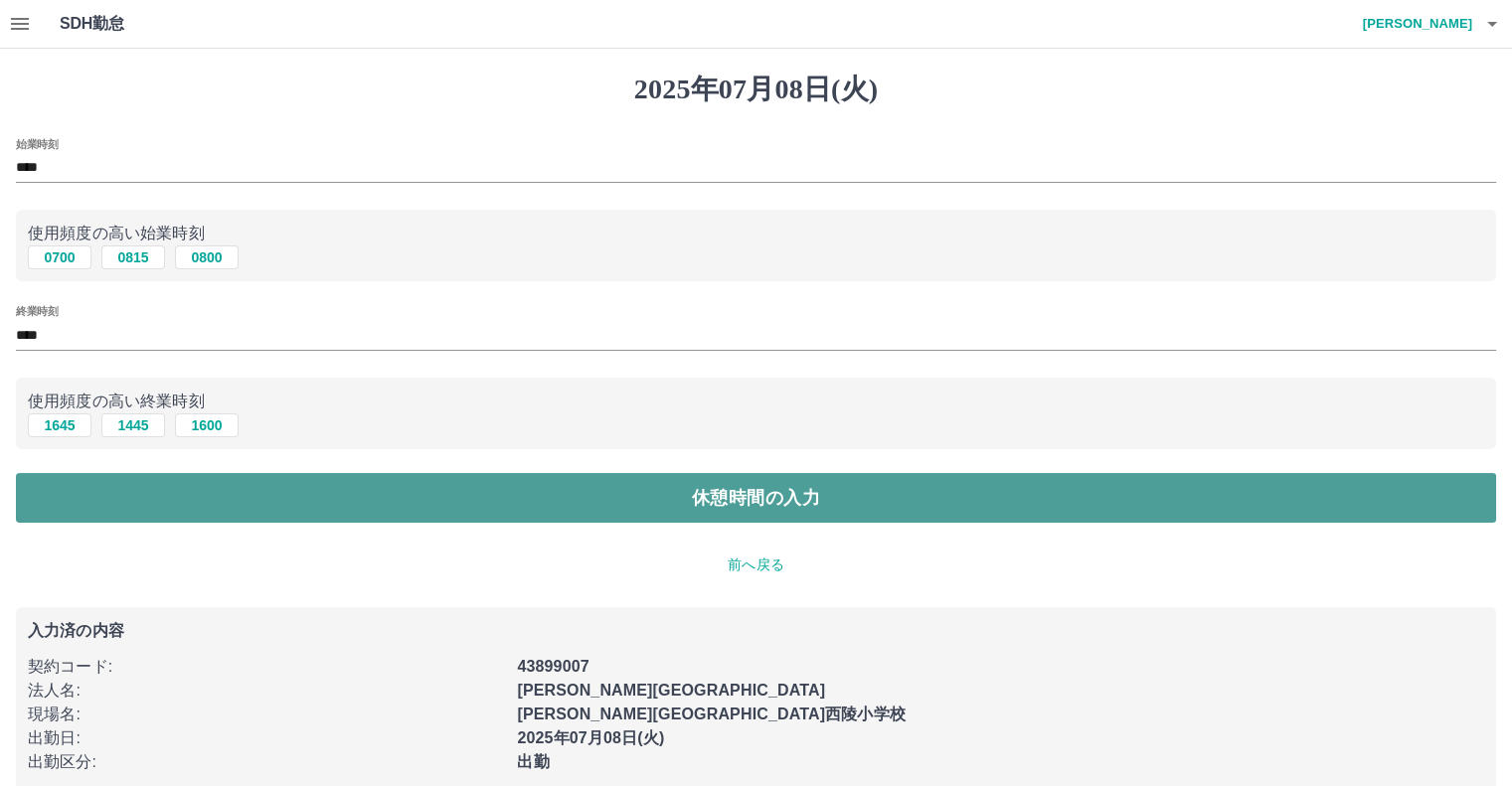 click on "休憩時間の入力" at bounding box center (756, 498) 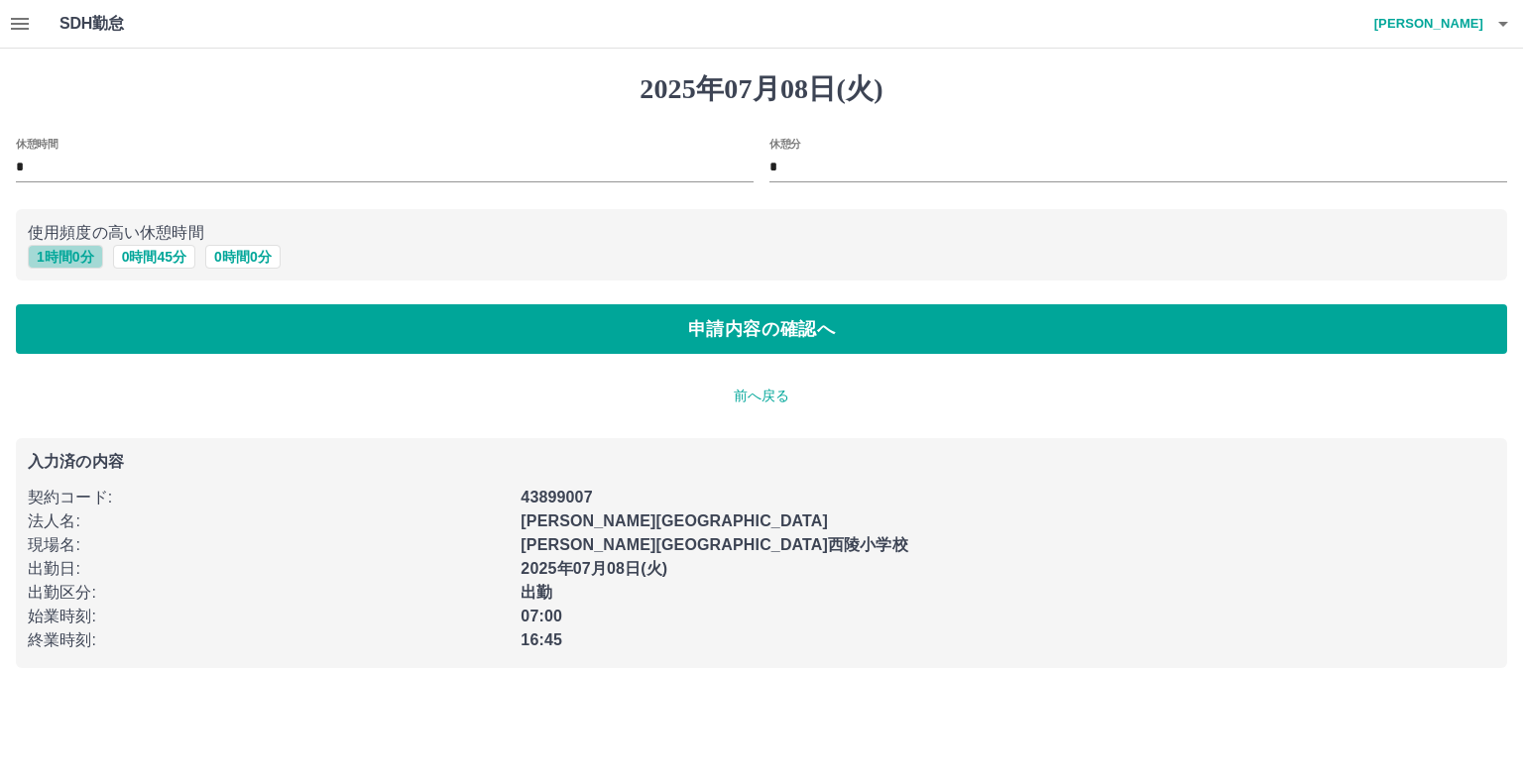 click on "1 時間 0 分" at bounding box center [65, 257] 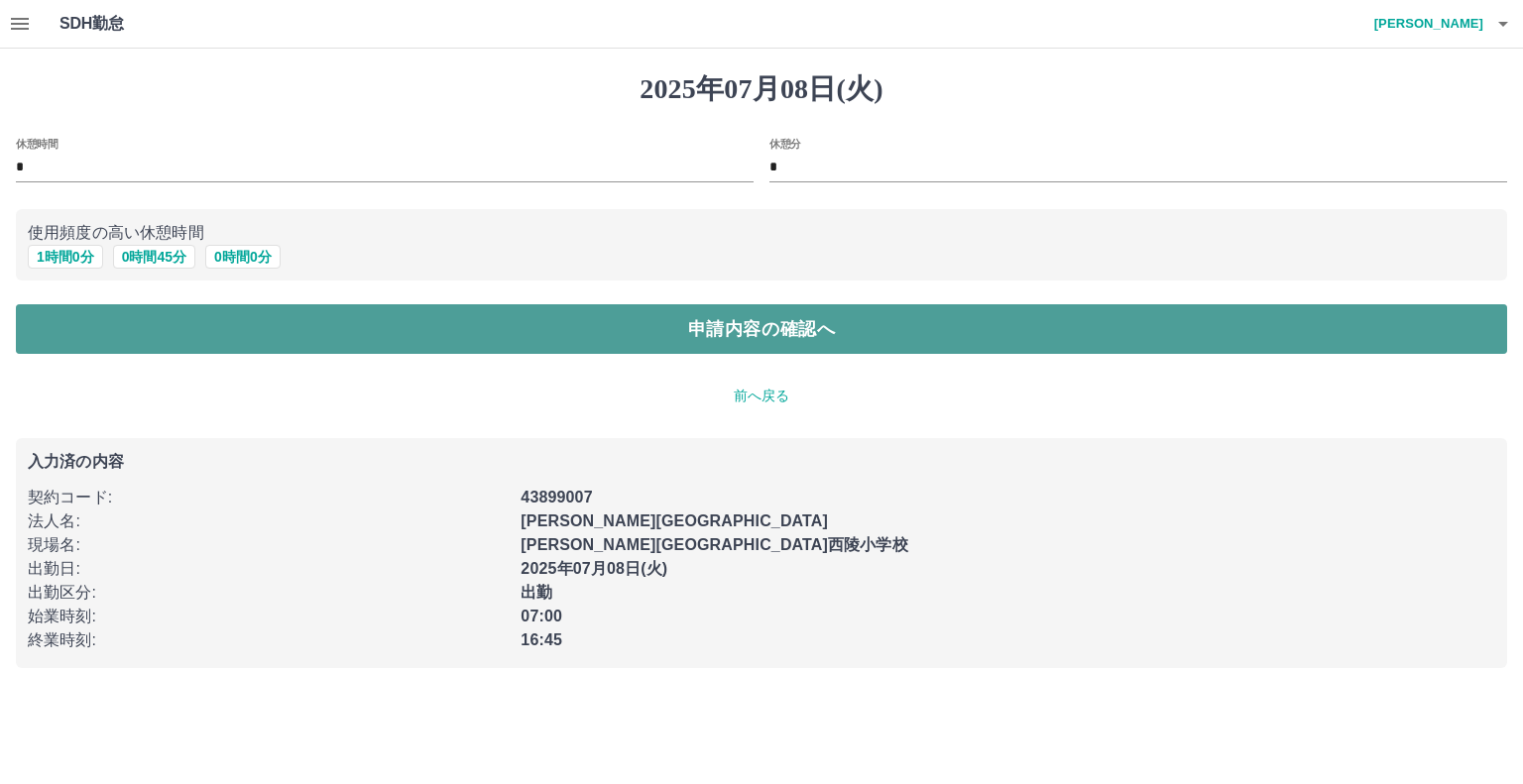 click on "申請内容の確認へ" at bounding box center (762, 329) 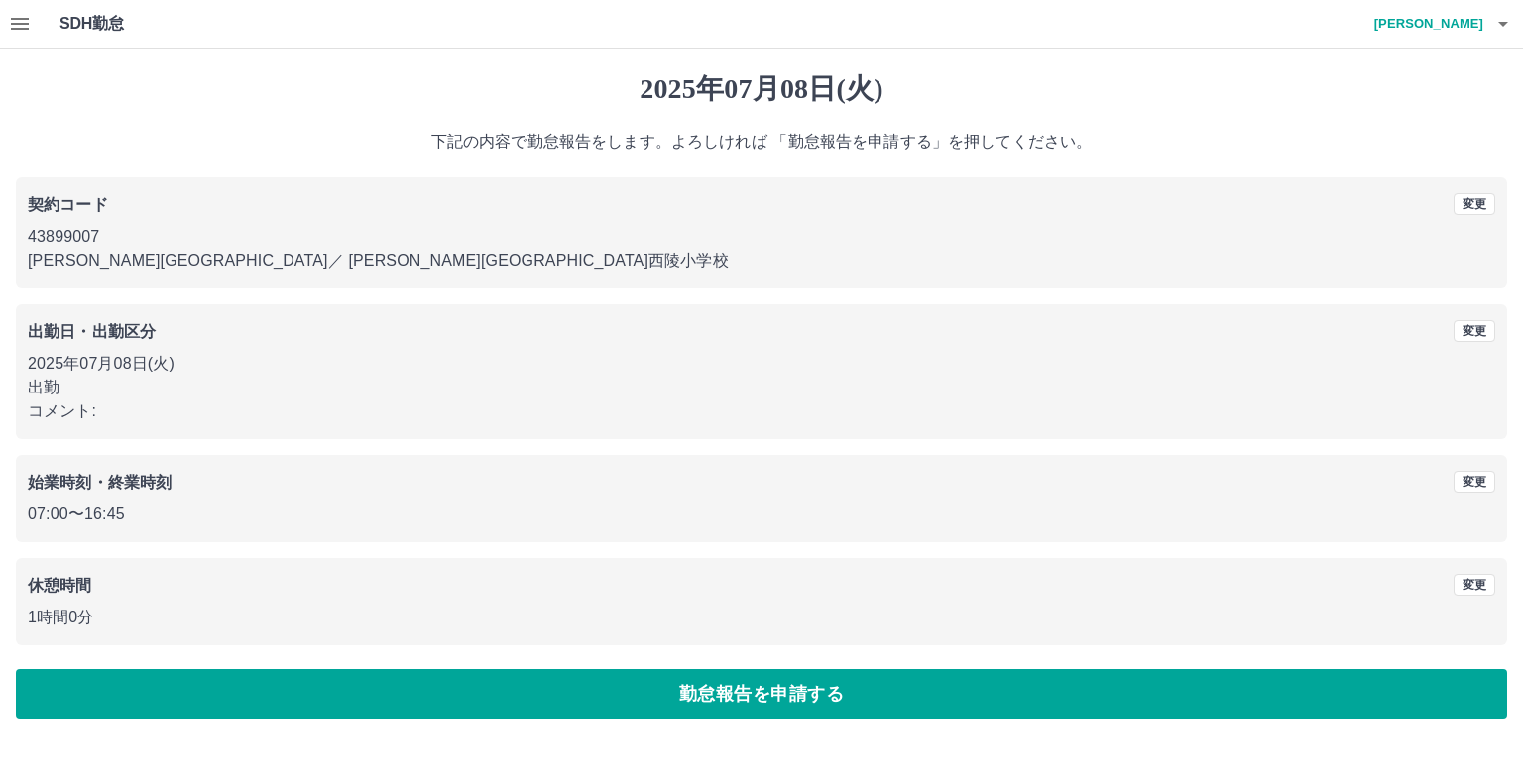 click on "2025年07月08日(火) 下記の内容で勤怠報告をします。よろしければ 「勤怠報告を申請する」を押してください。 契約コード 変更 43899007 瀬戸市  ／   瀬戸市西陵小学校 出勤日・出勤区分 変更 2025年07月08日(火) 出勤 コメント:  始業時刻・終業時刻 変更 07:00 〜 16:45 休憩時間 変更 1時間0分 勤怠報告を申請する" at bounding box center (762, 395) 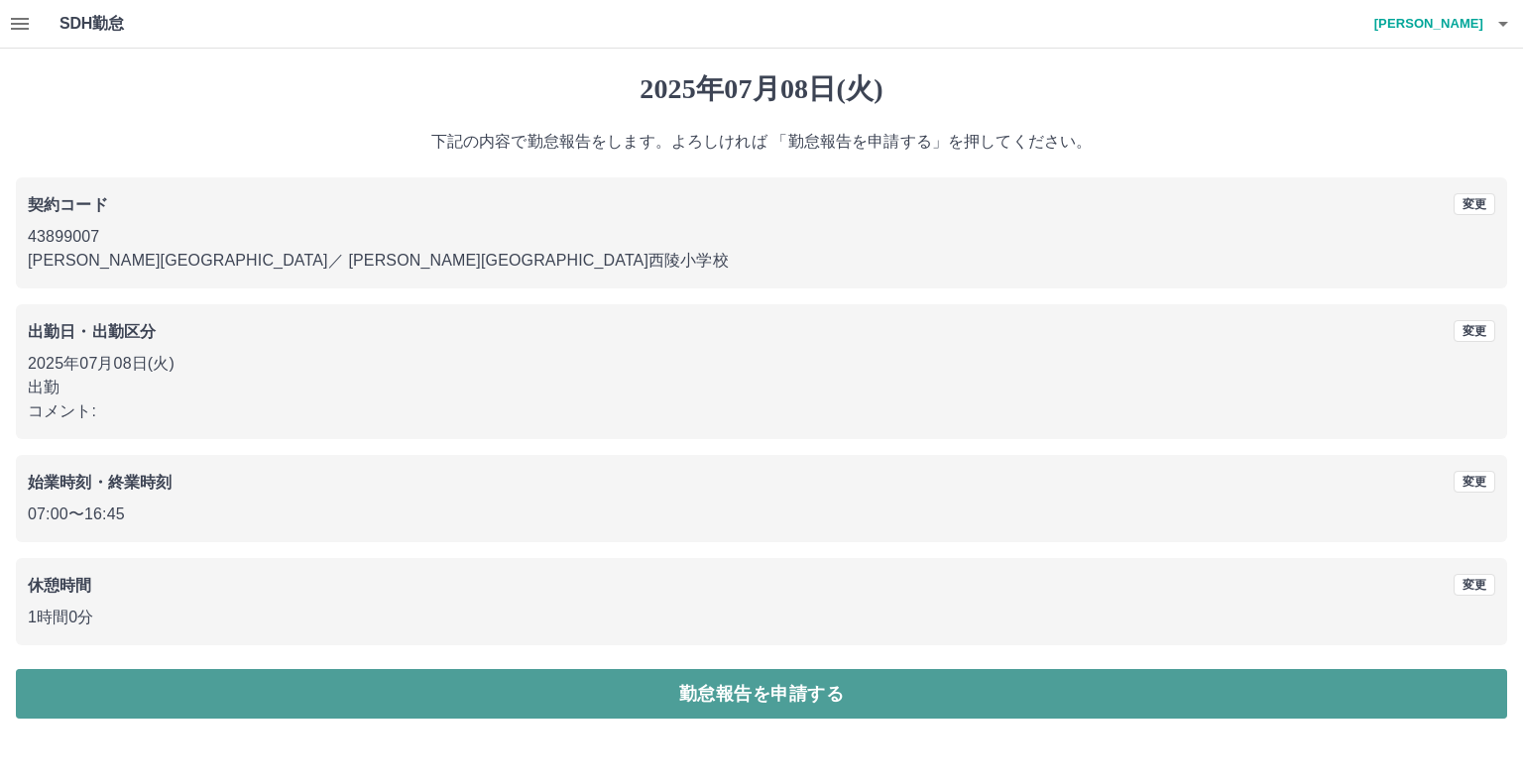 click on "勤怠報告を申請する" at bounding box center (762, 694) 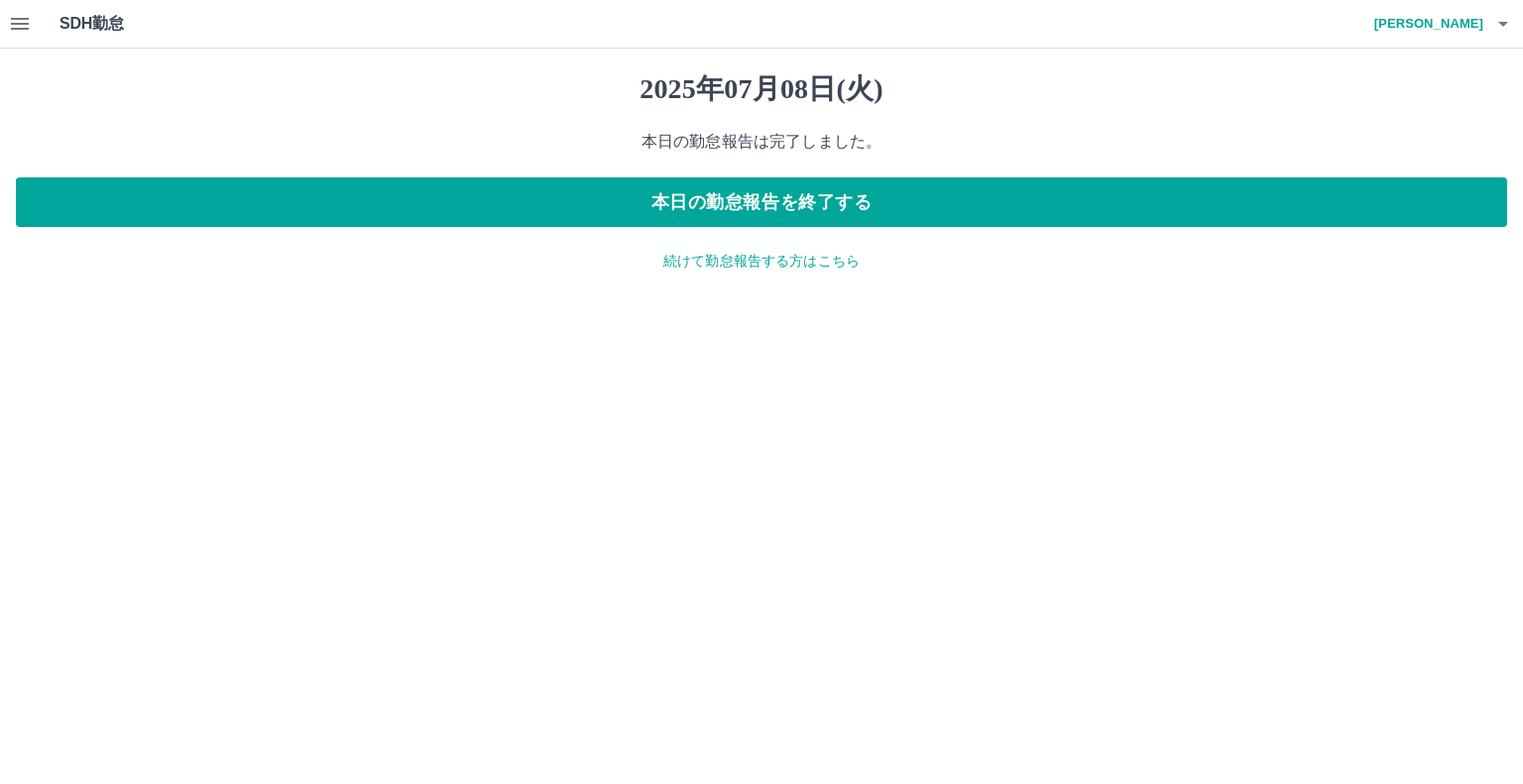 click on "2025年07月08日(火) 本日の勤怠報告は完了しました。 本日の勤怠報告を終了する 続けて勤怠報告する方はこちら" at bounding box center (762, 171) 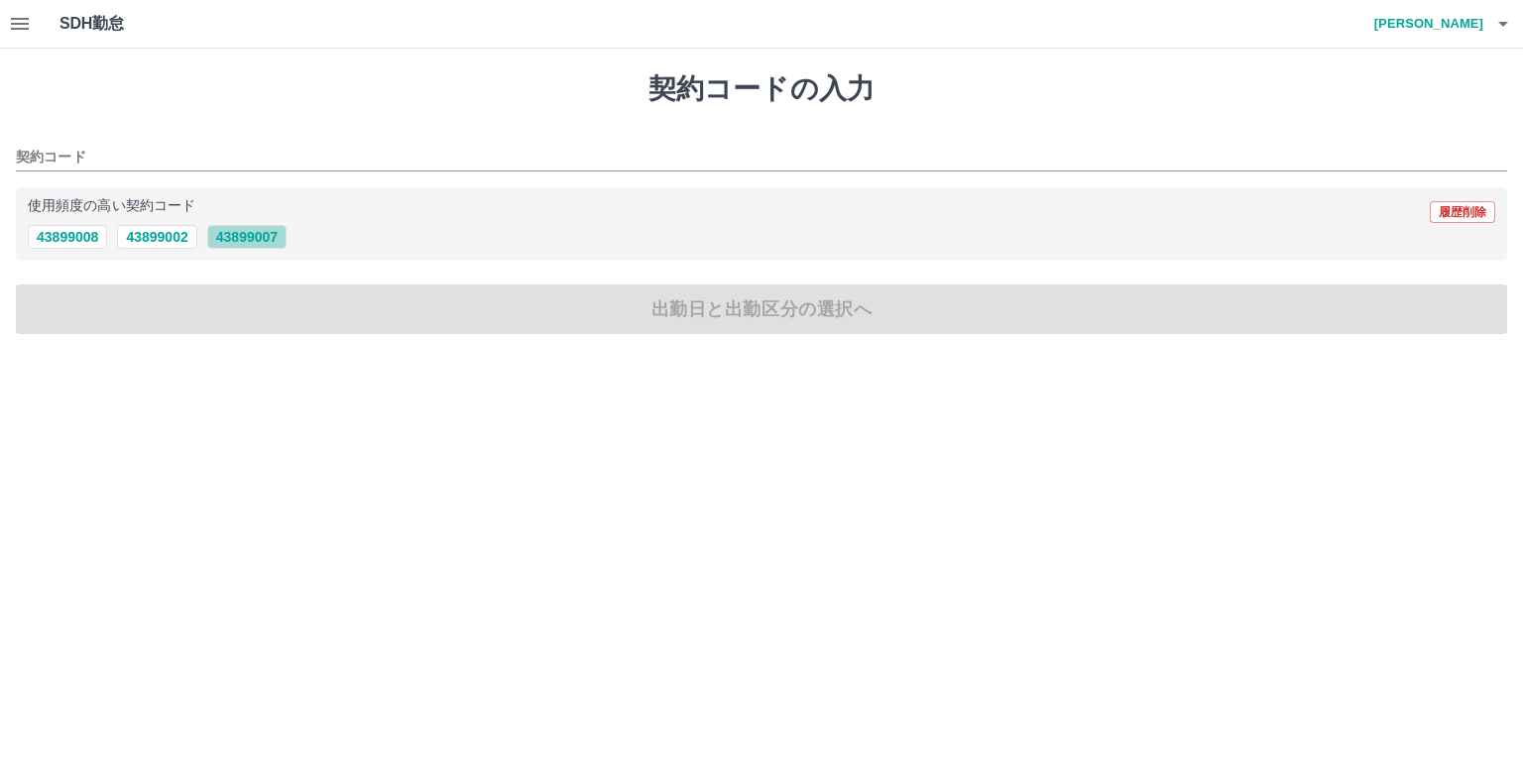 click on "43899007" at bounding box center (247, 237) 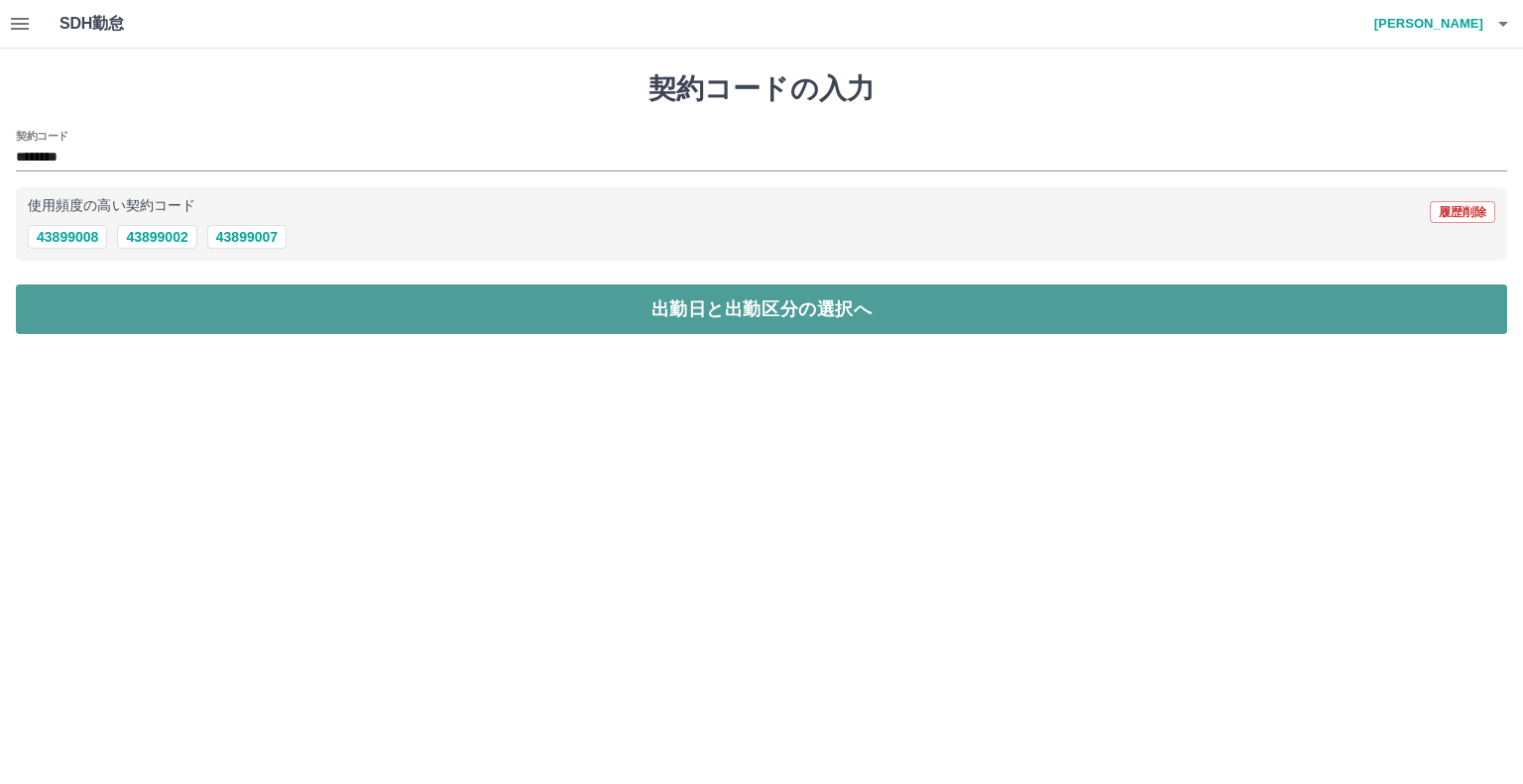 click on "出勤日と出勤区分の選択へ" at bounding box center (762, 309) 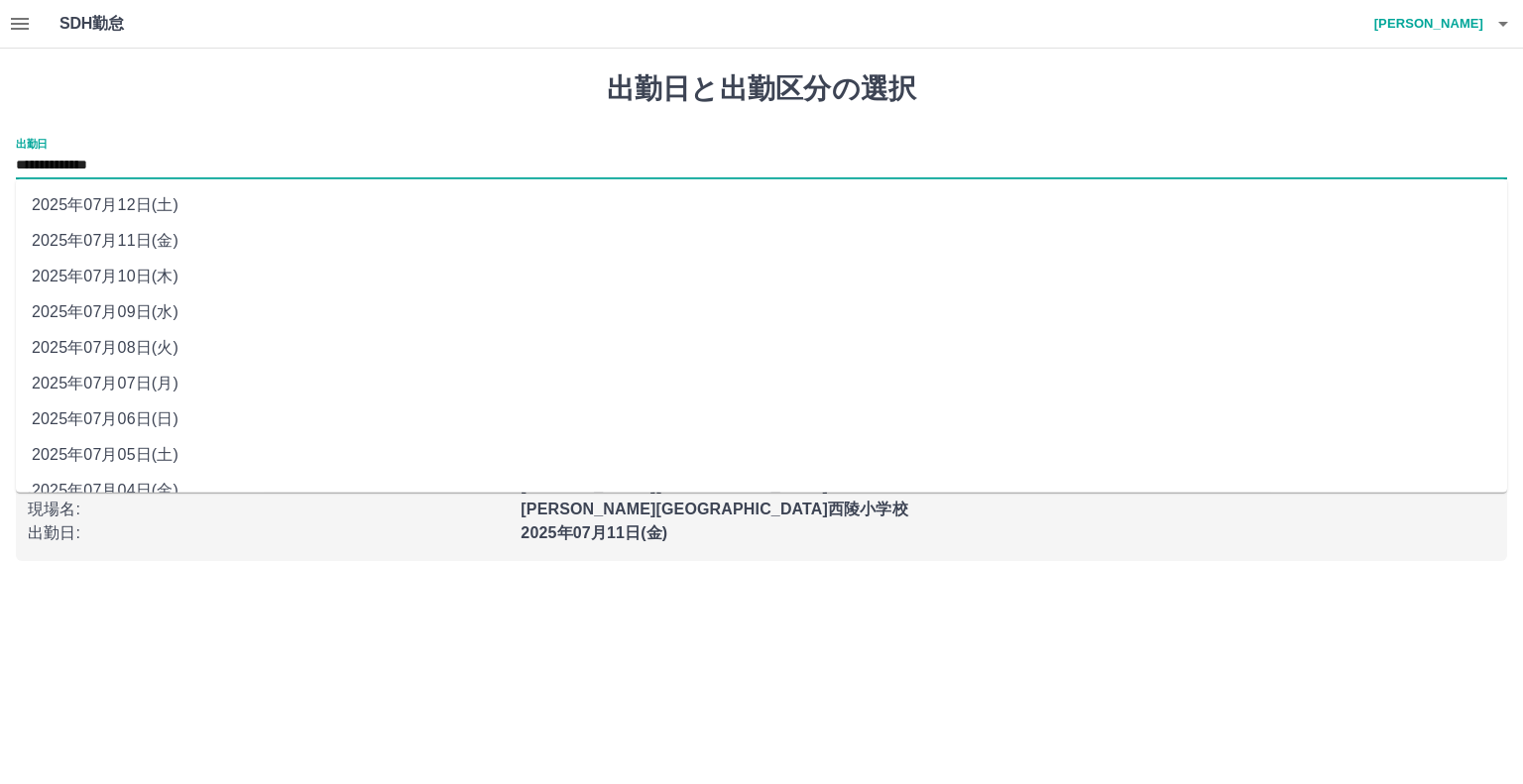click on "**********" at bounding box center [762, 166] 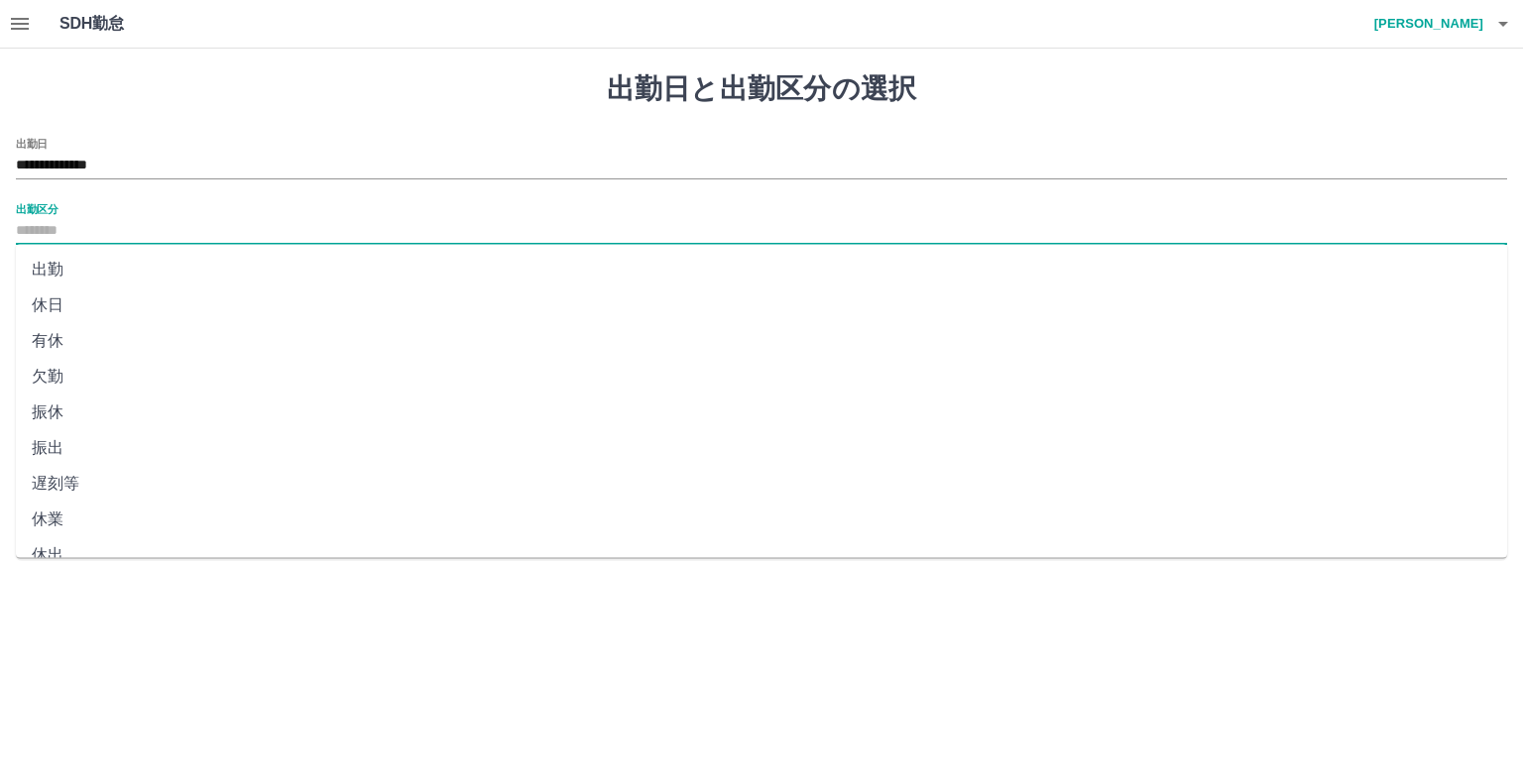 drag, startPoint x: 82, startPoint y: 231, endPoint x: 96, endPoint y: 280, distance: 50.96077 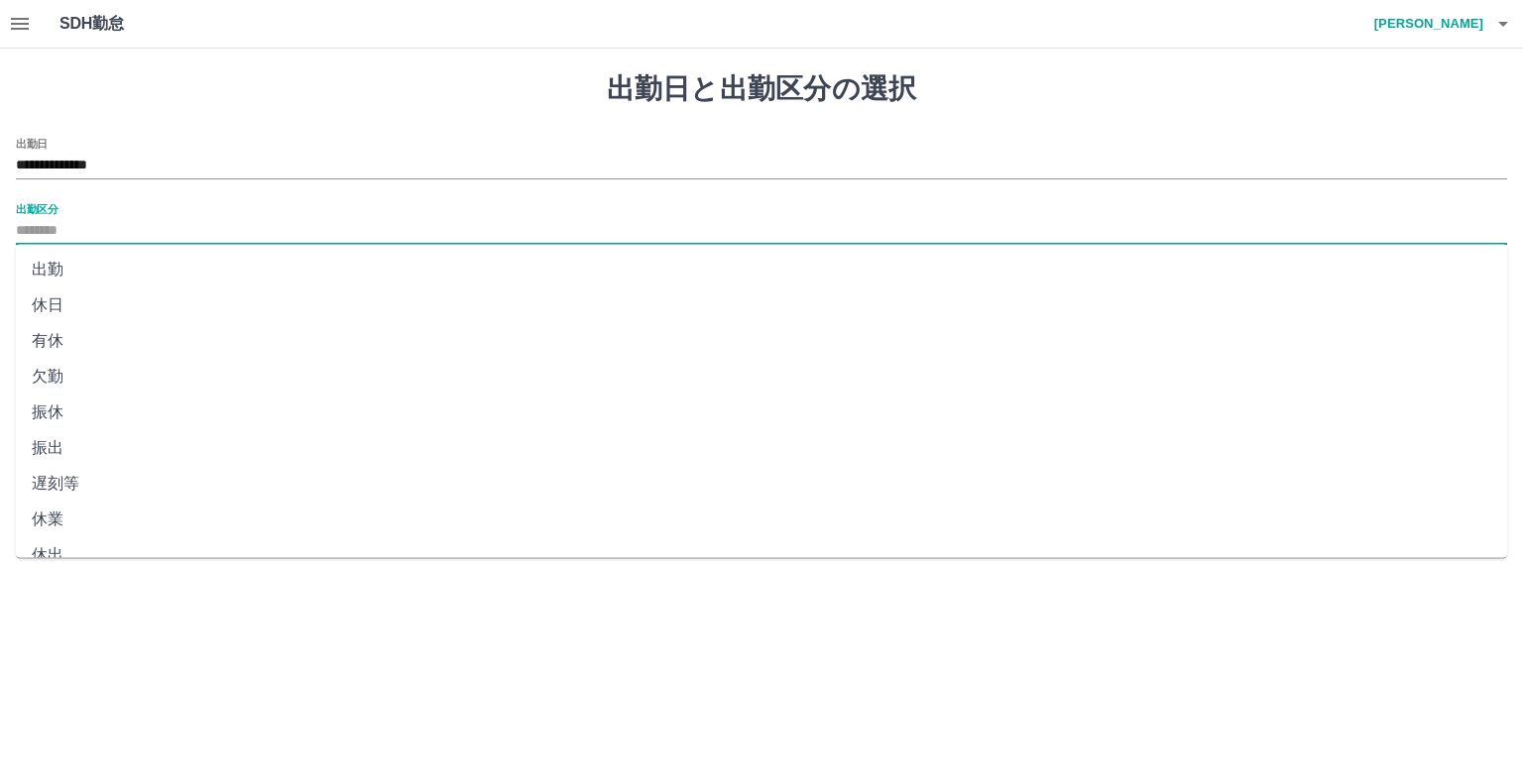 click on "**********" at bounding box center [762, 292] 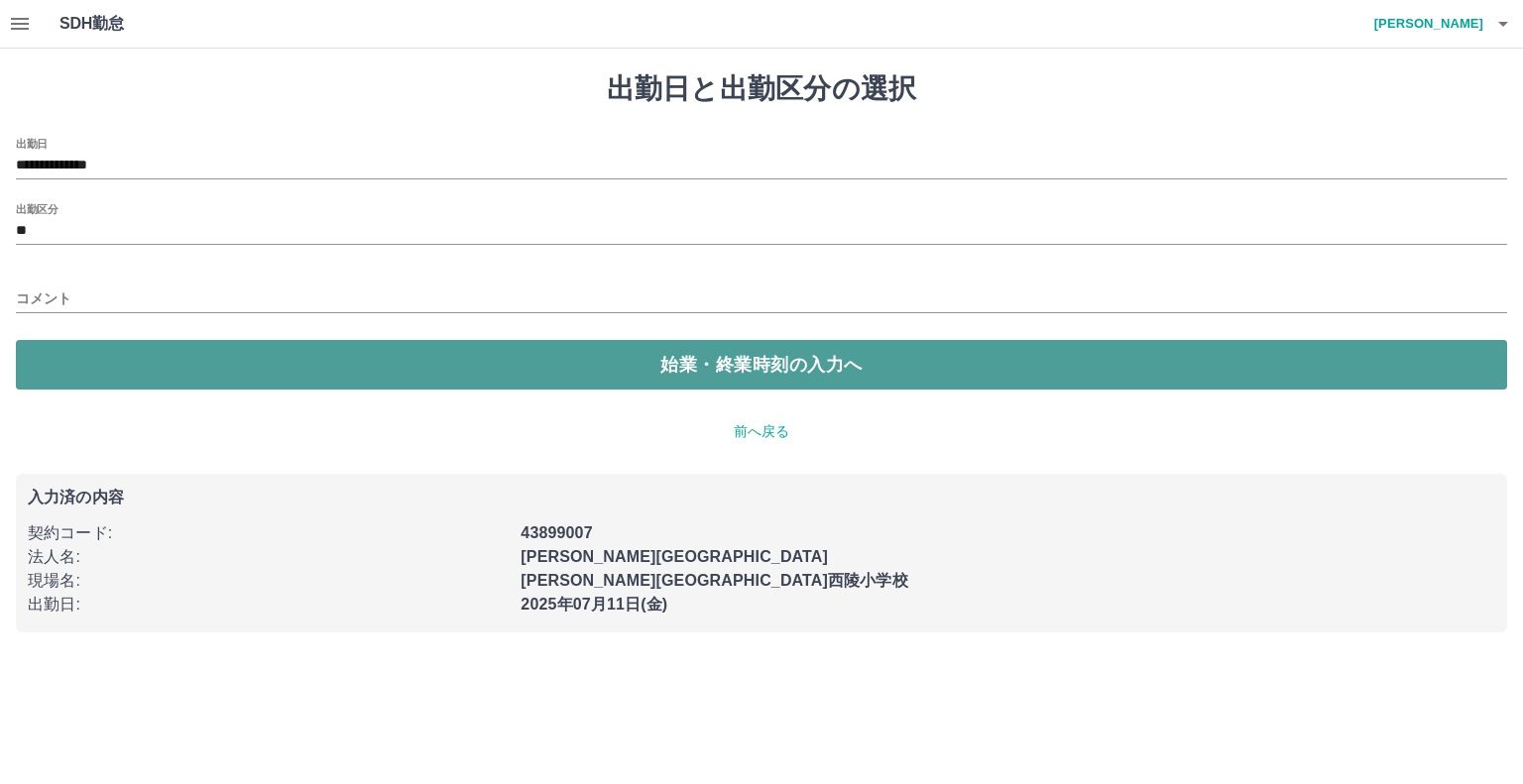click on "始業・終業時刻の入力へ" at bounding box center [762, 365] 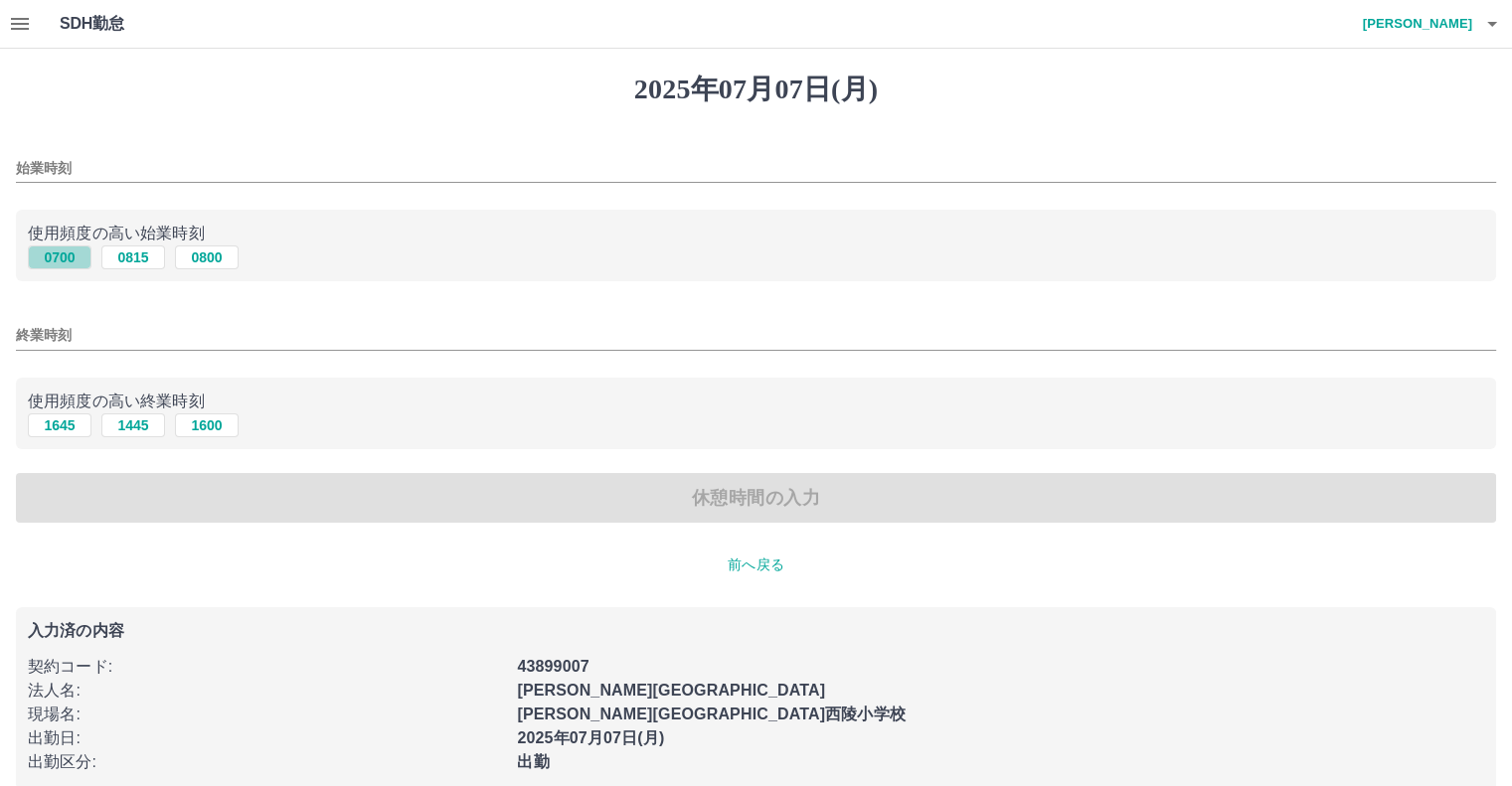click on "0700" at bounding box center [60, 257] 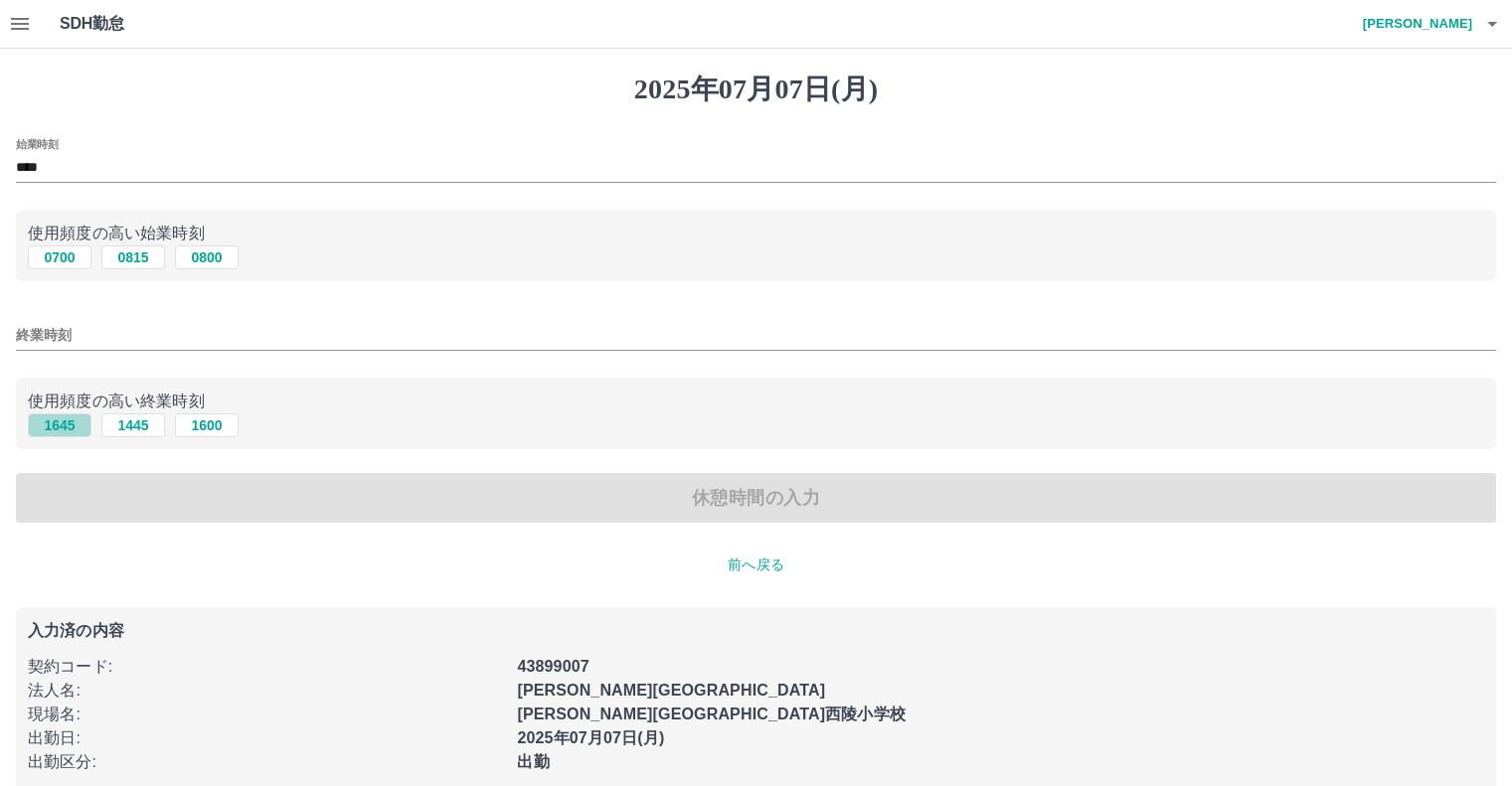 click on "1645" at bounding box center [60, 425] 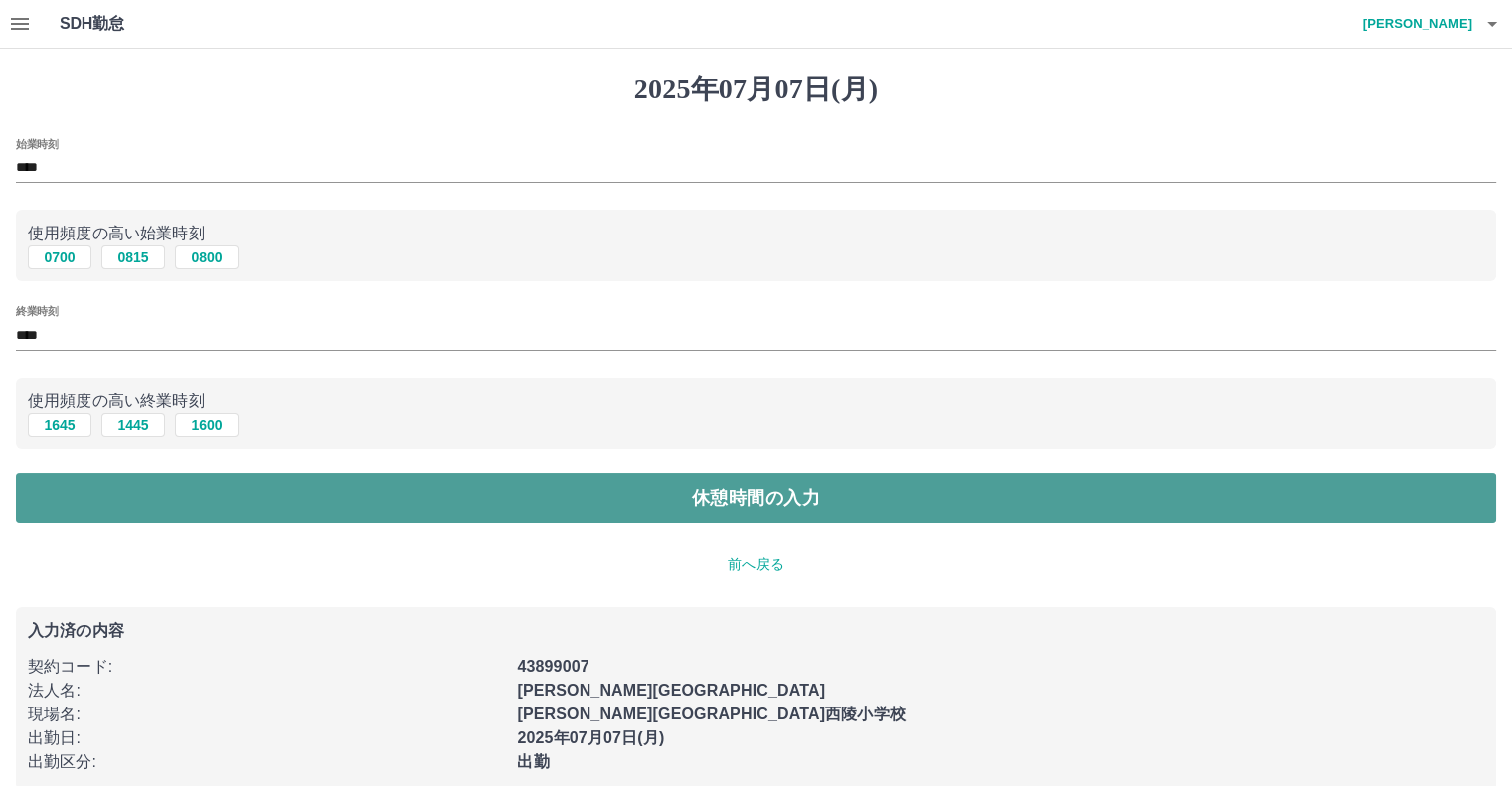click on "休憩時間の入力" at bounding box center [756, 498] 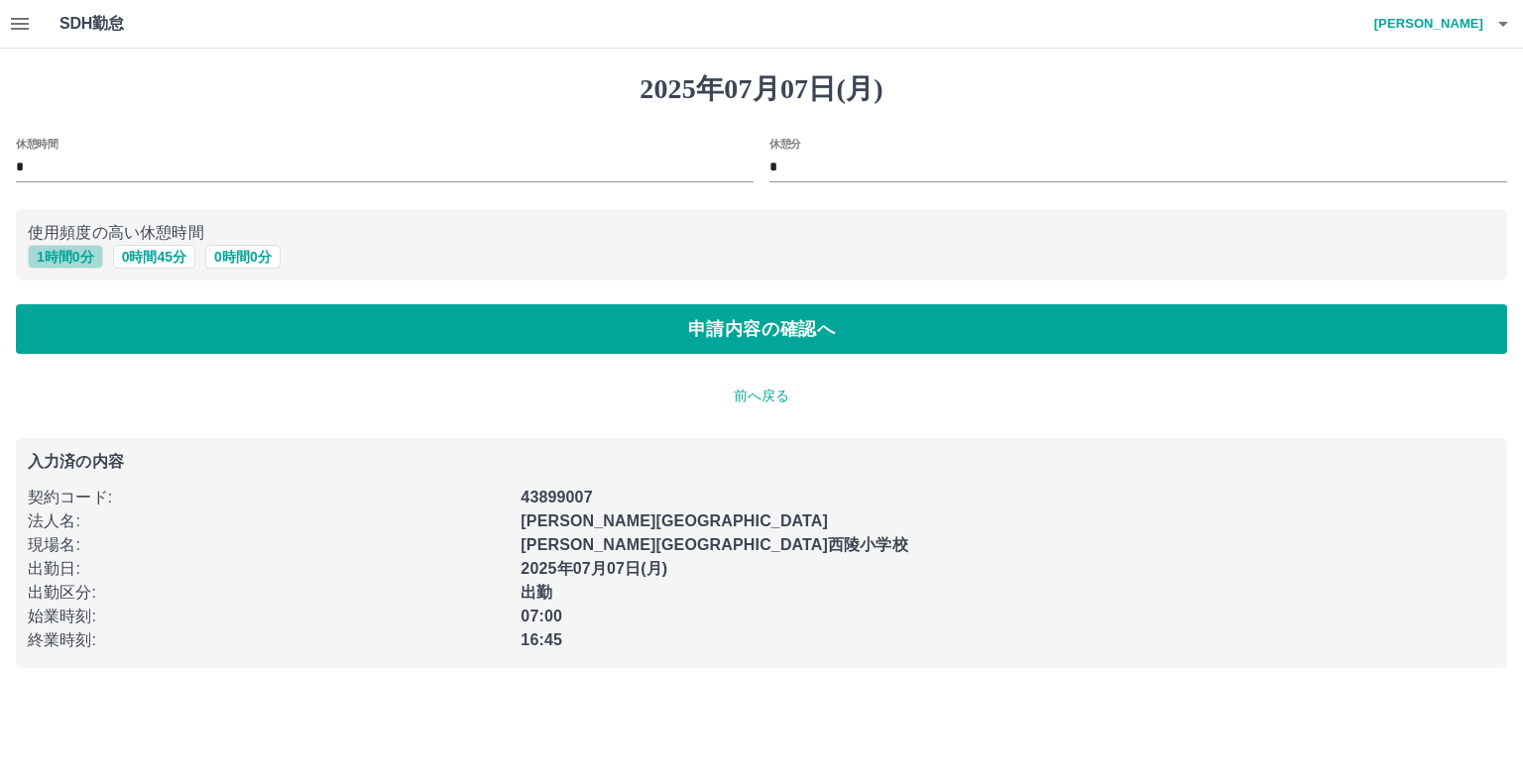 click on "1 時間 0 分" at bounding box center (65, 257) 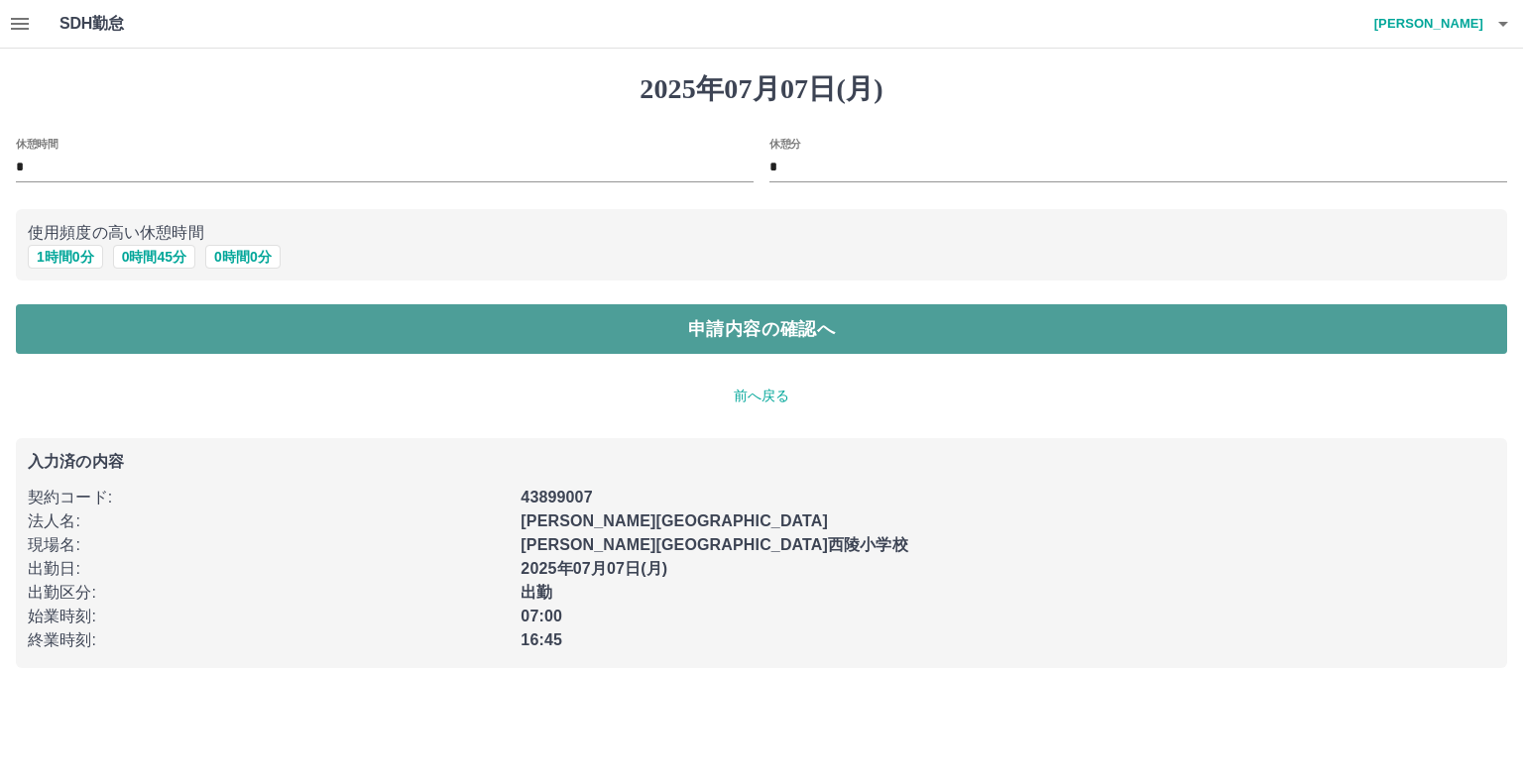 click on "申請内容の確認へ" at bounding box center (762, 329) 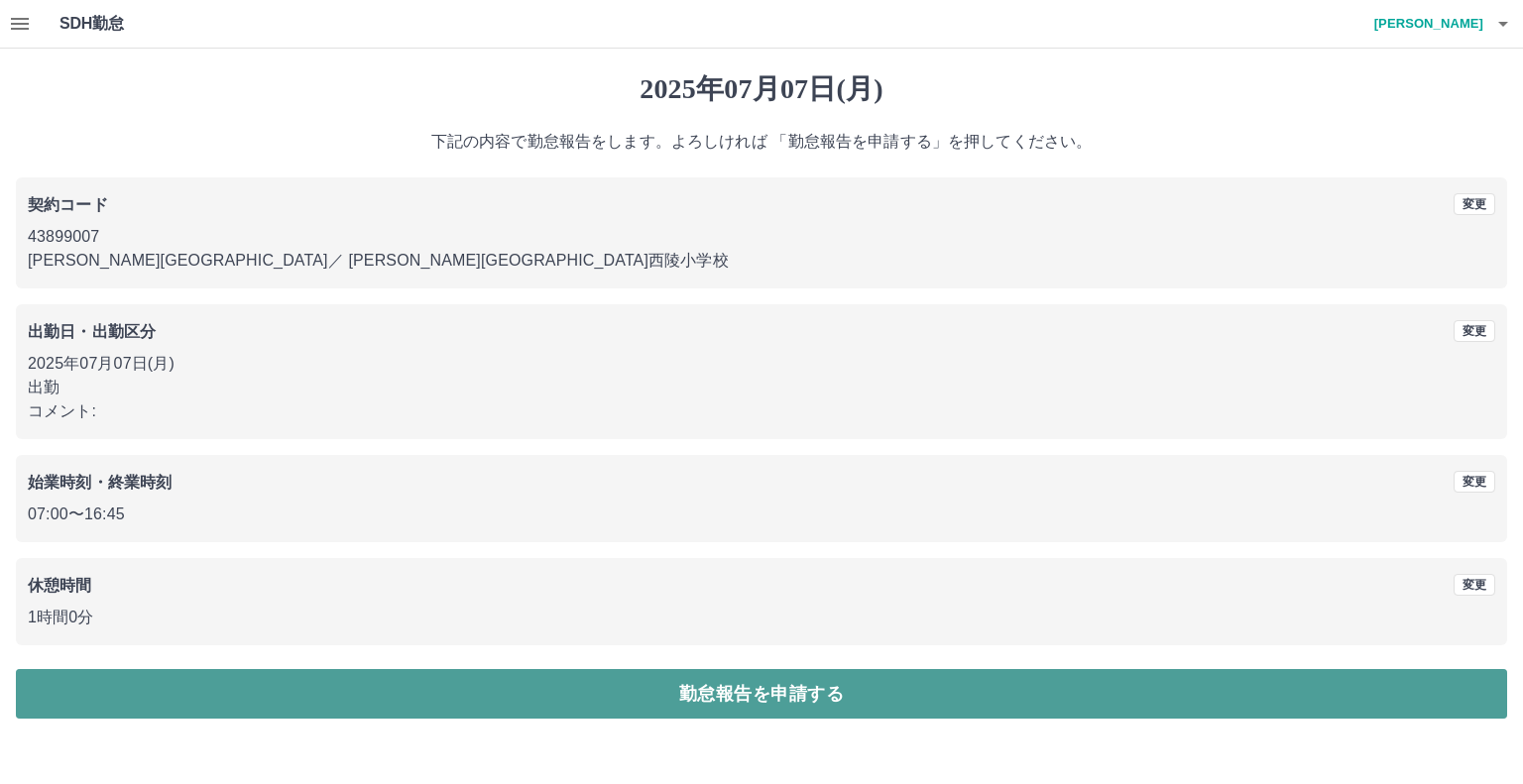 click on "勤怠報告を申請する" at bounding box center [762, 694] 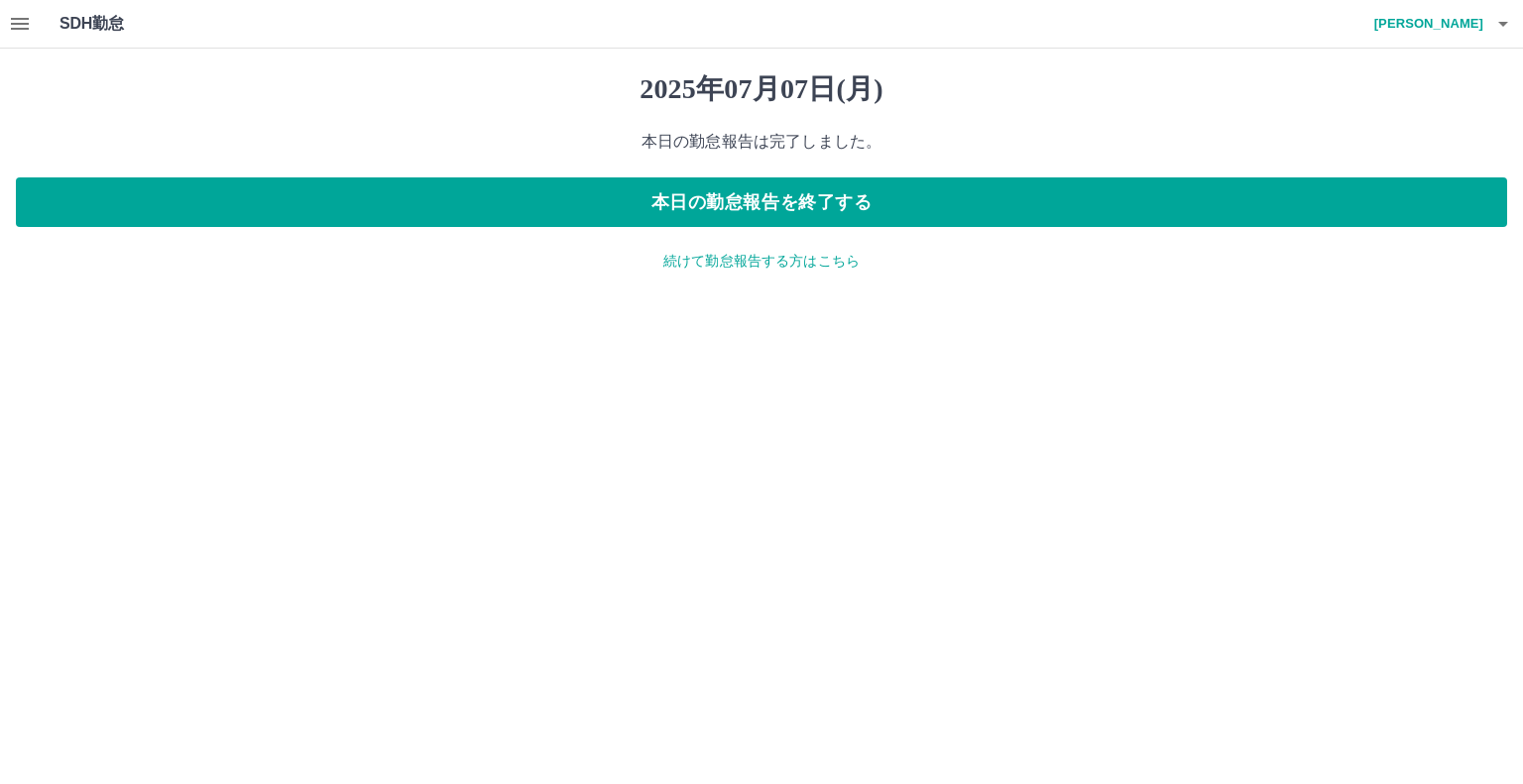 click on "宇佐見　尚美" at bounding box center (1424, 24) 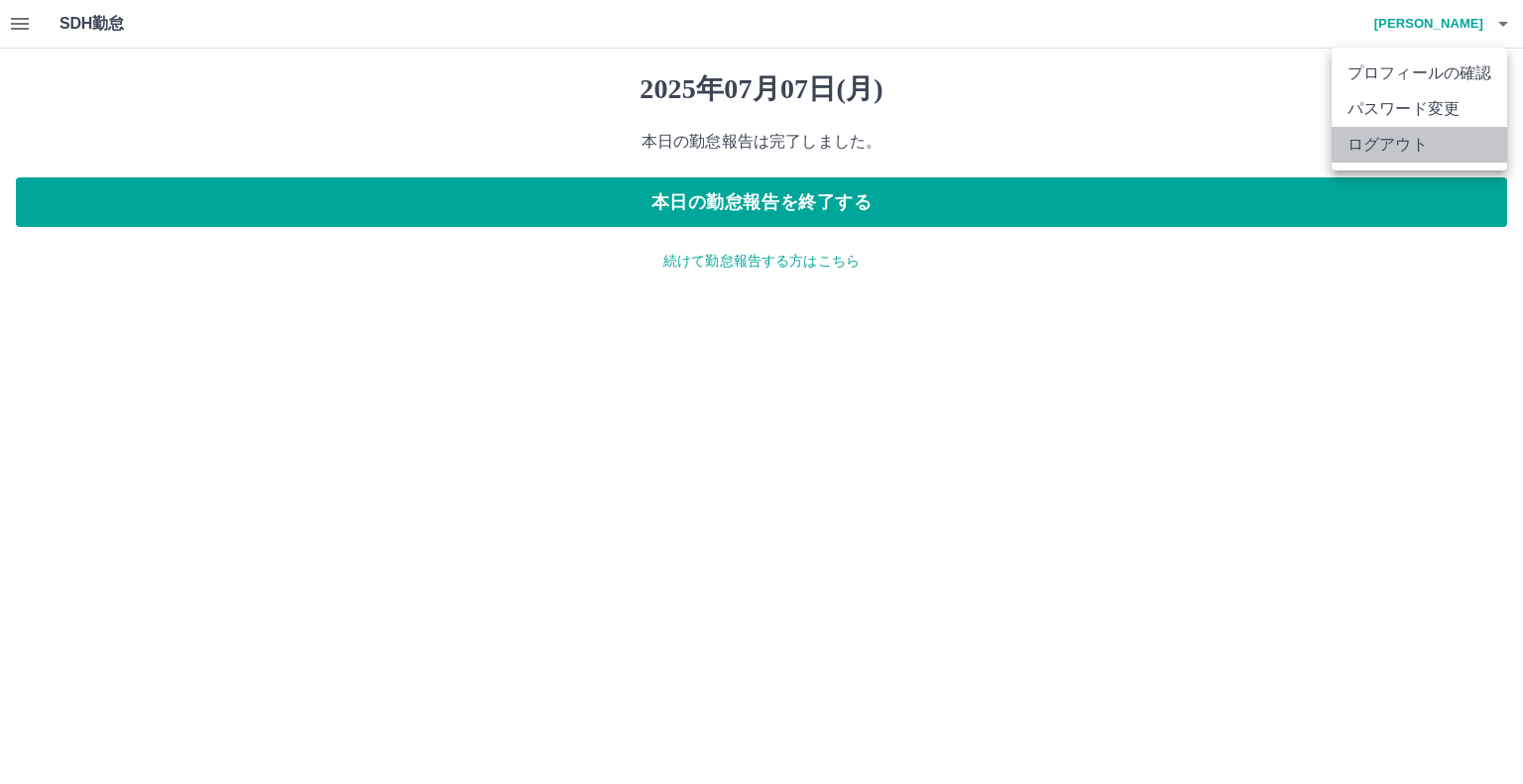 click on "ログアウト" at bounding box center [1419, 145] 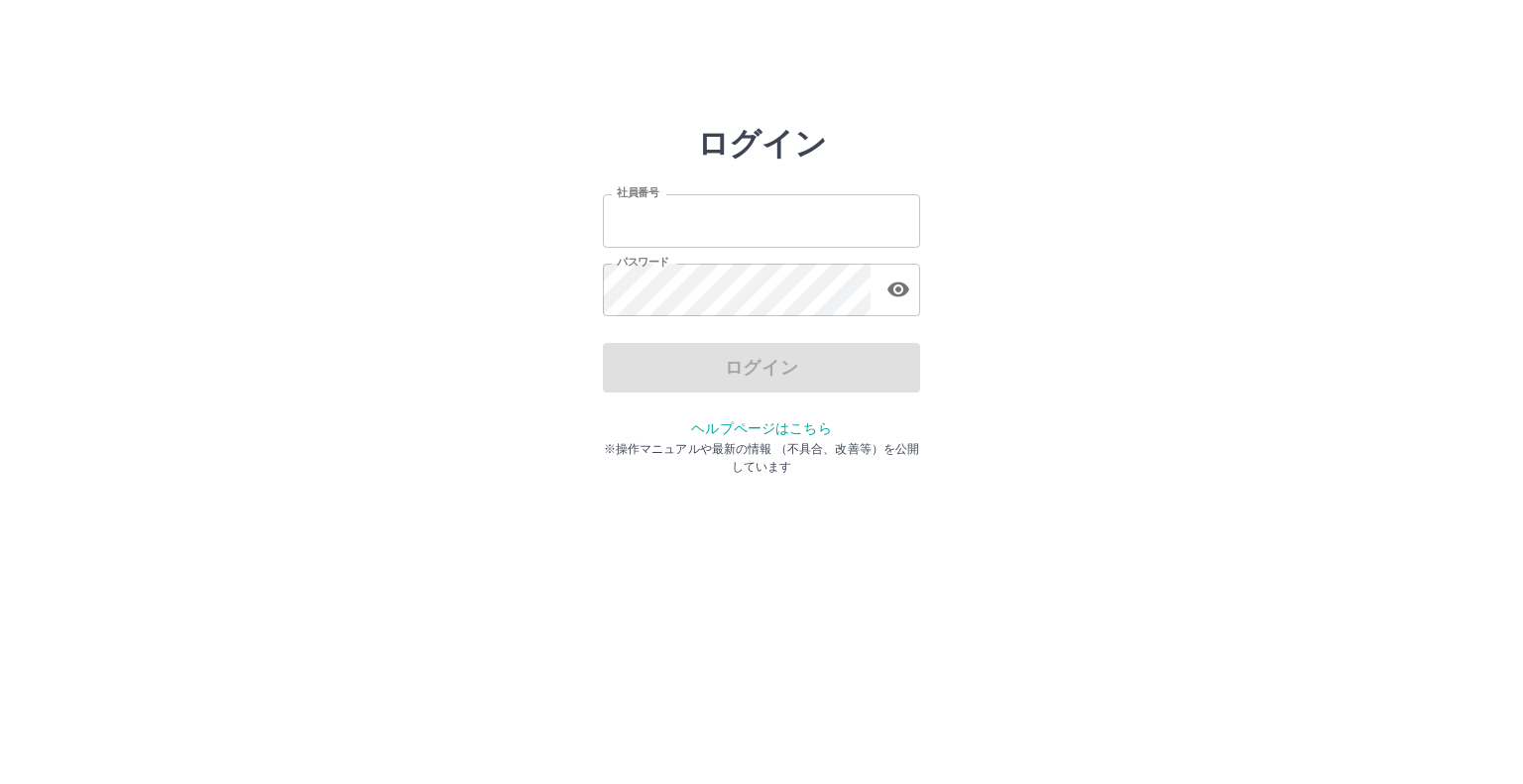 scroll, scrollTop: 0, scrollLeft: 0, axis: both 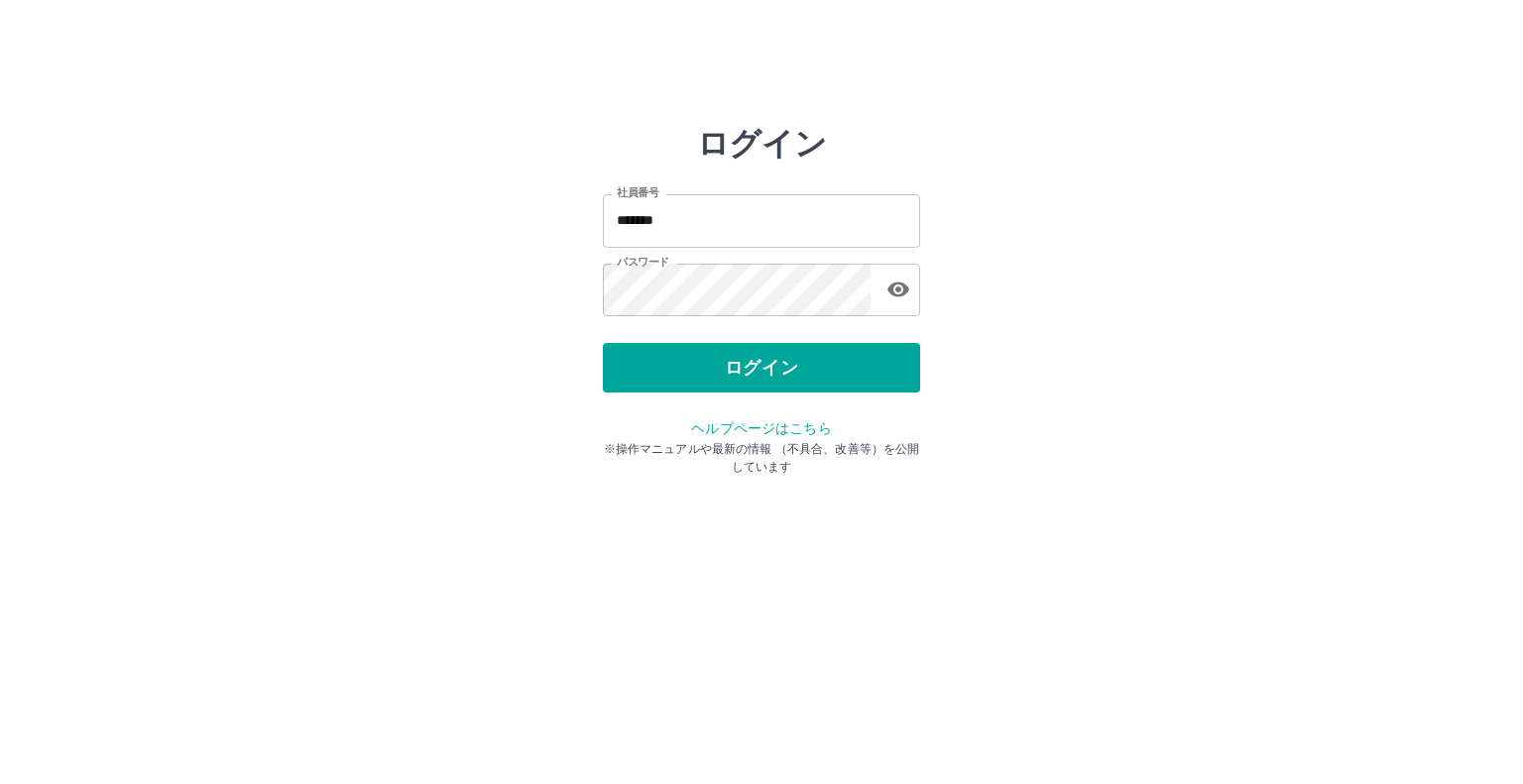 click on "ログイン" at bounding box center [762, 368] 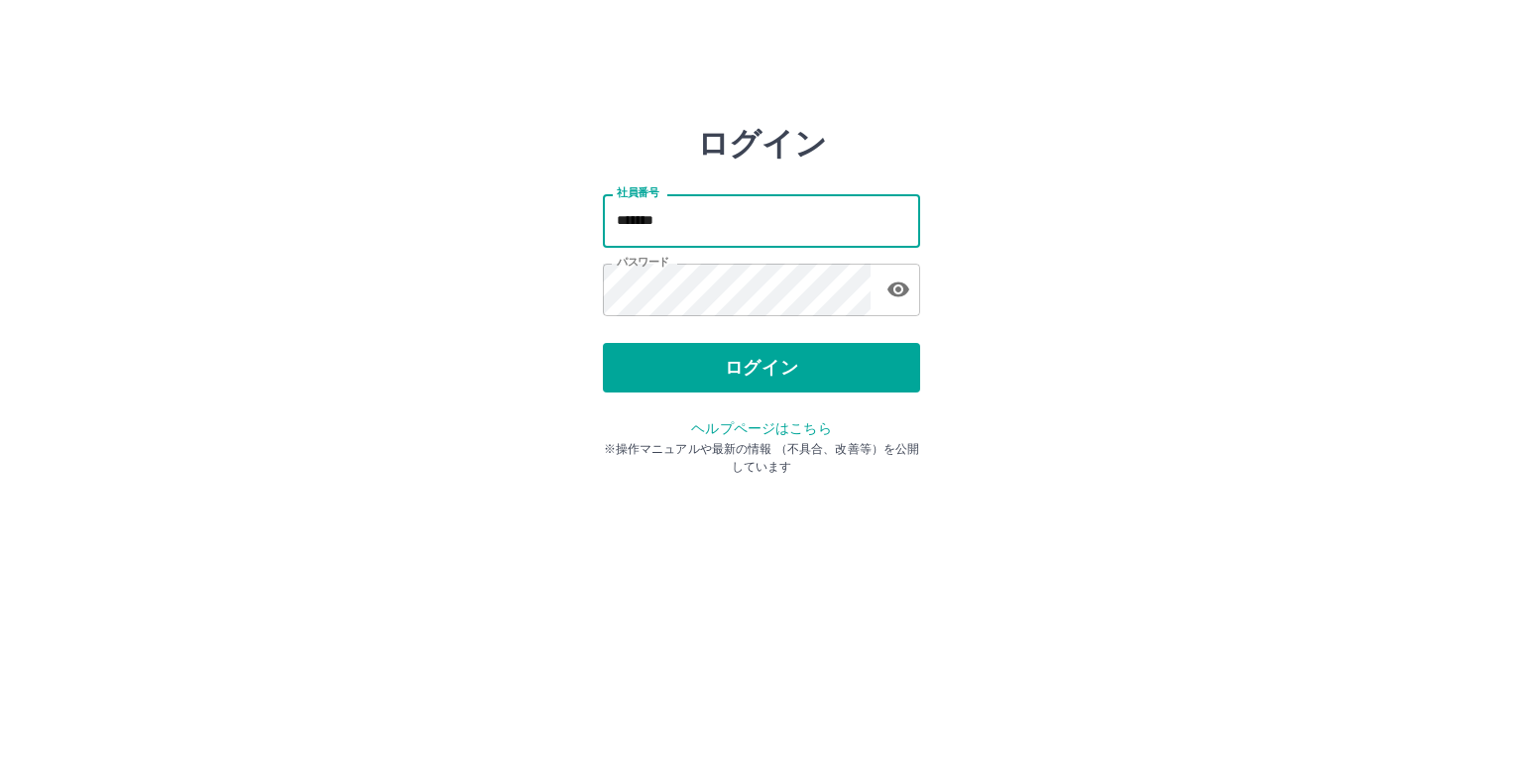 click on "*******" at bounding box center [762, 220] 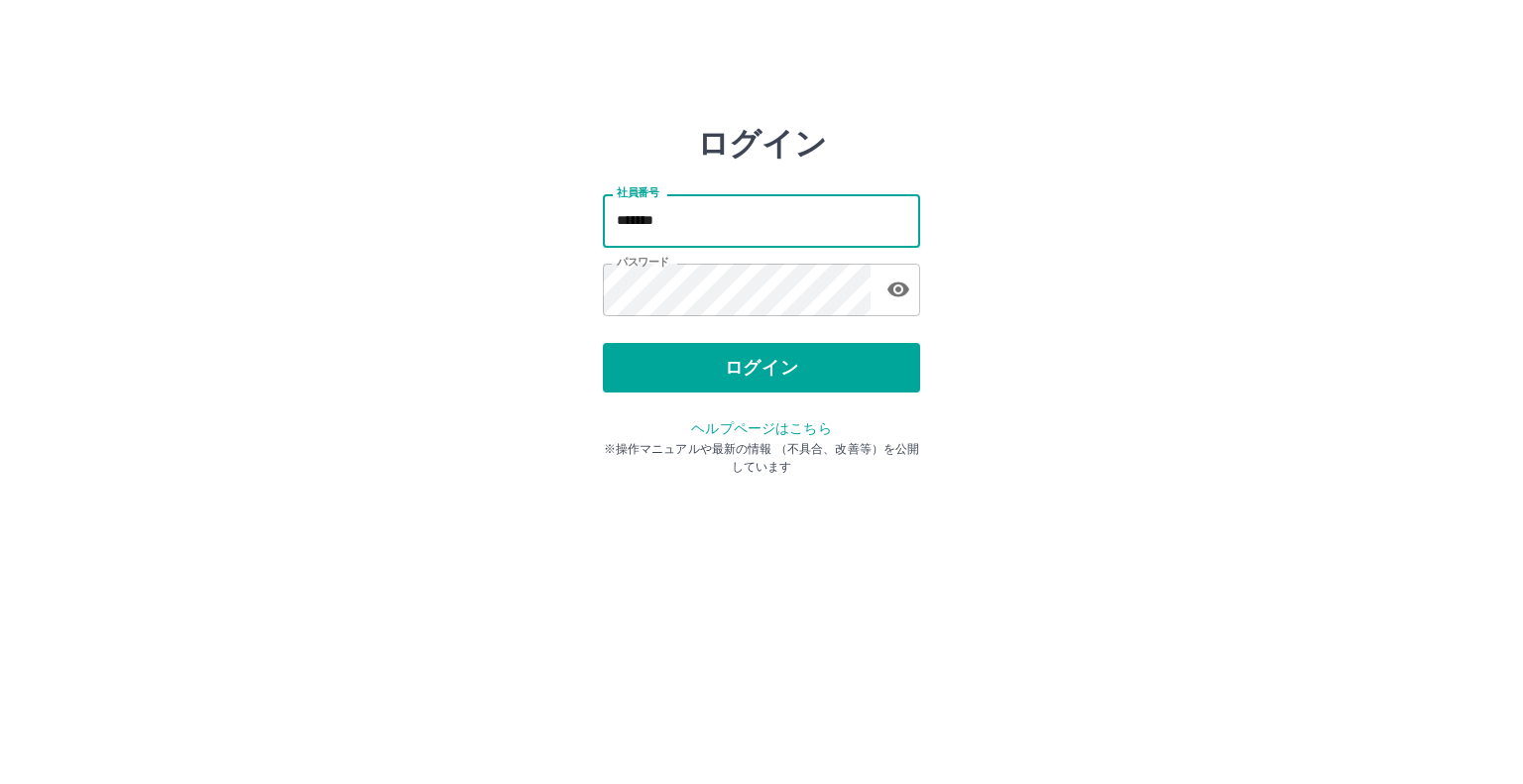 type on "*******" 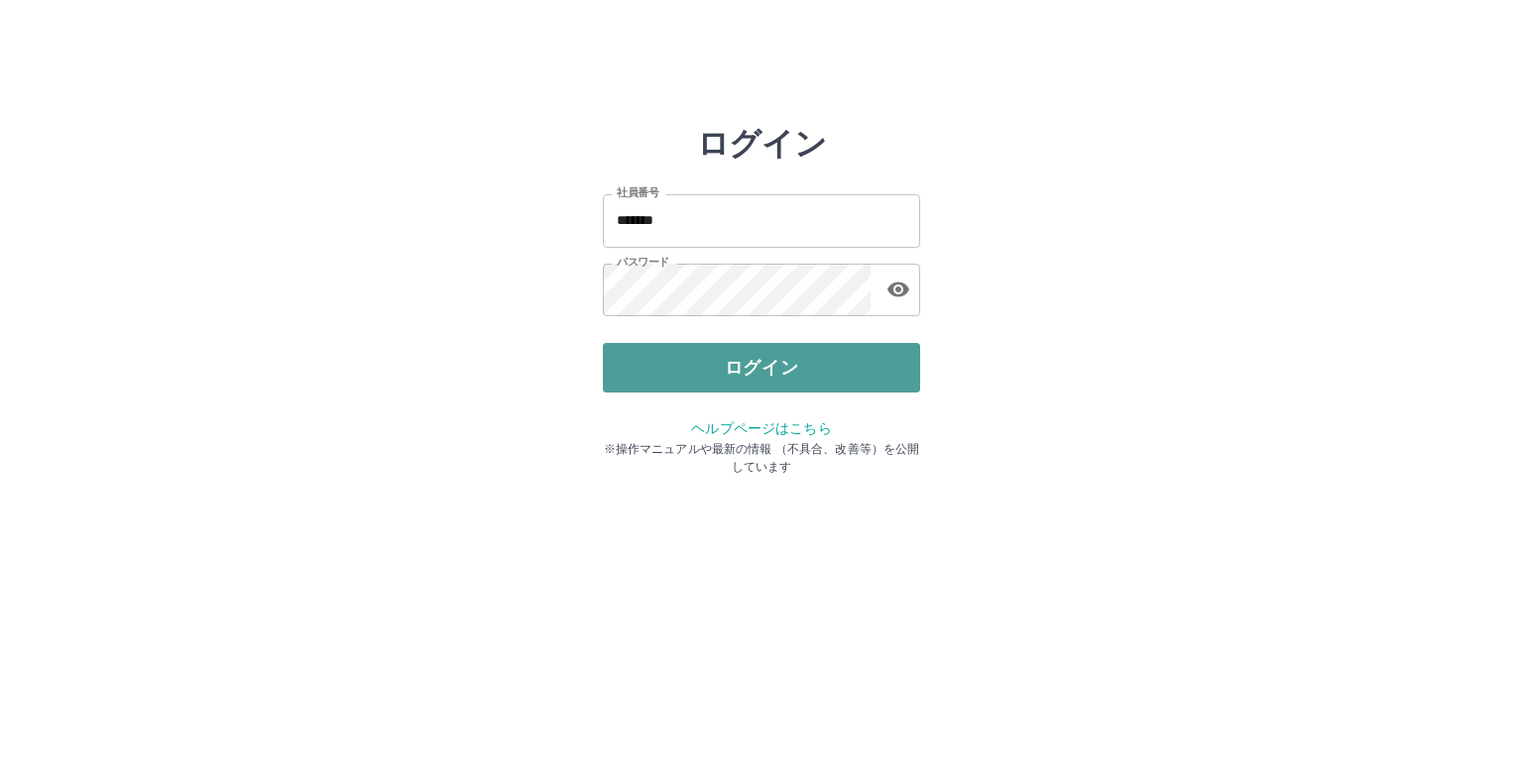 click on "ログイン" at bounding box center (762, 368) 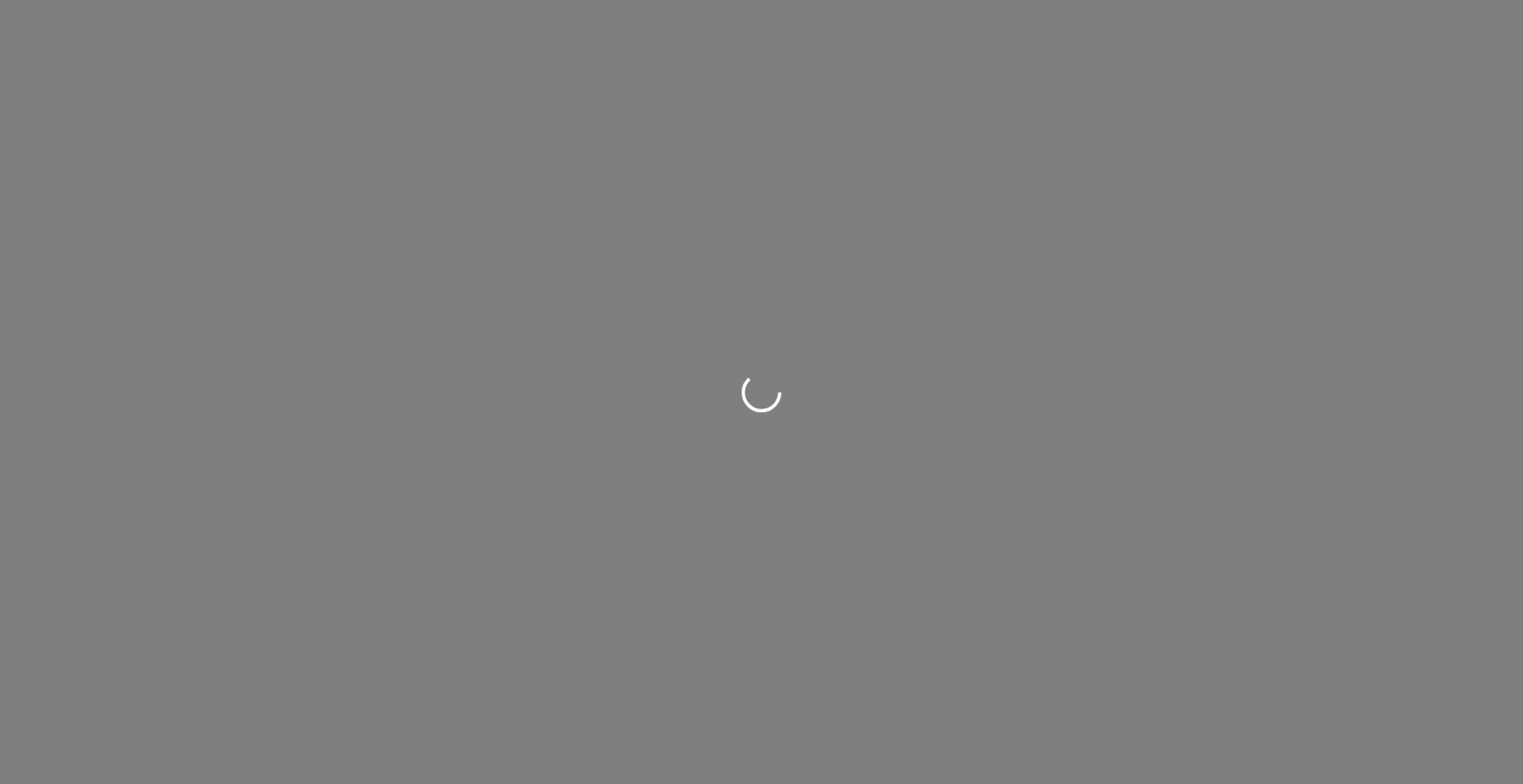 scroll, scrollTop: 0, scrollLeft: 0, axis: both 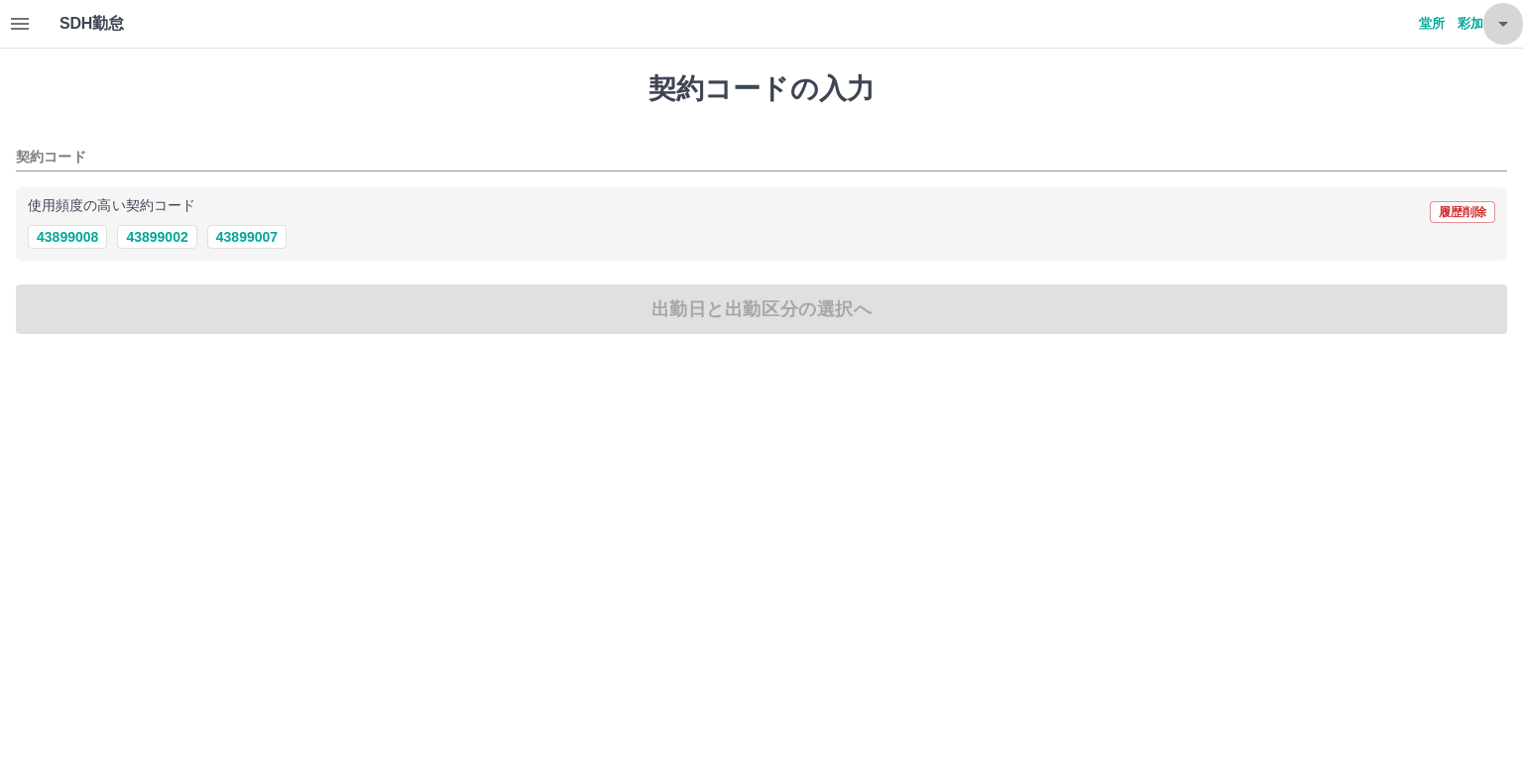 click 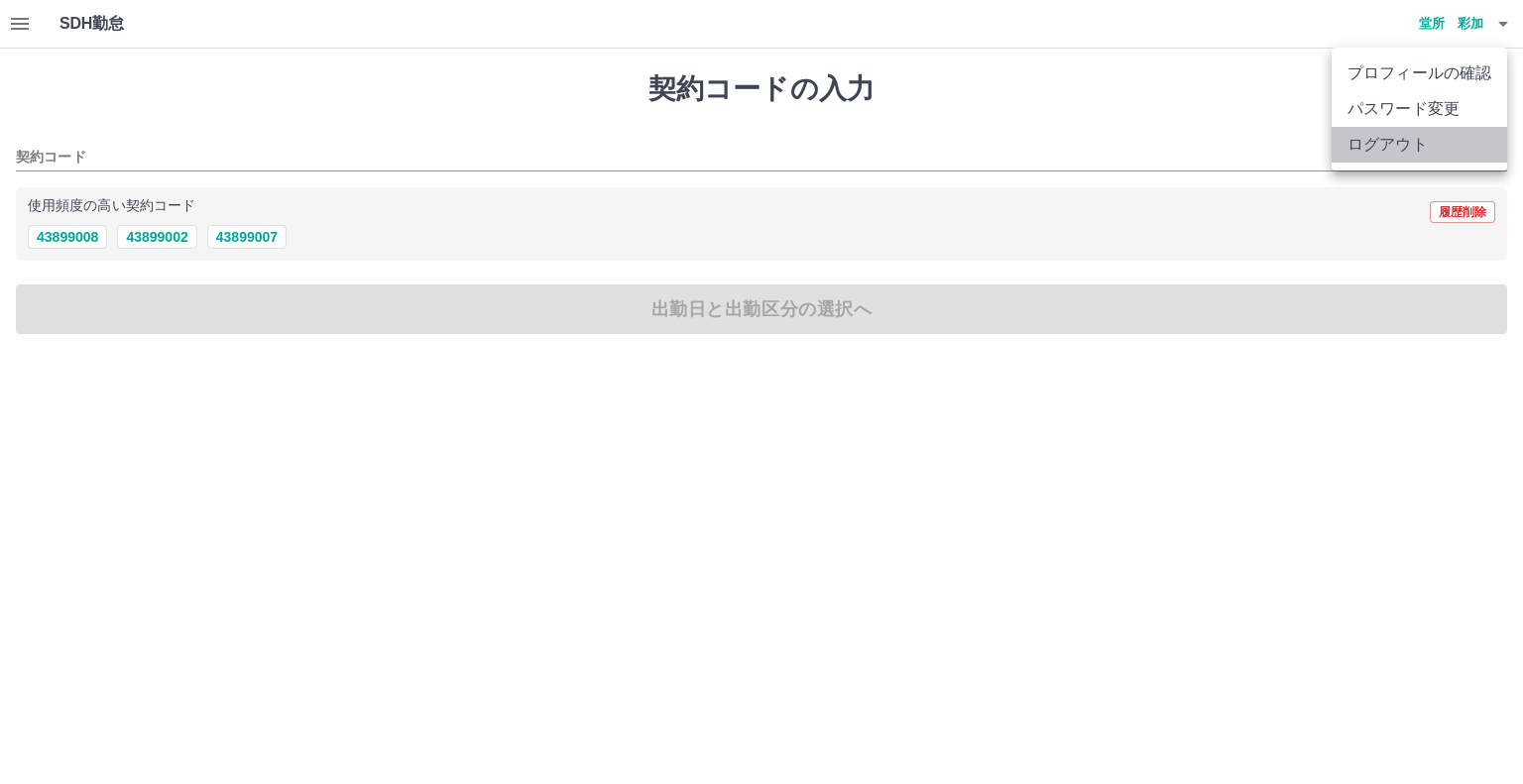 click on "ログアウト" at bounding box center [1419, 145] 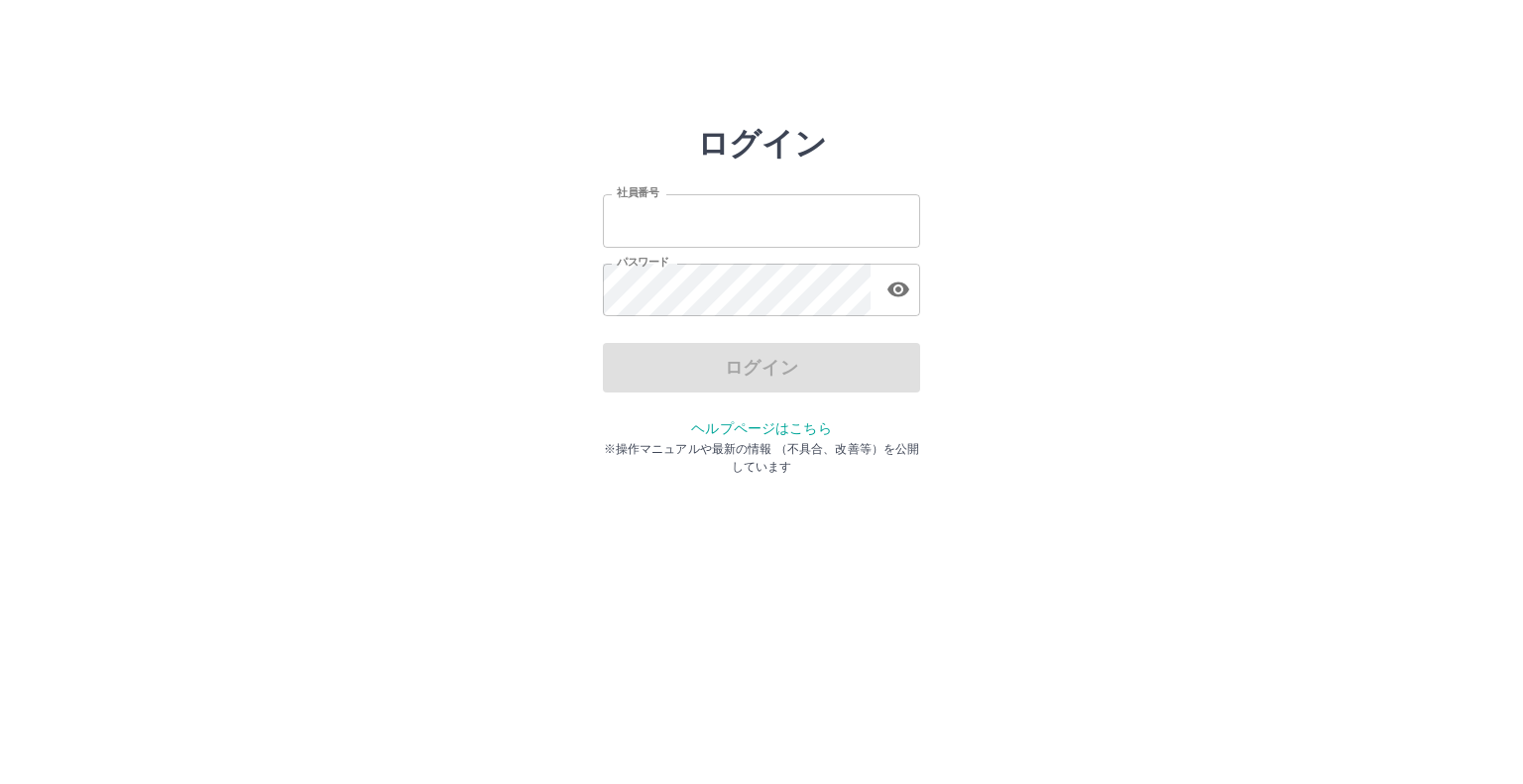 scroll, scrollTop: 0, scrollLeft: 0, axis: both 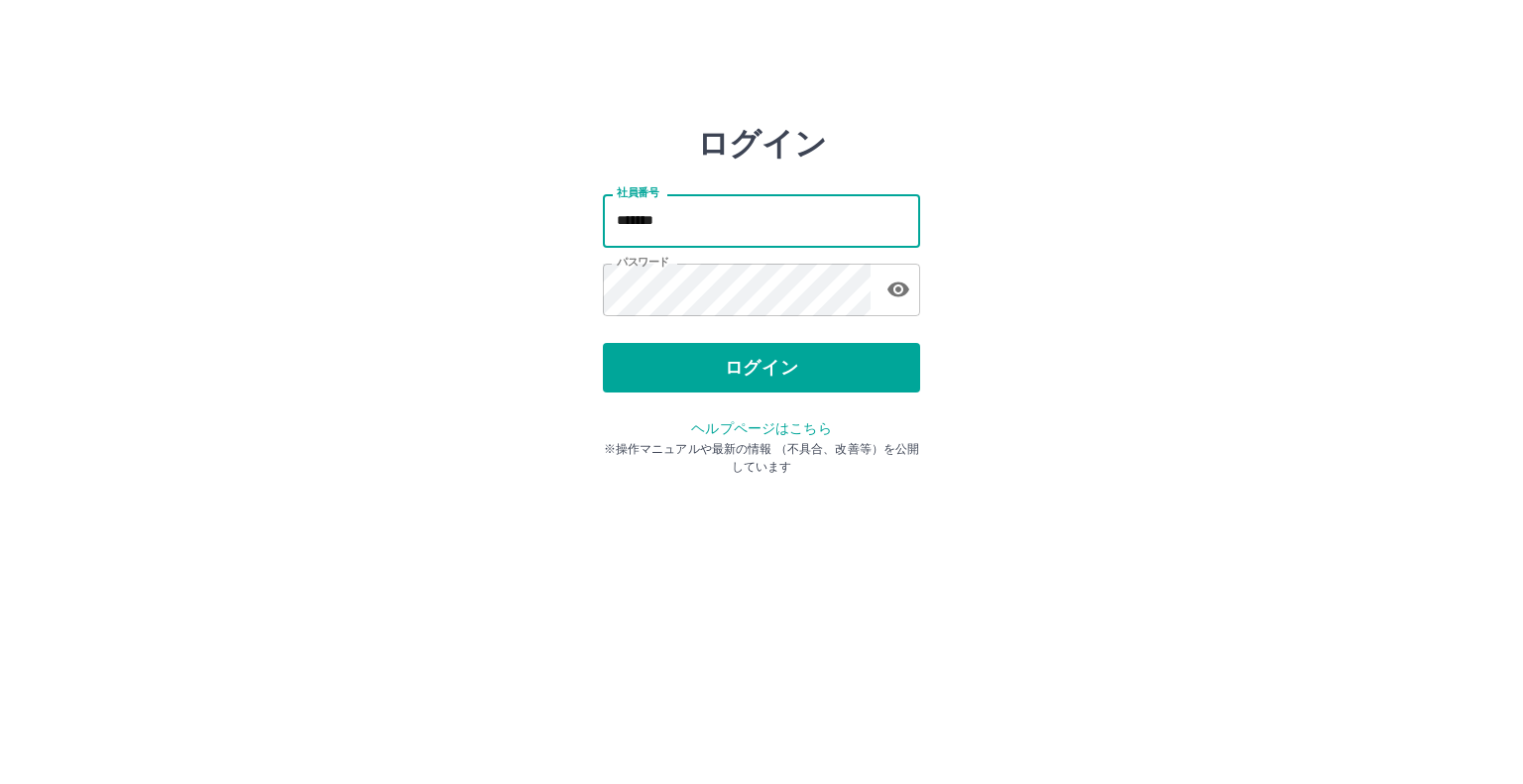 drag, startPoint x: 781, startPoint y: 232, endPoint x: 805, endPoint y: 437, distance: 206.4001 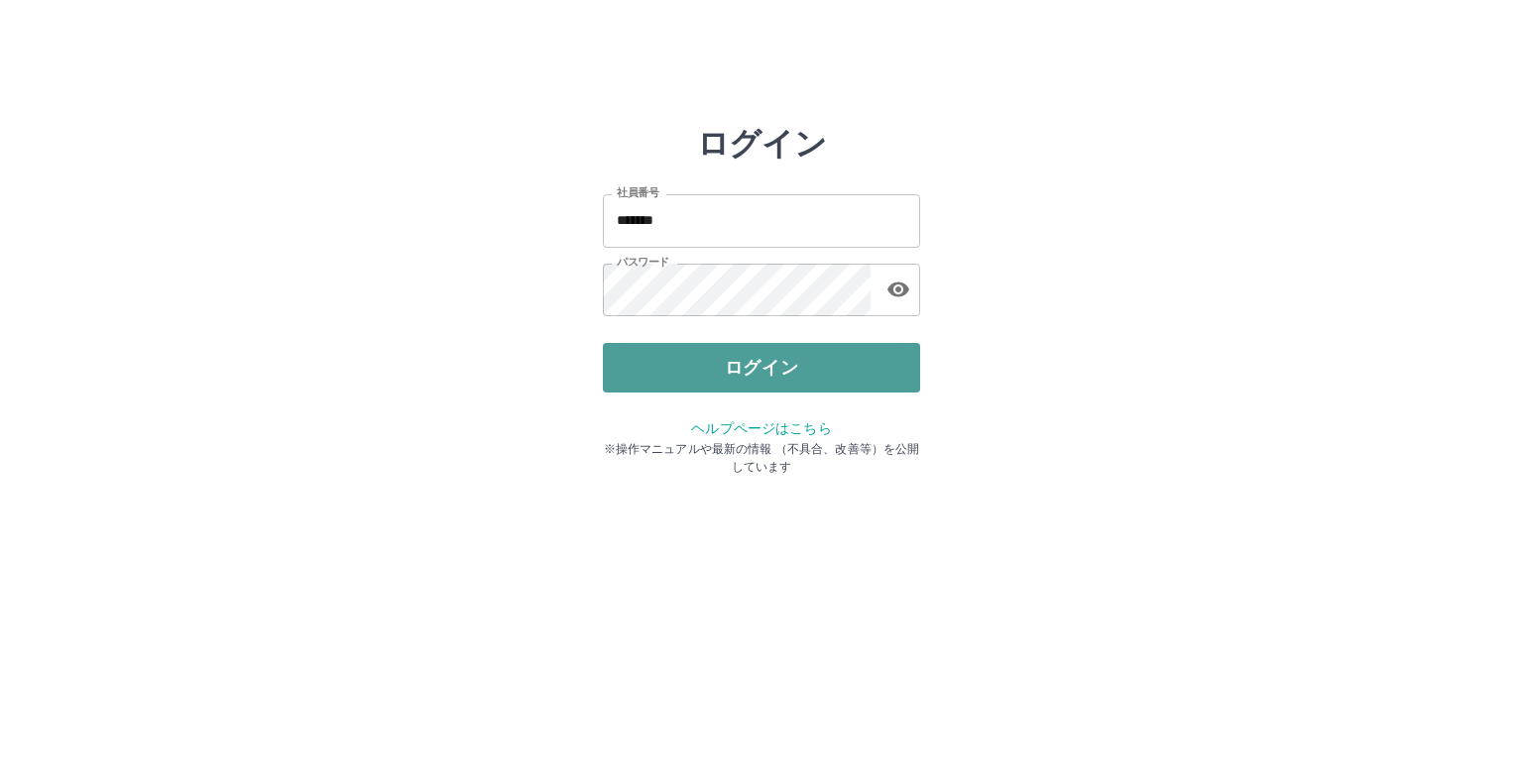 click on "ログイン" at bounding box center (762, 368) 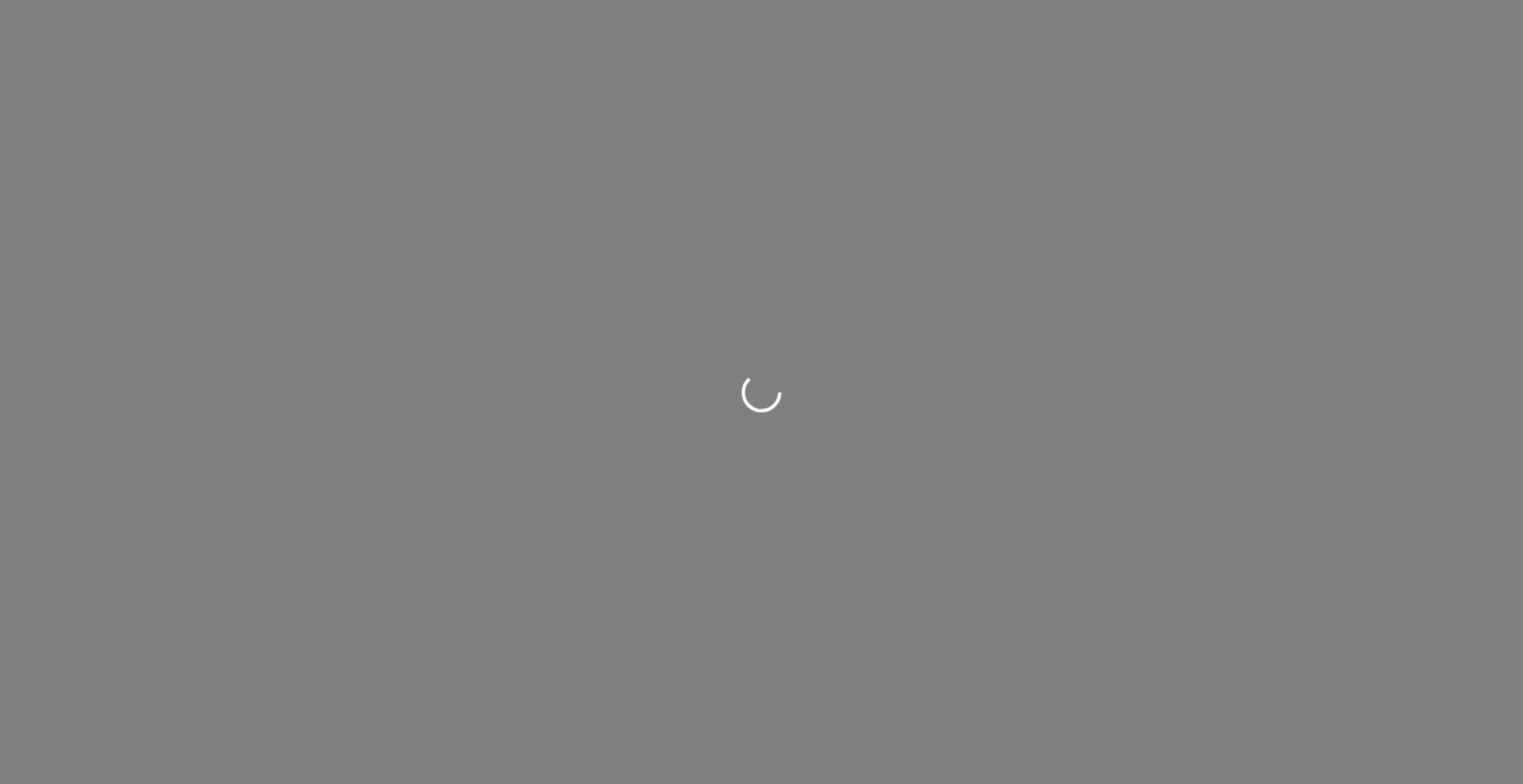 scroll, scrollTop: 0, scrollLeft: 0, axis: both 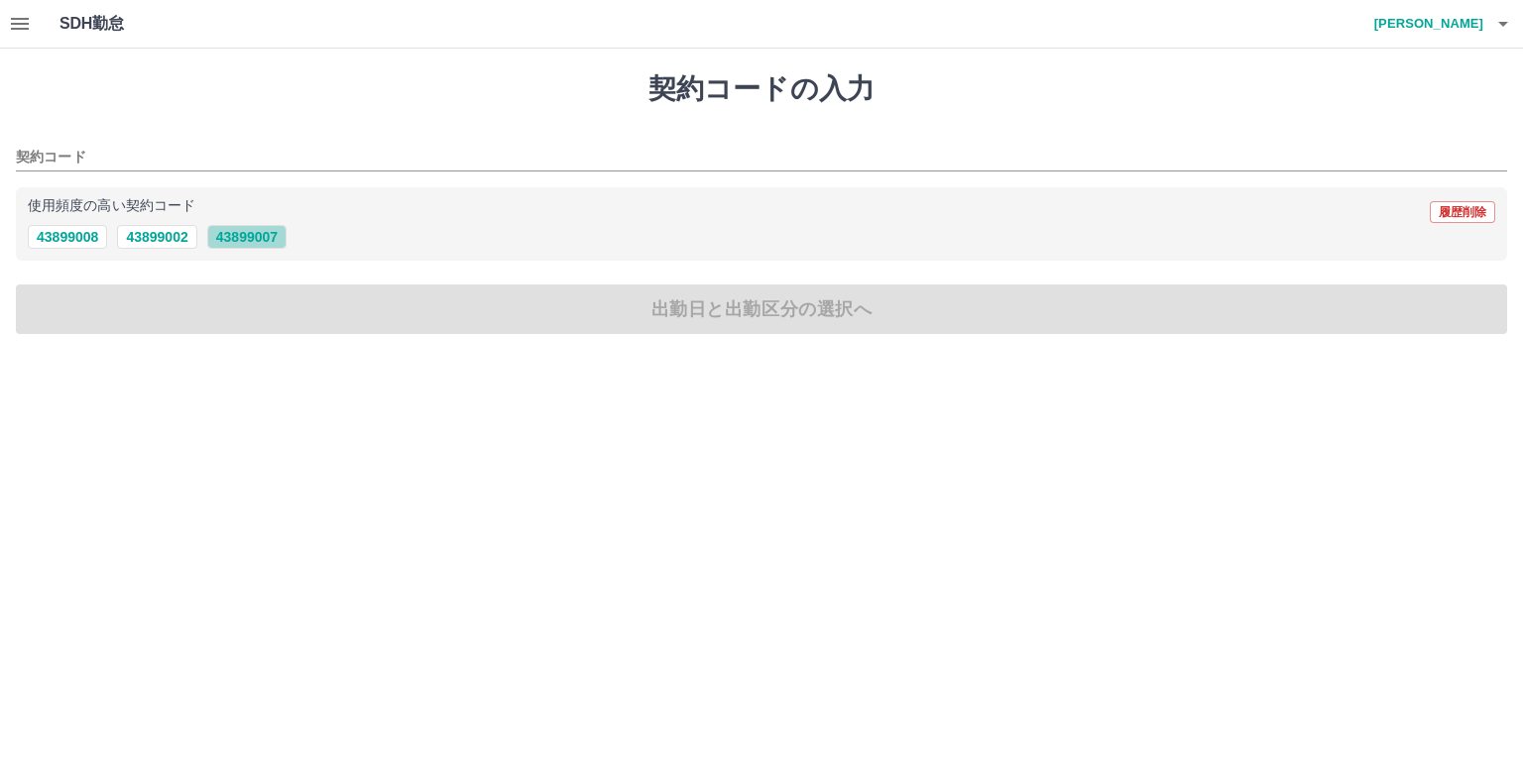 click on "43899007" at bounding box center (247, 237) 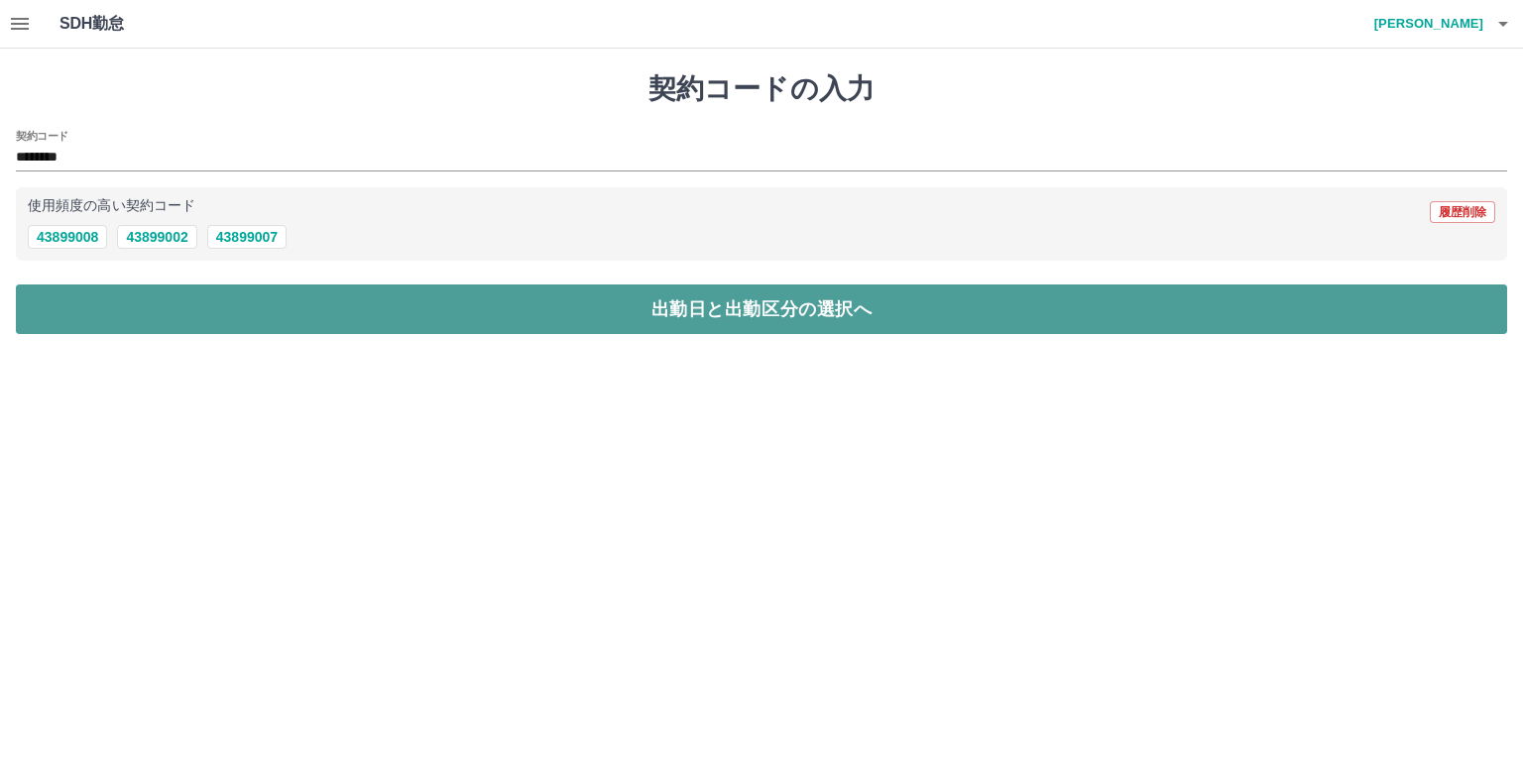 click on "出勤日と出勤区分の選択へ" at bounding box center (762, 309) 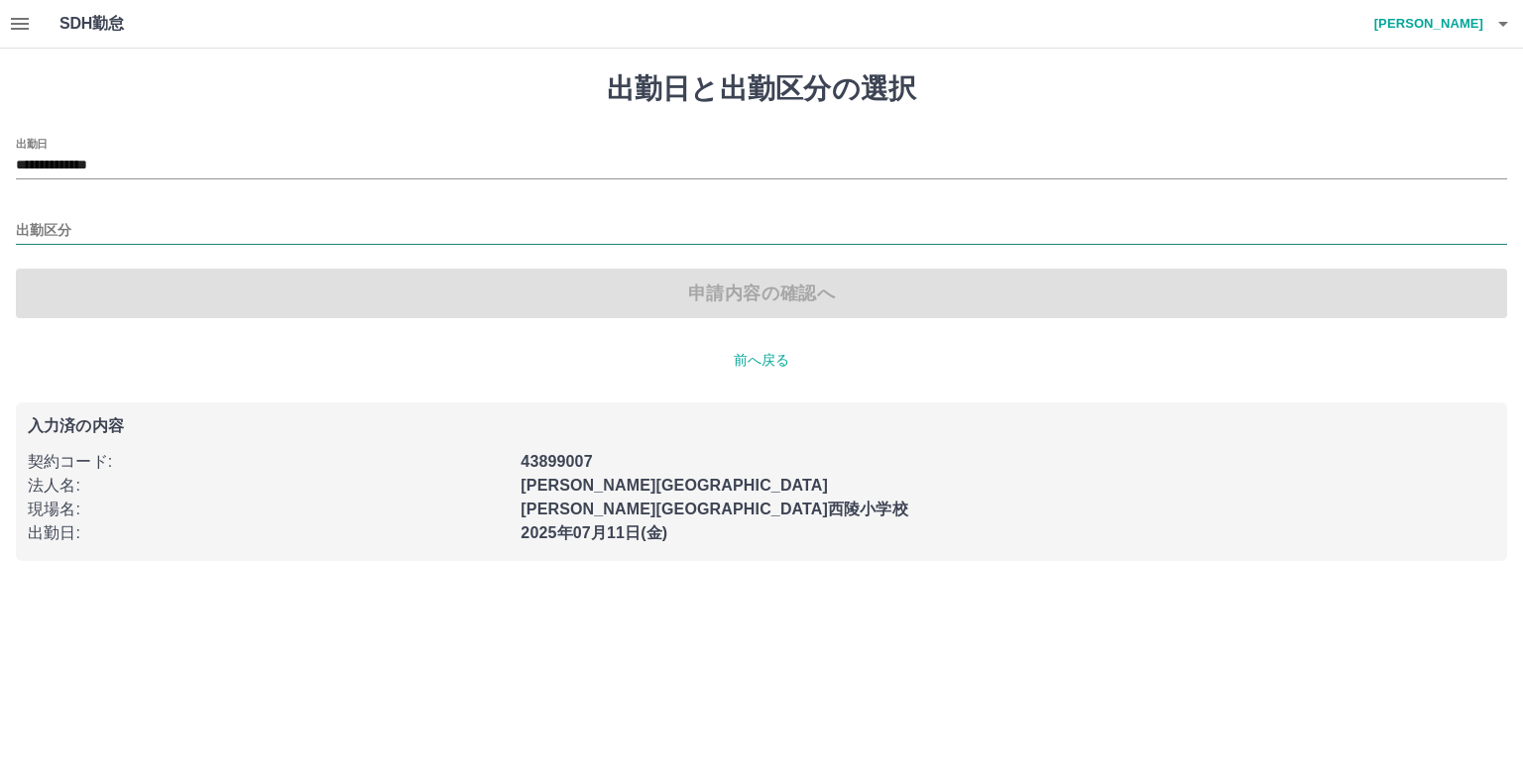 click on "出勤区分" at bounding box center [762, 231] 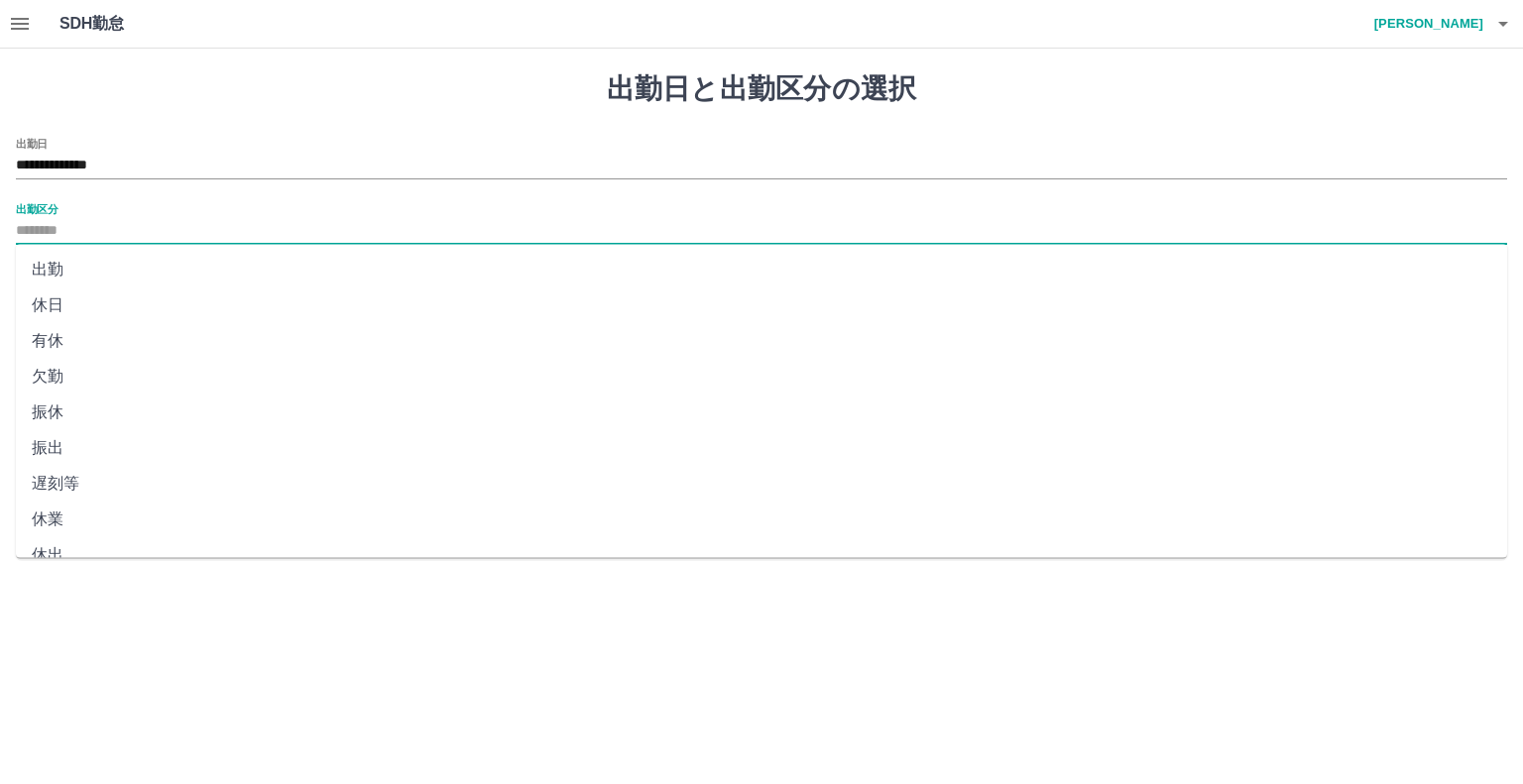 click on "出勤" at bounding box center [762, 270] 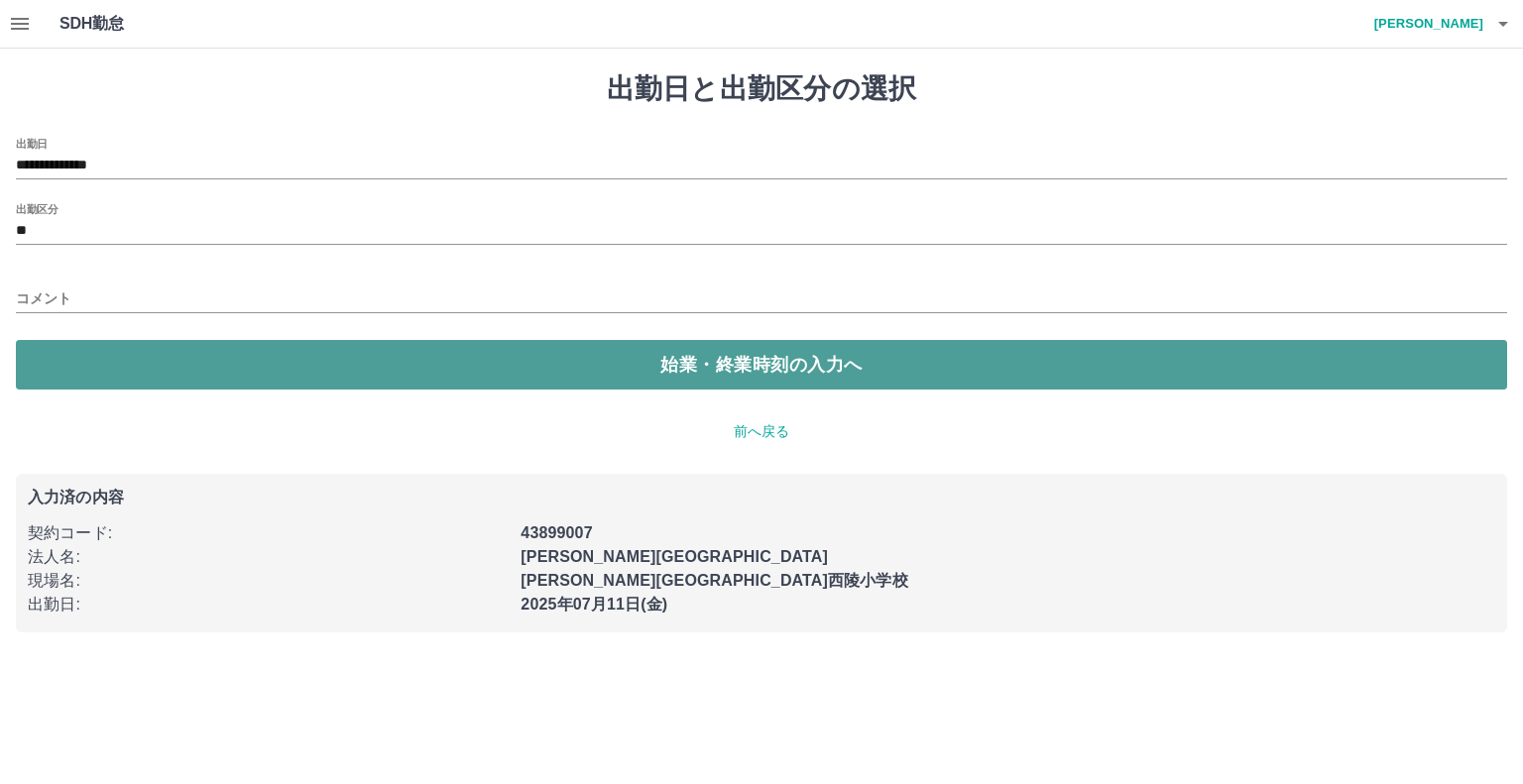 click on "始業・終業時刻の入力へ" at bounding box center [762, 365] 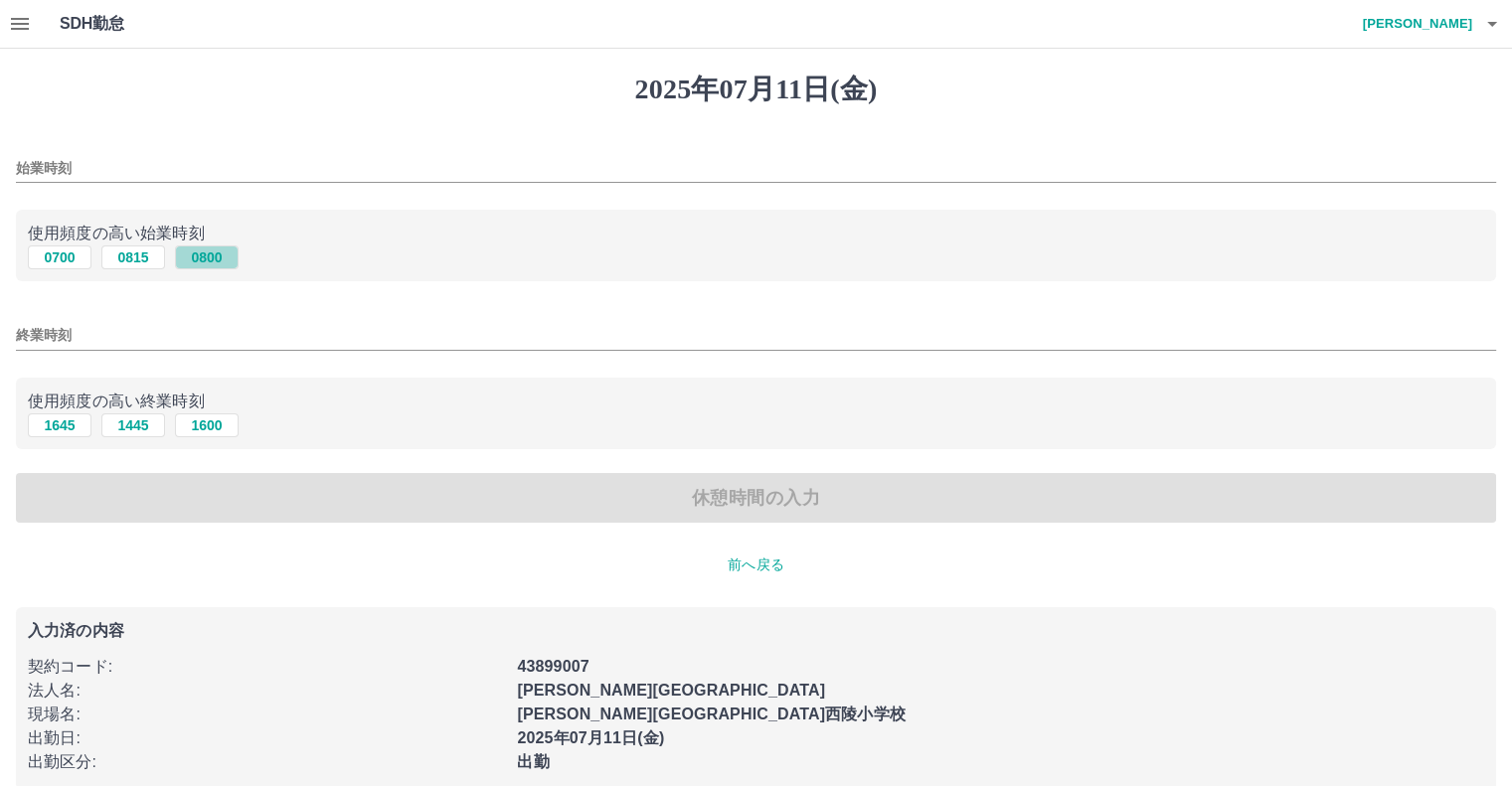 click on "0800" at bounding box center [207, 257] 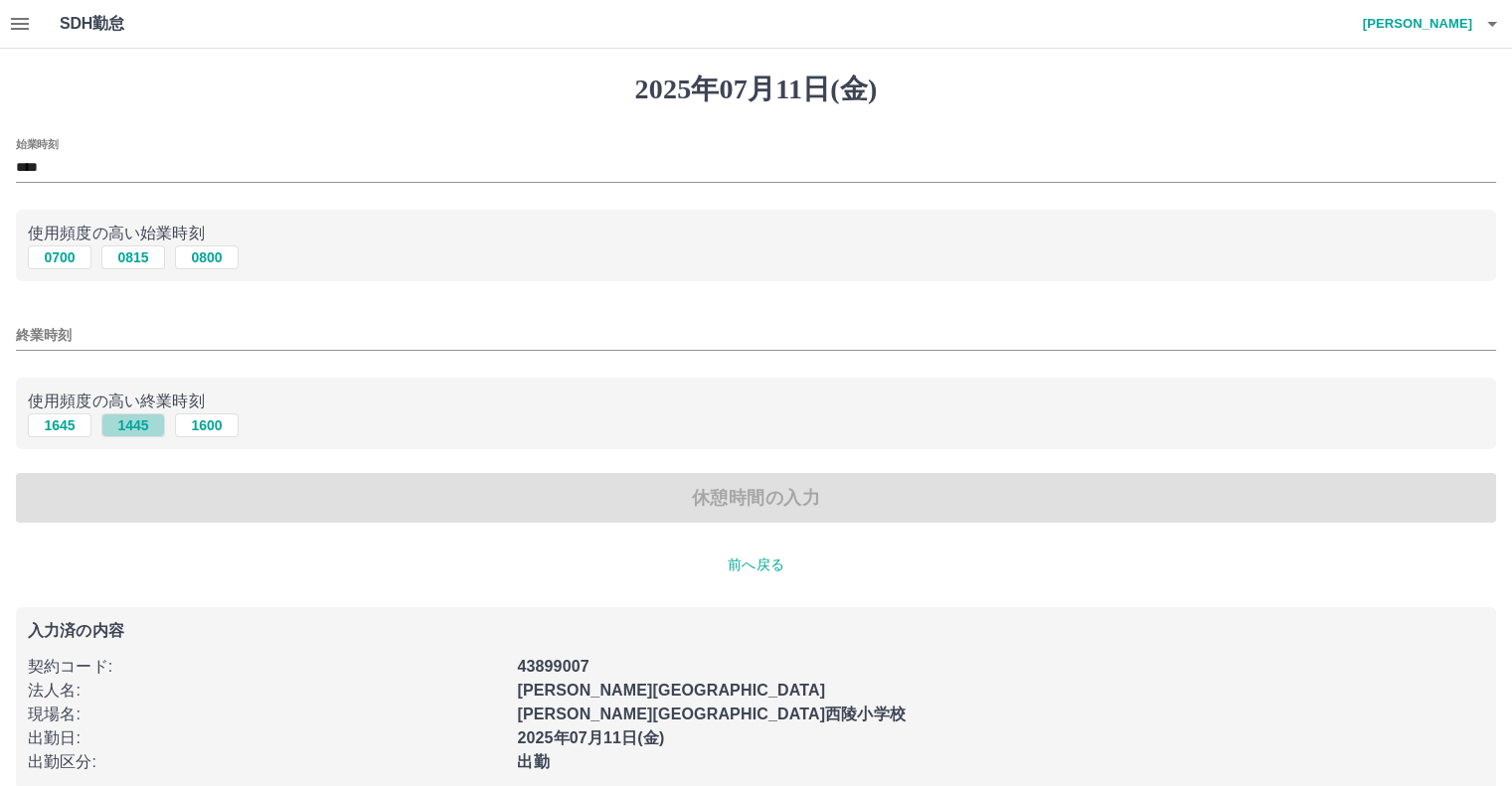 click on "1445" at bounding box center (133, 425) 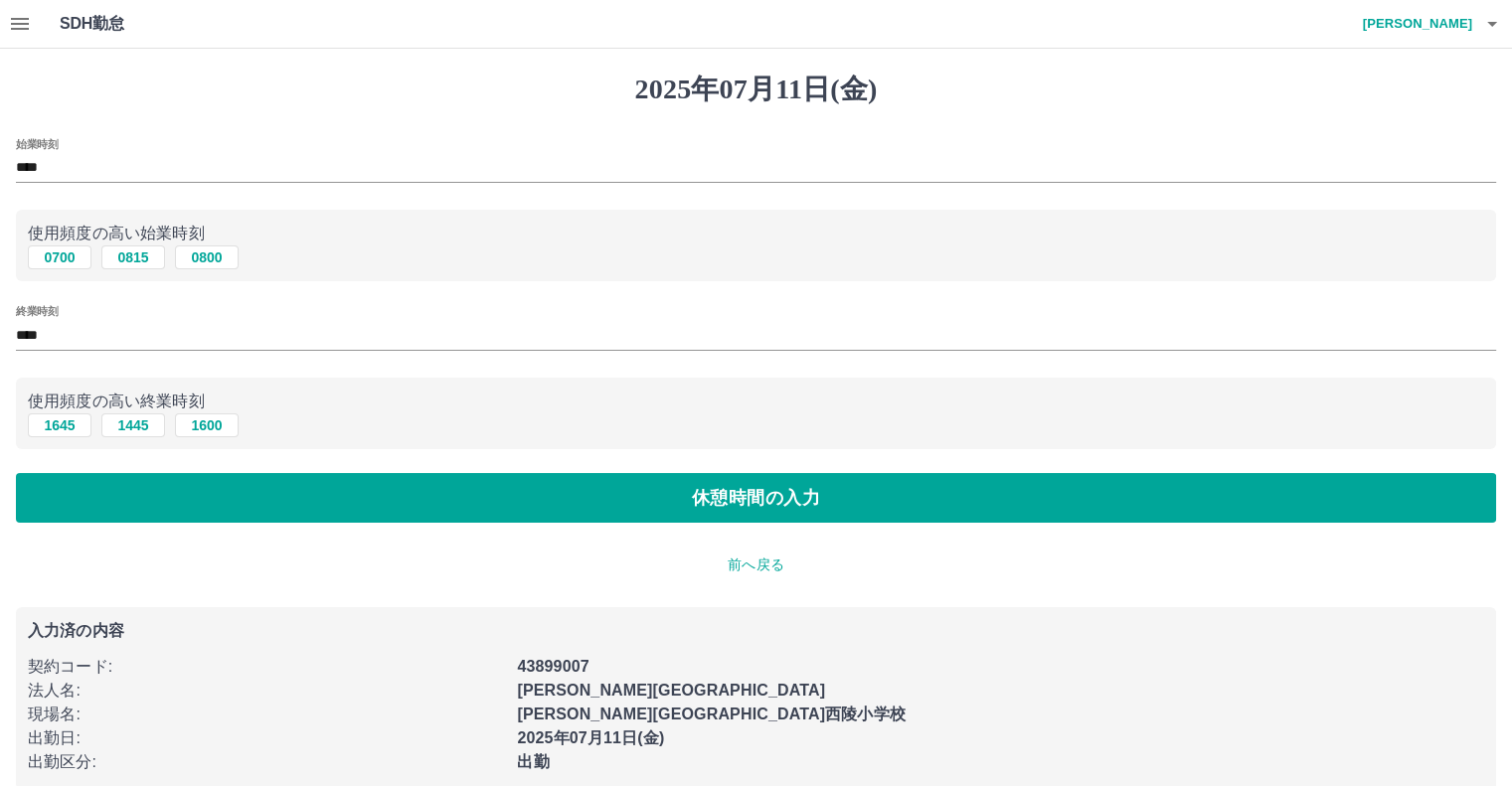 click on "始業時刻 **** 使用頻度の高い始業時刻 0700 0815 0800 終業時刻 **** 使用頻度の高い終業時刻 1645 1445 1600 休憩時間の入力" at bounding box center (756, 331) 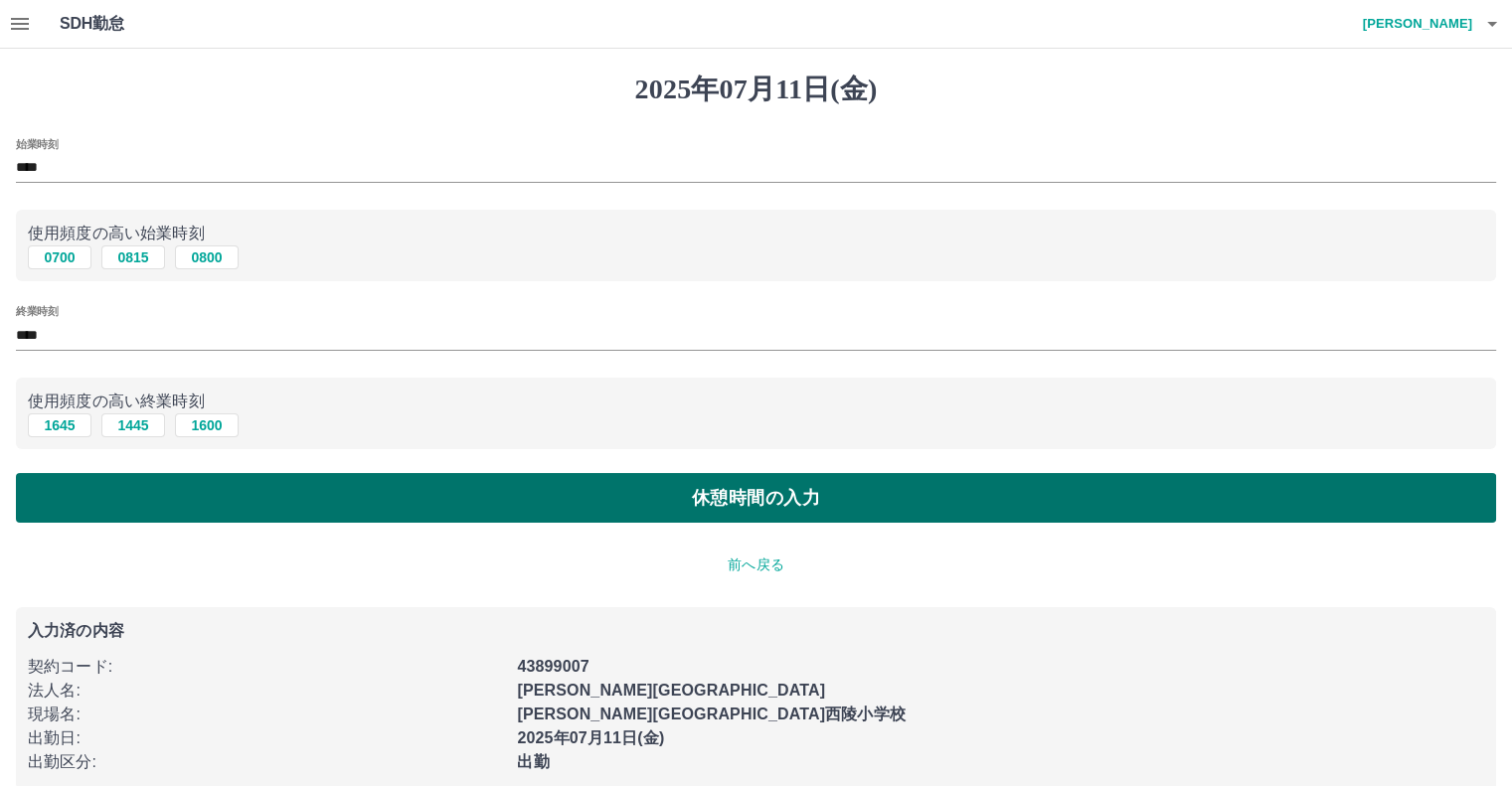click on "休憩時間の入力" at bounding box center [756, 498] 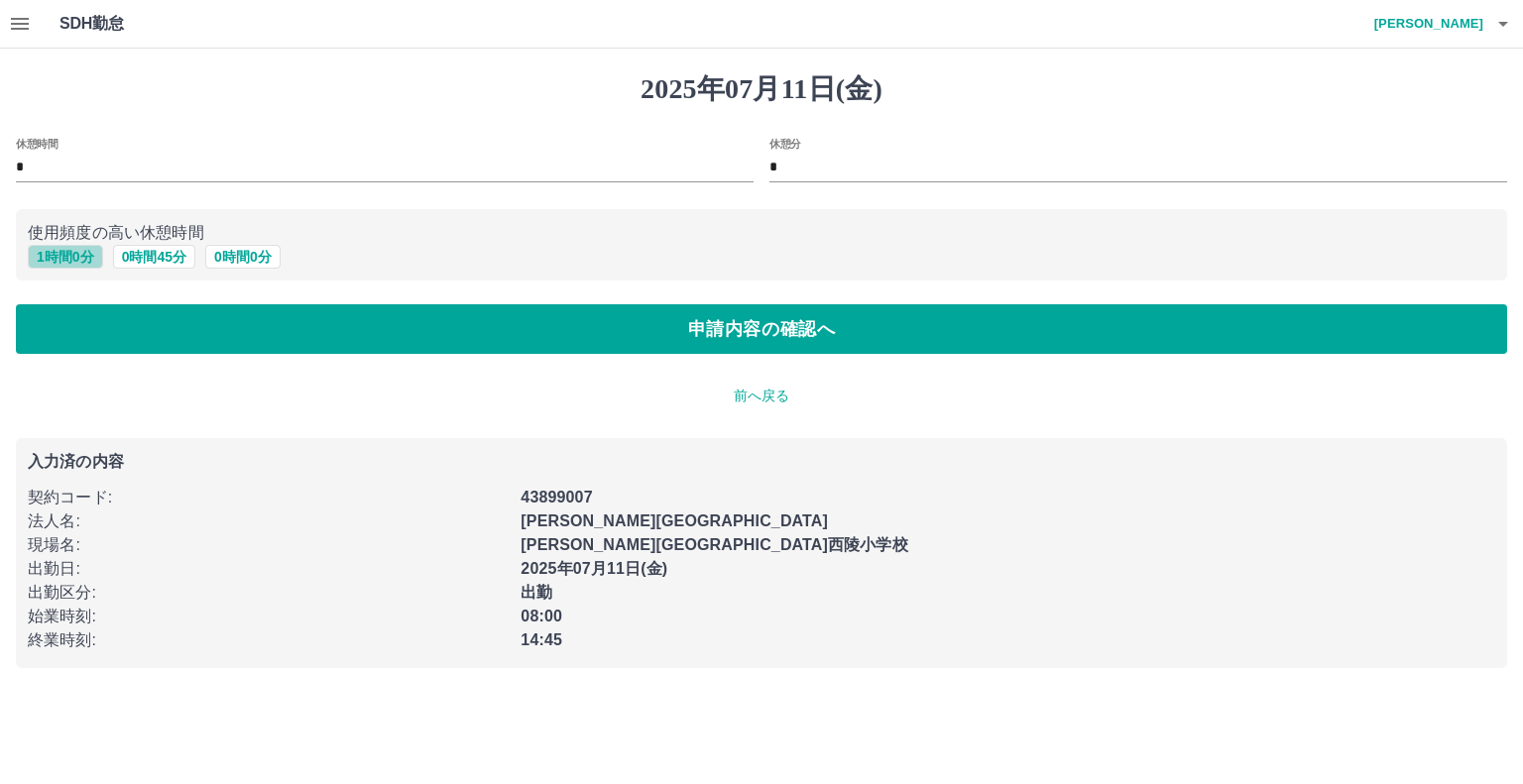 click on "1 時間 0 分" at bounding box center [65, 257] 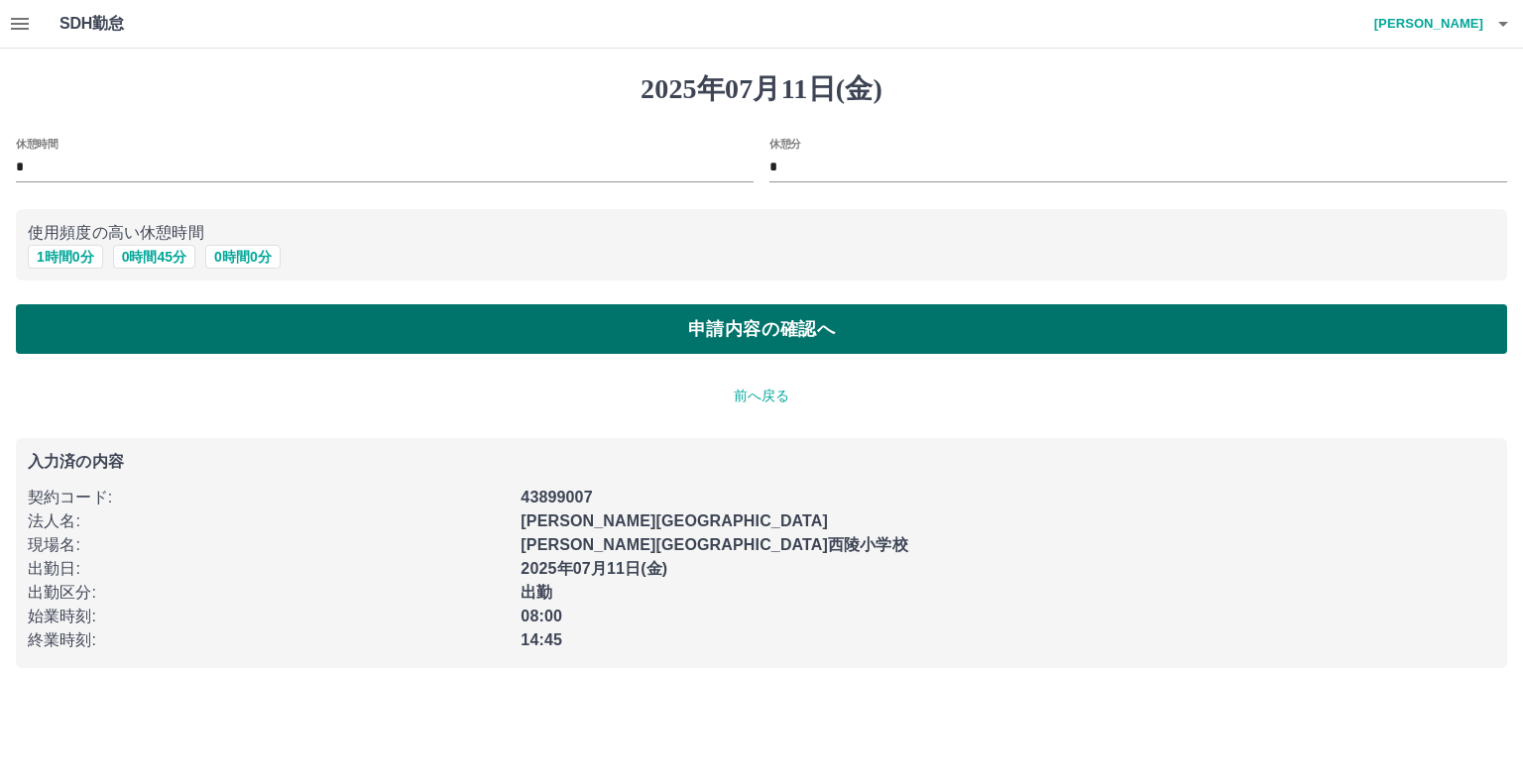 click on "申請内容の確認へ" at bounding box center [762, 329] 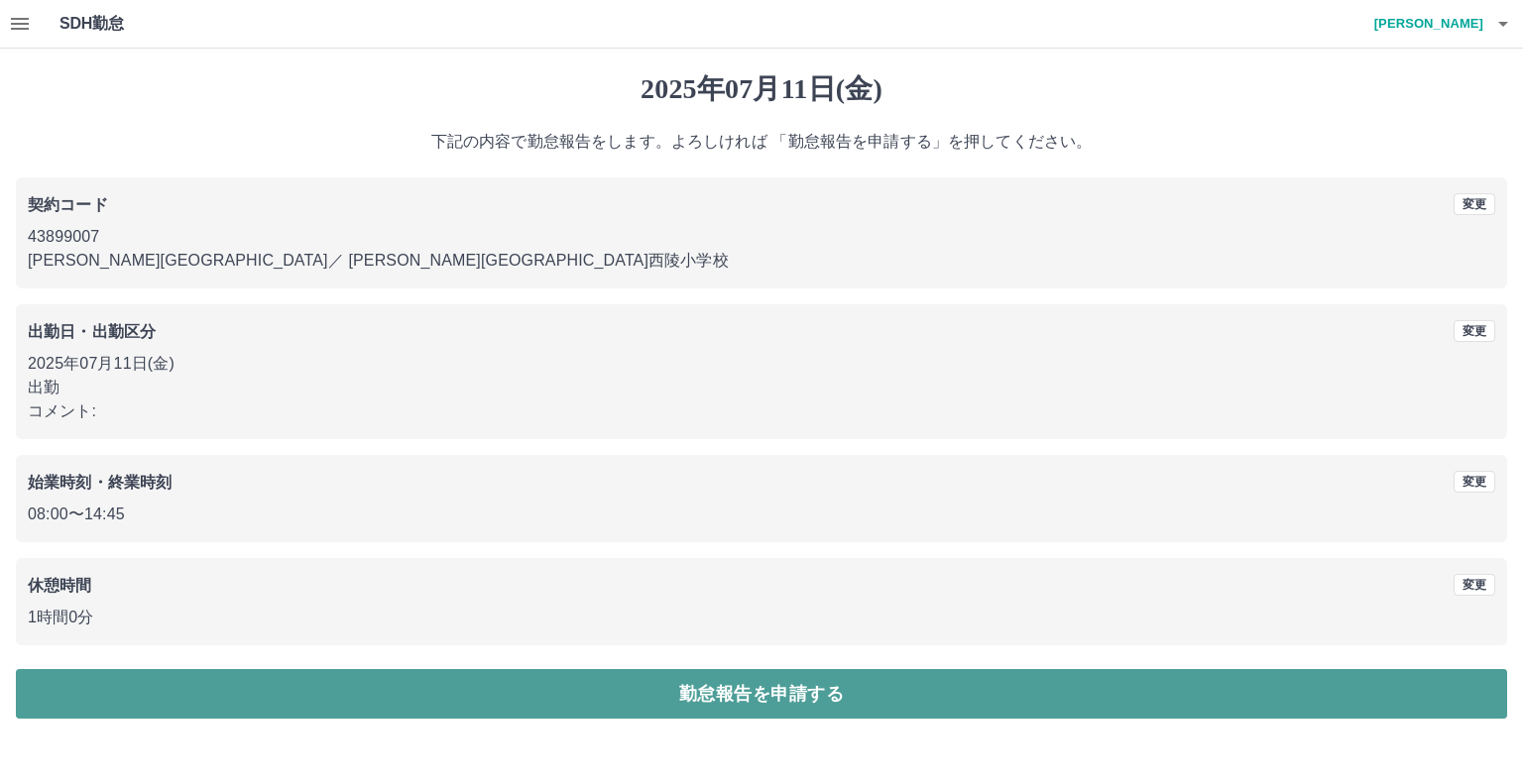 click on "勤怠報告を申請する" at bounding box center (762, 694) 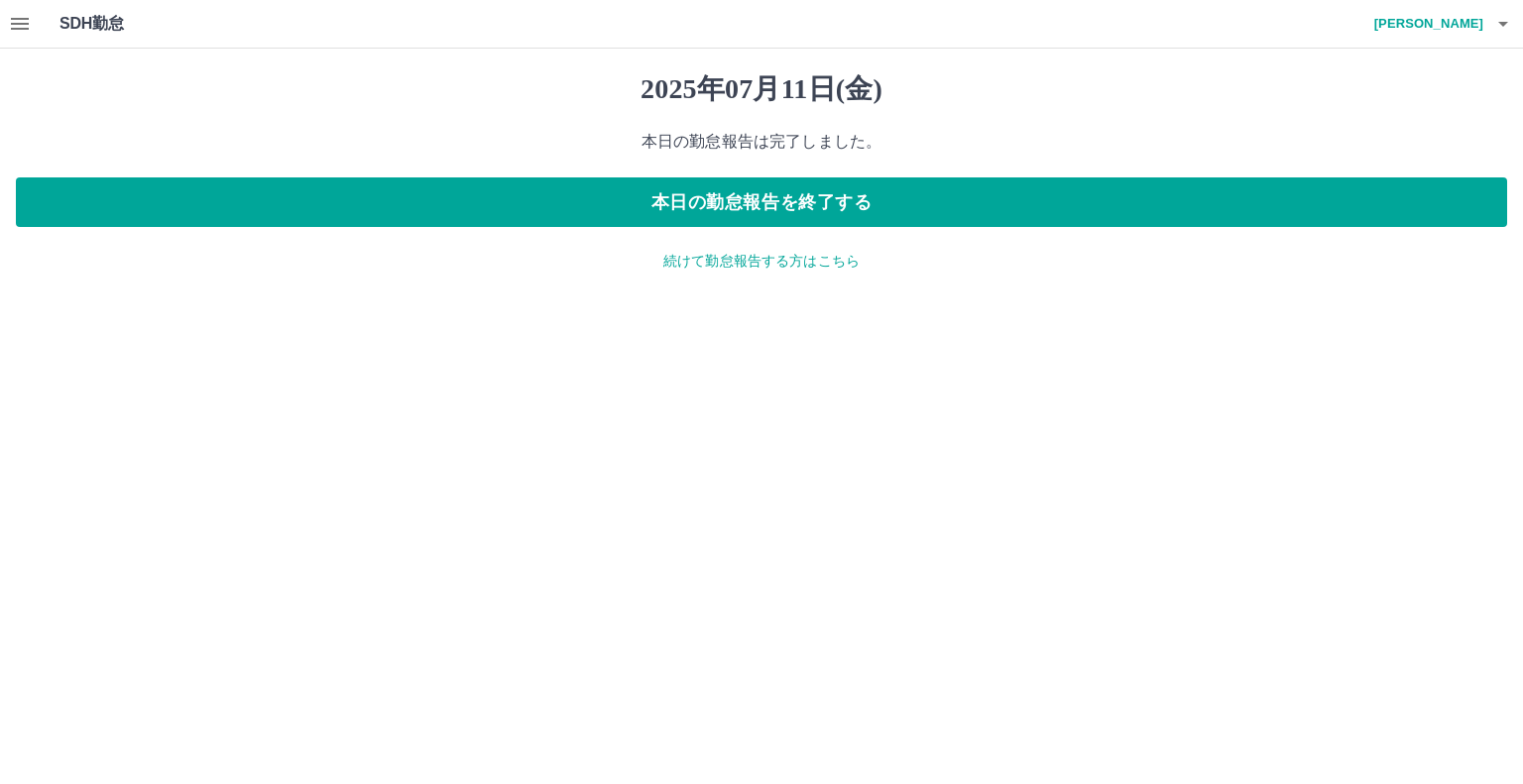 click on "続けて勤怠報告する方はこちら" at bounding box center (762, 261) 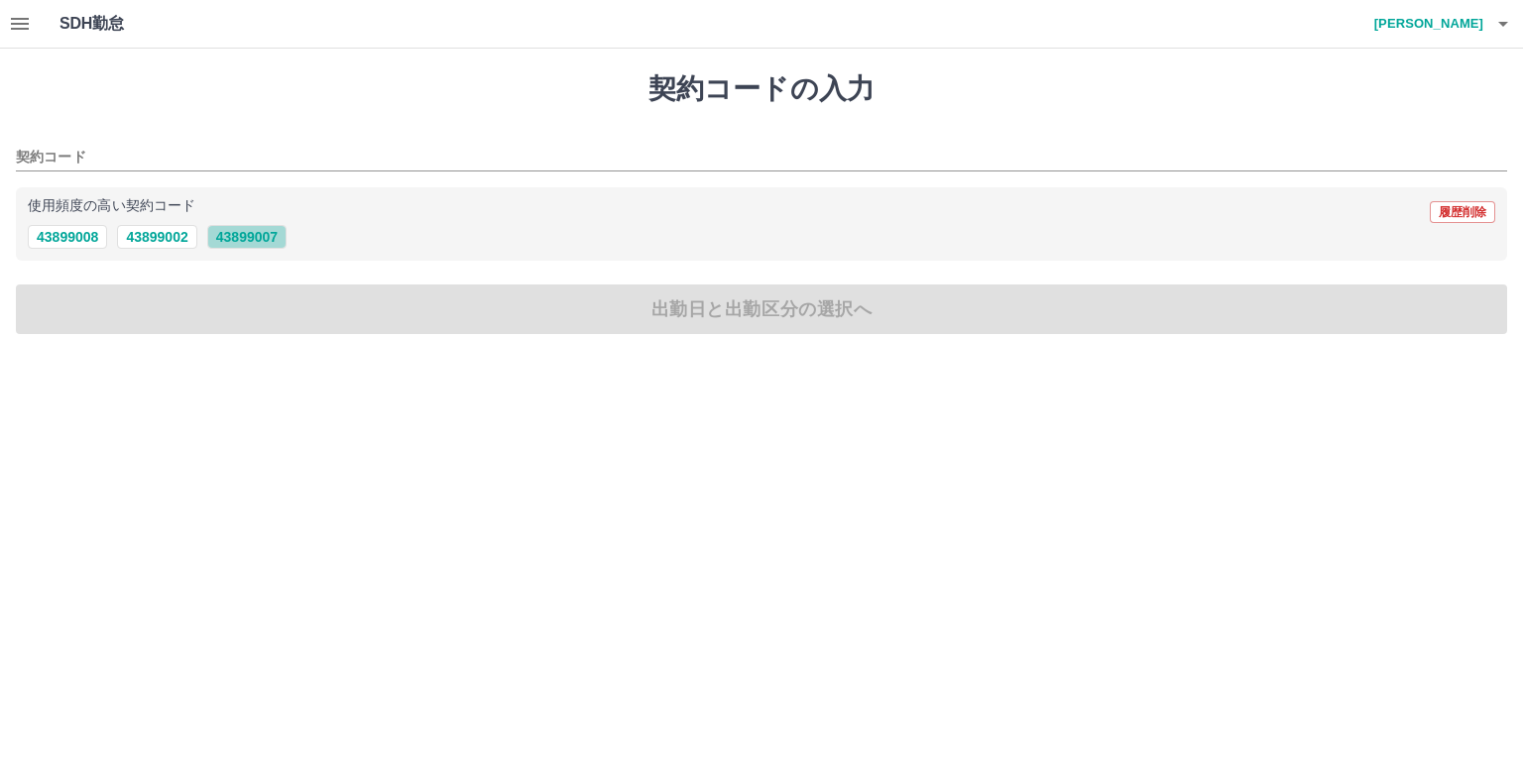 click on "43899007" at bounding box center [247, 237] 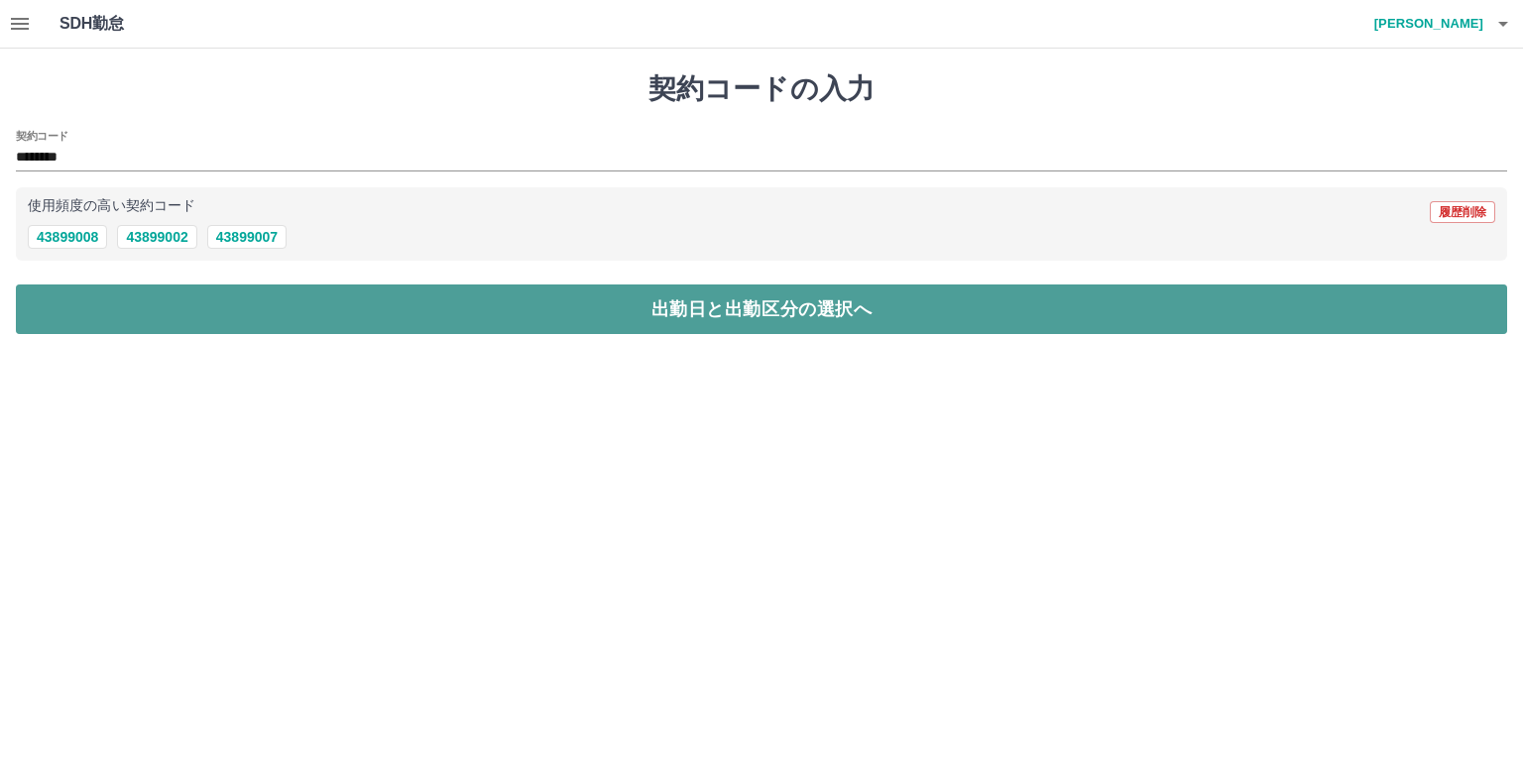 click on "出勤日と出勤区分の選択へ" at bounding box center [762, 309] 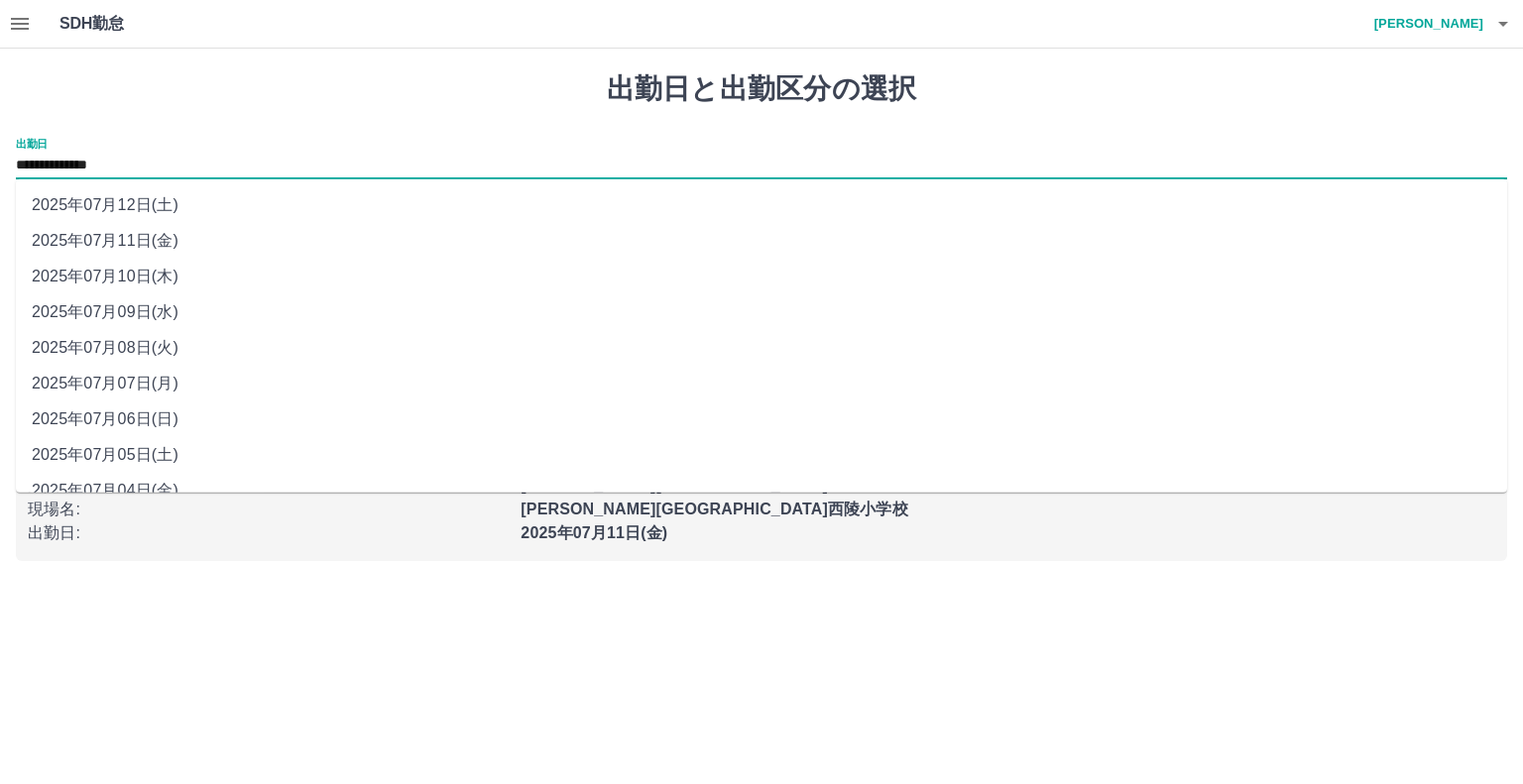 click on "**********" at bounding box center (762, 166) 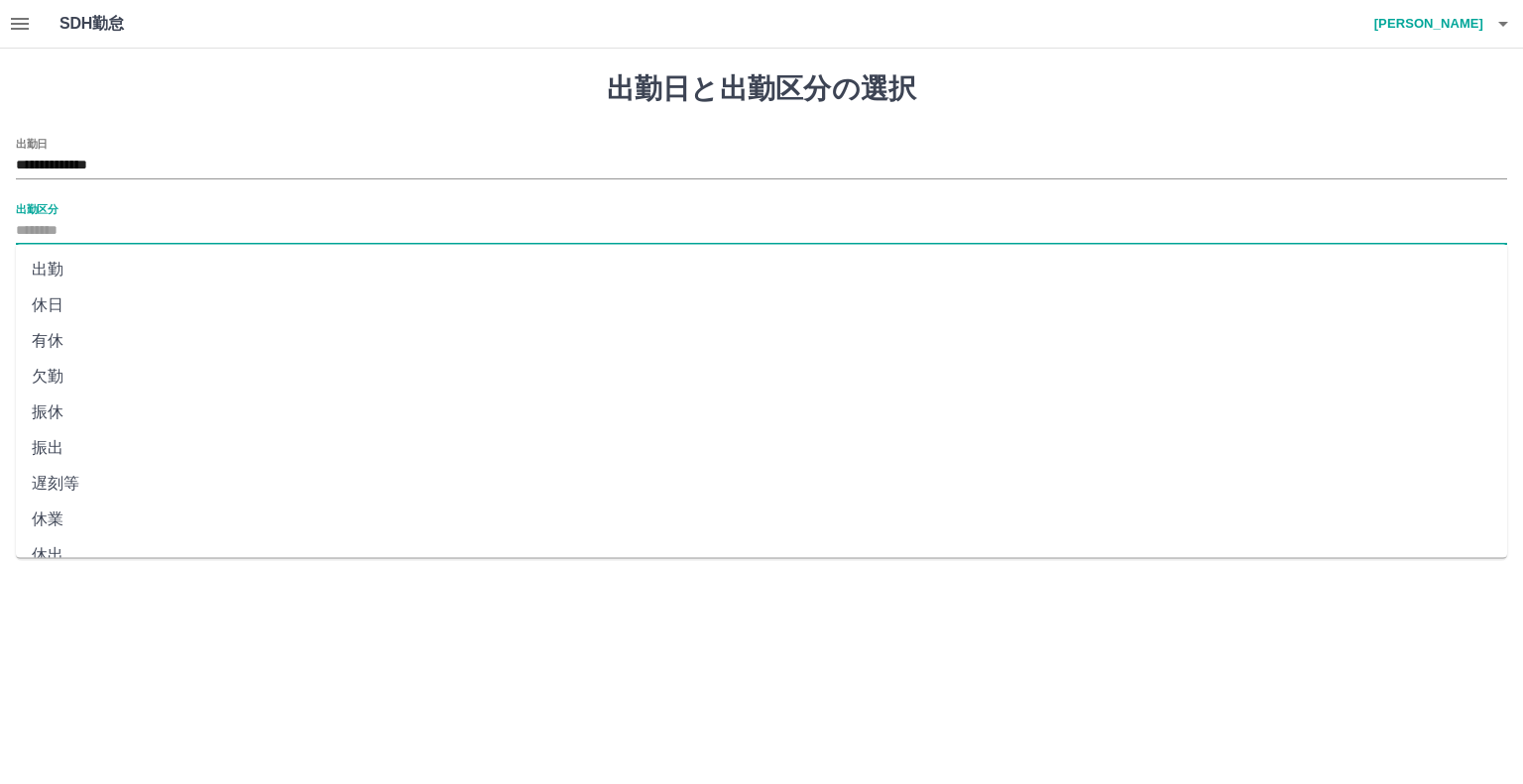 drag, startPoint x: 197, startPoint y: 239, endPoint x: 200, endPoint y: 278, distance: 39.115214 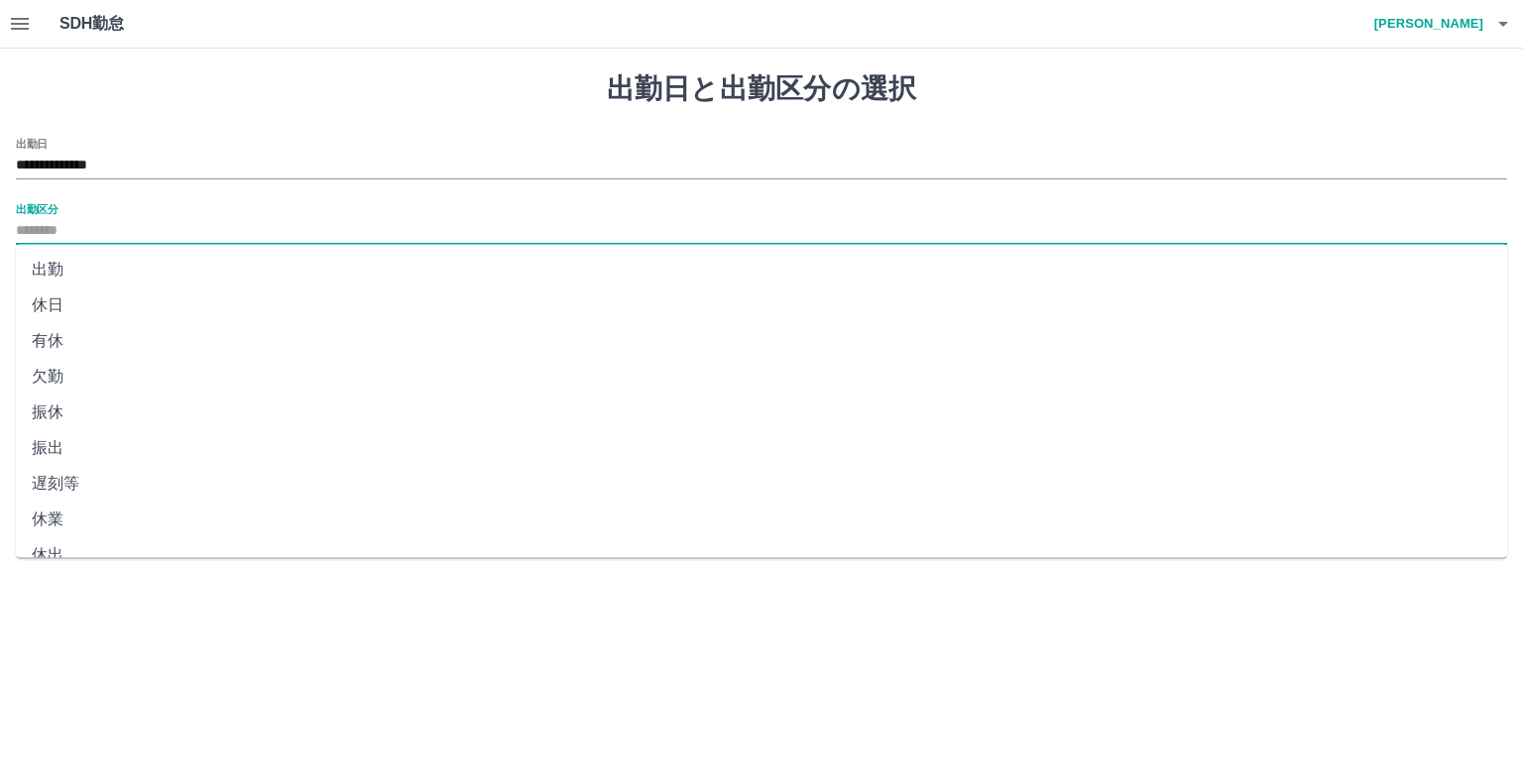 click on "**********" at bounding box center (762, 292) 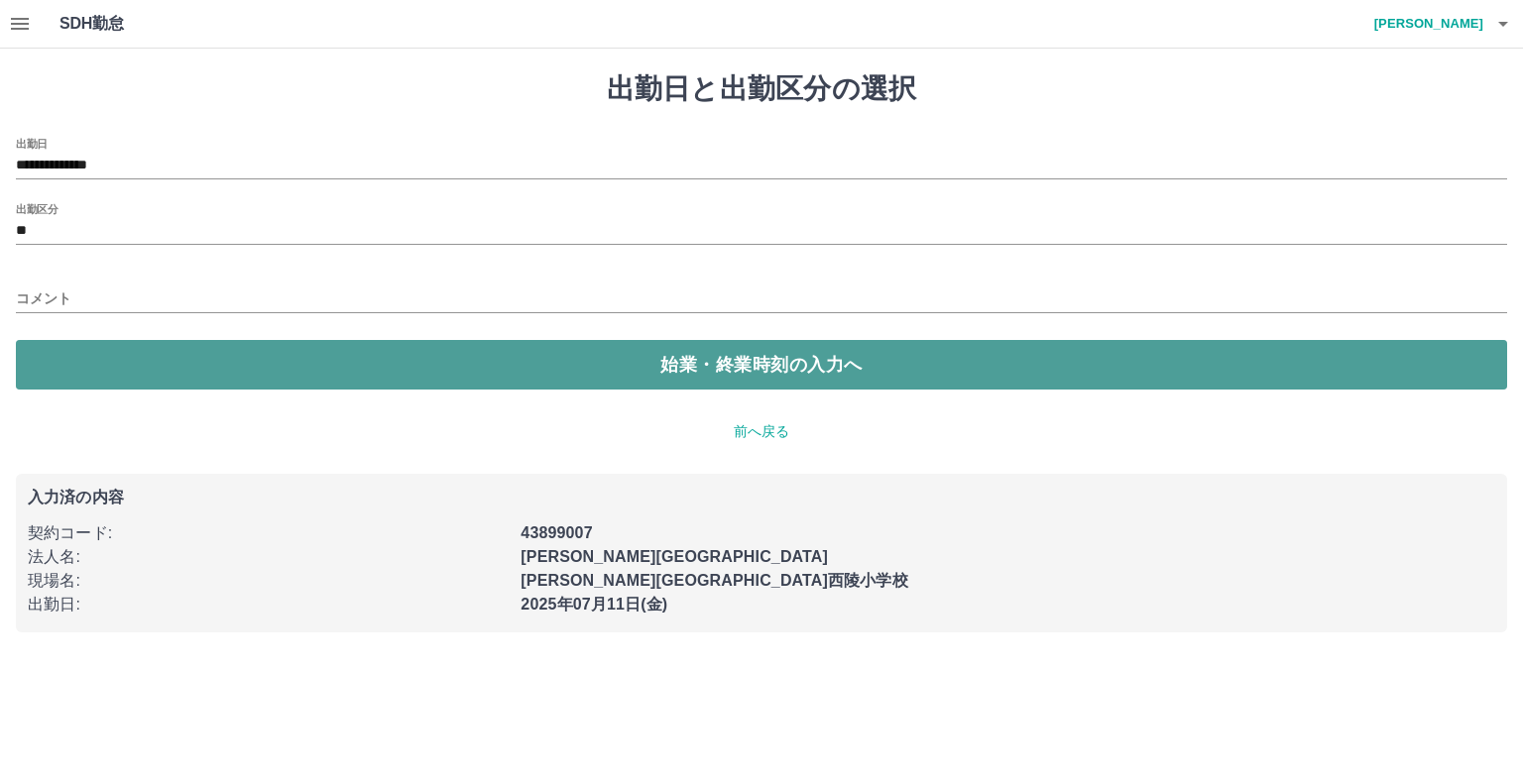 click on "始業・終業時刻の入力へ" at bounding box center (762, 365) 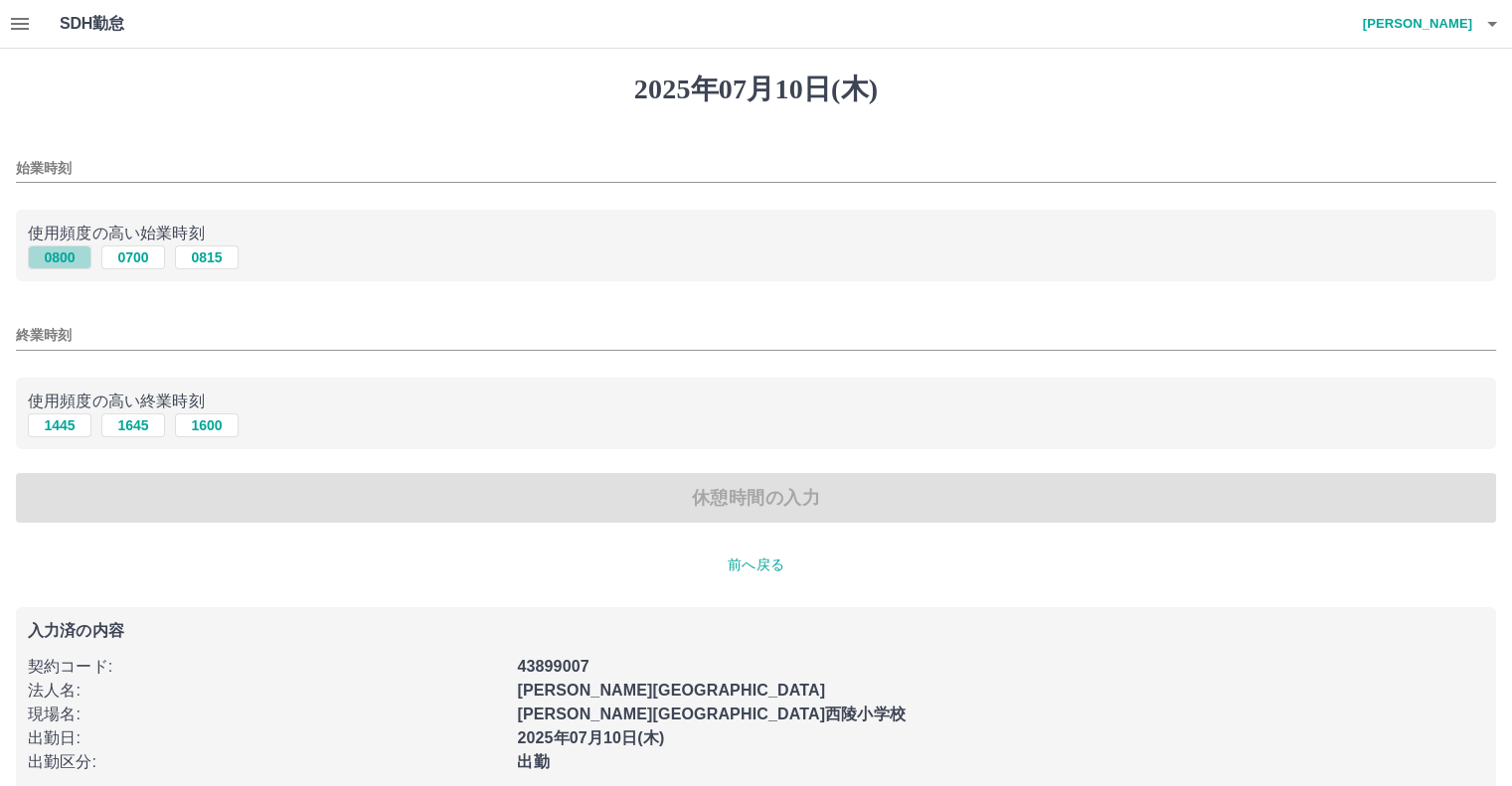 click on "0800" at bounding box center [60, 257] 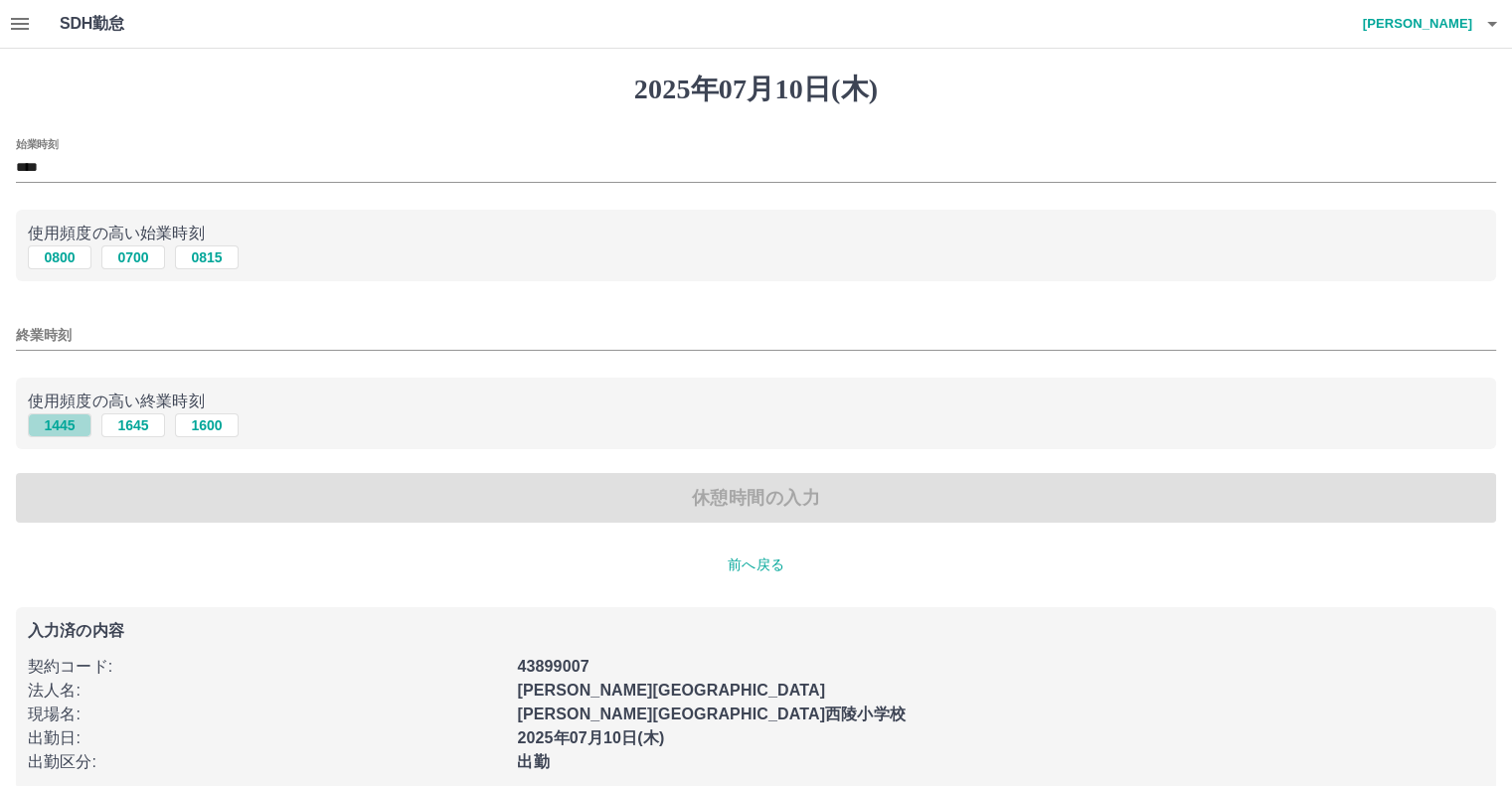 click on "1445" at bounding box center (60, 425) 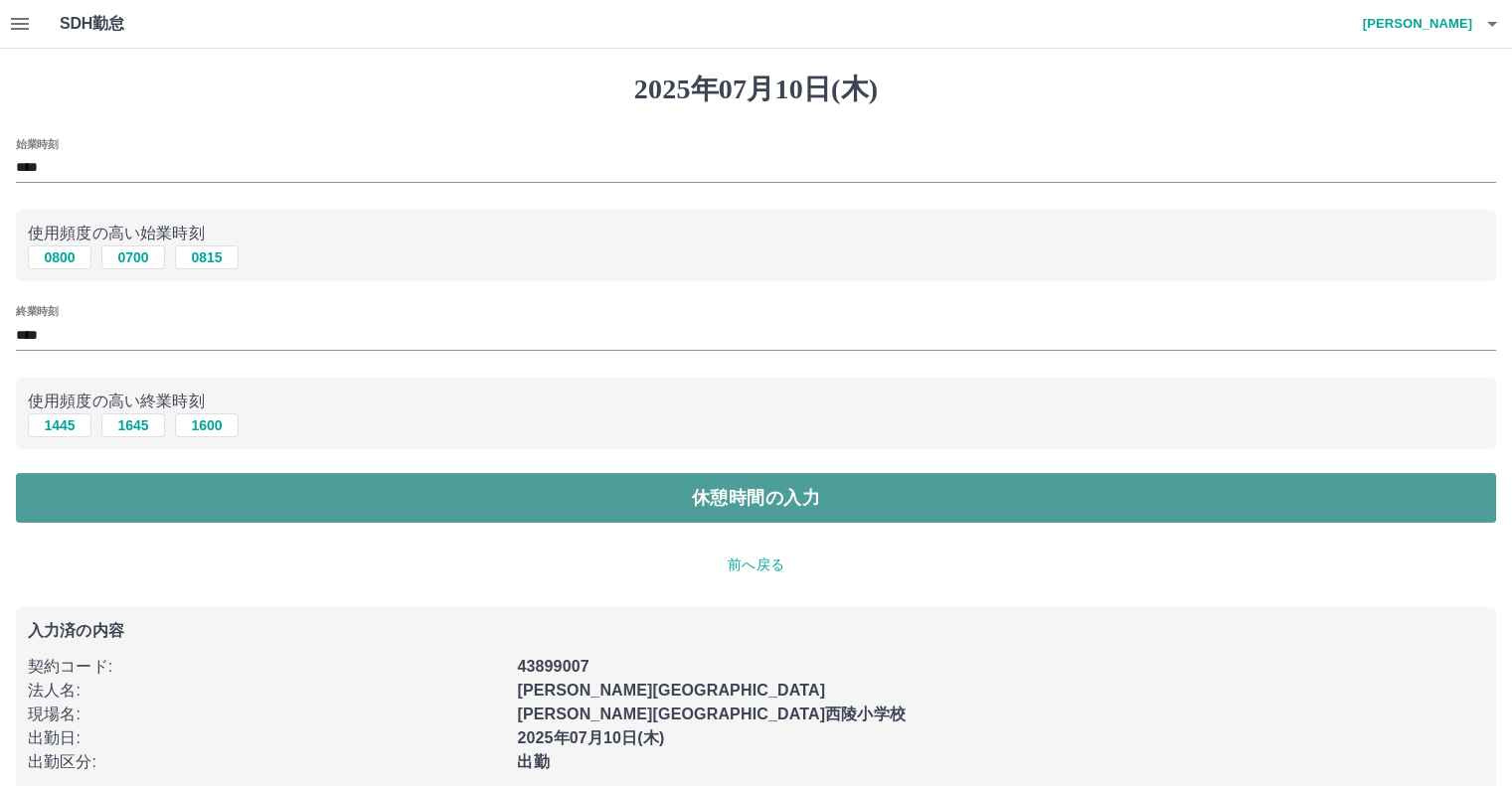 click on "休憩時間の入力" at bounding box center [756, 498] 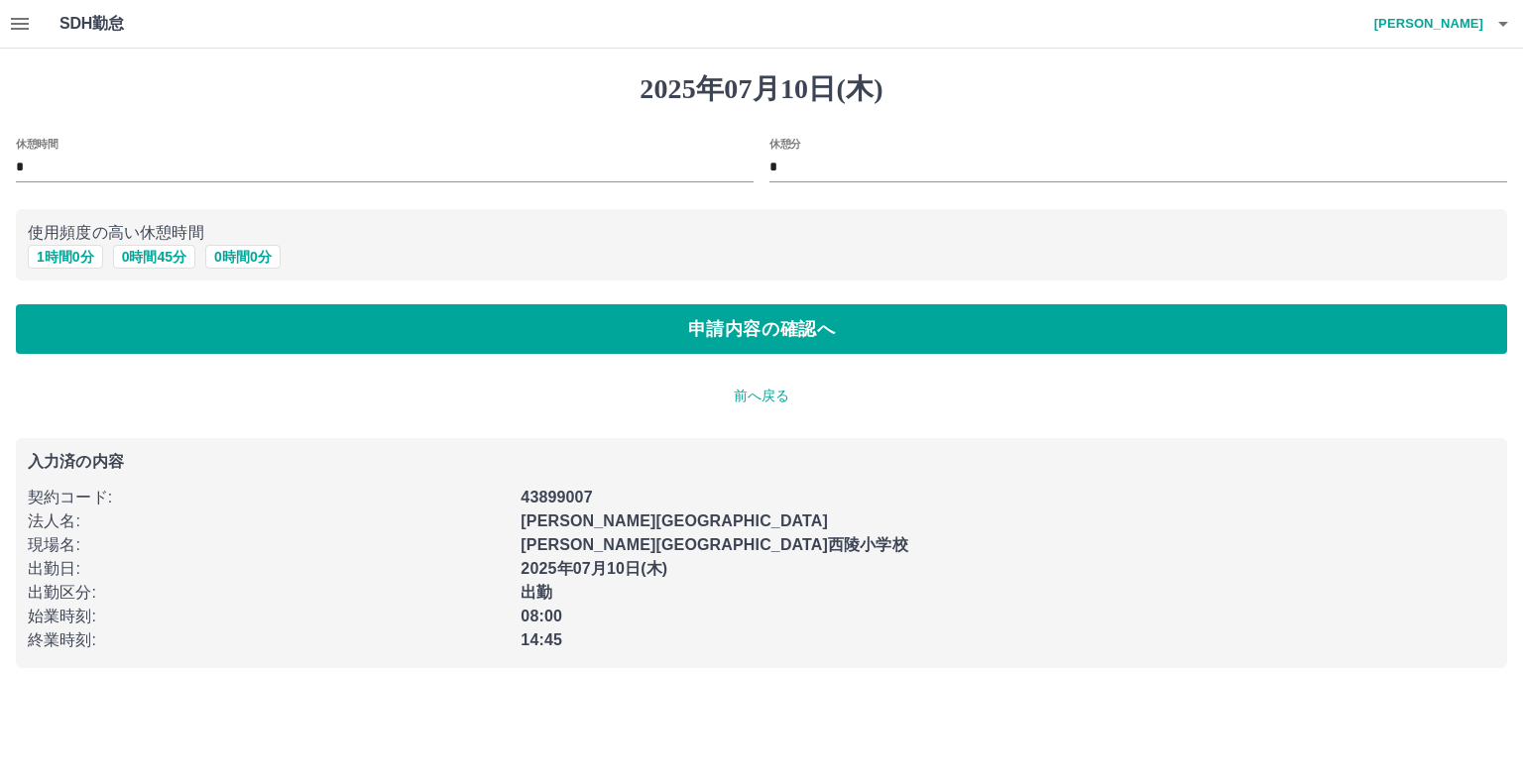 click on "1 時間 0 分 0 時間 45 分 0 時間 0 分" at bounding box center [762, 257] 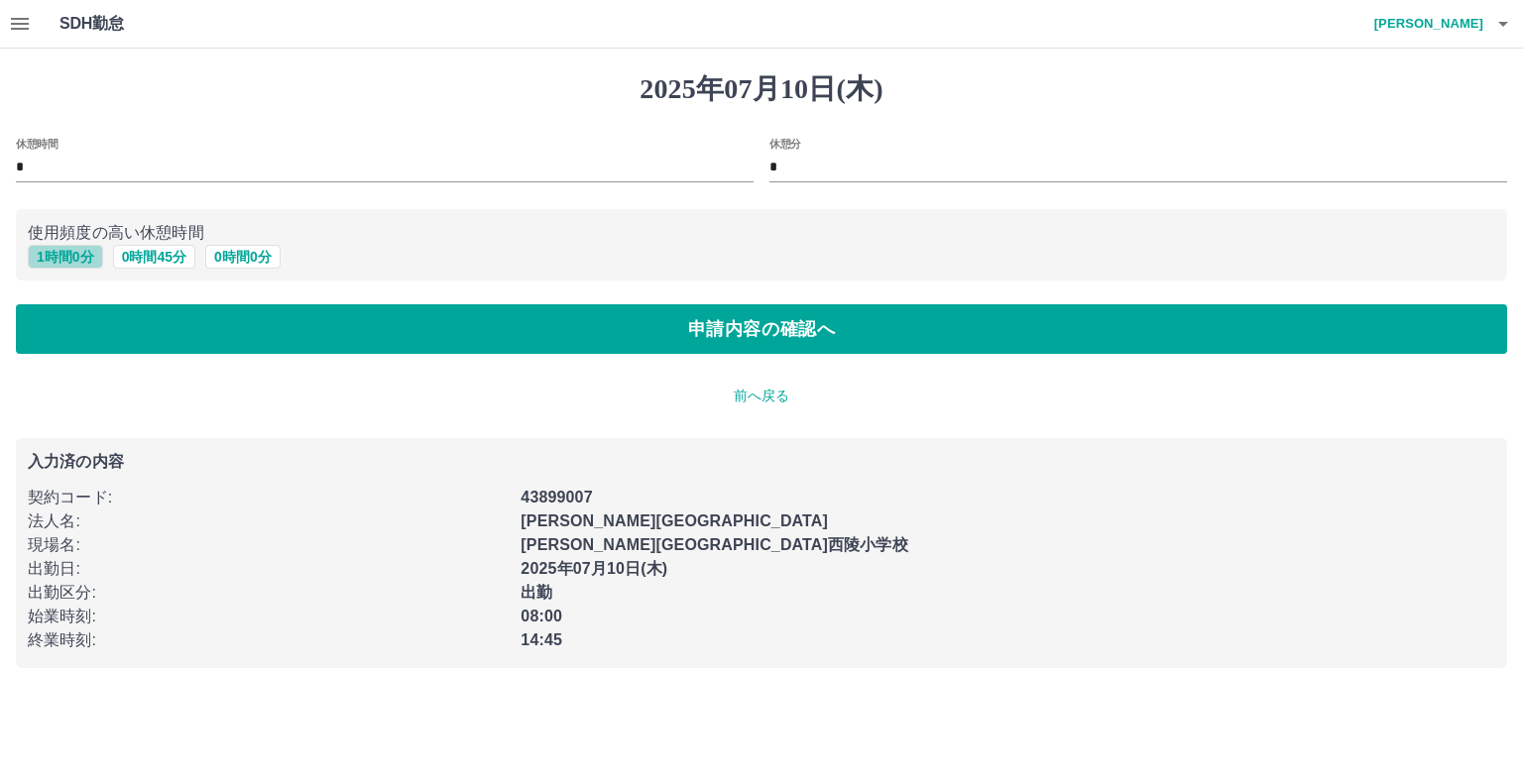 click on "1 時間 0 分" at bounding box center [65, 257] 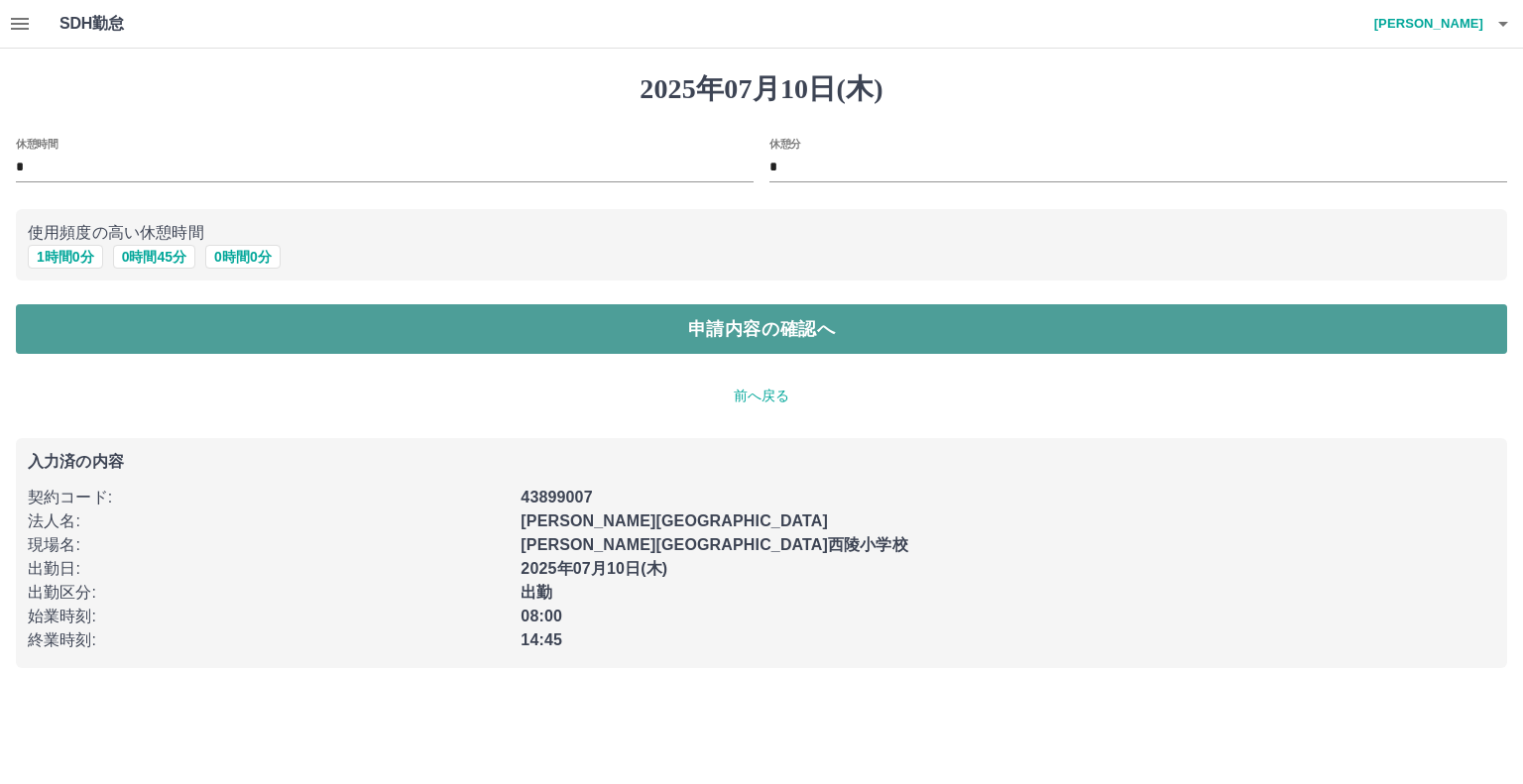 click on "申請内容の確認へ" at bounding box center [762, 329] 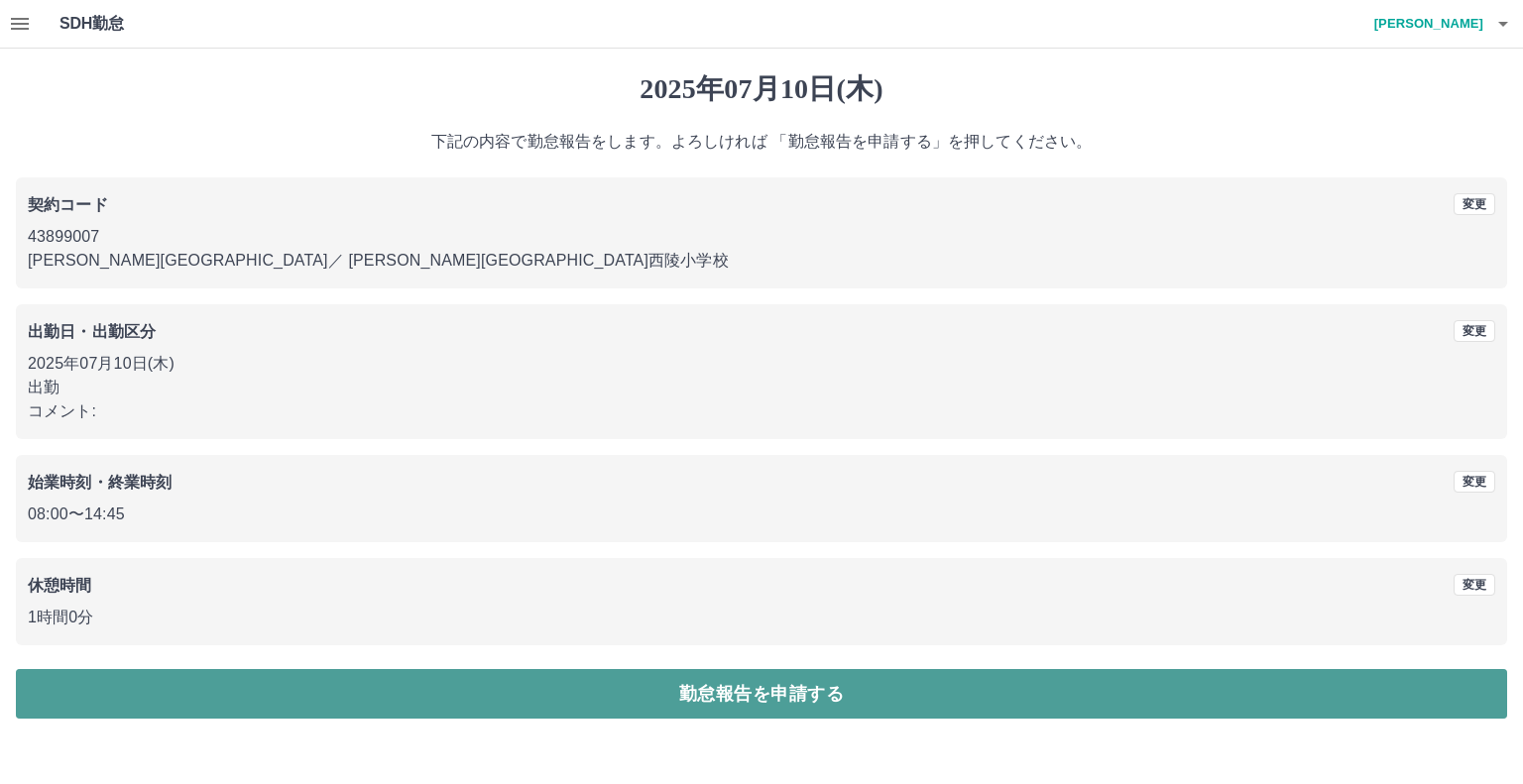 click on "勤怠報告を申請する" at bounding box center [762, 694] 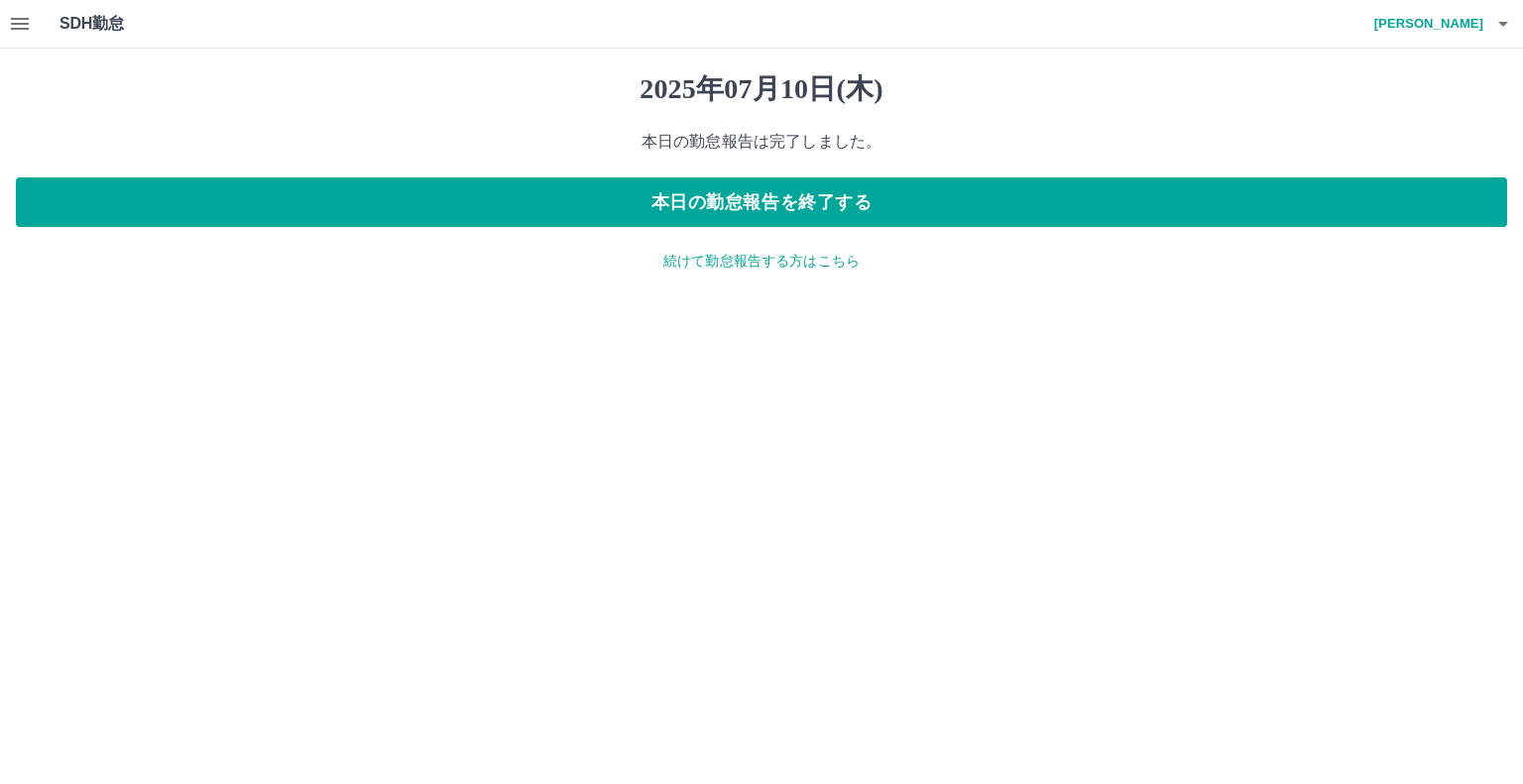 click on "続けて勤怠報告する方はこちら" at bounding box center [762, 261] 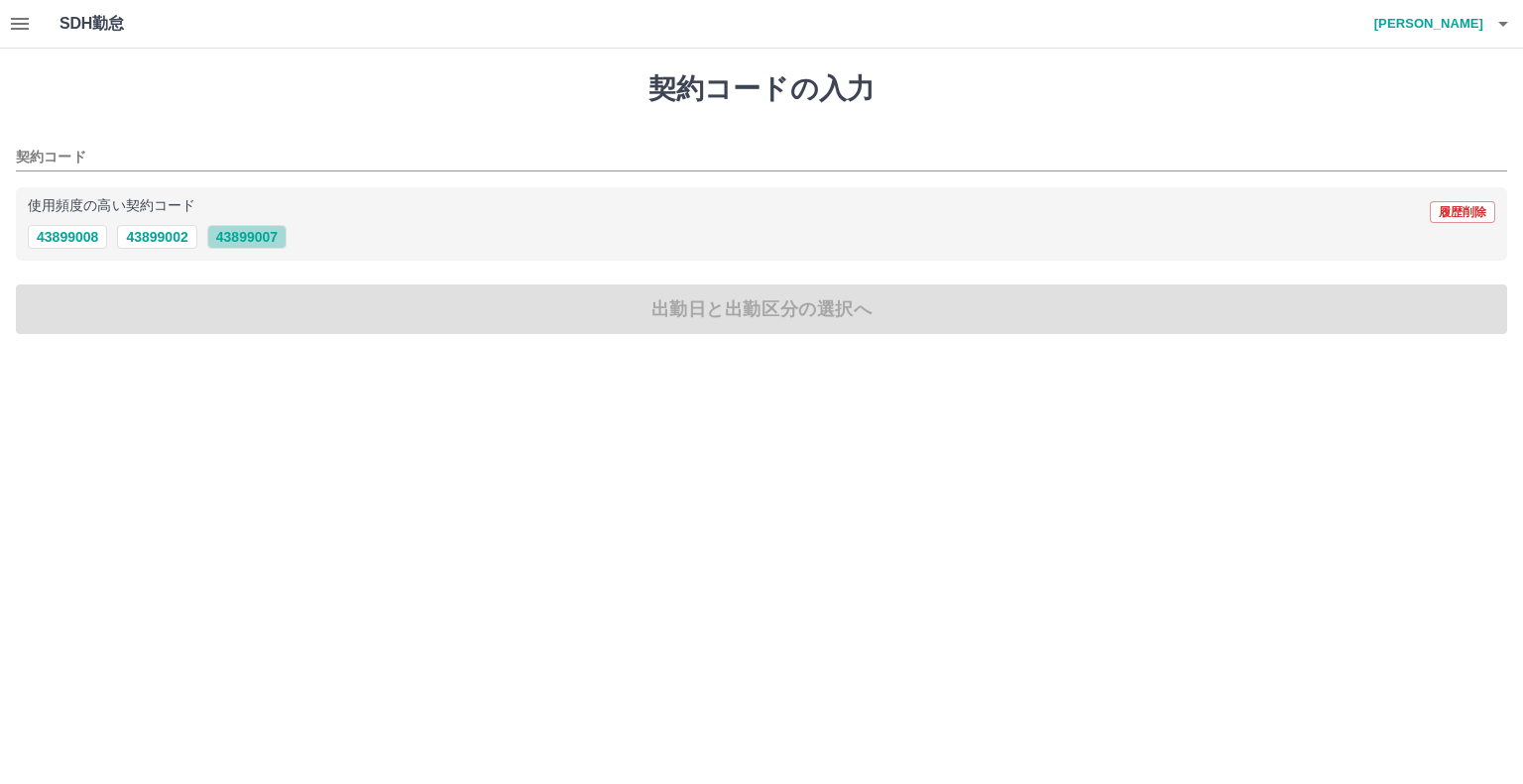 click on "43899007" at bounding box center [247, 237] 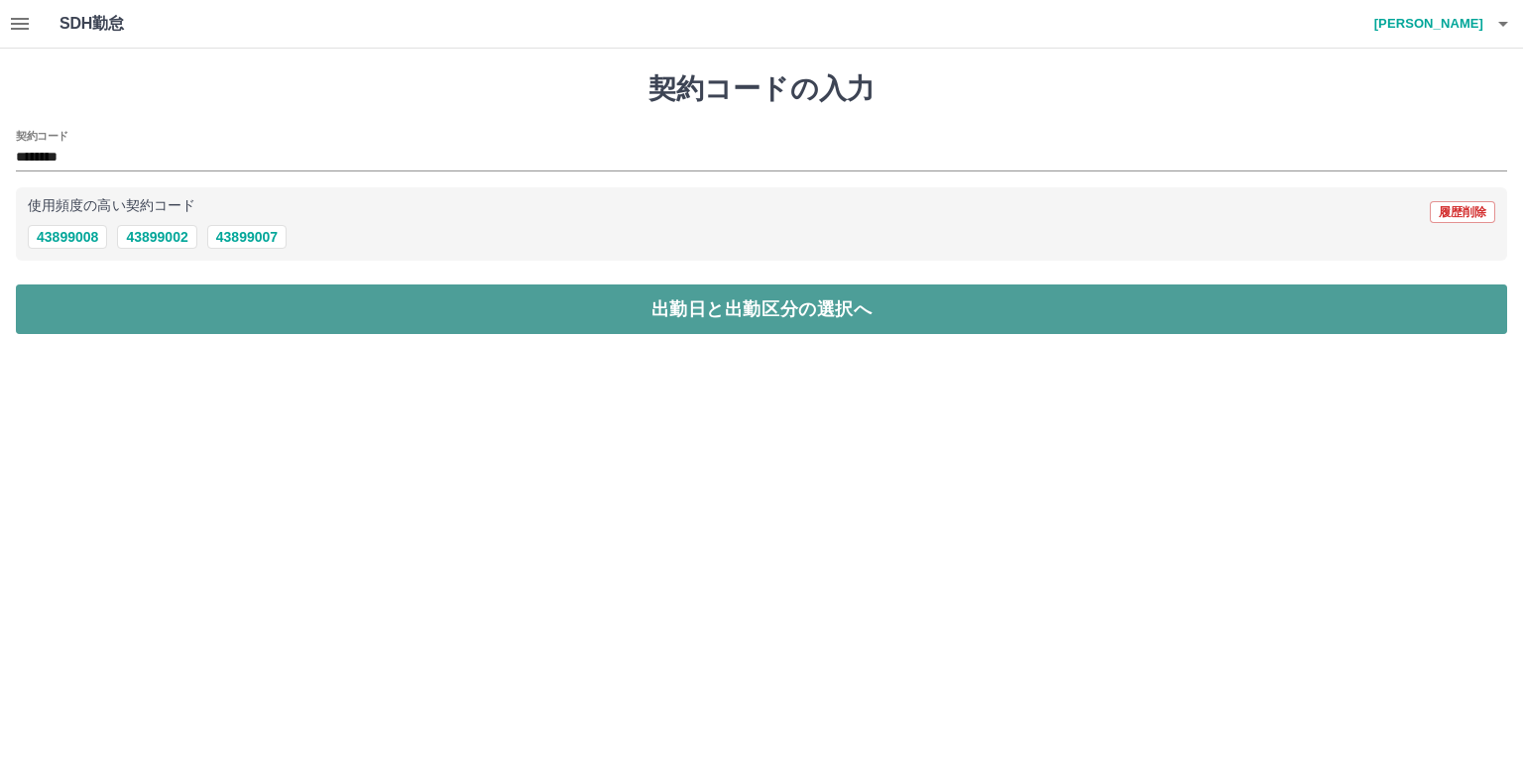 click on "出勤日と出勤区分の選択へ" at bounding box center (762, 309) 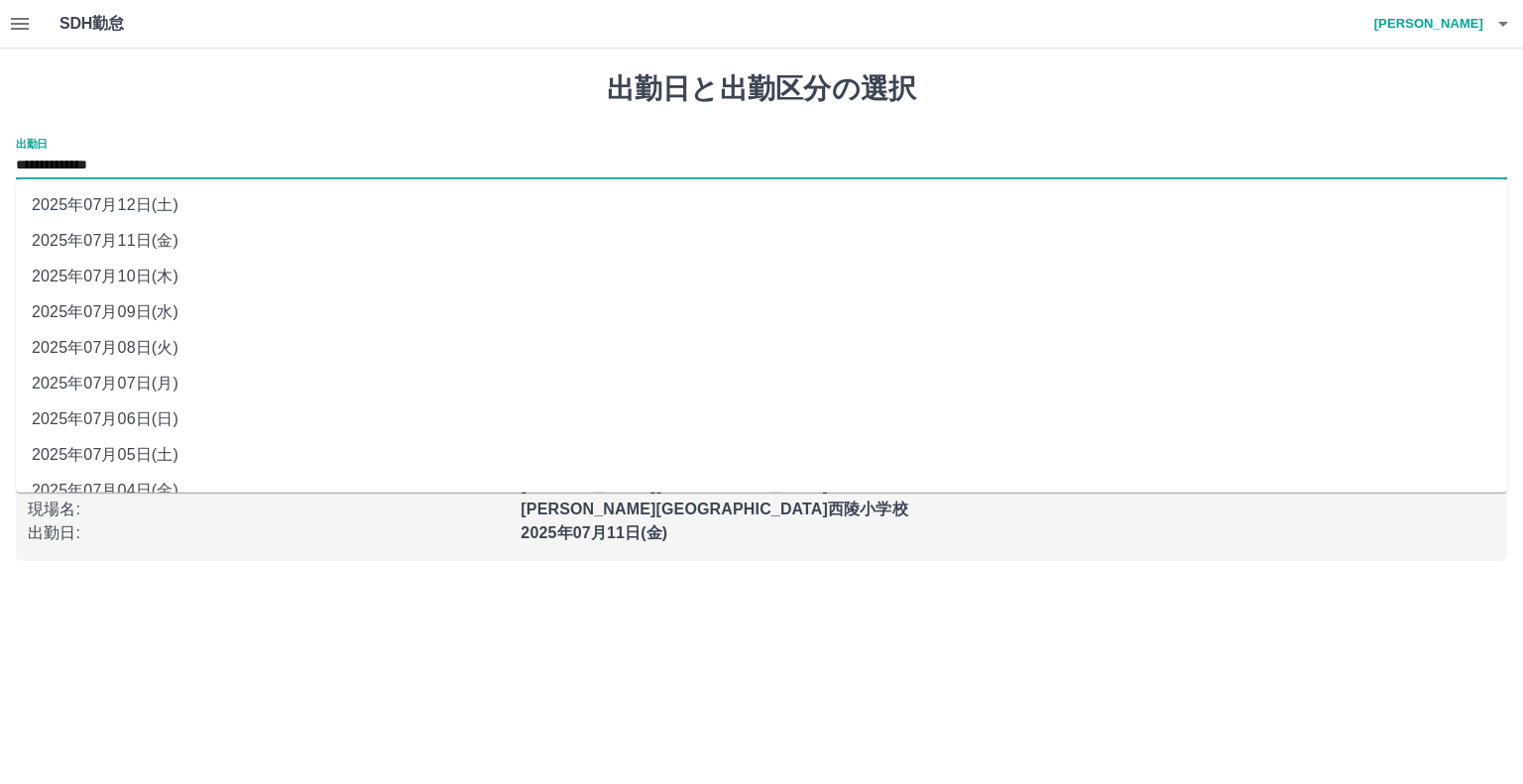 click on "**********" at bounding box center (762, 166) 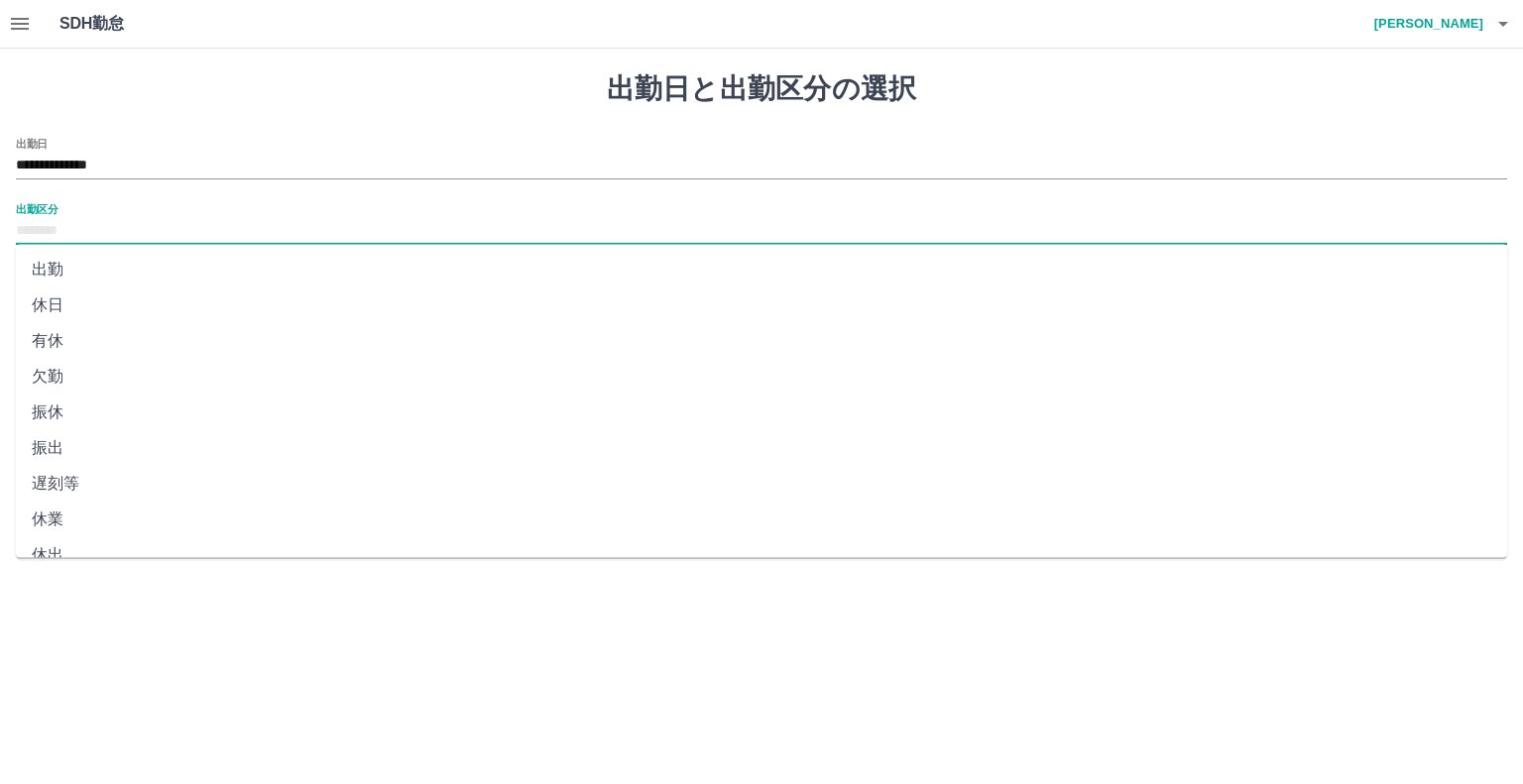 click on "出勤区分" at bounding box center (762, 231) 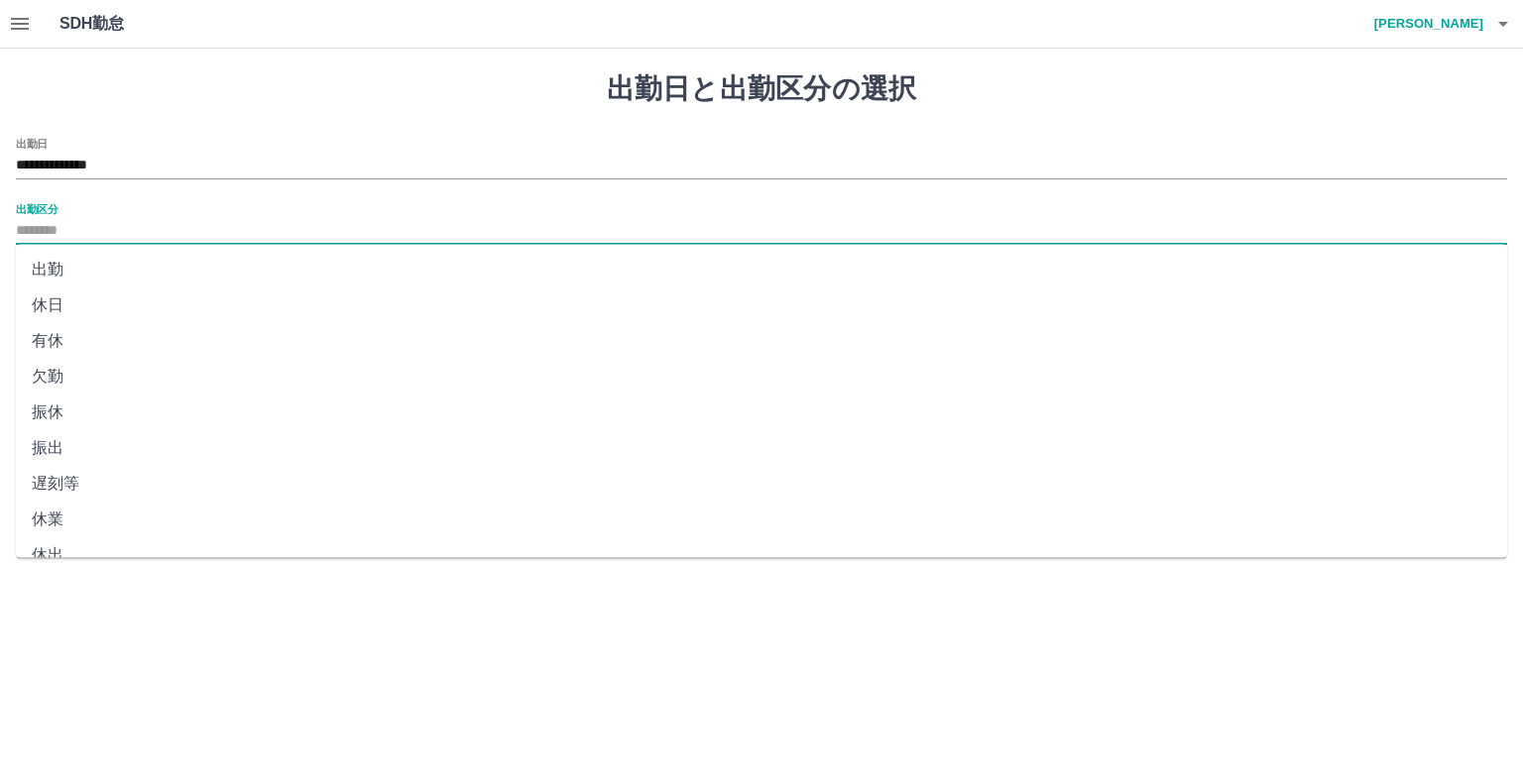 click on "出勤" at bounding box center (762, 270) 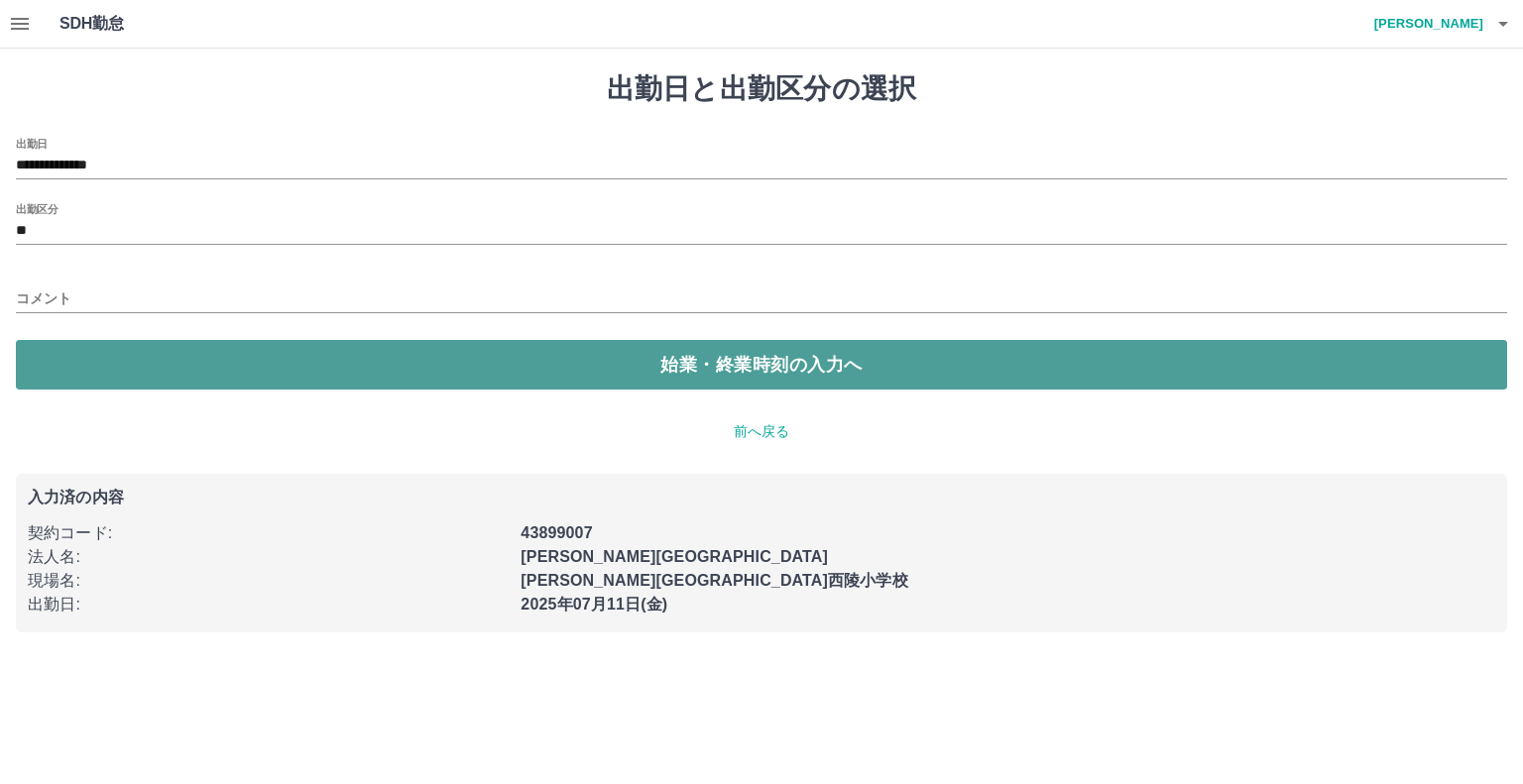 click on "始業・終業時刻の入力へ" at bounding box center [762, 365] 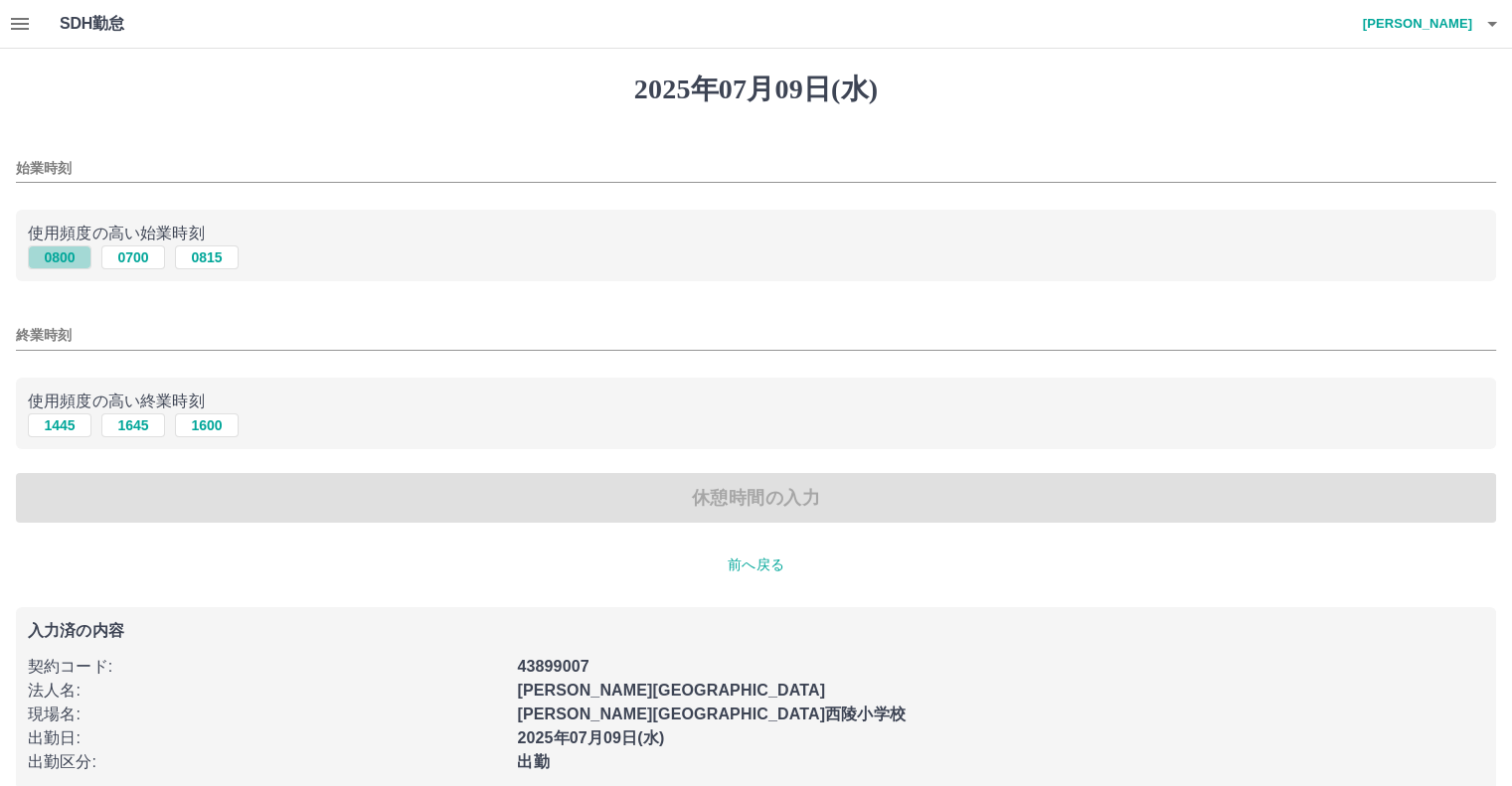 click on "0800" at bounding box center (60, 257) 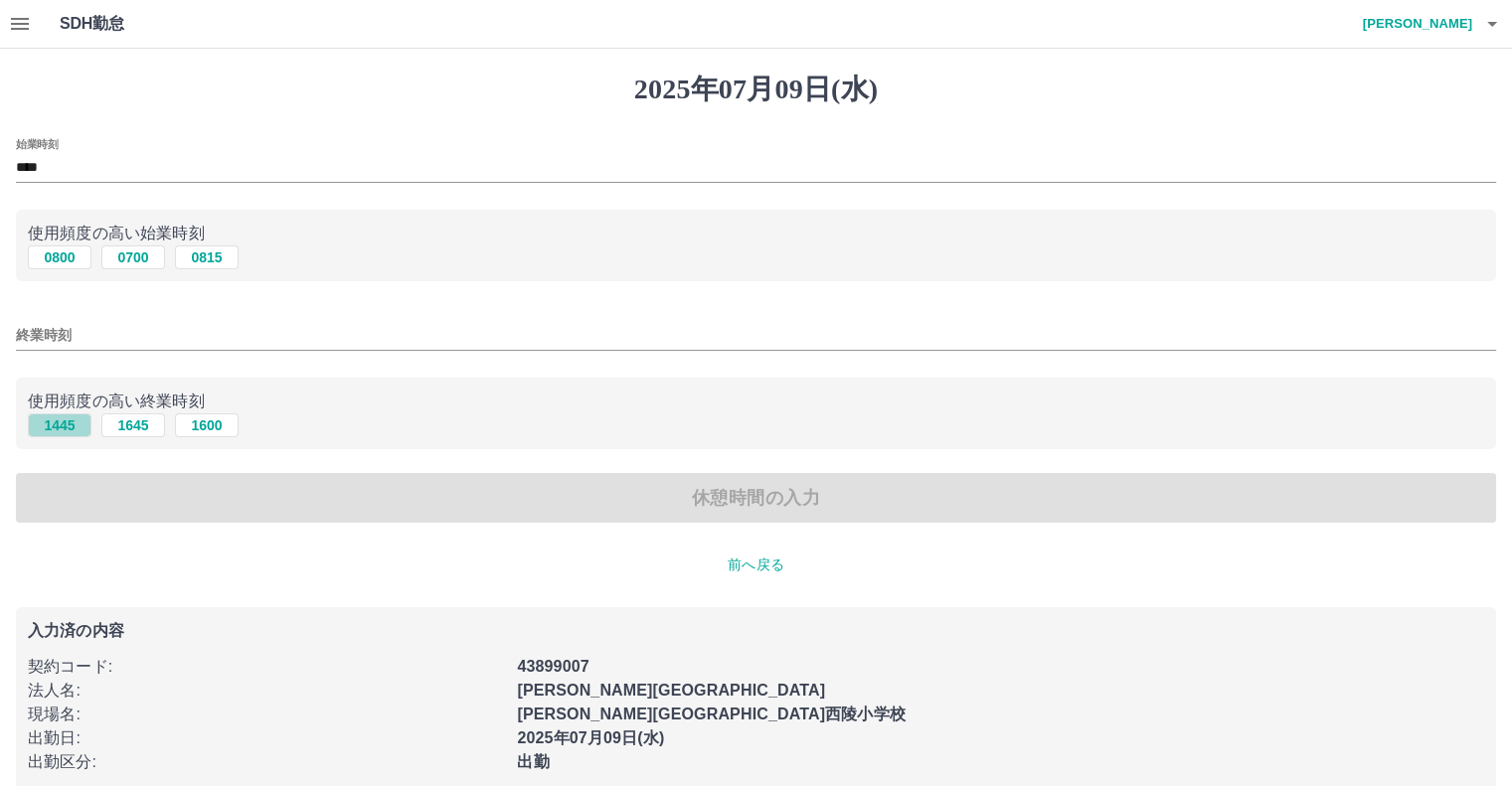 click on "1445" at bounding box center [60, 425] 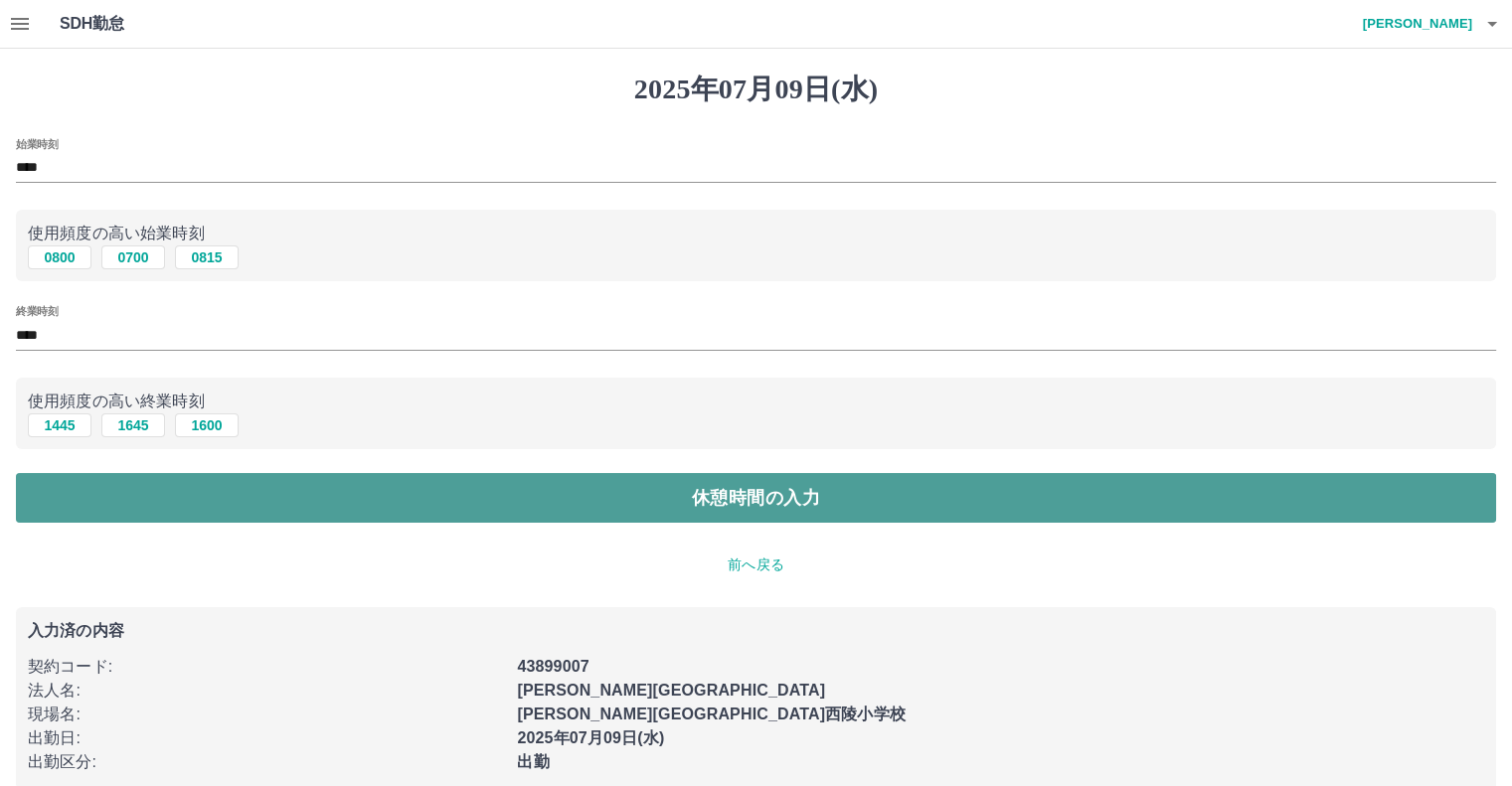 click on "休憩時間の入力" at bounding box center (756, 498) 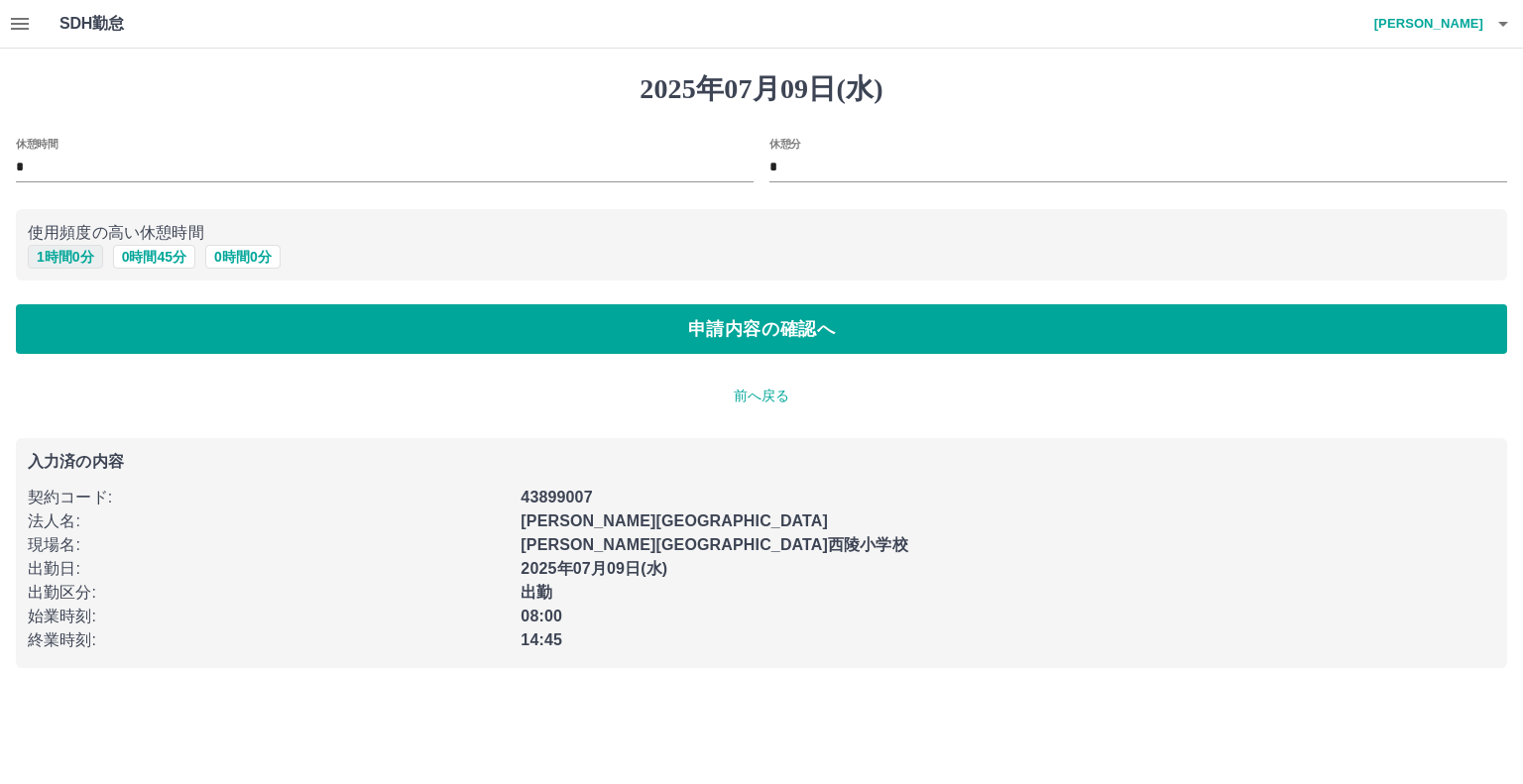 click on "使用頻度の高い休憩時間 1 時間 0 分 0 時間 45 分 0 時間 0 分" at bounding box center [762, 245] 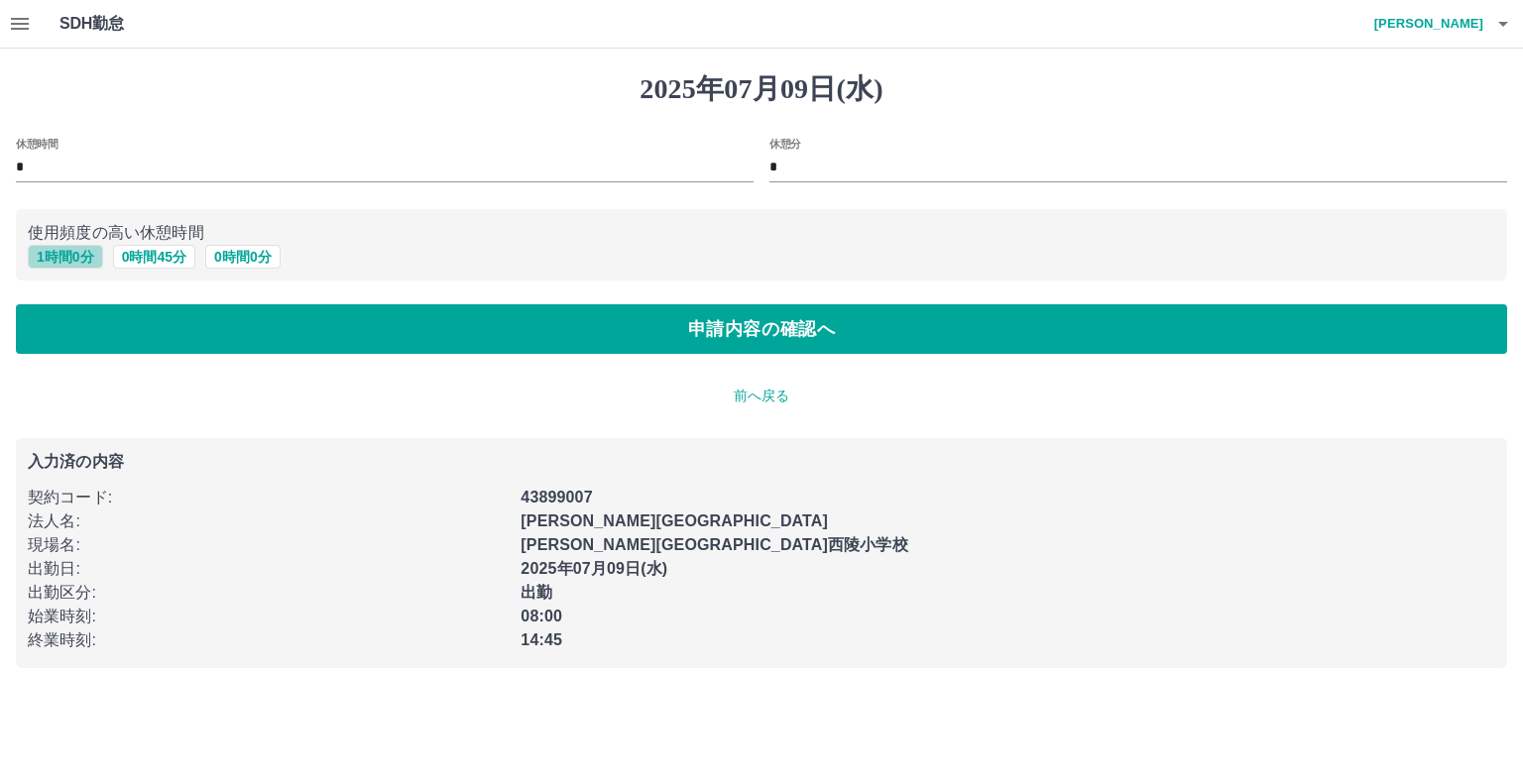 click on "1 時間 0 分" at bounding box center [65, 257] 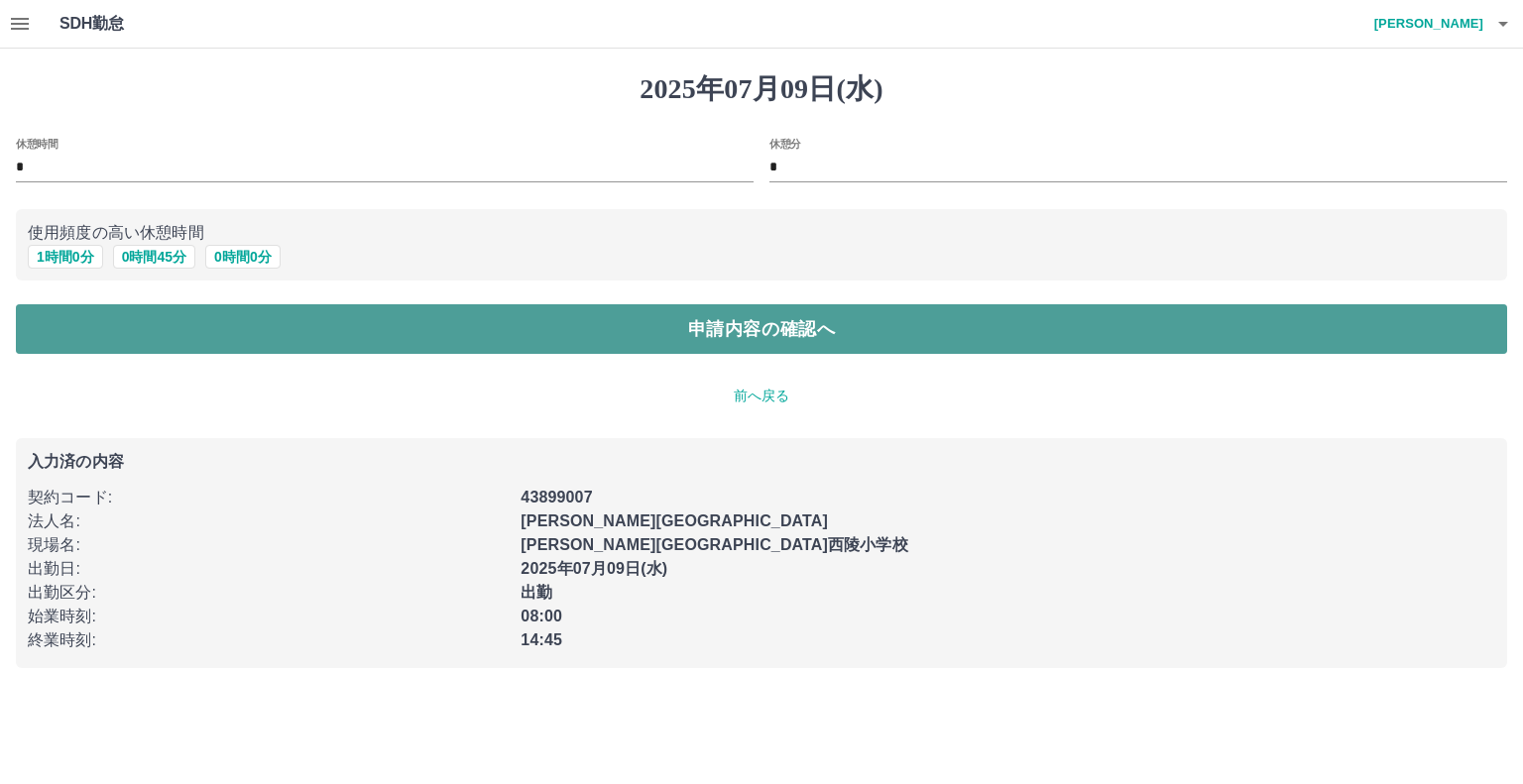 click on "申請内容の確認へ" at bounding box center (762, 329) 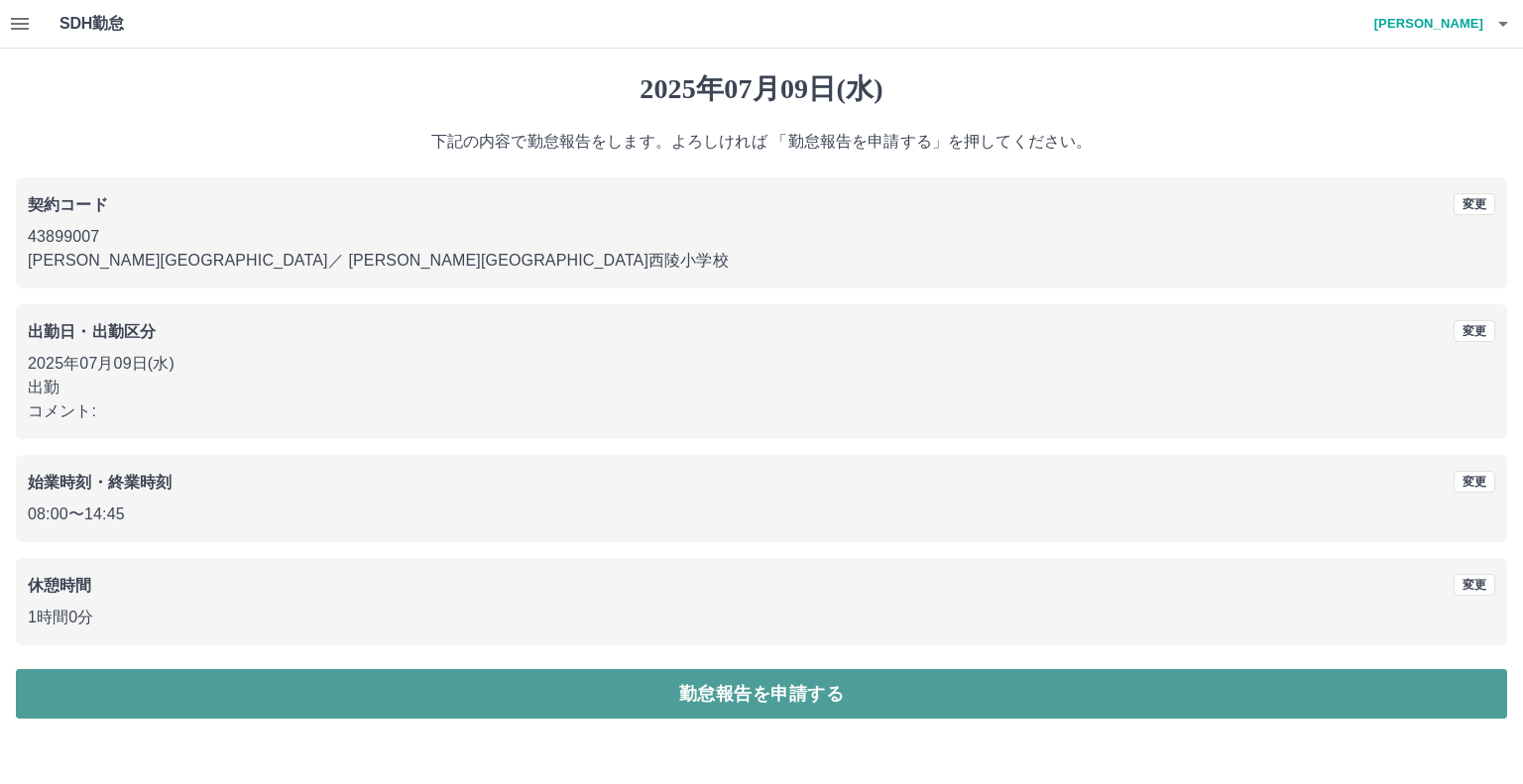 click on "勤怠報告を申請する" at bounding box center [762, 694] 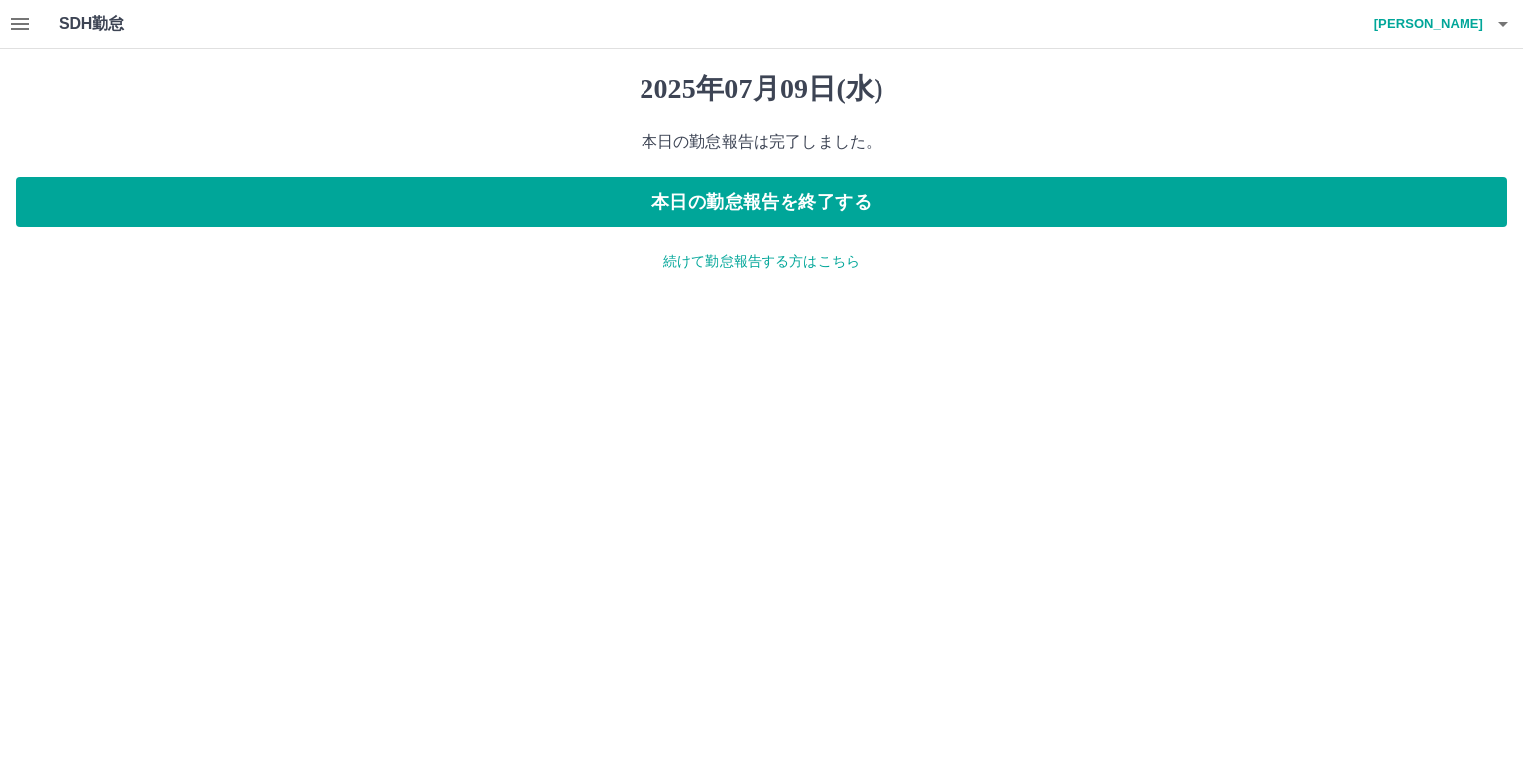 click on "続けて勤怠報告する方はこちら" at bounding box center (762, 261) 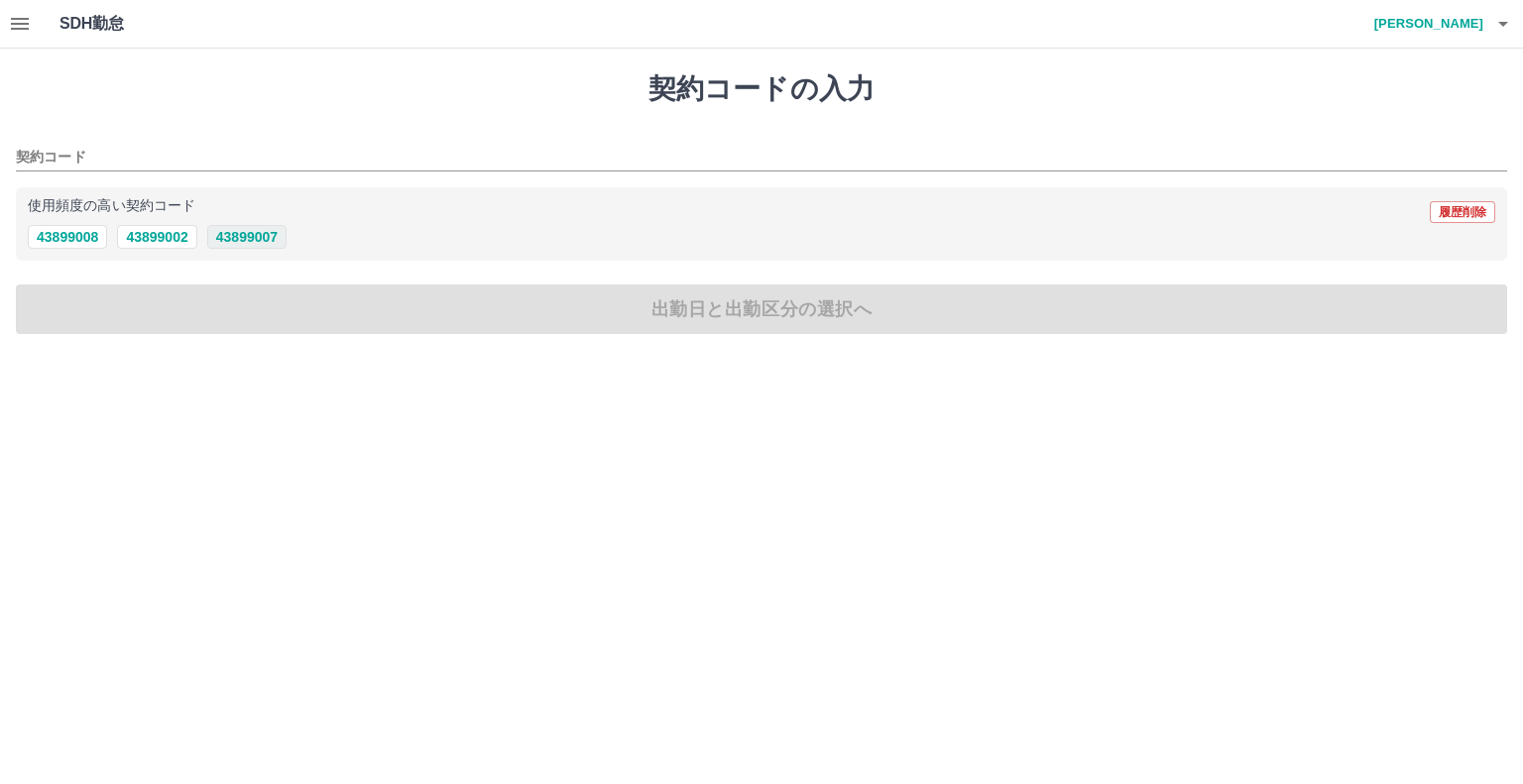 drag, startPoint x: 238, startPoint y: 222, endPoint x: 245, endPoint y: 236, distance: 15.652476 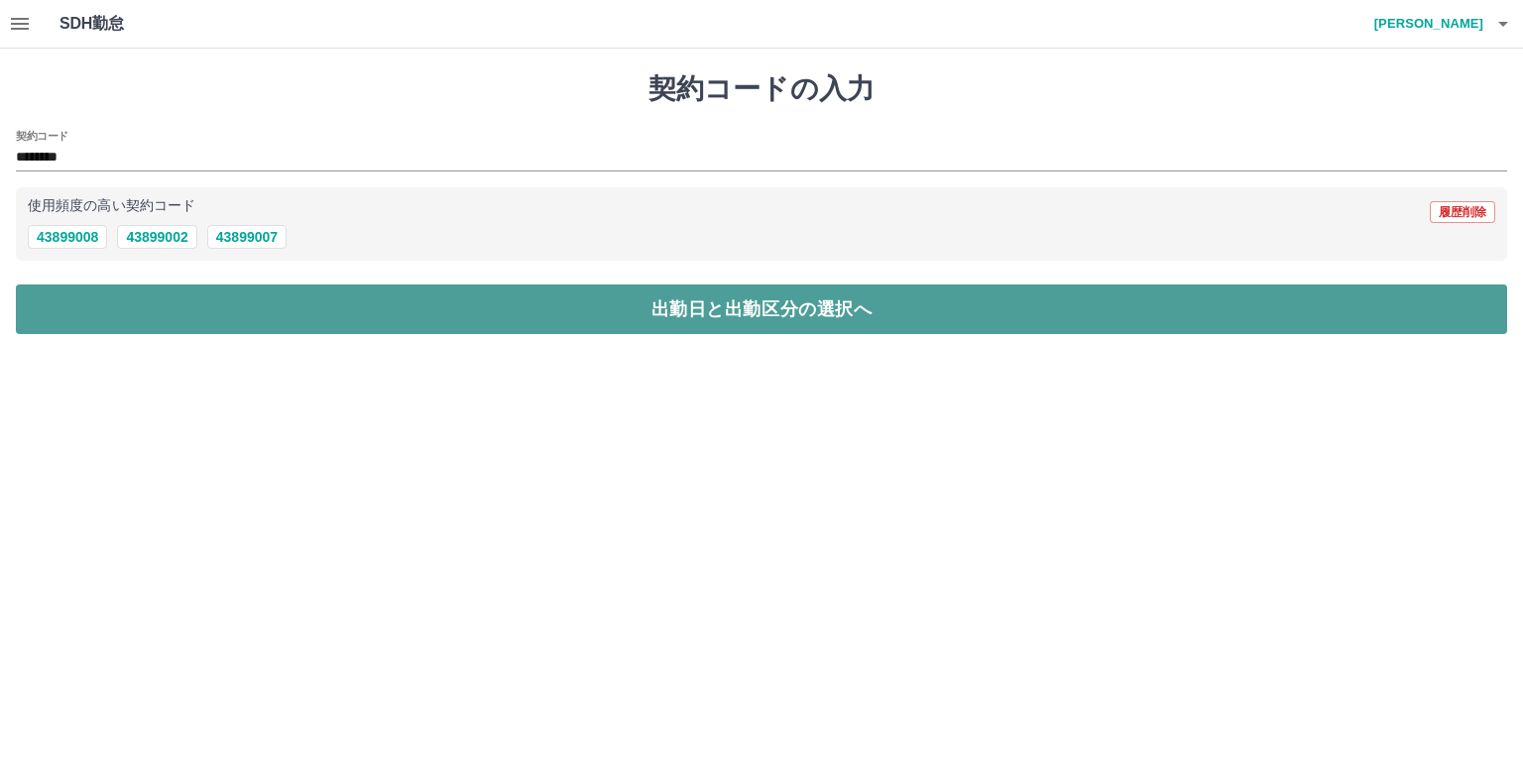 click on "出勤日と出勤区分の選択へ" at bounding box center [762, 309] 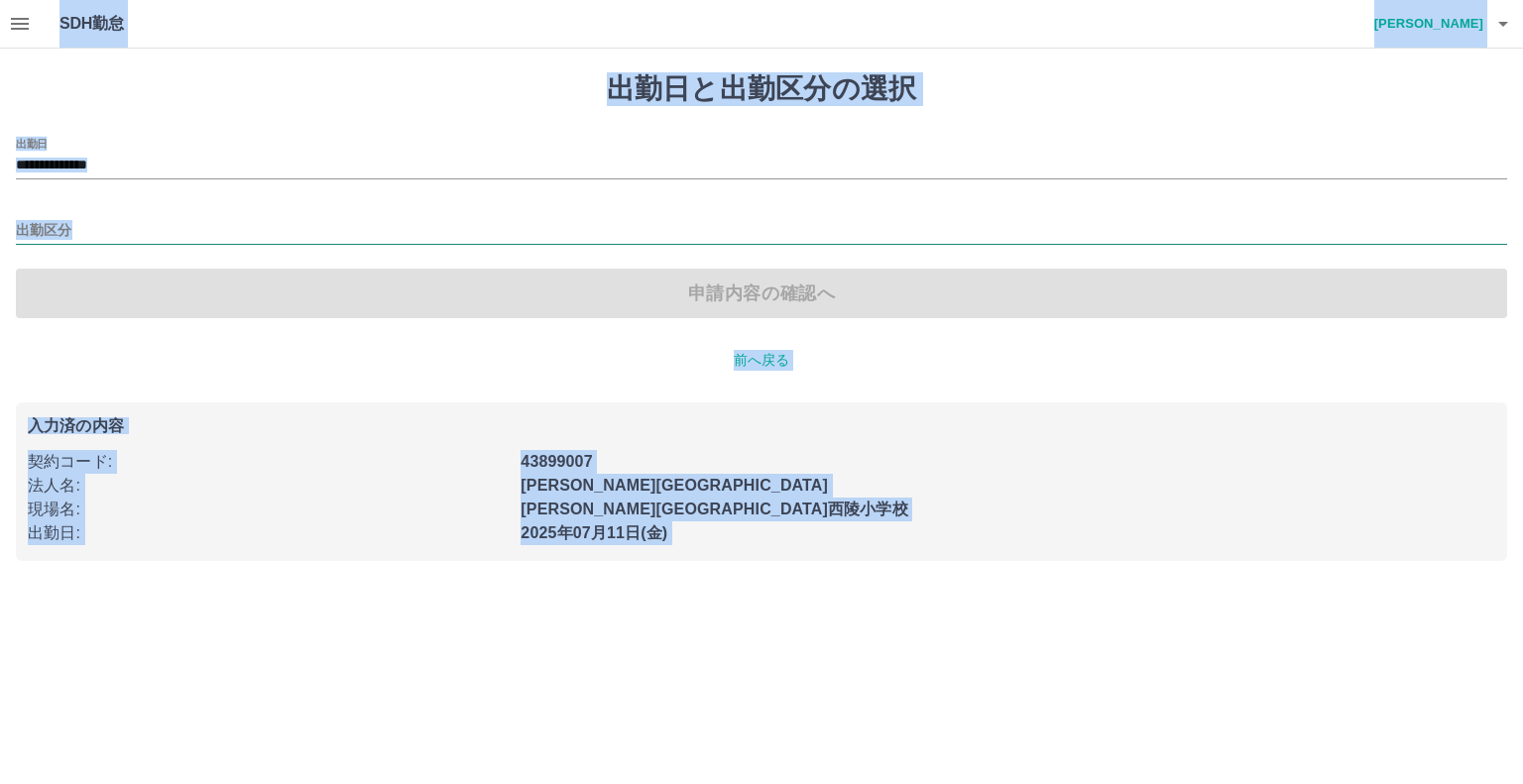 click at bounding box center [762, 232] 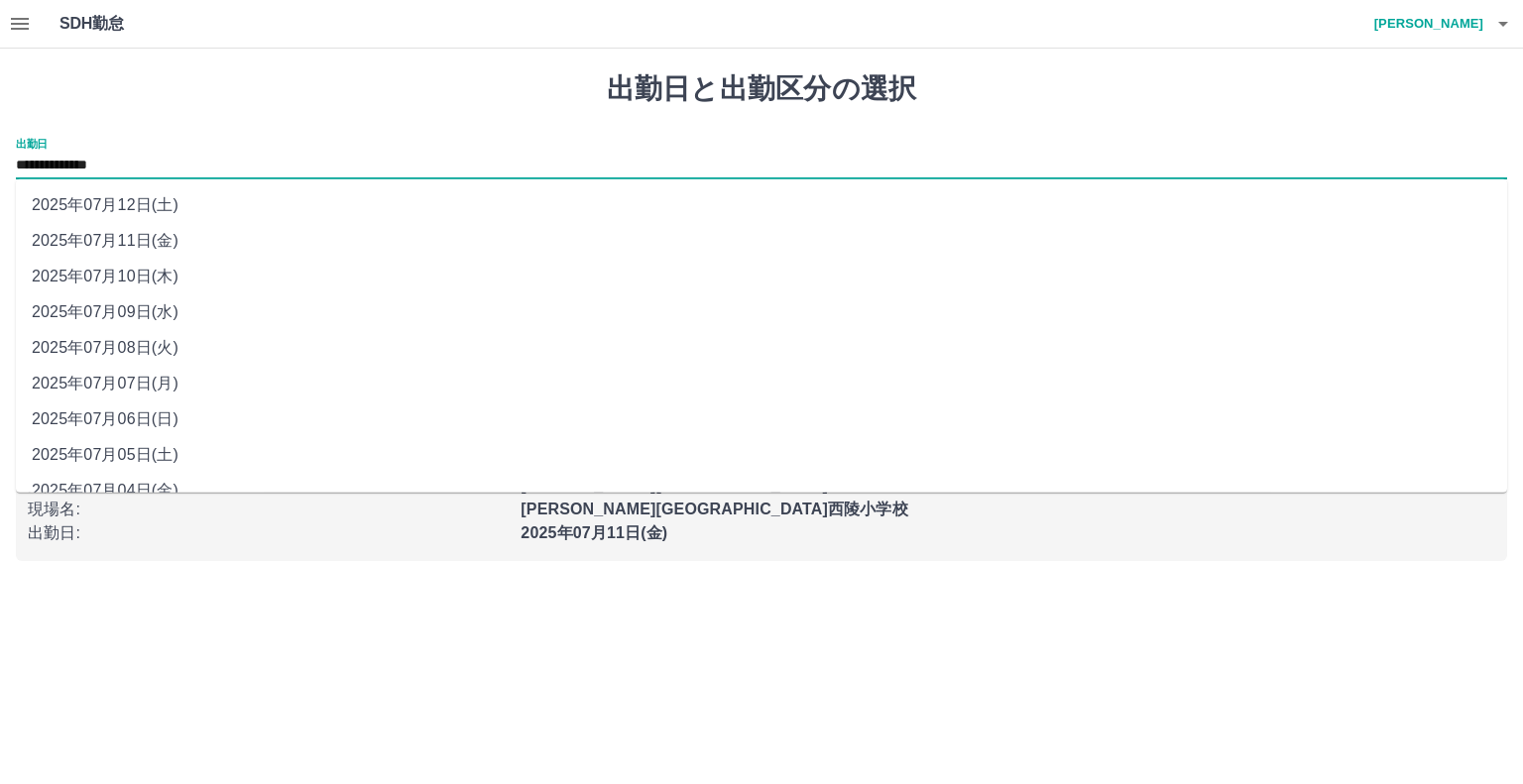 click on "**********" at bounding box center [762, 166] 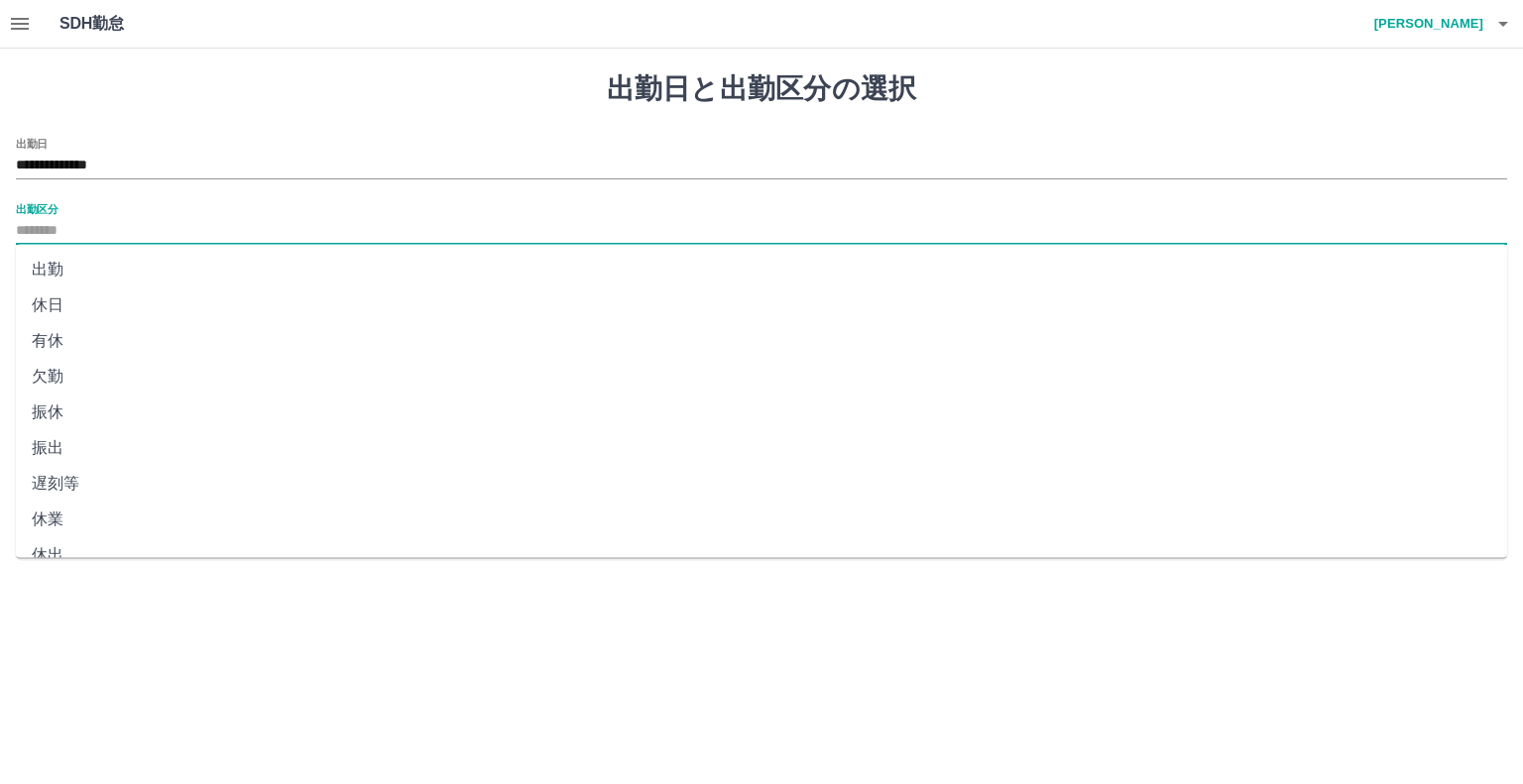 drag, startPoint x: 128, startPoint y: 226, endPoint x: 139, endPoint y: 269, distance: 44.38468 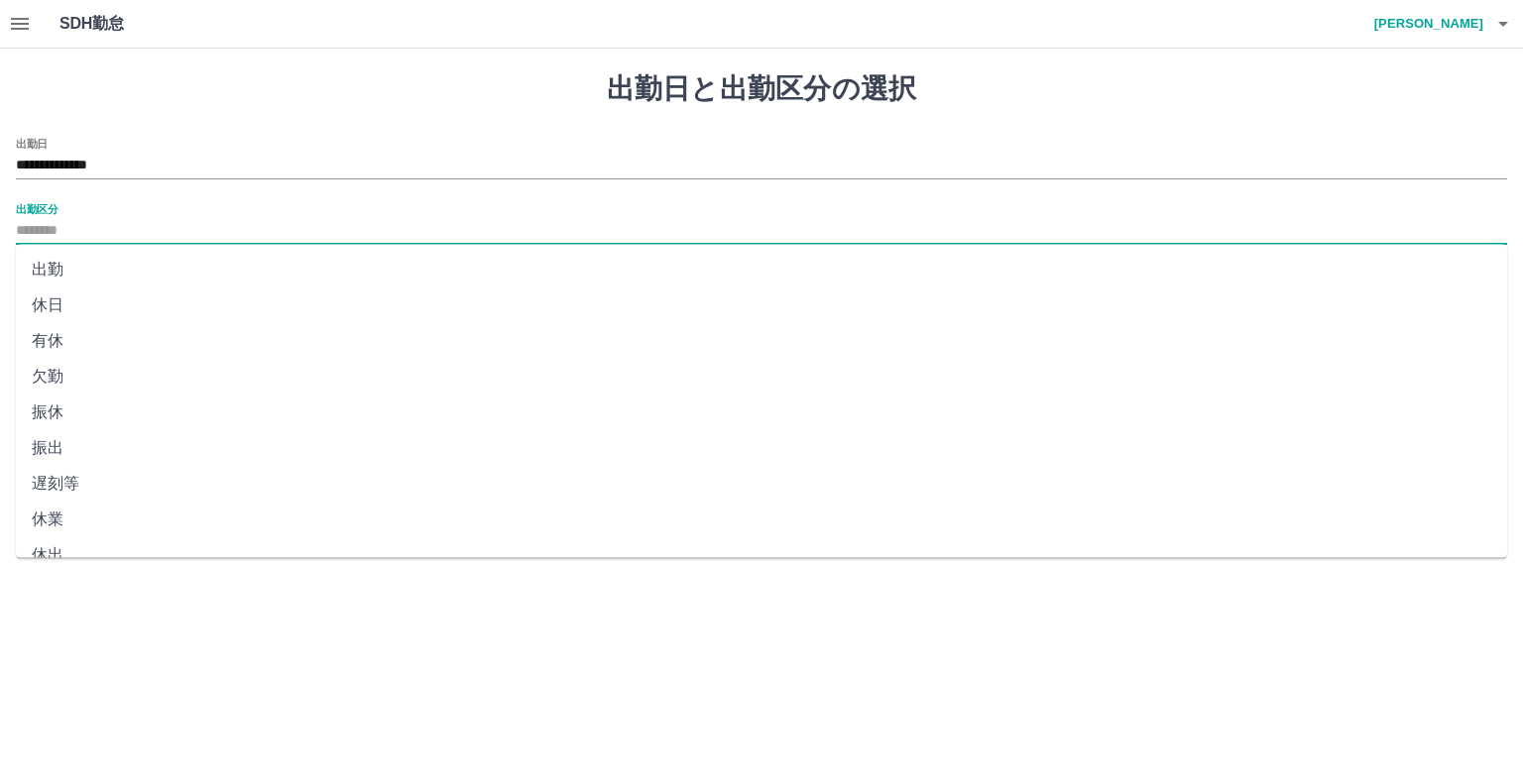 click on "**********" at bounding box center (762, 292) 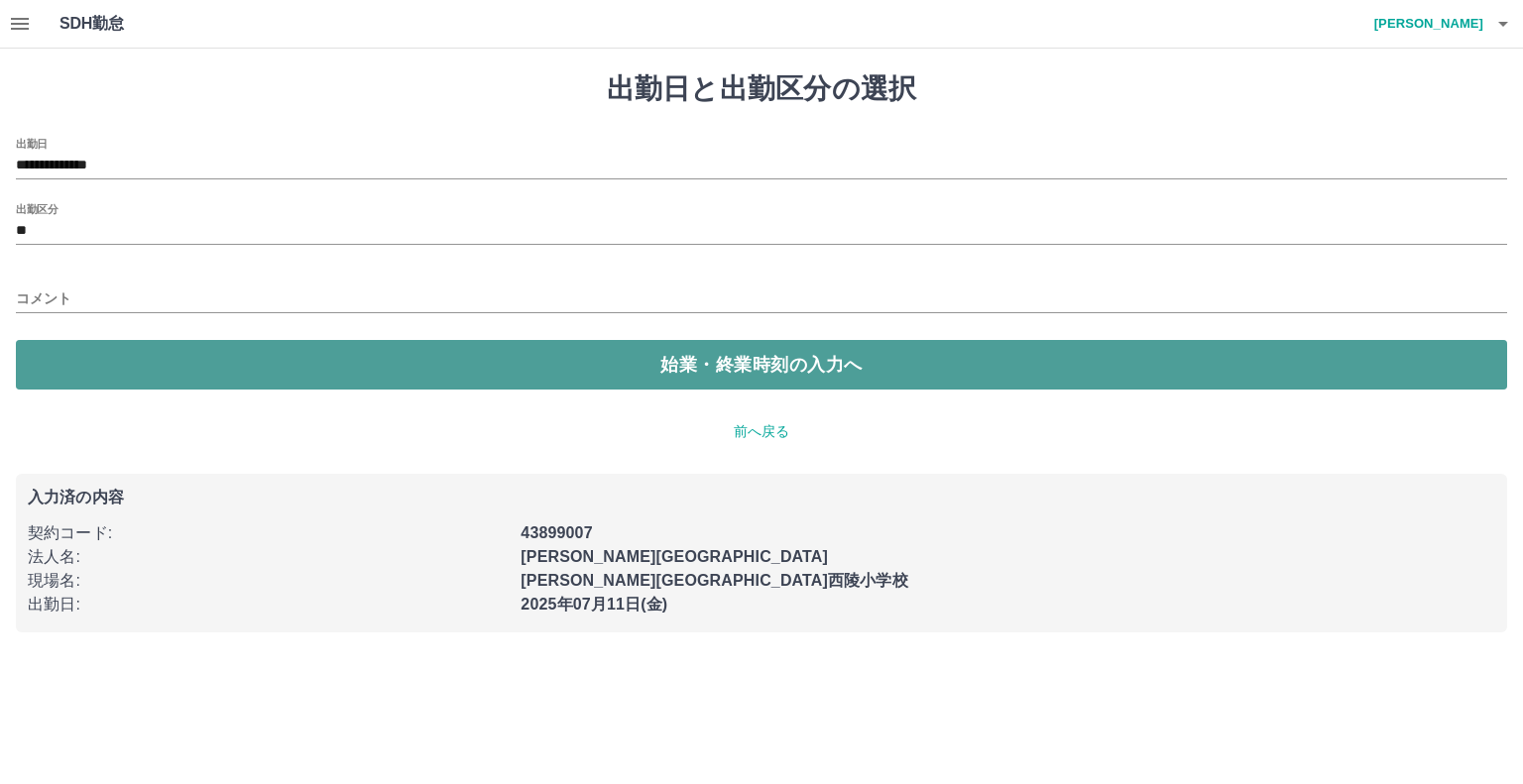 click on "始業・終業時刻の入力へ" at bounding box center [762, 365] 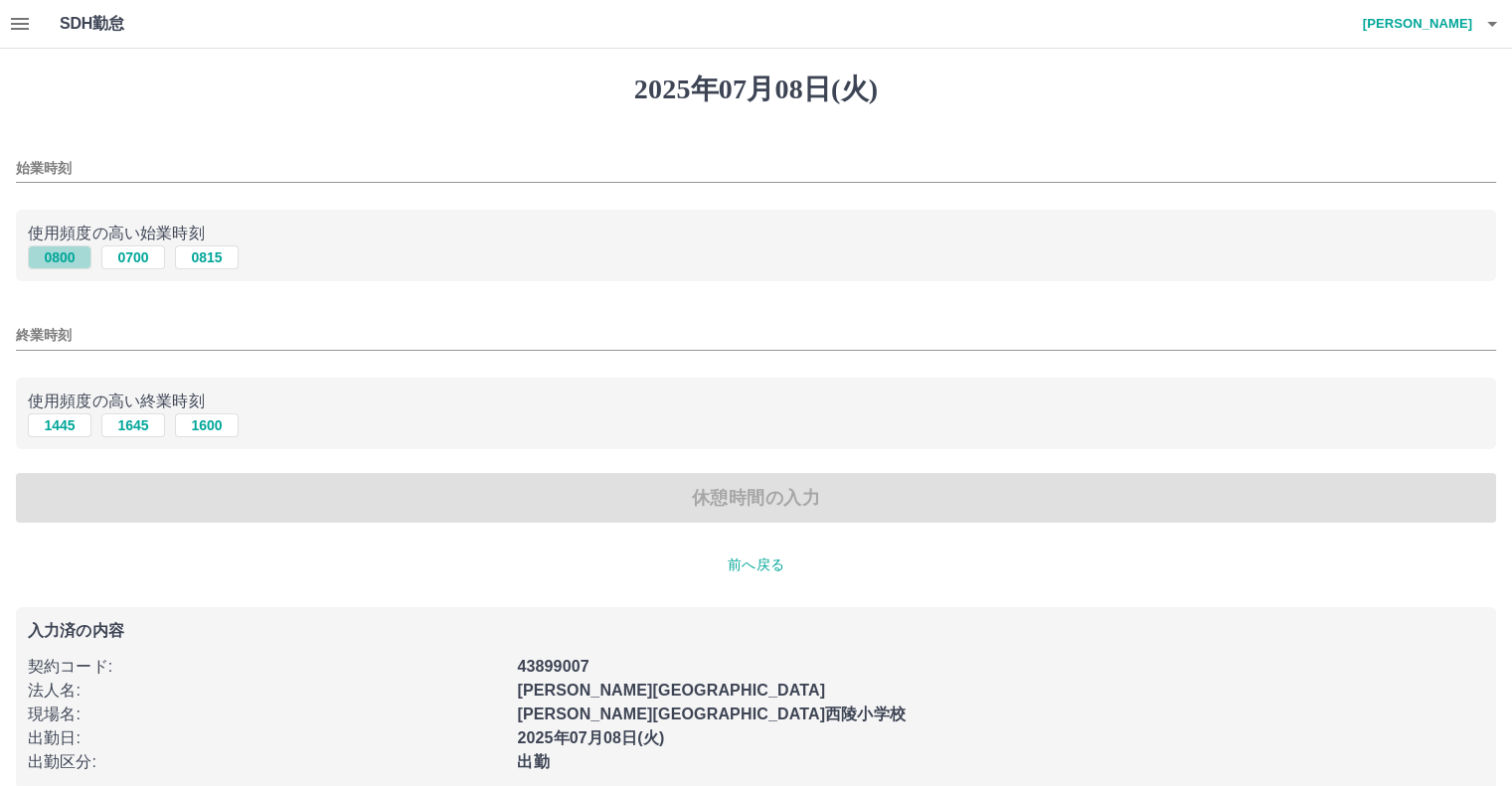 click on "0800" at bounding box center (60, 257) 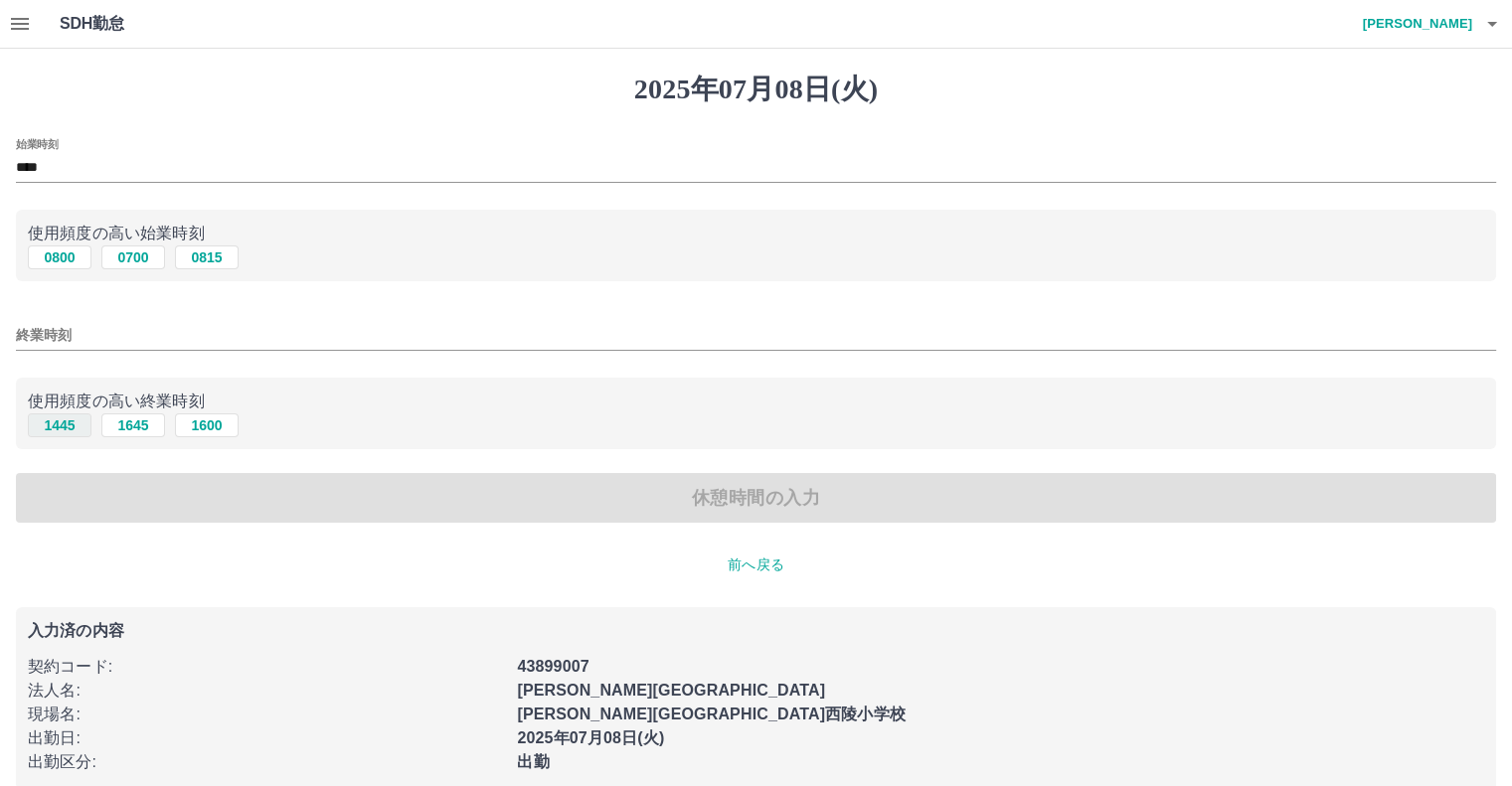 click on "1445" at bounding box center [60, 425] 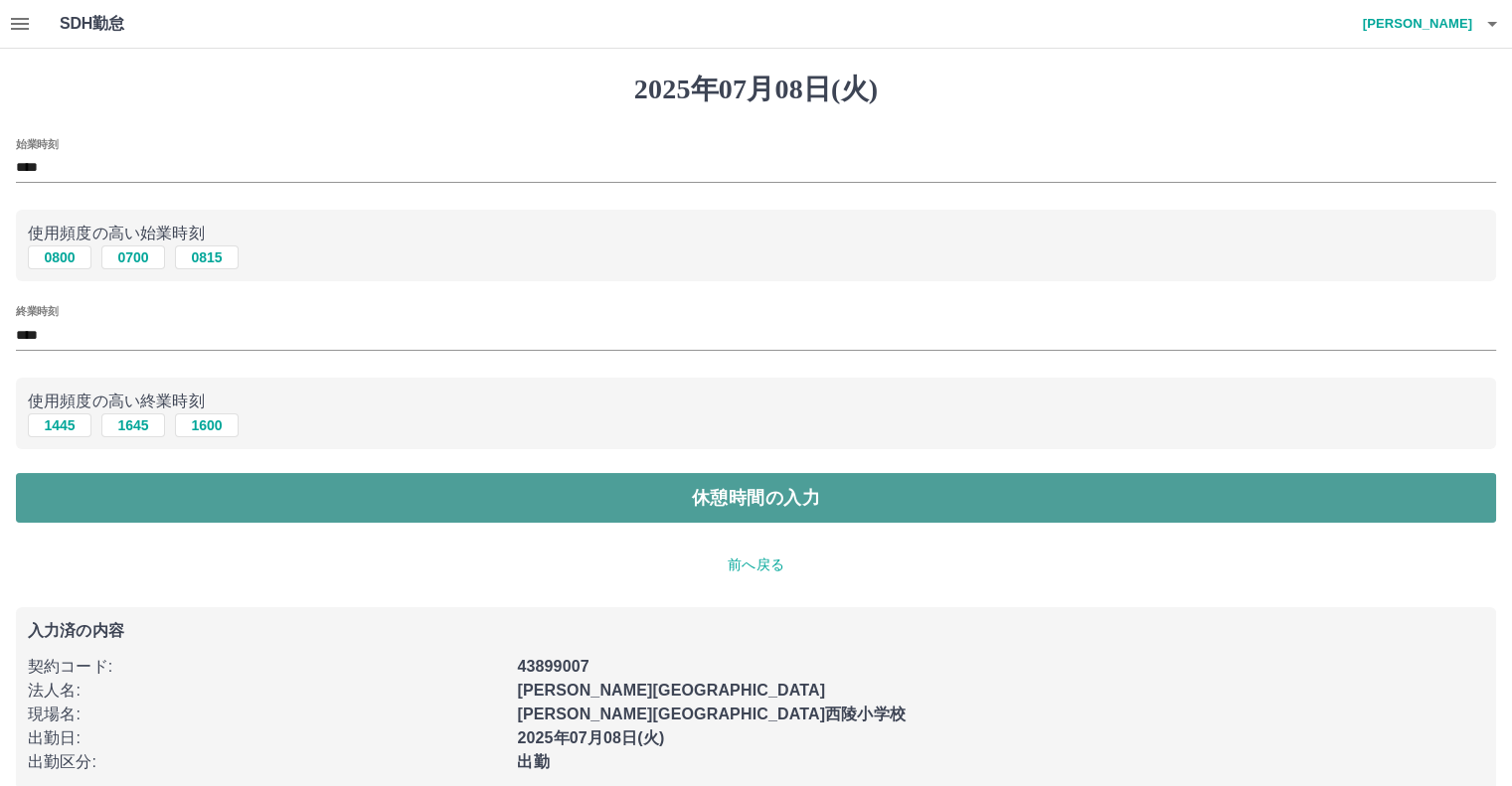 click on "休憩時間の入力" at bounding box center (756, 498) 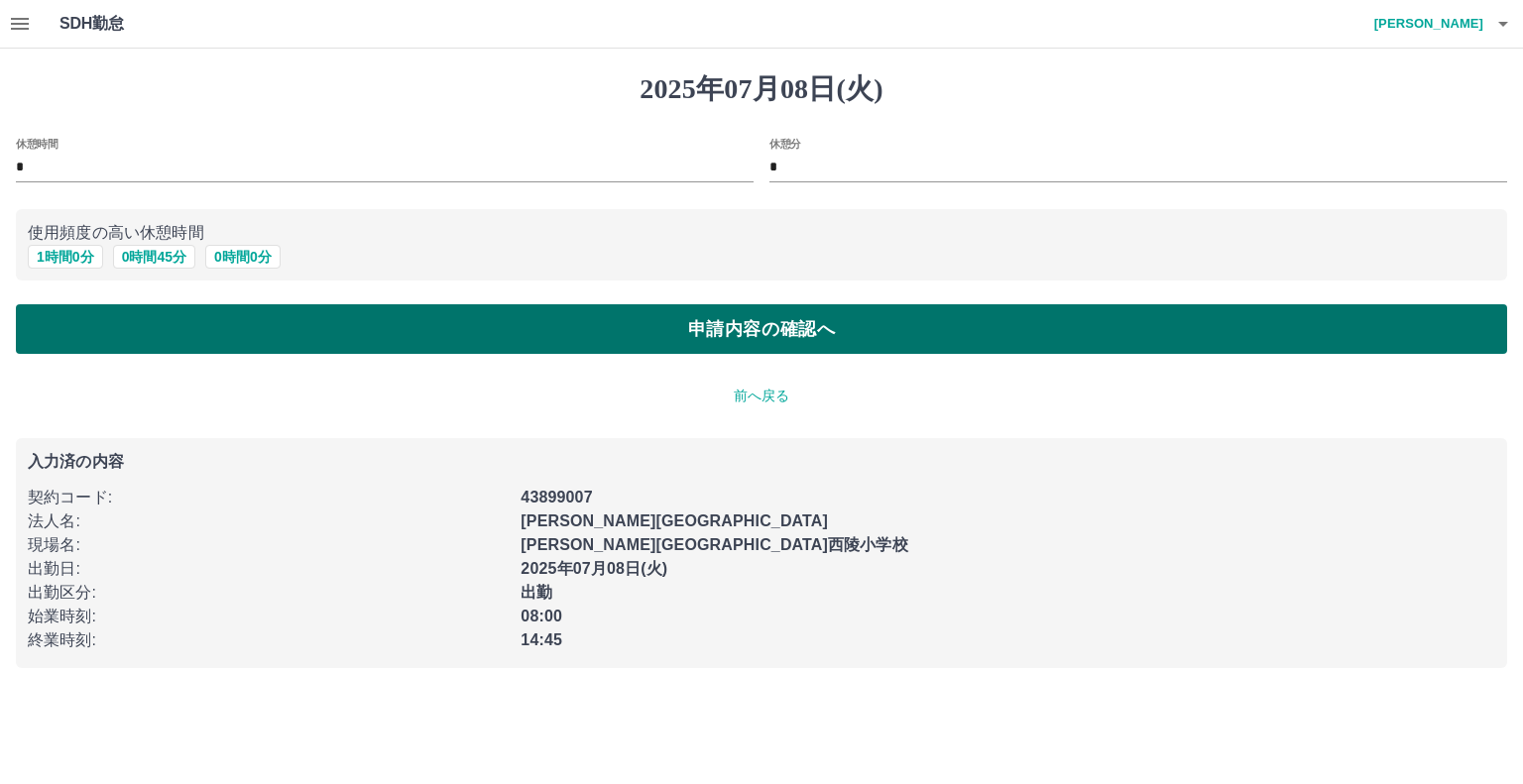 drag, startPoint x: 81, startPoint y: 263, endPoint x: 163, endPoint y: 343, distance: 114.560028 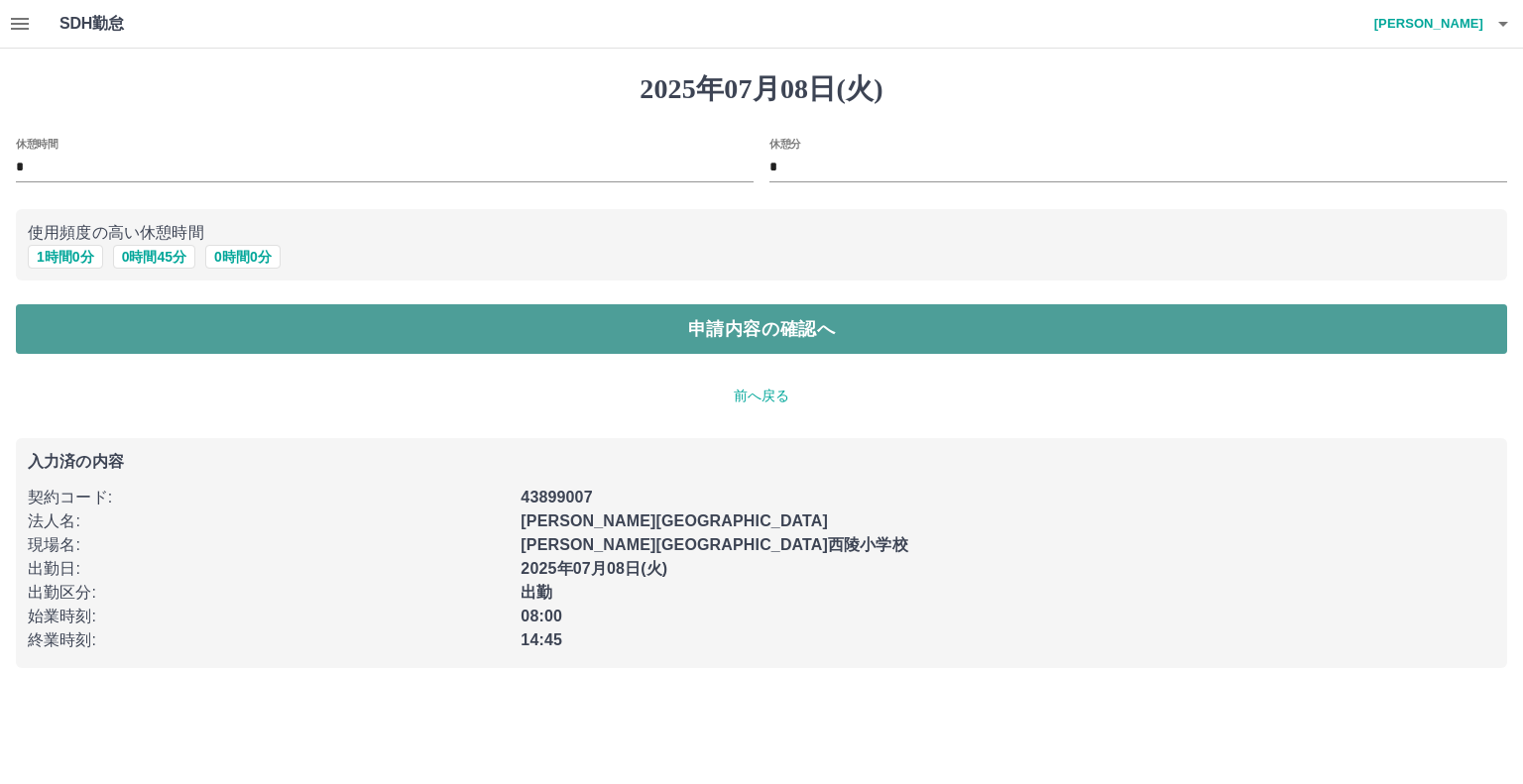 click on "申請内容の確認へ" at bounding box center [762, 329] 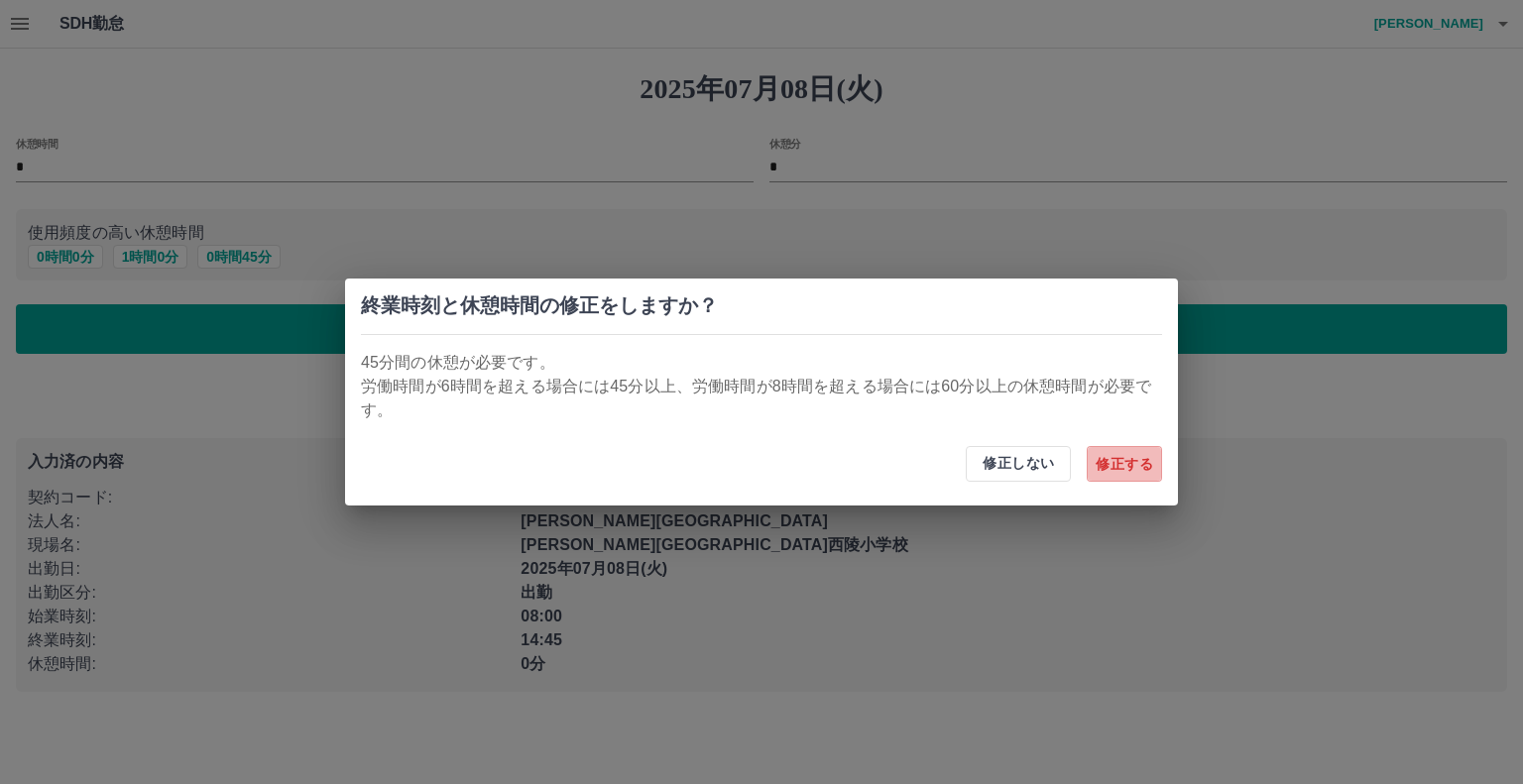 click on "修正する" at bounding box center (1124, 464) 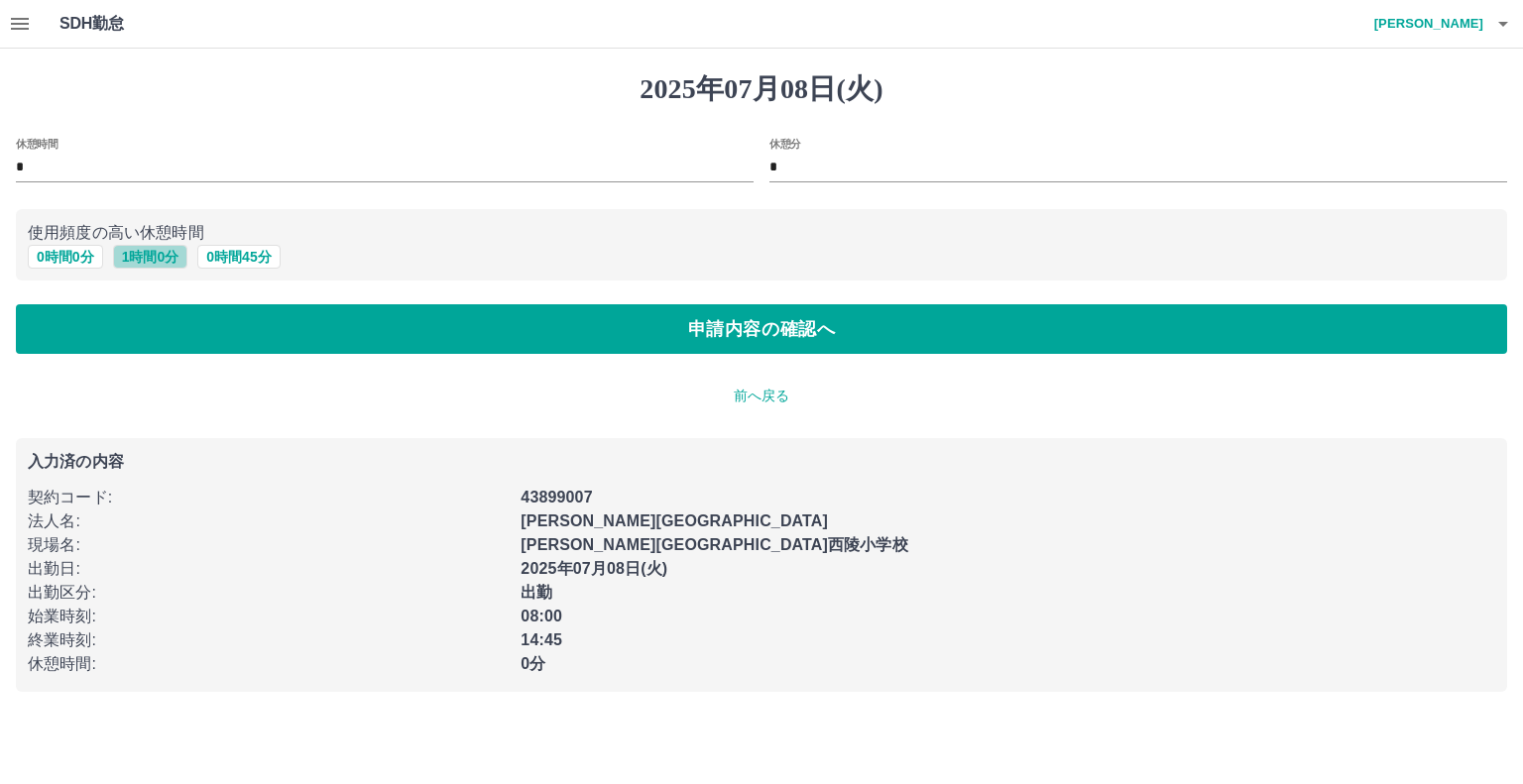 click on "1 時間 0 分" at bounding box center [151, 257] 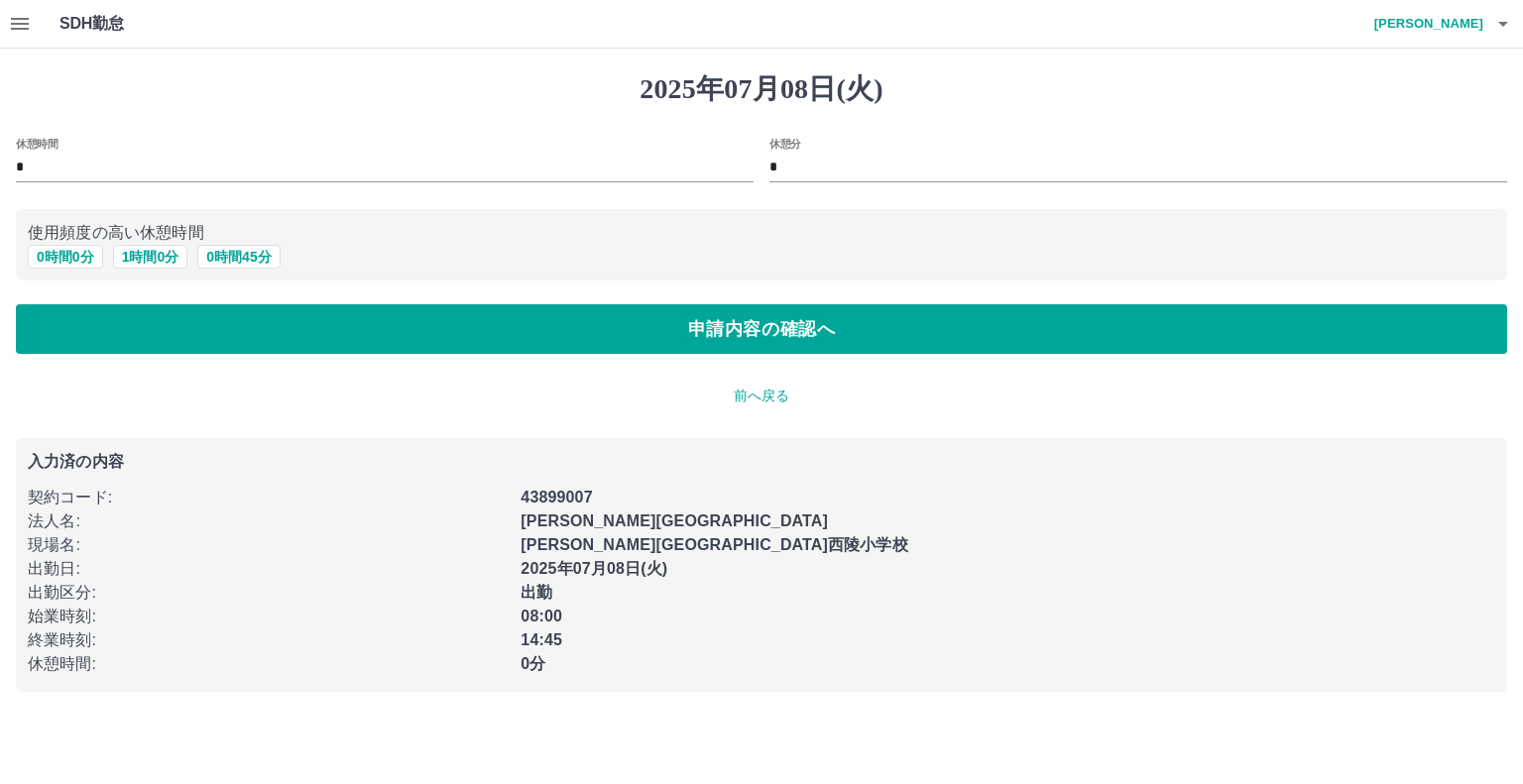 click on "2025年07月08日(火) 休憩時間 * 休憩分 * 使用頻度の高い休憩時間 0 時間 0 分 1 時間 0 分 0 時間 45 分 申請内容の確認へ 前へ戻る 入力済の内容 契約コード : 43899007 法人名 : 瀬戸市 現場名 : 瀬戸市西陵小学校 出勤日 : 2025年07月08日(火) 出勤区分 : 出勤 始業時刻 : 08:00 終業時刻 : 14:45 休憩時間 : 0分" at bounding box center [762, 382] 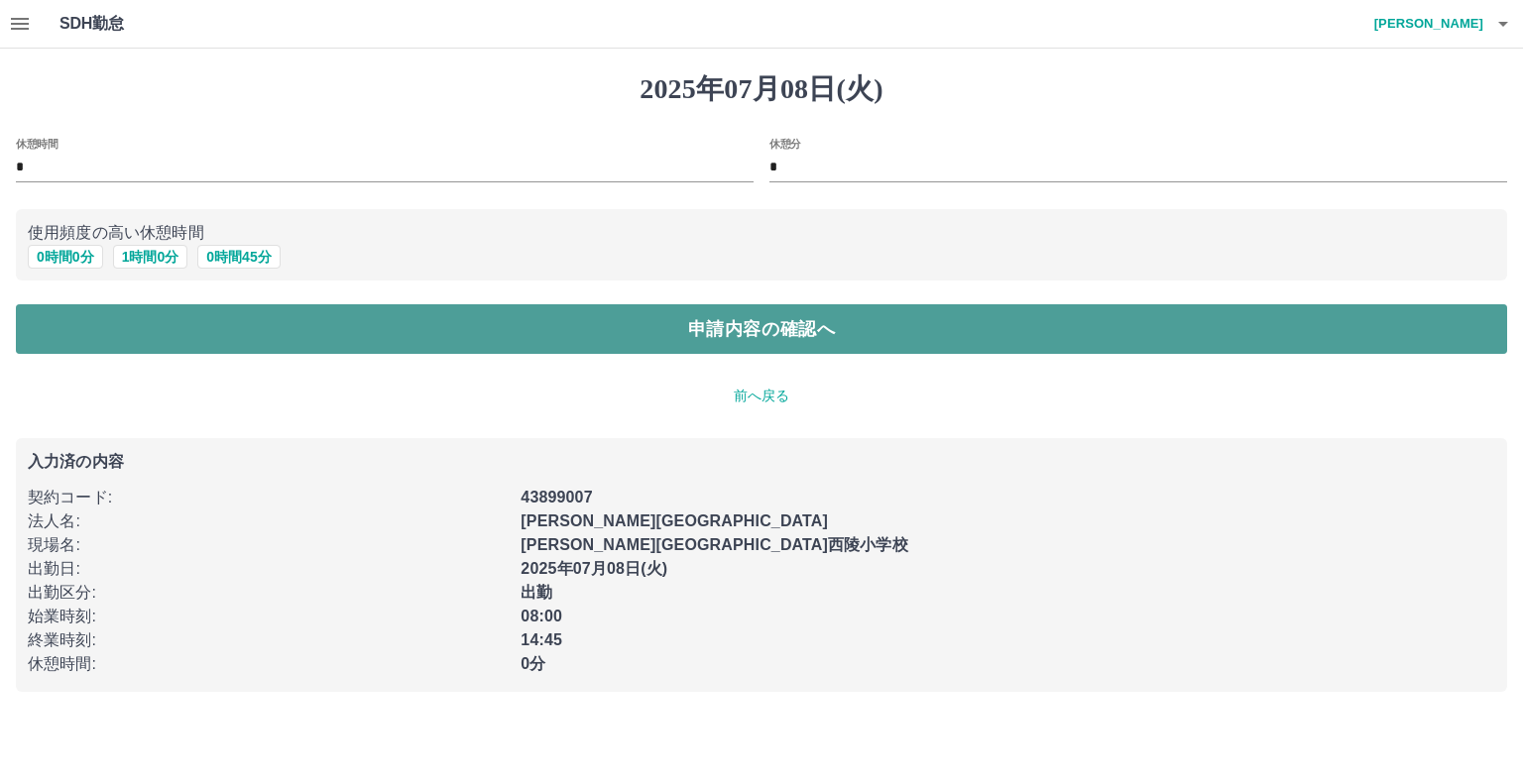 click on "申請内容の確認へ" at bounding box center (762, 329) 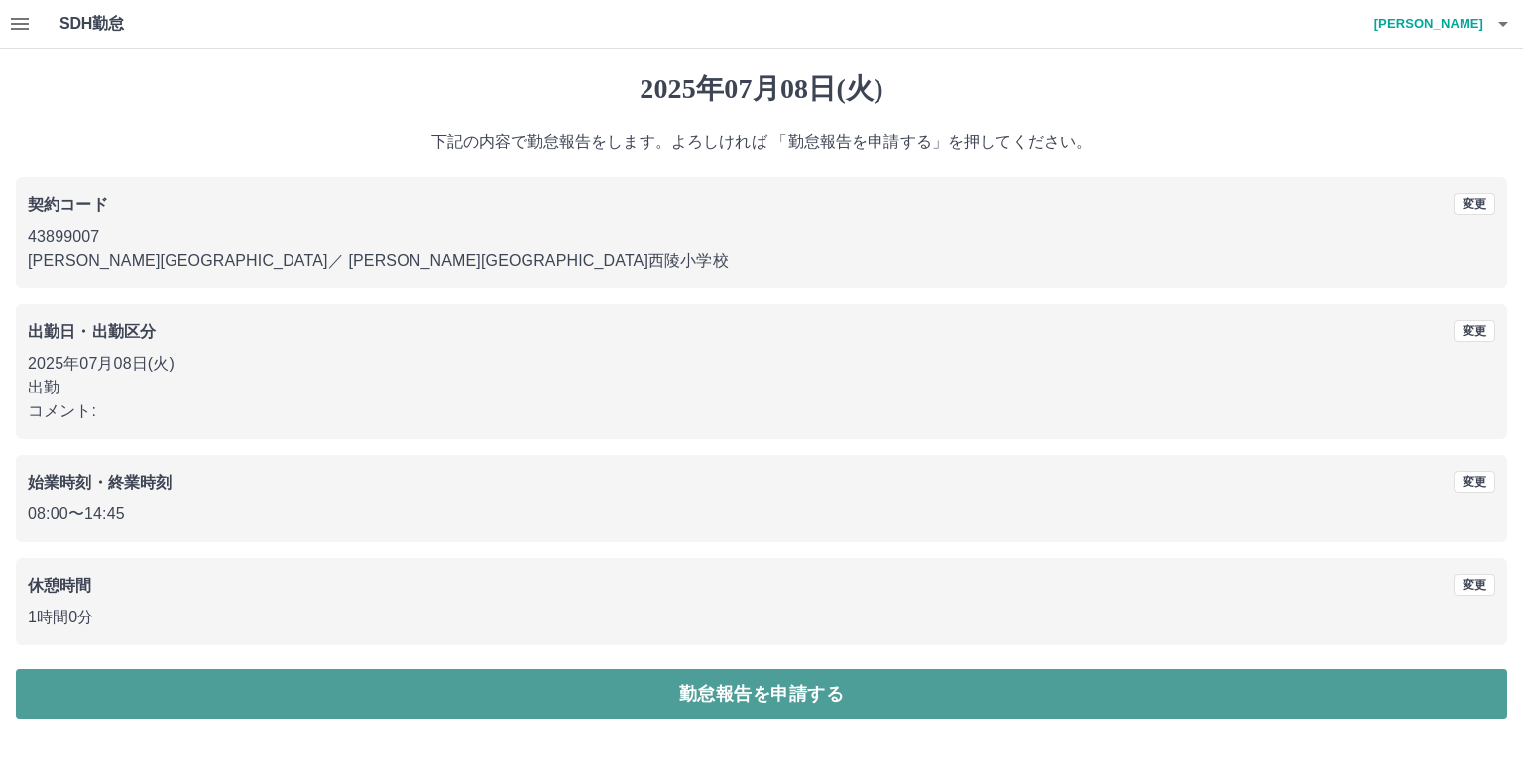 click on "勤怠報告を申請する" at bounding box center (762, 694) 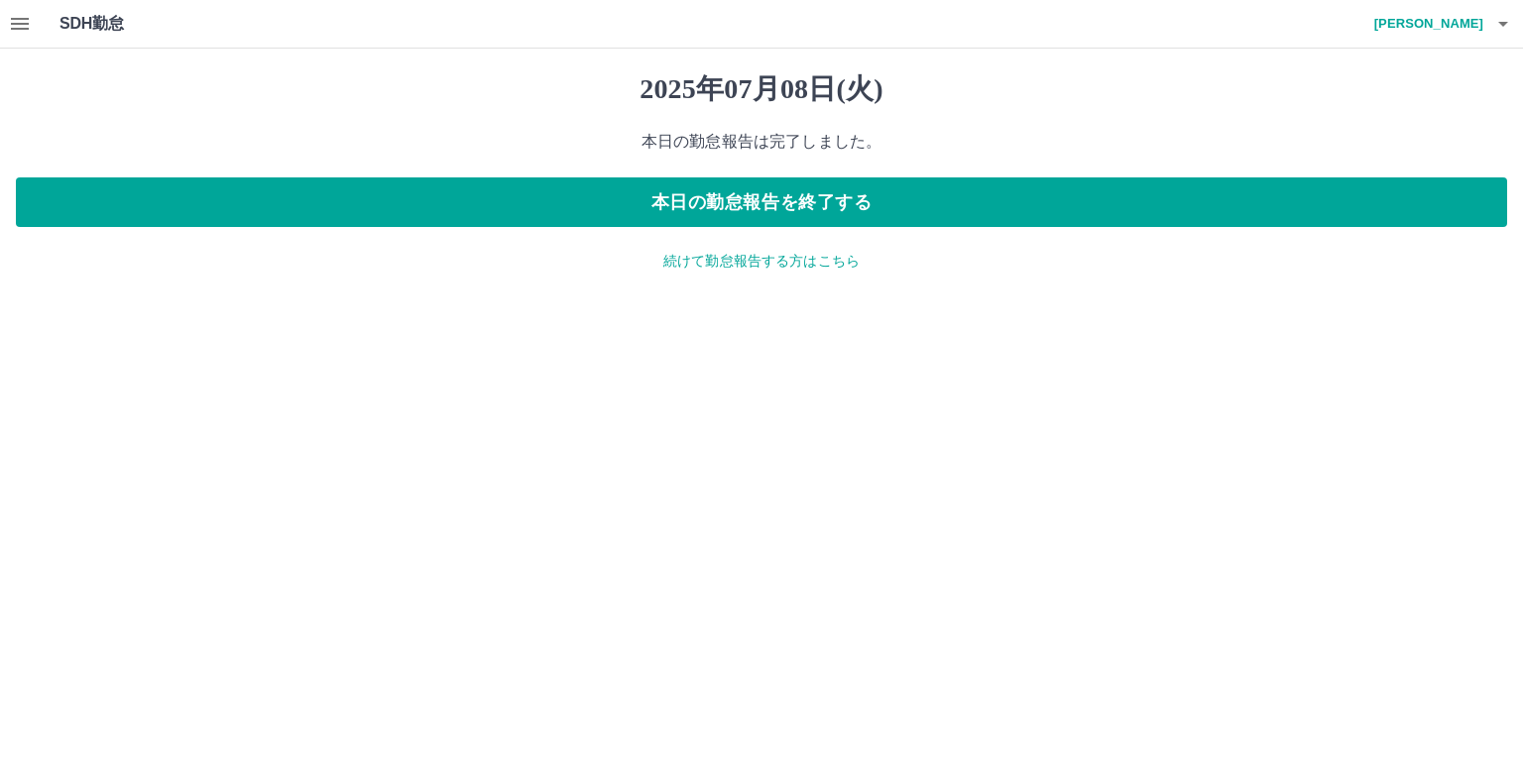 click on "続けて勤怠報告する方はこちら" at bounding box center [762, 261] 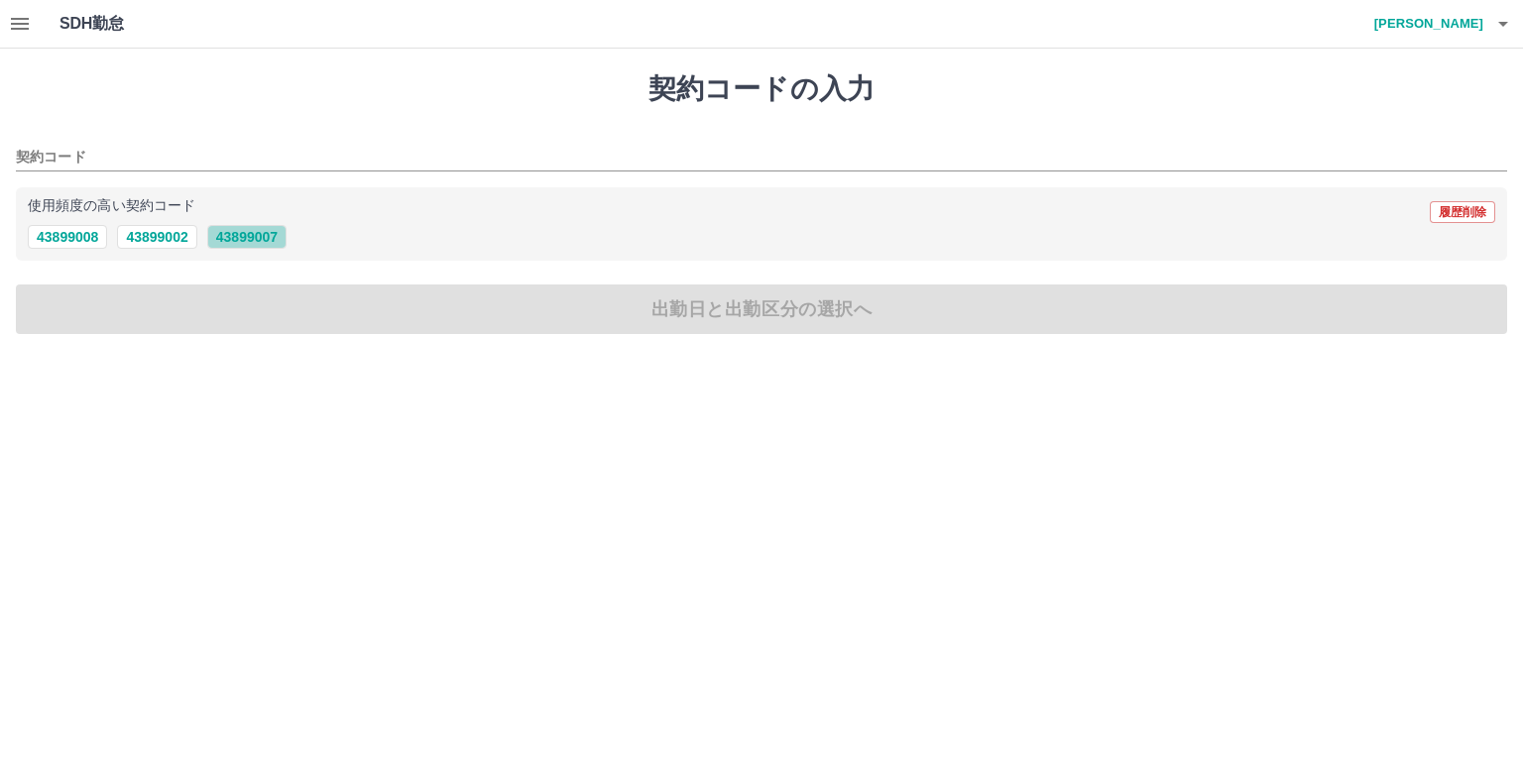 click on "43899007" at bounding box center (247, 237) 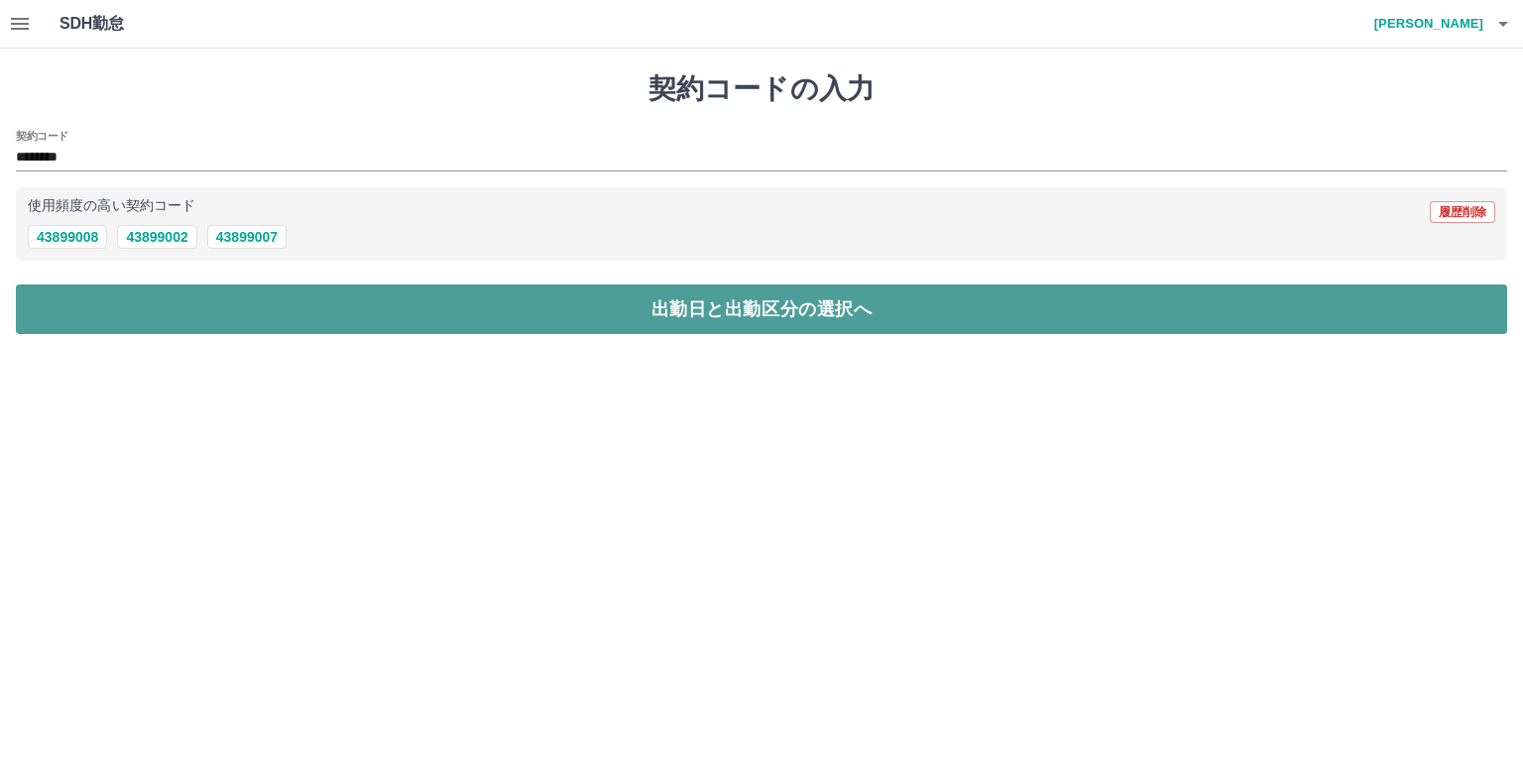click on "出勤日と出勤区分の選択へ" at bounding box center [762, 309] 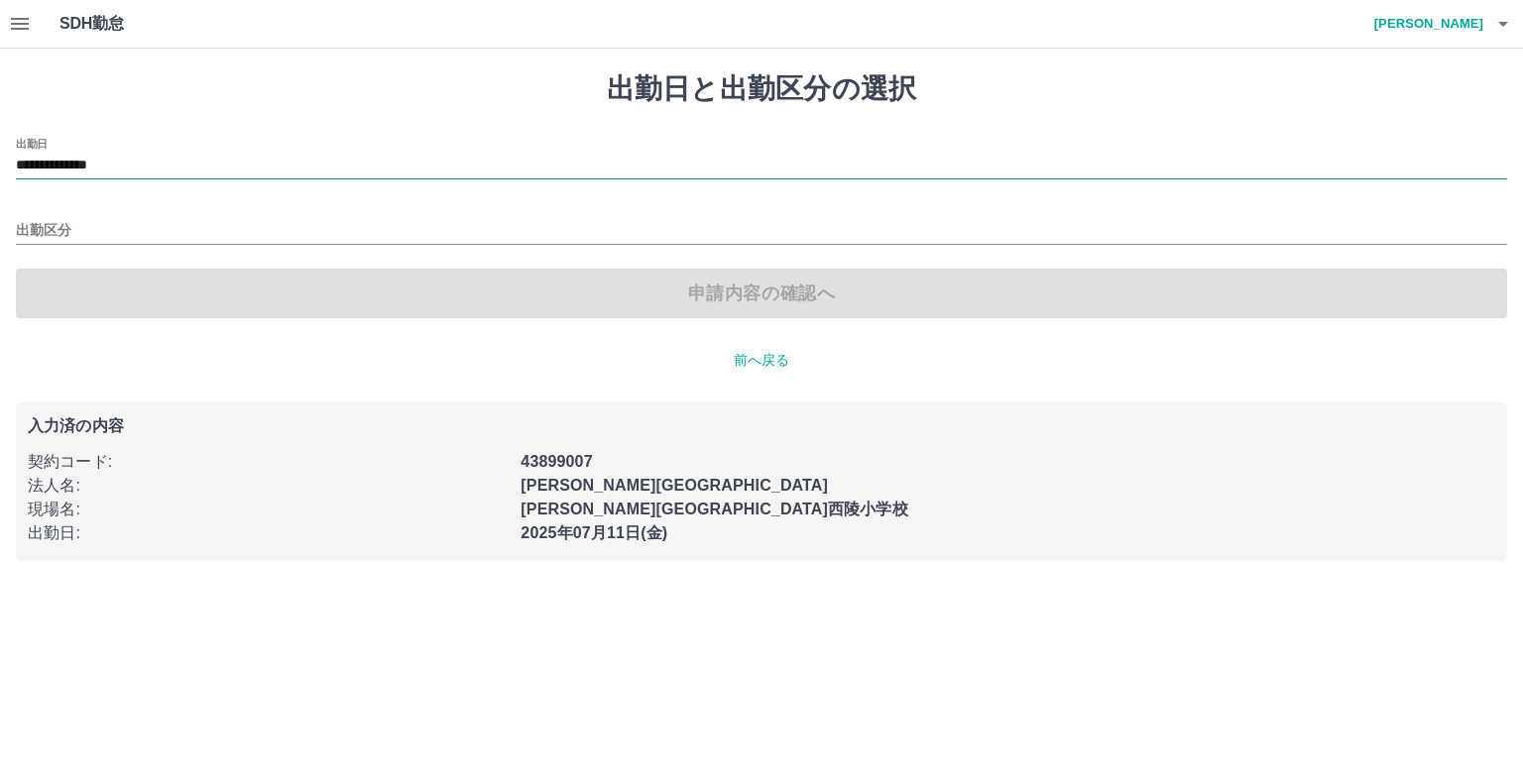 drag, startPoint x: 159, startPoint y: 142, endPoint x: 167, endPoint y: 162, distance: 21.540659 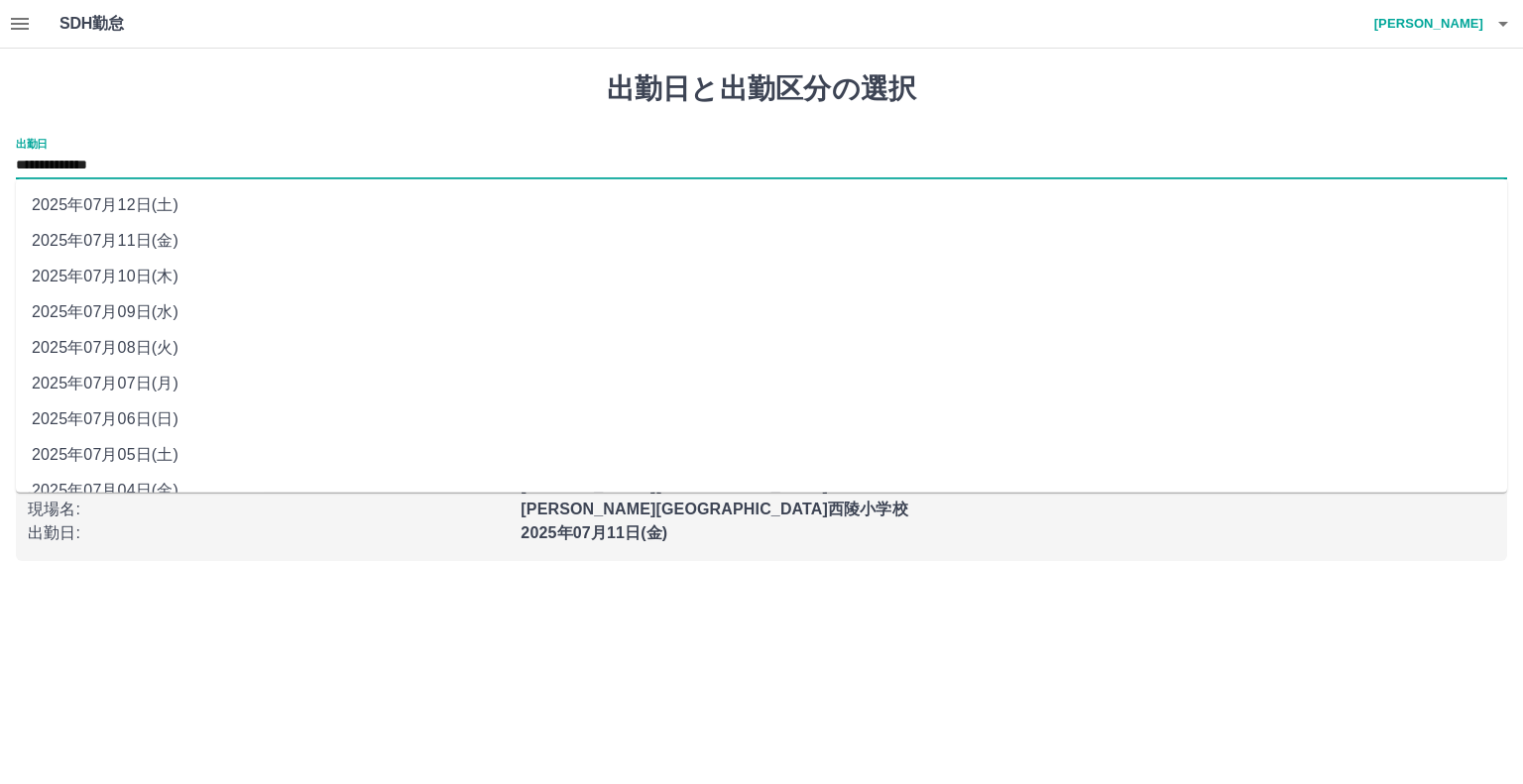 click on "**********" at bounding box center [762, 166] 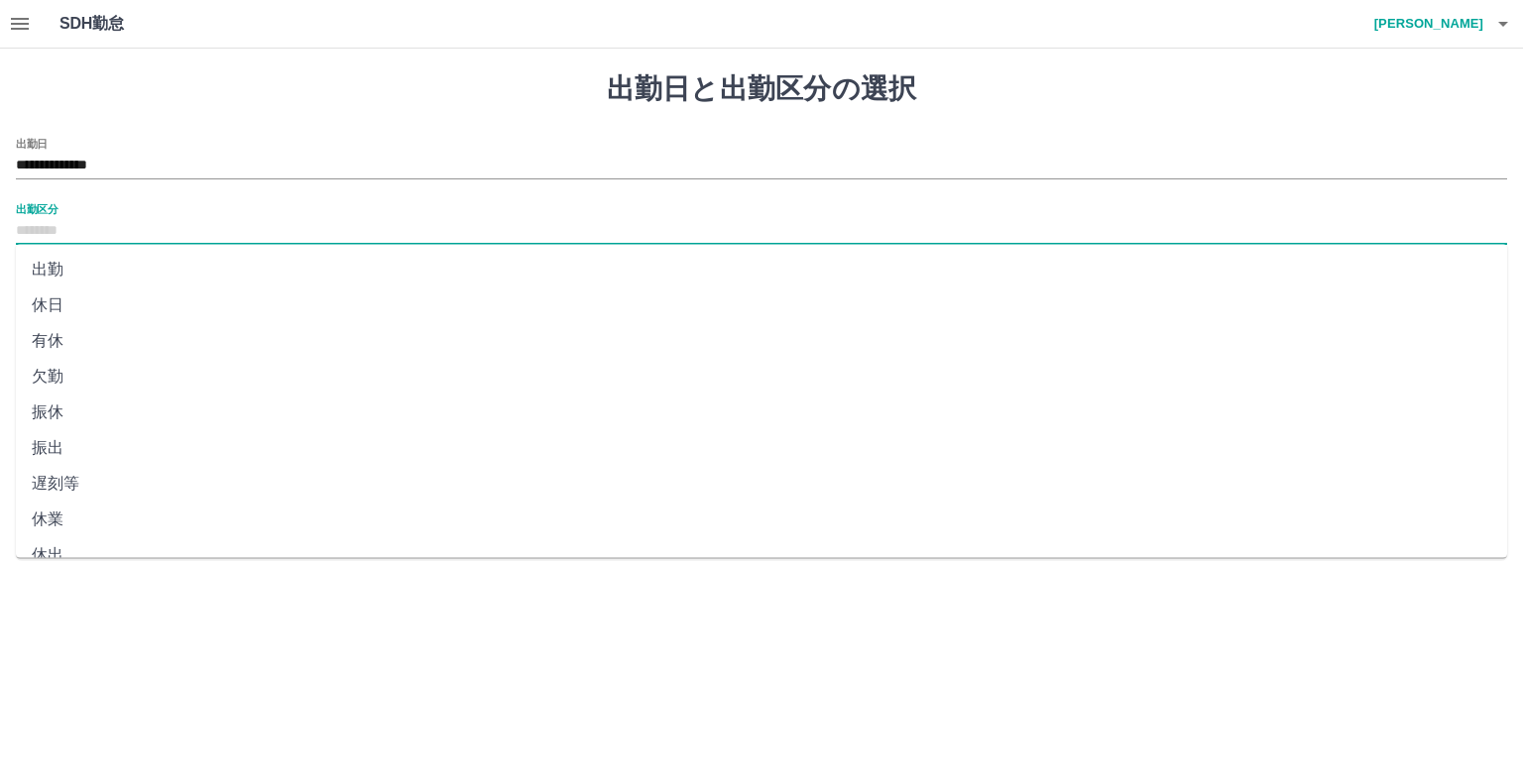 drag, startPoint x: 118, startPoint y: 230, endPoint x: 127, endPoint y: 276, distance: 46.872167 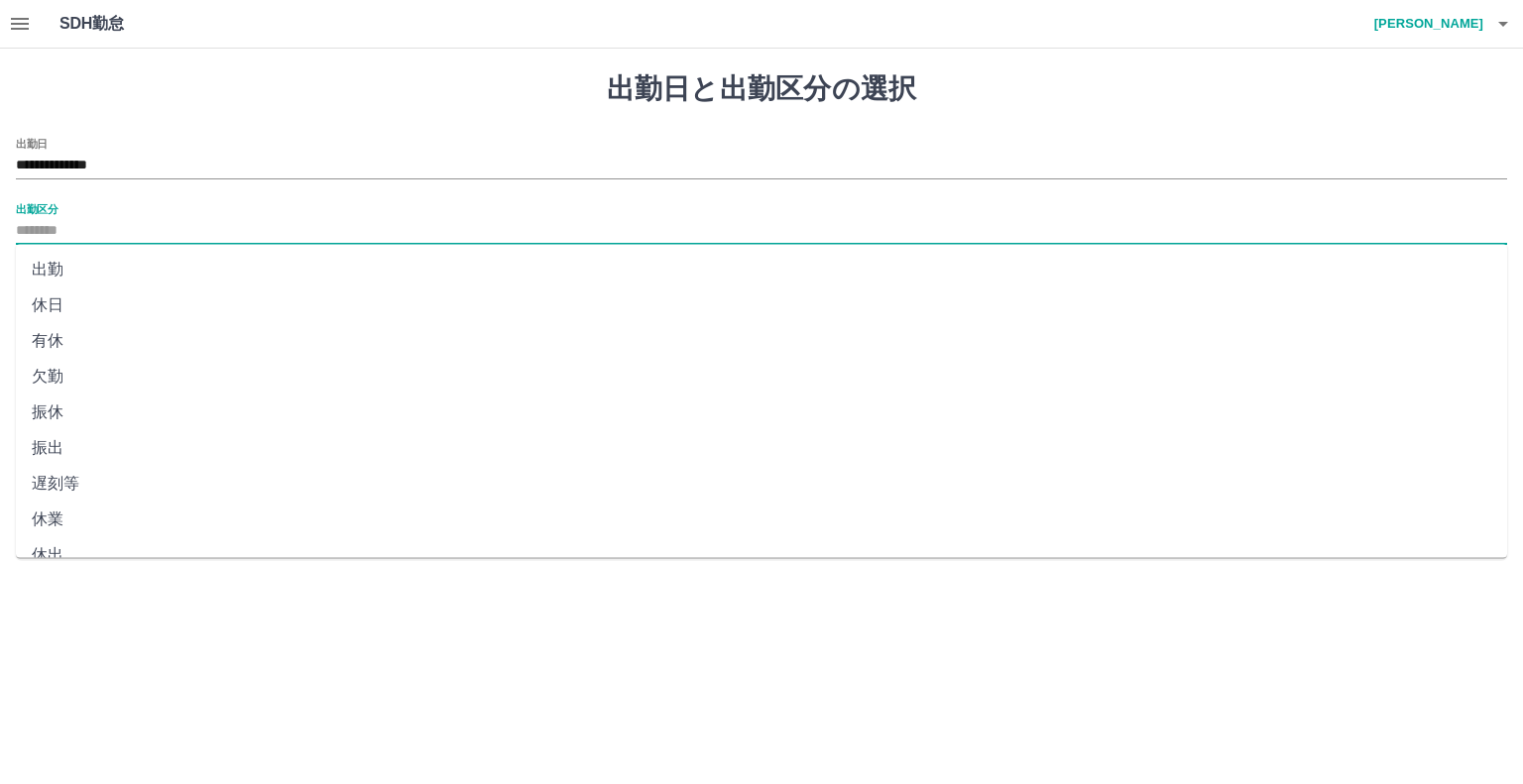 click on "**********" at bounding box center [762, 292] 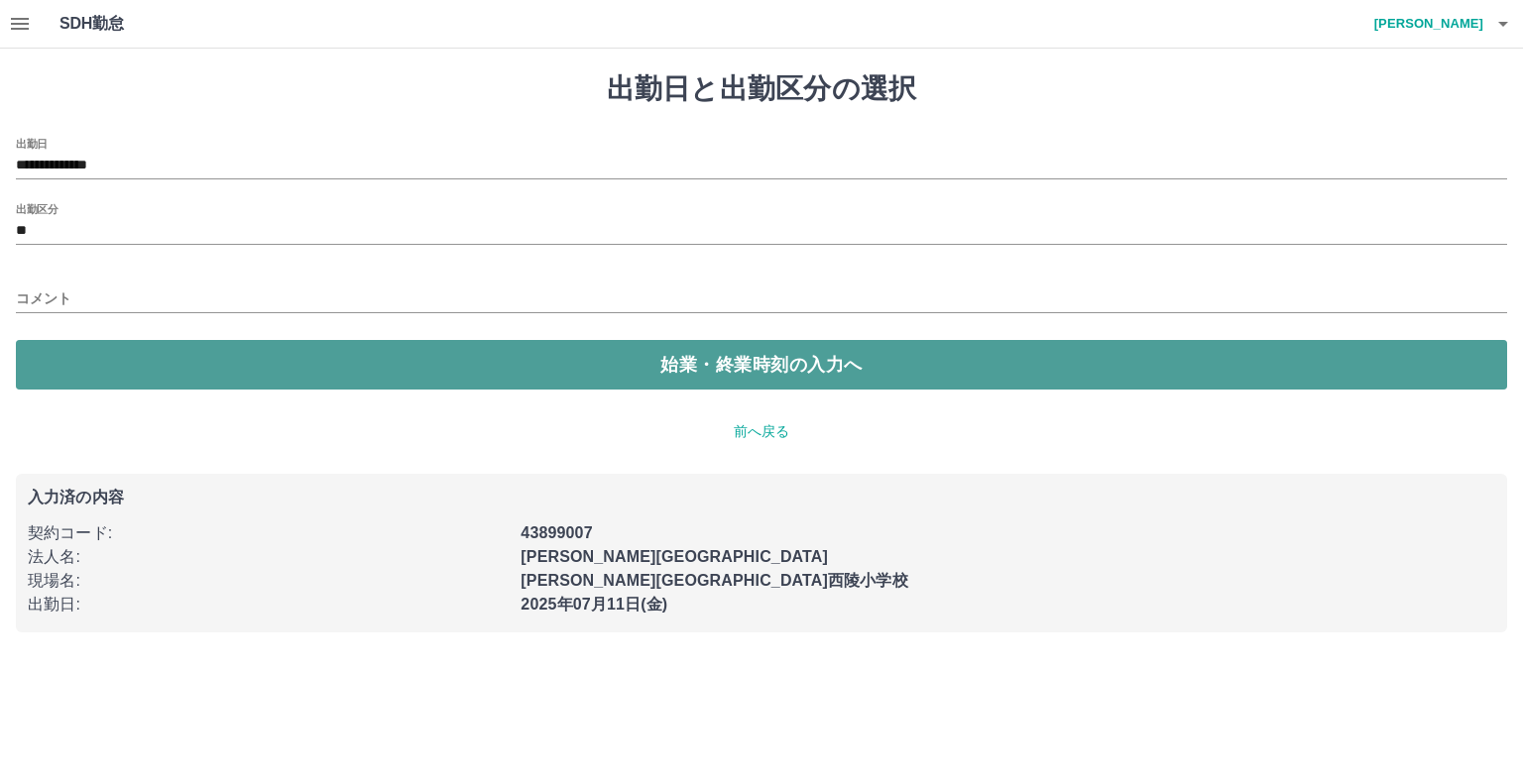 click on "始業・終業時刻の入力へ" at bounding box center (762, 365) 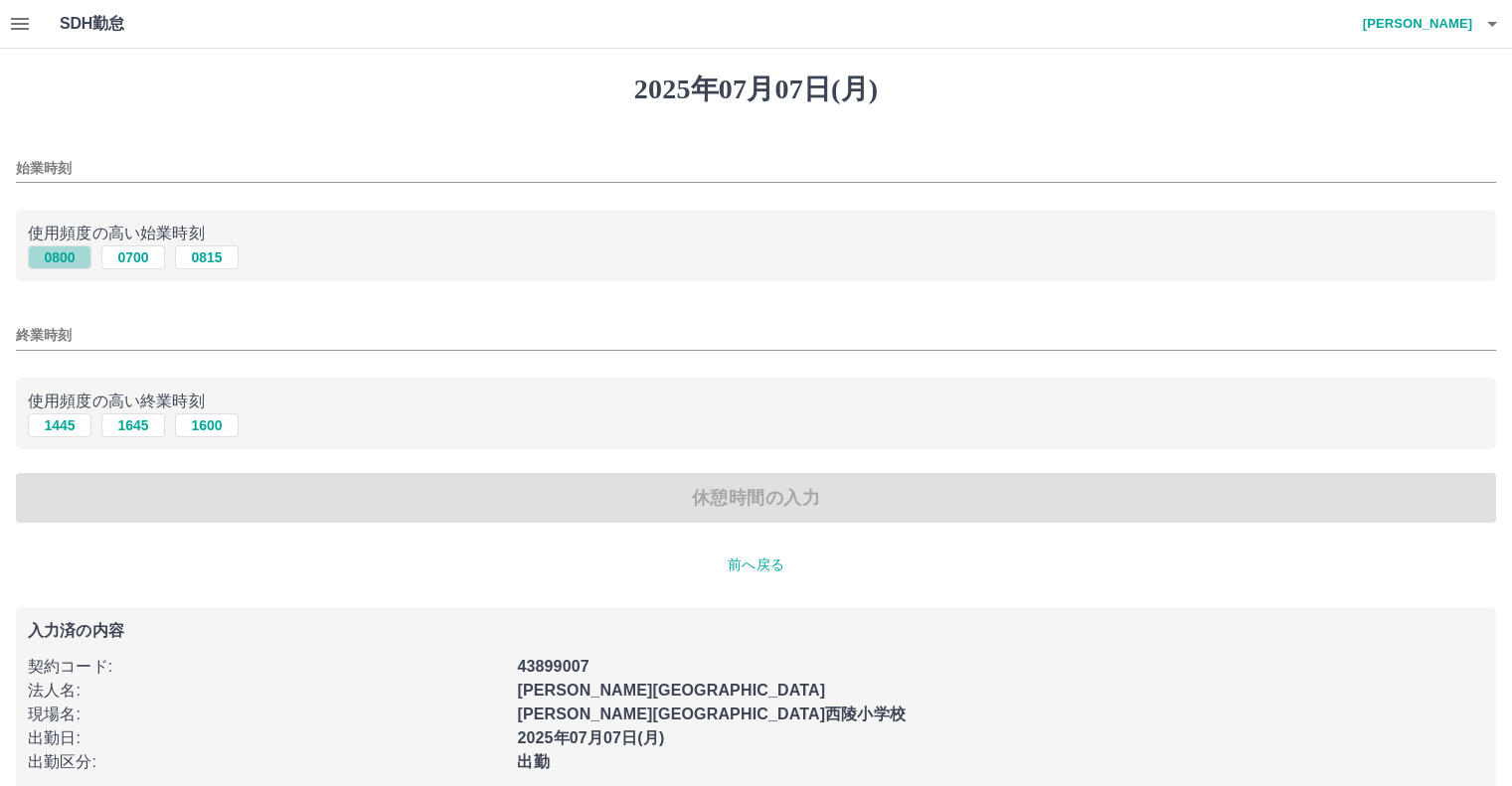 click on "0800" at bounding box center (60, 257) 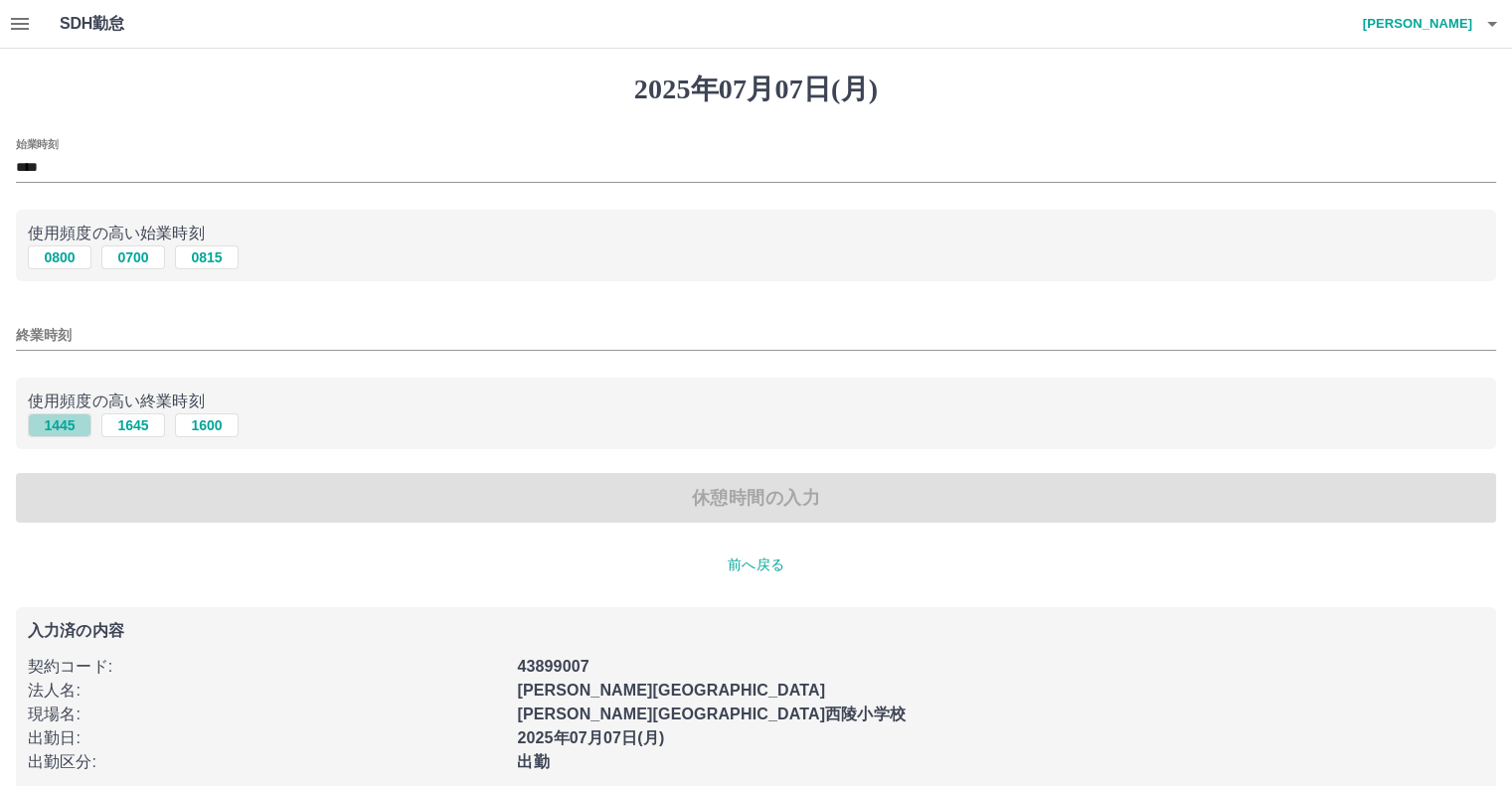 click on "1445" at bounding box center [60, 425] 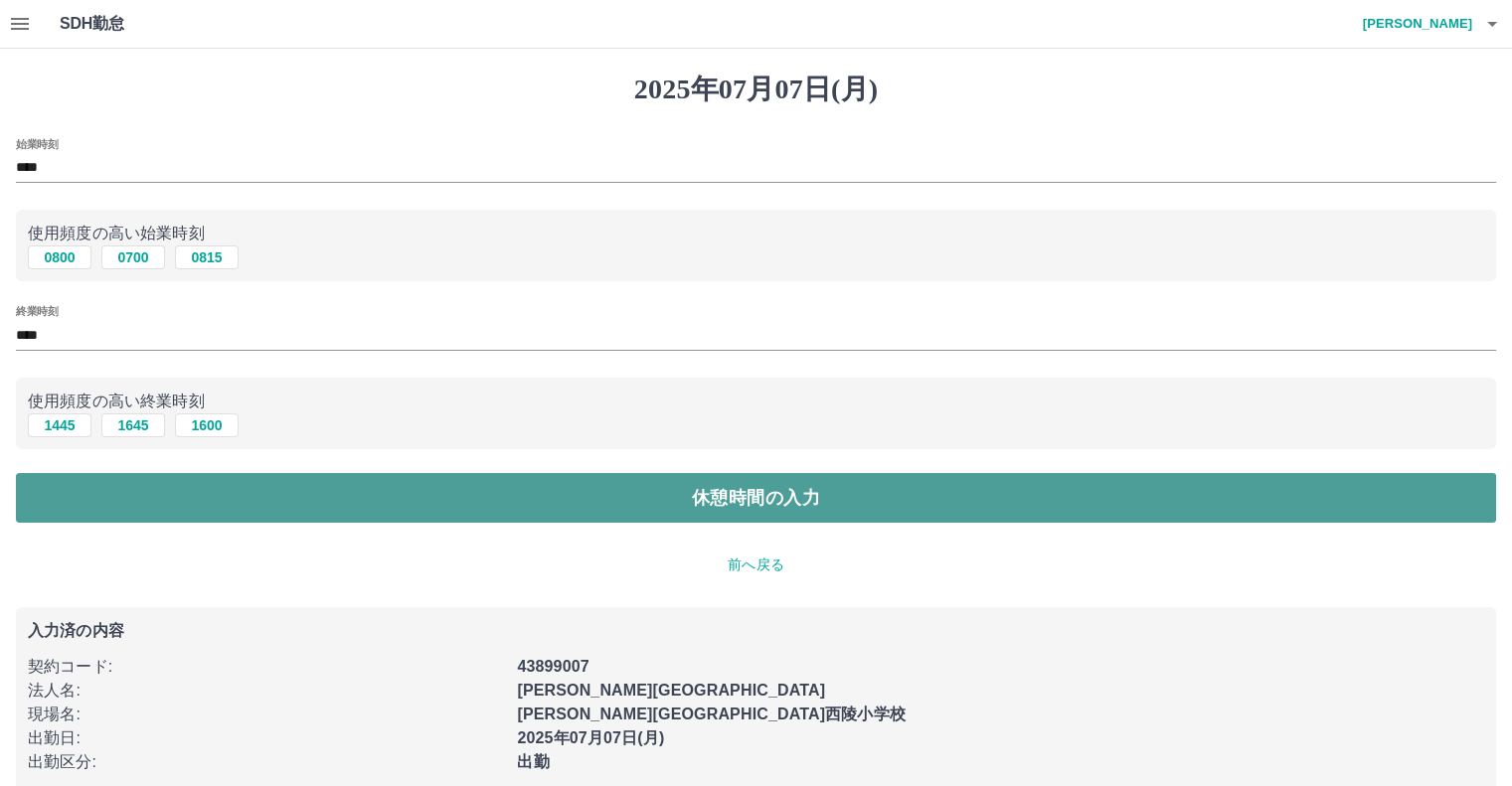 click on "休憩時間の入力" at bounding box center (756, 498) 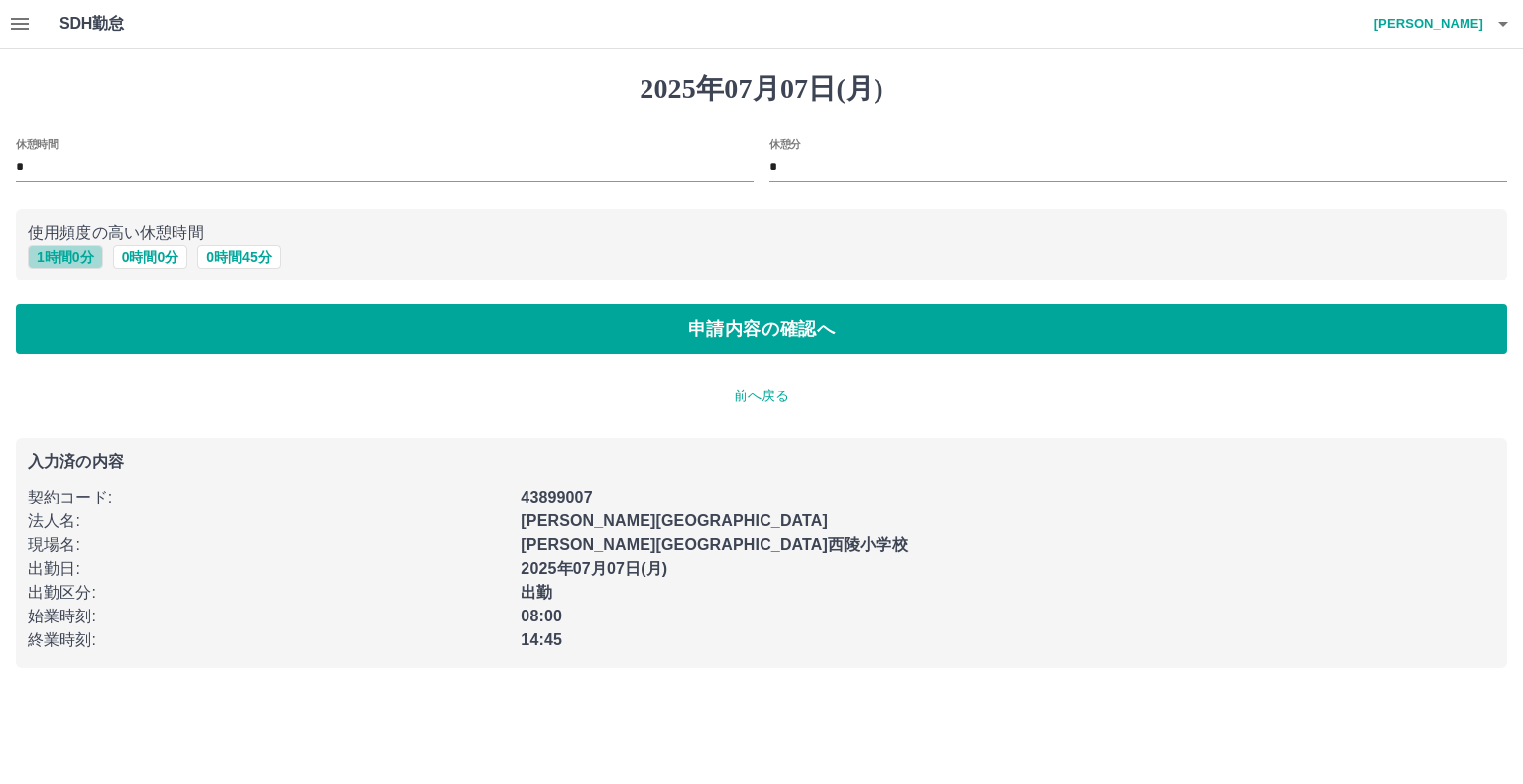click on "1 時間 0 分" at bounding box center [65, 257] 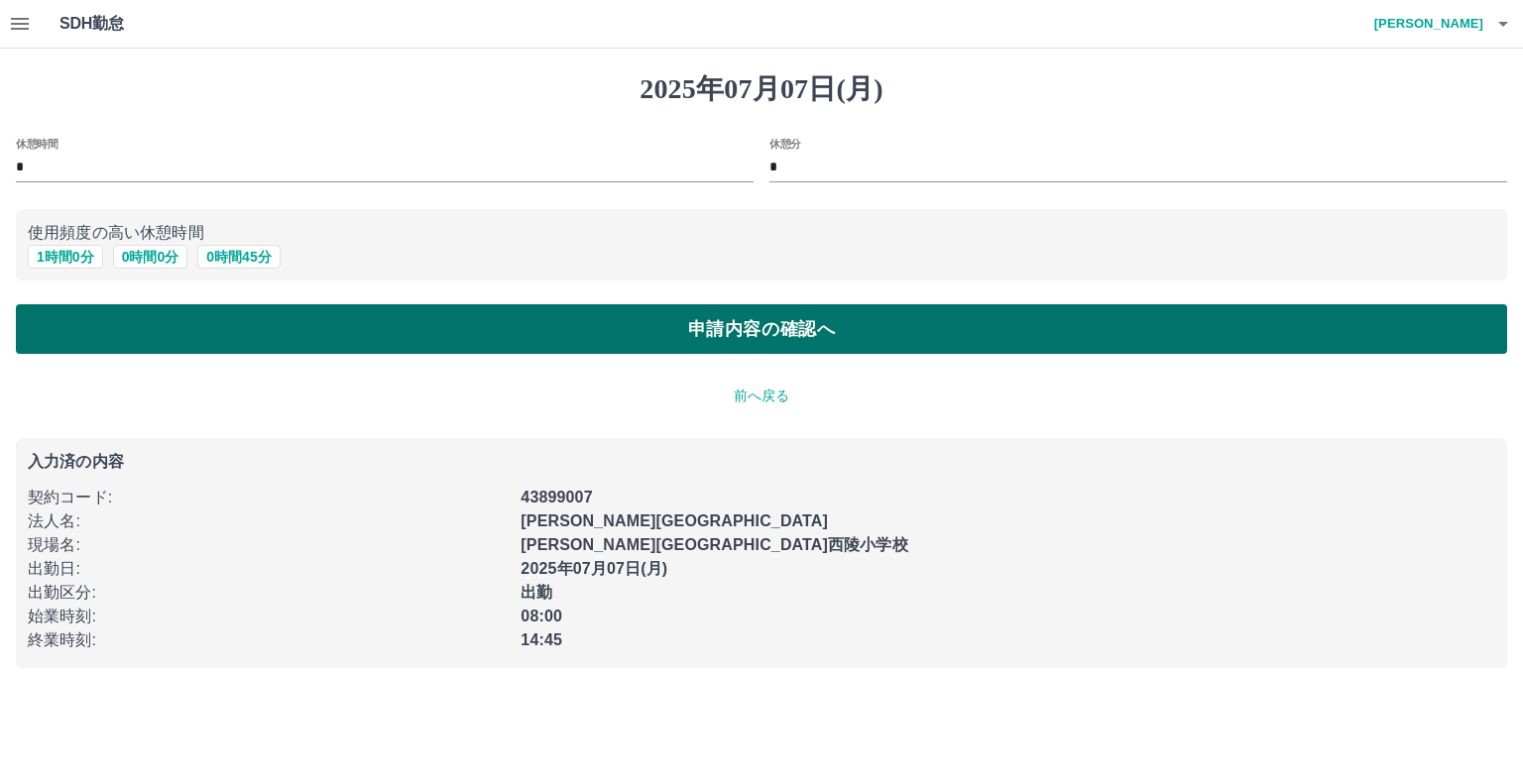 click on "申請内容の確認へ" at bounding box center (762, 329) 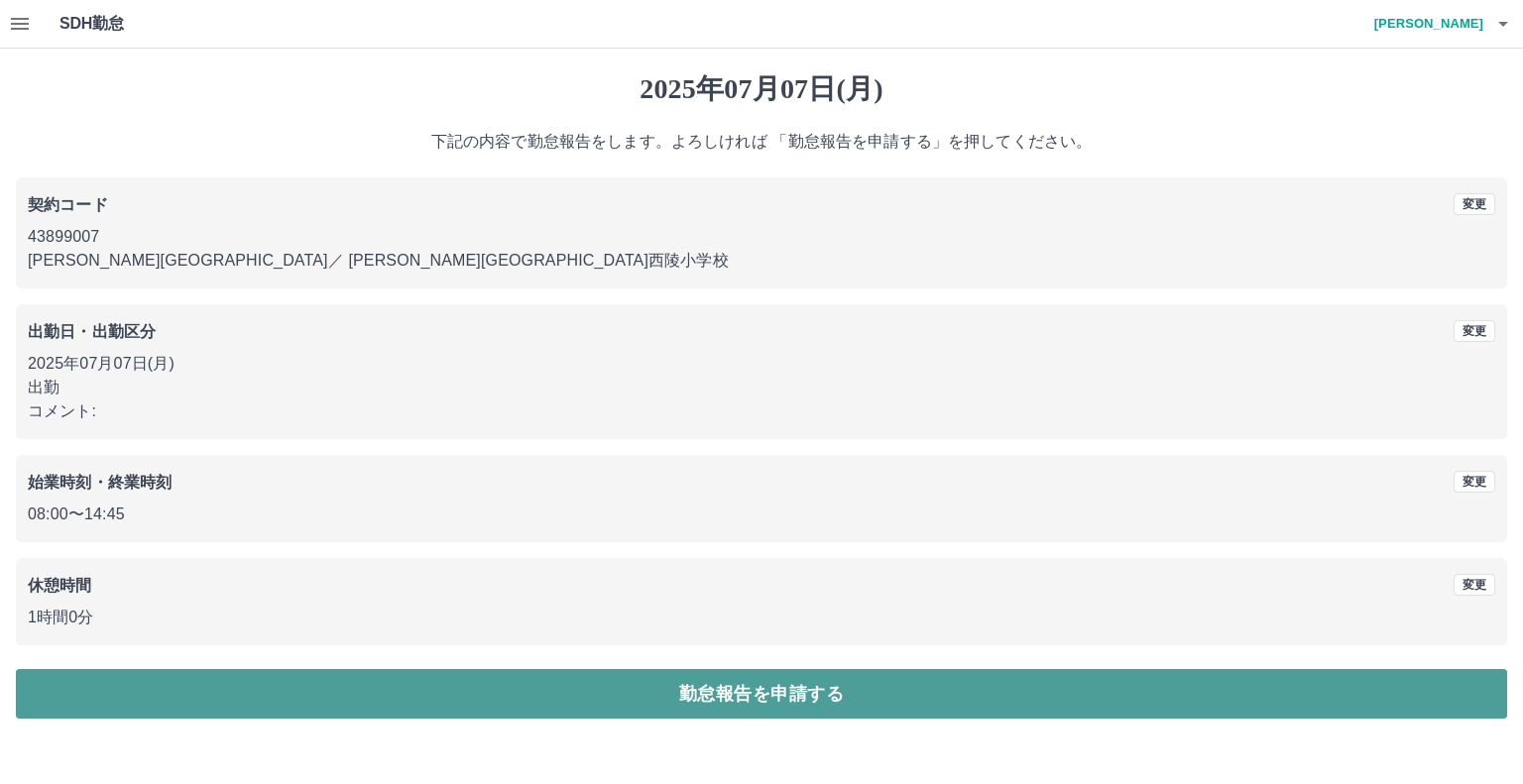 click on "勤怠報告を申請する" at bounding box center [762, 694] 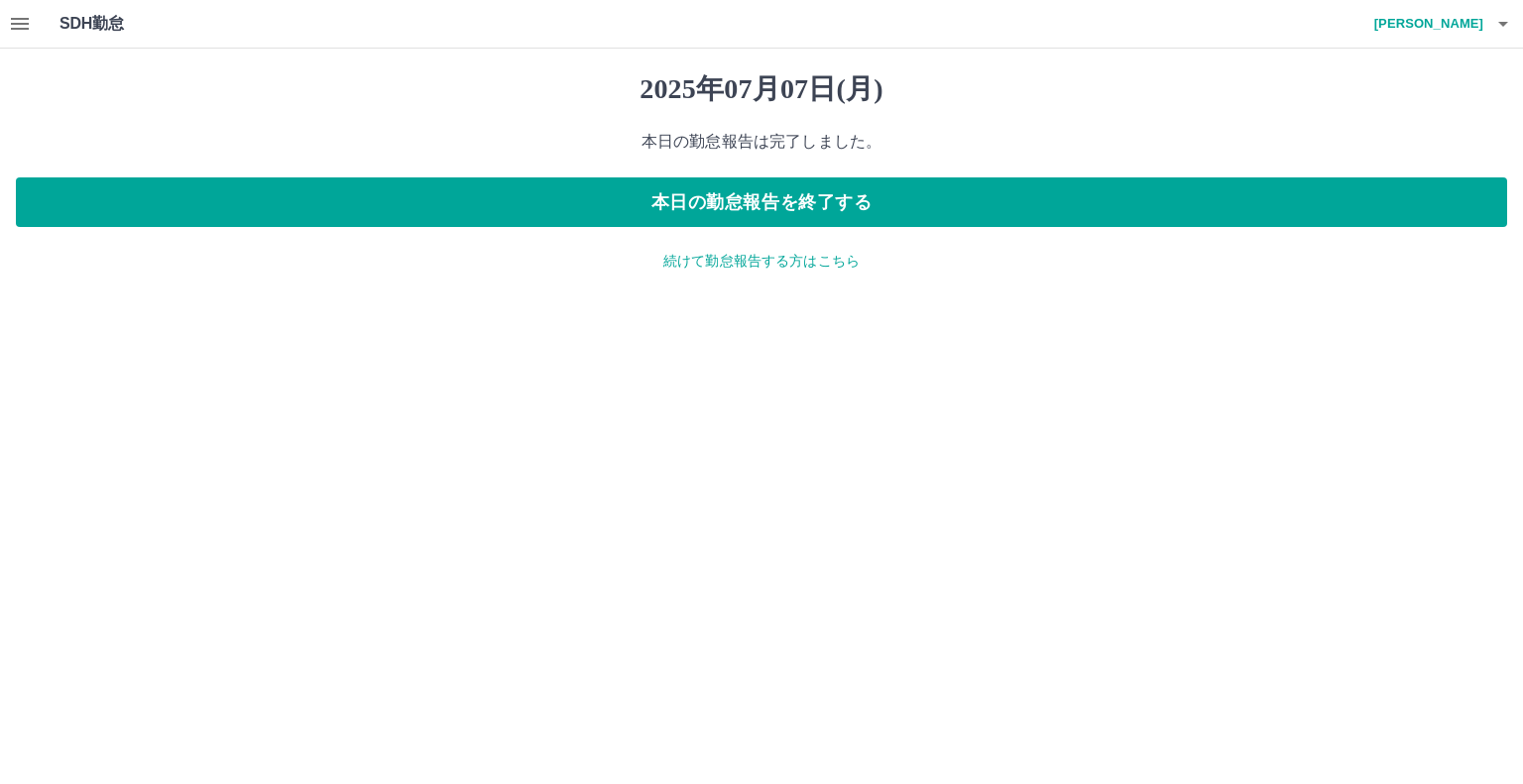 click on "栗原　裕子" at bounding box center [1424, 24] 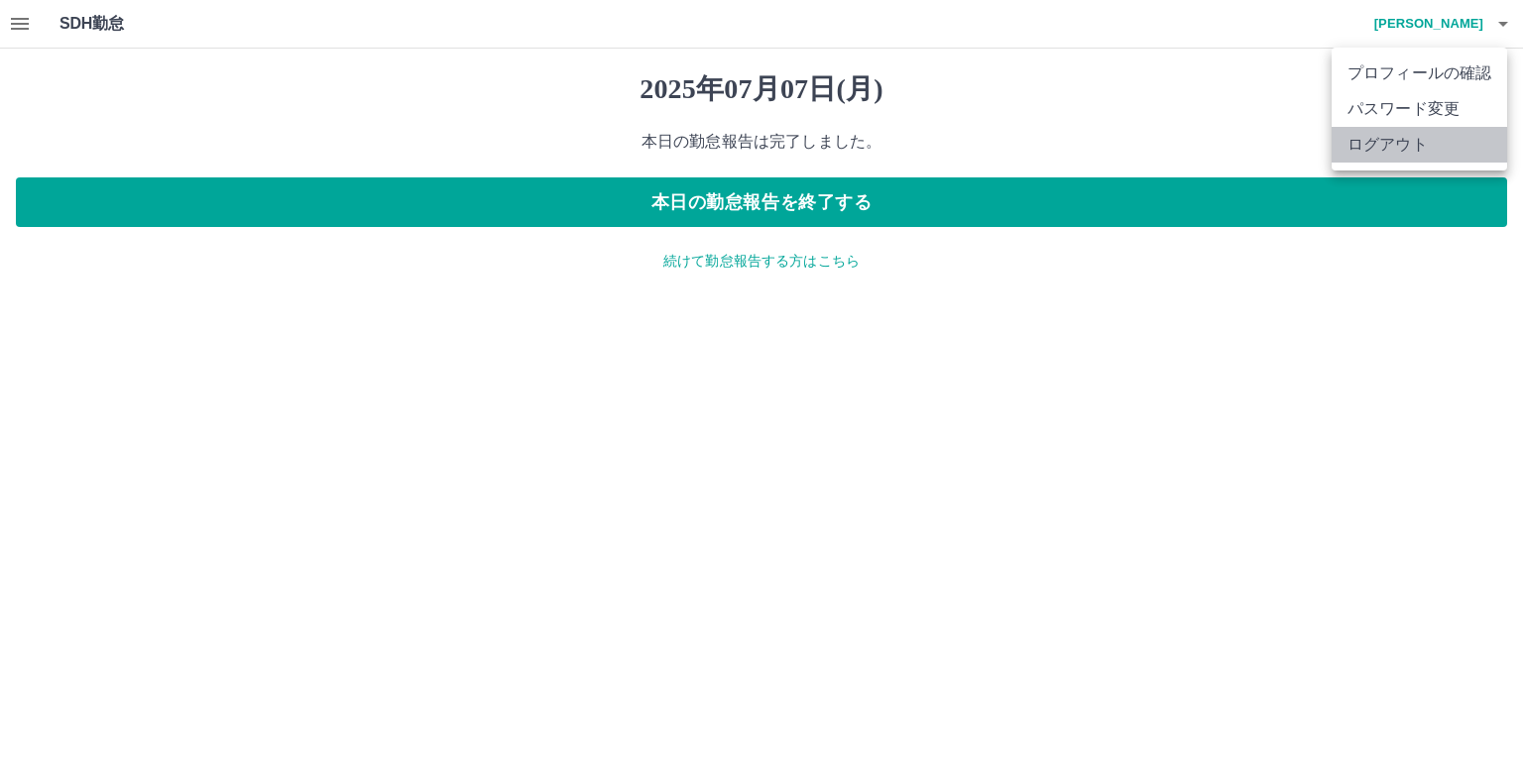 click on "ログアウト" at bounding box center [1419, 145] 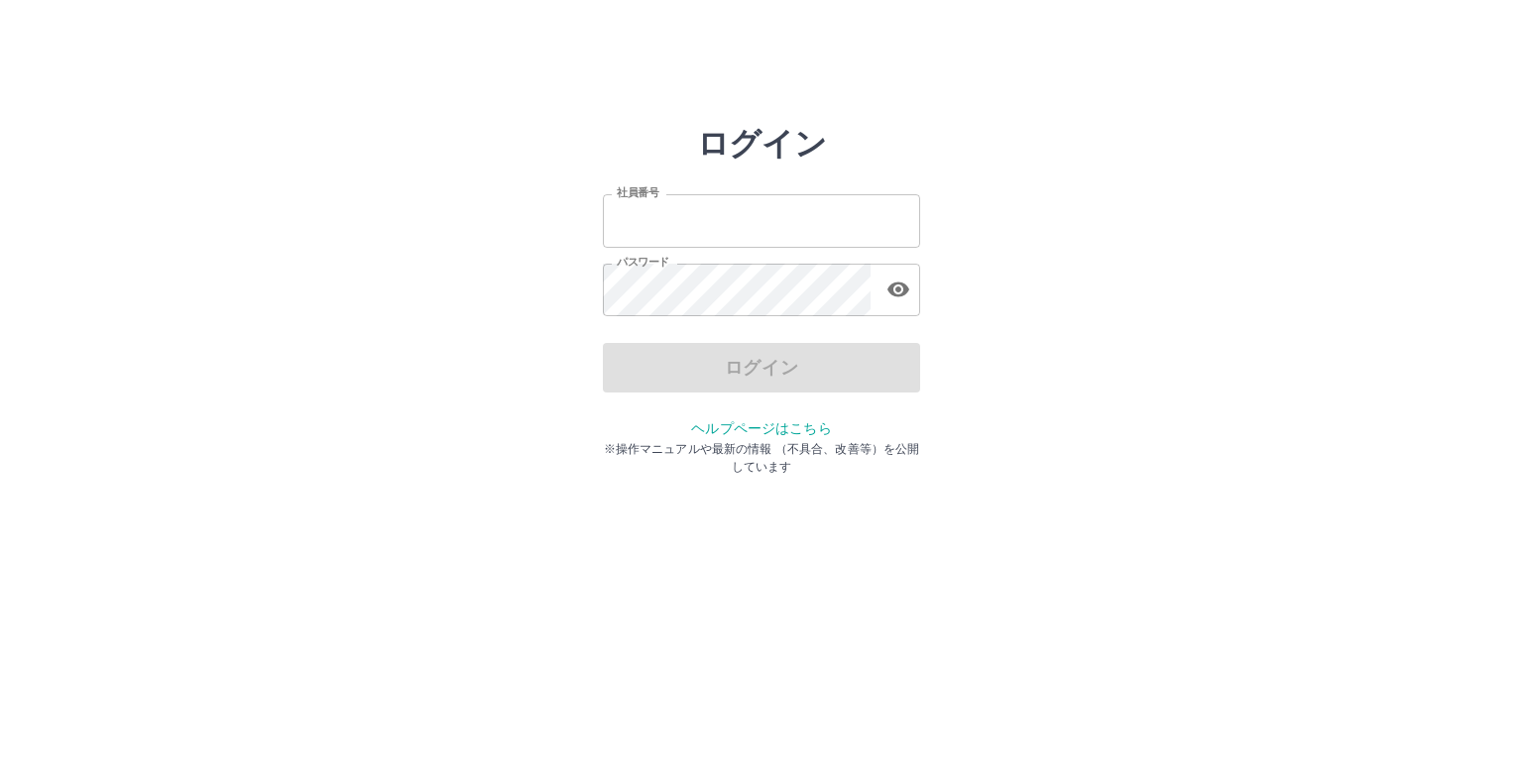 scroll, scrollTop: 0, scrollLeft: 0, axis: both 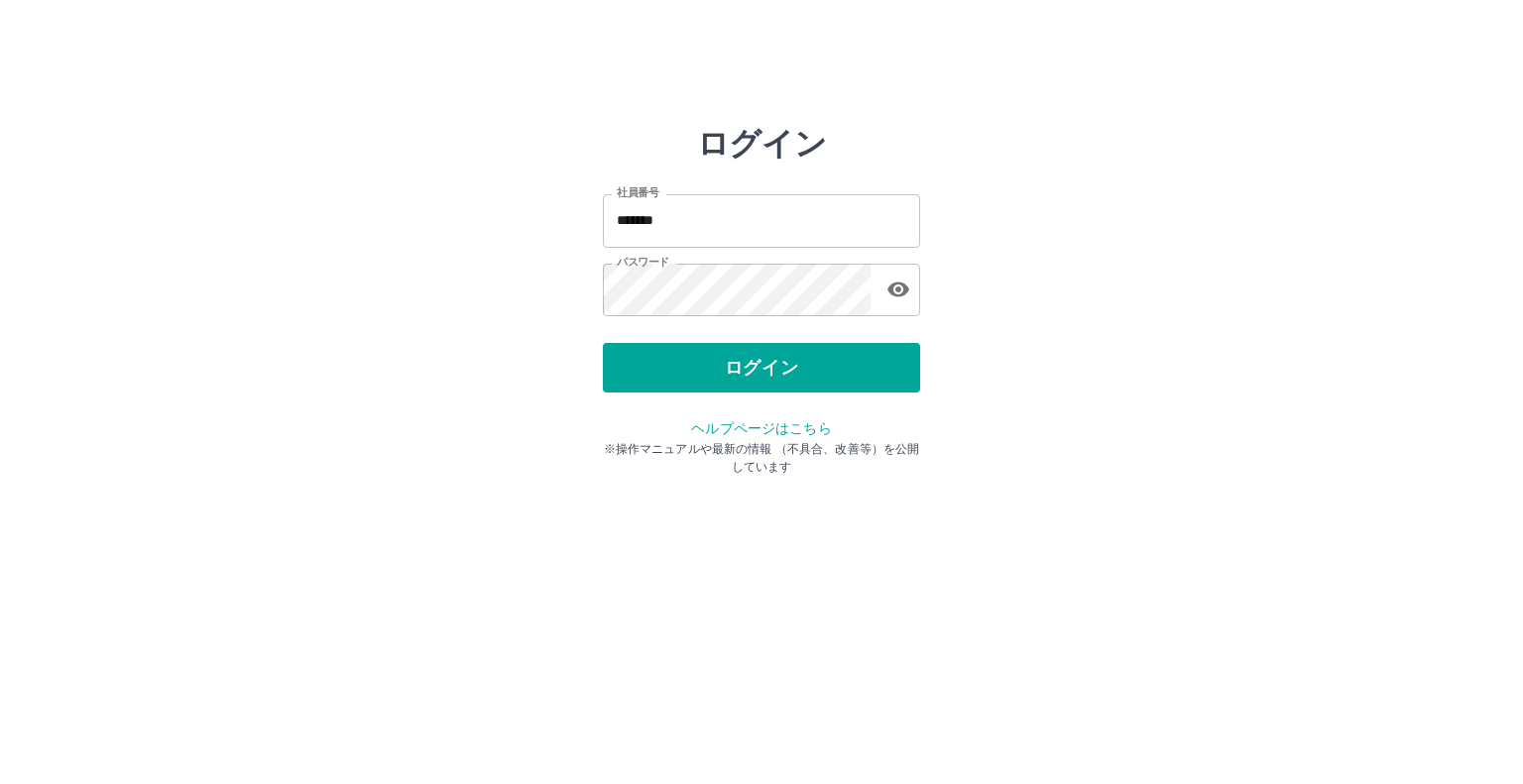 click on "ログイン" at bounding box center (762, 368) 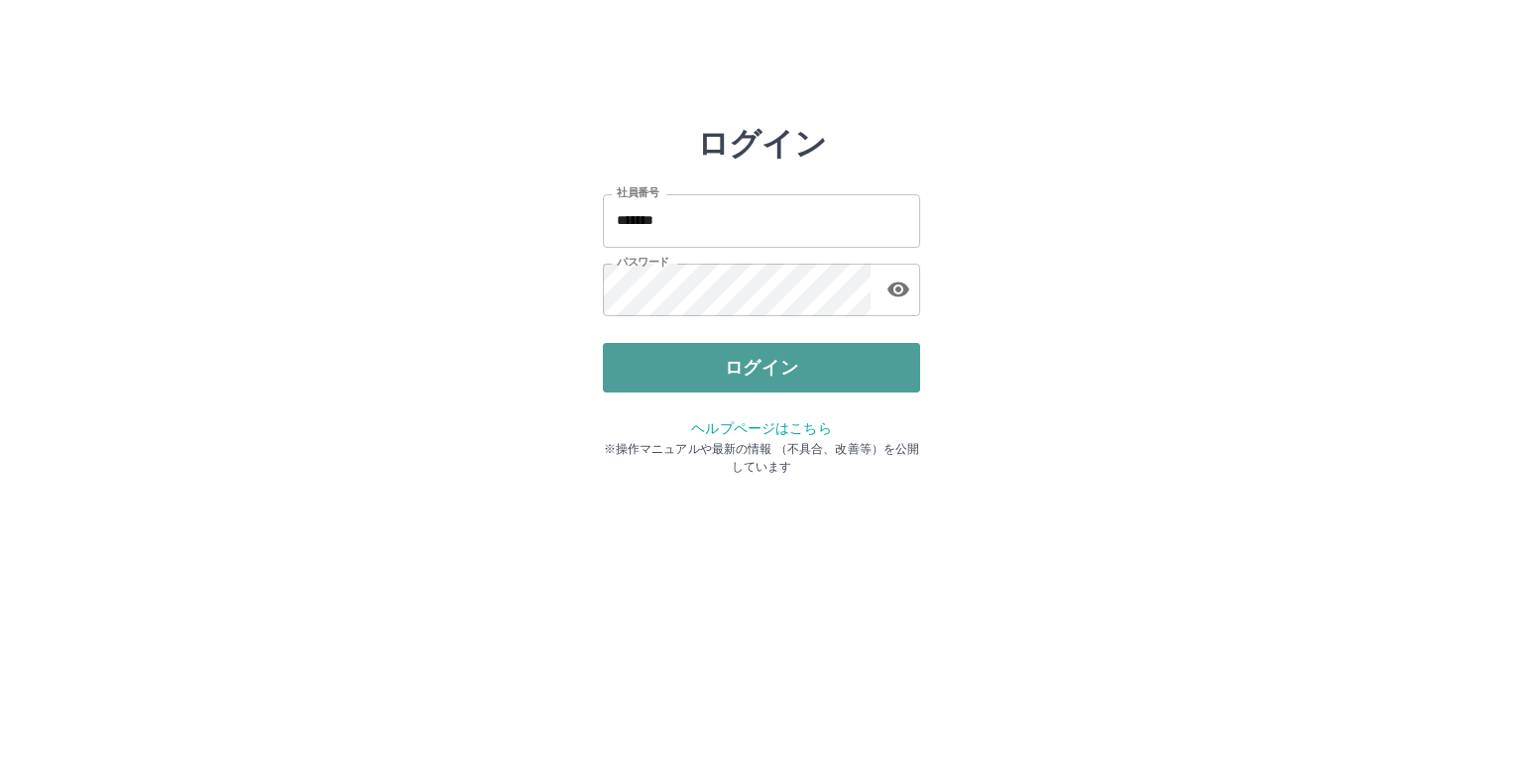 click on "ログイン" at bounding box center [762, 368] 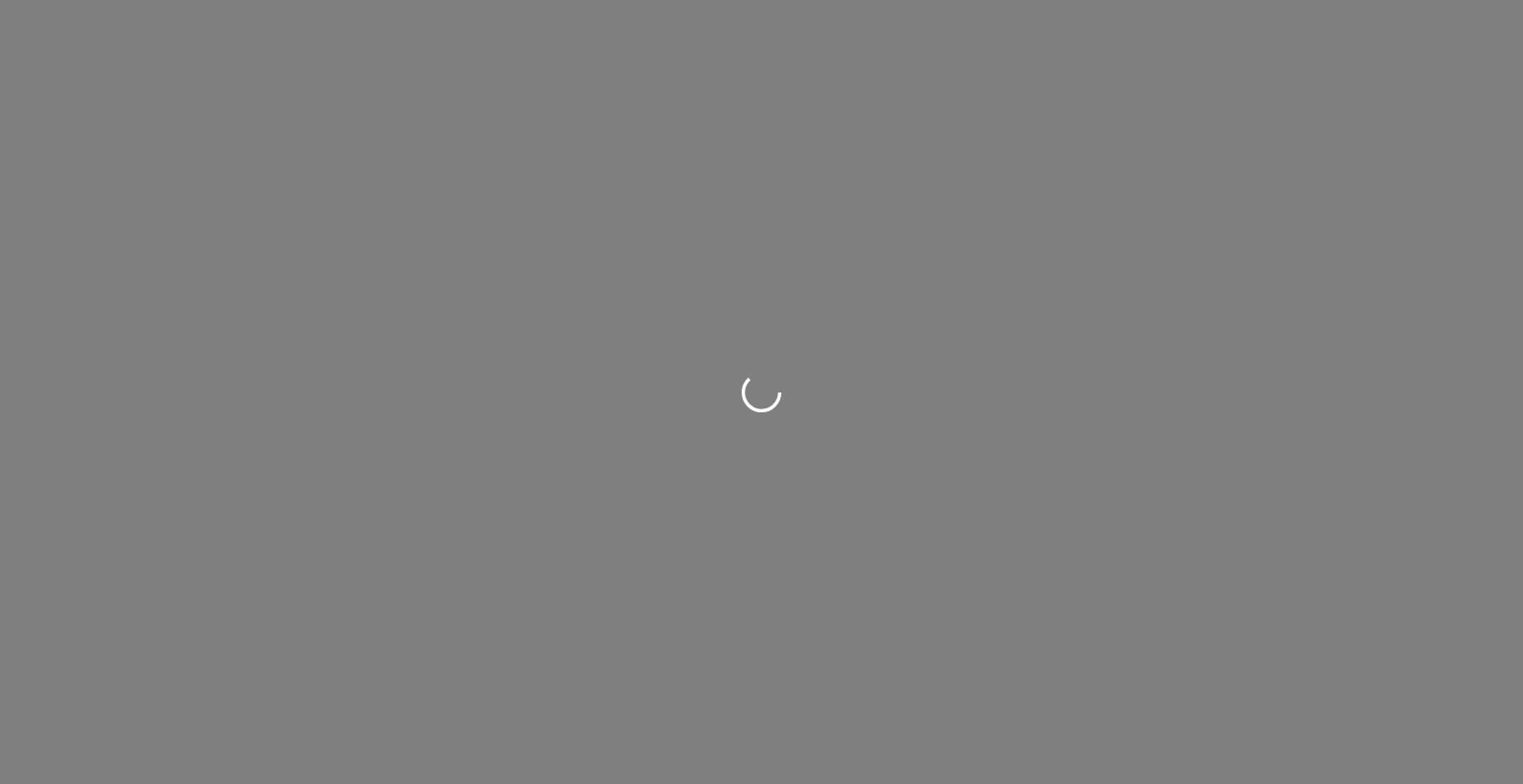 scroll, scrollTop: 0, scrollLeft: 0, axis: both 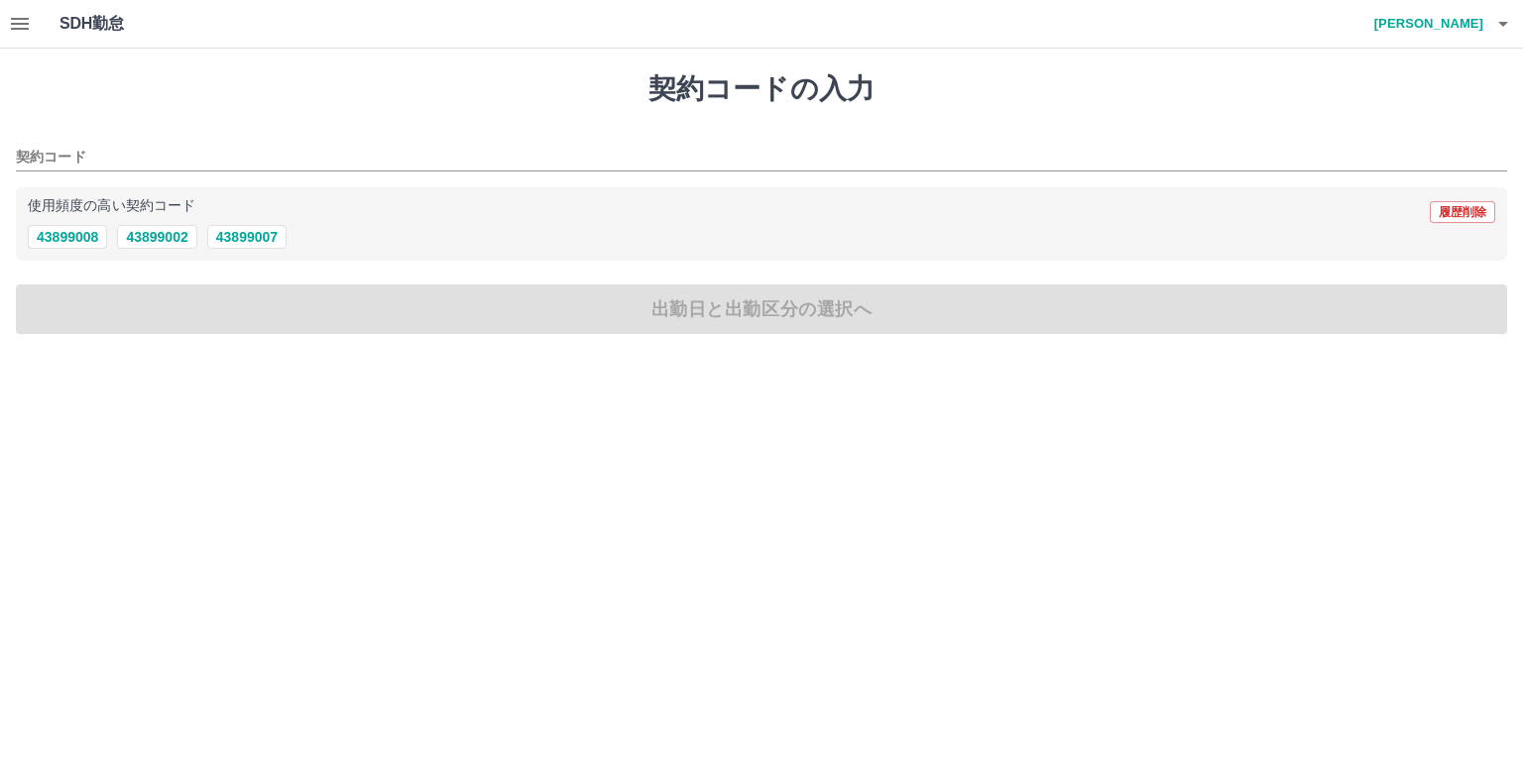 click on "[PERSON_NAME]" at bounding box center [1424, 24] 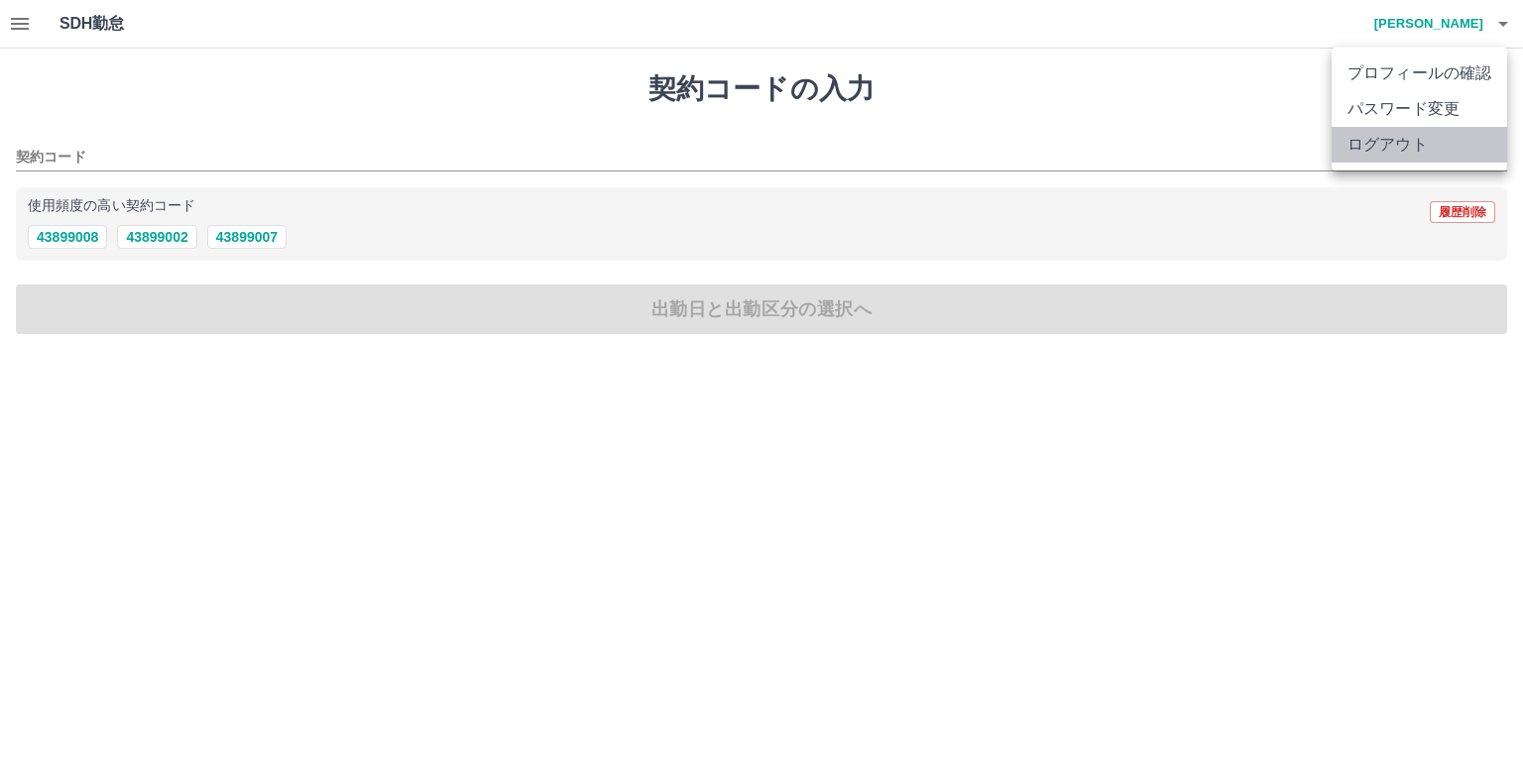 click on "ログアウト" at bounding box center [1419, 145] 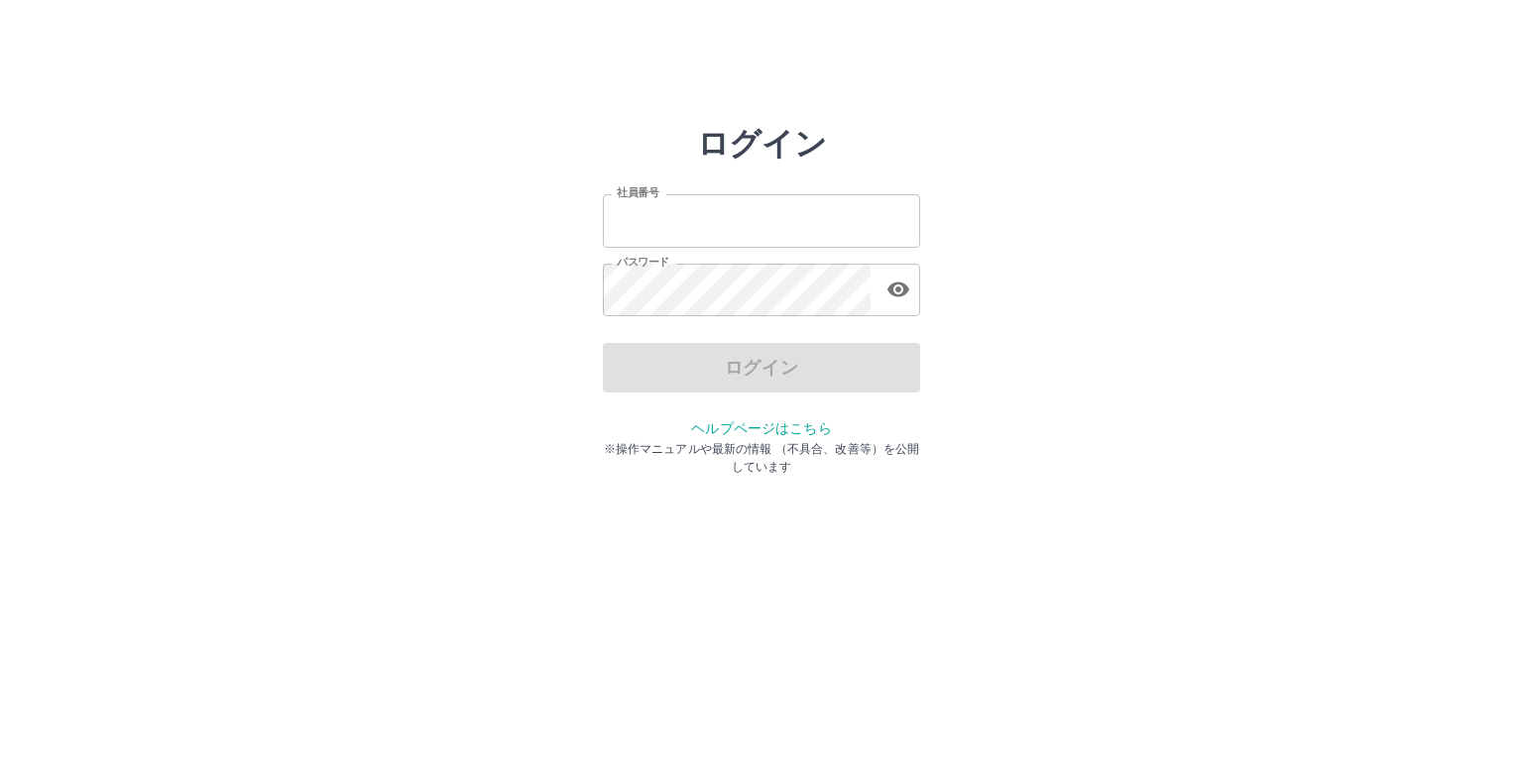 scroll, scrollTop: 0, scrollLeft: 0, axis: both 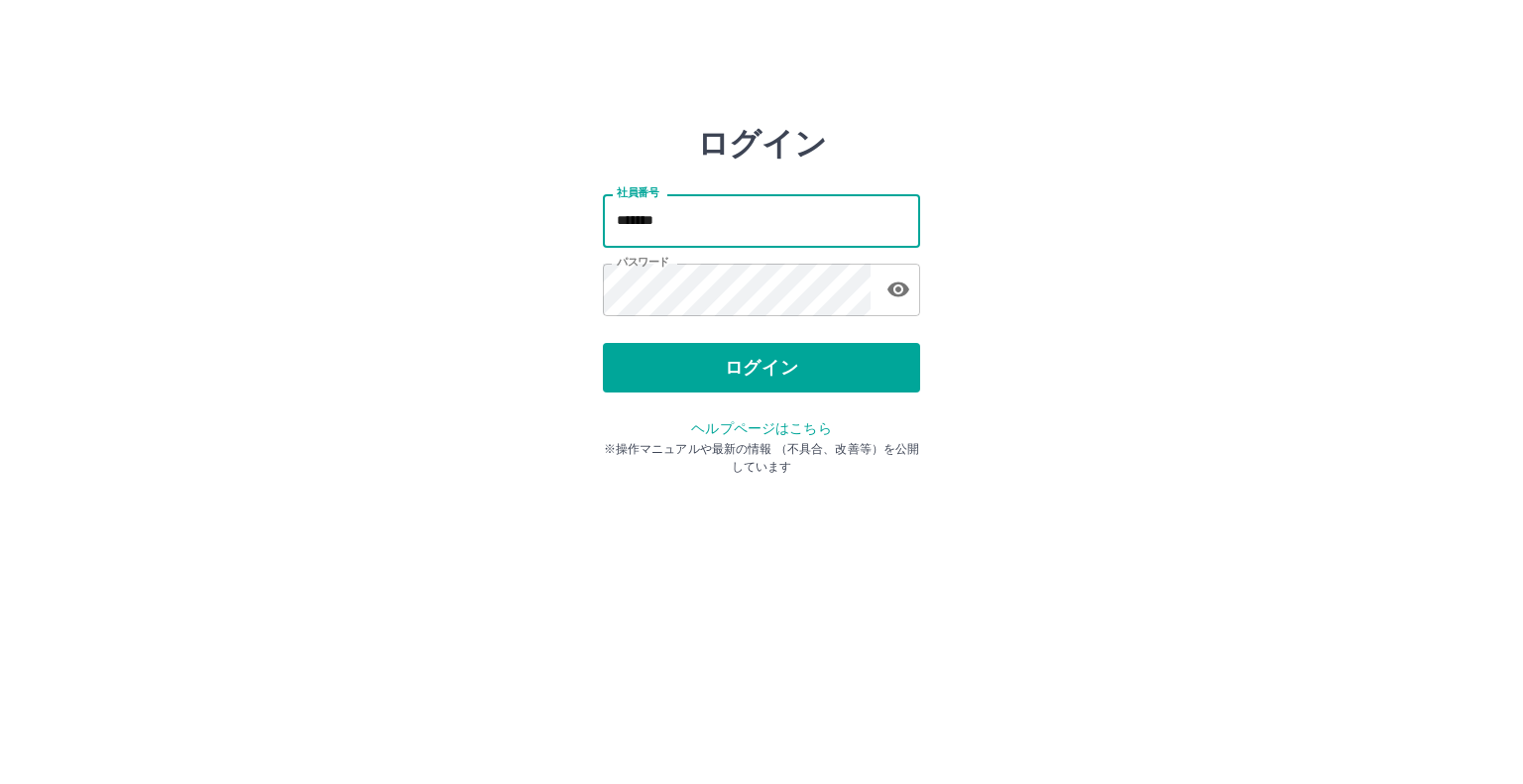 click on "*******" at bounding box center (762, 220) 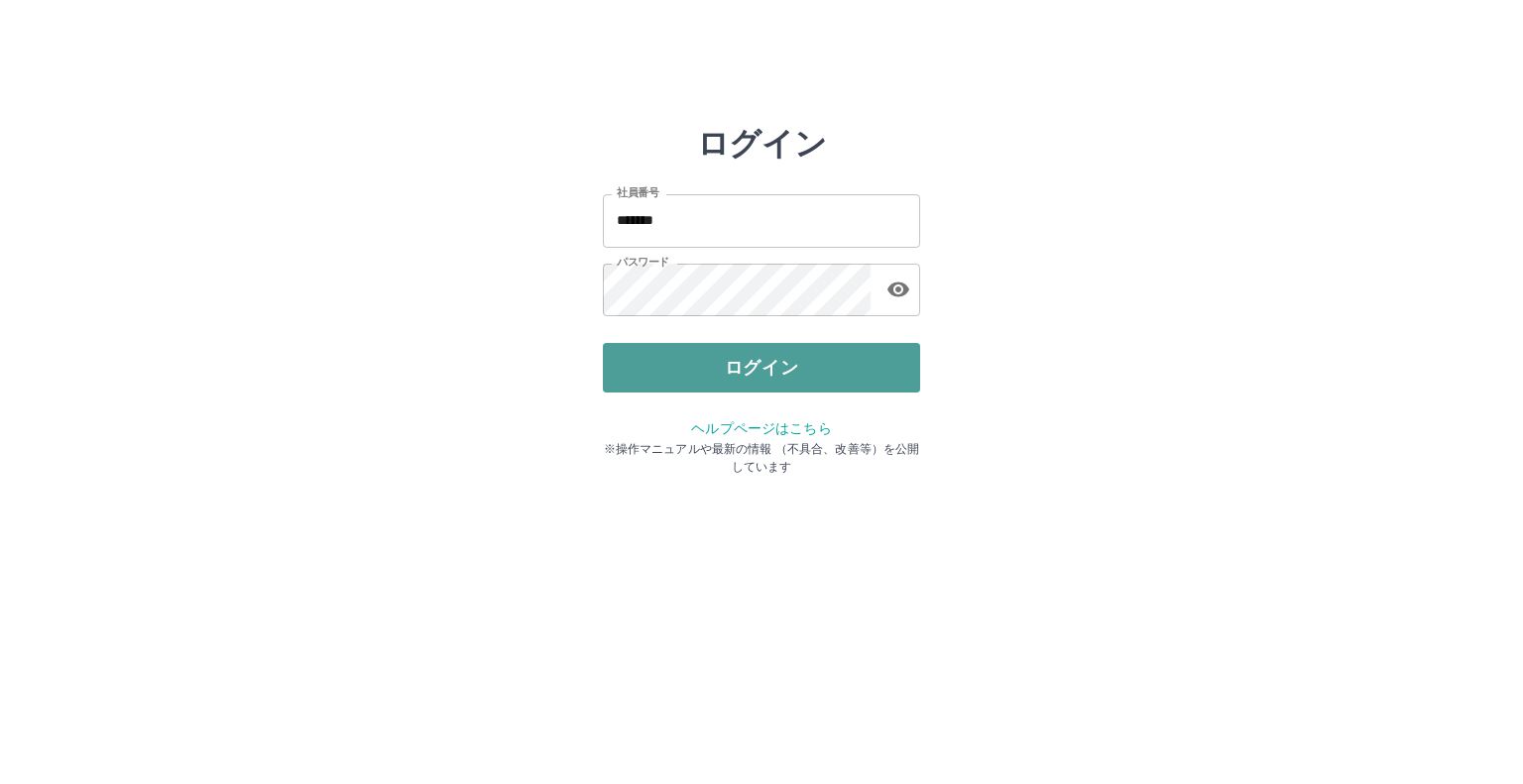 click on "ログイン" at bounding box center (762, 368) 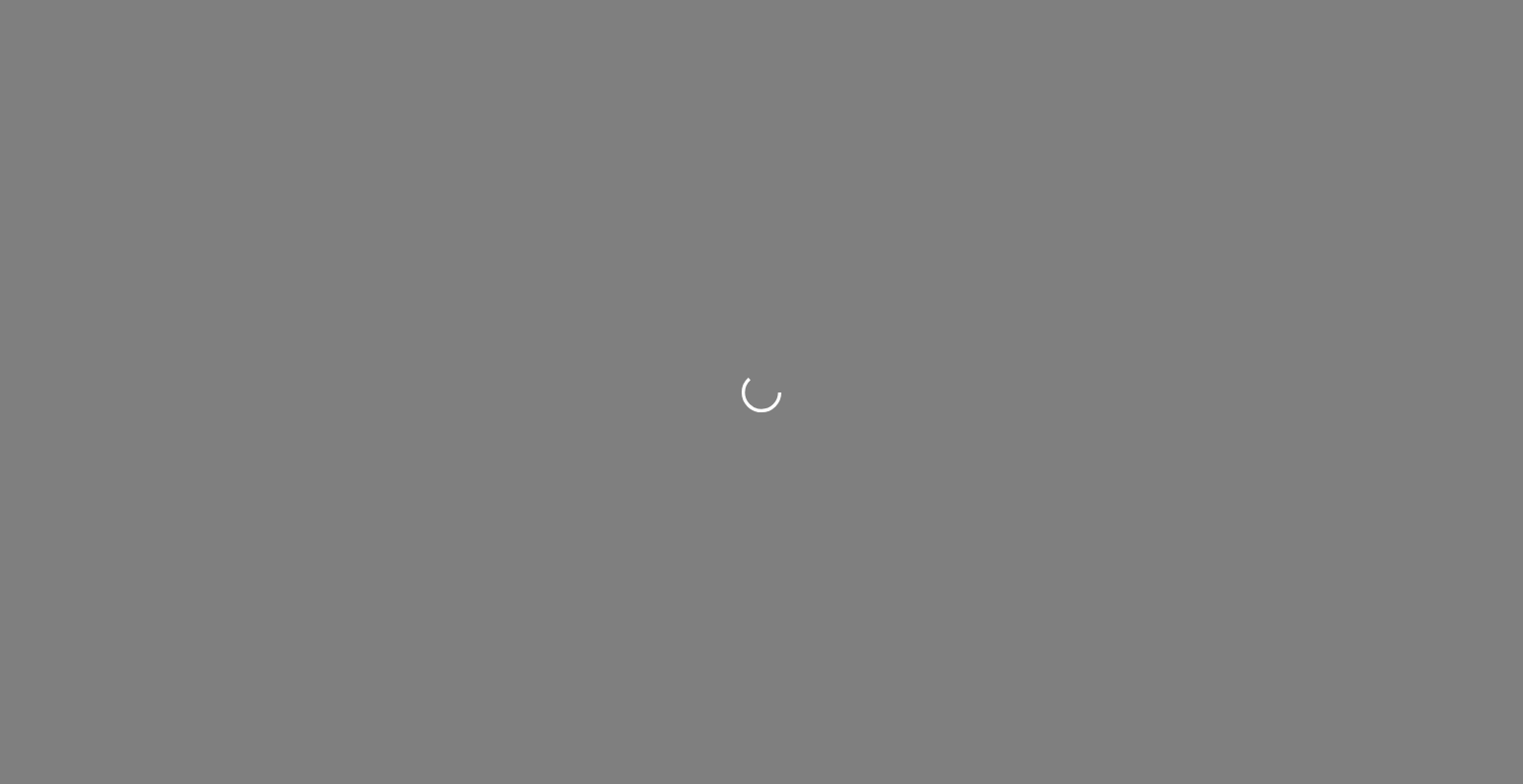 scroll, scrollTop: 0, scrollLeft: 0, axis: both 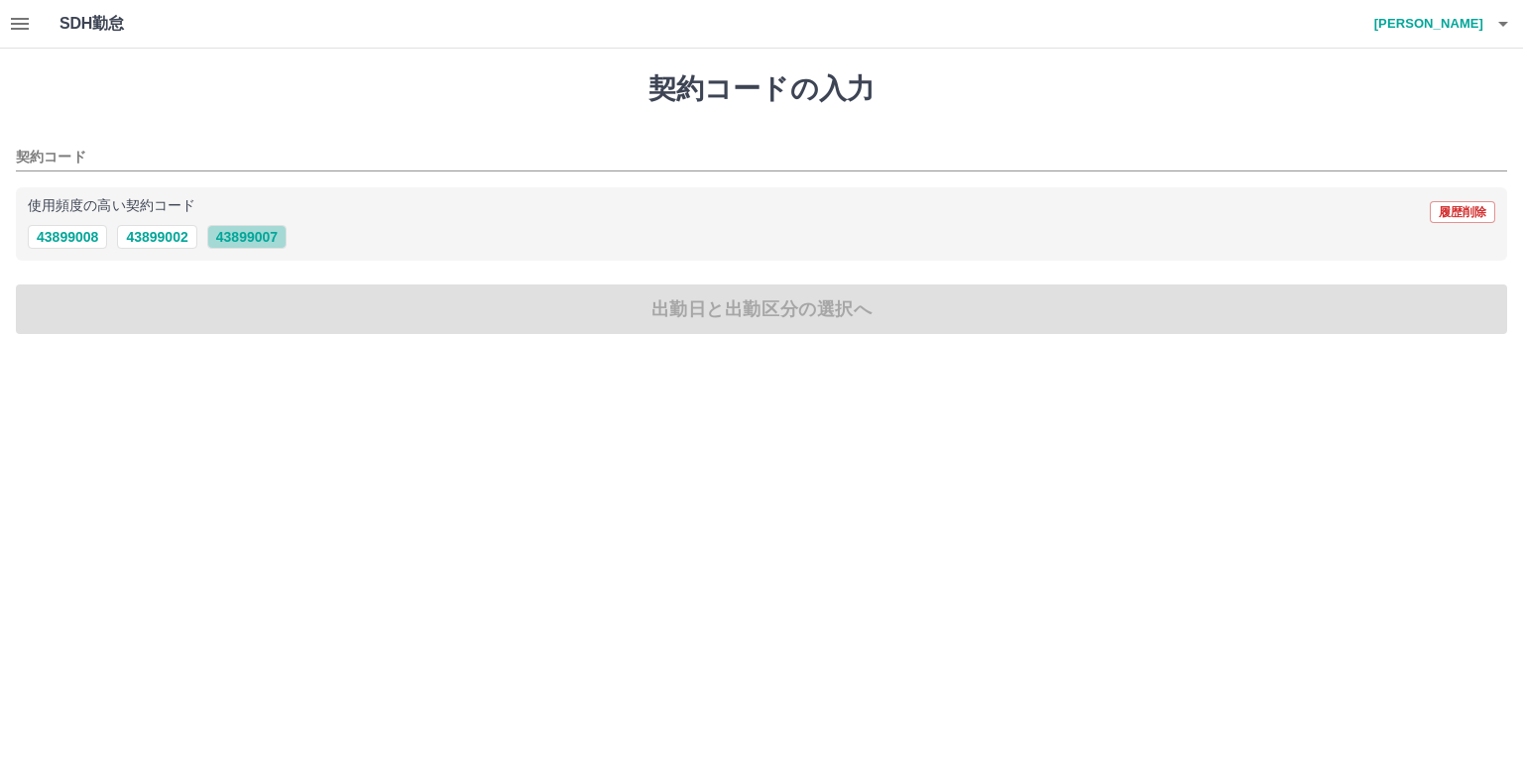 click on "43899007" at bounding box center [247, 237] 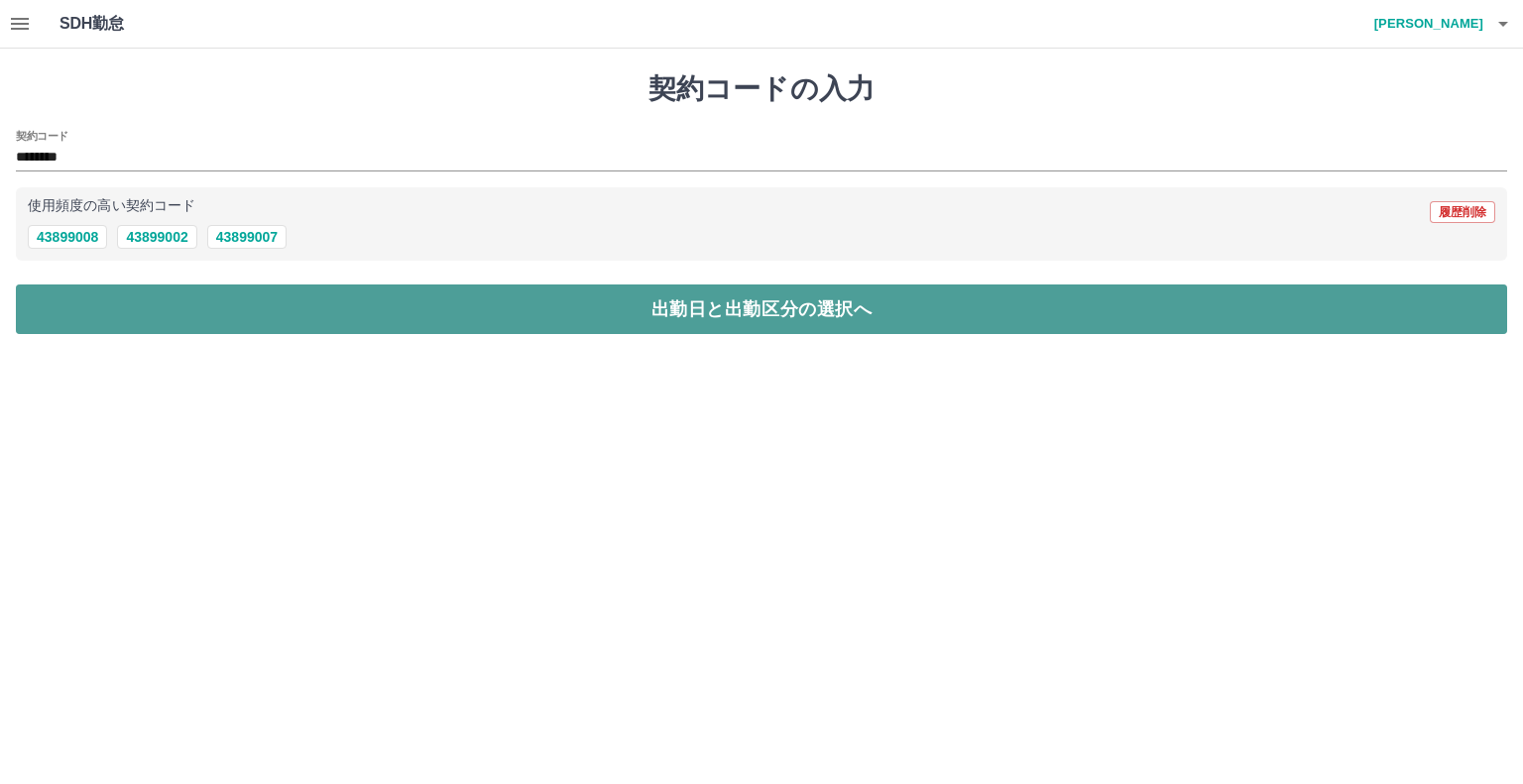 click on "出勤日と出勤区分の選択へ" at bounding box center (762, 309) 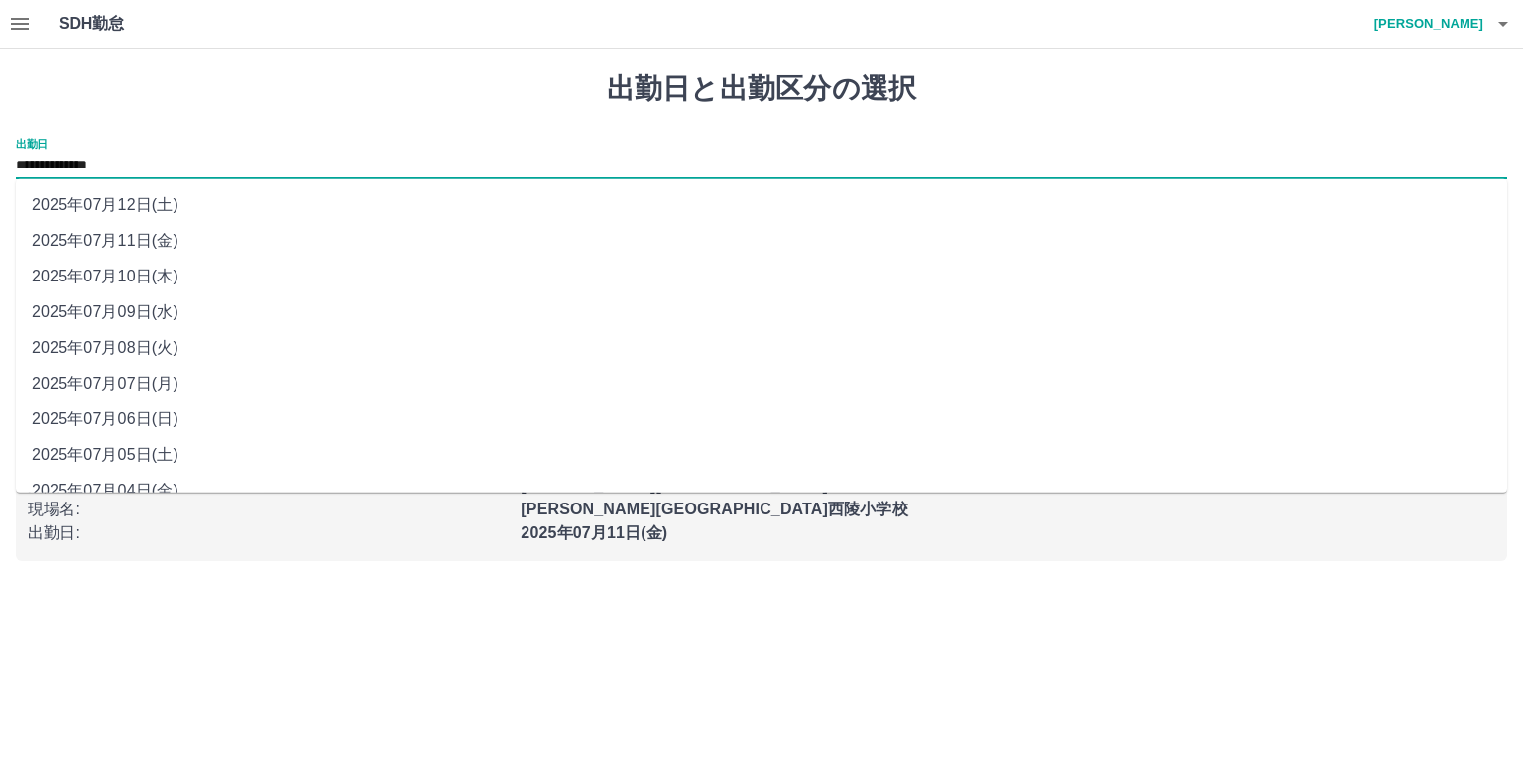 click on "**********" at bounding box center [762, 166] 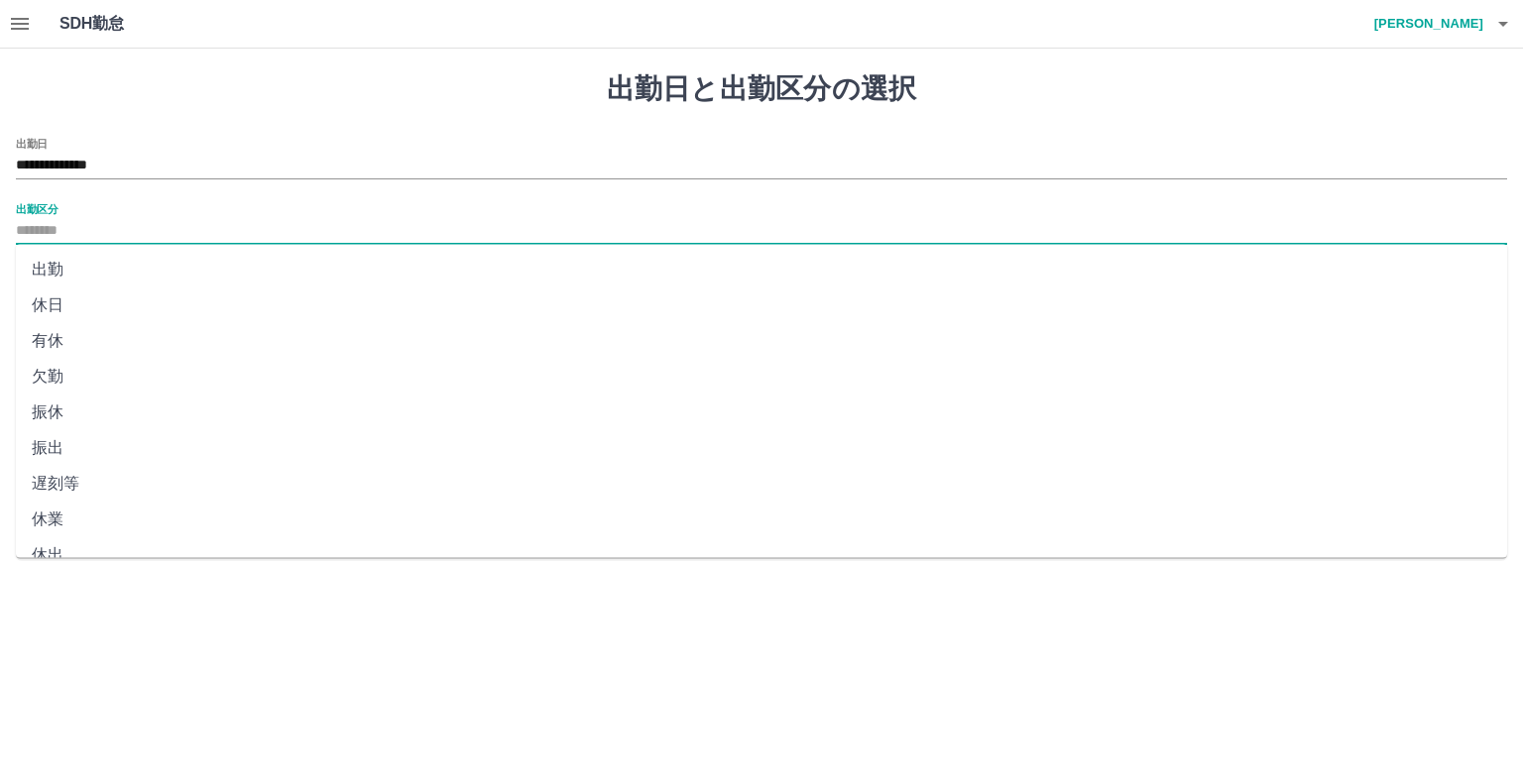 drag, startPoint x: 145, startPoint y: 230, endPoint x: 147, endPoint y: 262, distance: 32.06244 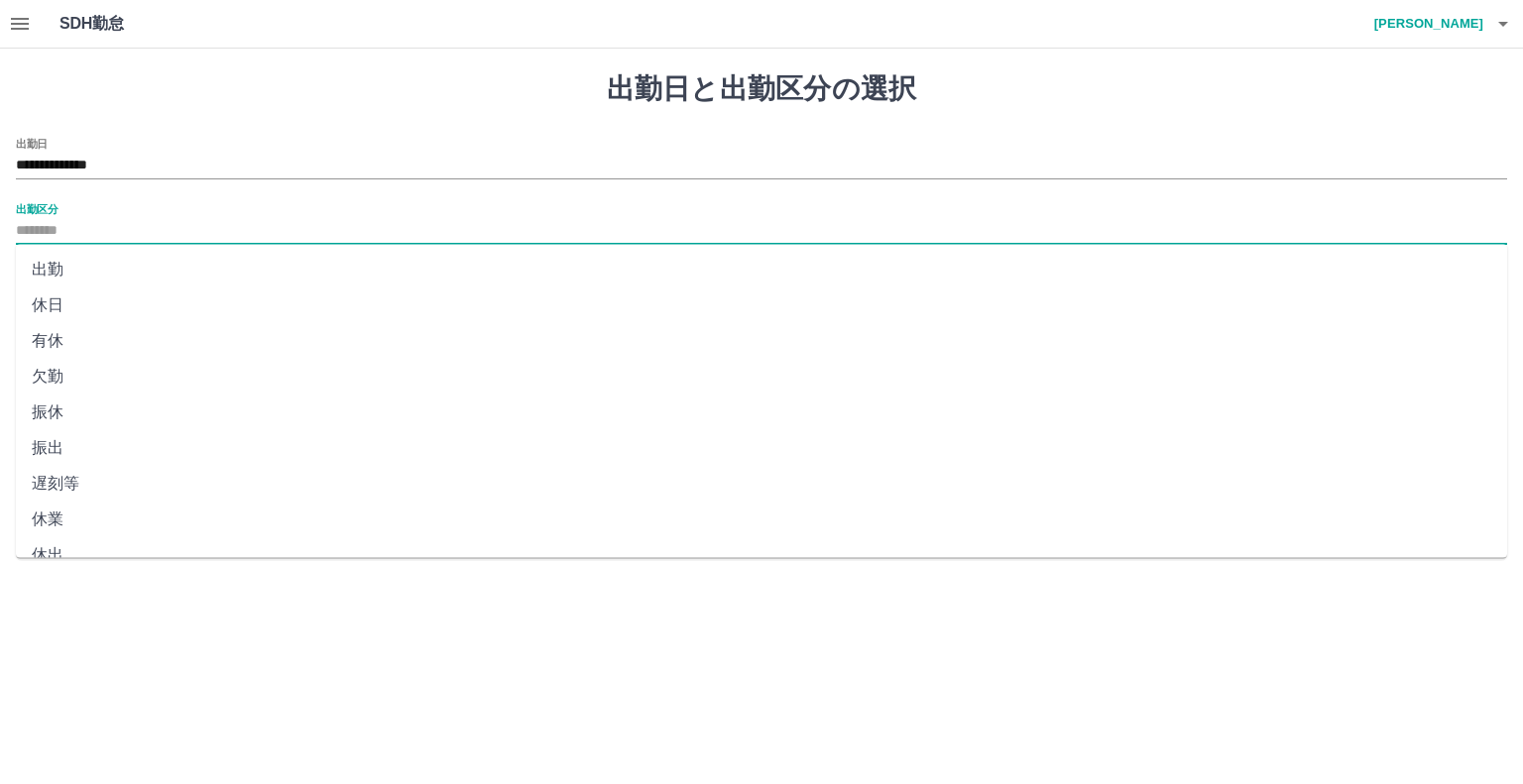click on "**********" at bounding box center (762, 292) 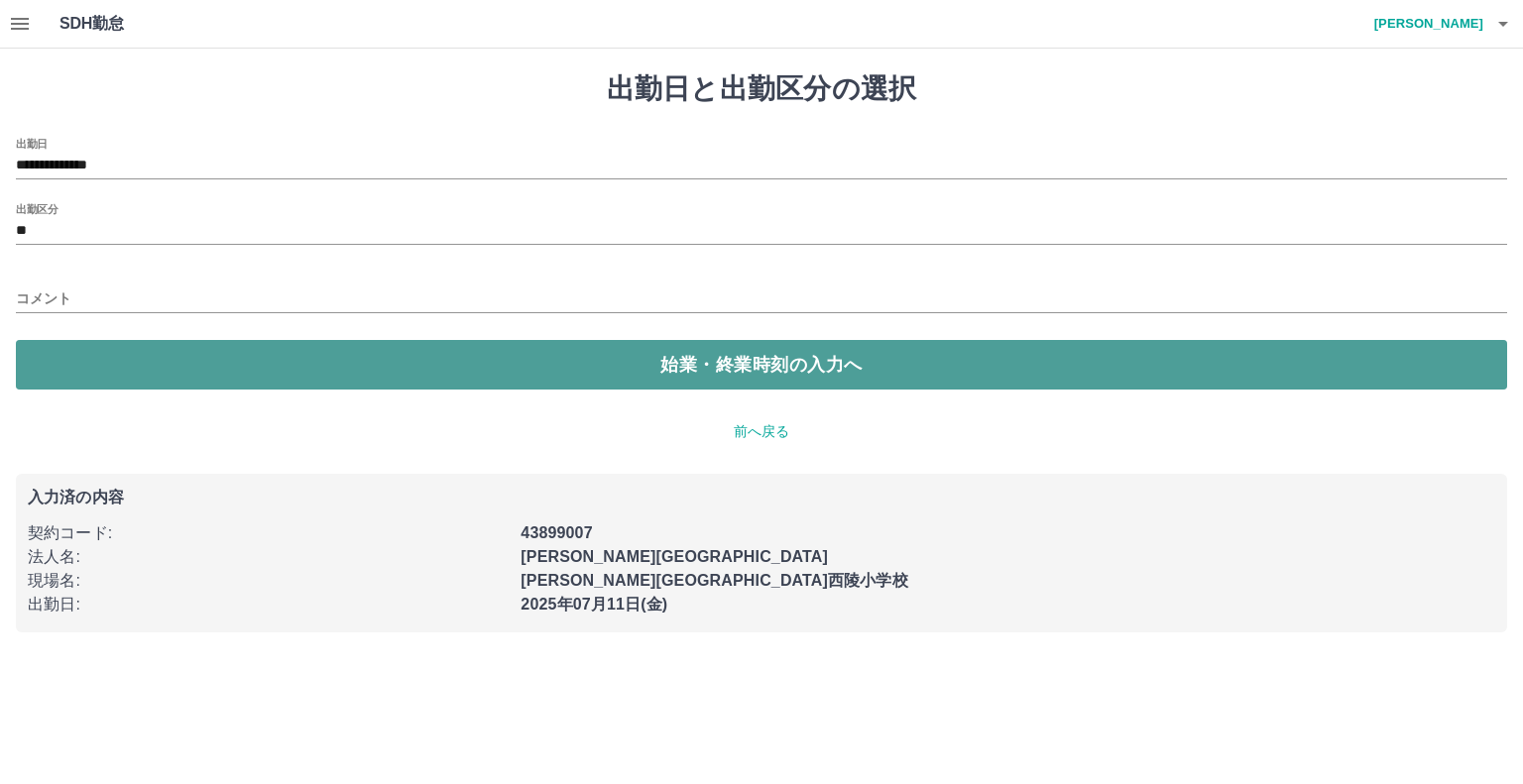 click on "始業・終業時刻の入力へ" at bounding box center [762, 365] 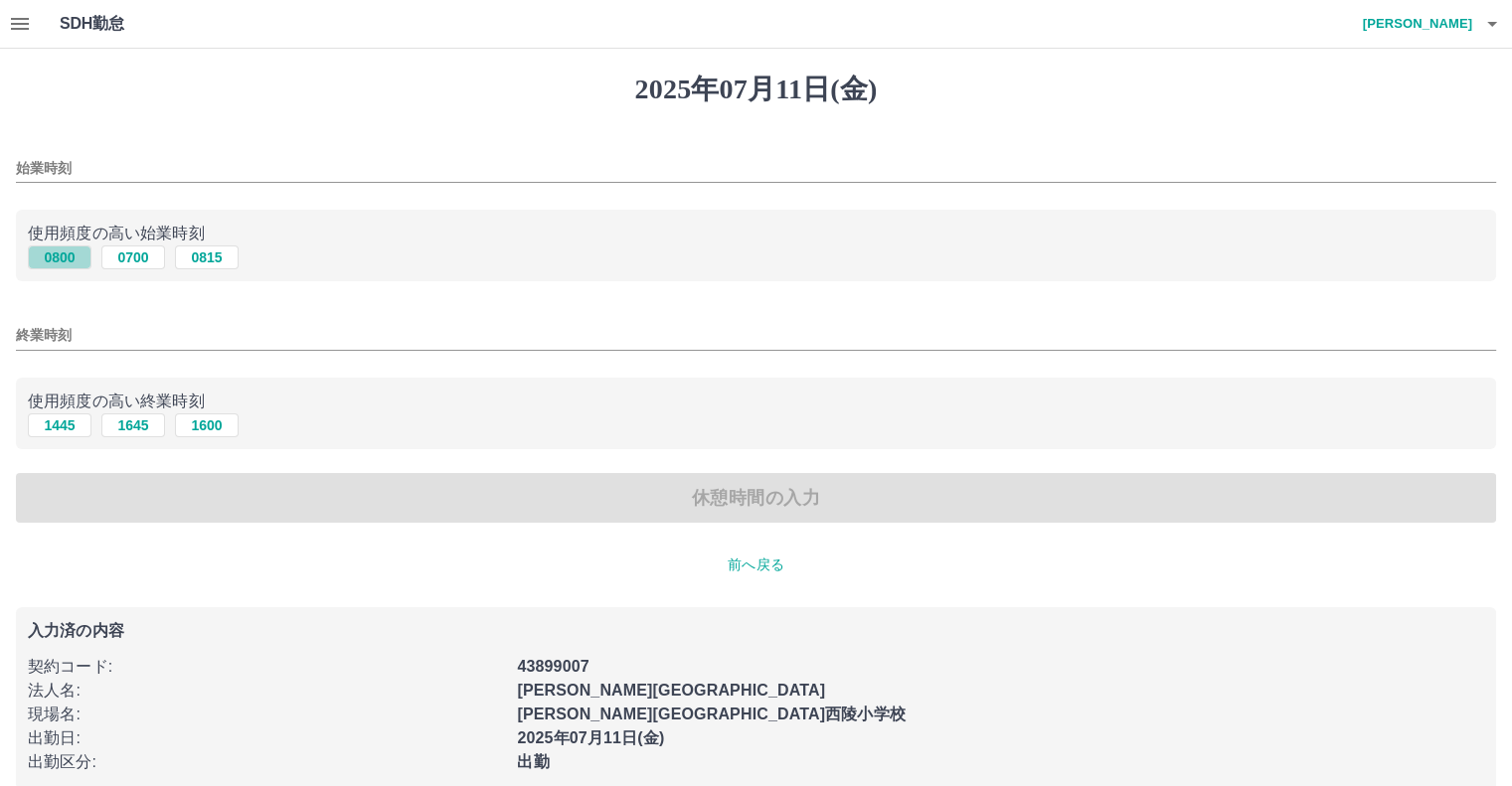 click on "0800" at bounding box center [60, 257] 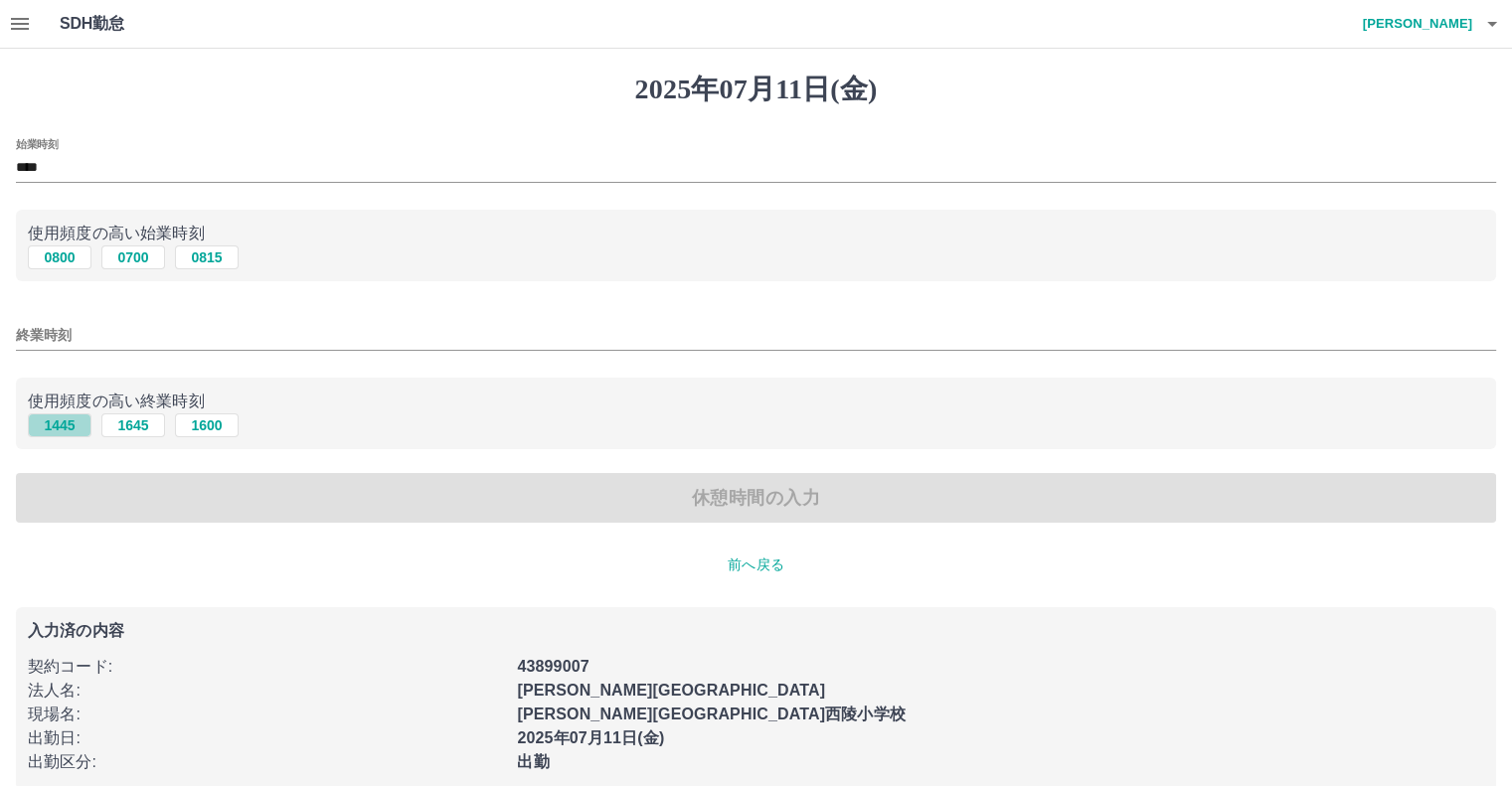 click on "1445" at bounding box center (60, 425) 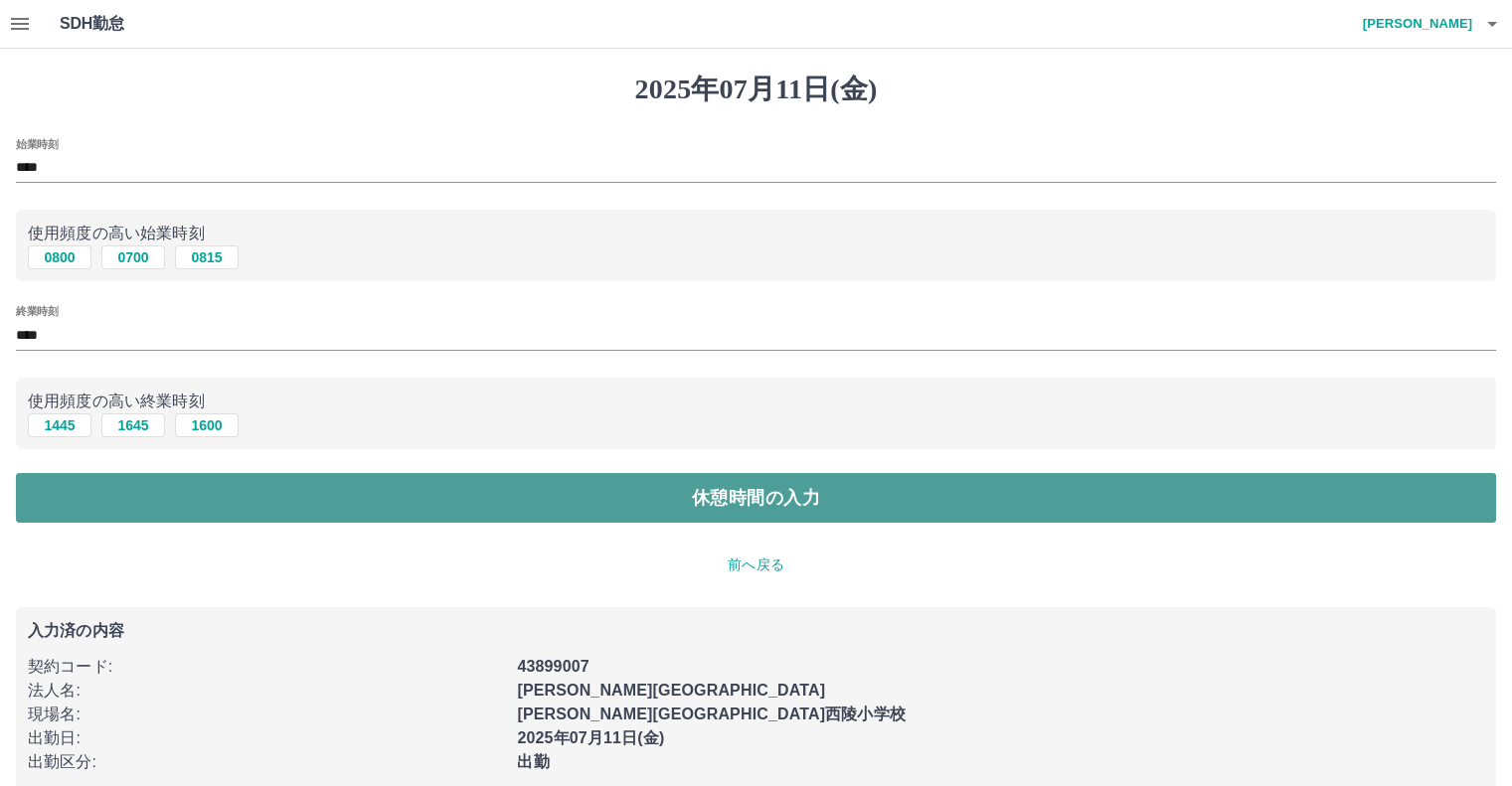 click on "休憩時間の入力" at bounding box center [756, 498] 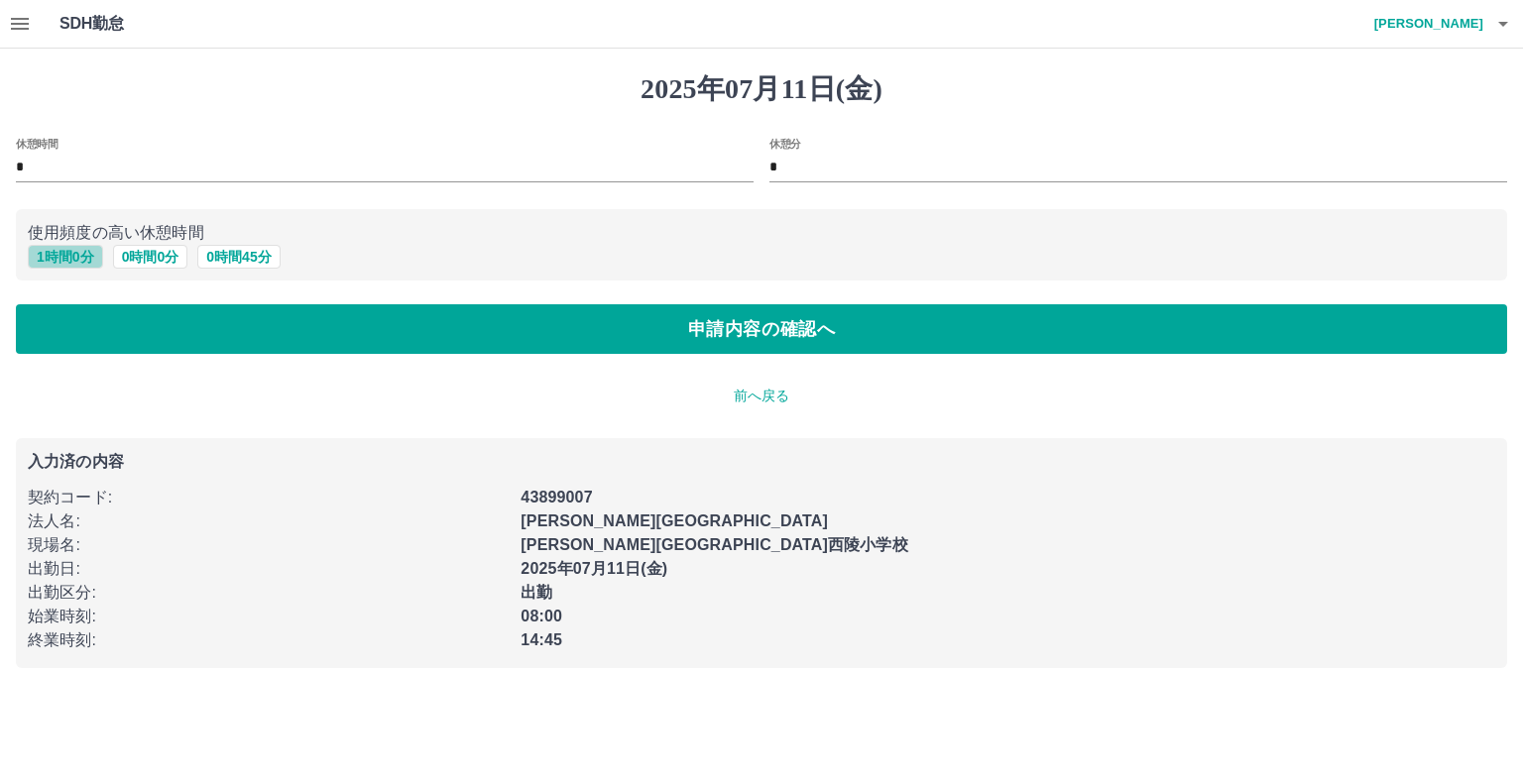click on "1 時間 0 分" at bounding box center [65, 257] 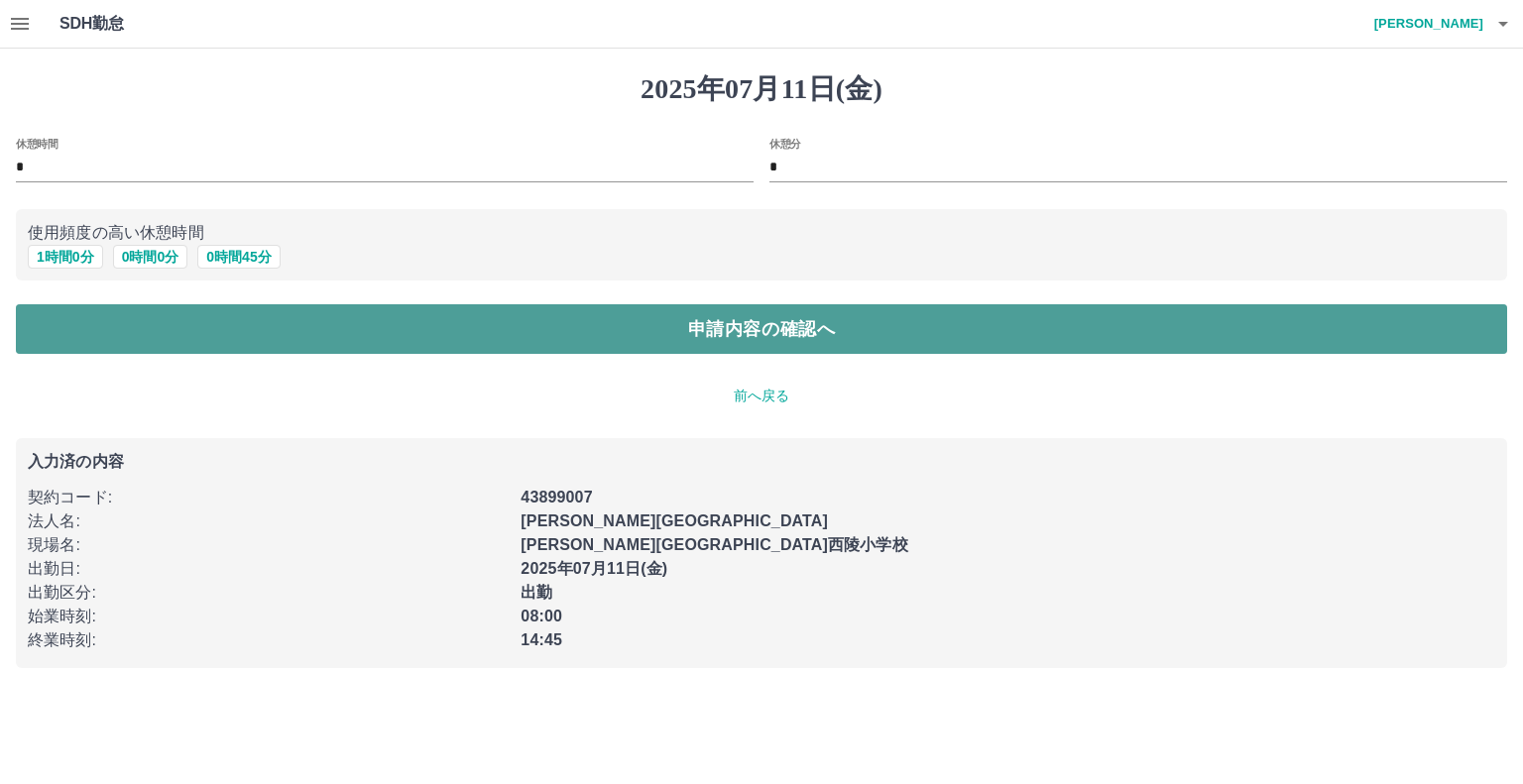 click on "申請内容の確認へ" at bounding box center [762, 329] 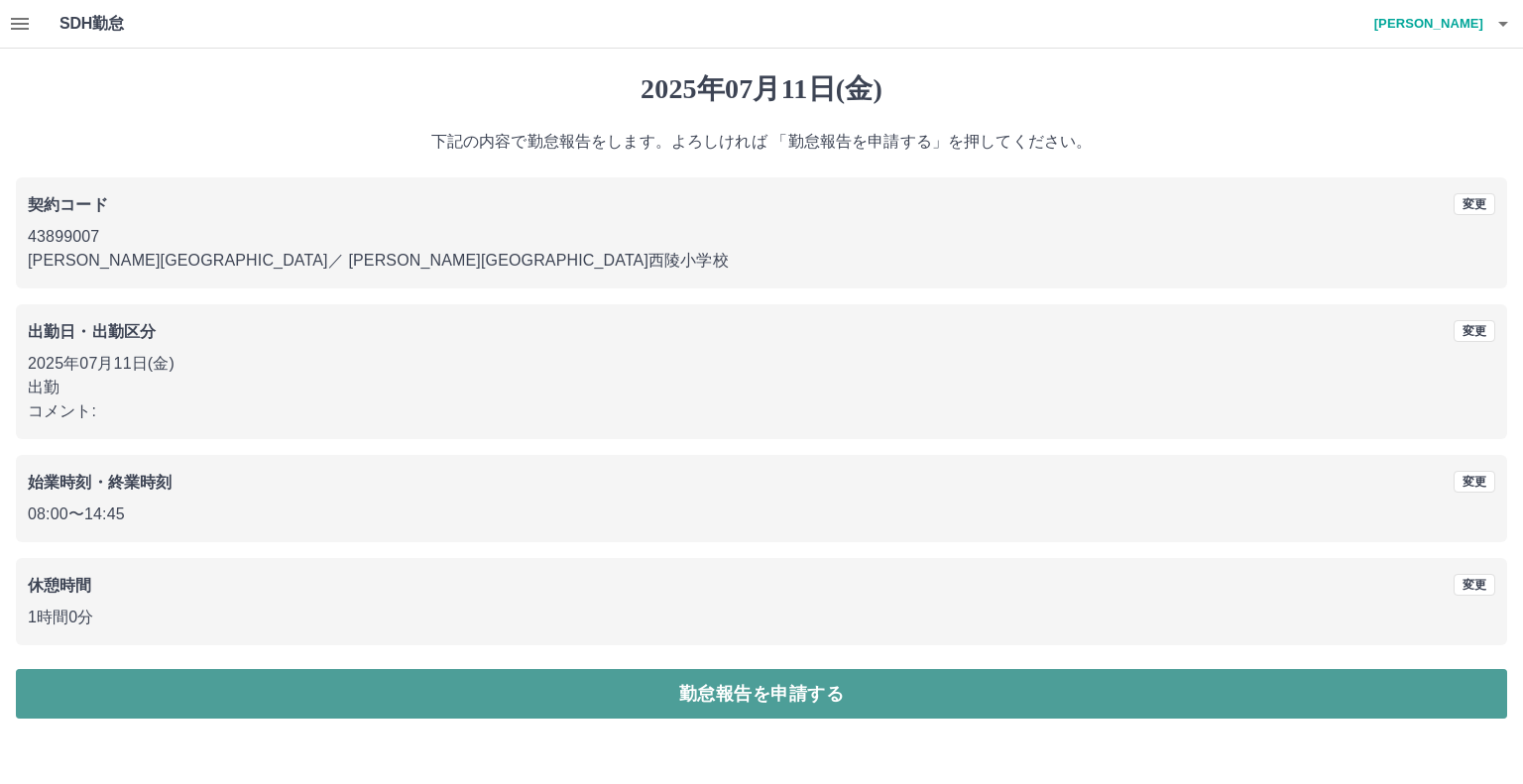 click on "勤怠報告を申請する" at bounding box center (762, 694) 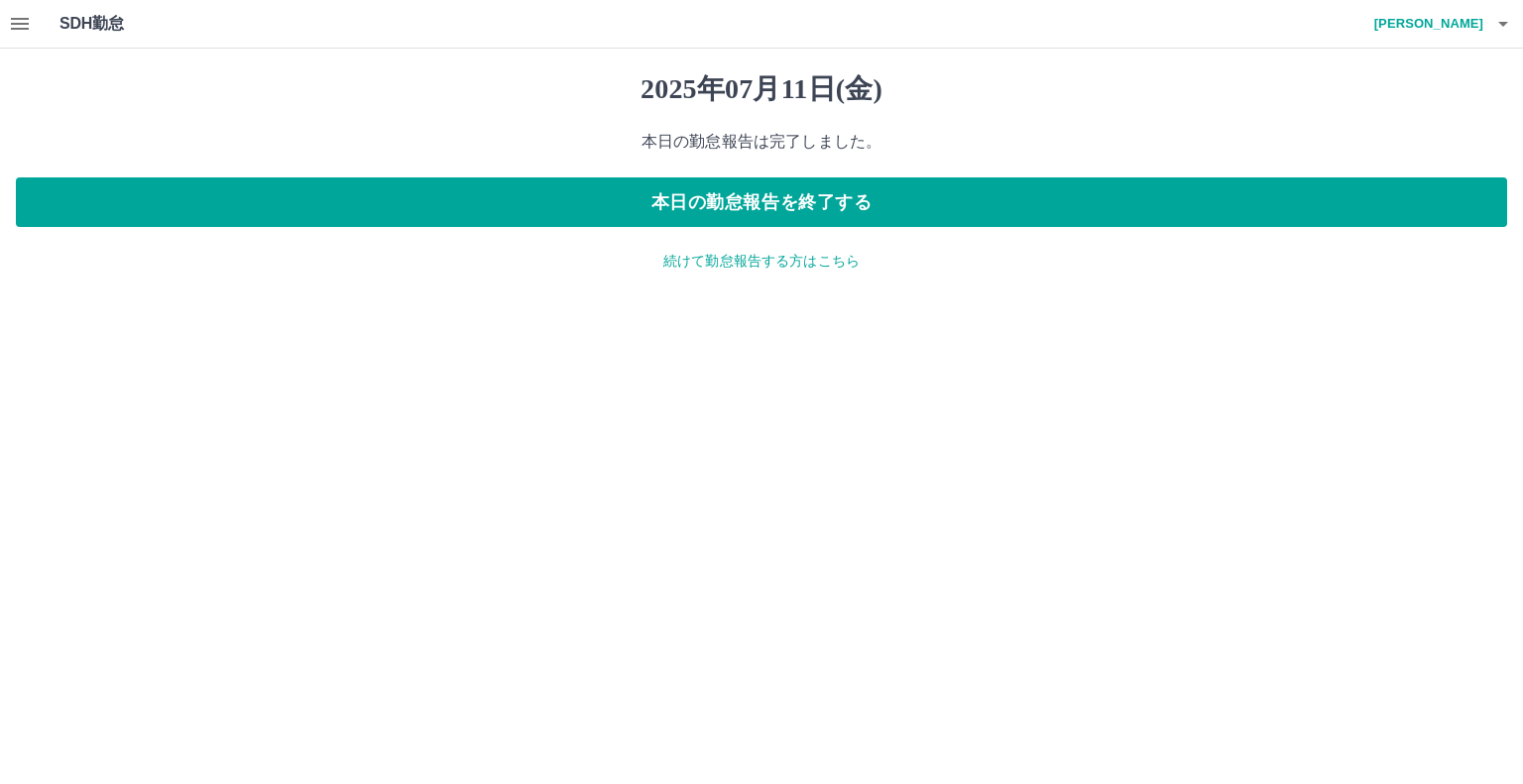 click on "続けて勤怠報告する方はこちら" at bounding box center [762, 261] 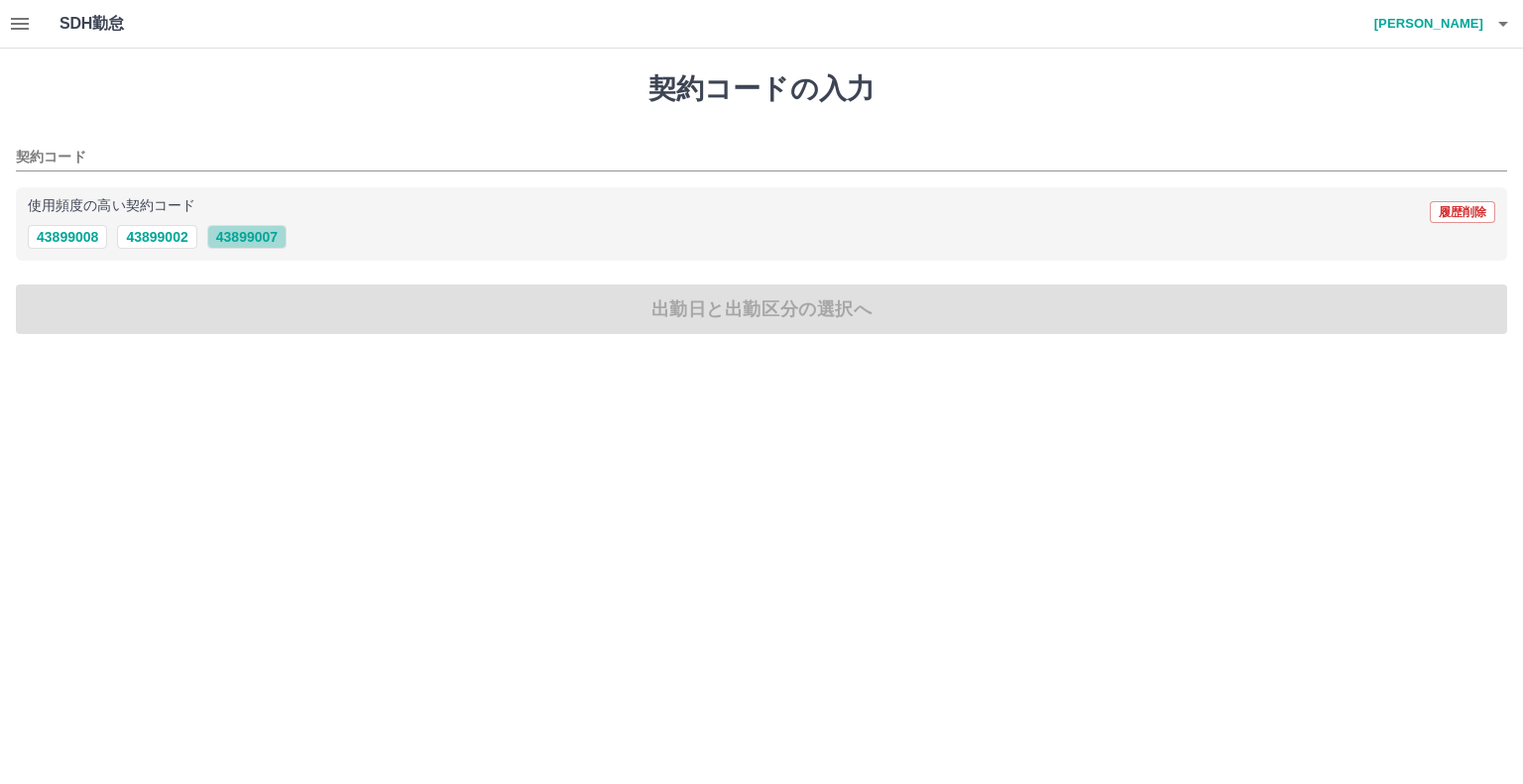 click on "43899007" at bounding box center (247, 237) 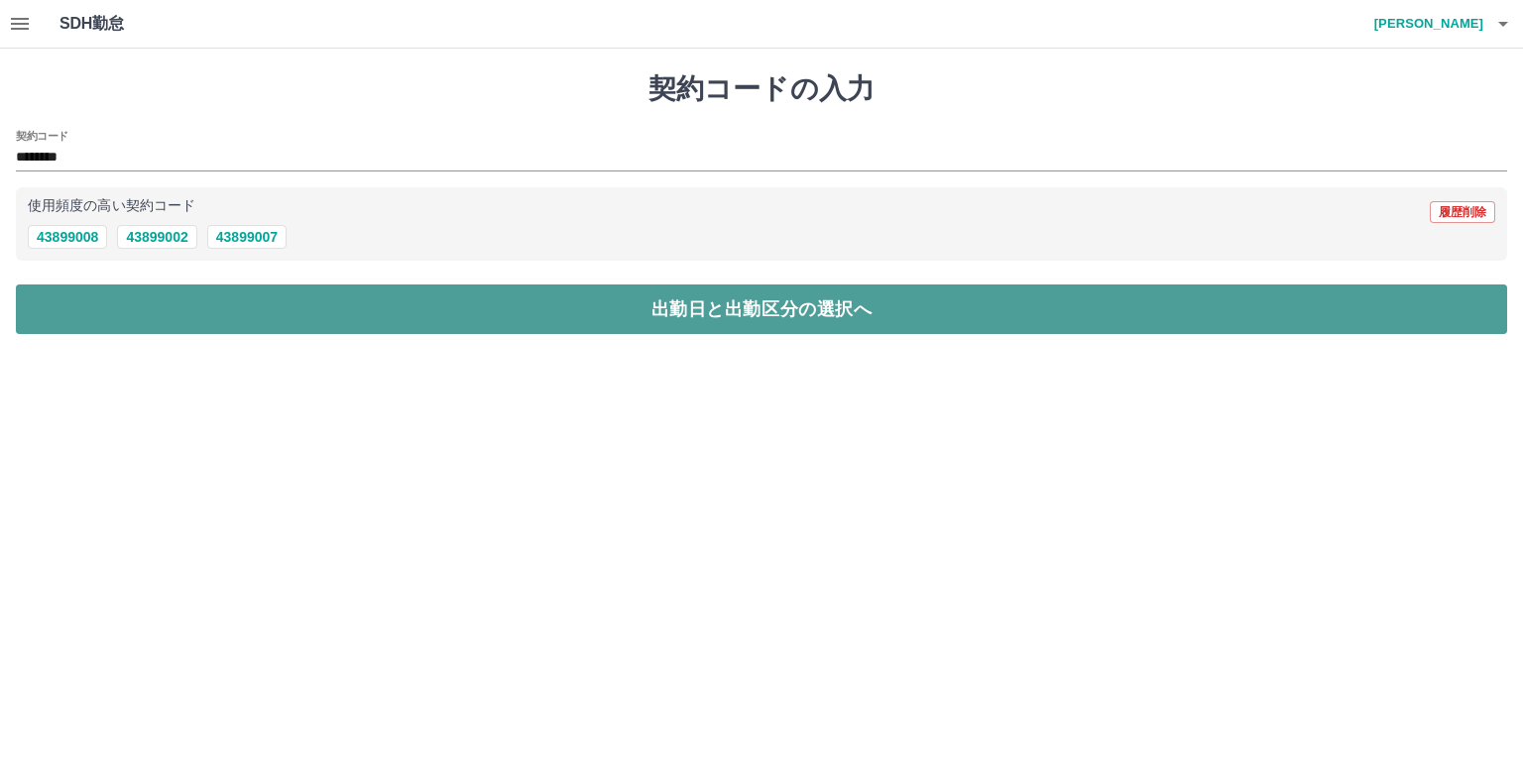 click on "出勤日と出勤区分の選択へ" at bounding box center (762, 309) 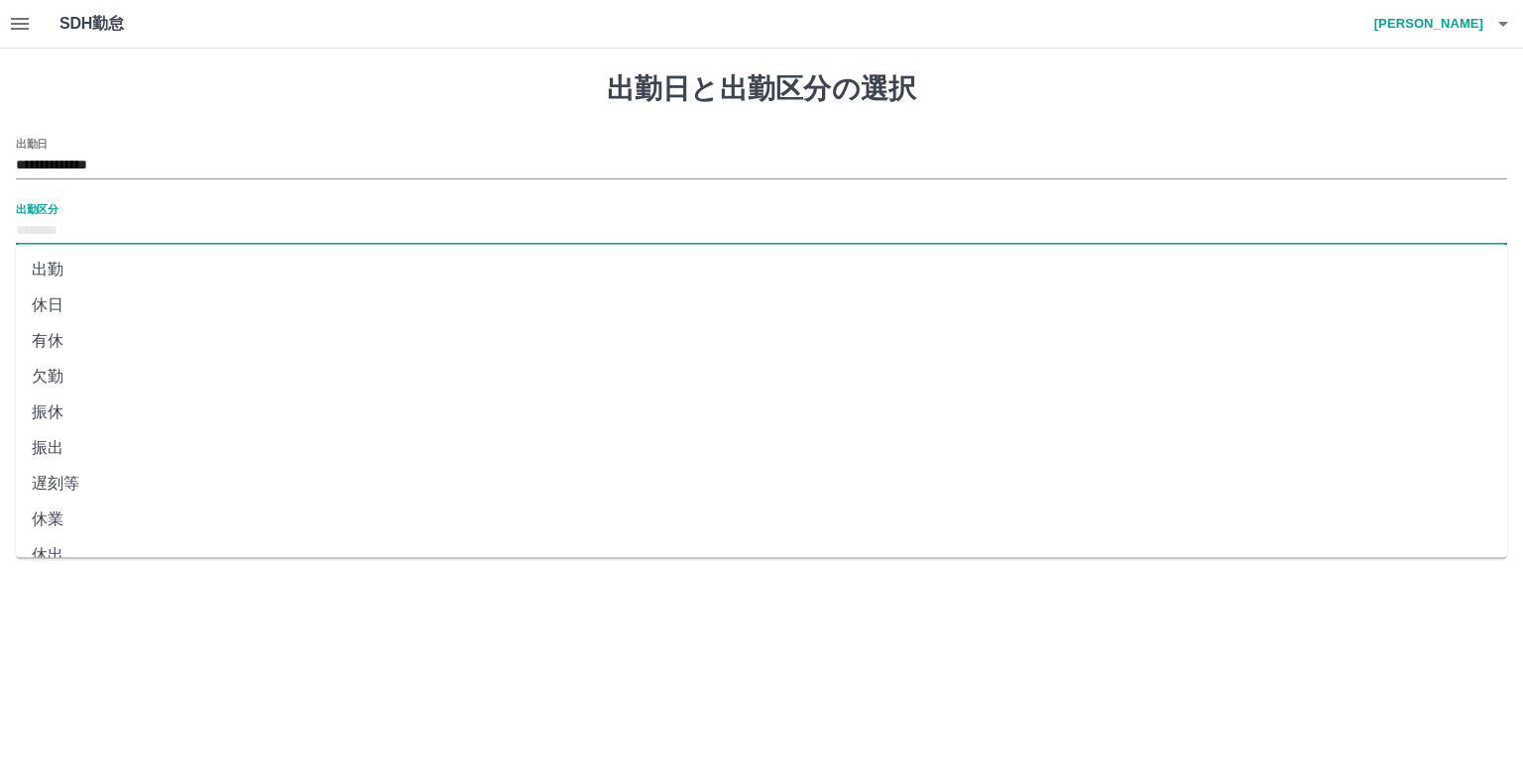 click on "出勤区分" at bounding box center (762, 231) 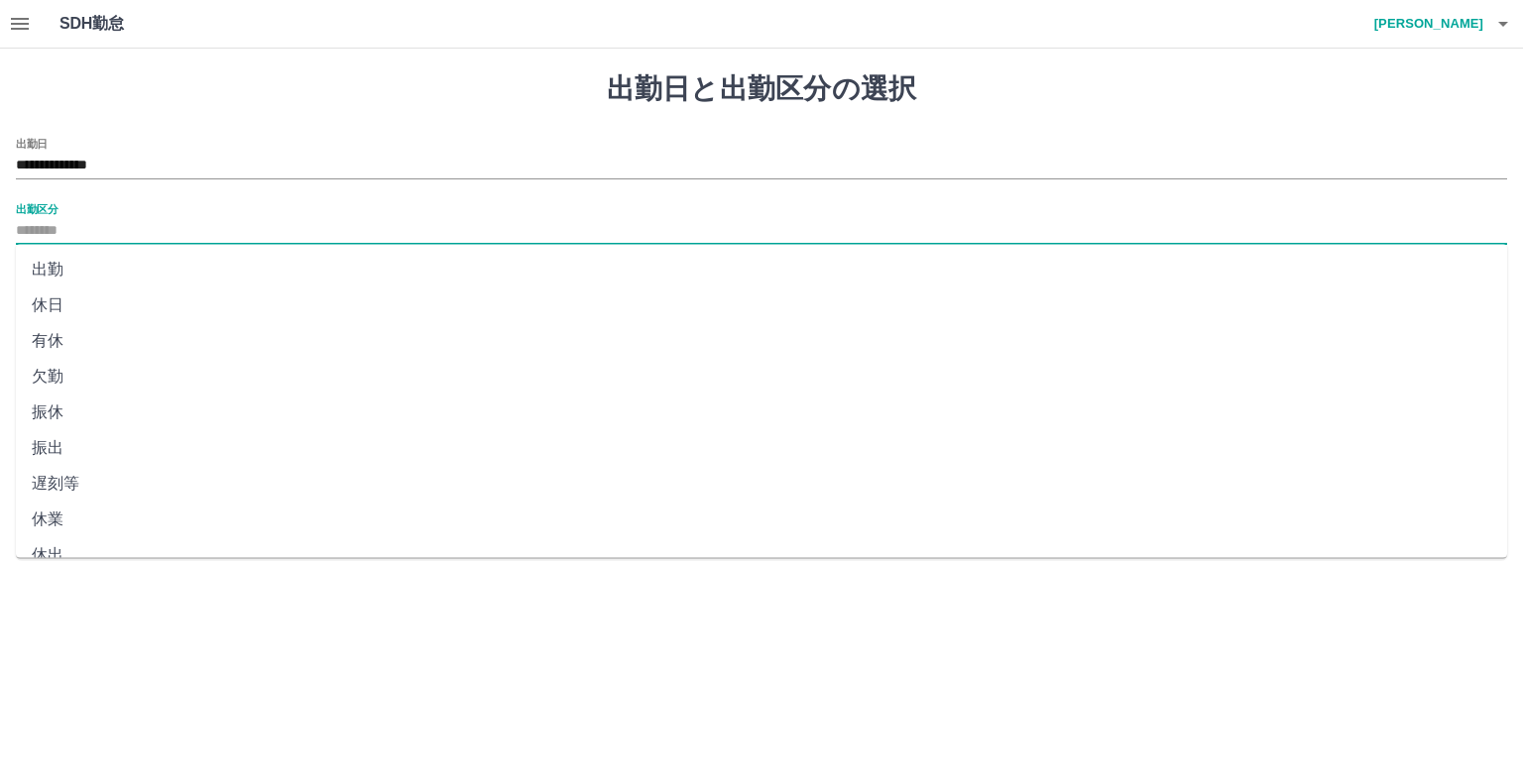 click on "出勤" at bounding box center (762, 270) 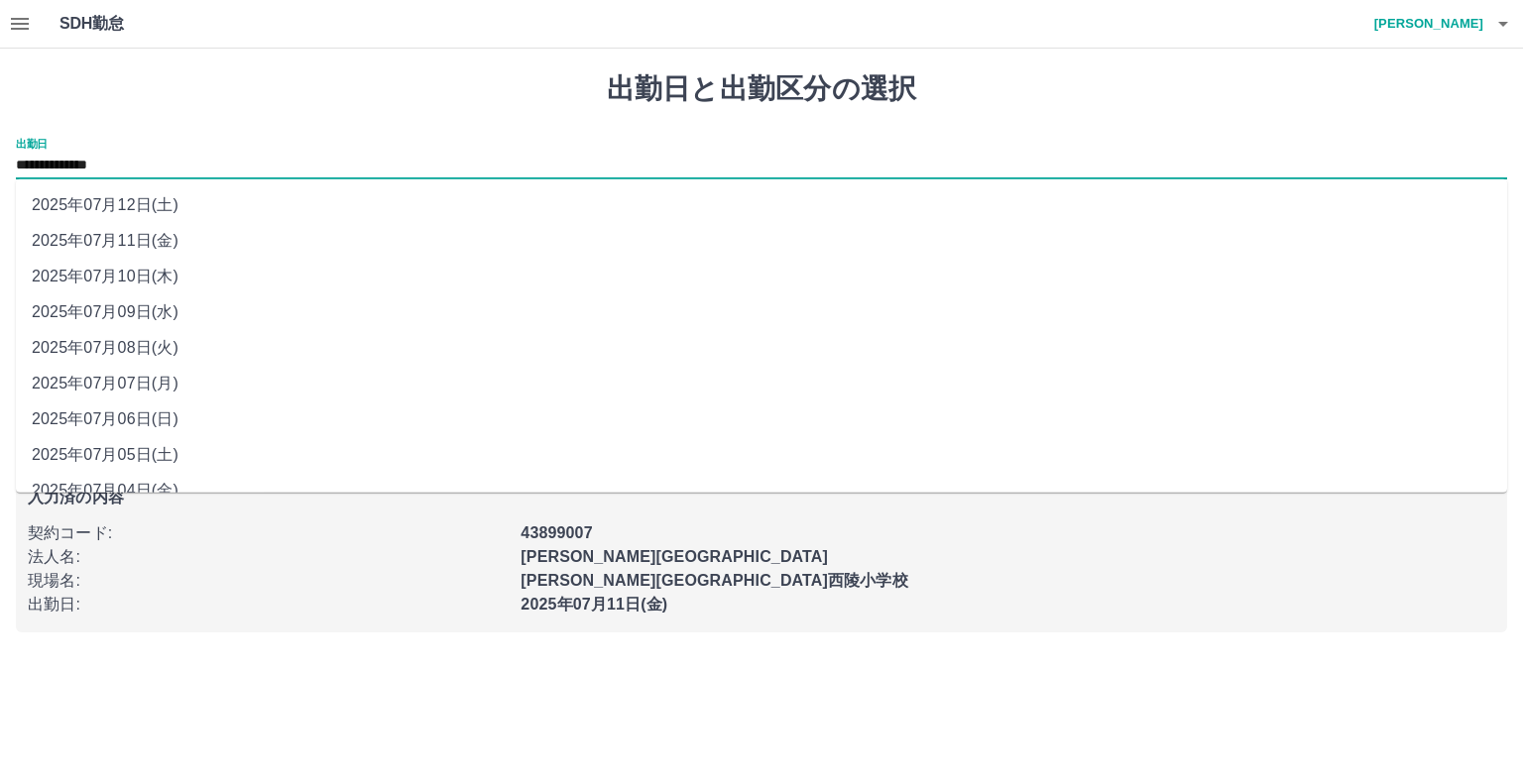 click on "**********" at bounding box center [762, 166] 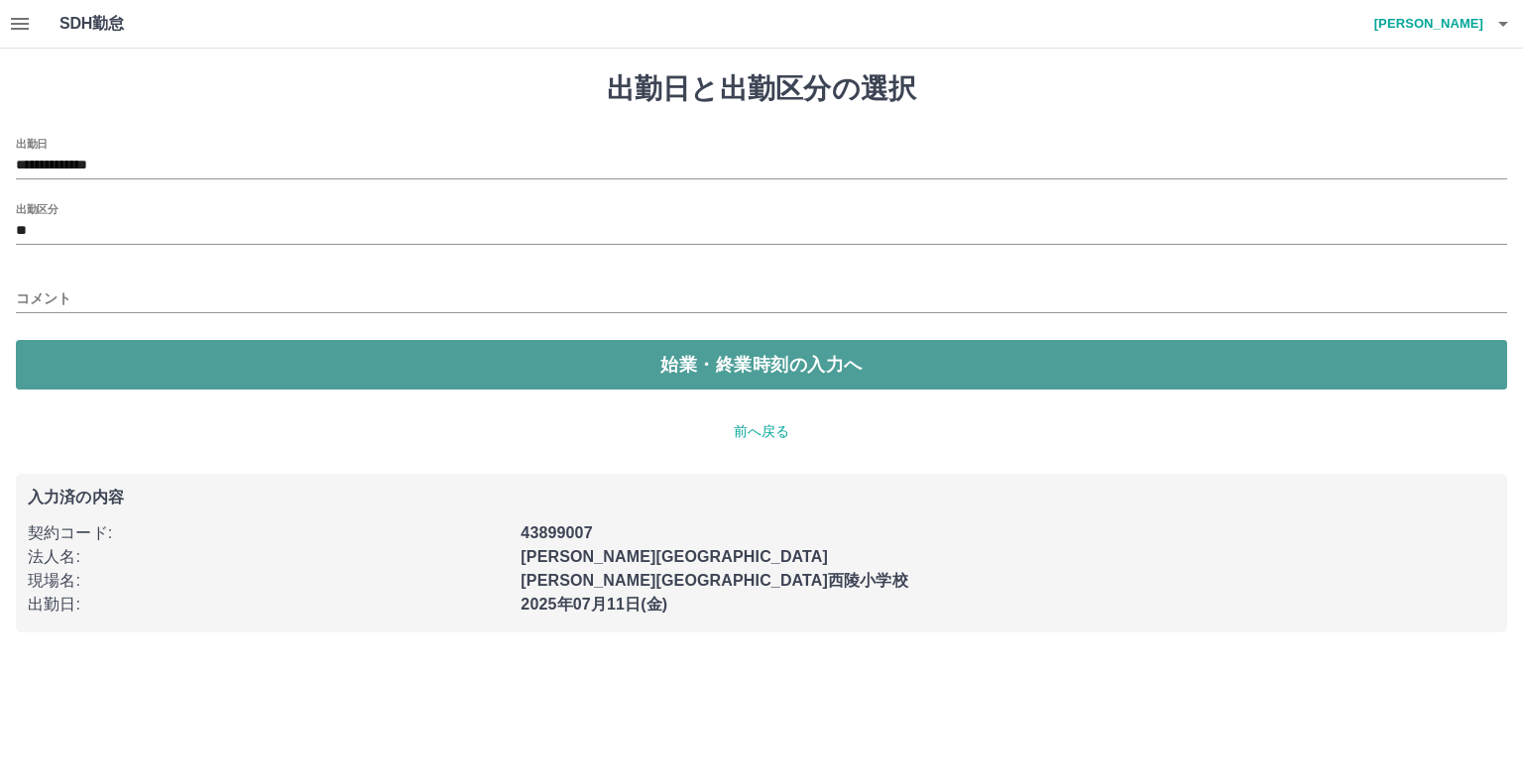 click on "始業・終業時刻の入力へ" at bounding box center [762, 365] 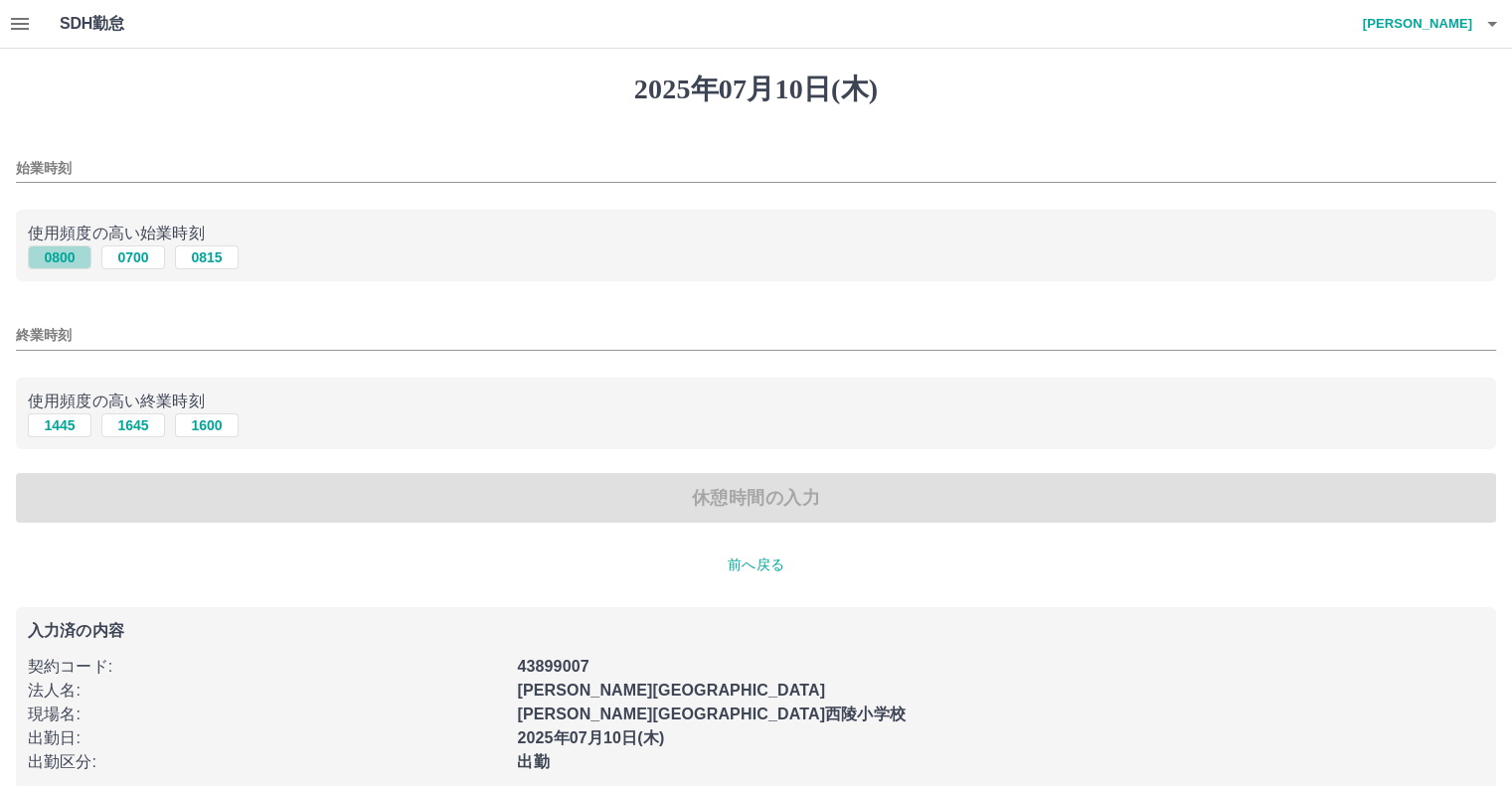 click on "0800" at bounding box center [60, 257] 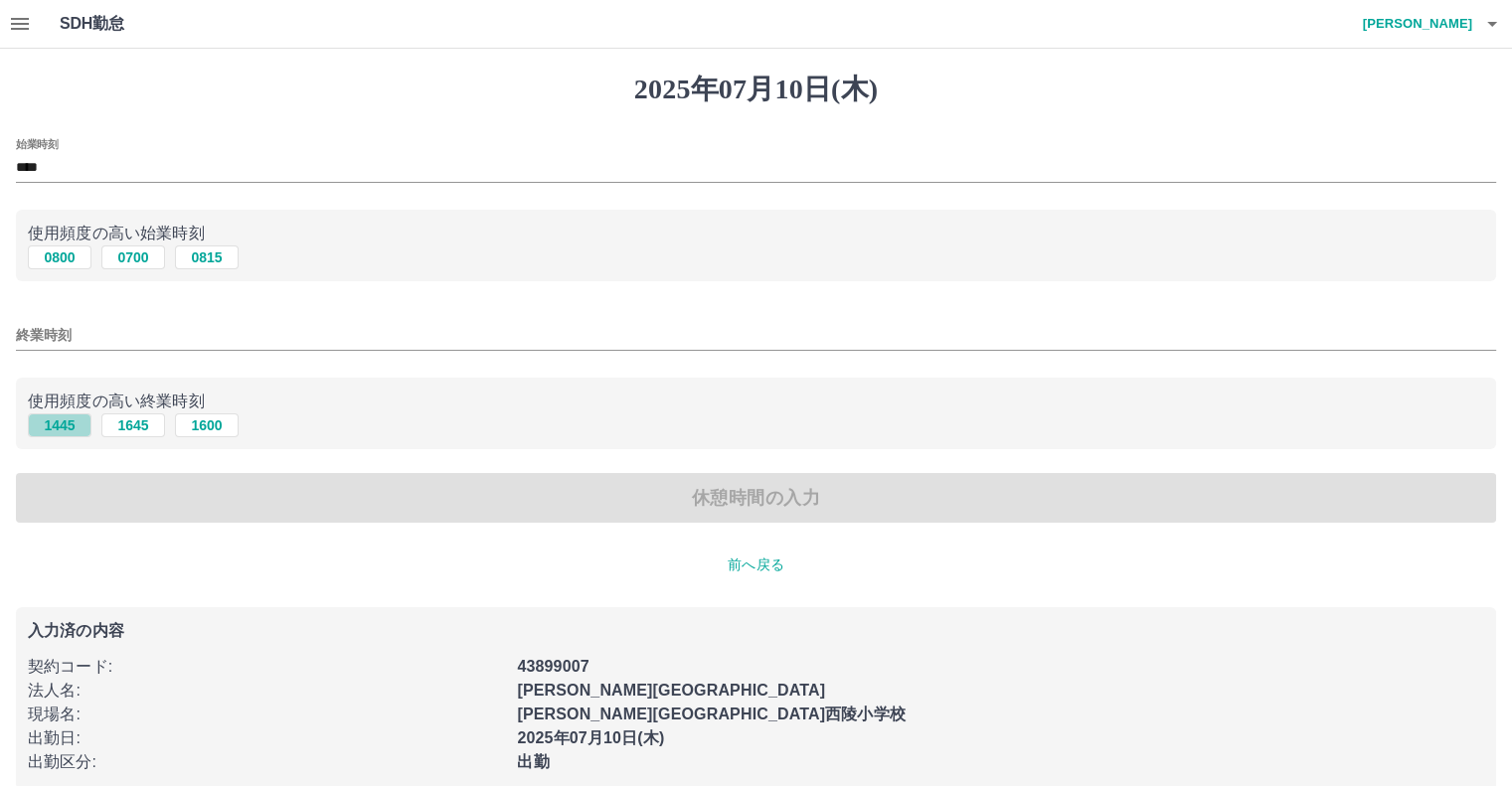 click on "1445" at bounding box center (60, 425) 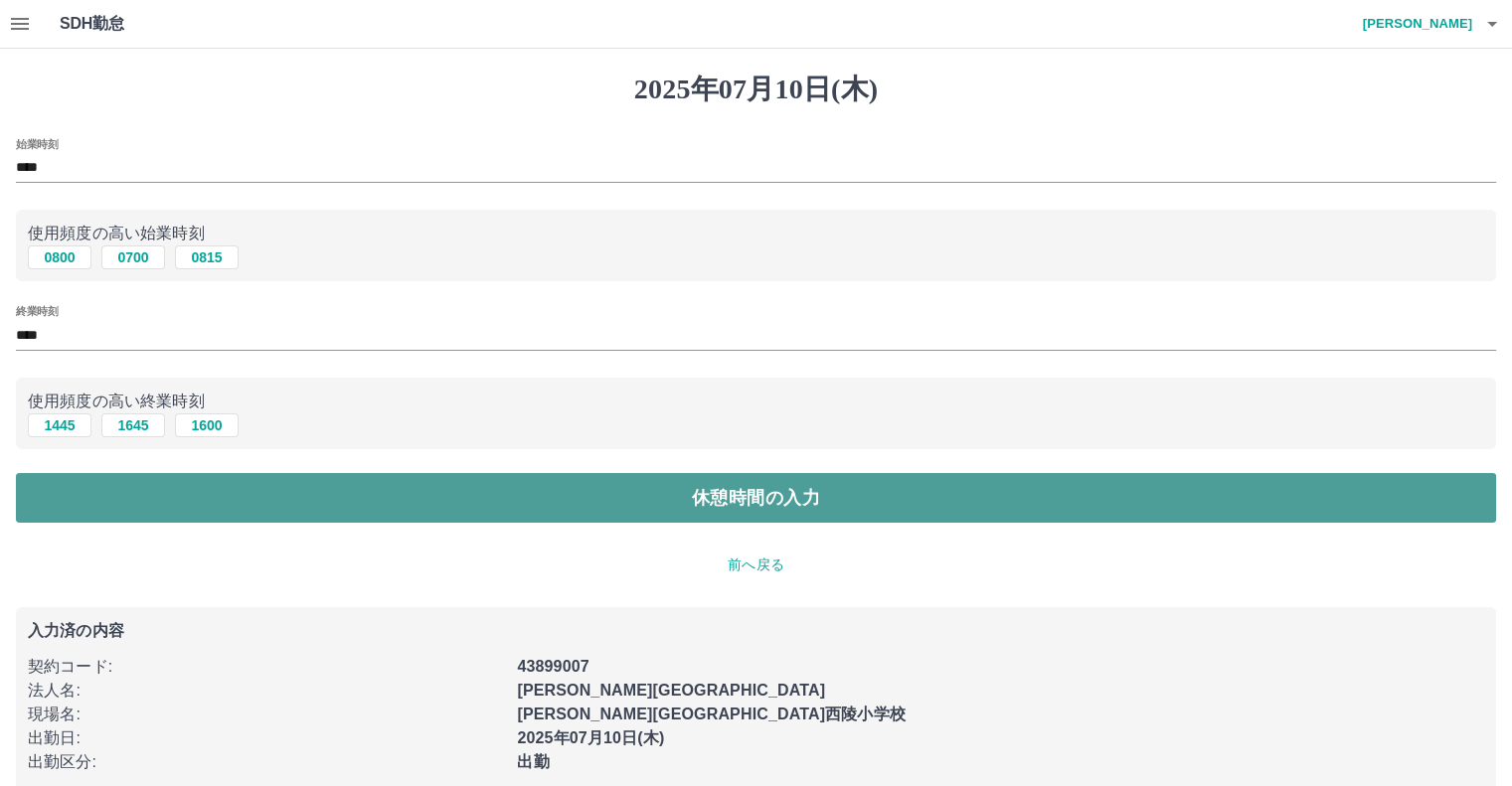 click on "休憩時間の入力" at bounding box center (756, 498) 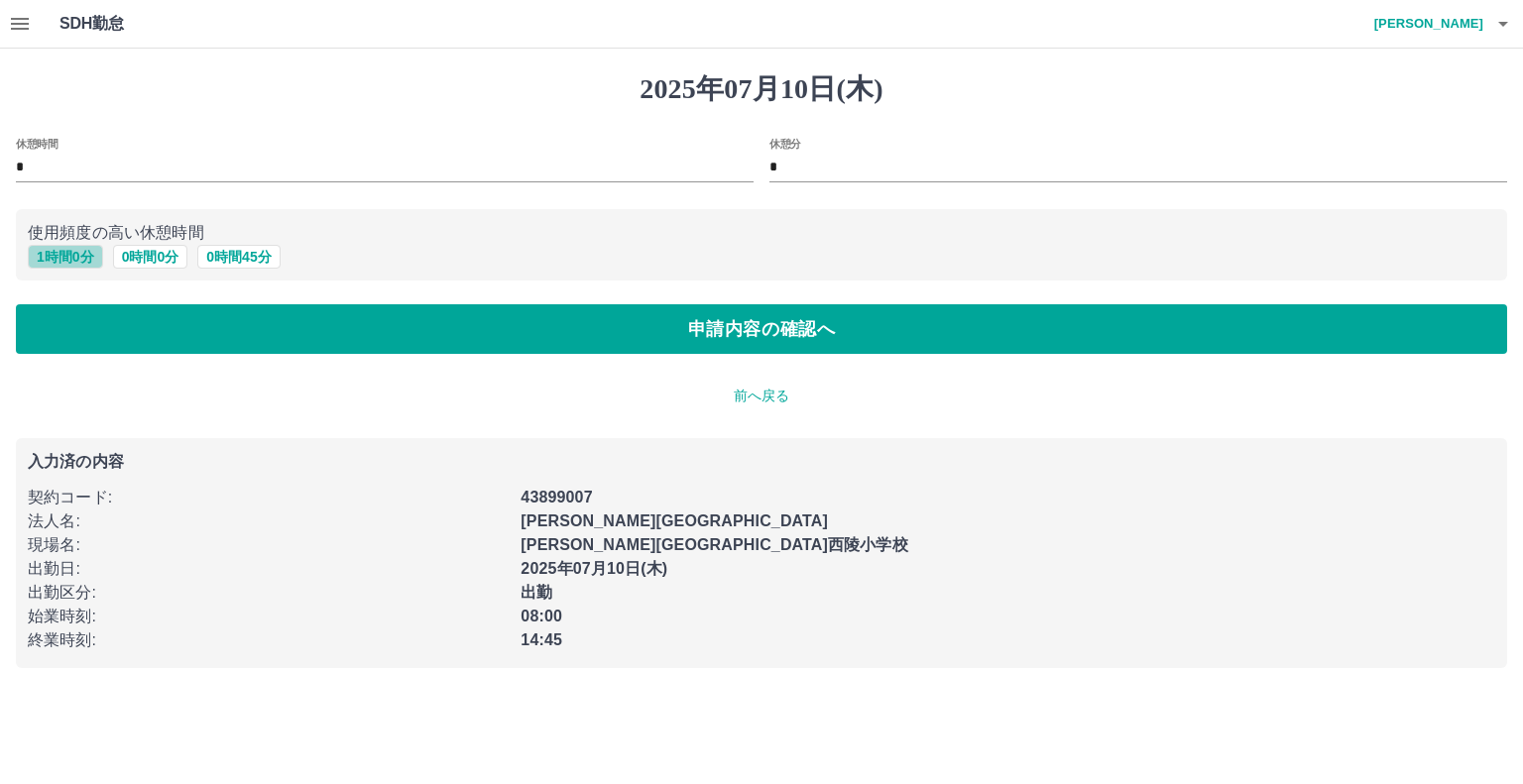click on "1 時間 0 分" at bounding box center [65, 257] 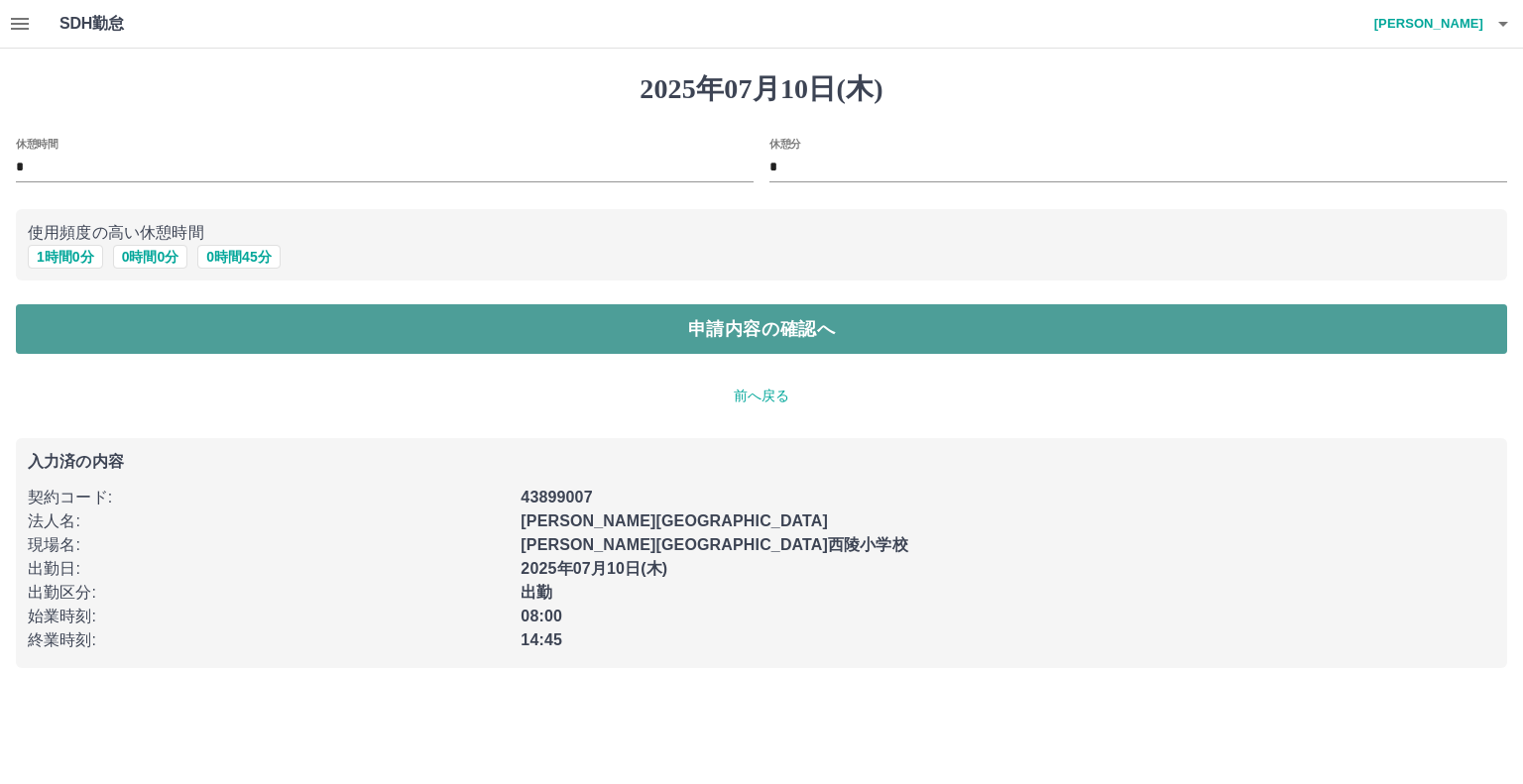 click on "申請内容の確認へ" at bounding box center [762, 329] 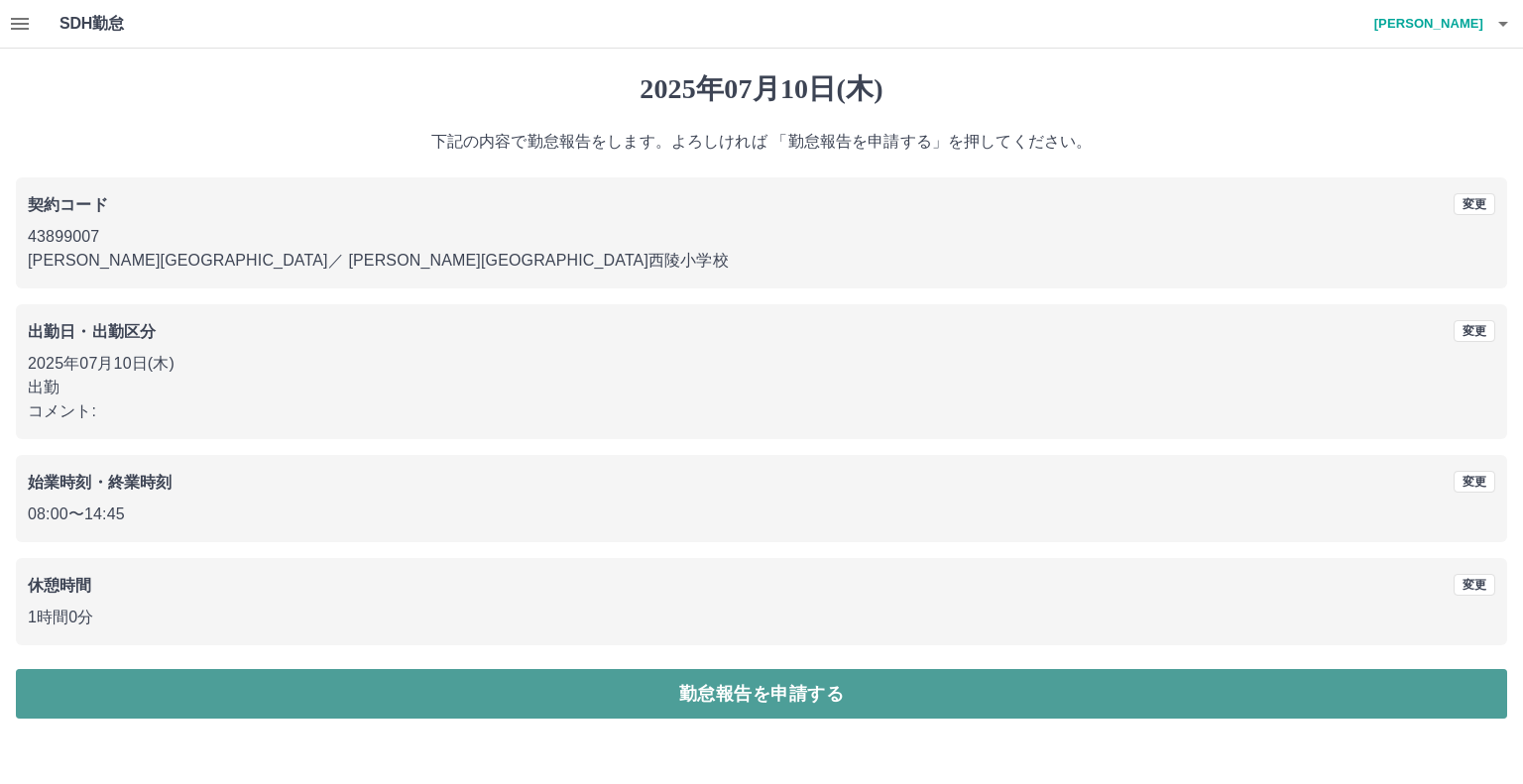 click on "勤怠報告を申請する" at bounding box center [762, 694] 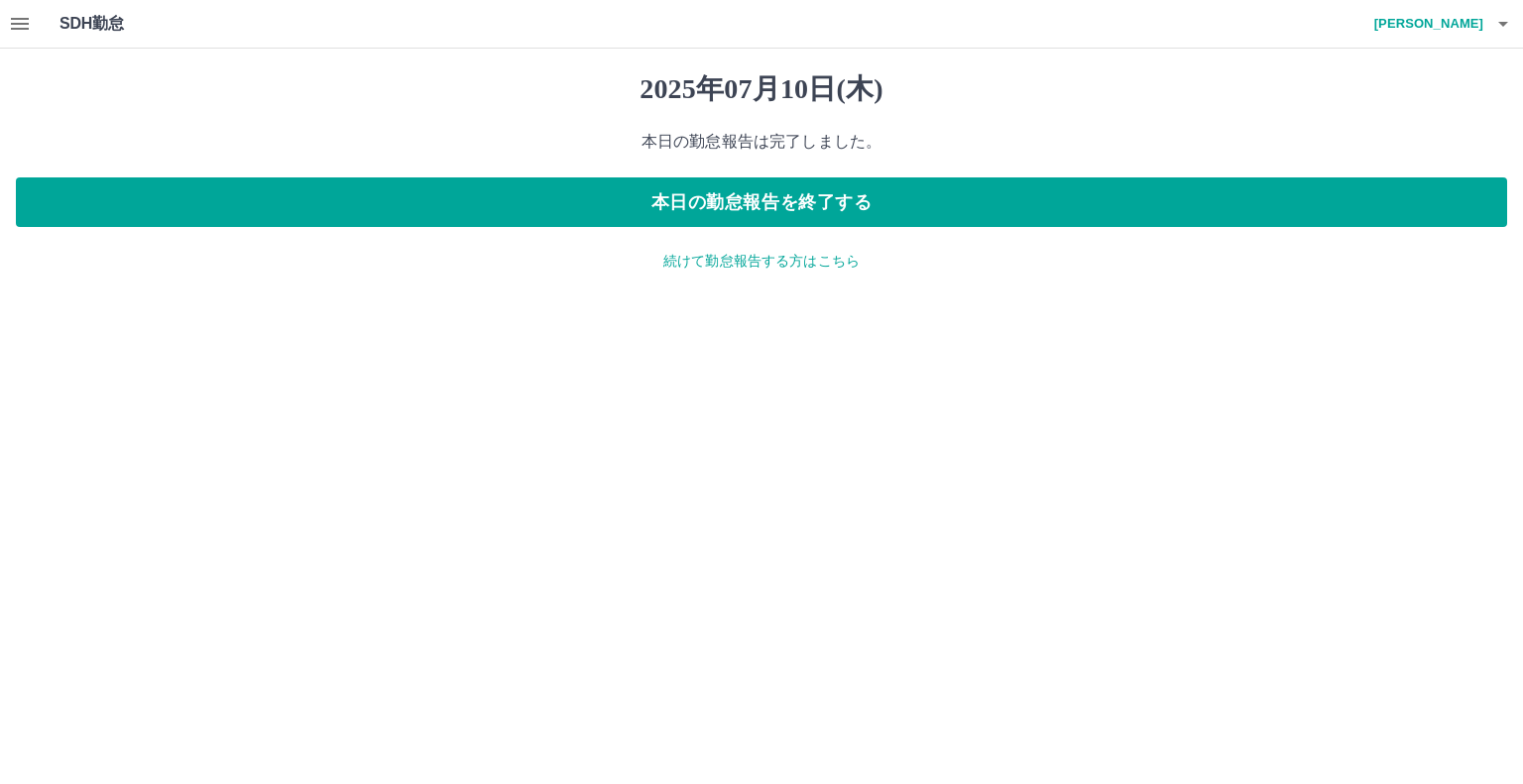 click on "続けて勤怠報告する方はこちら" at bounding box center (762, 261) 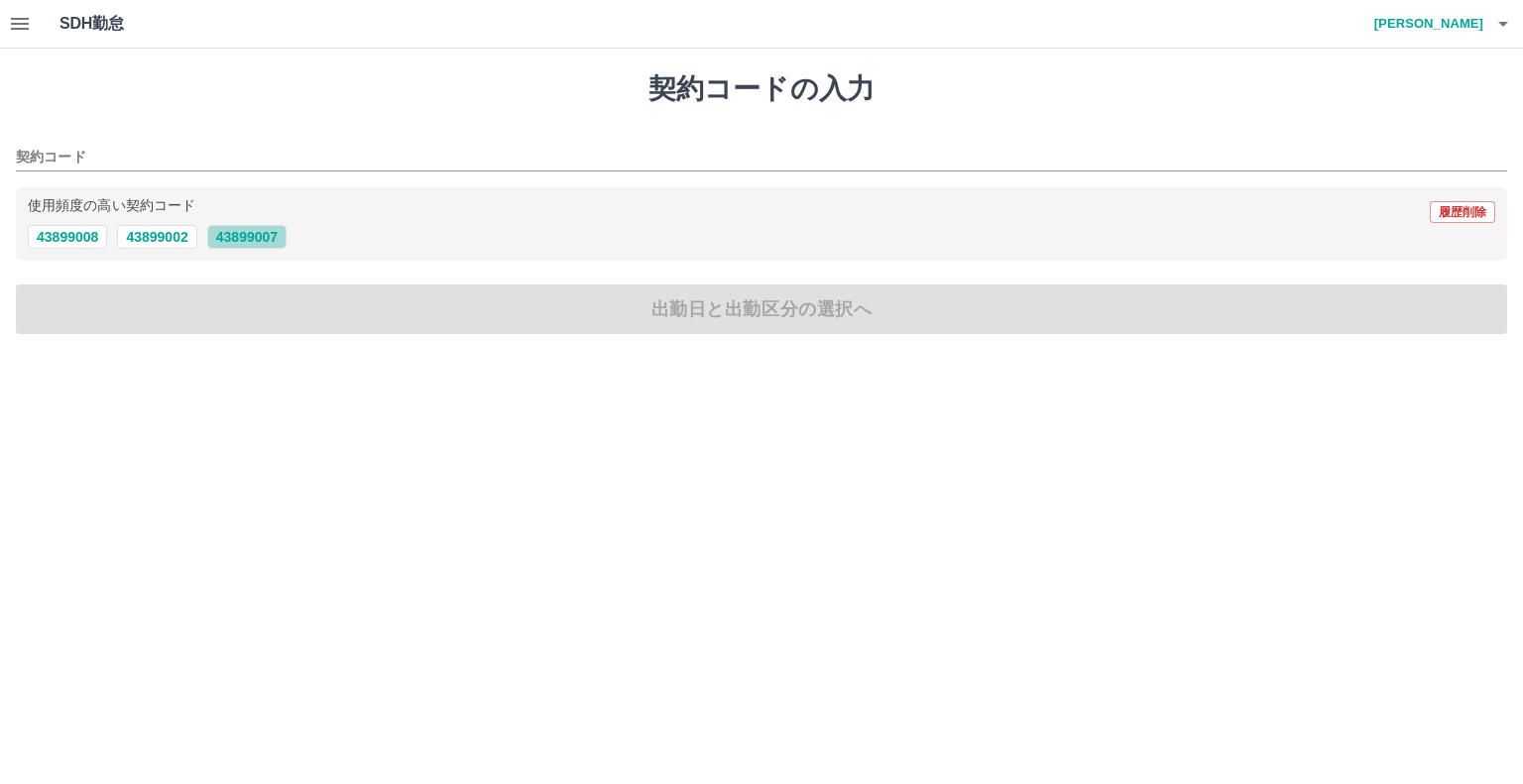 click on "43899007" at bounding box center [247, 237] 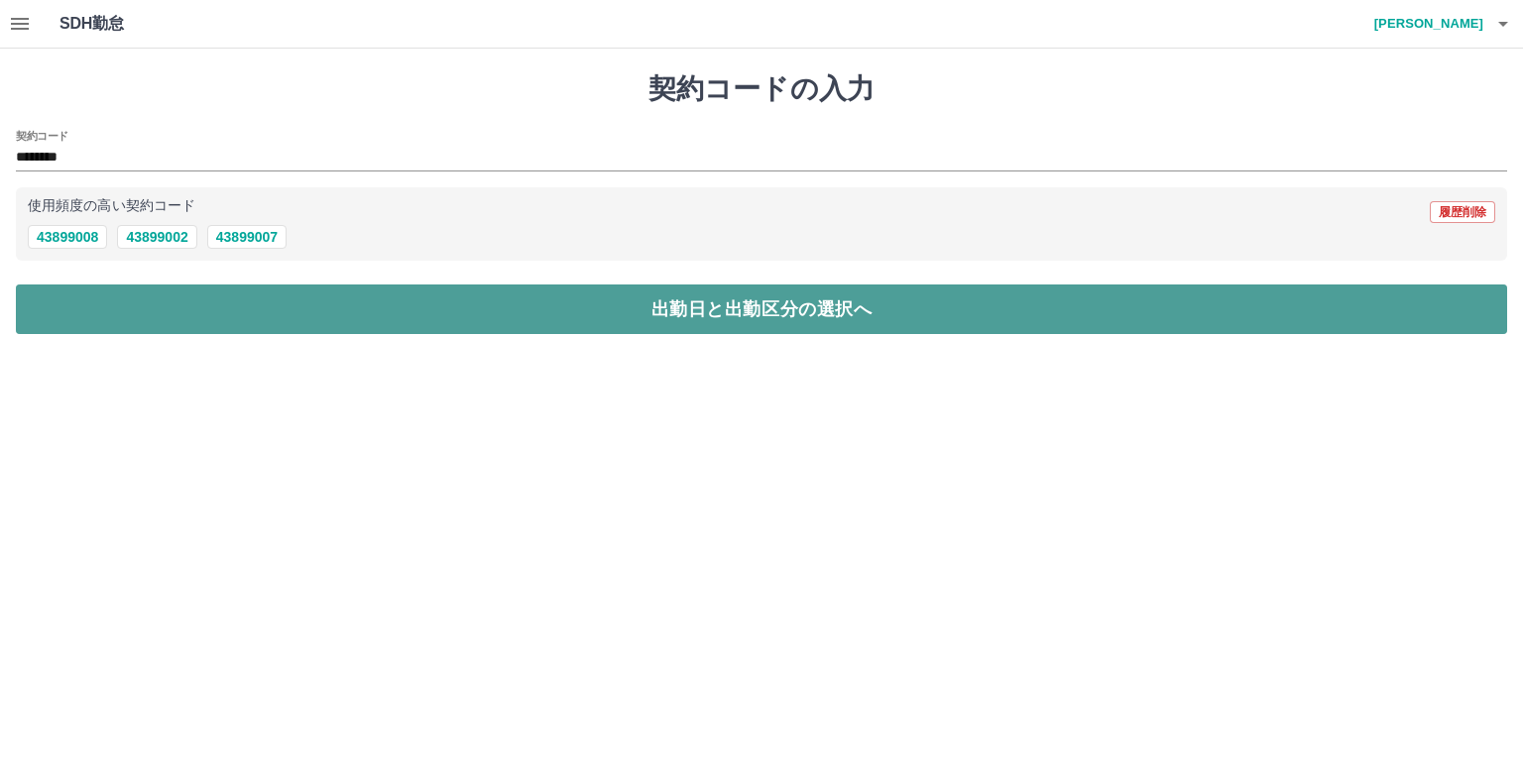 click on "出勤日と出勤区分の選択へ" at bounding box center (762, 309) 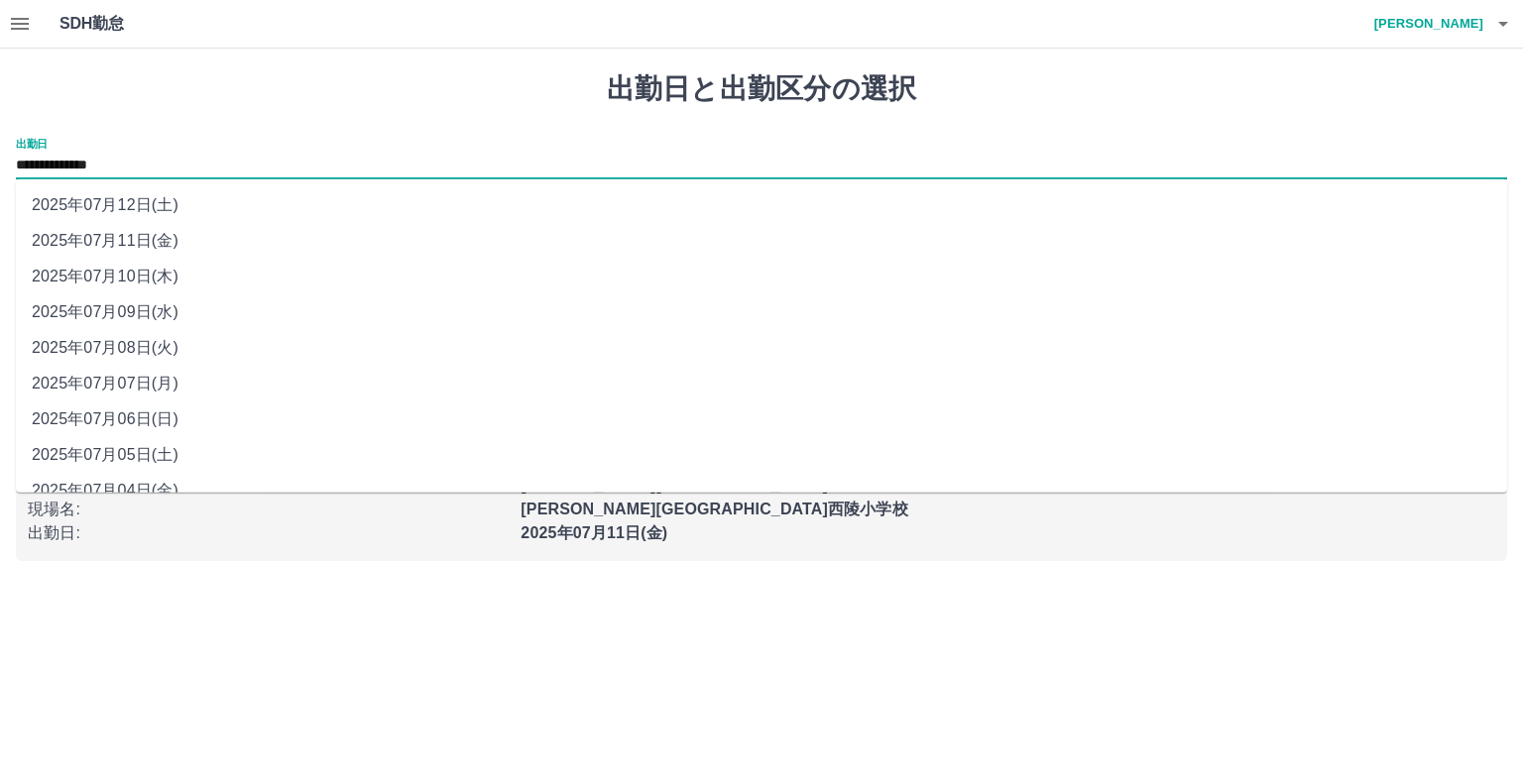 click on "**********" at bounding box center [762, 166] 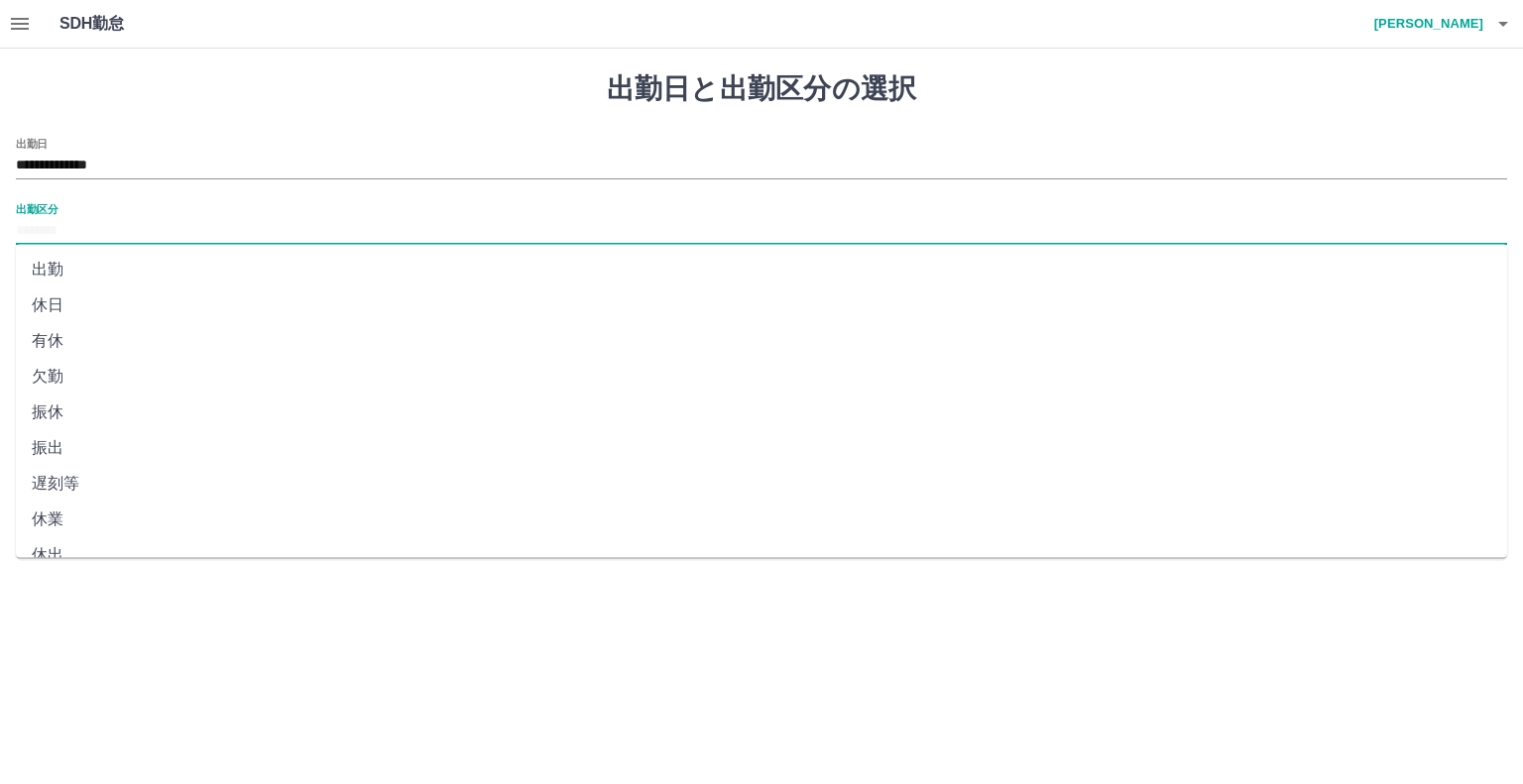 drag, startPoint x: 180, startPoint y: 231, endPoint x: 183, endPoint y: 267, distance: 36.124784 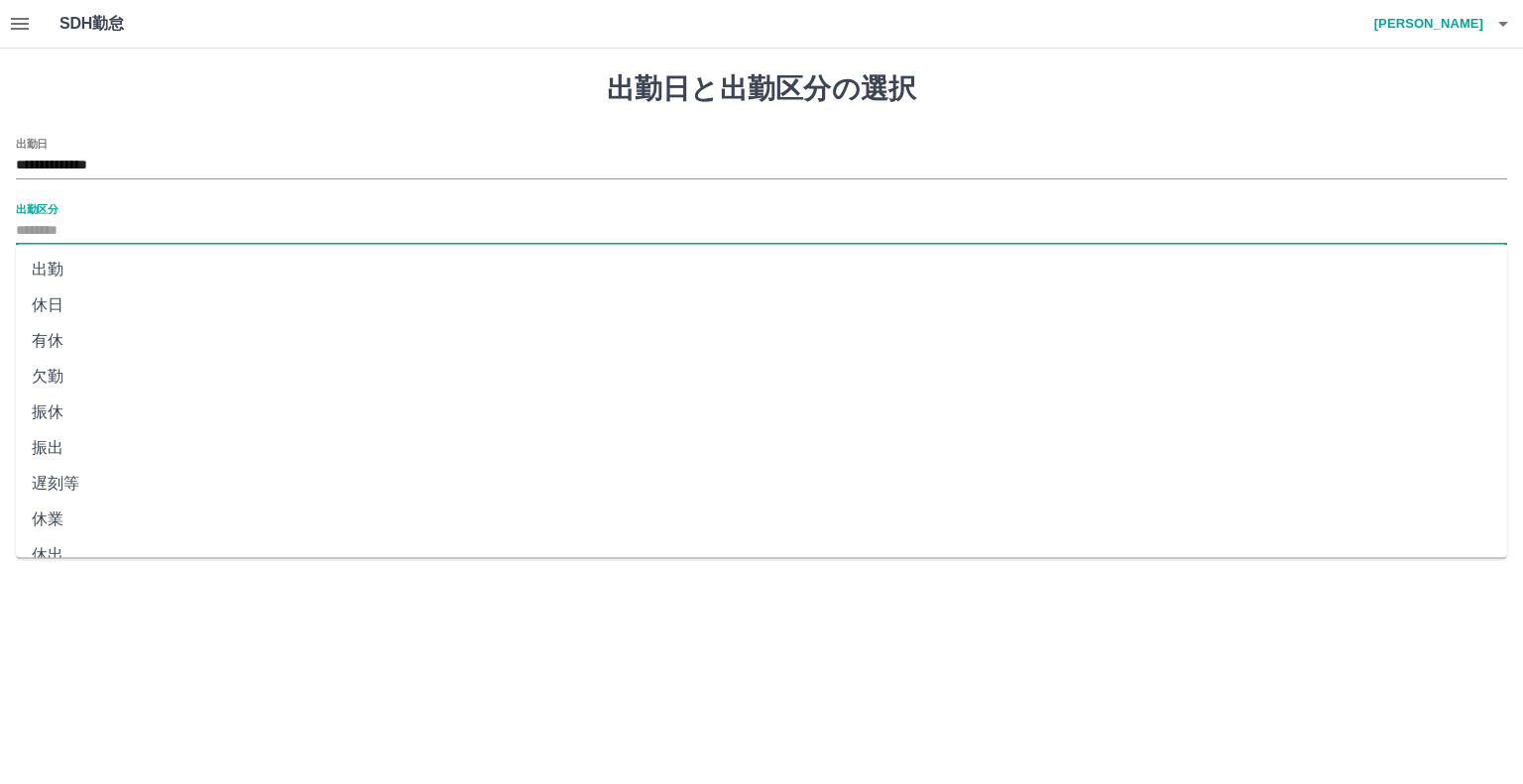 click on "**********" at bounding box center [762, 292] 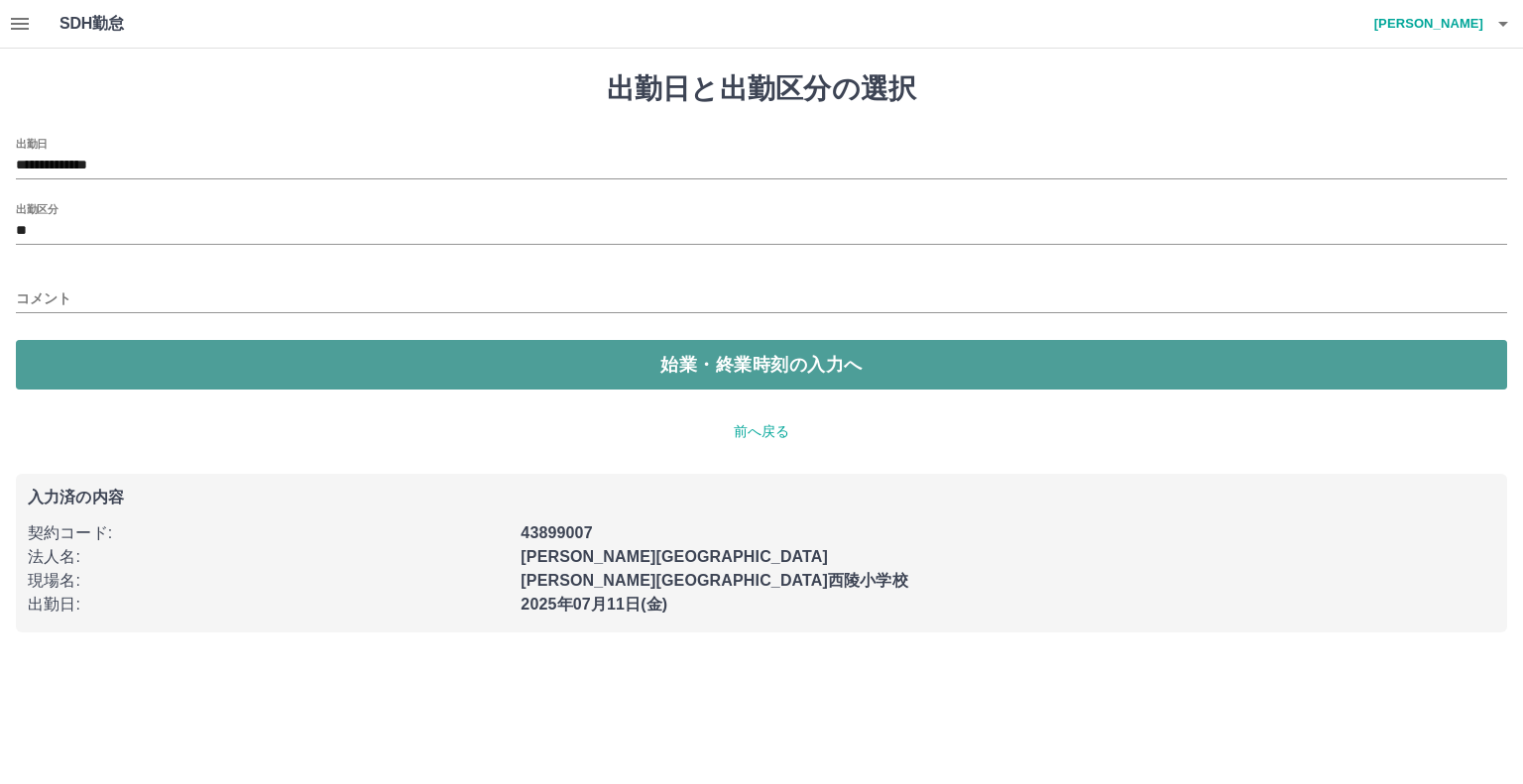 click on "始業・終業時刻の入力へ" at bounding box center [762, 365] 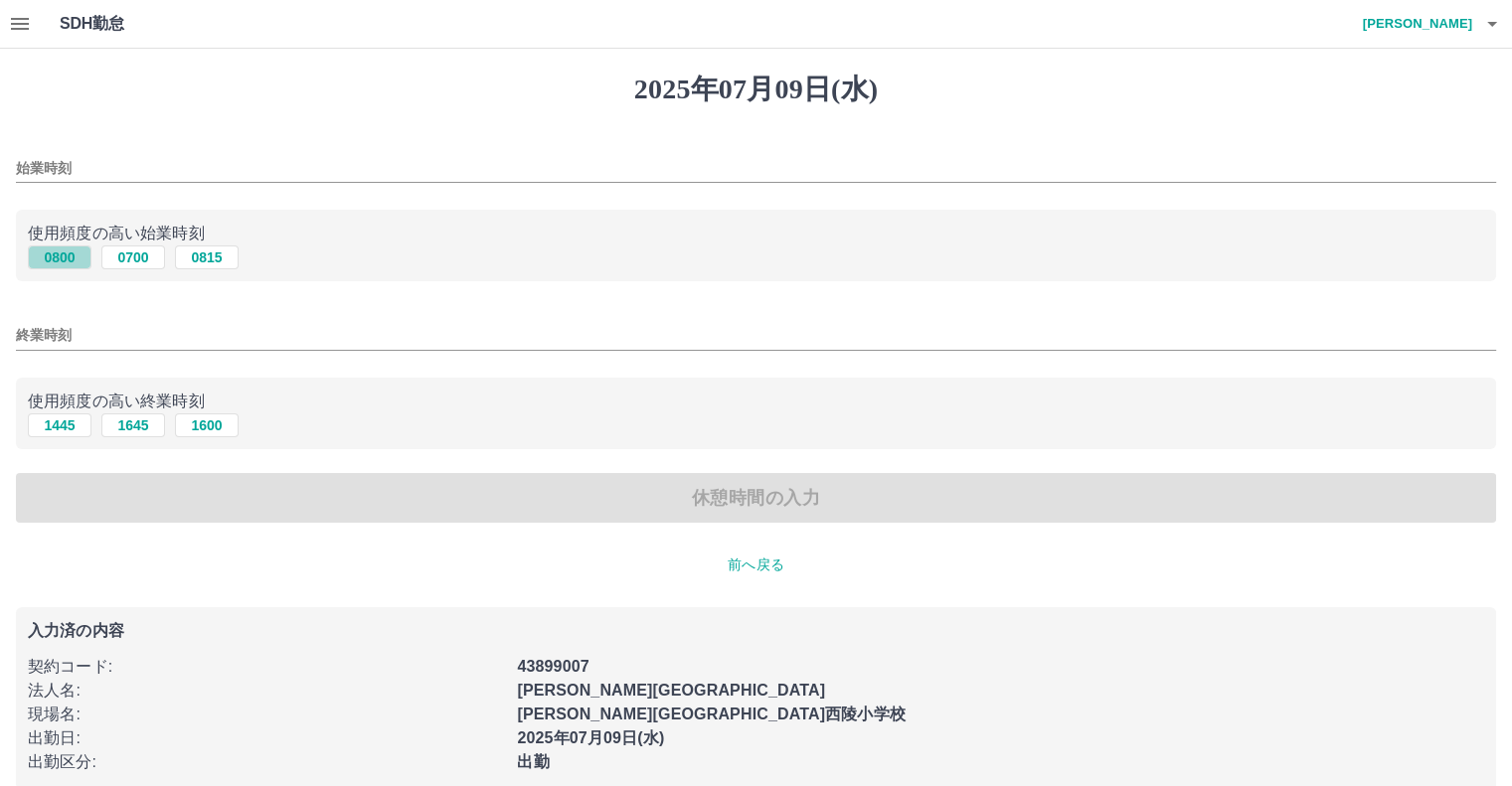 click on "0800" at bounding box center (60, 257) 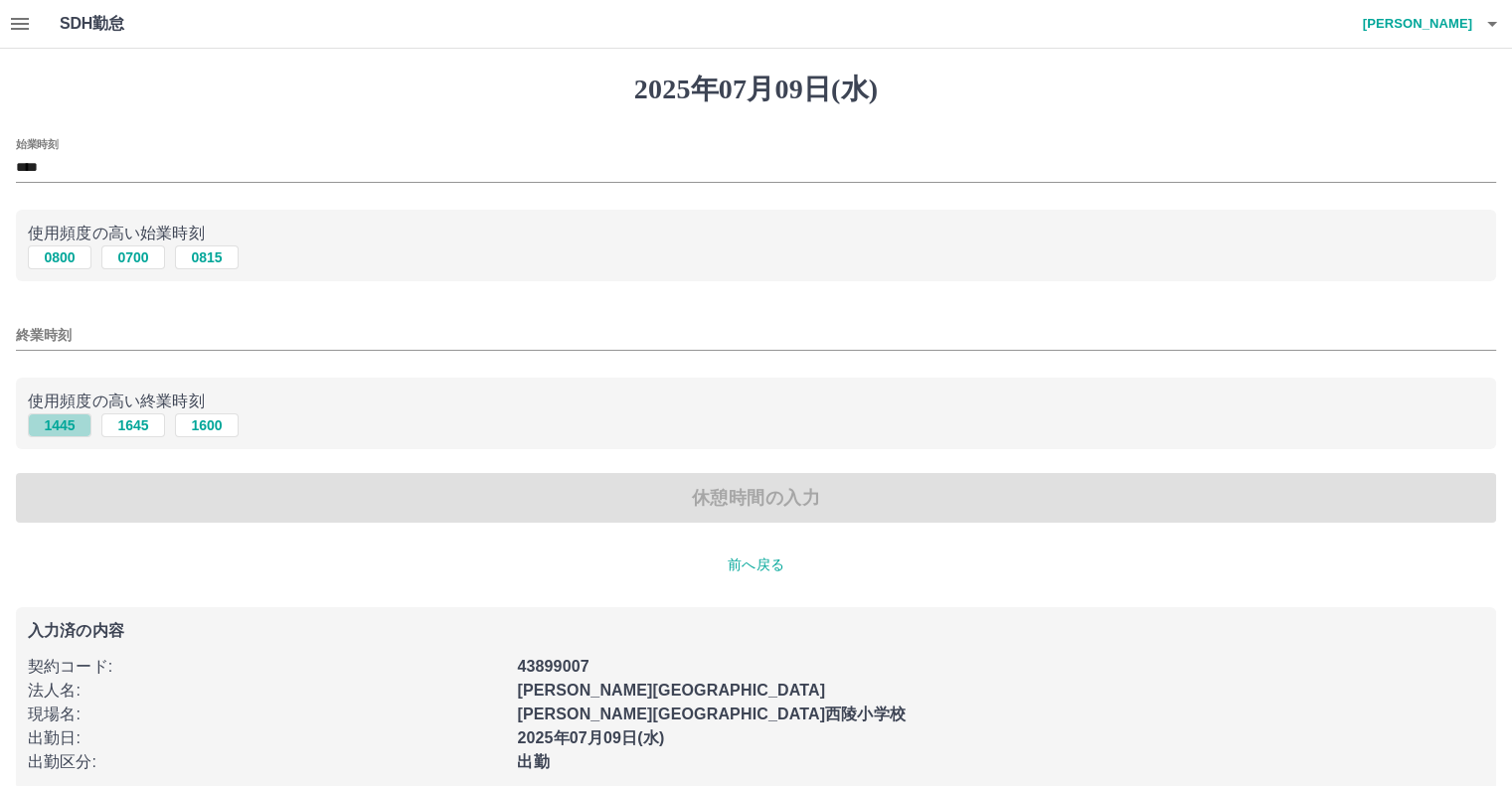 click on "1445" at bounding box center (60, 425) 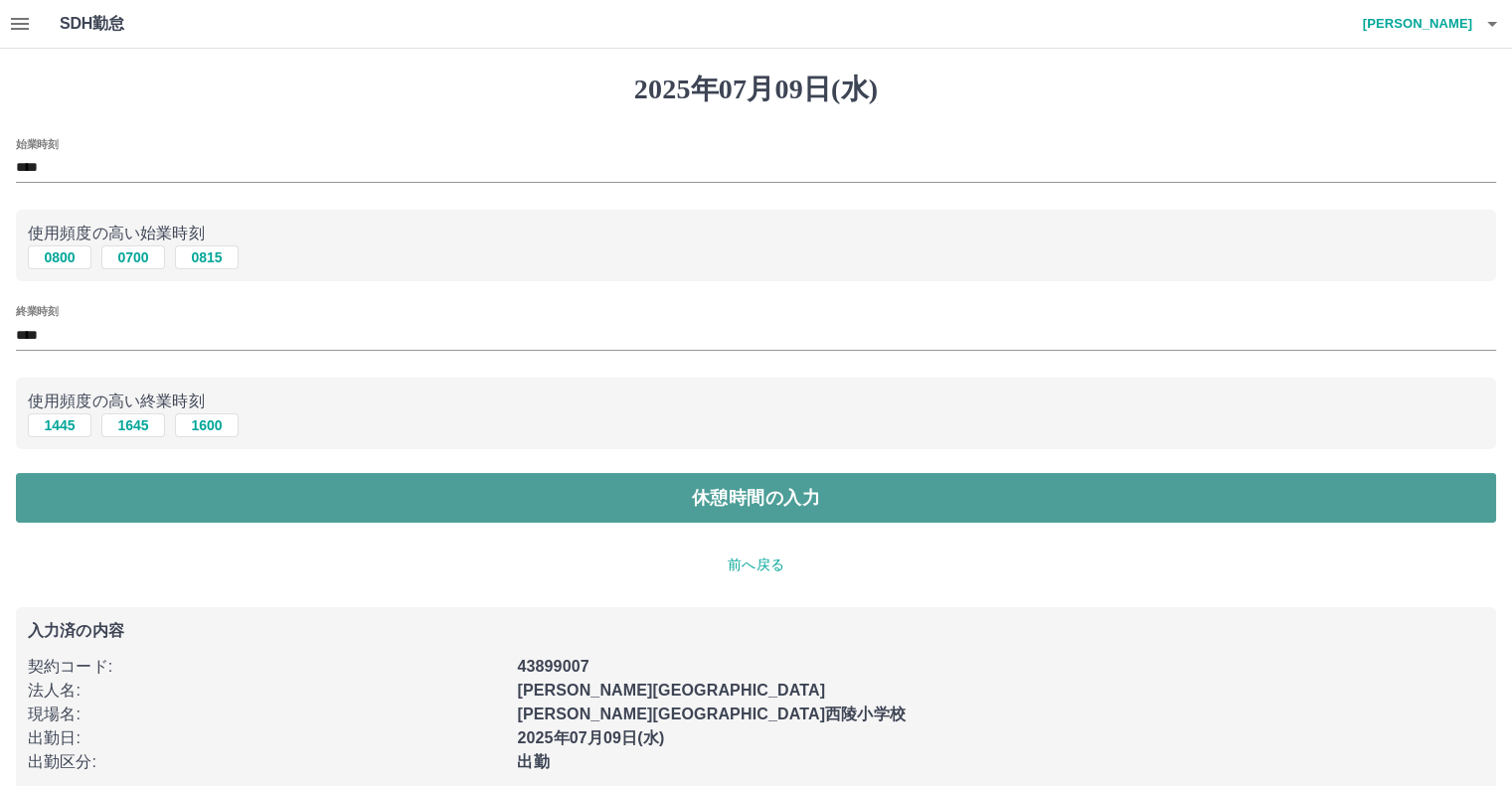 click on "休憩時間の入力" at bounding box center (756, 498) 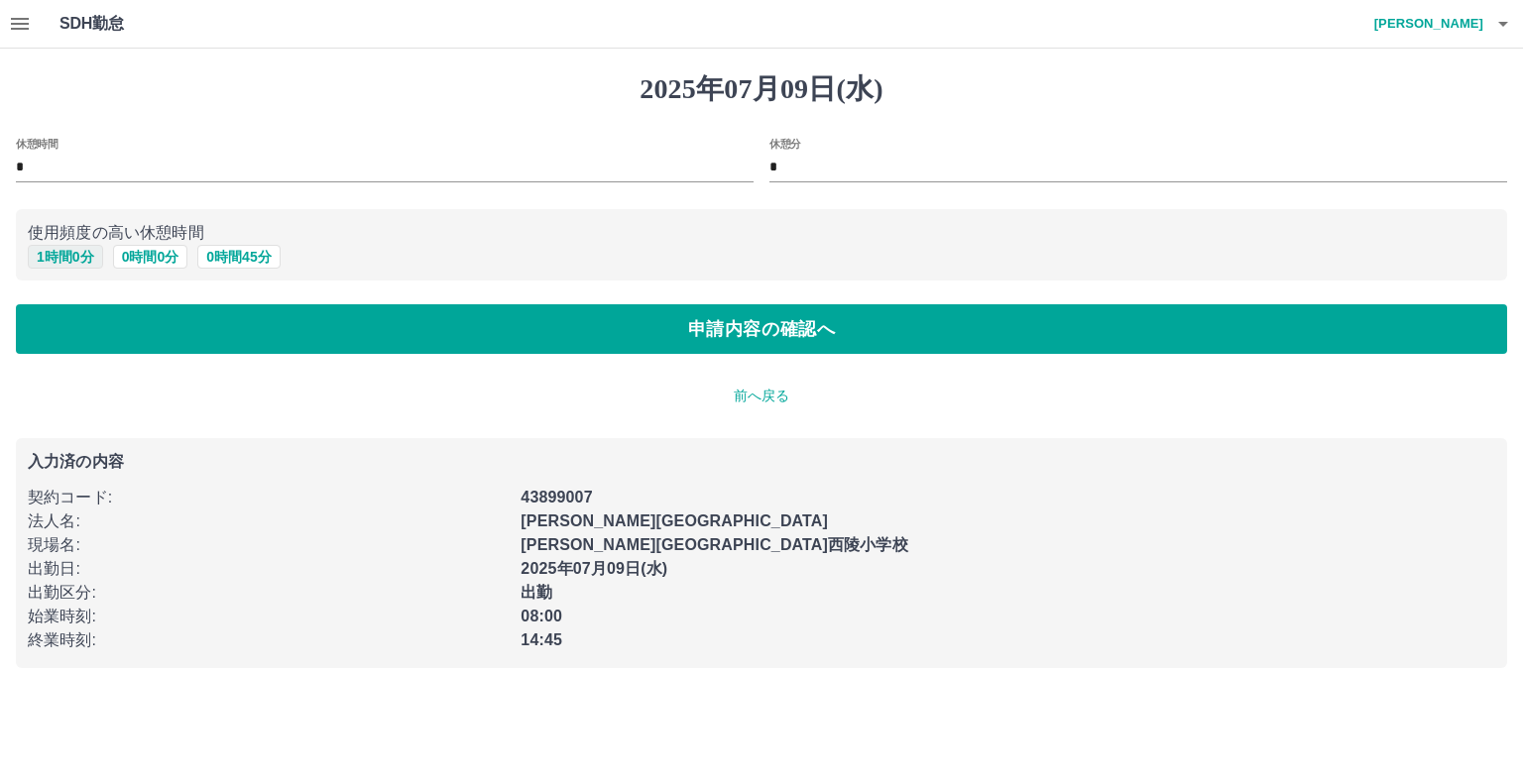 click on "使用頻度の高い休憩時間 1 時間 0 分 0 時間 0 分 0 時間 45 分" at bounding box center [762, 245] 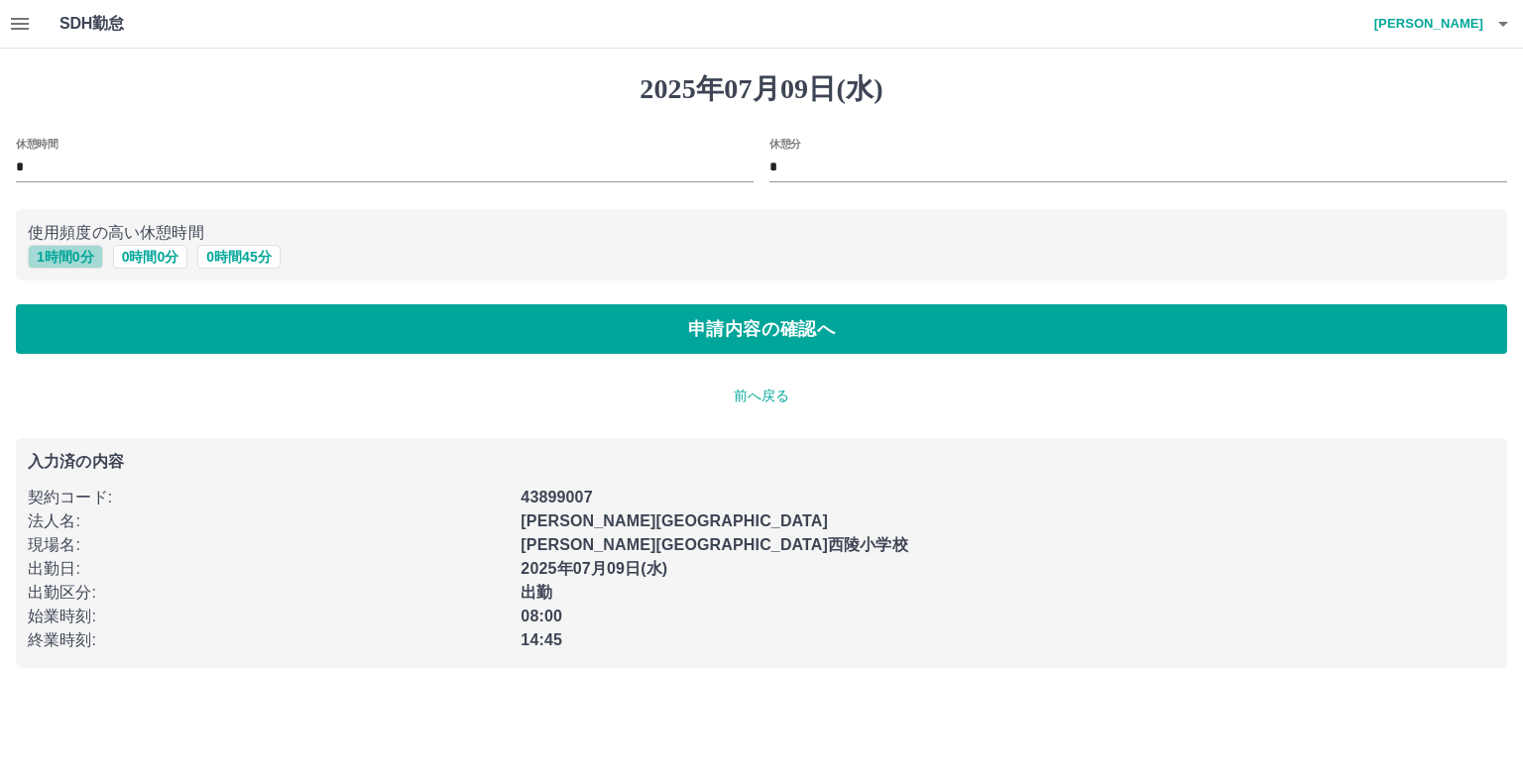 click on "1 時間 0 分" at bounding box center (65, 257) 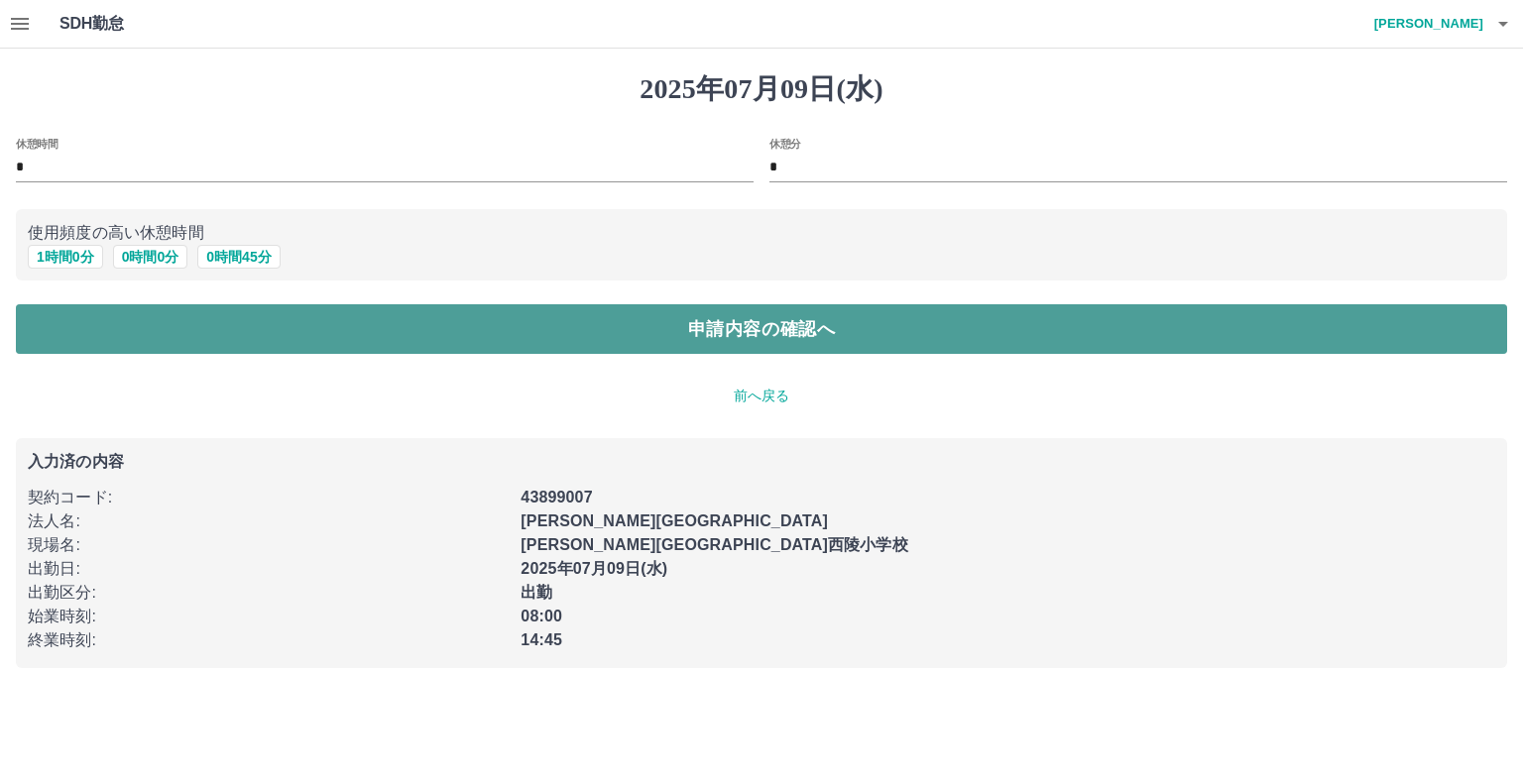 click on "申請内容の確認へ" at bounding box center (762, 329) 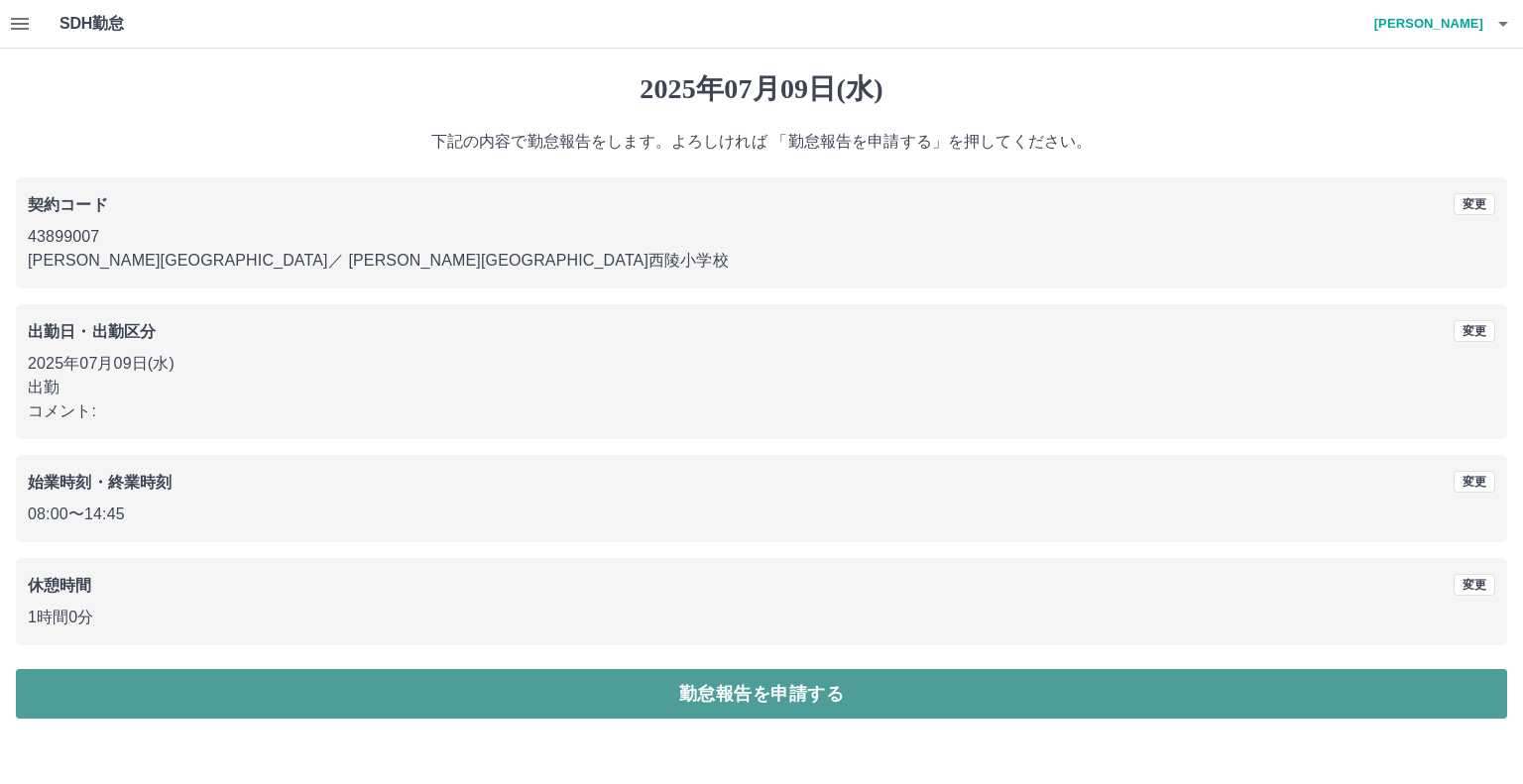 click on "勤怠報告を申請する" at bounding box center (762, 694) 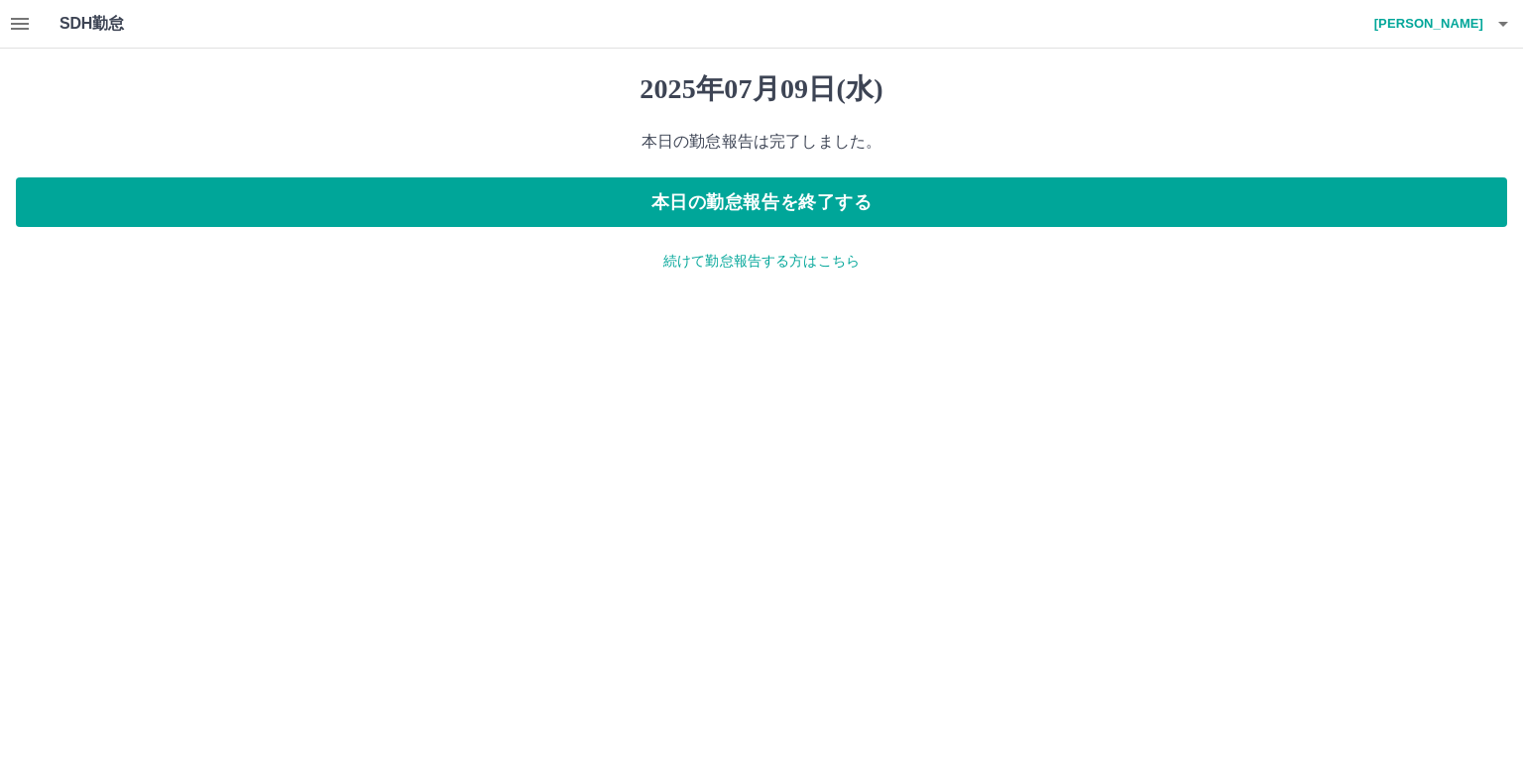 click on "続けて勤怠報告する方はこちら" at bounding box center [762, 261] 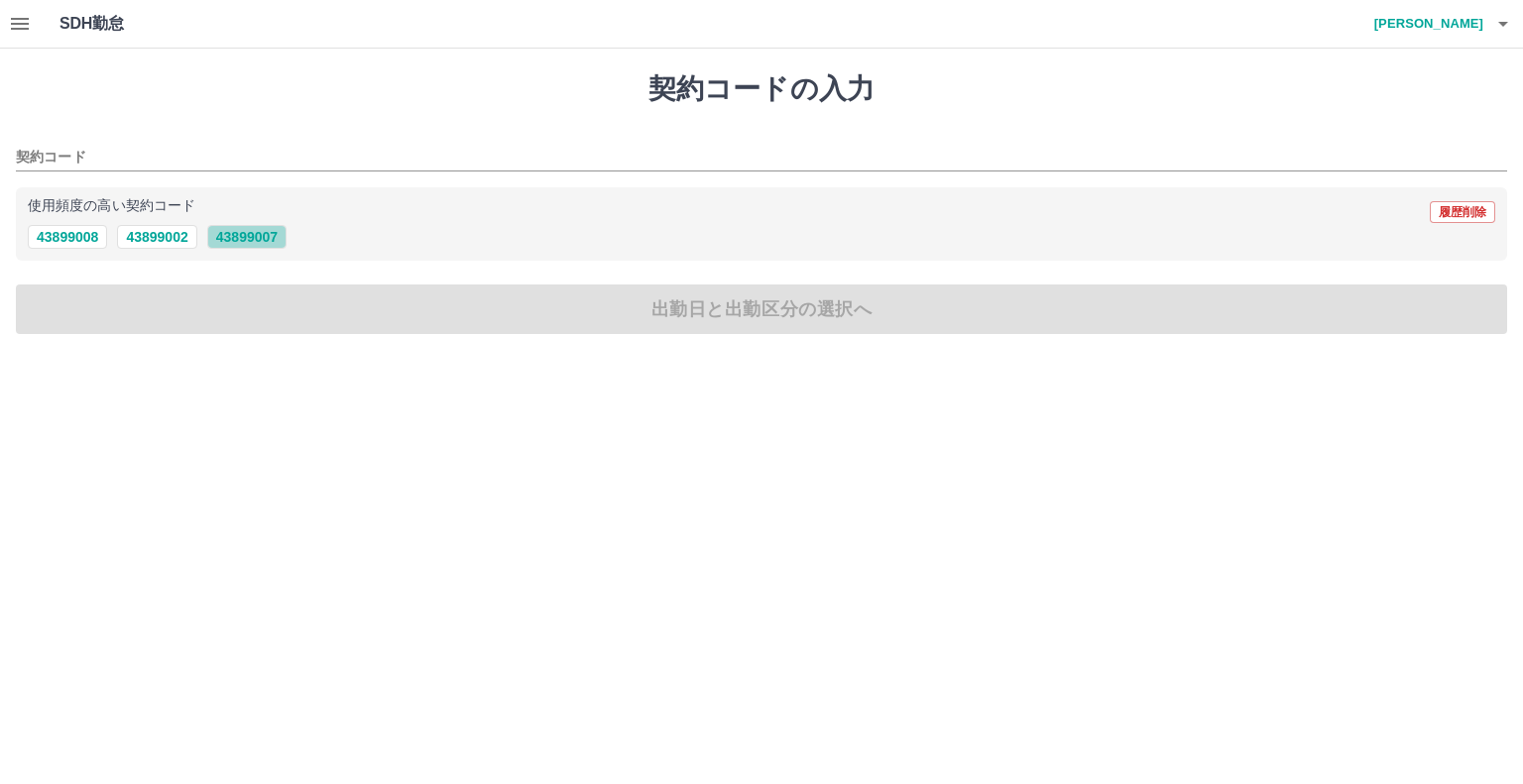 click on "43899007" at bounding box center [247, 237] 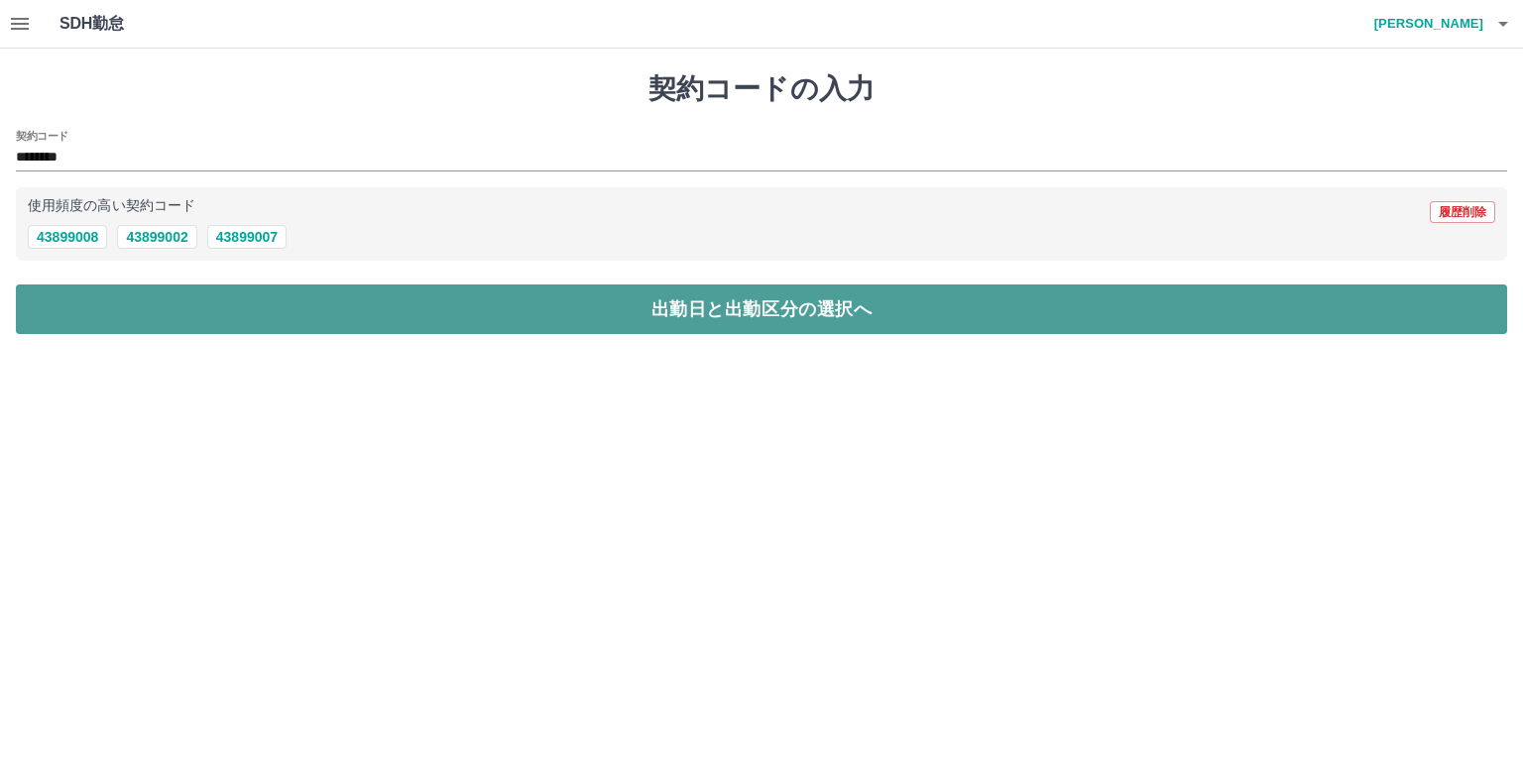 click on "出勤日と出勤区分の選択へ" at bounding box center [762, 309] 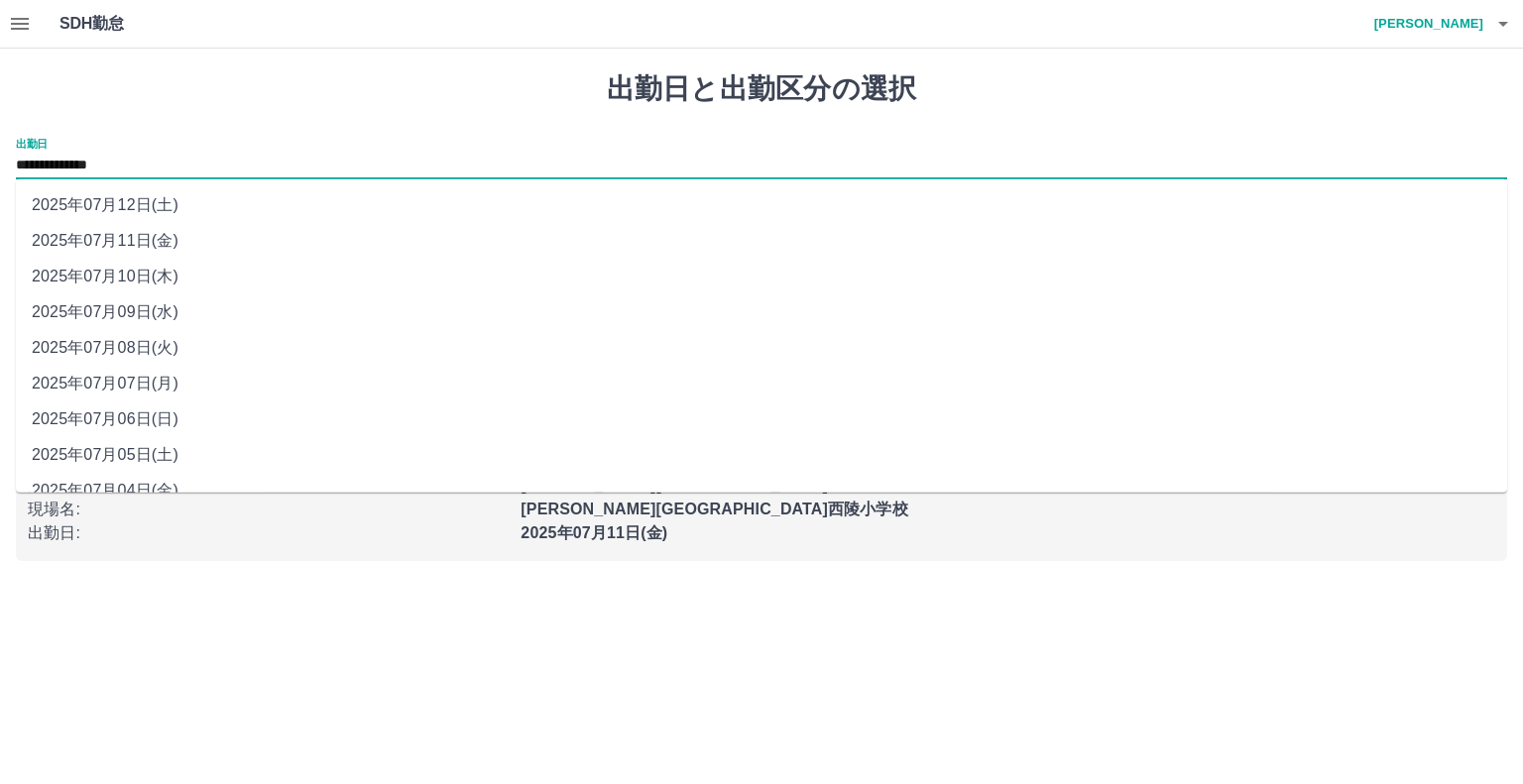 drag, startPoint x: 136, startPoint y: 167, endPoint x: 163, endPoint y: 340, distance: 175.0943 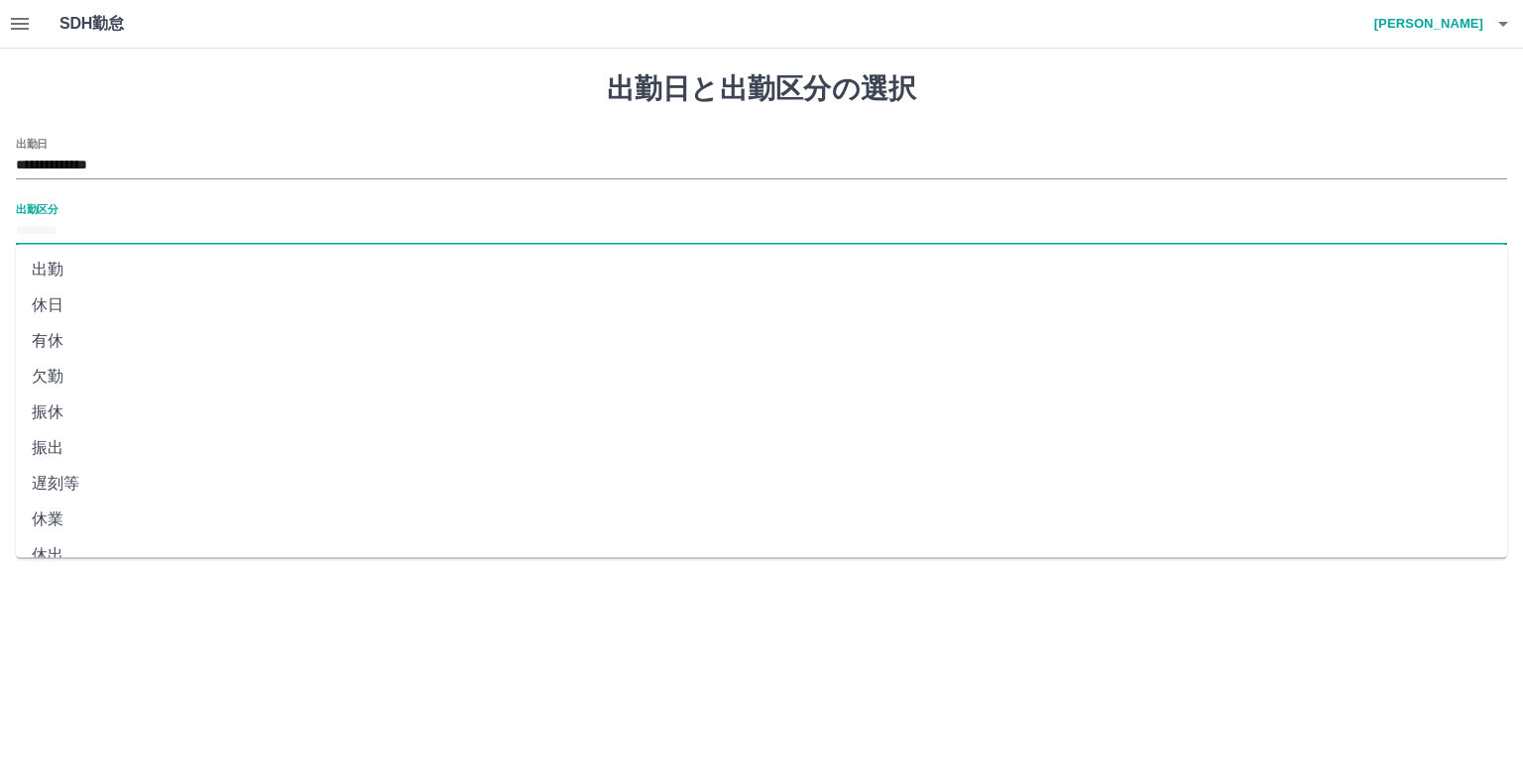 drag, startPoint x: 123, startPoint y: 237, endPoint x: 136, endPoint y: 277, distance: 42.059482 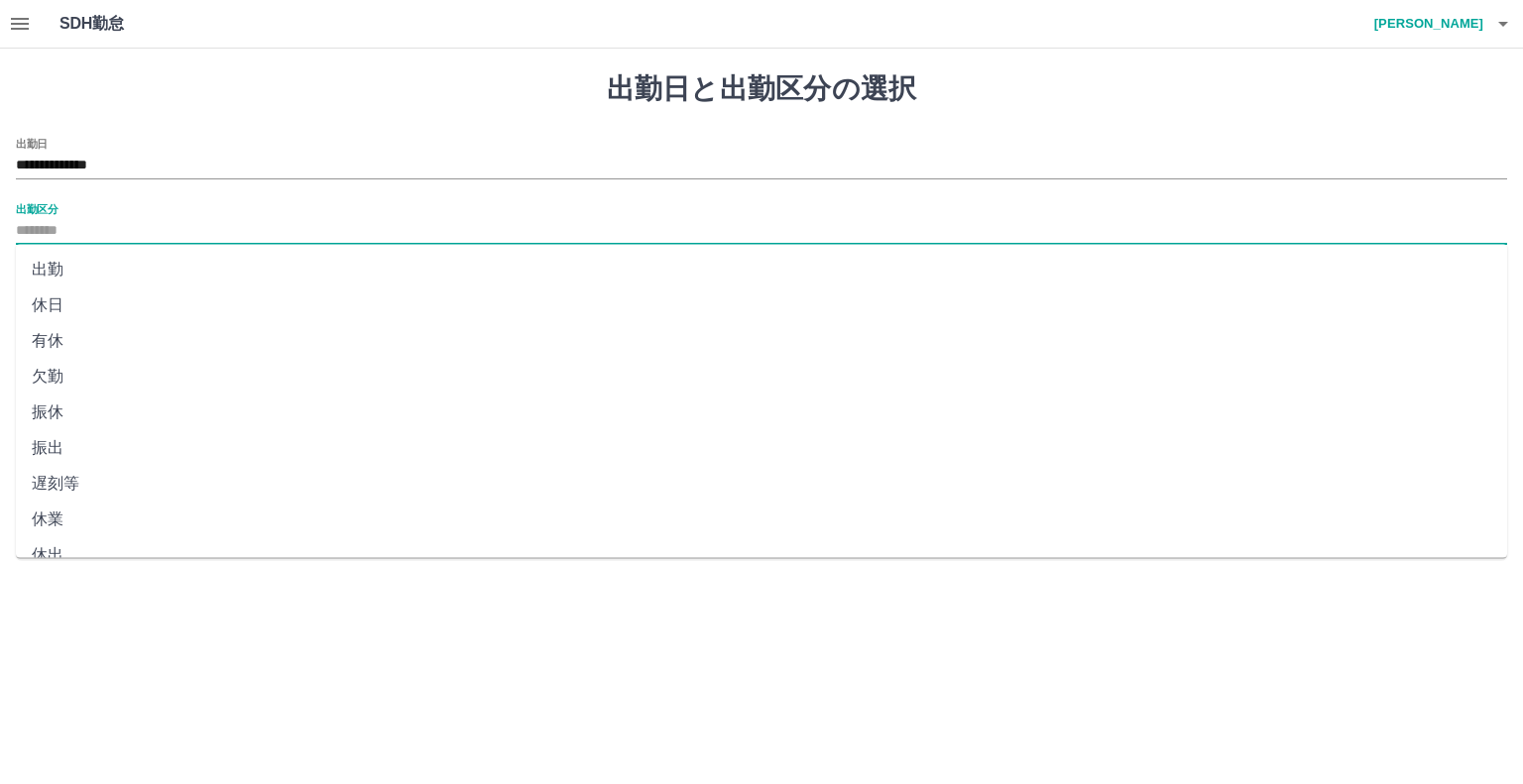 click on "**********" at bounding box center (762, 292) 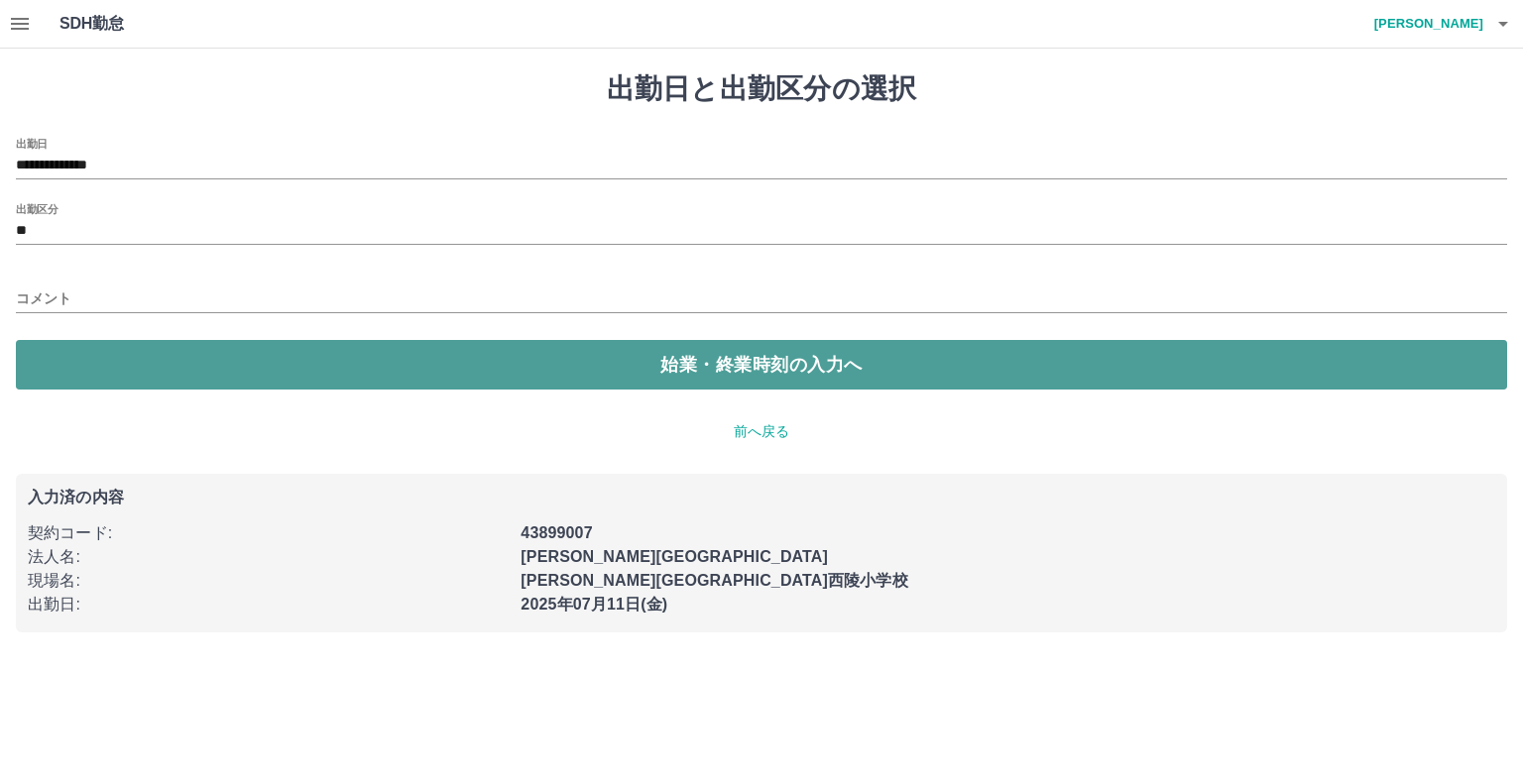 click on "始業・終業時刻の入力へ" at bounding box center [762, 365] 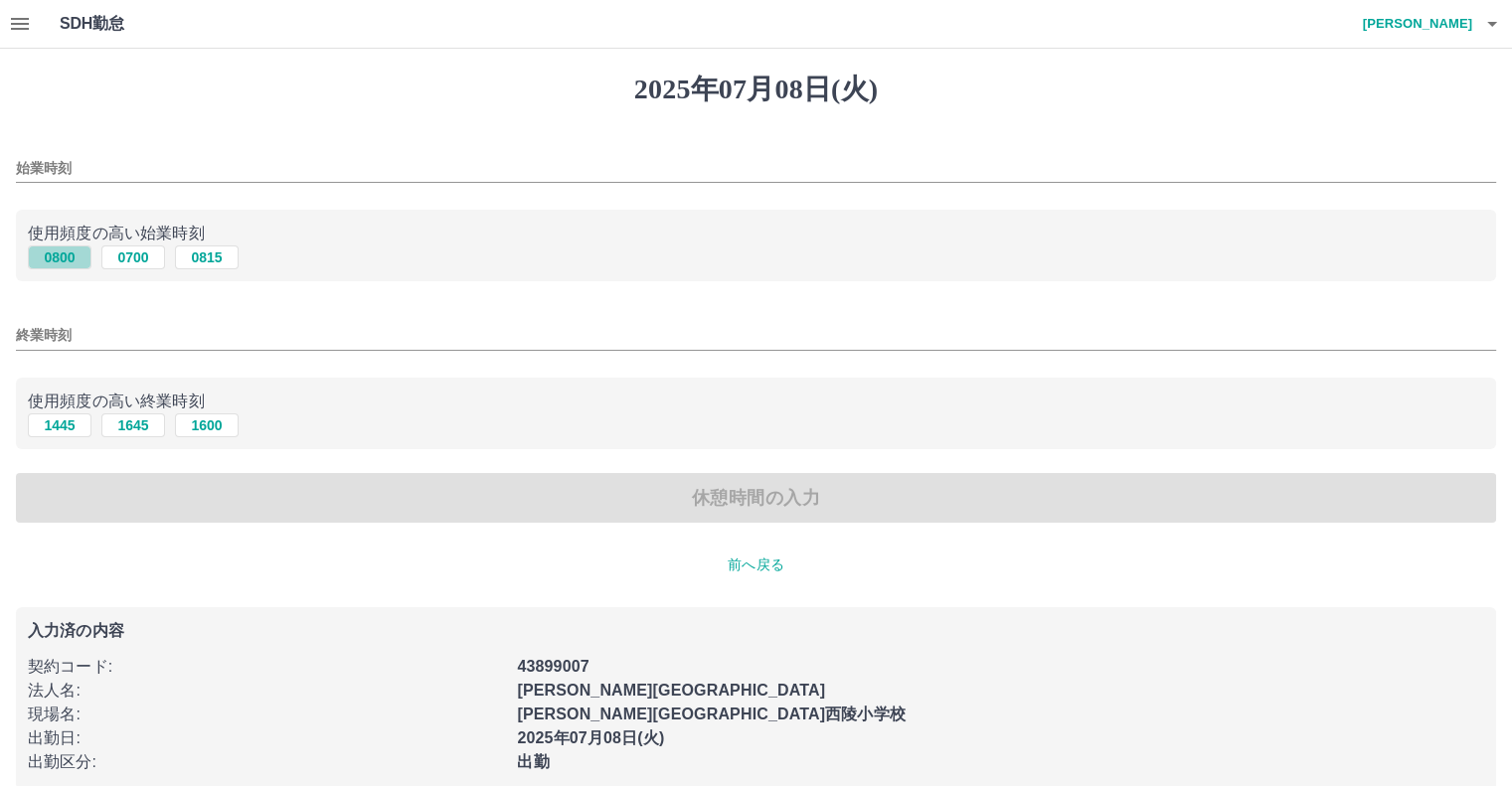click on "0800" at bounding box center (60, 257) 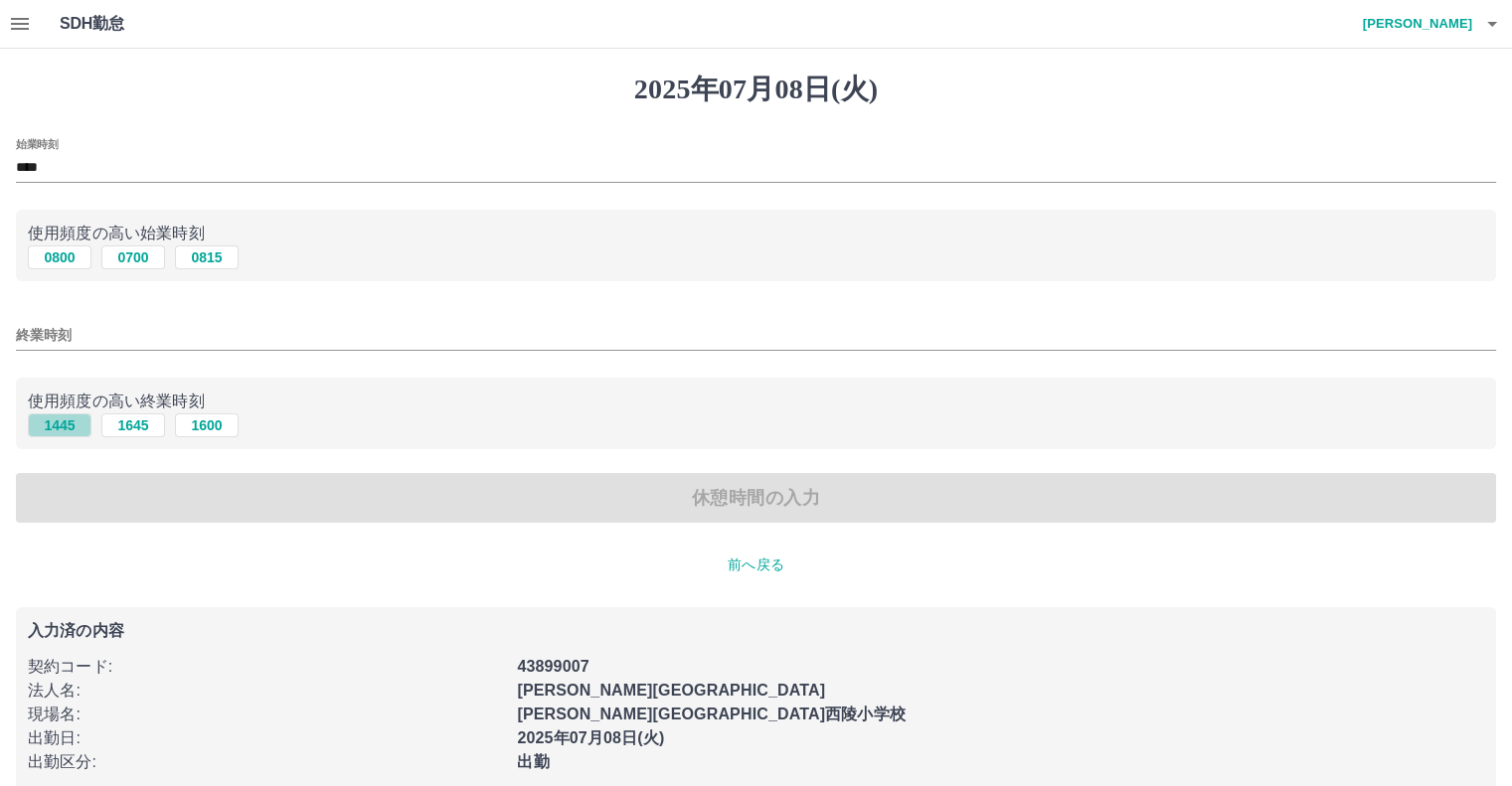 click on "1445" at bounding box center [60, 425] 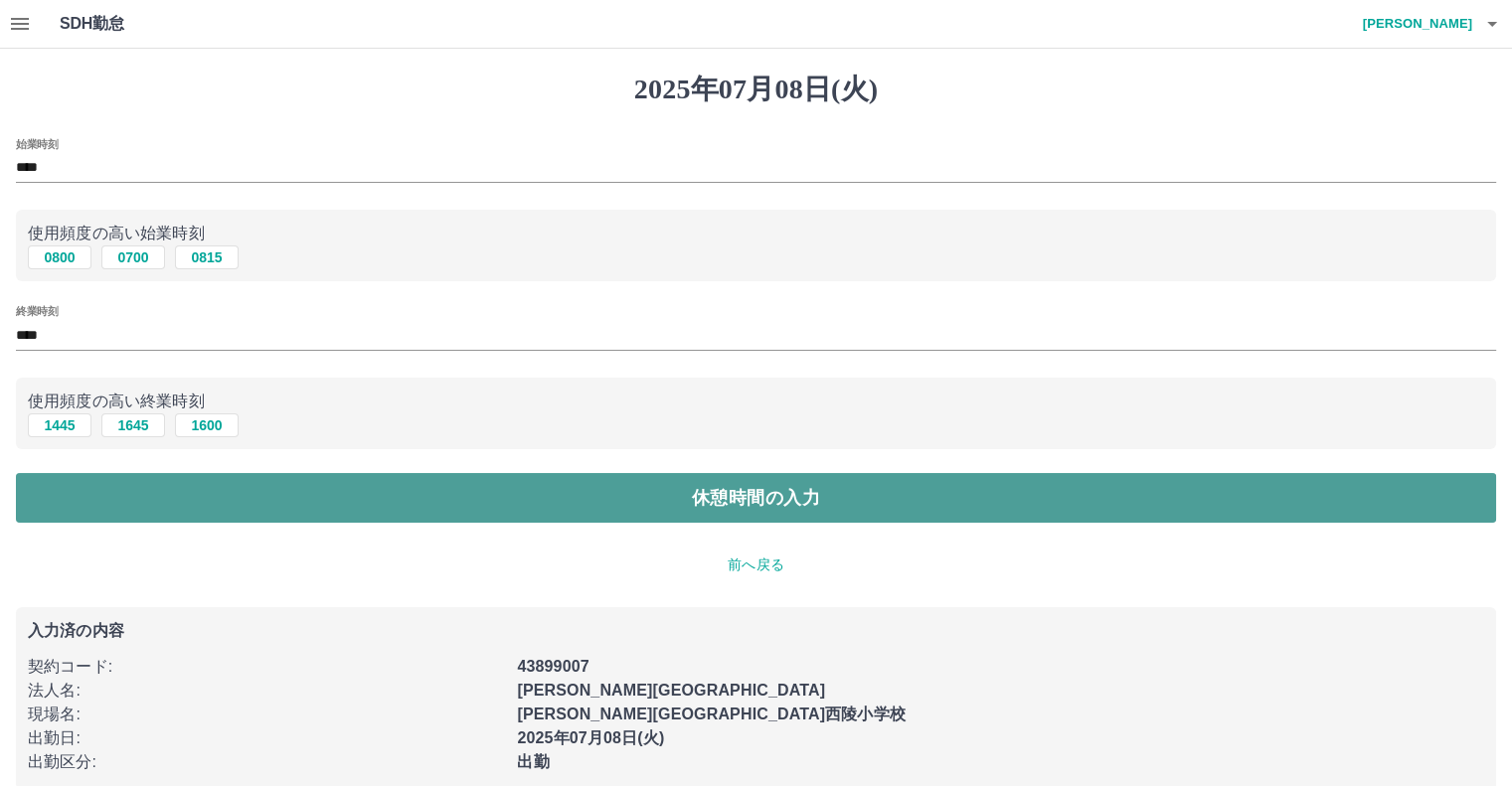 click on "休憩時間の入力" at bounding box center [756, 498] 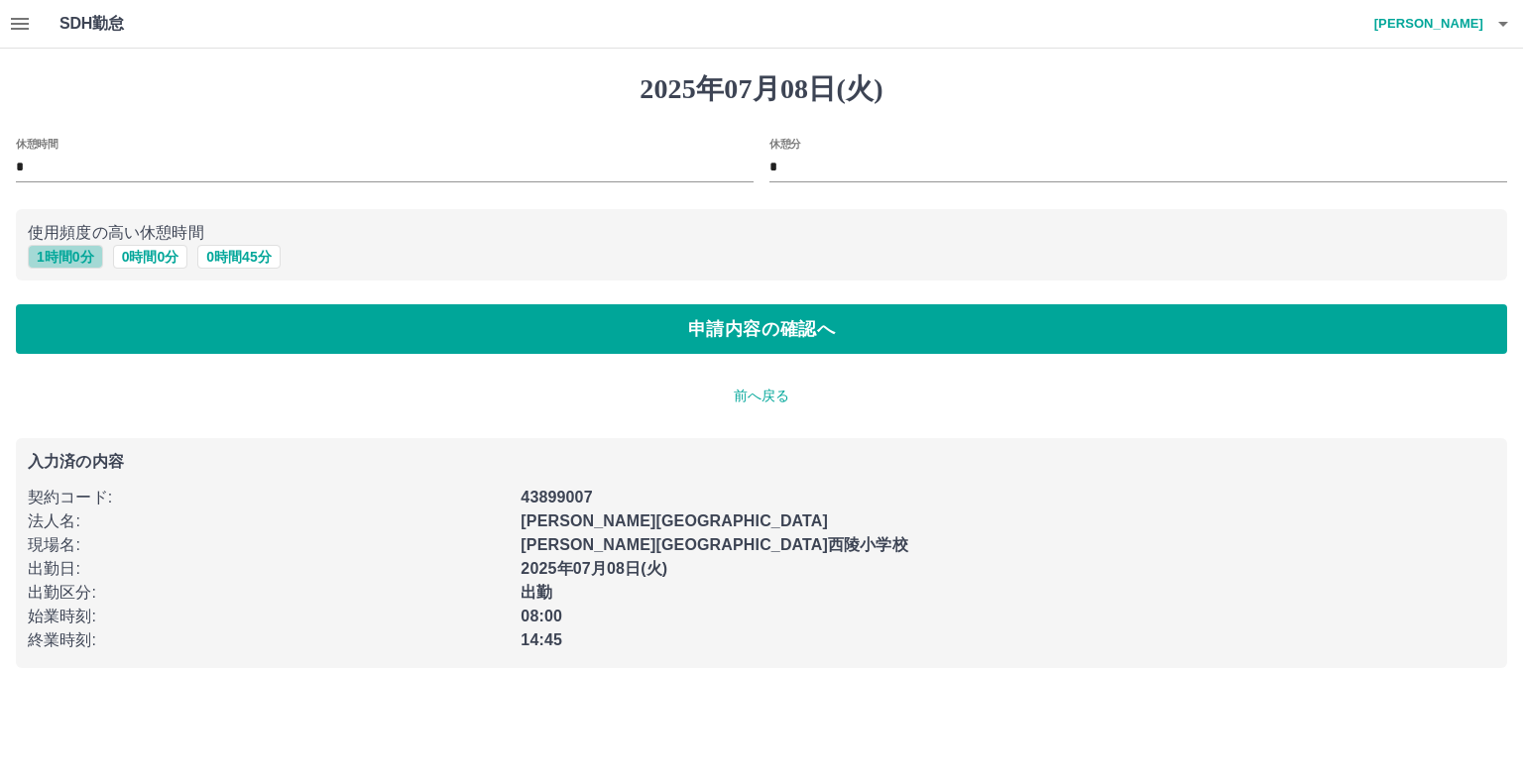 click on "1 時間 0 分" at bounding box center [65, 257] 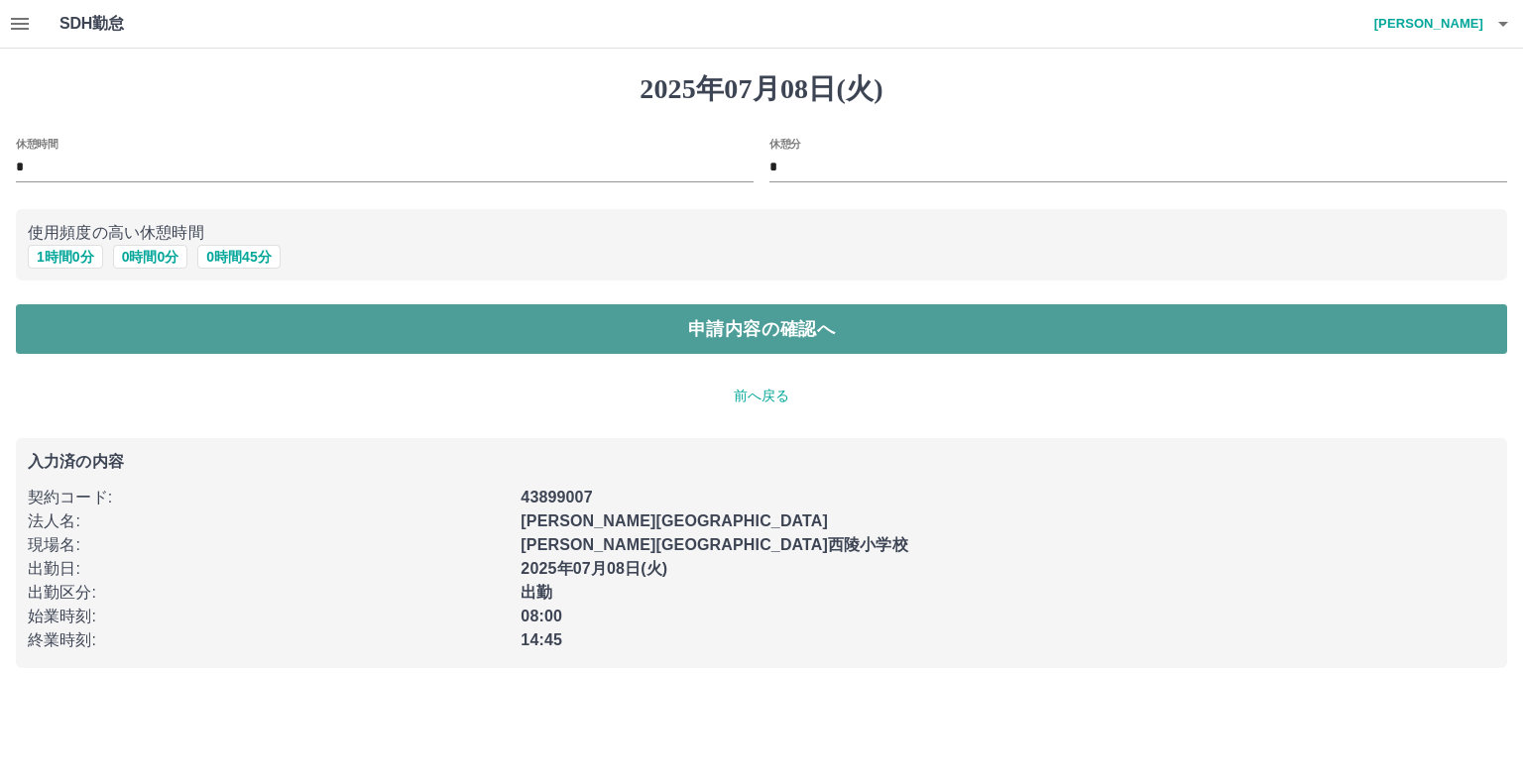 click on "申請内容の確認へ" at bounding box center [762, 329] 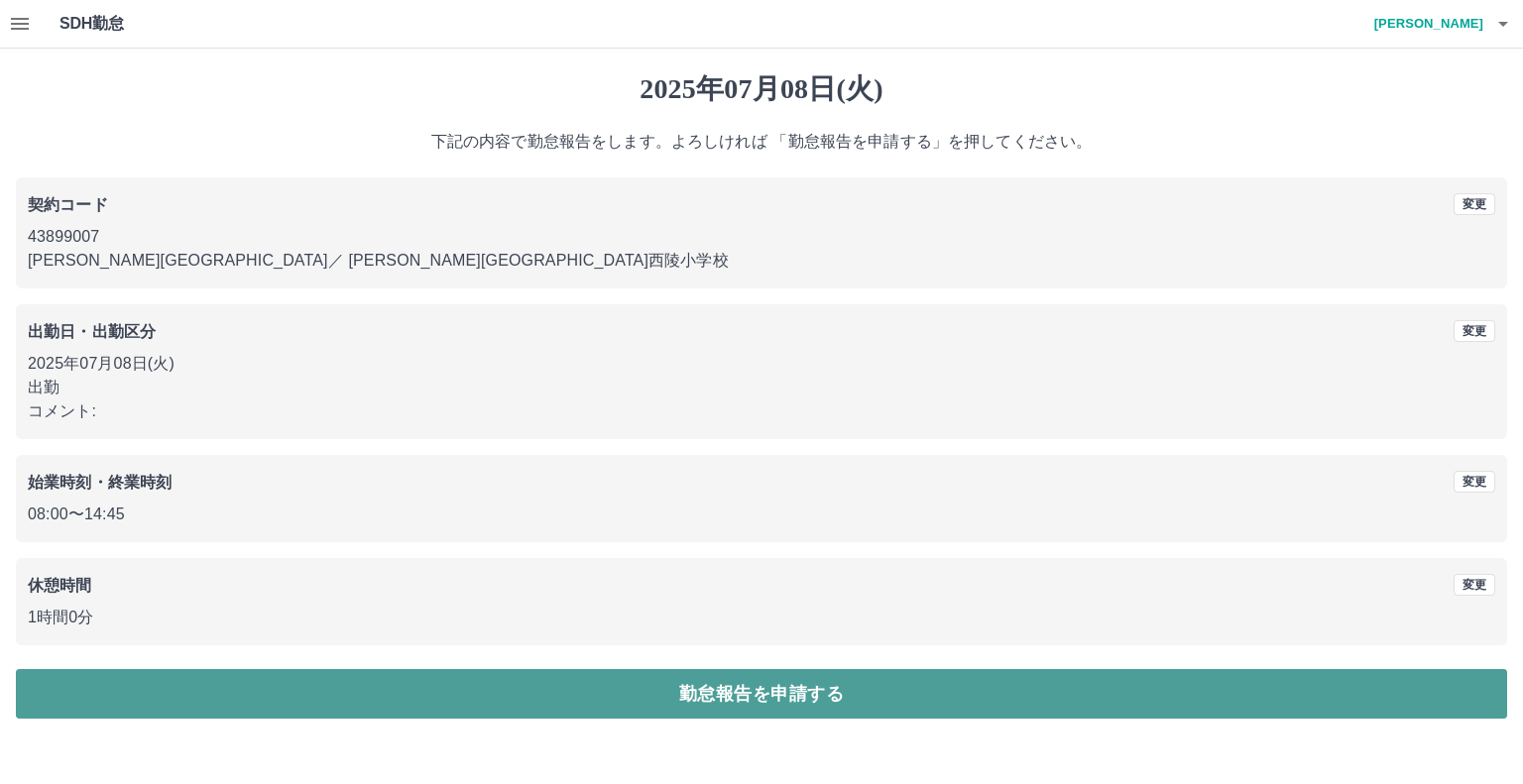 click on "勤怠報告を申請する" at bounding box center [762, 694] 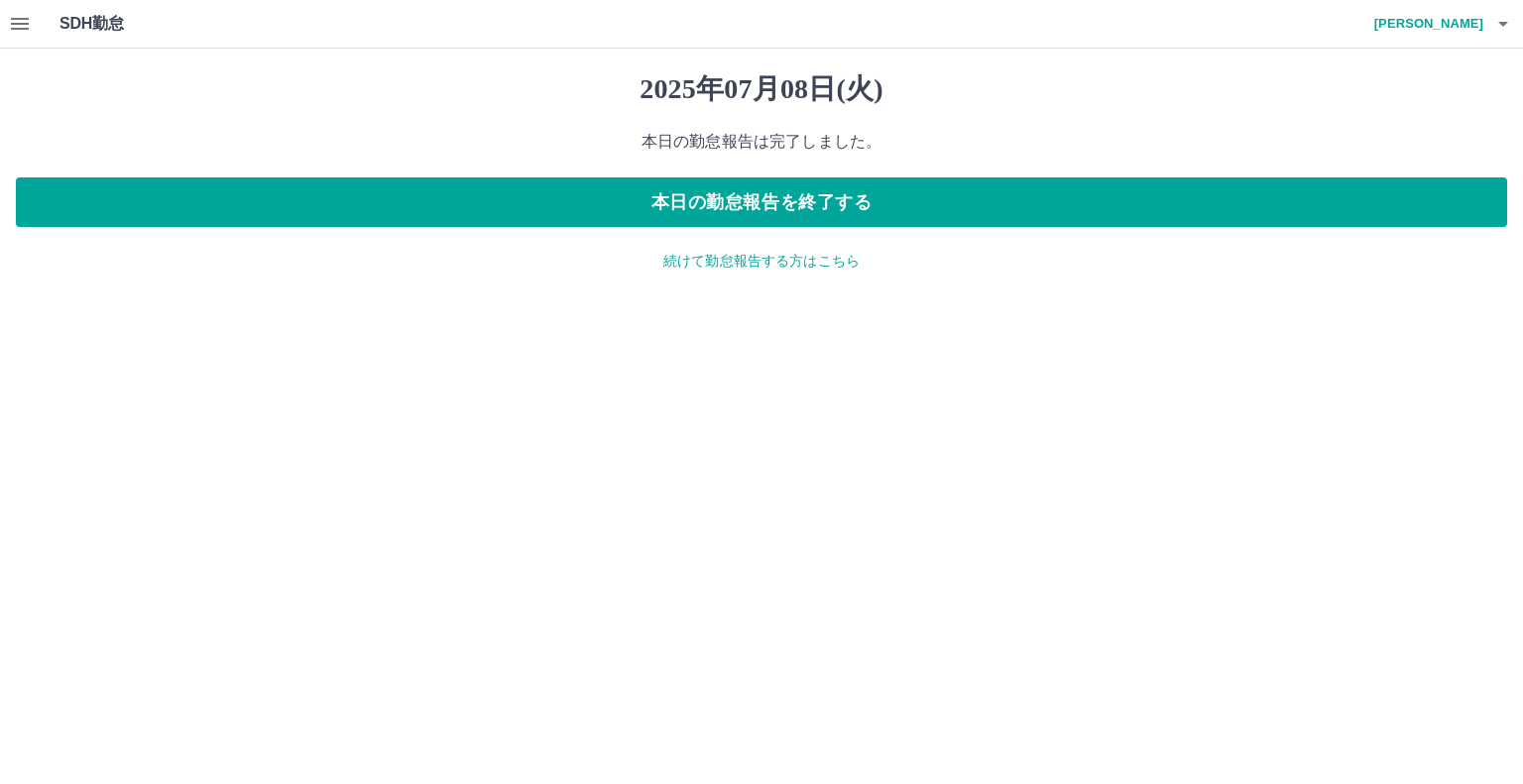 click on "続けて勤怠報告する方はこちら" at bounding box center (762, 261) 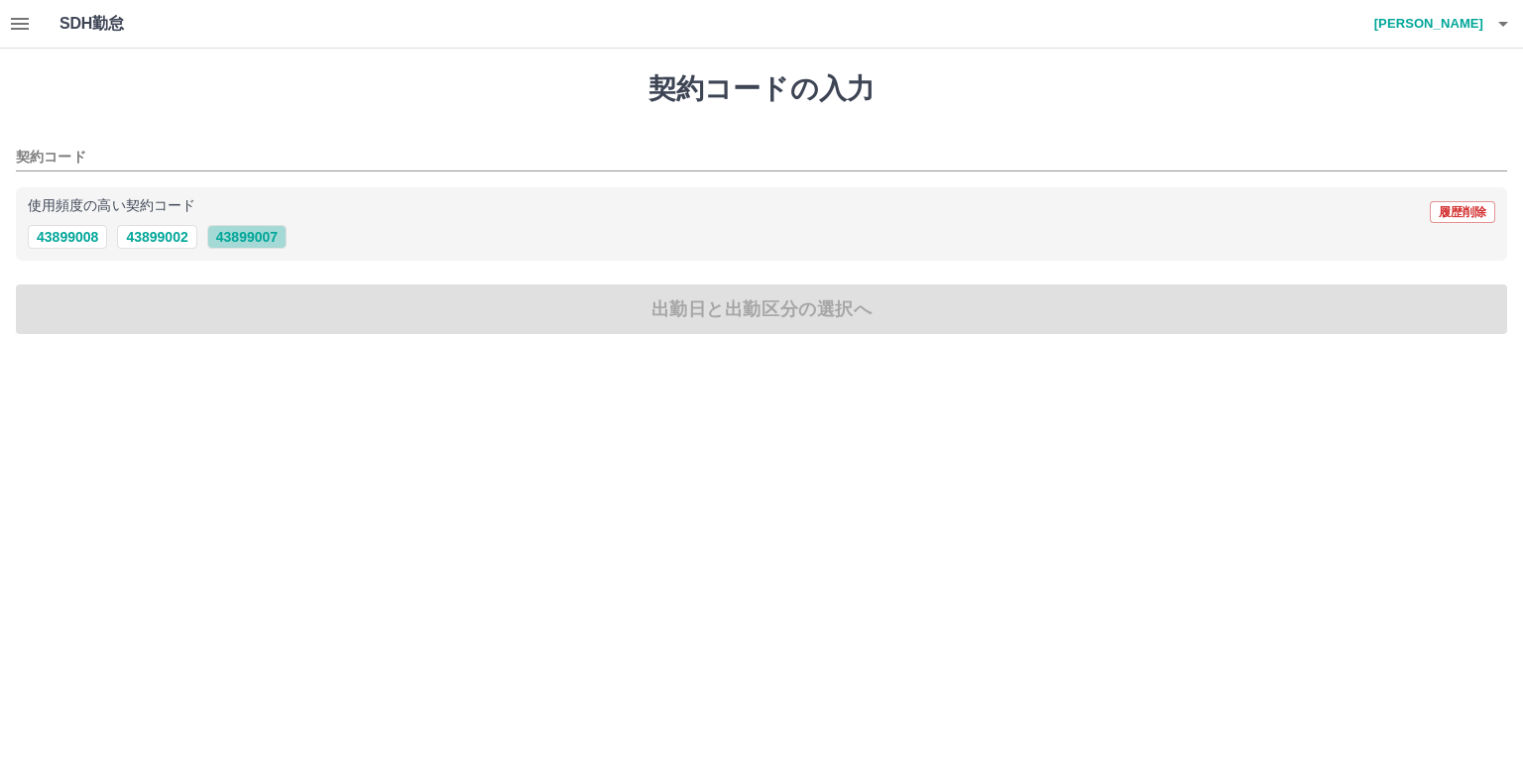 click on "43899007" at bounding box center [247, 237] 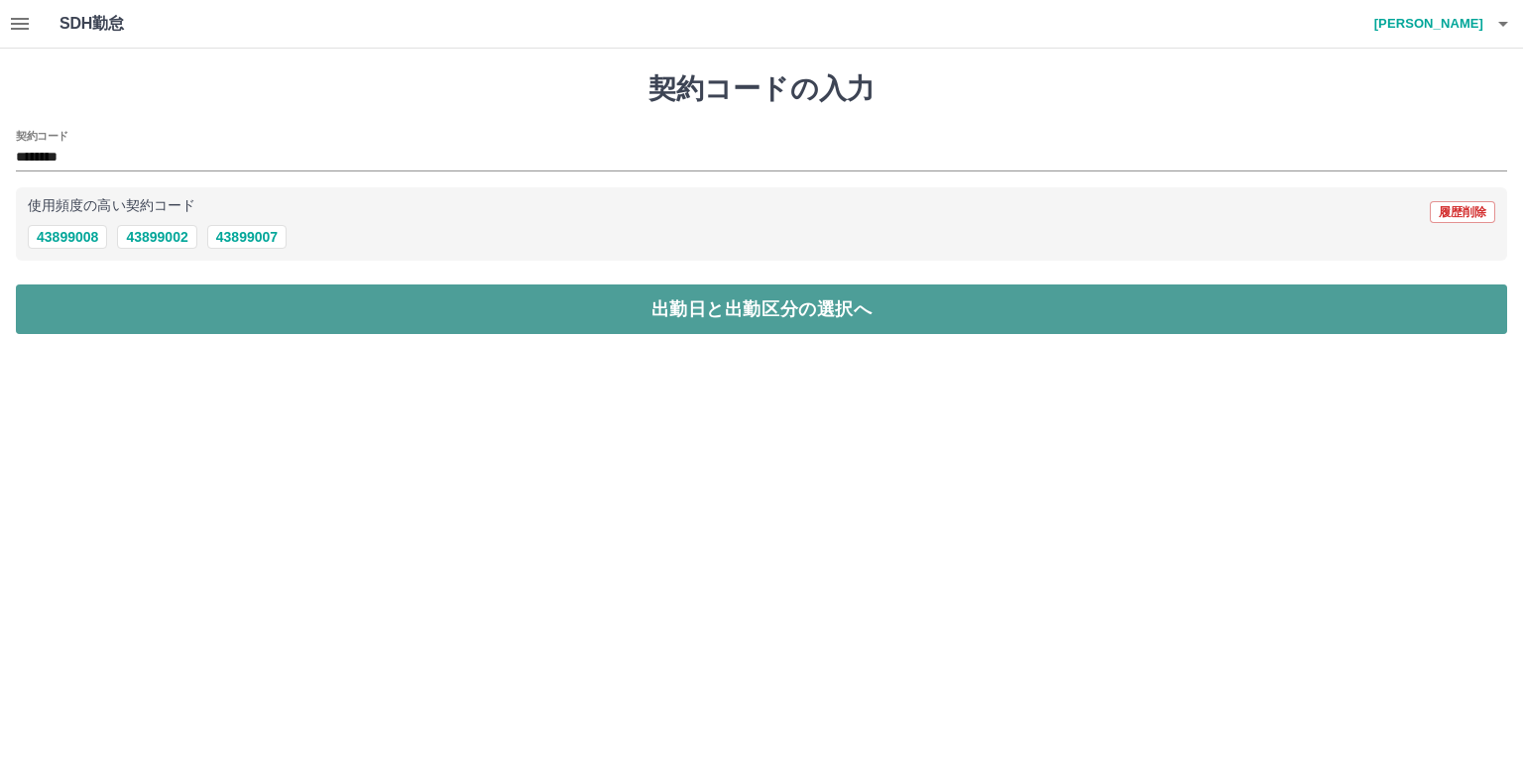 click on "出勤日と出勤区分の選択へ" at bounding box center [762, 309] 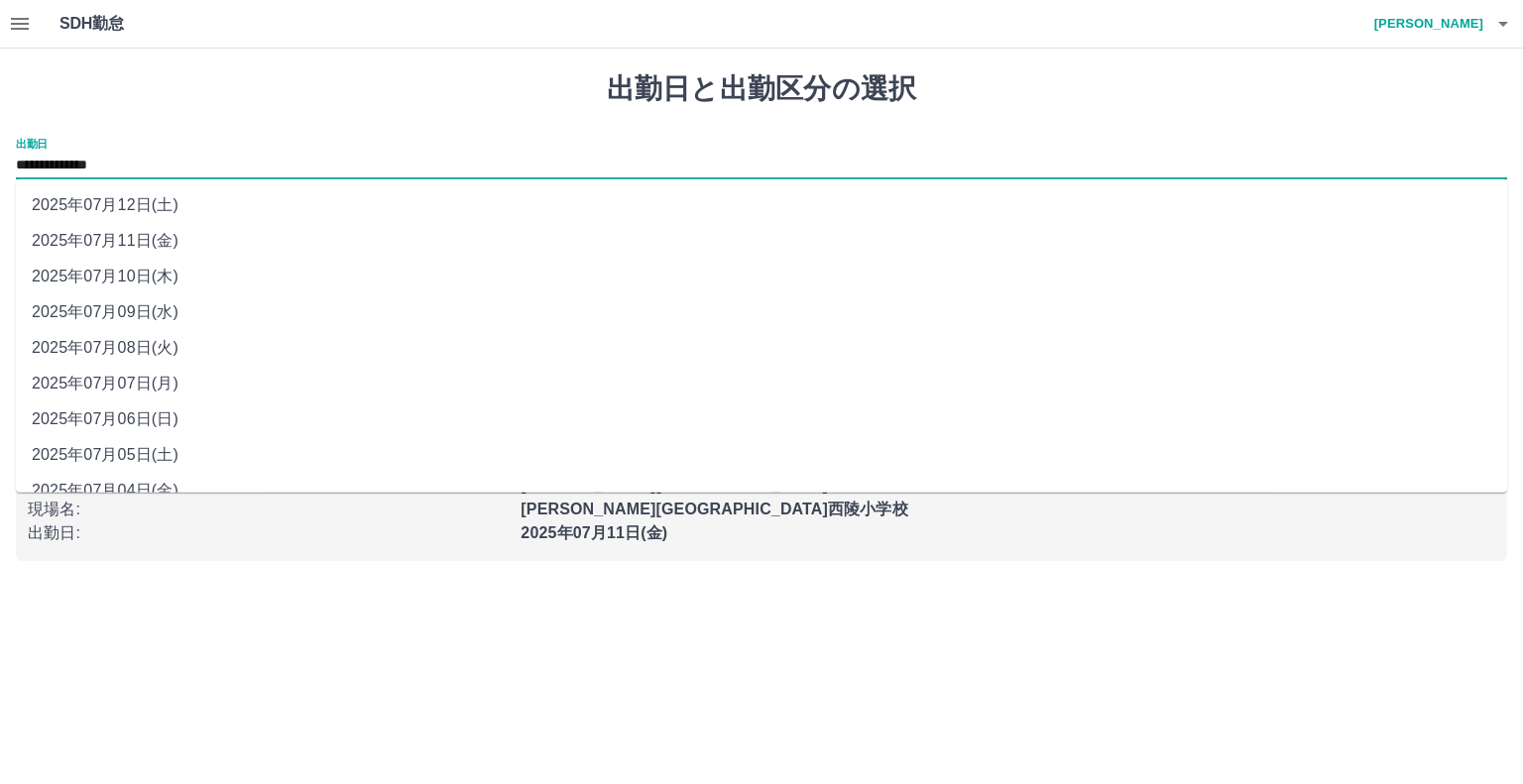 drag, startPoint x: 148, startPoint y: 173, endPoint x: 158, endPoint y: 378, distance: 205.24376 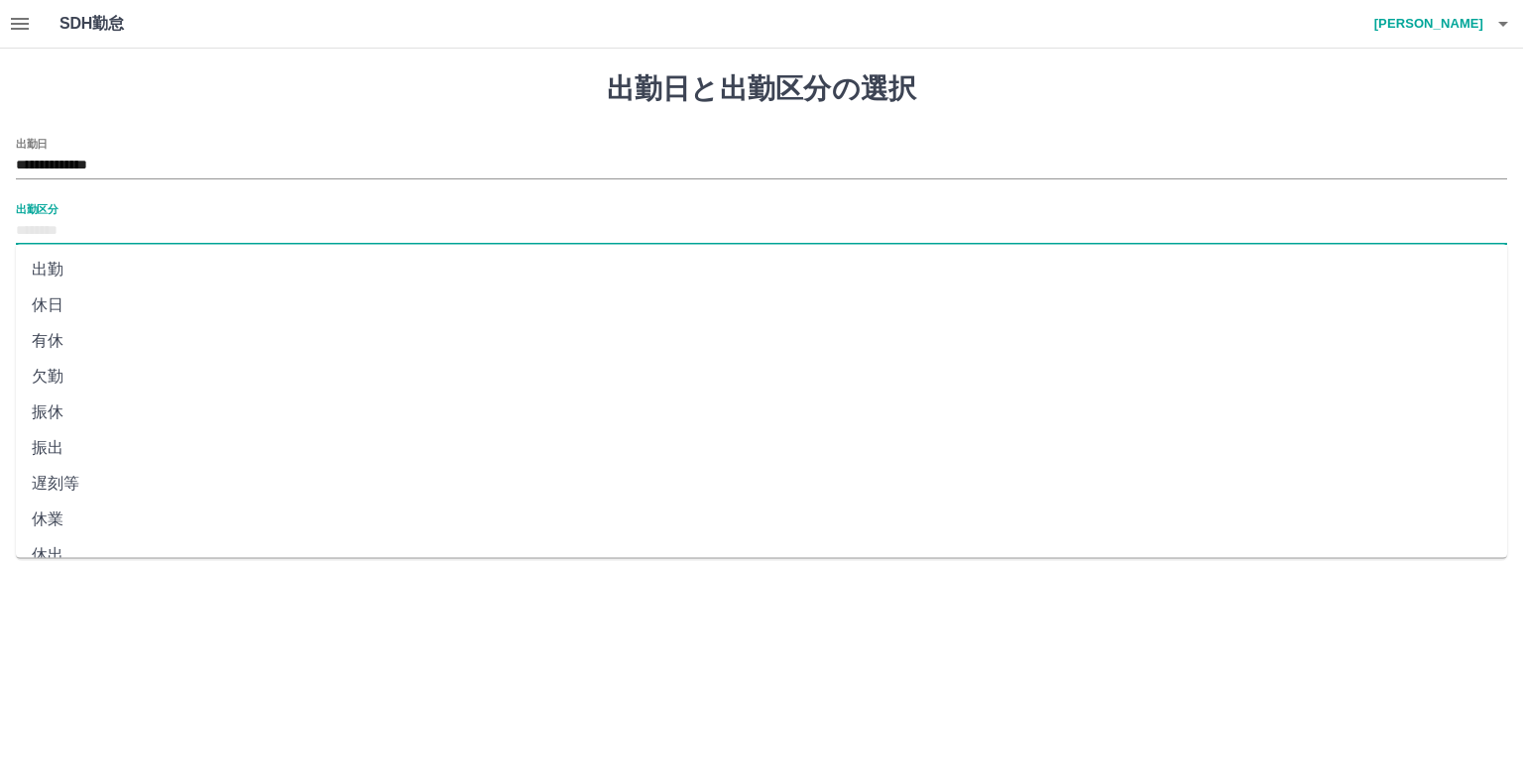 drag, startPoint x: 122, startPoint y: 236, endPoint x: 139, endPoint y: 274, distance: 41.62932 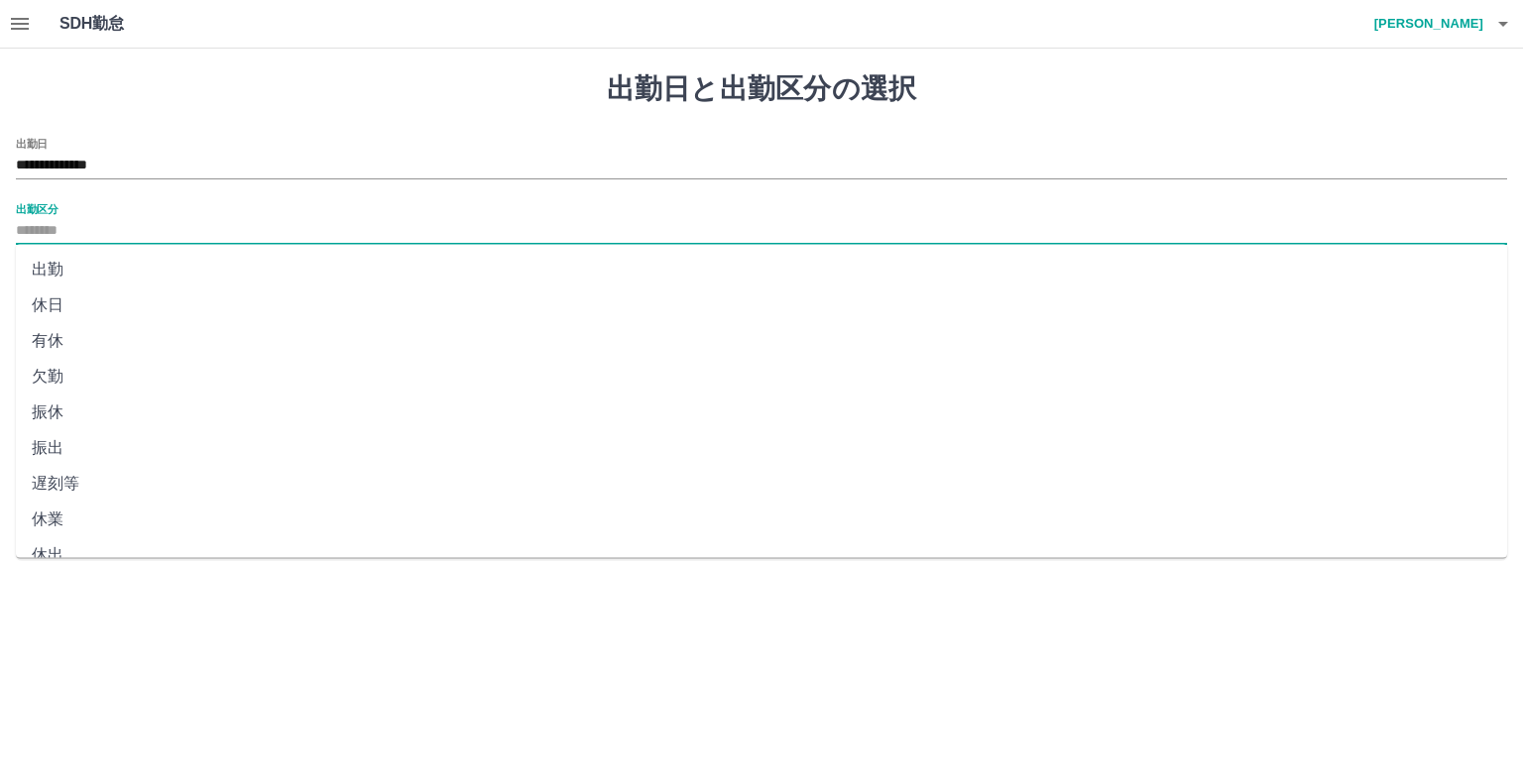 click on "**********" at bounding box center (762, 292) 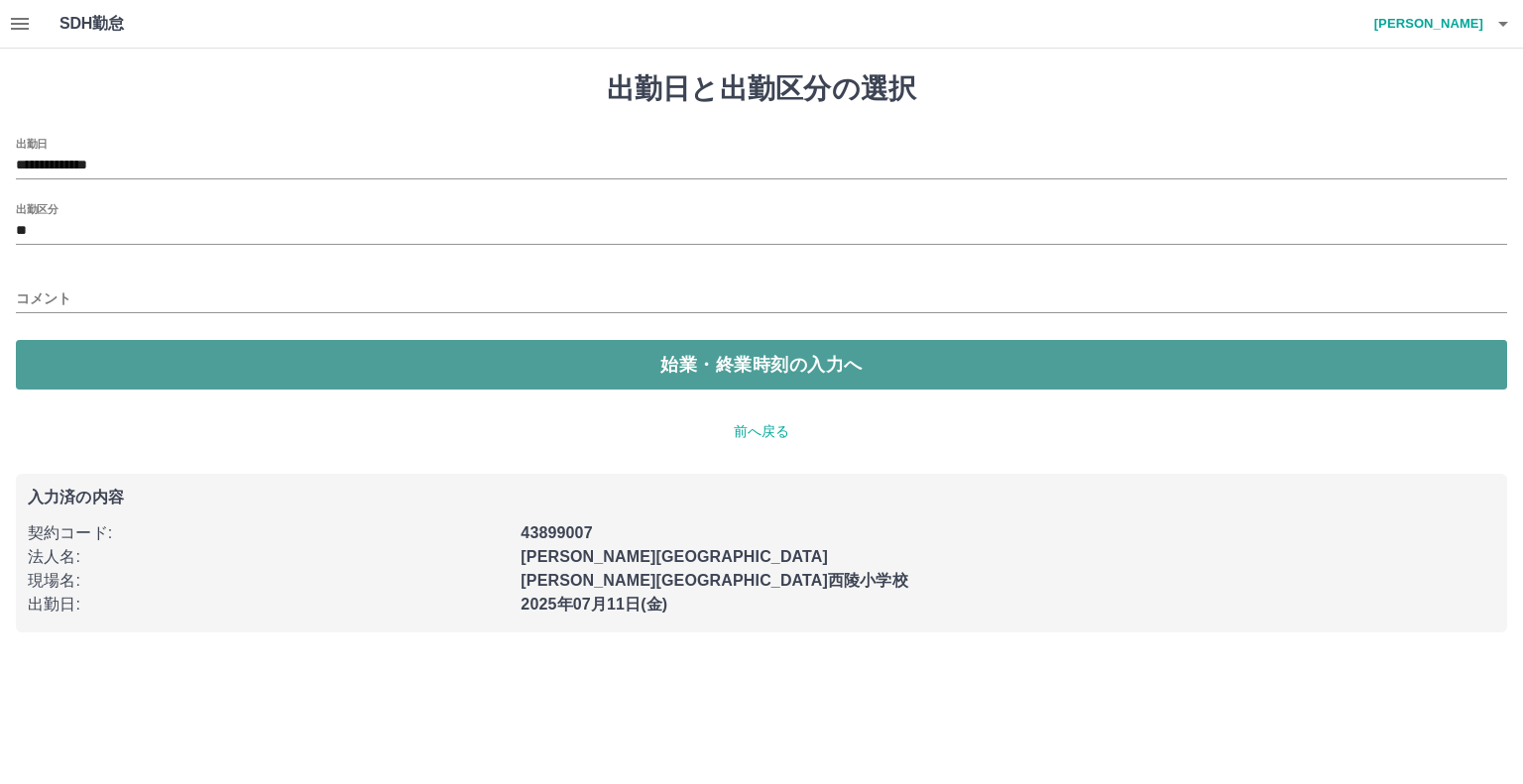 click on "始業・終業時刻の入力へ" at bounding box center (762, 365) 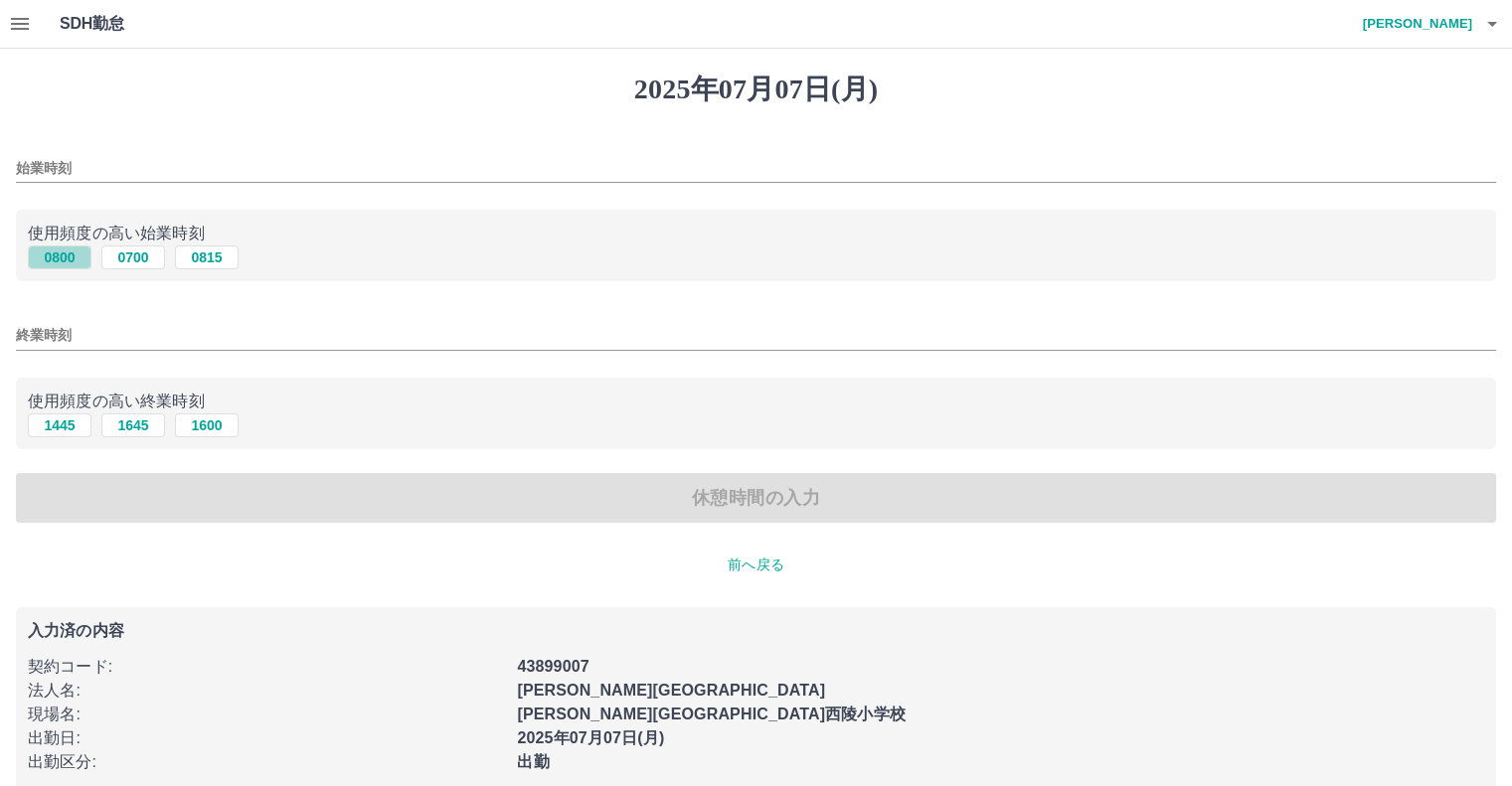 click on "0800" at bounding box center [60, 257] 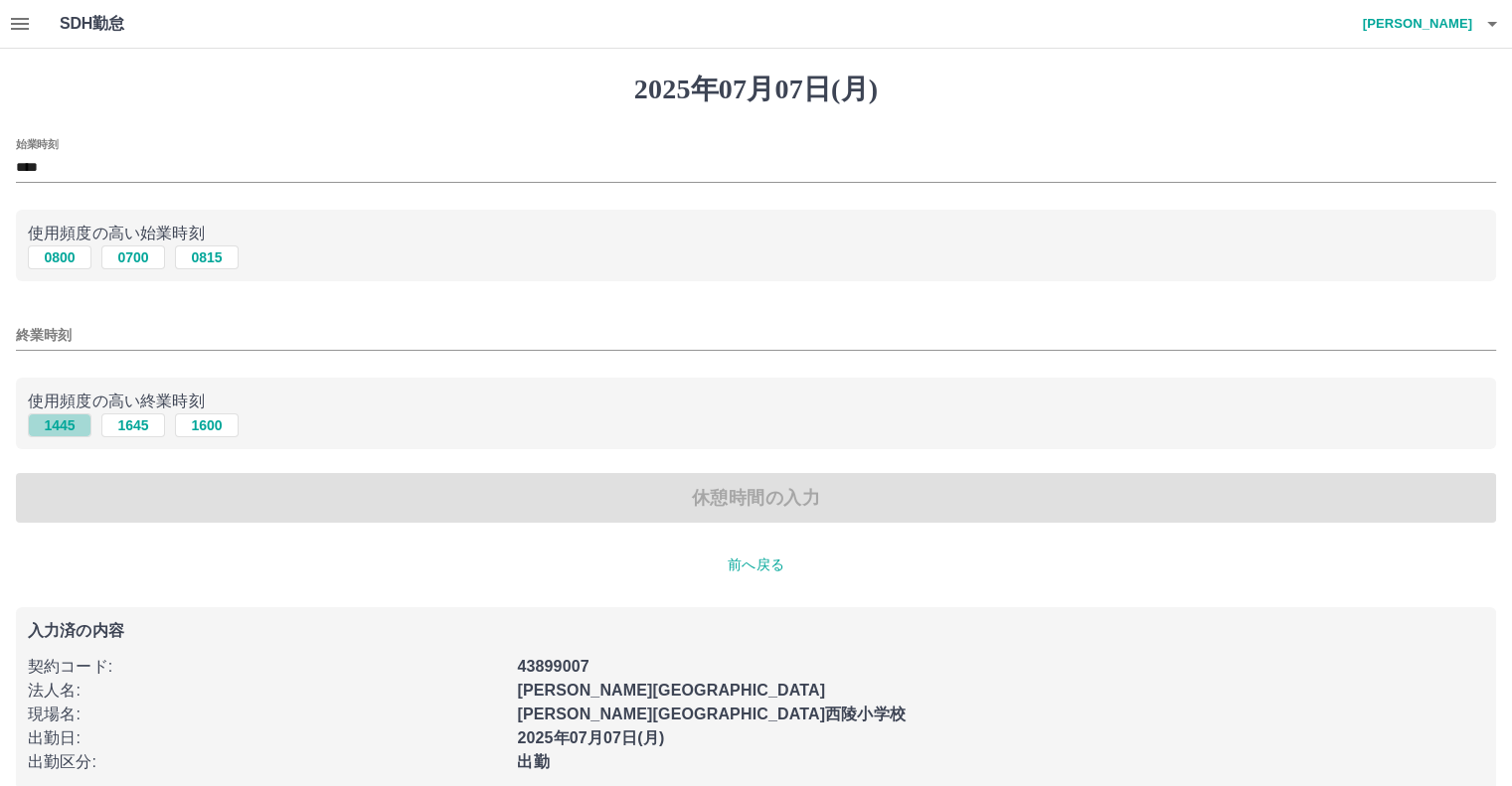 click on "1445" at bounding box center [60, 425] 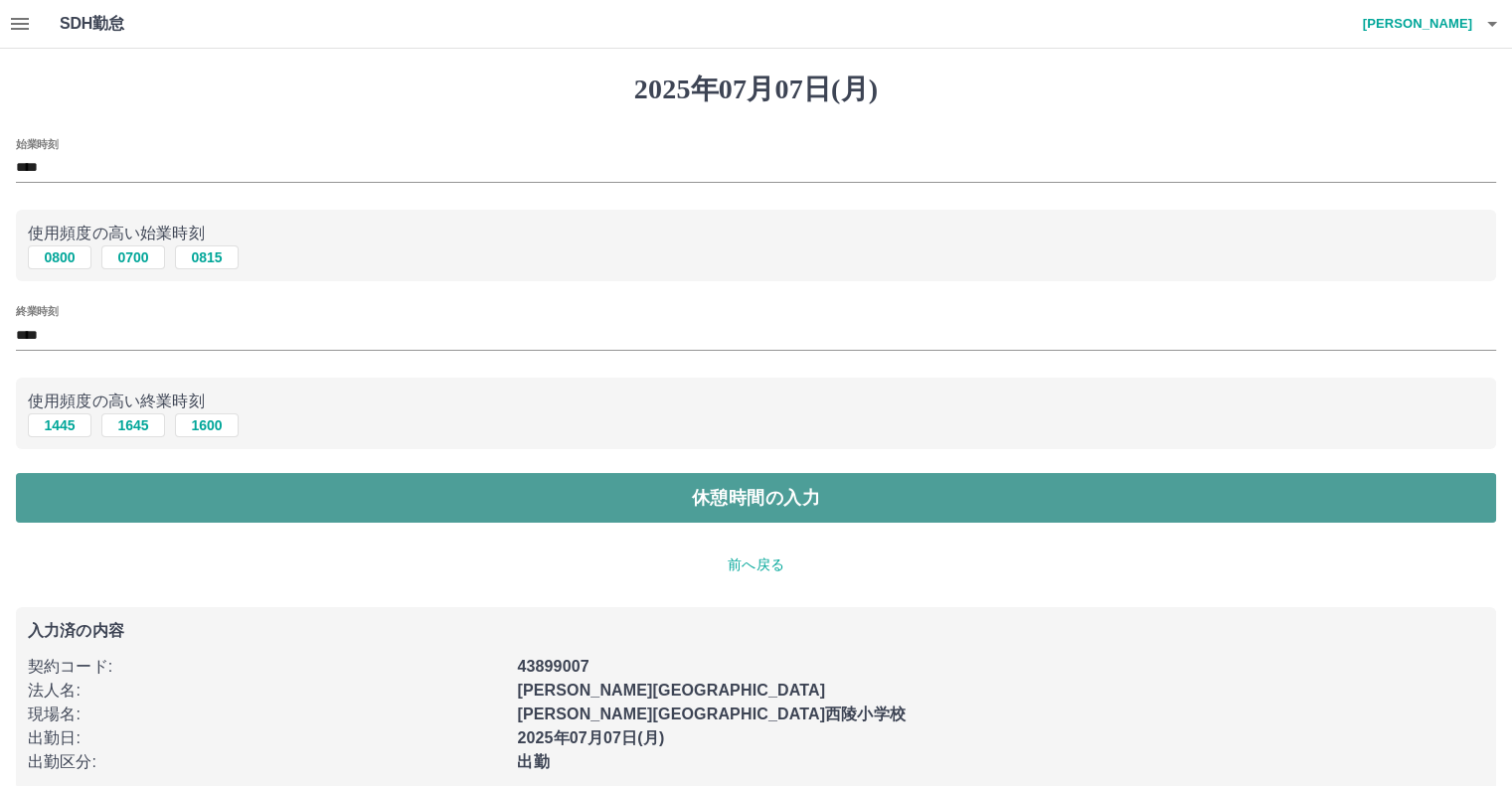 click on "休憩時間の入力" at bounding box center [756, 498] 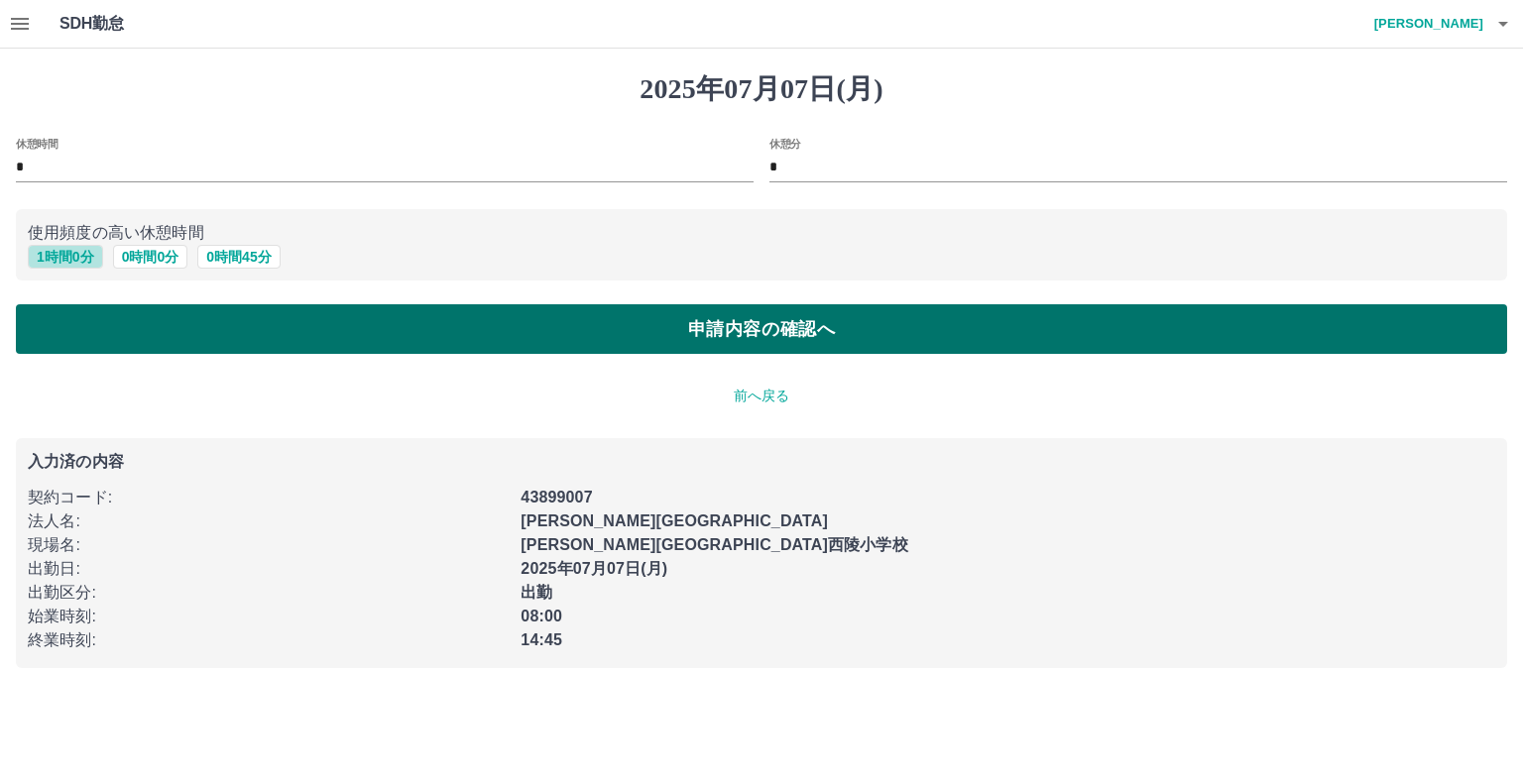 drag, startPoint x: 79, startPoint y: 253, endPoint x: 162, endPoint y: 337, distance: 118.08895 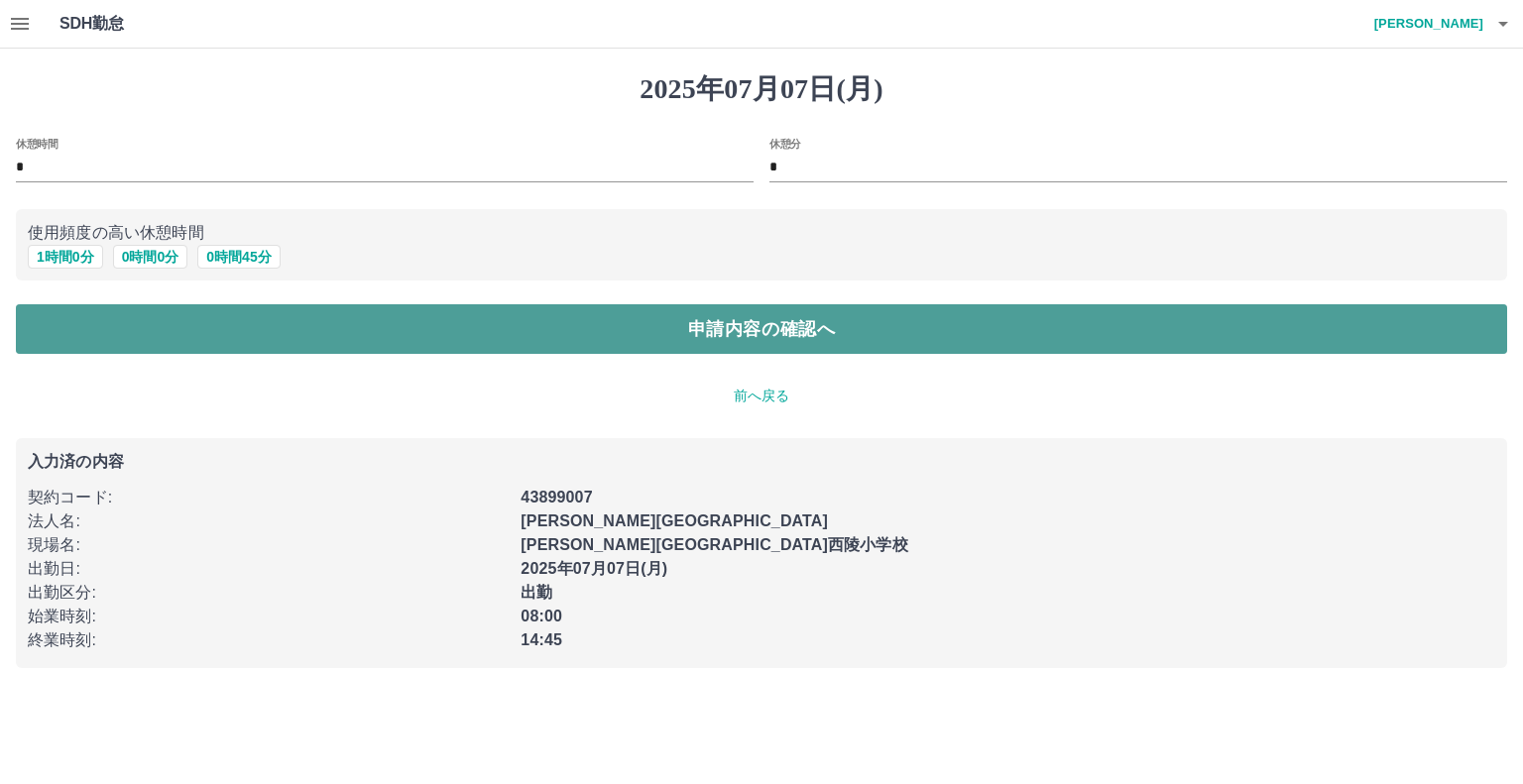 click on "申請内容の確認へ" at bounding box center [762, 329] 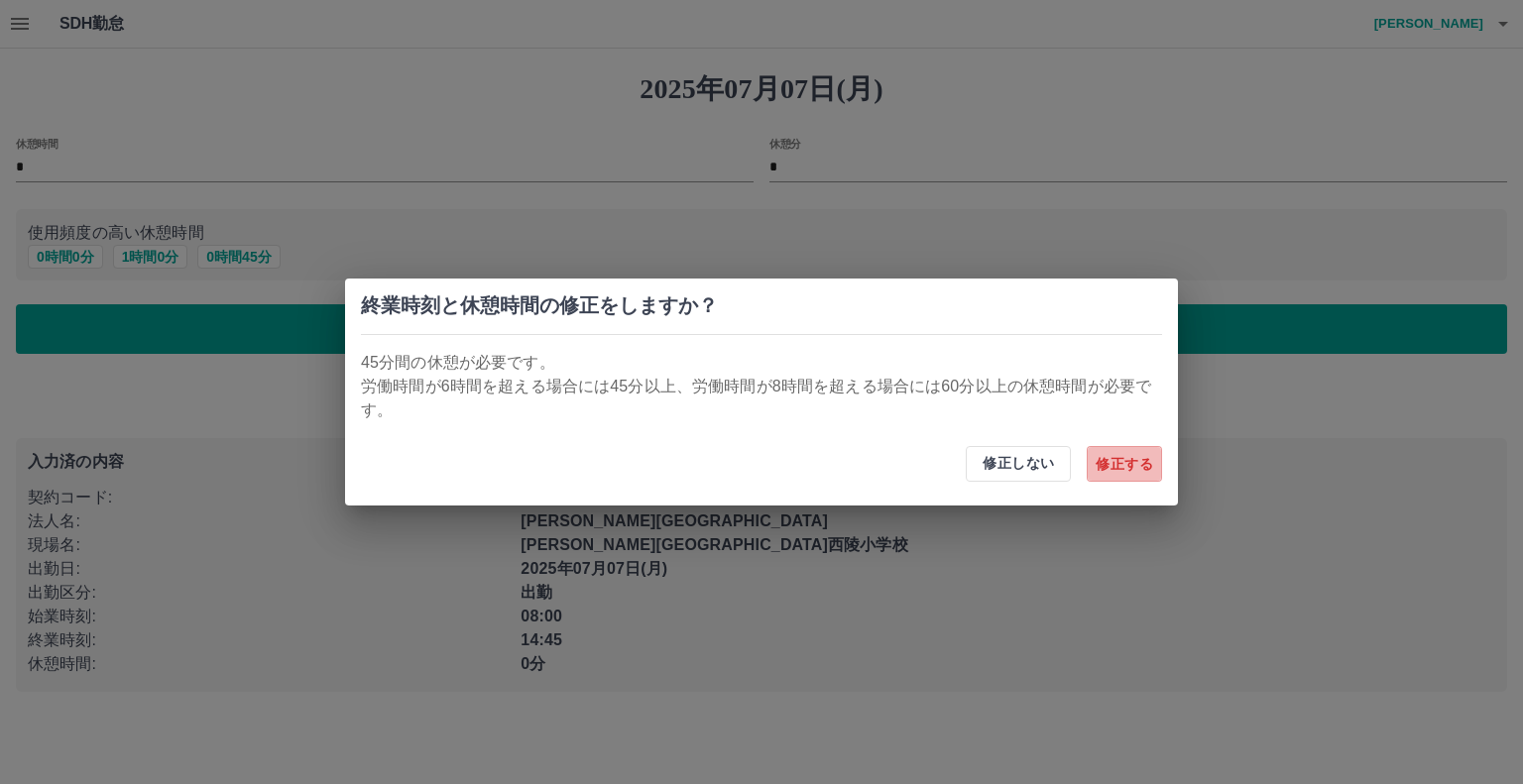 click on "修正する" at bounding box center [1124, 464] 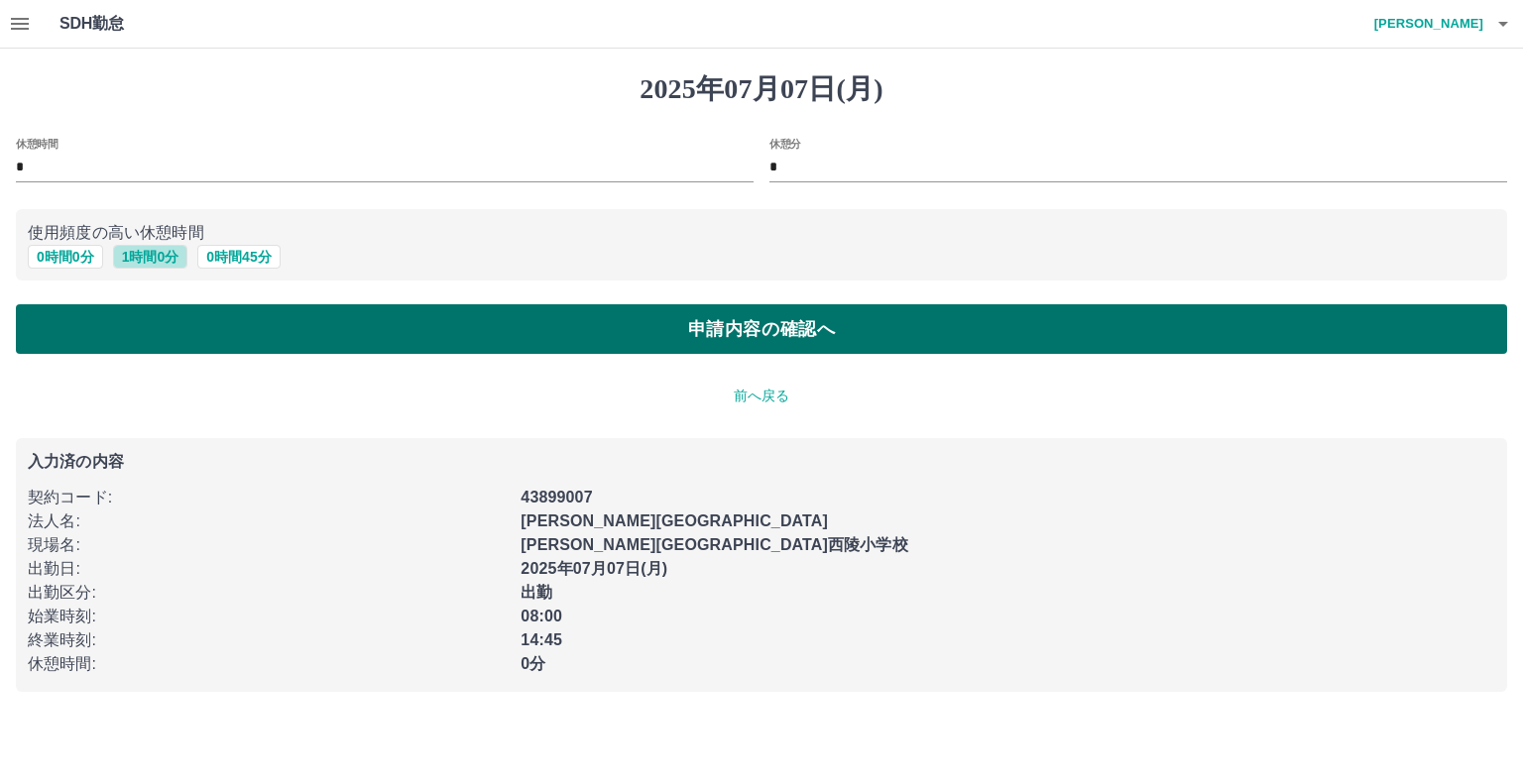 drag, startPoint x: 170, startPoint y: 268, endPoint x: 216, endPoint y: 330, distance: 77.20104 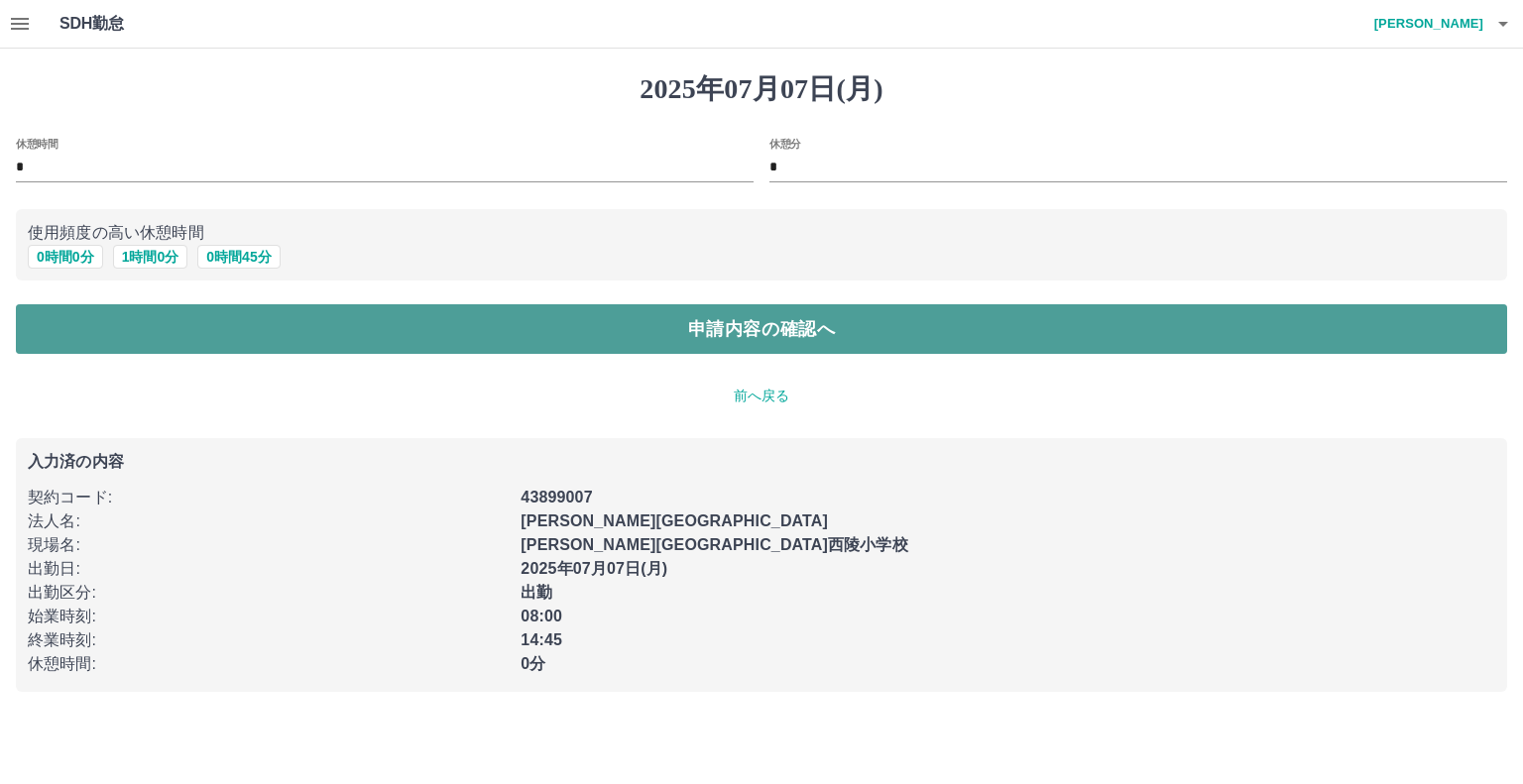 click on "申請内容の確認へ" at bounding box center [762, 329] 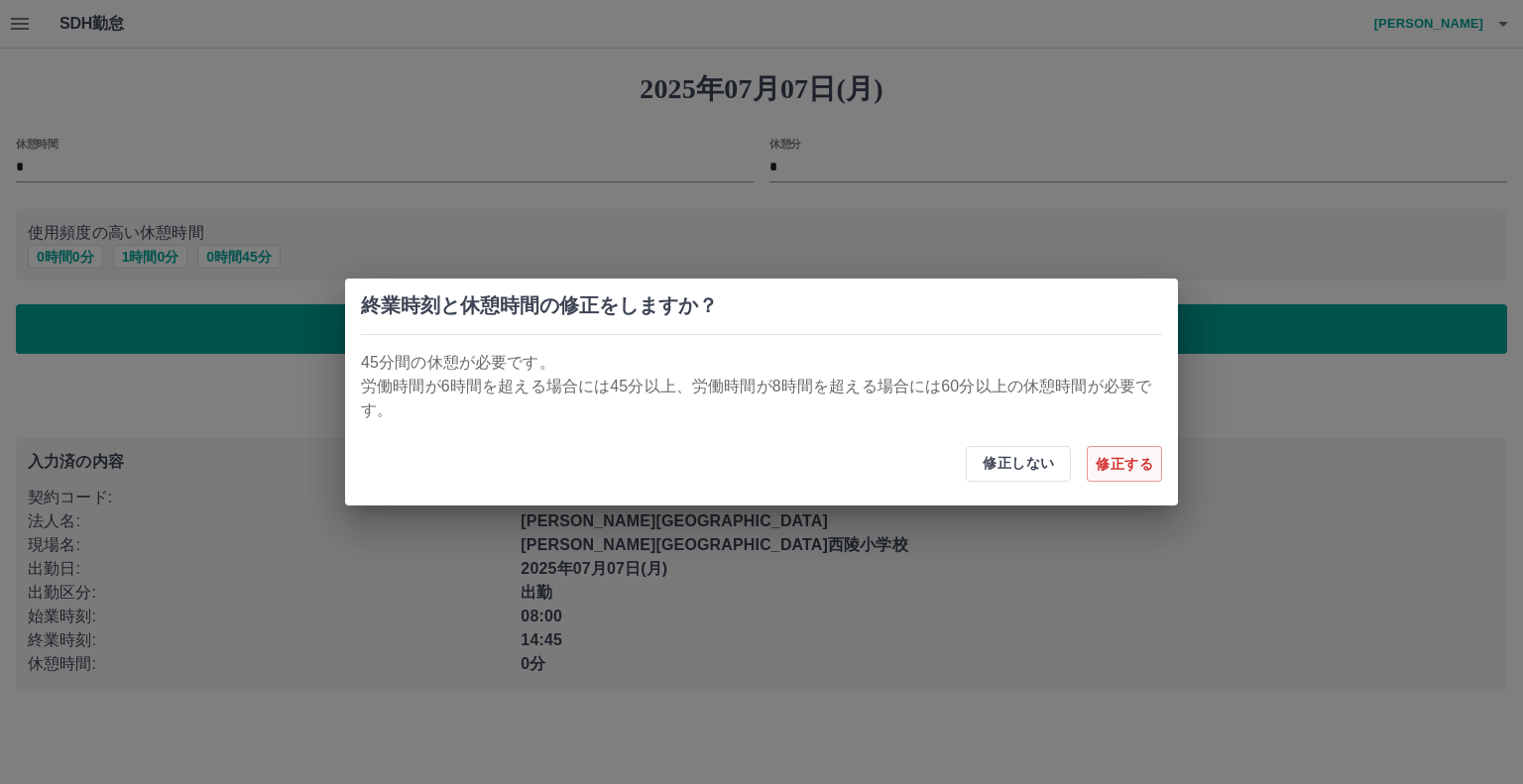 drag, startPoint x: 1177, startPoint y: 471, endPoint x: 1145, endPoint y: 475, distance: 32.24903 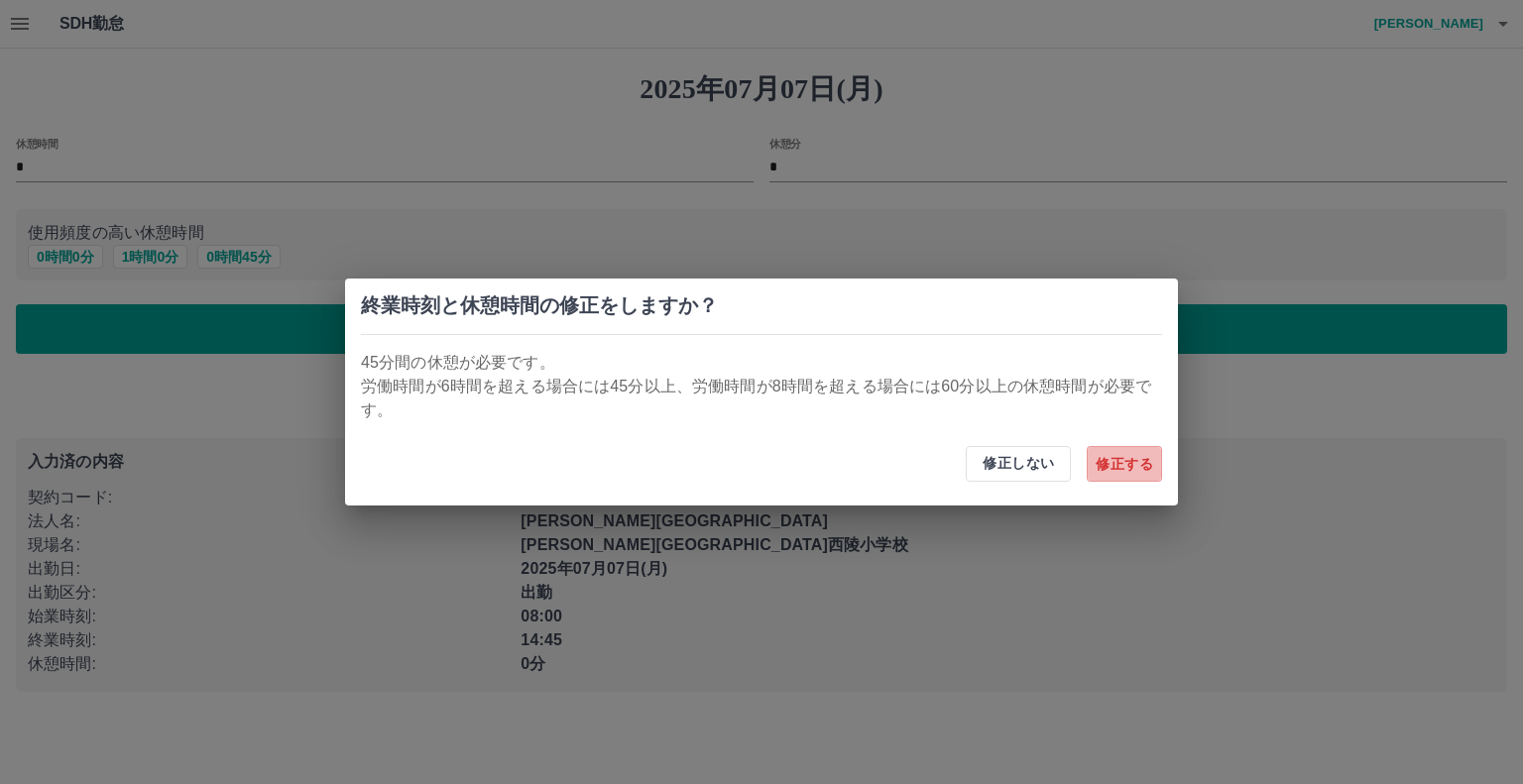 click on "修正する" at bounding box center (1124, 464) 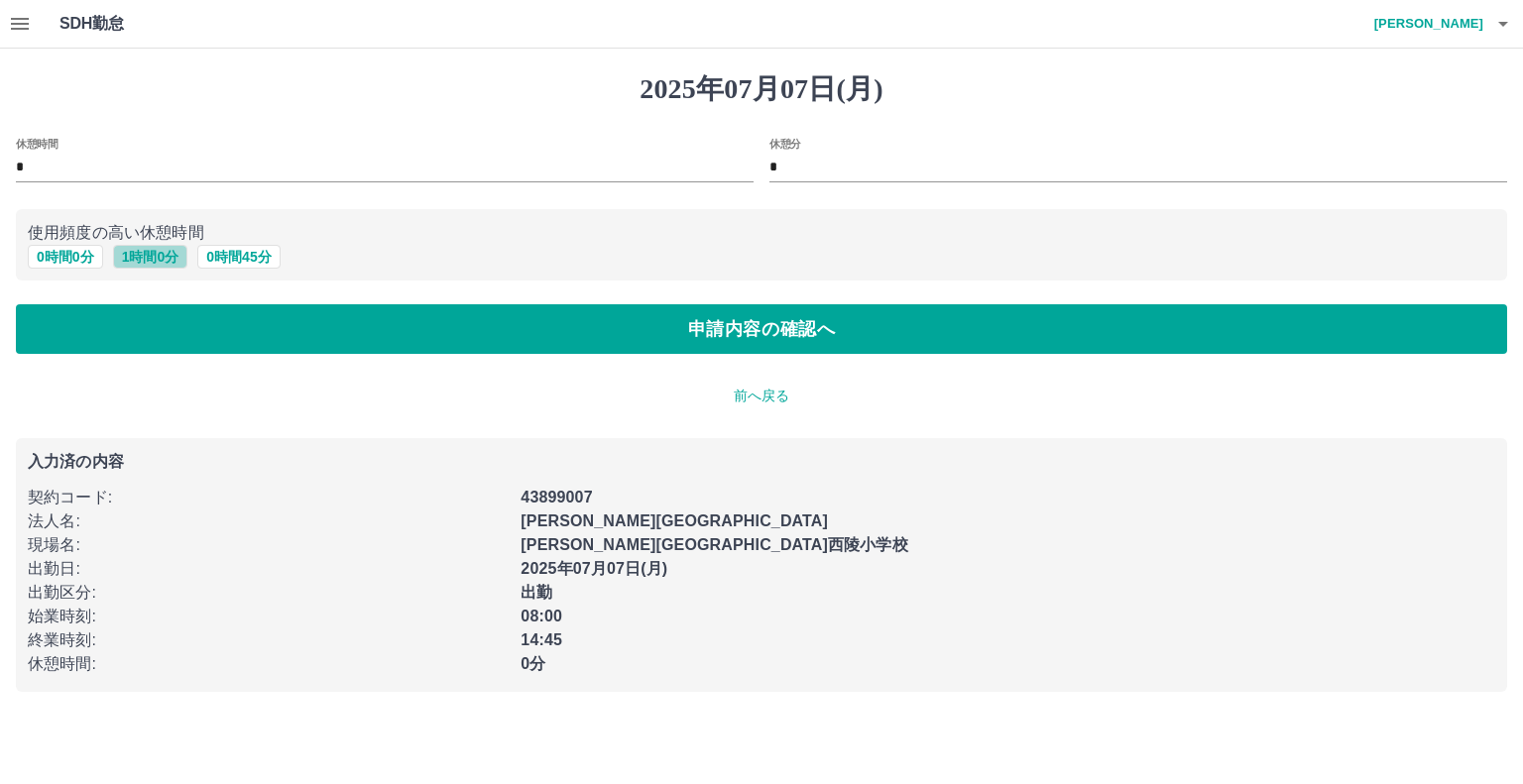 click on "1 時間 0 分" at bounding box center (151, 257) 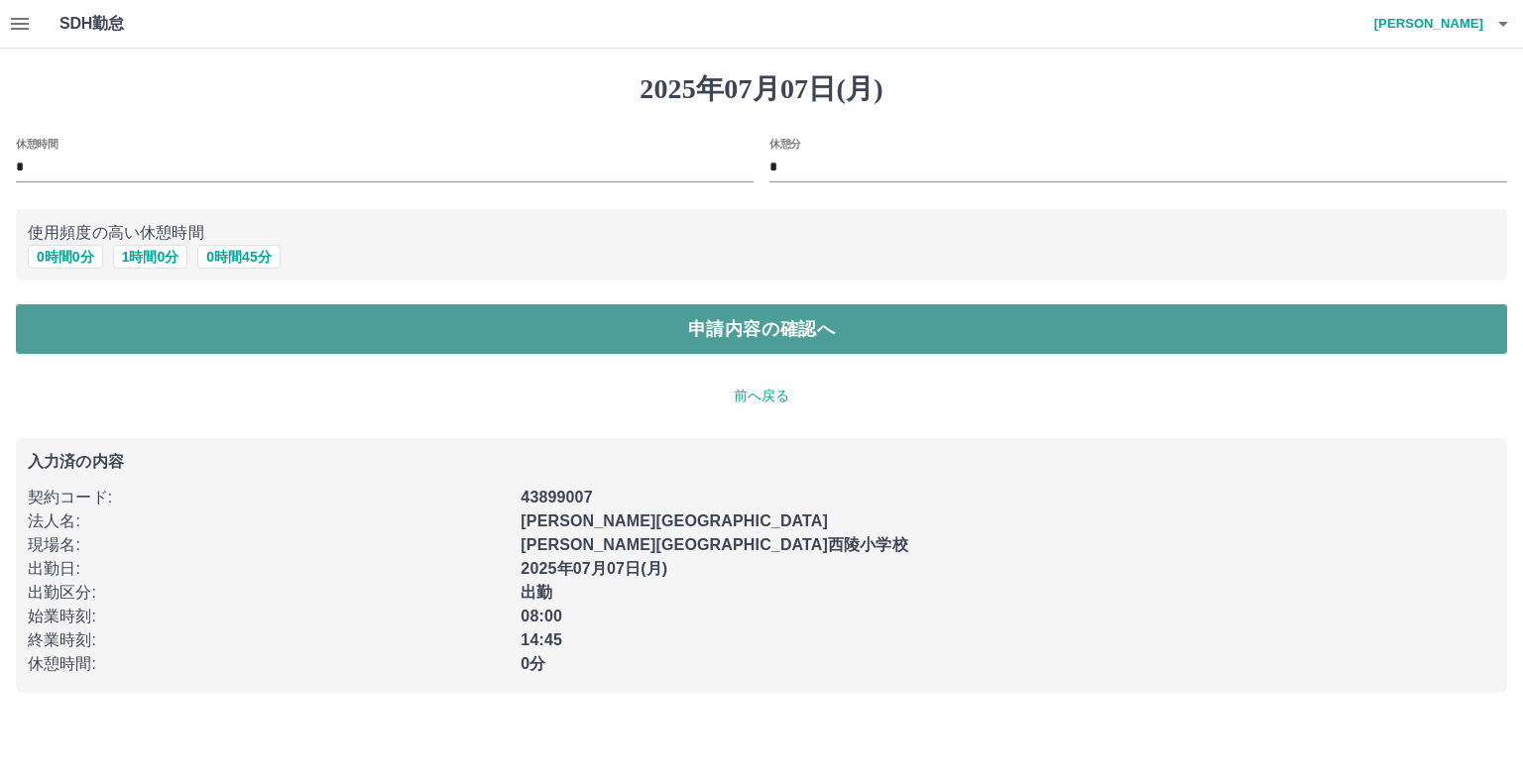 click on "申請内容の確認へ" at bounding box center (762, 329) 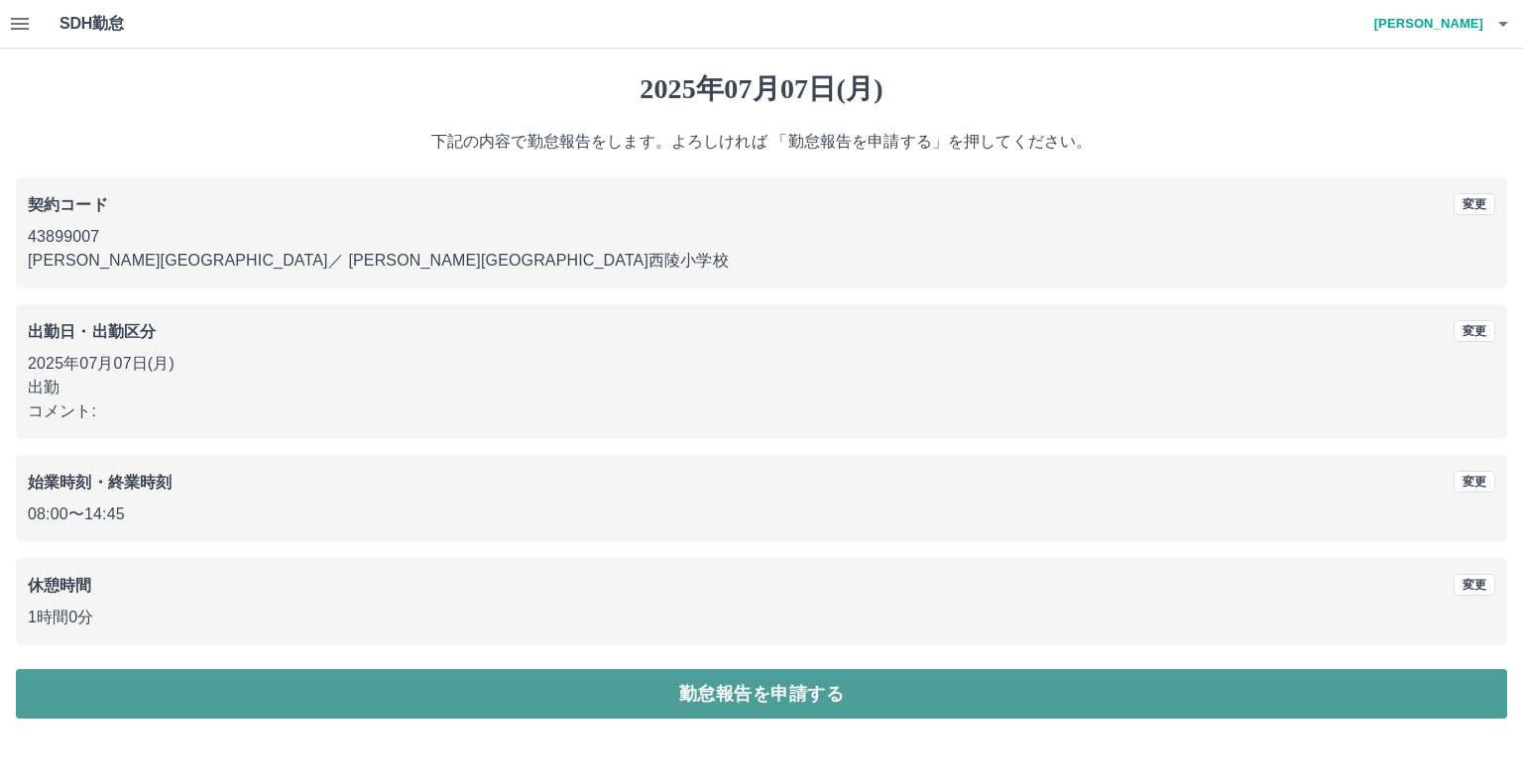 click on "勤怠報告を申請する" at bounding box center [762, 694] 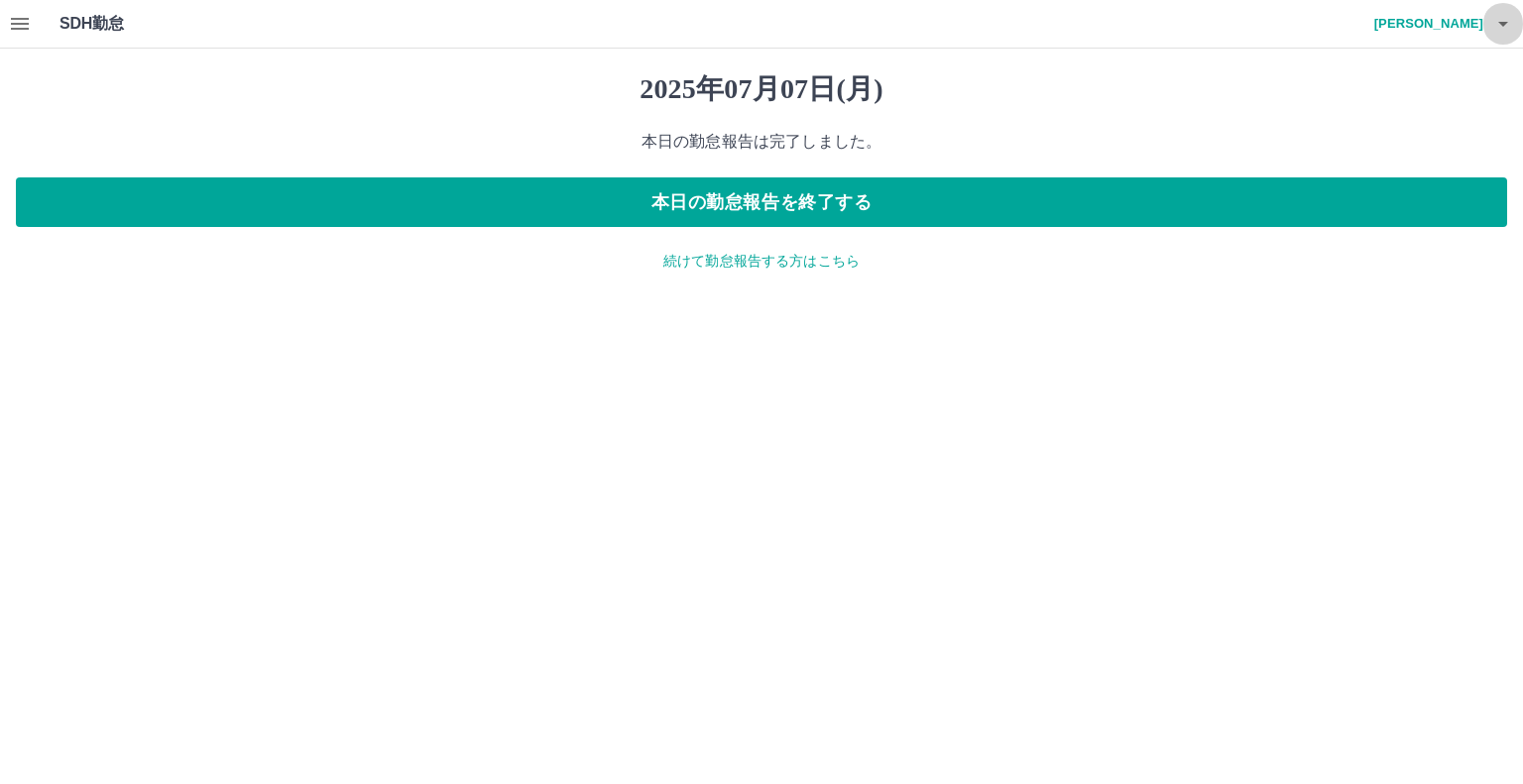 click at bounding box center [1503, 24] 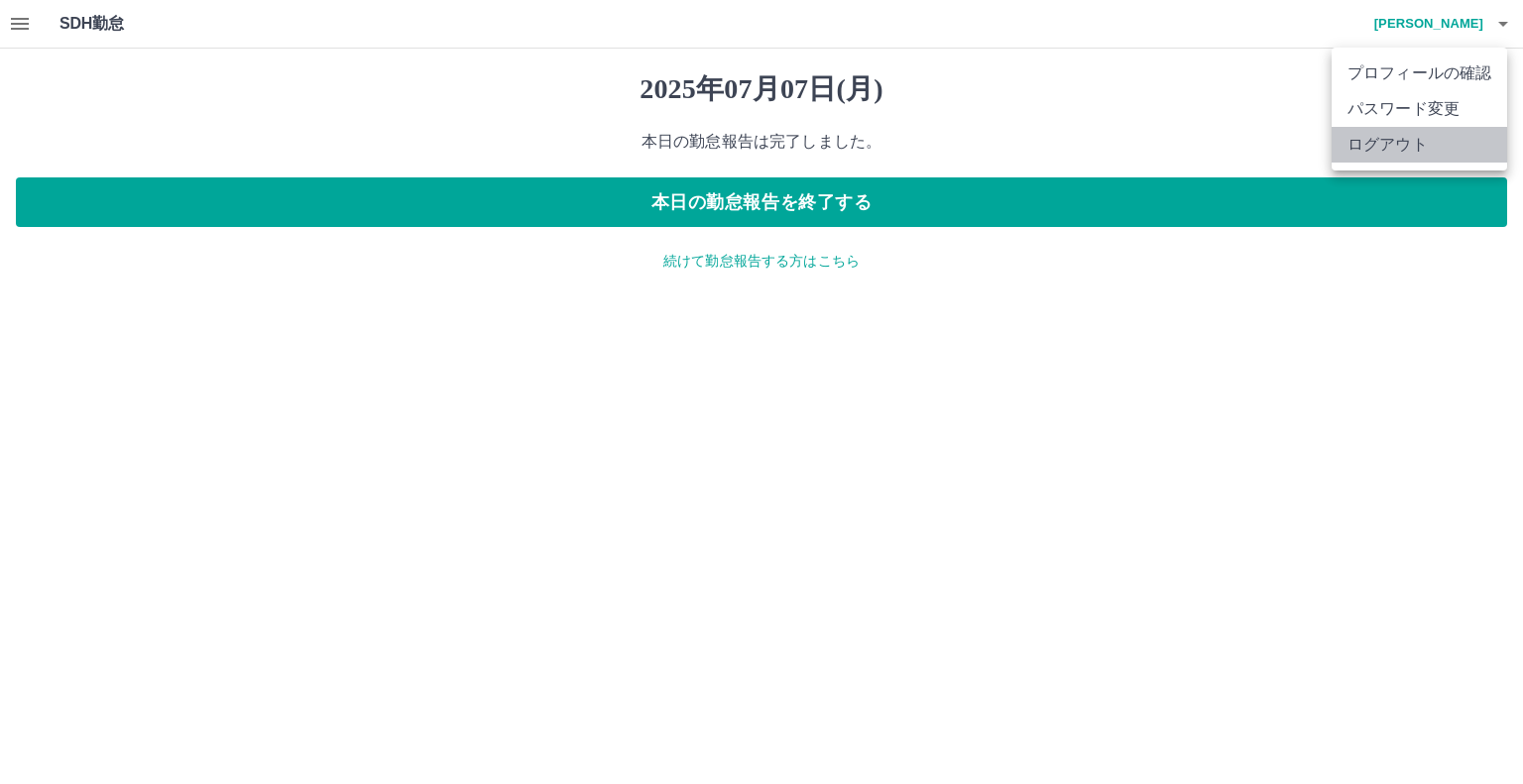 click on "ログアウト" at bounding box center (1419, 145) 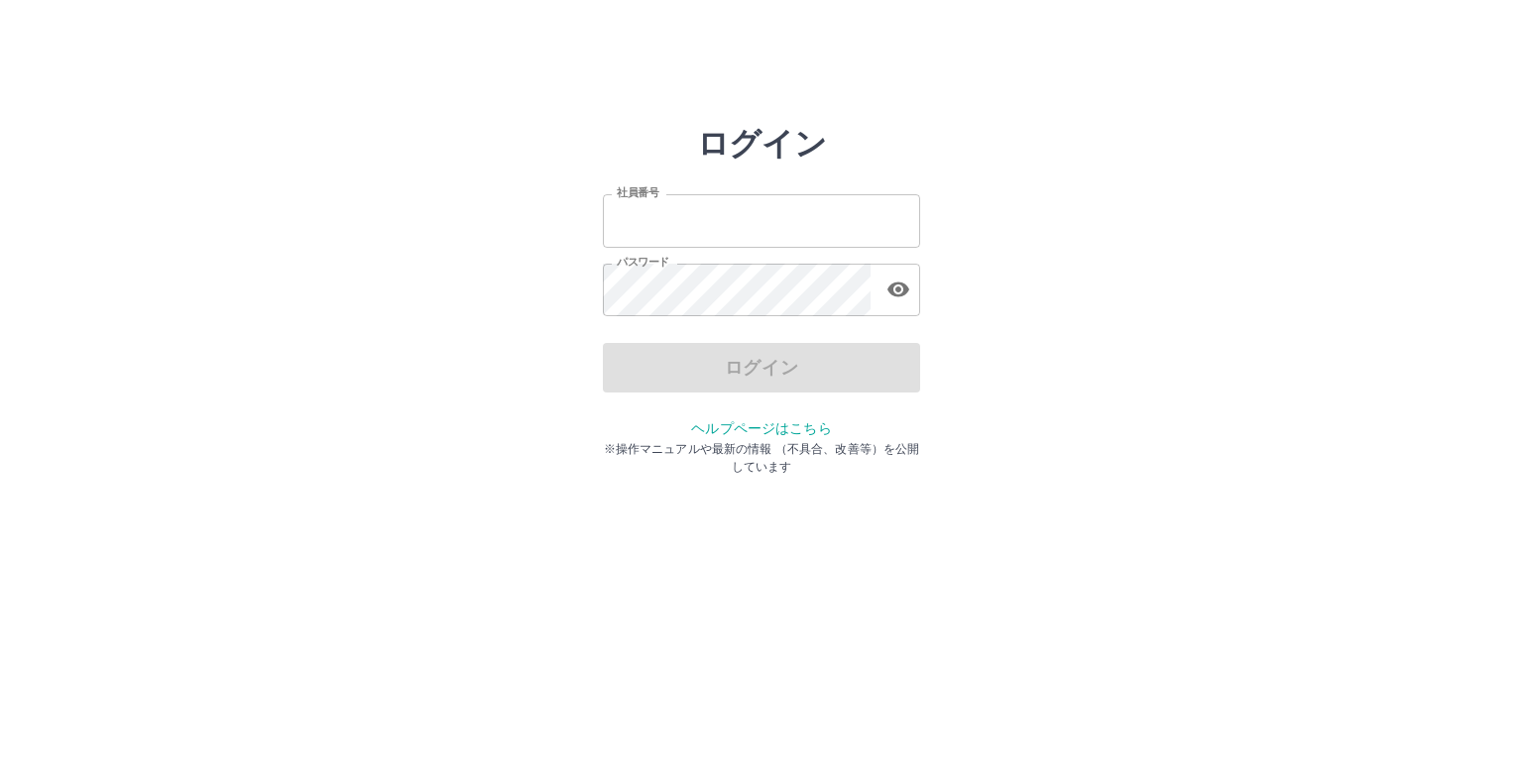 scroll, scrollTop: 0, scrollLeft: 0, axis: both 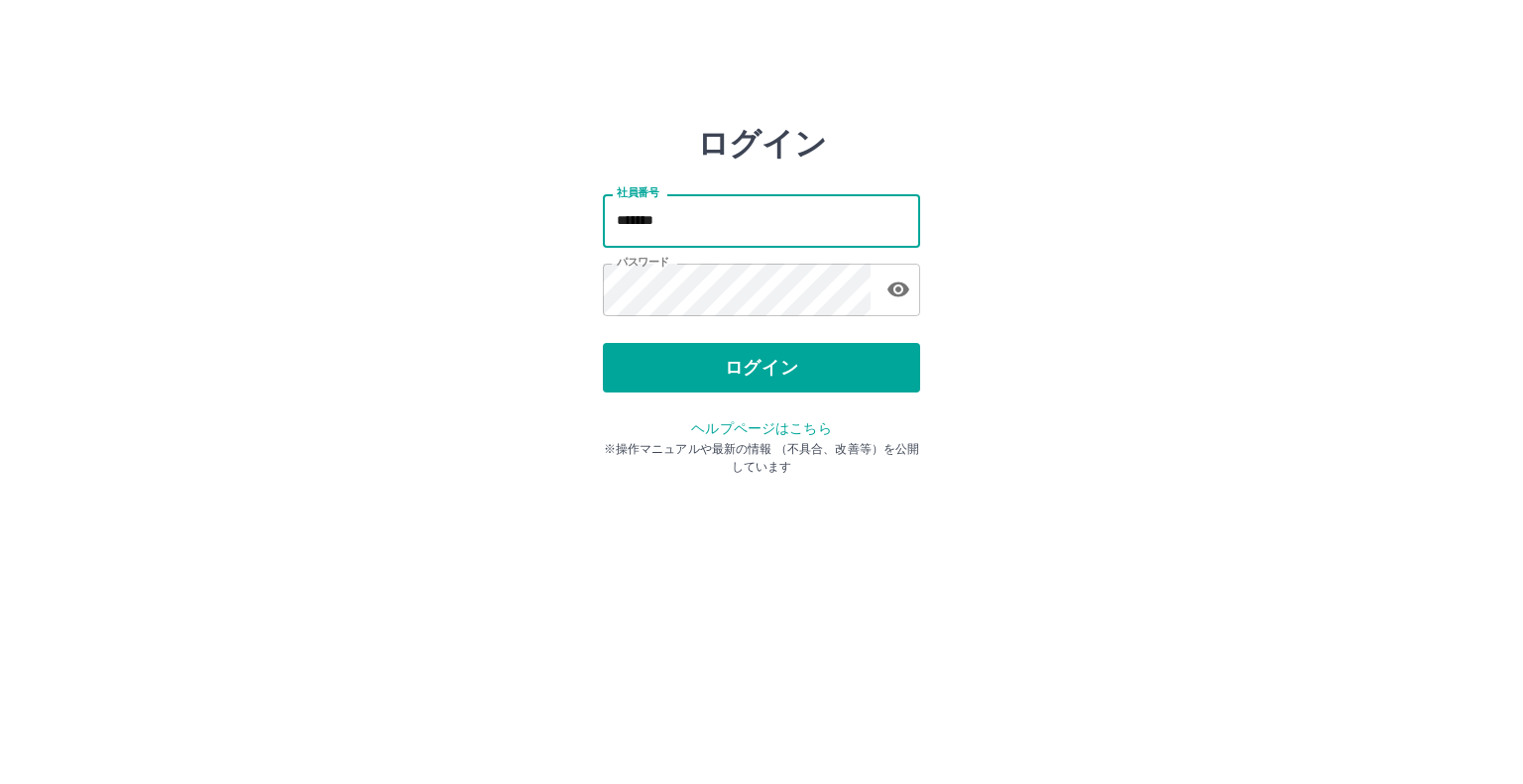 click on "*******" at bounding box center [762, 220] 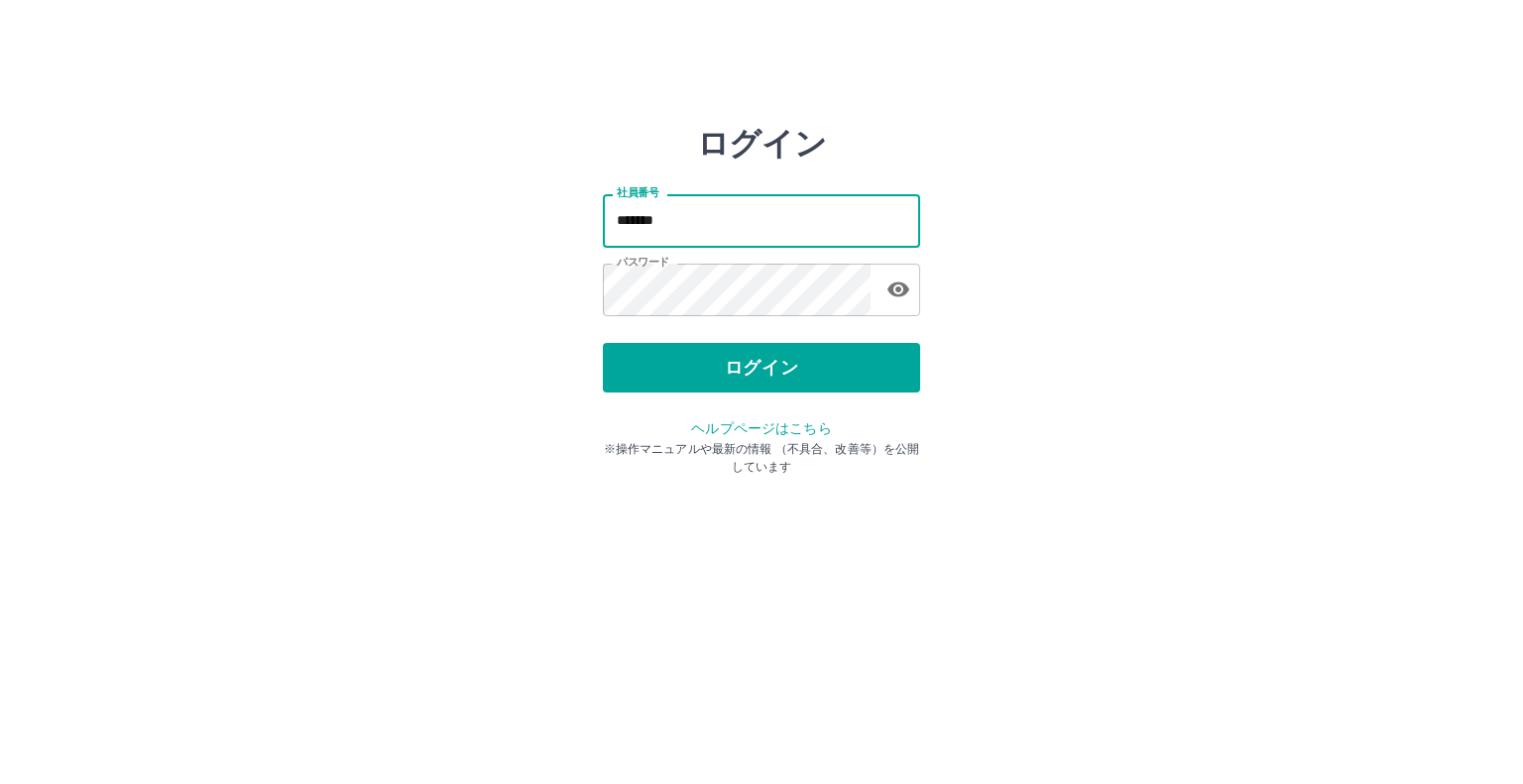 type on "*******" 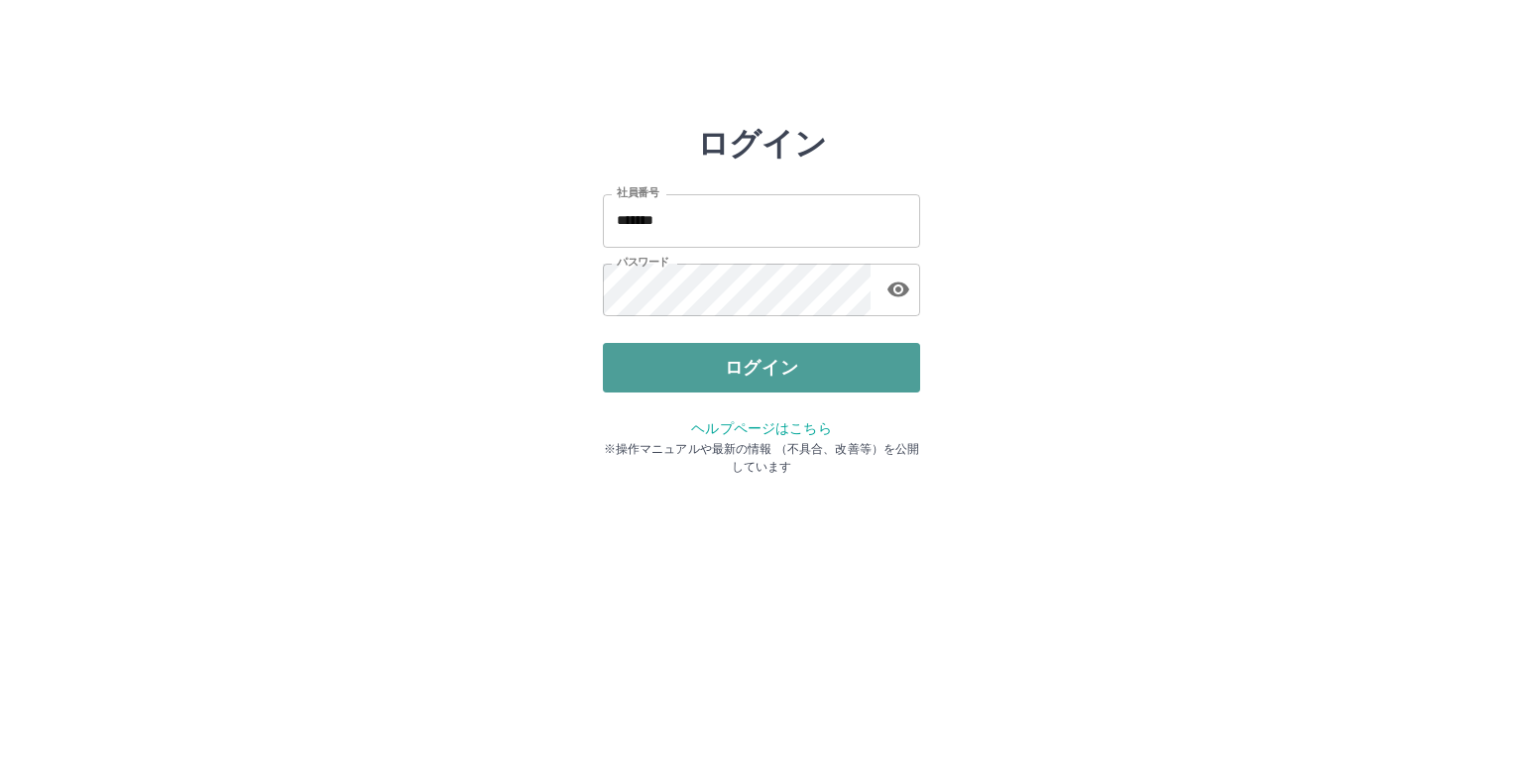 click on "ログイン" at bounding box center [762, 368] 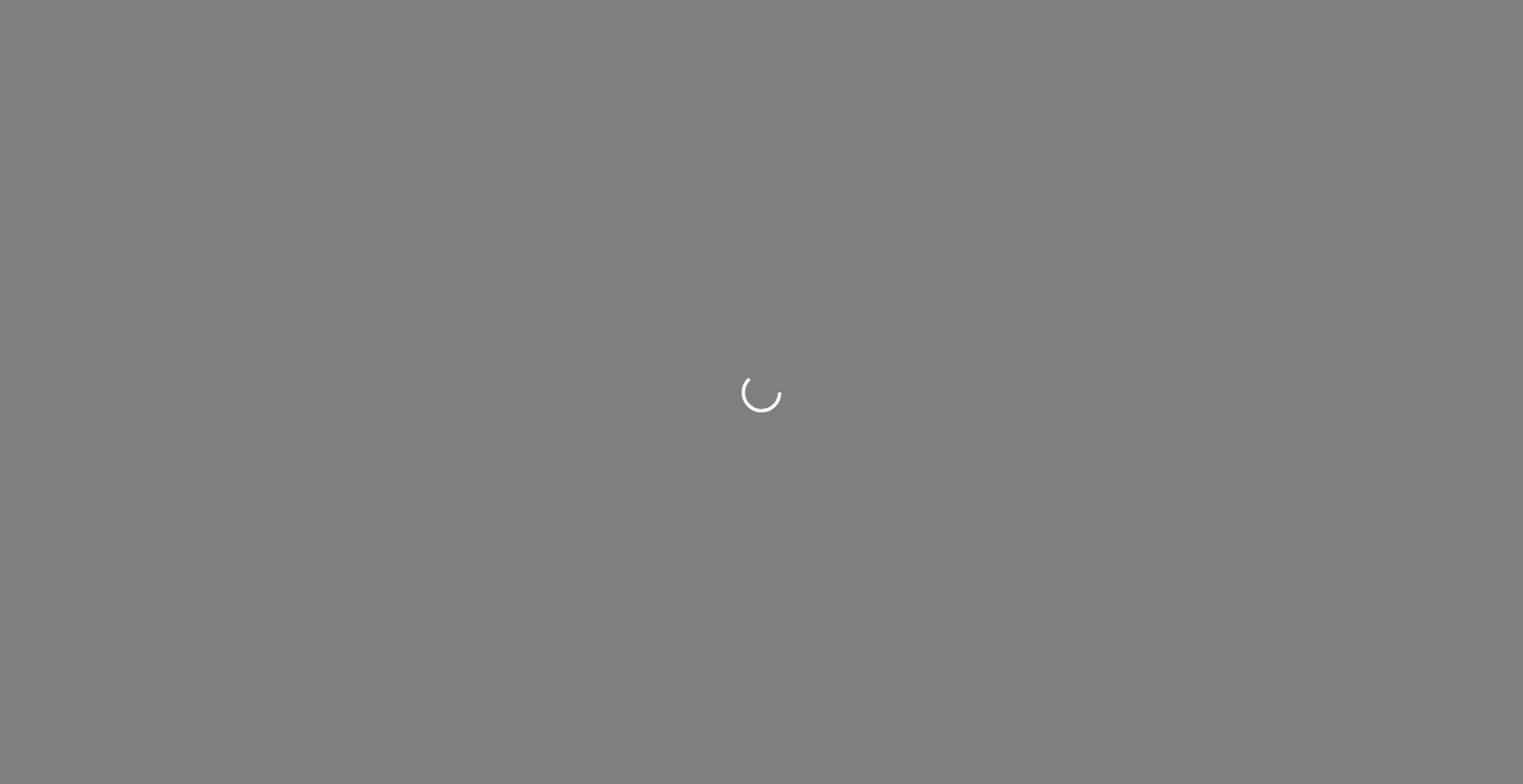scroll, scrollTop: 0, scrollLeft: 0, axis: both 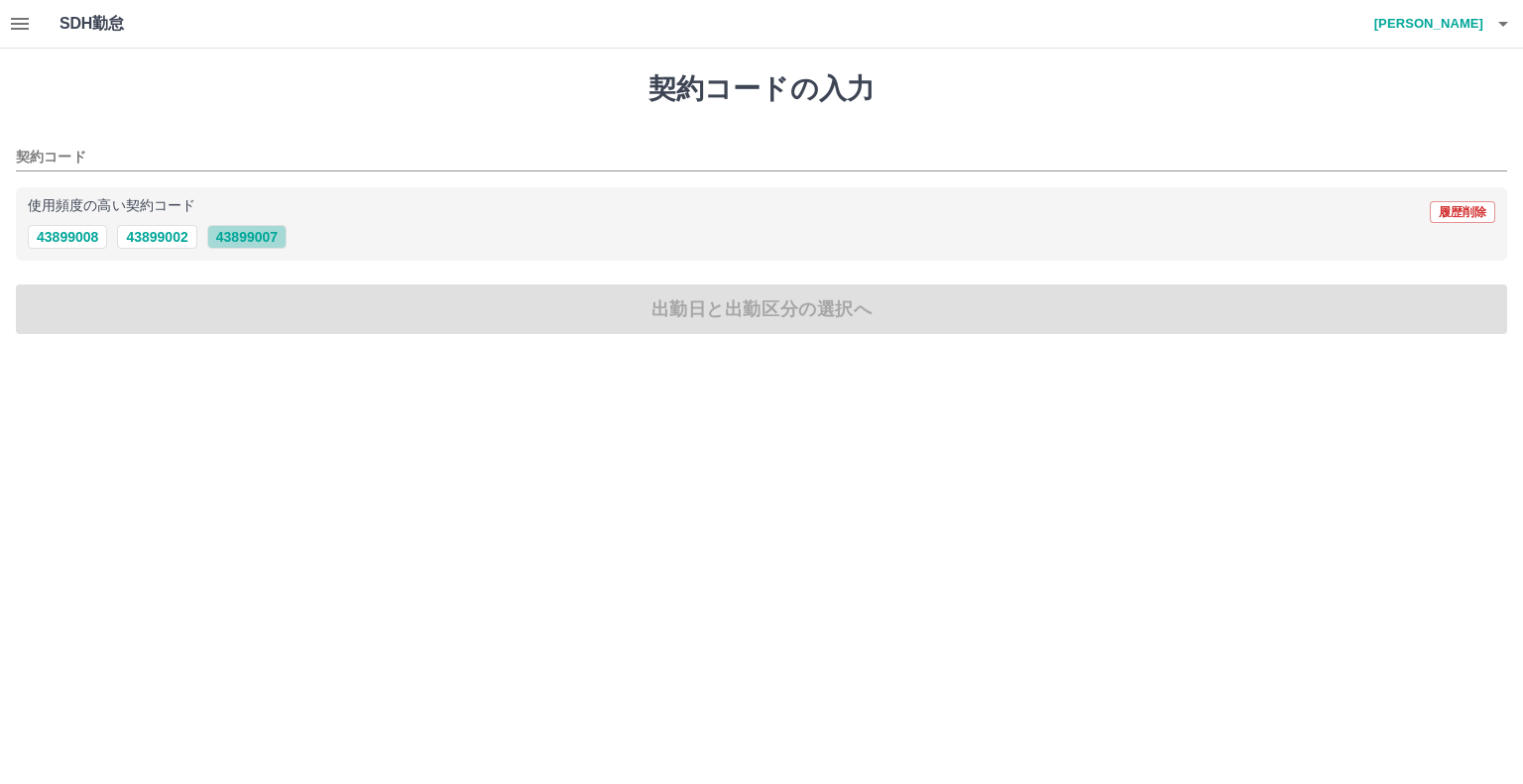 click on "43899007" at bounding box center [247, 237] 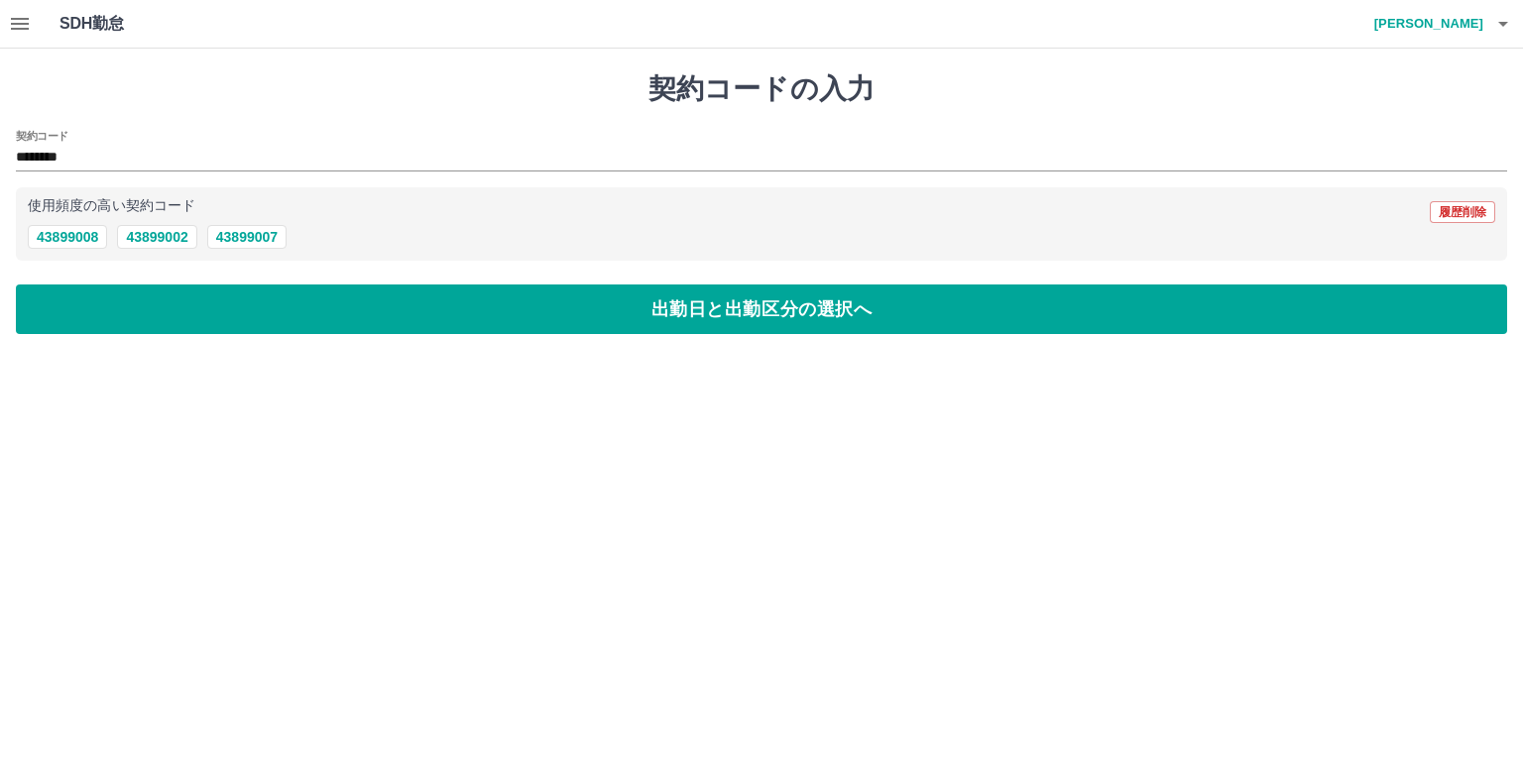 click on "契約コードの入力 契約コード ******** 使用頻度の高い契約コード 履歴削除 43899008 43899002 43899007 出勤日と出勤区分の選択へ" at bounding box center (762, 203) 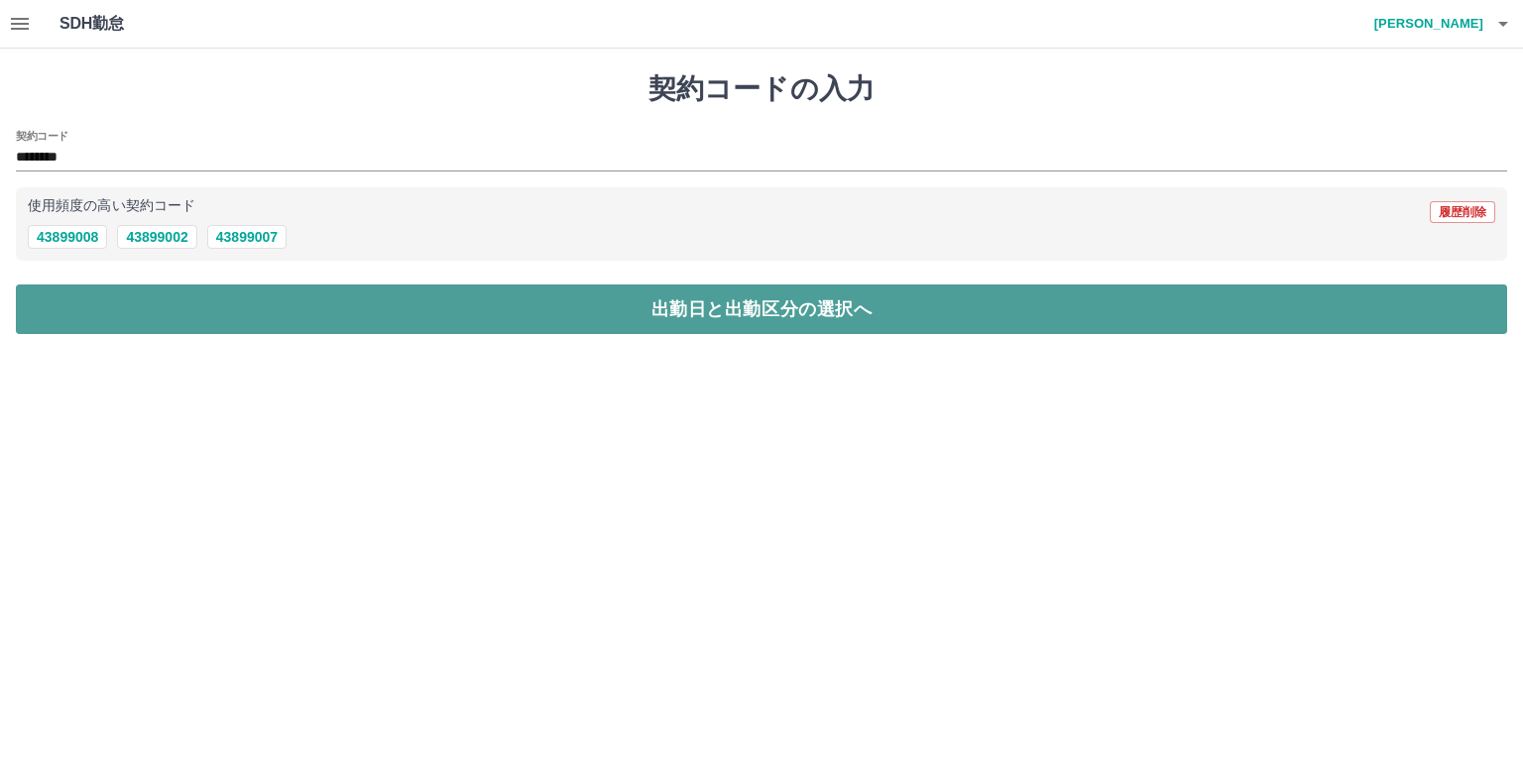 click on "出勤日と出勤区分の選択へ" at bounding box center (762, 309) 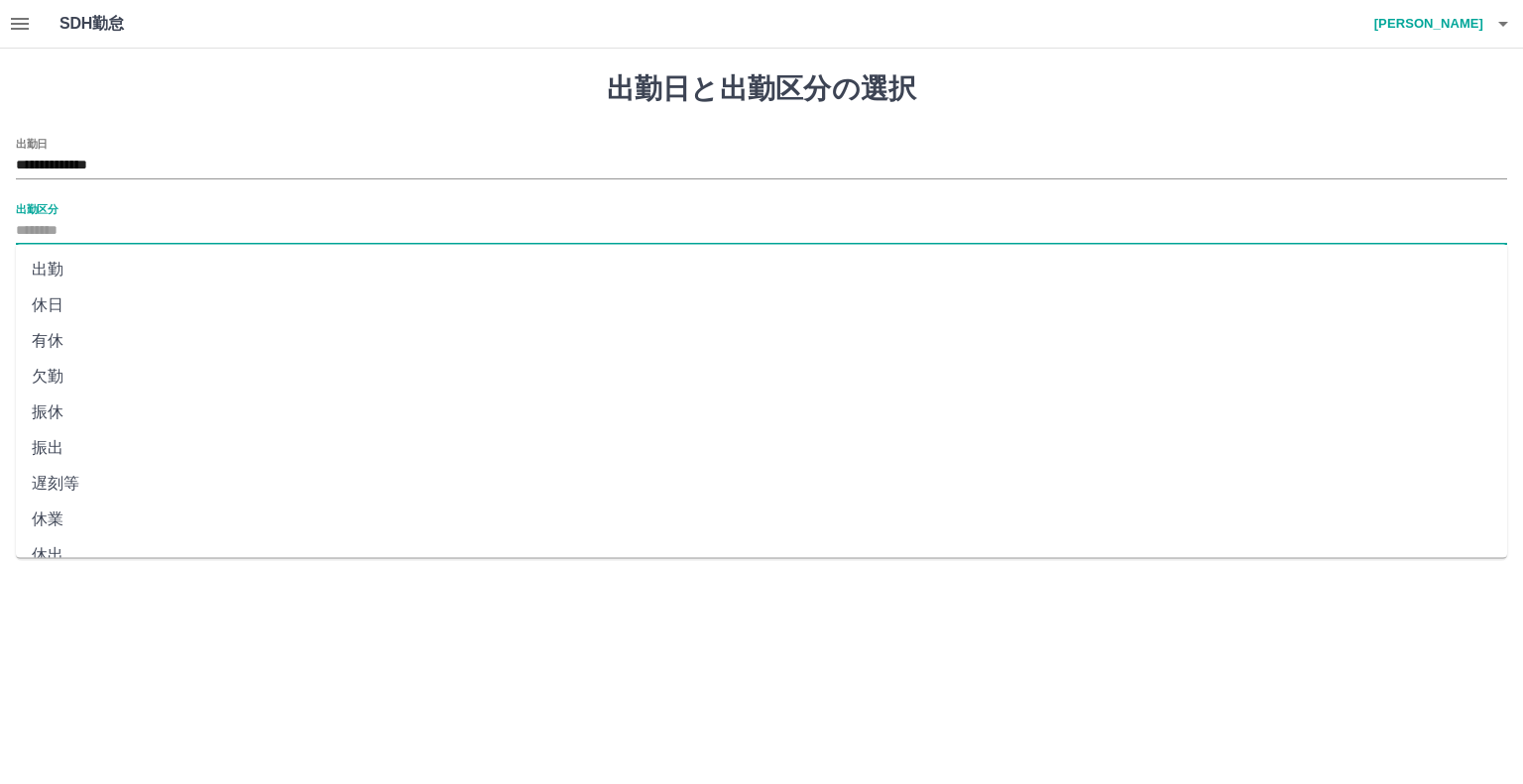 click on "出勤区分" at bounding box center (762, 231) 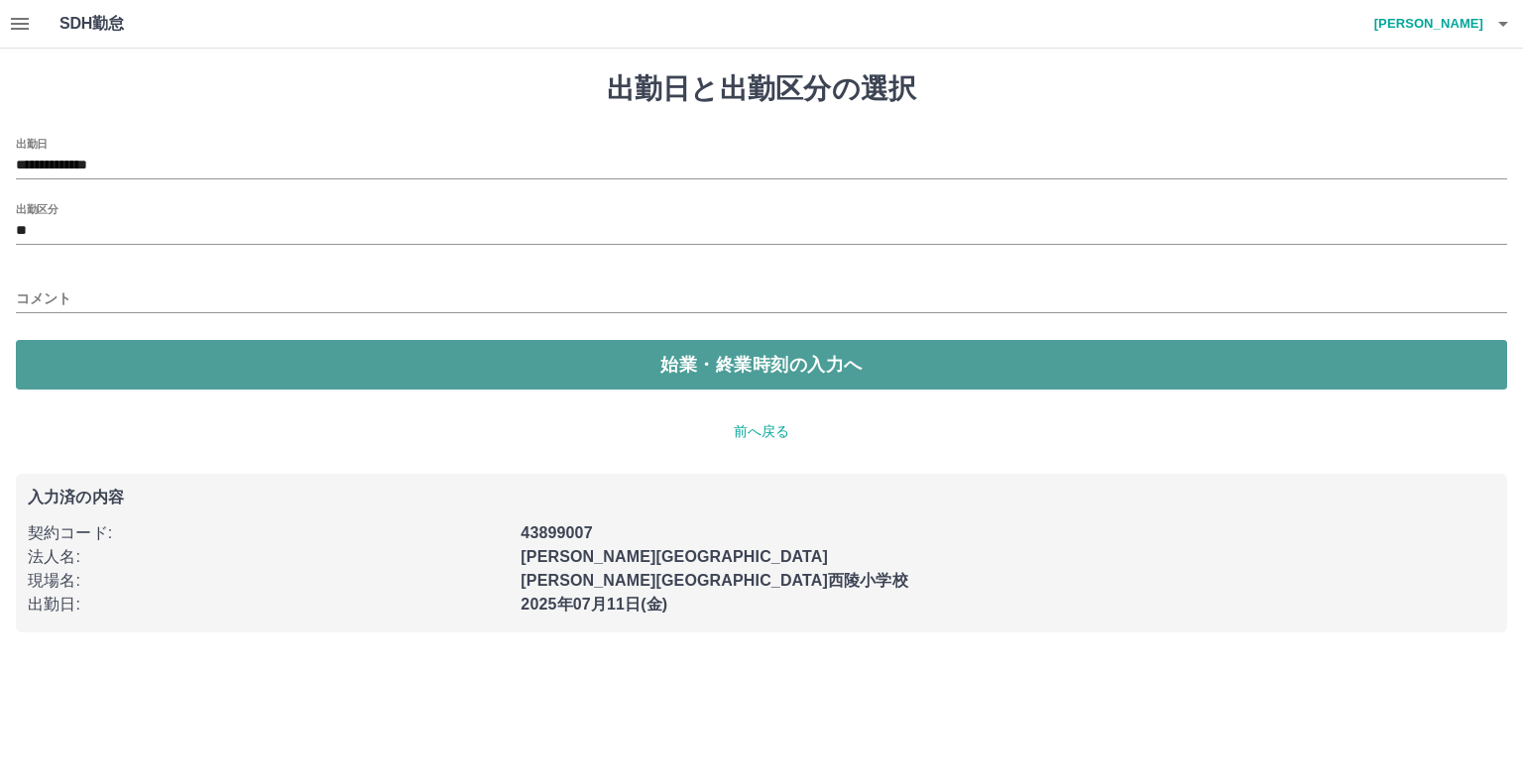 click on "始業・終業時刻の入力へ" at bounding box center [762, 365] 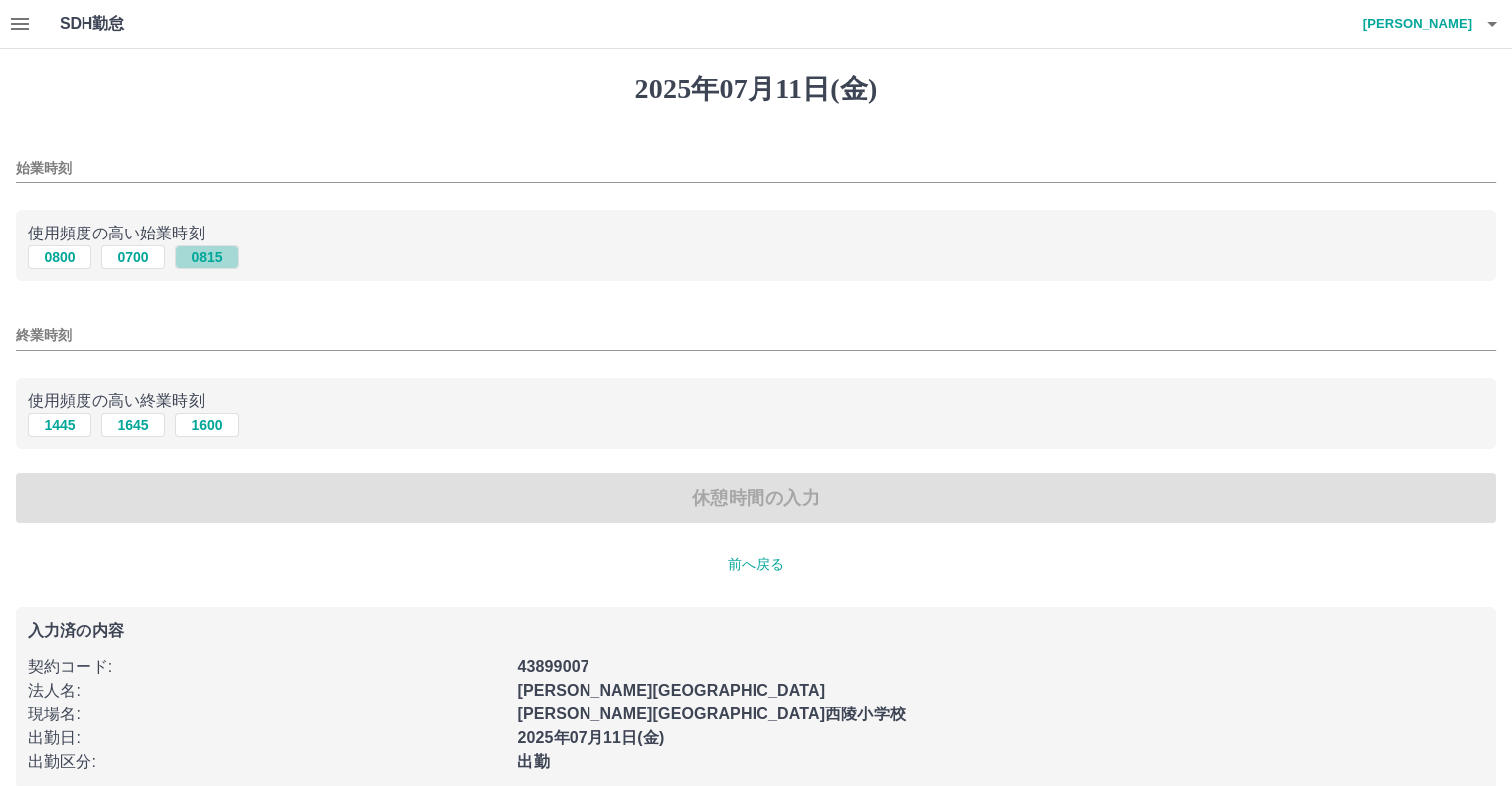 click on "0815" at bounding box center (207, 257) 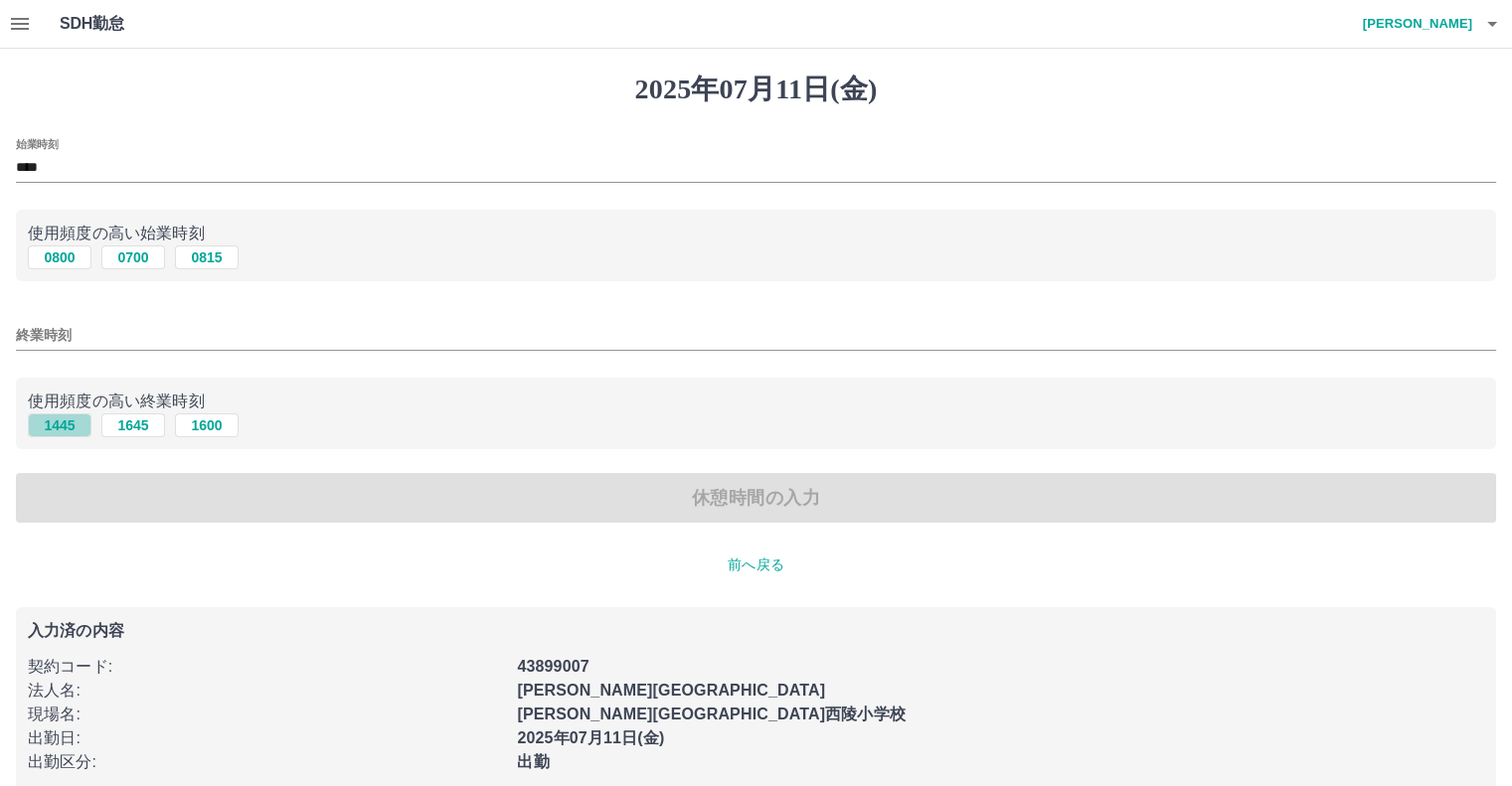 click on "1445" at bounding box center (60, 425) 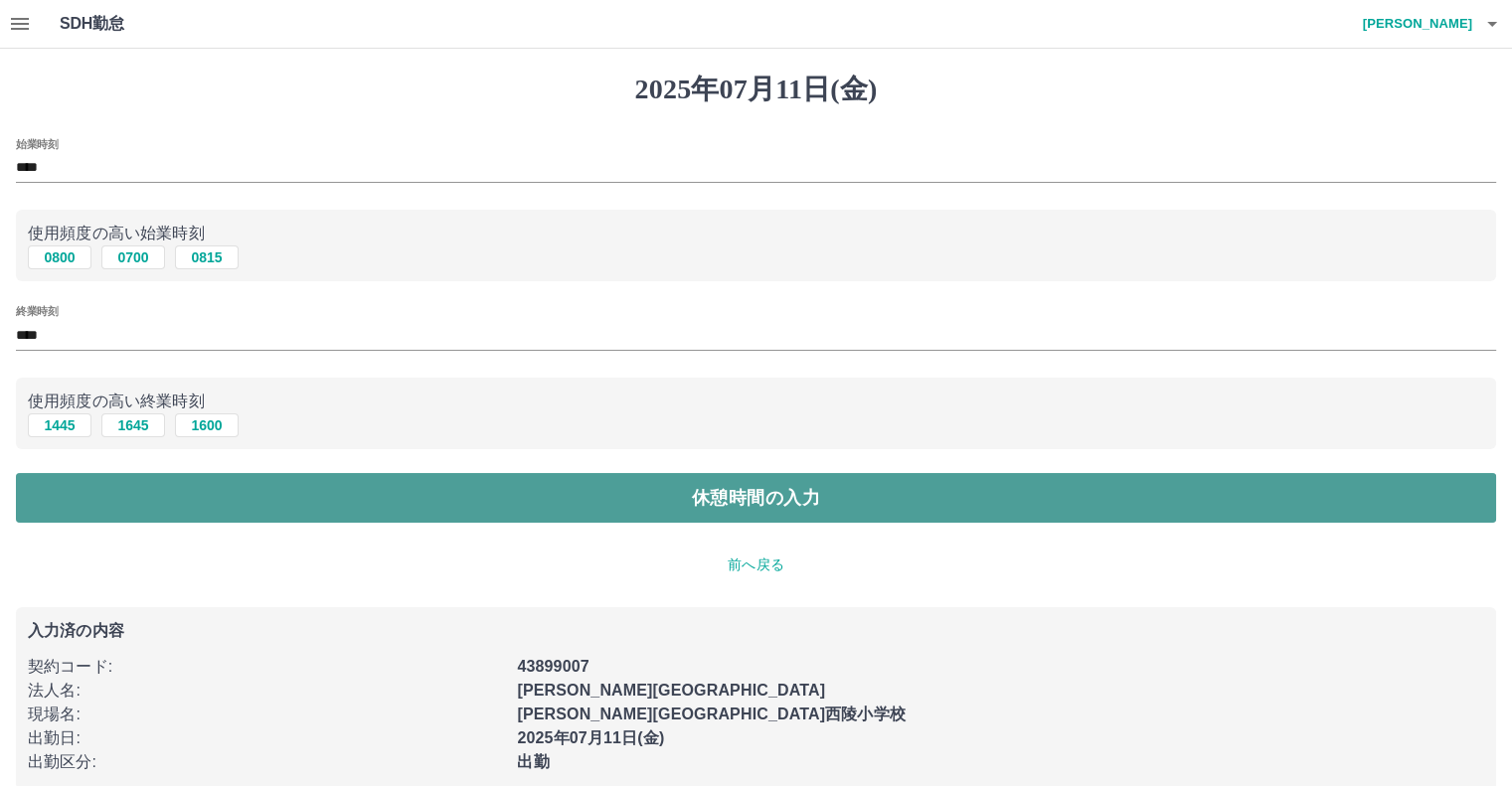click on "休憩時間の入力" at bounding box center [756, 498] 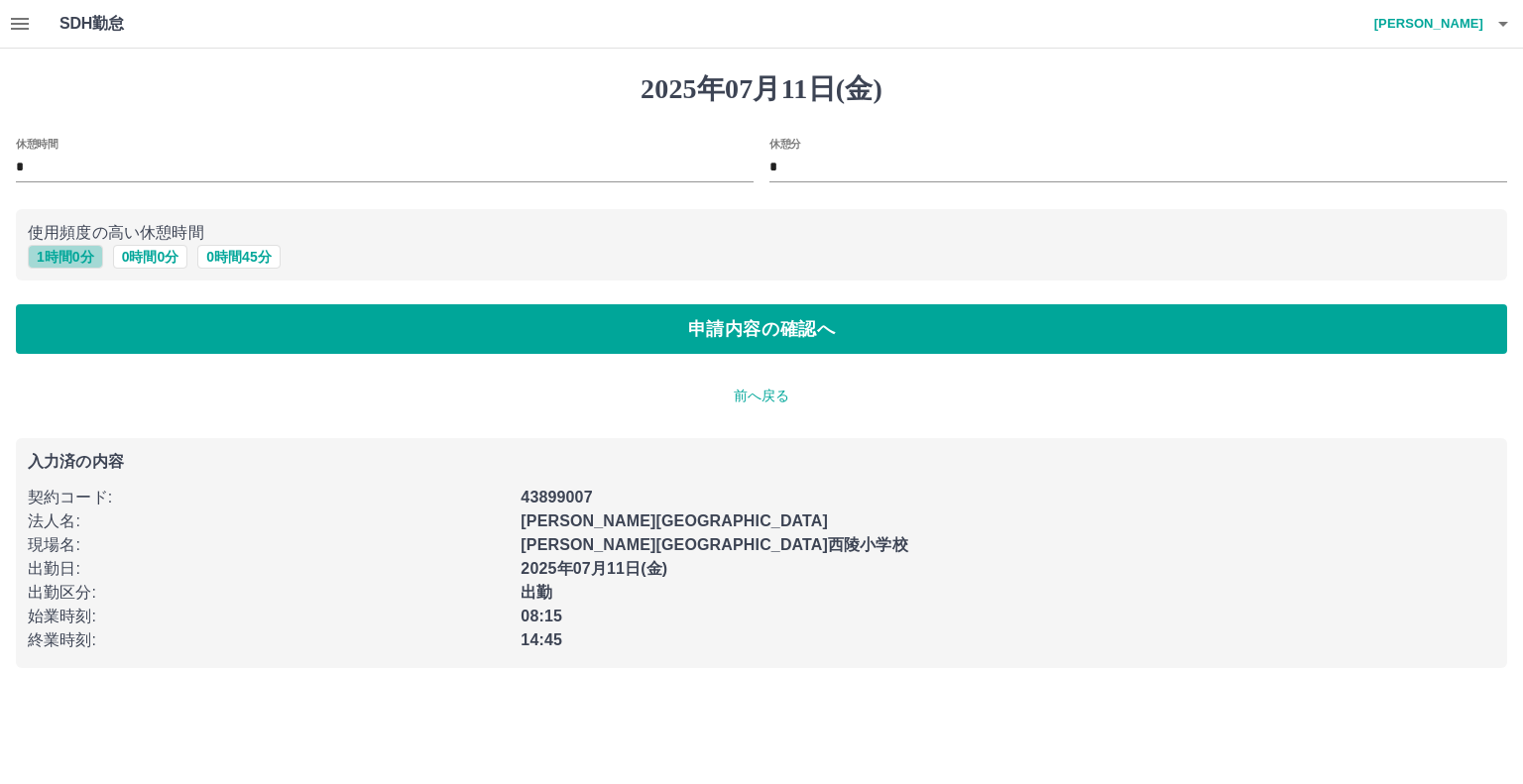 click on "1 時間 0 分" at bounding box center [65, 257] 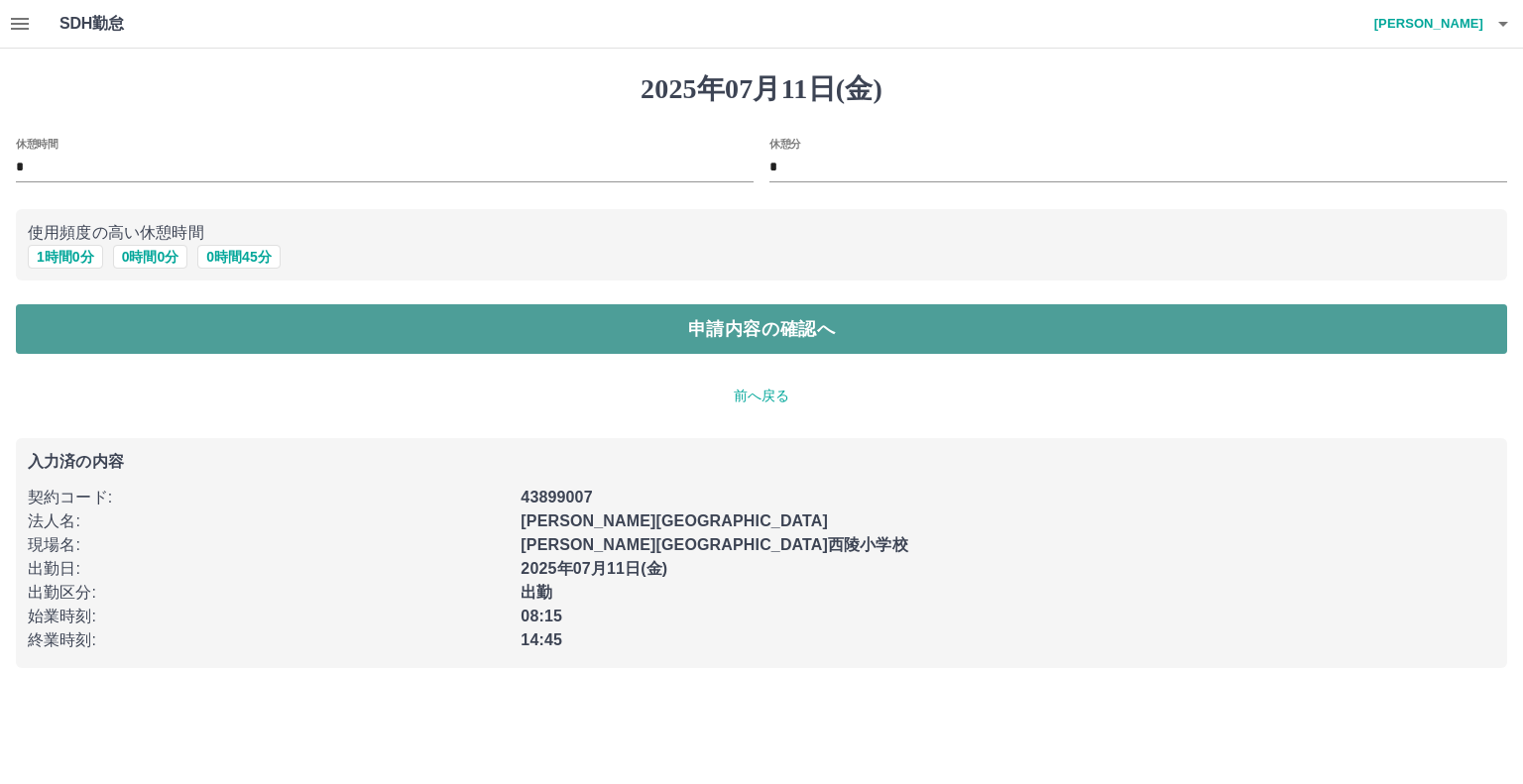 click on "申請内容の確認へ" at bounding box center (762, 329) 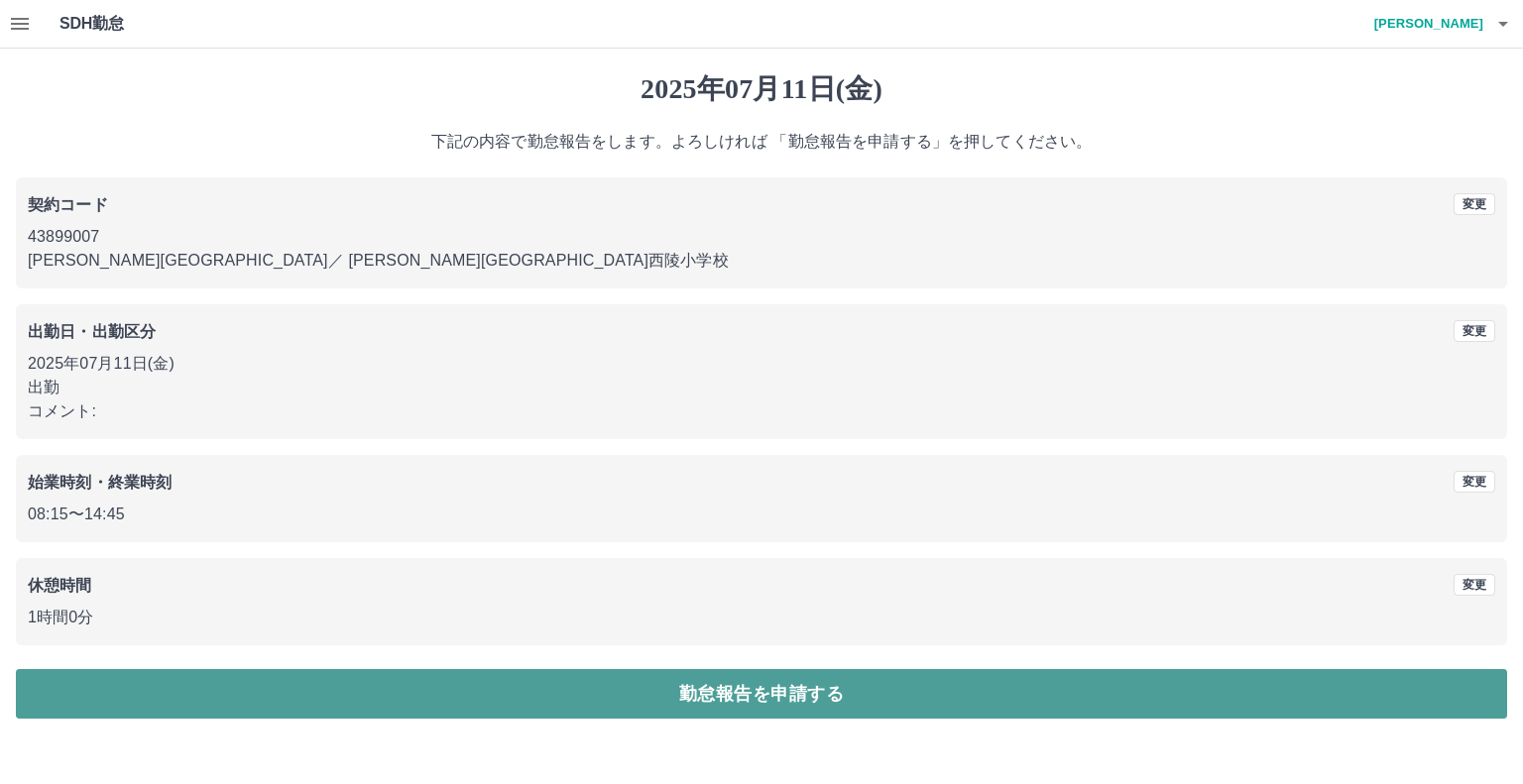 click on "勤怠報告を申請する" at bounding box center (762, 694) 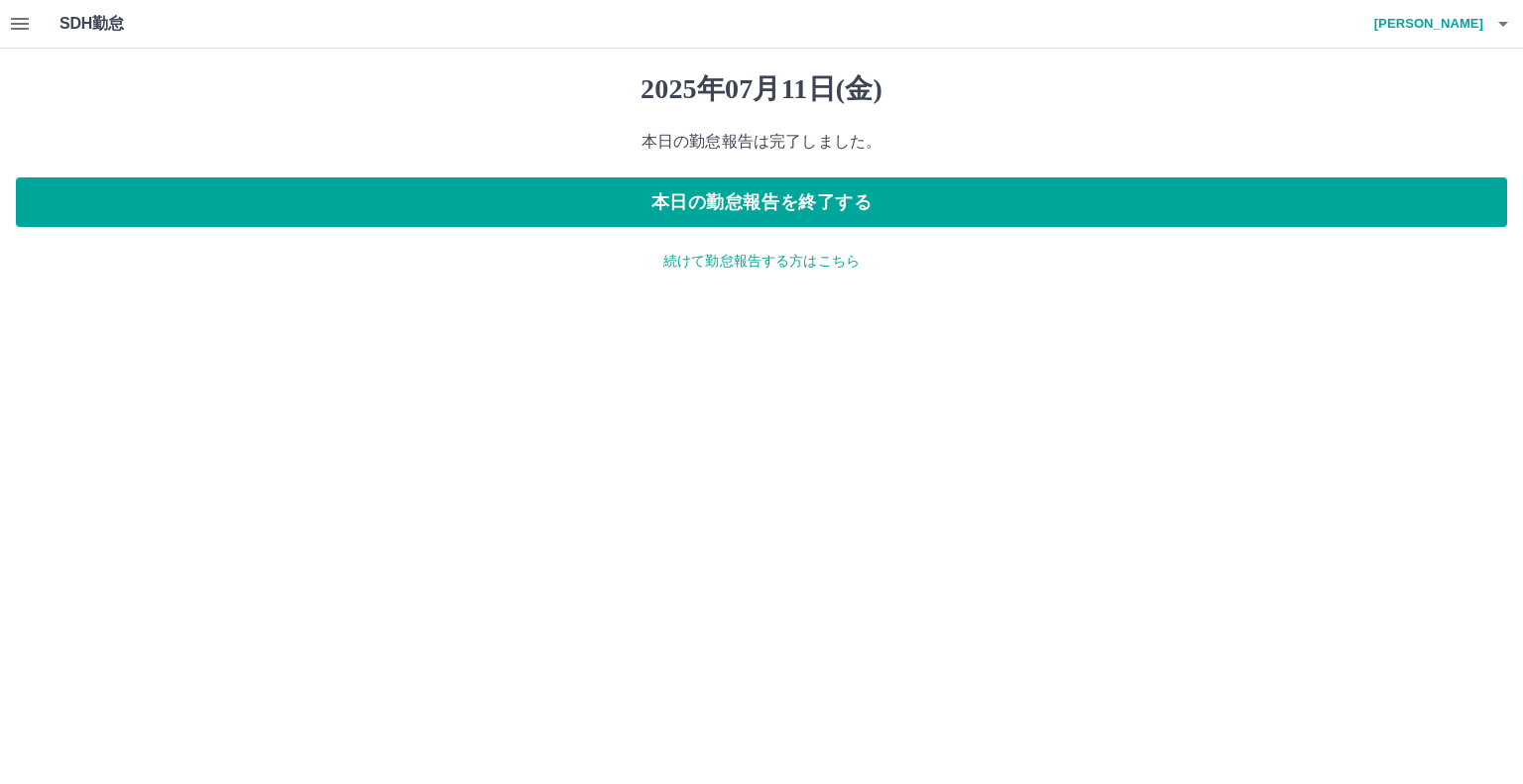 click on "2025年07月11日(金) 本日の勤怠報告は完了しました。 本日の勤怠報告を終了する 続けて勤怠報告する方はこちら" at bounding box center [762, 171] 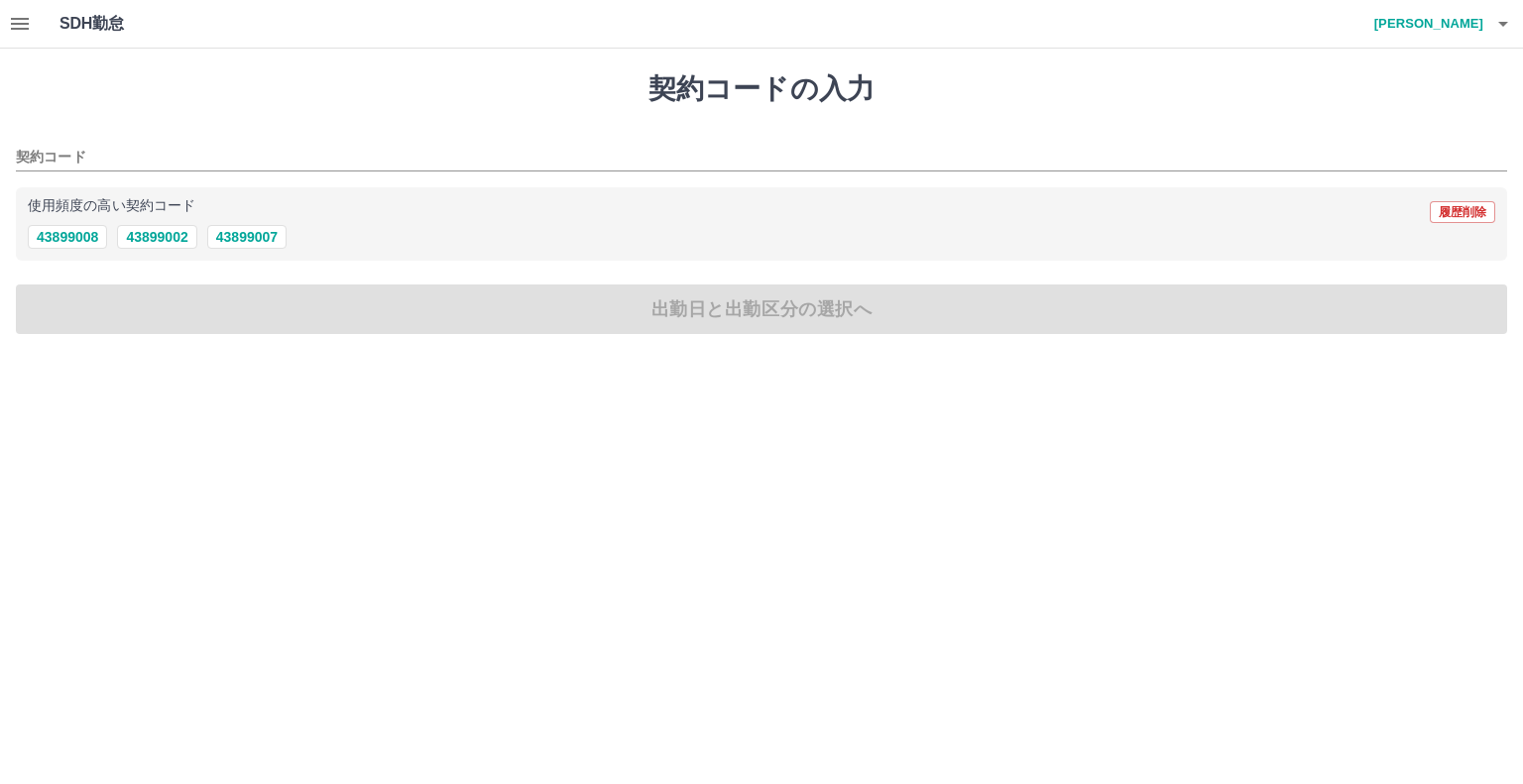 click on "使用頻度の高い契約コード 履歴削除 43899008 43899002 43899007" at bounding box center (762, 224) 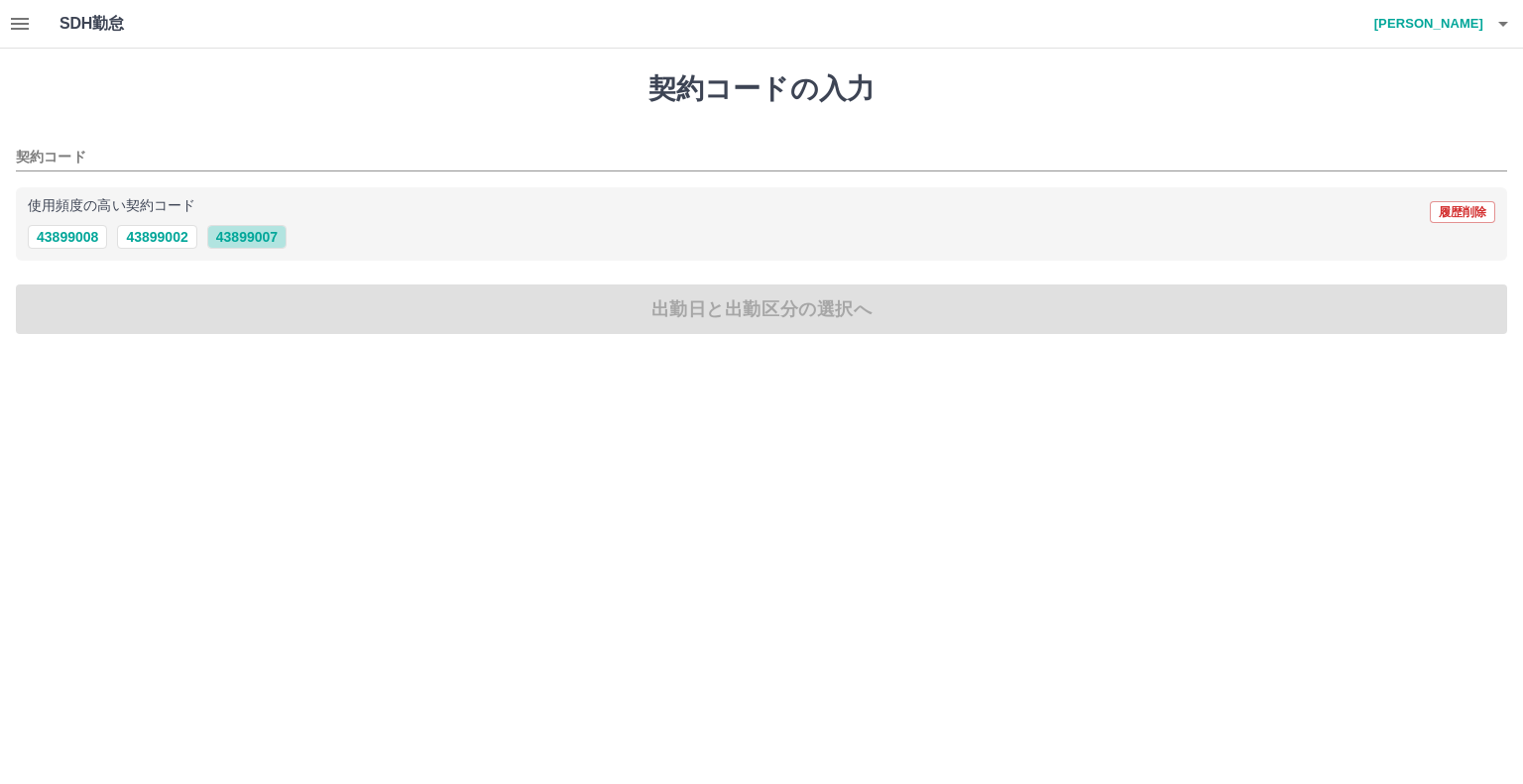 click on "43899007" at bounding box center (247, 237) 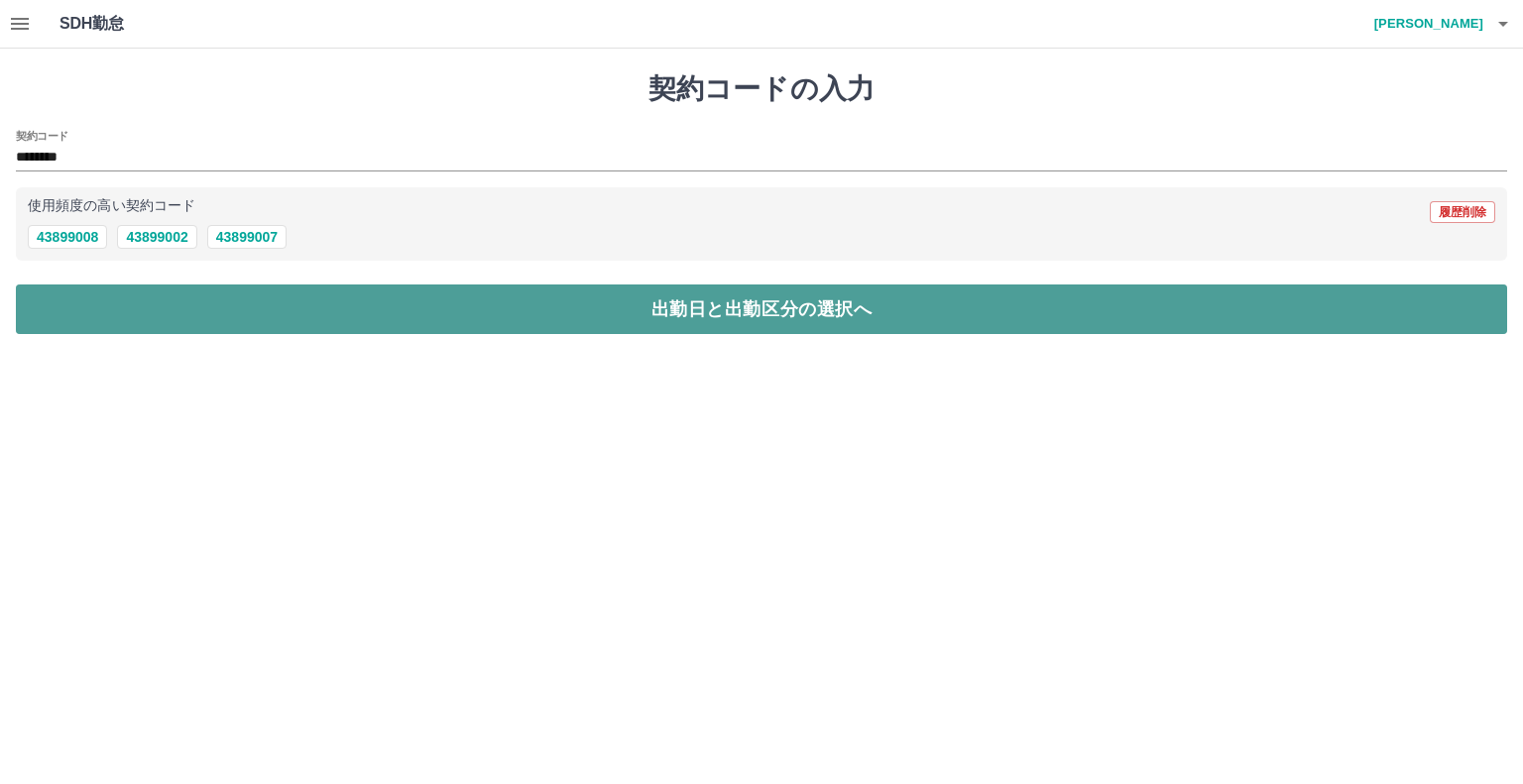 click on "出勤日と出勤区分の選択へ" at bounding box center [762, 309] 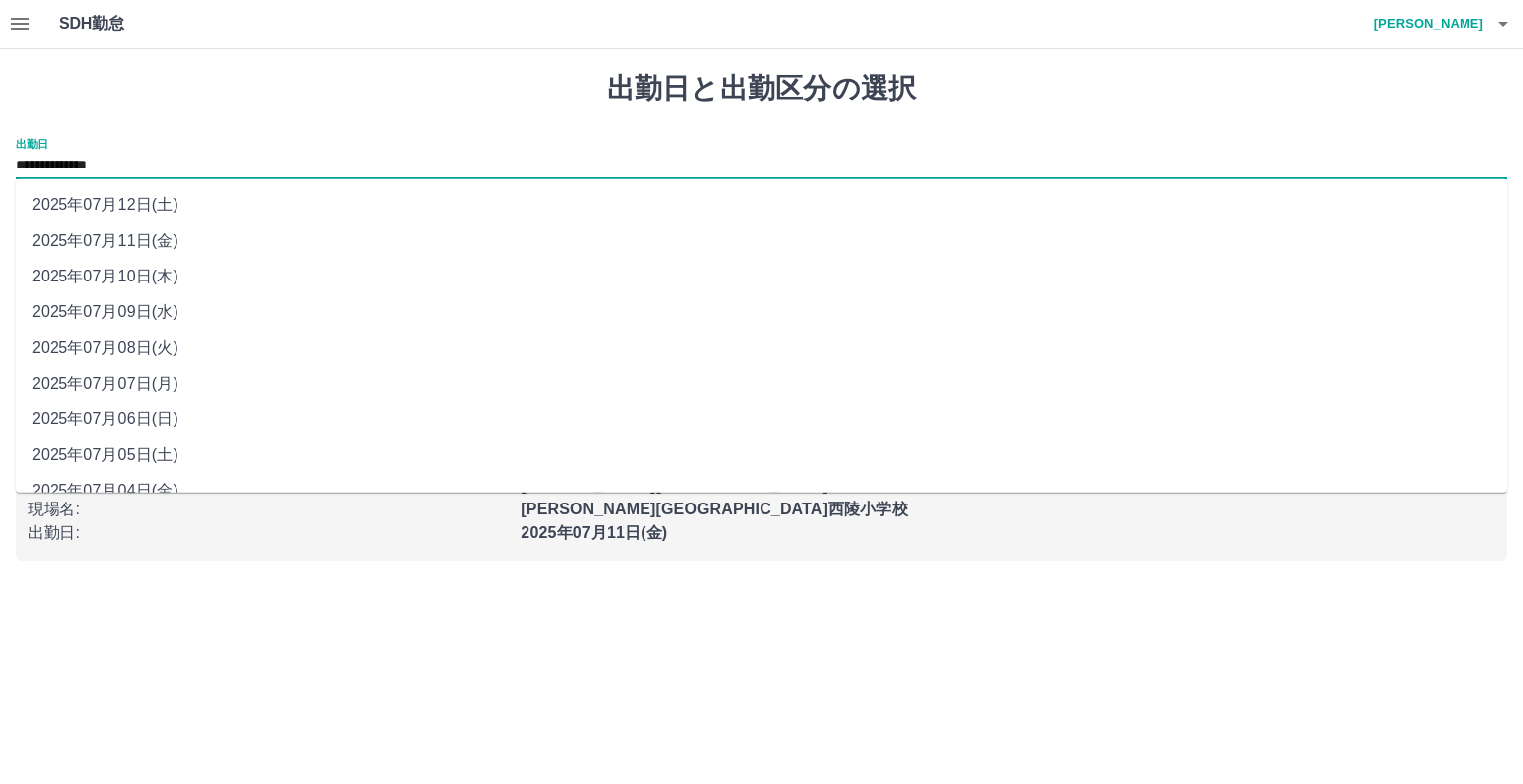 click on "**********" at bounding box center (762, 166) 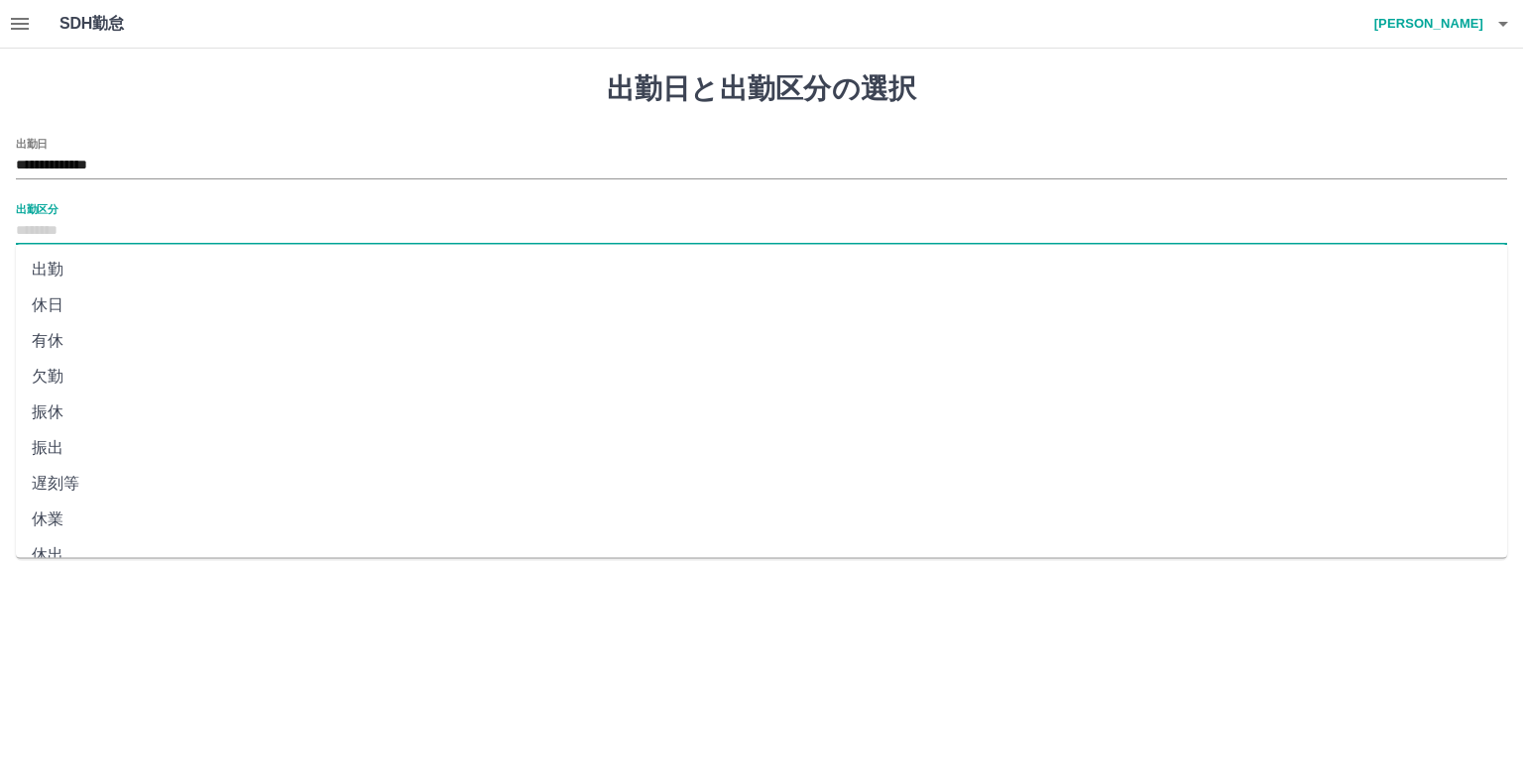drag, startPoint x: 128, startPoint y: 241, endPoint x: 148, endPoint y: 280, distance: 43.82921 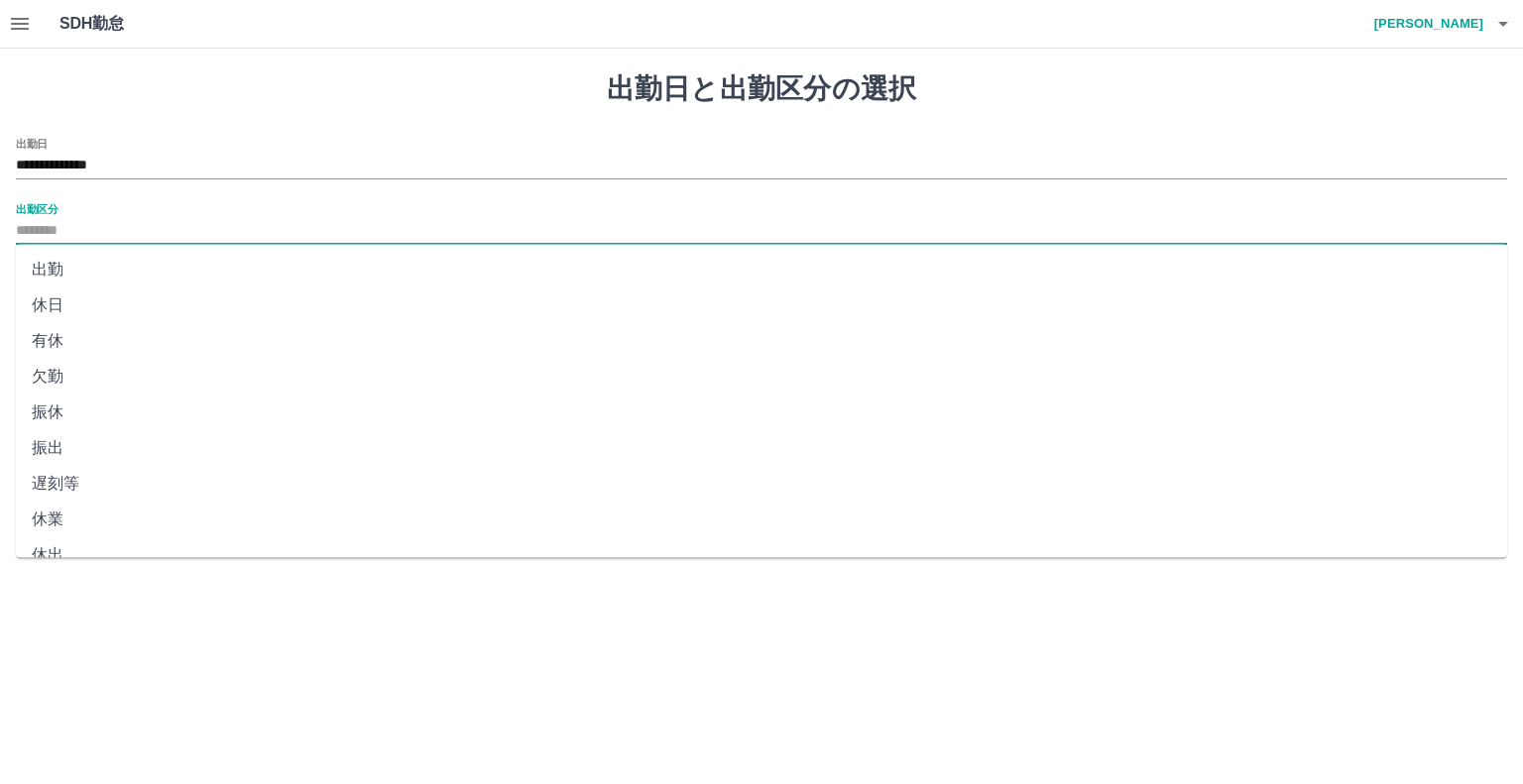 click on "**********" at bounding box center [762, 292] 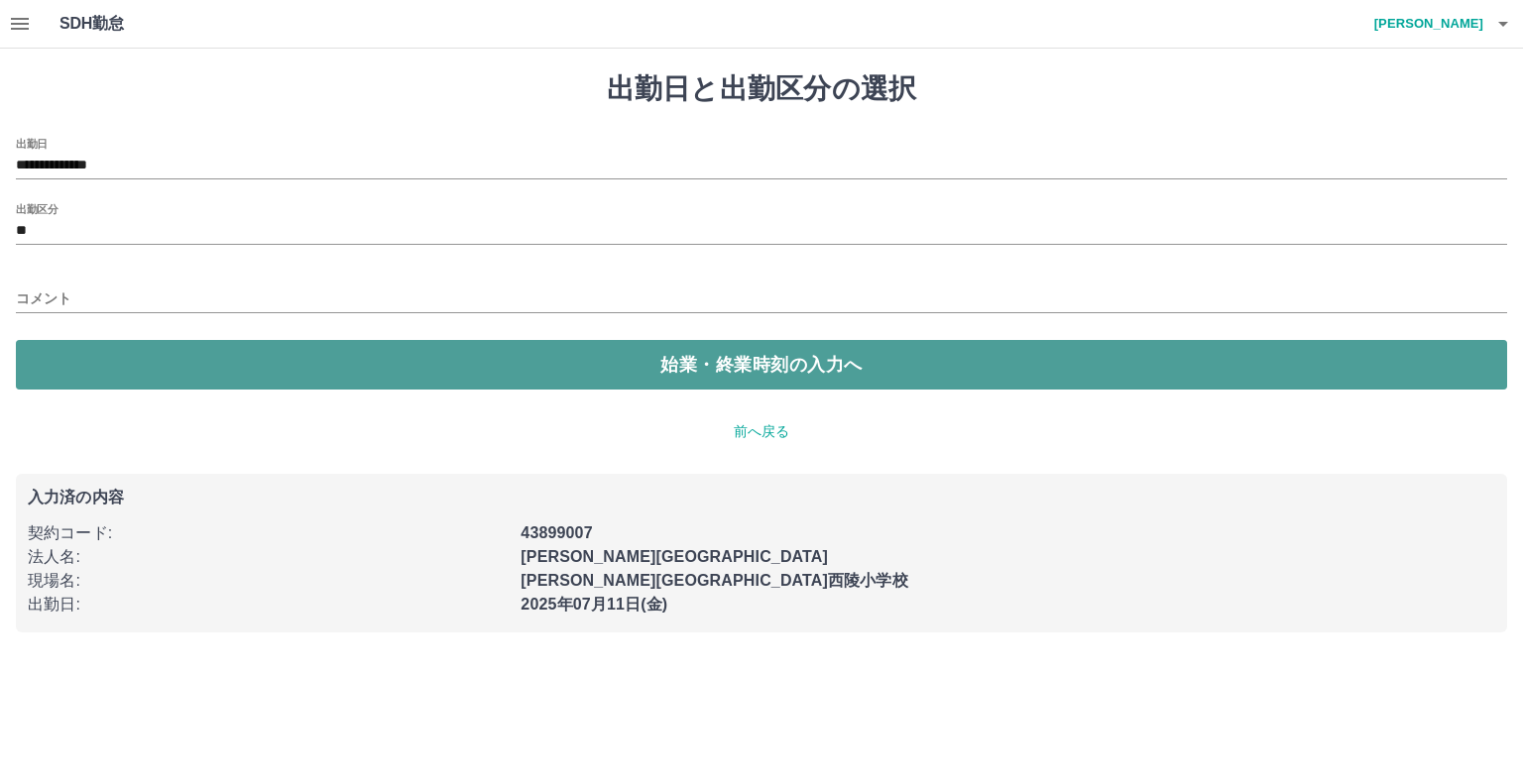 click on "始業・終業時刻の入力へ" at bounding box center [762, 365] 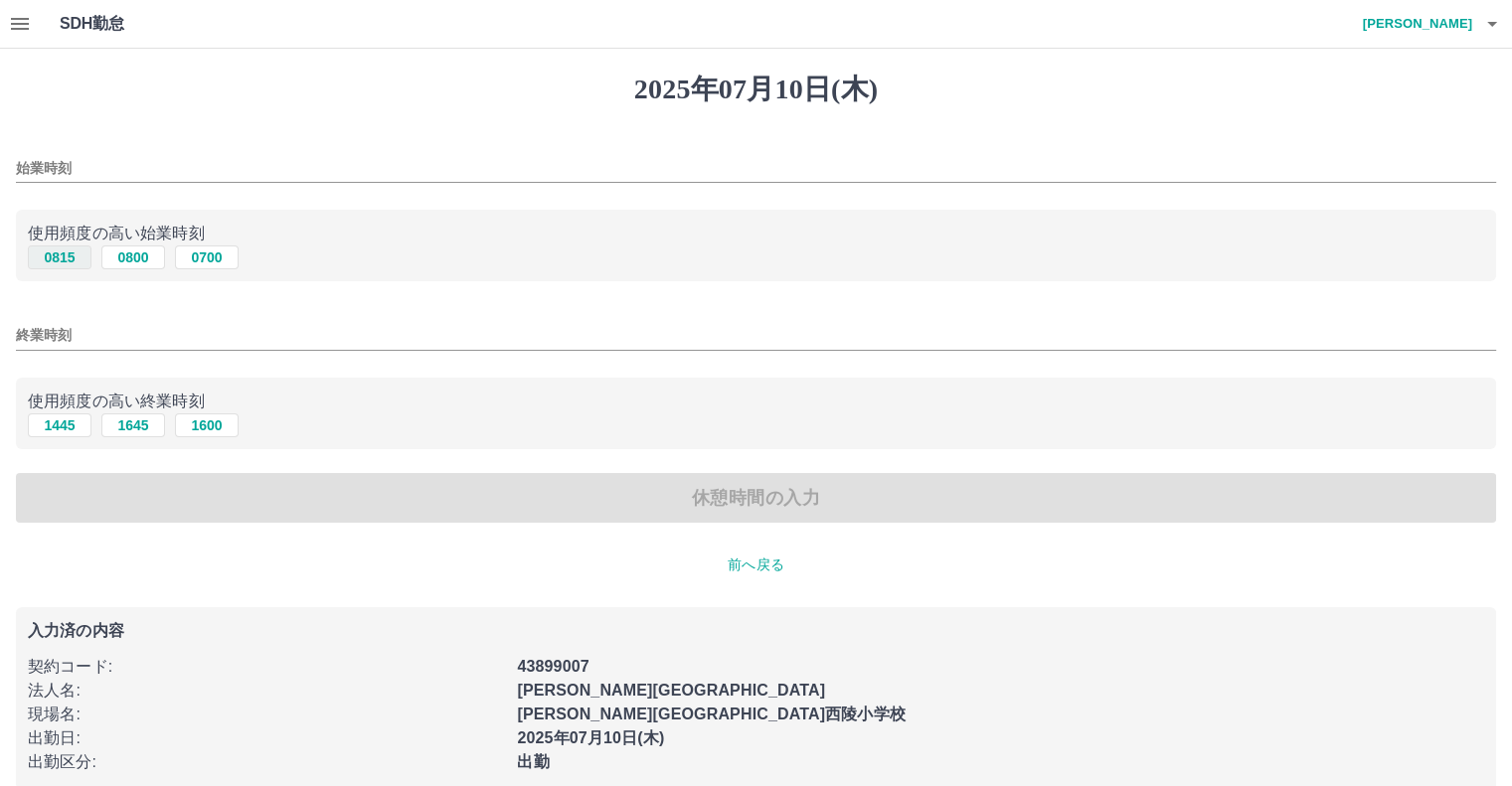 click on "0815" at bounding box center [60, 257] 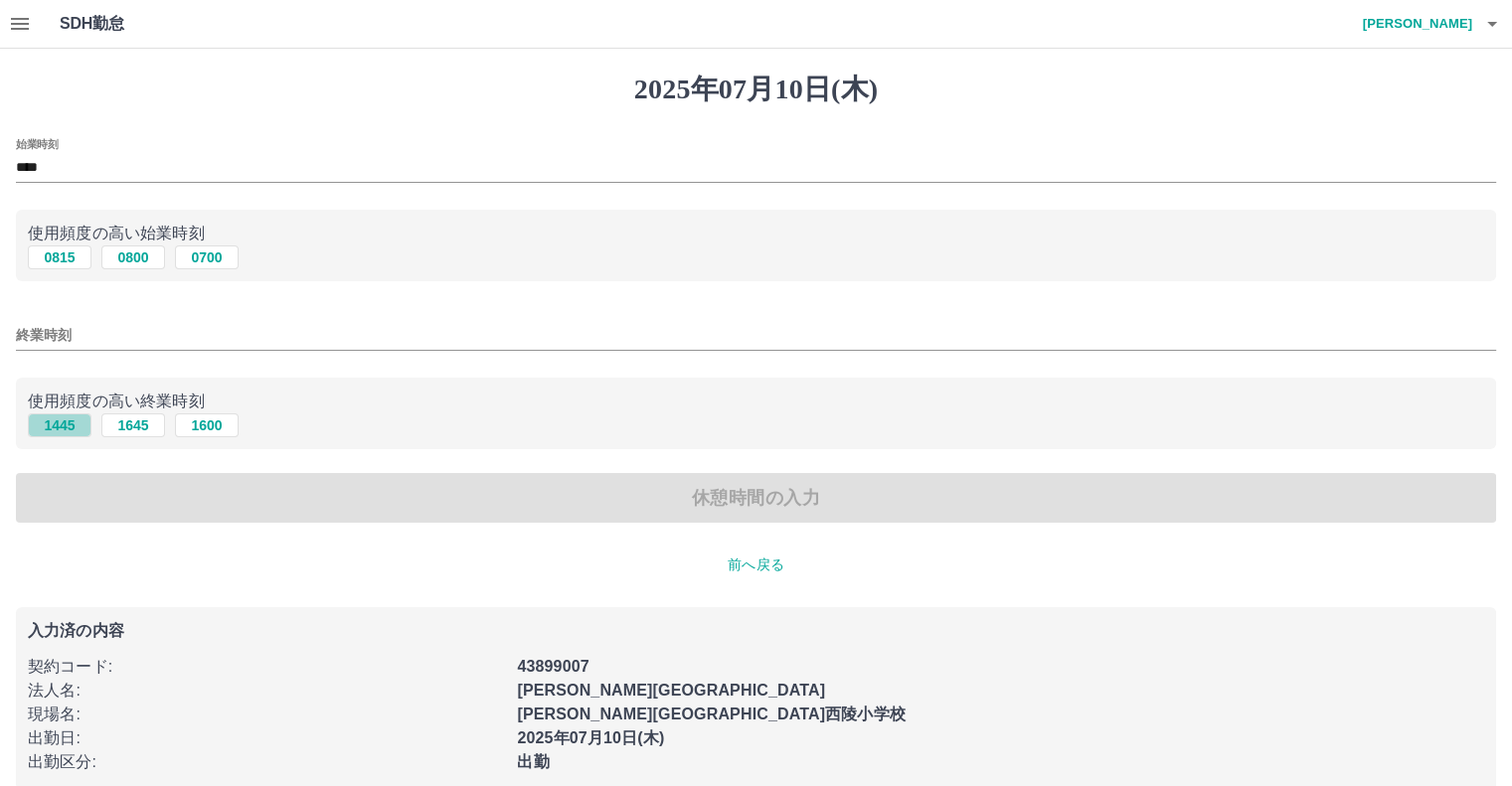 click on "1445" at bounding box center [60, 425] 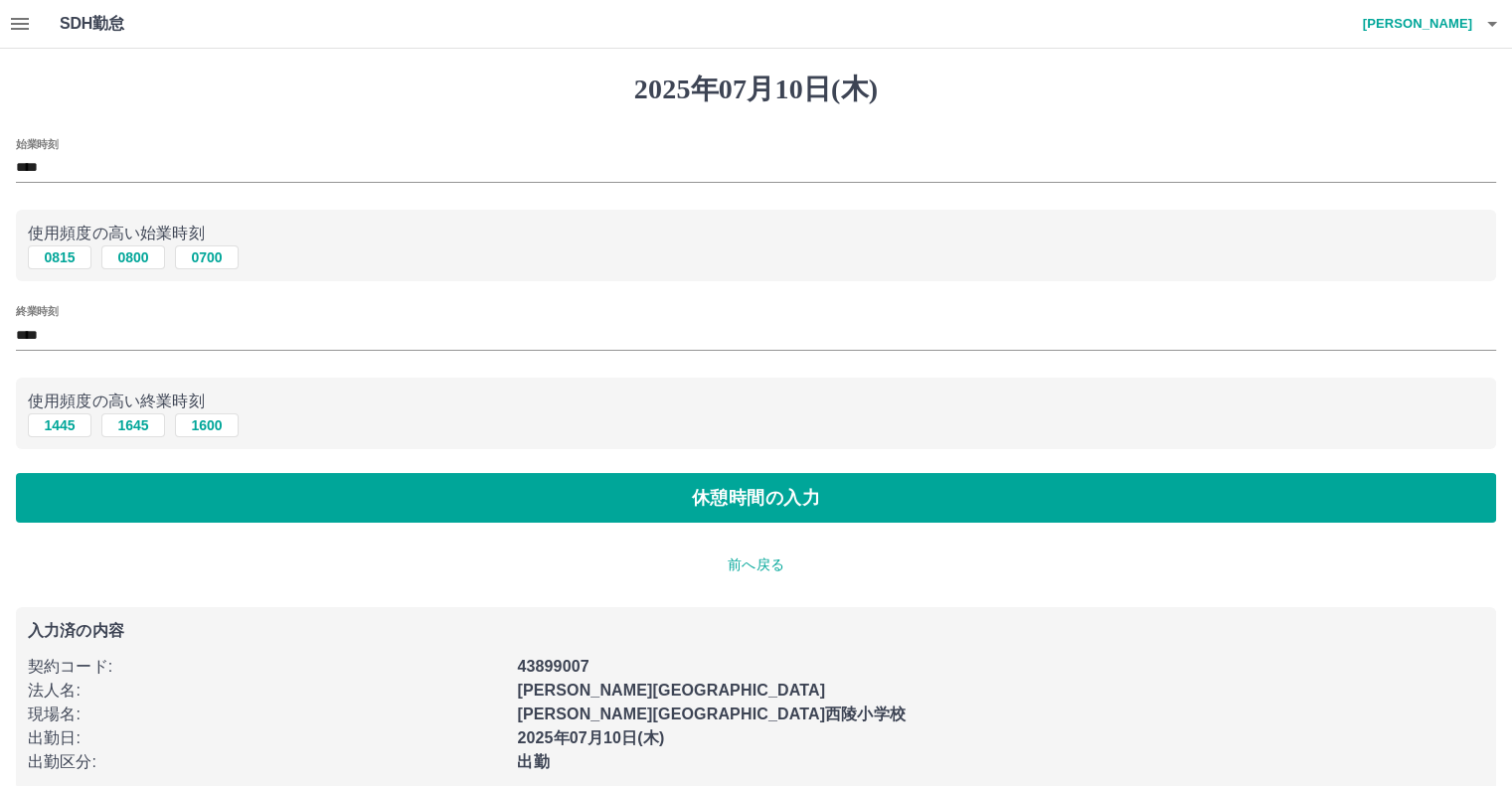 click on "始業時刻 **** 使用頻度の高い始業時刻 0815 0800 0700 終業時刻 **** 使用頻度の高い終業時刻 1445 1645 1600 休憩時間の入力" at bounding box center [756, 331] 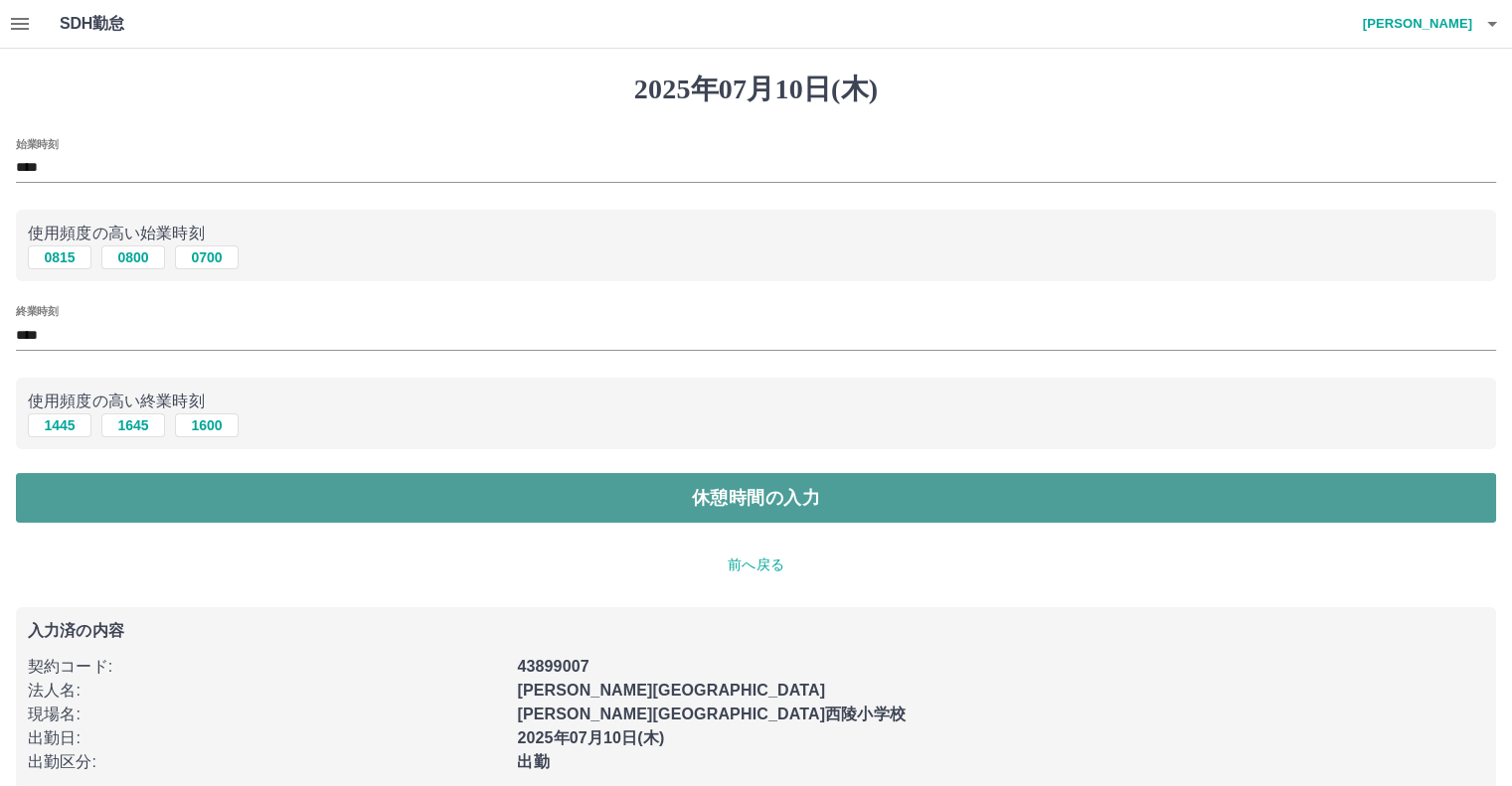 click on "休憩時間の入力" at bounding box center [756, 498] 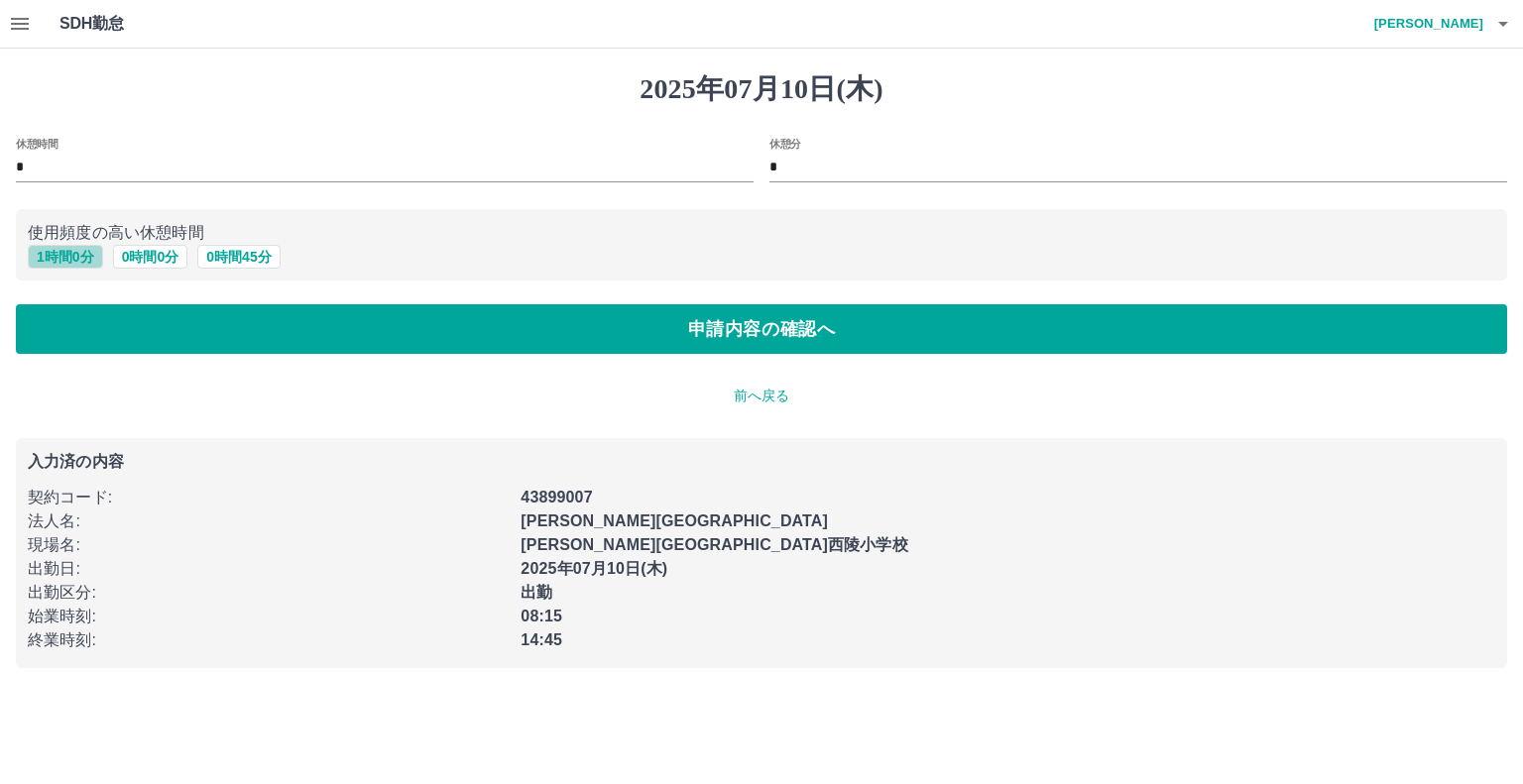 click on "1 時間 0 分" at bounding box center (65, 257) 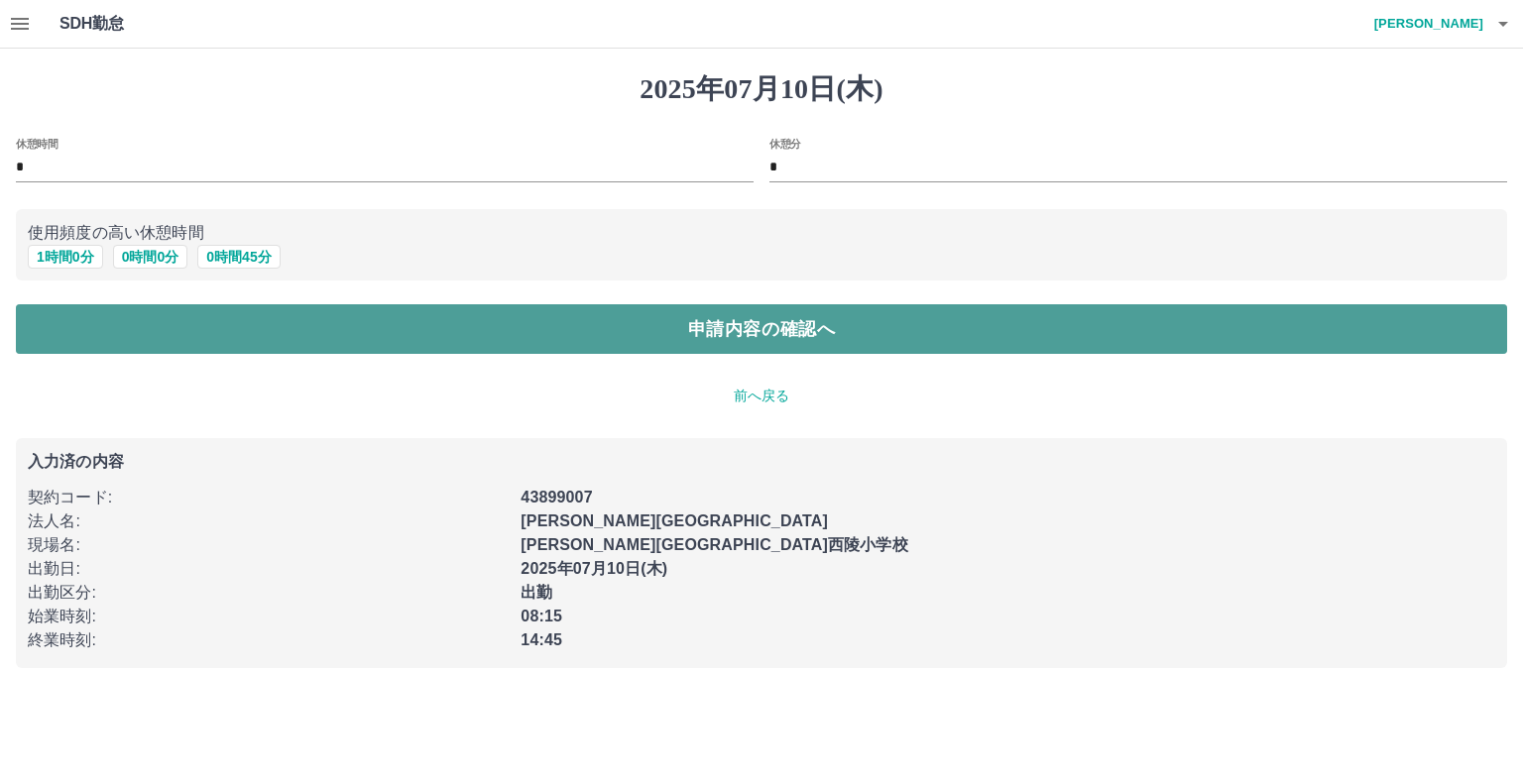 click on "申請内容の確認へ" at bounding box center [762, 329] 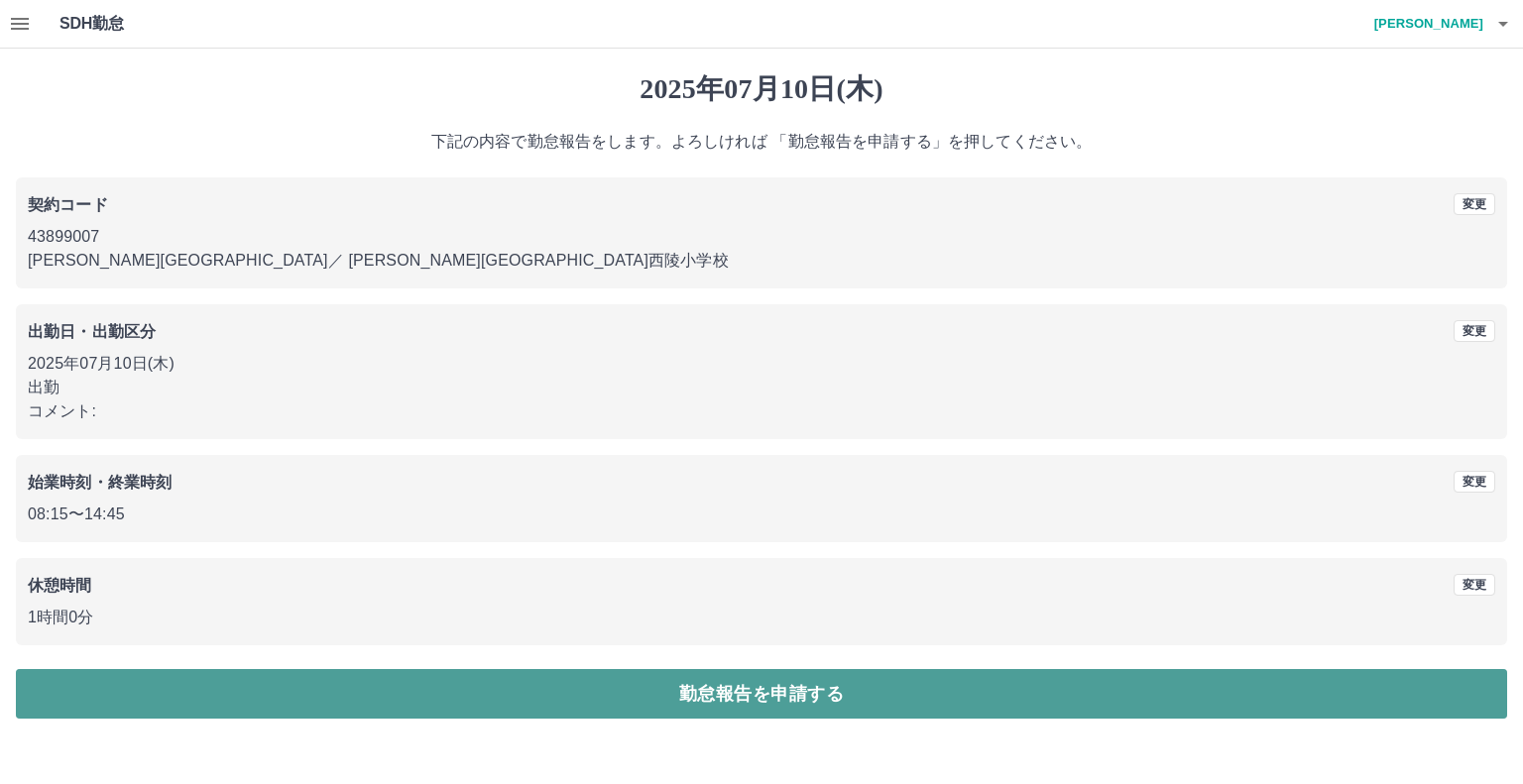 click on "勤怠報告を申請する" at bounding box center [762, 694] 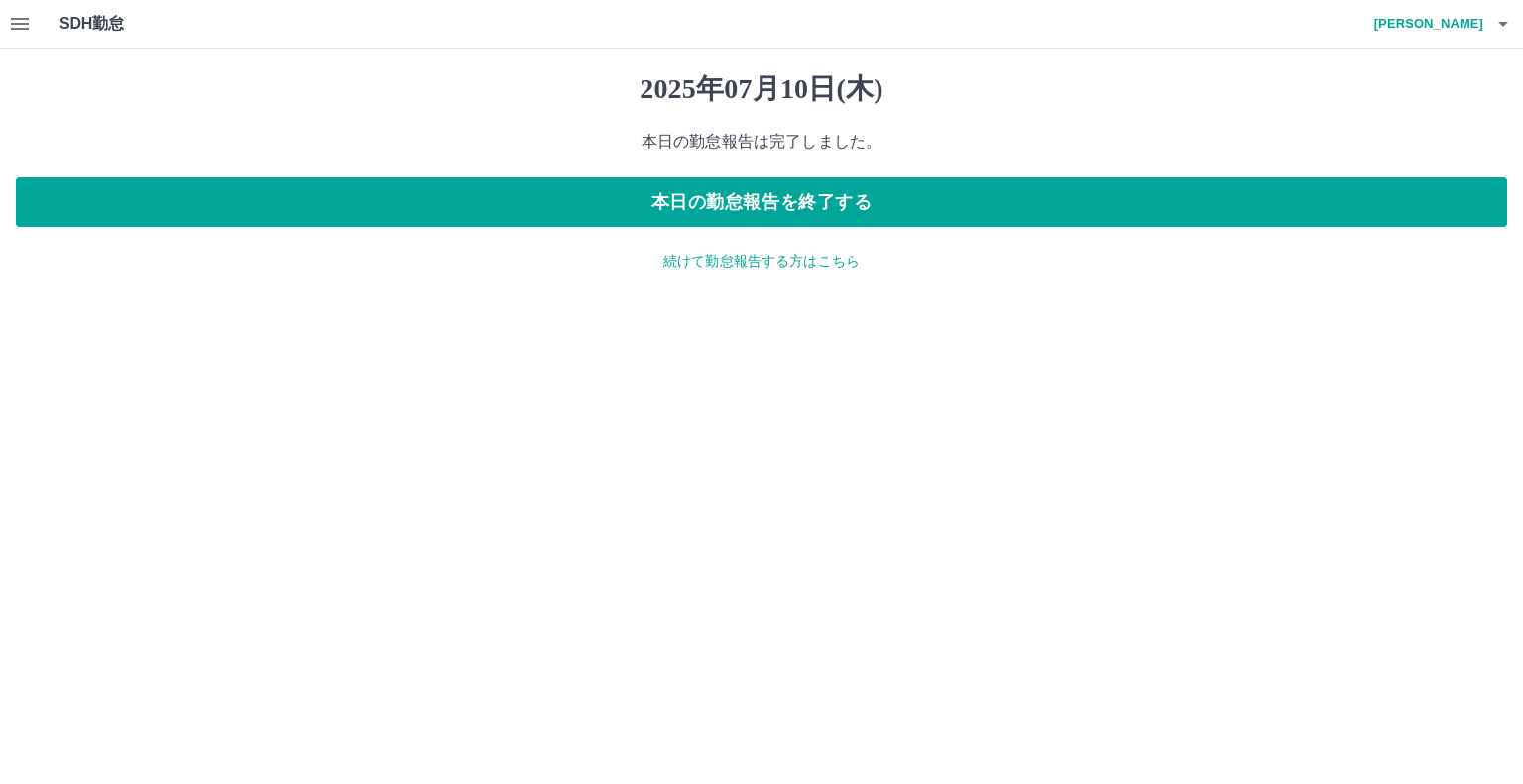 click on "続けて勤怠報告する方はこちら" at bounding box center (762, 261) 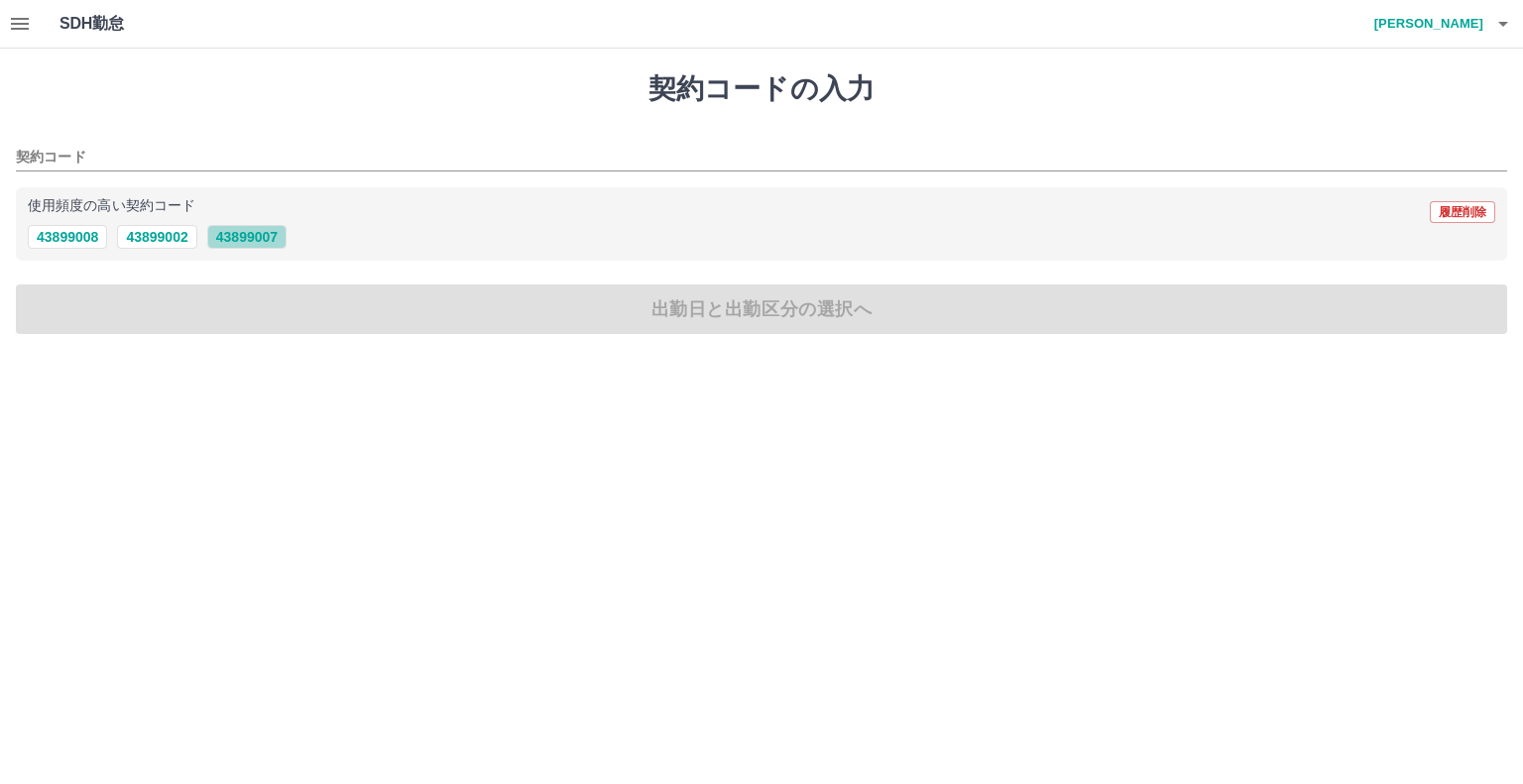 click on "43899007" at bounding box center (247, 237) 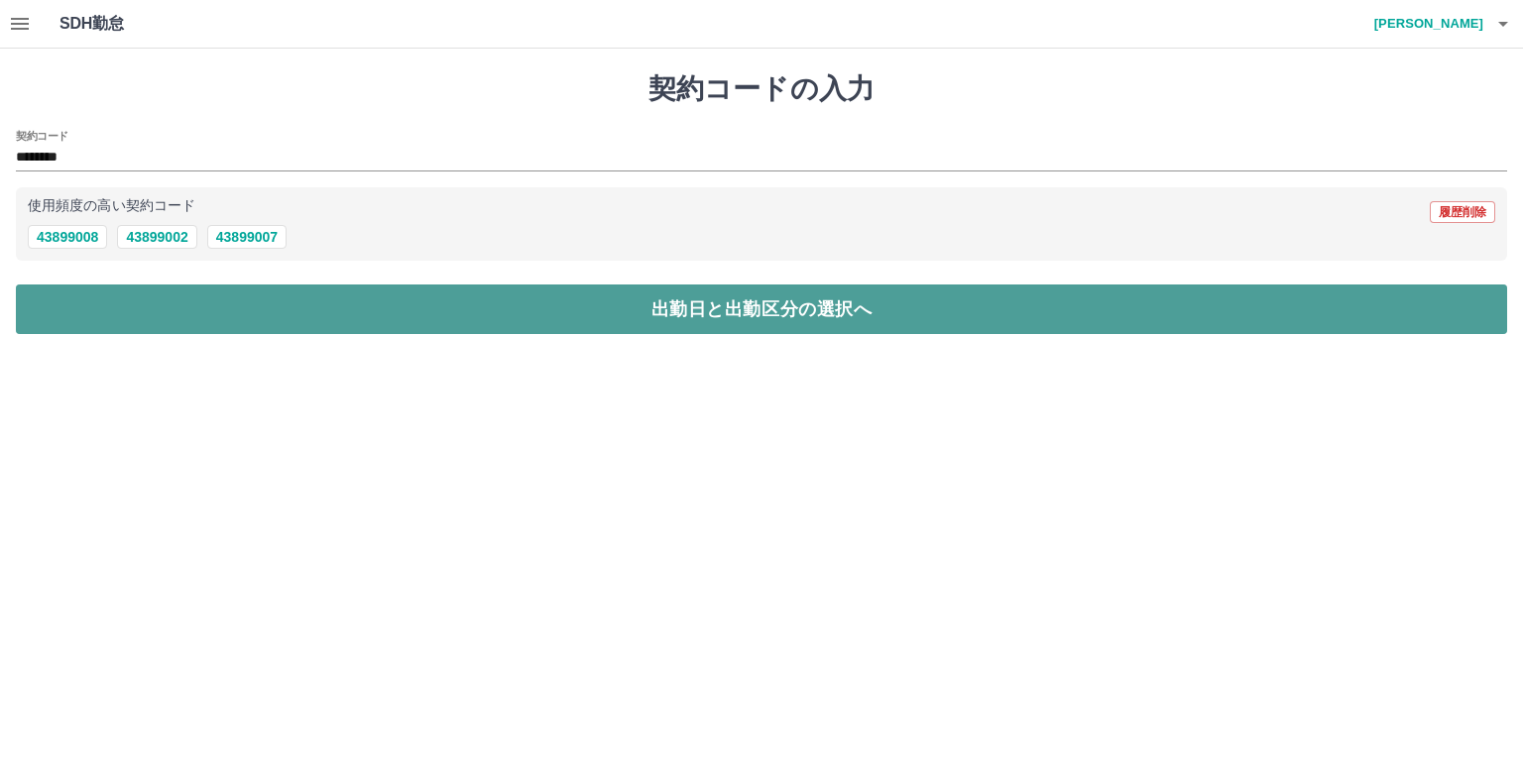 click on "出勤日と出勤区分の選択へ" at bounding box center (762, 309) 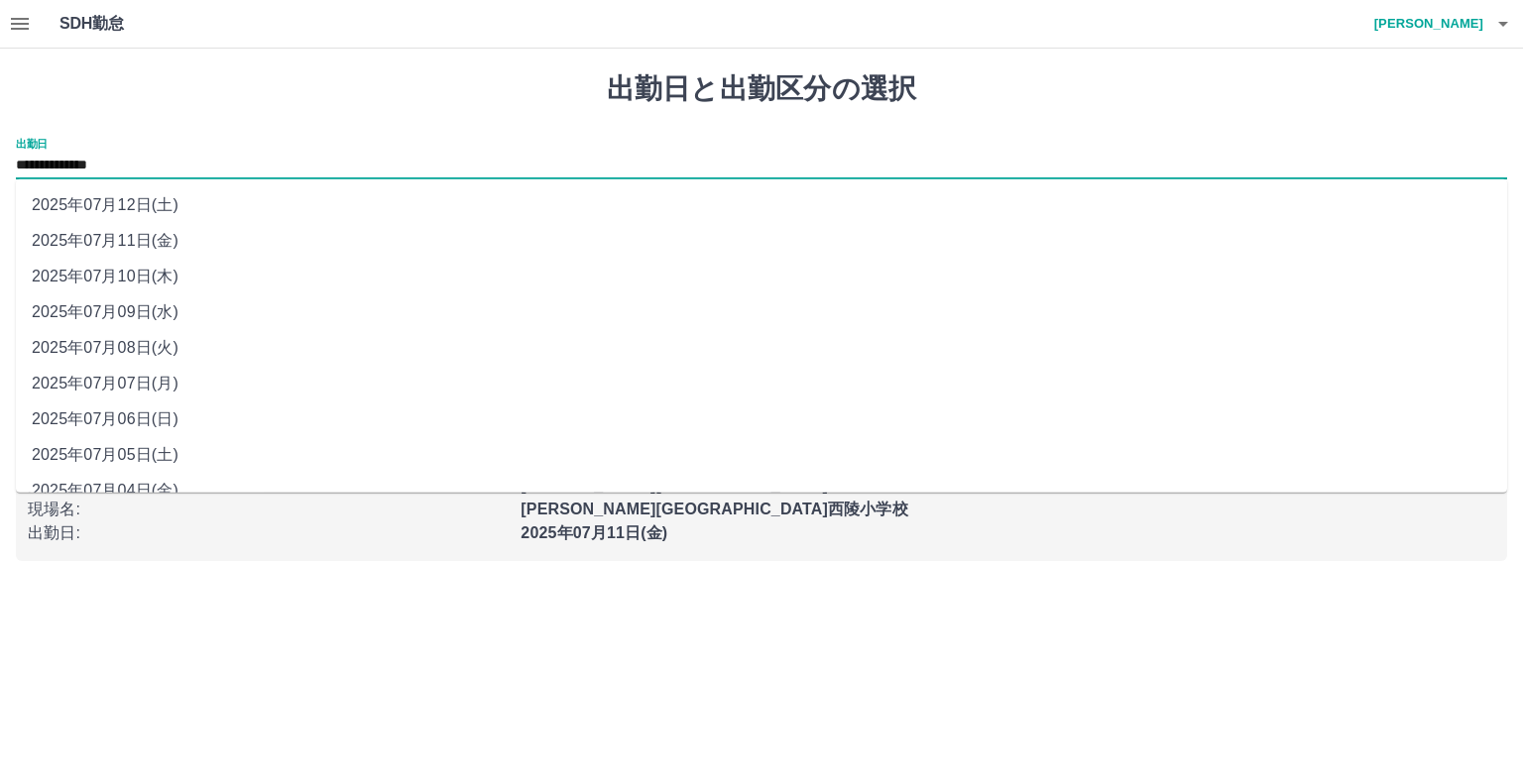 drag, startPoint x: 148, startPoint y: 164, endPoint x: 177, endPoint y: 308, distance: 146.89112 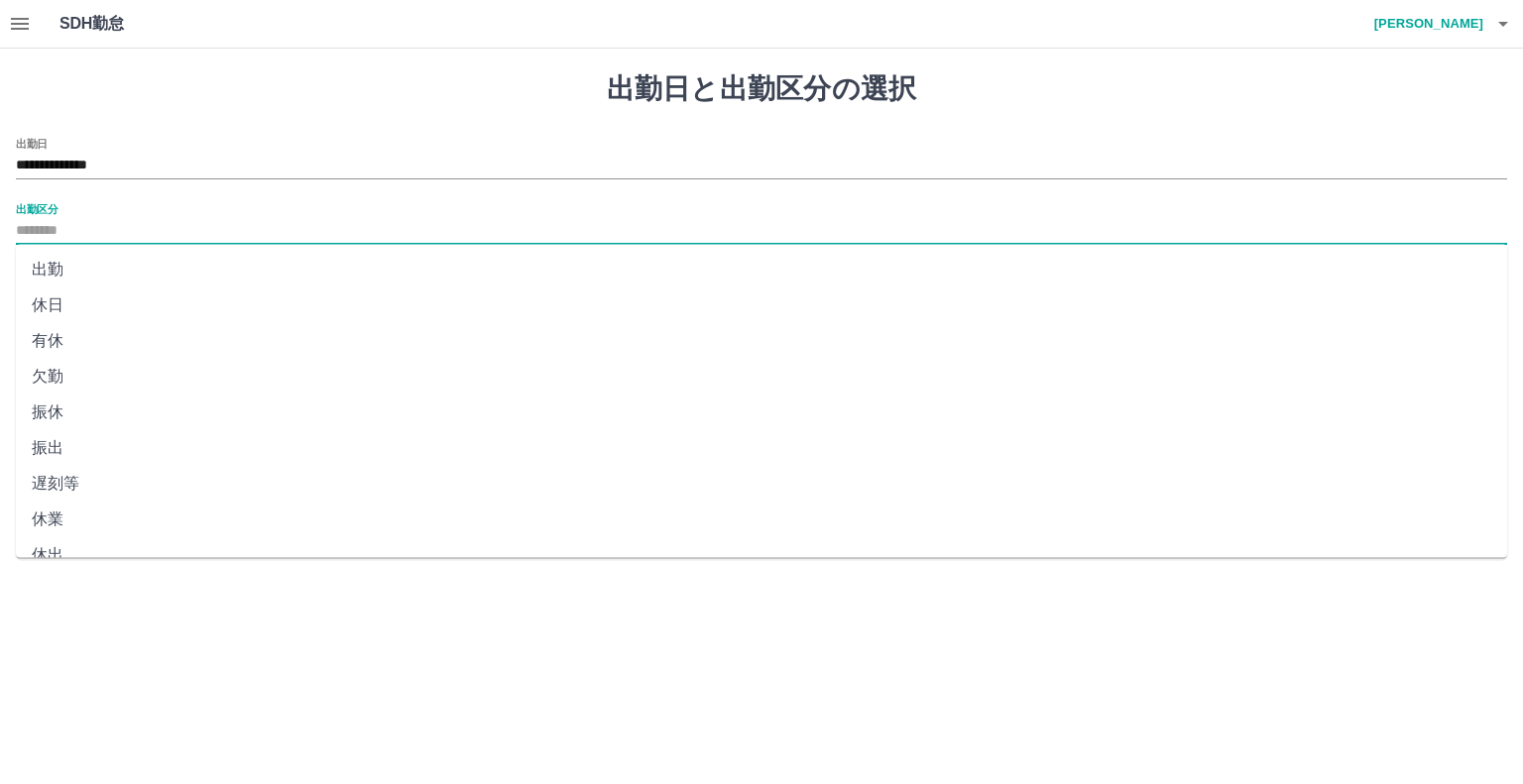 drag, startPoint x: 71, startPoint y: 231, endPoint x: 91, endPoint y: 265, distance: 39.446166 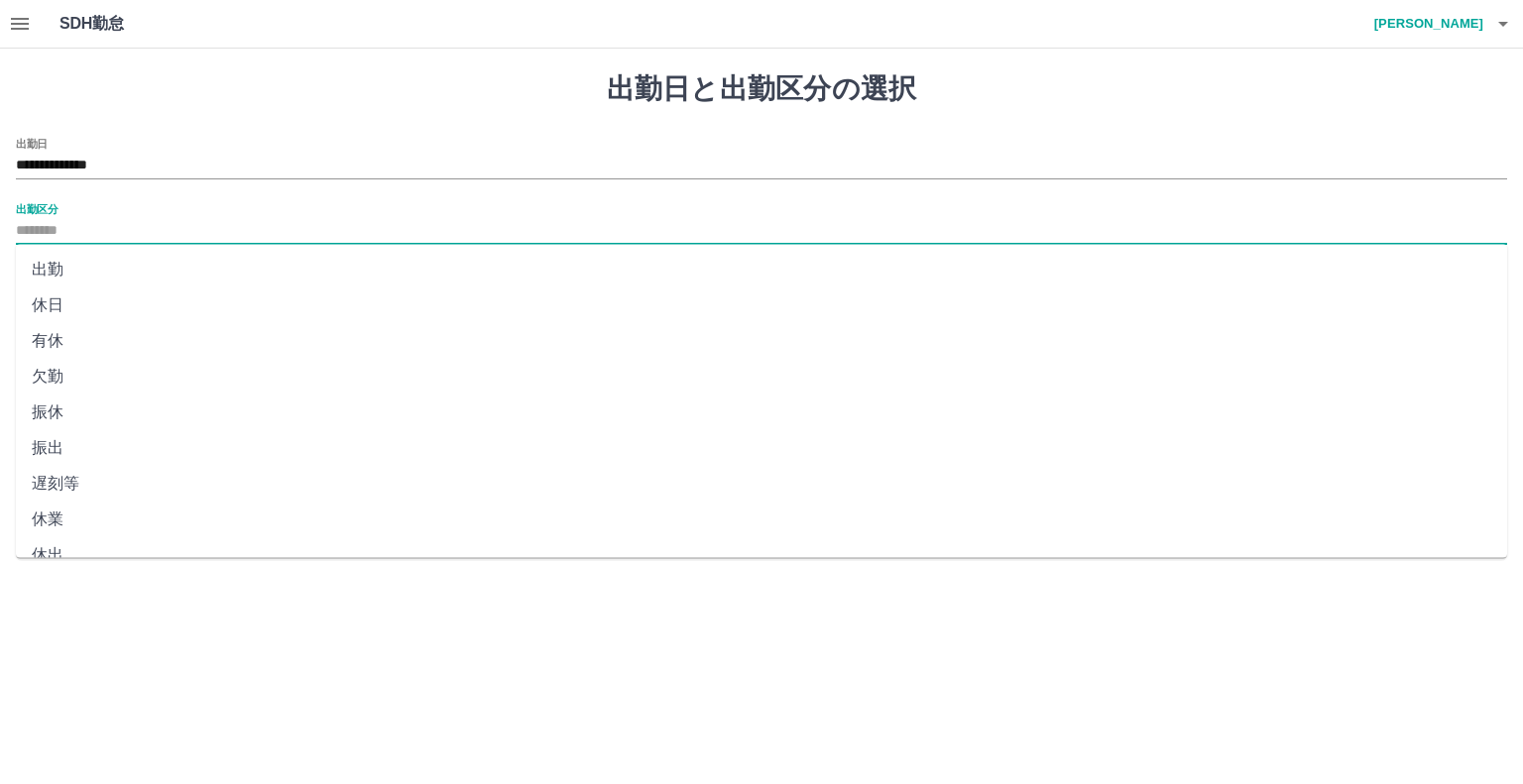 click on "**********" at bounding box center (762, 292) 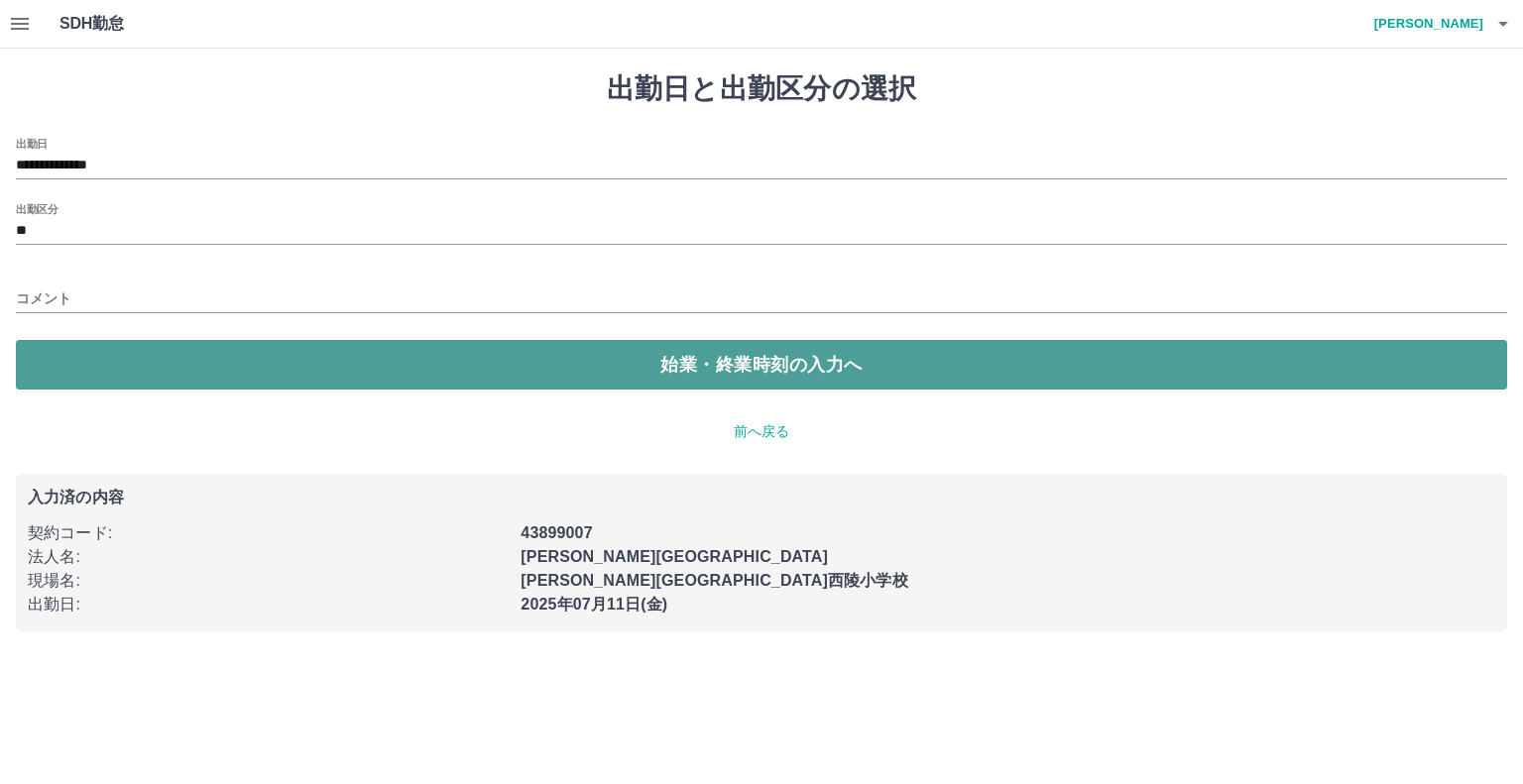 click on "始業・終業時刻の入力へ" at bounding box center [762, 365] 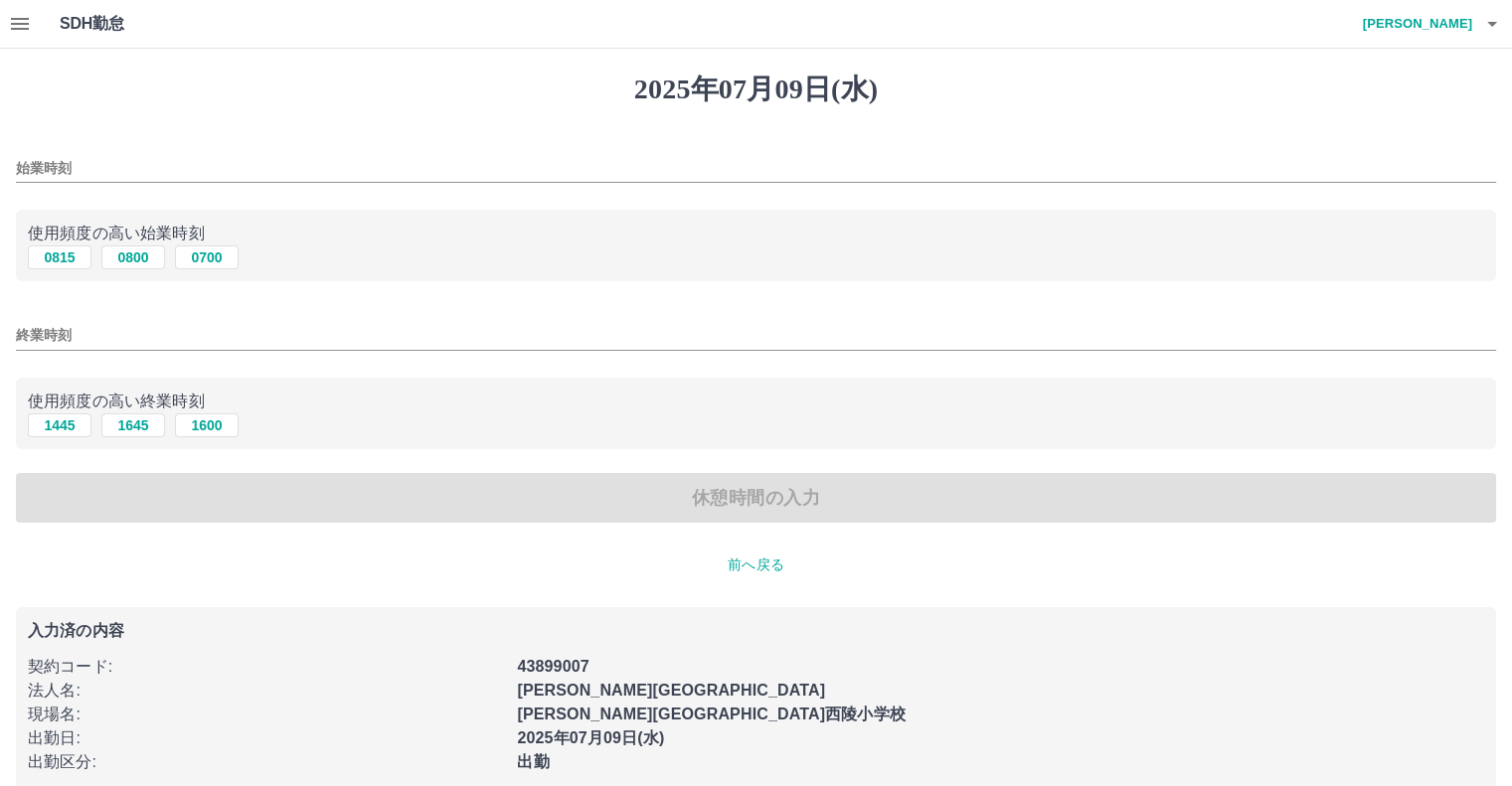 click on "使用頻度の高い始業時刻" at bounding box center (756, 234) 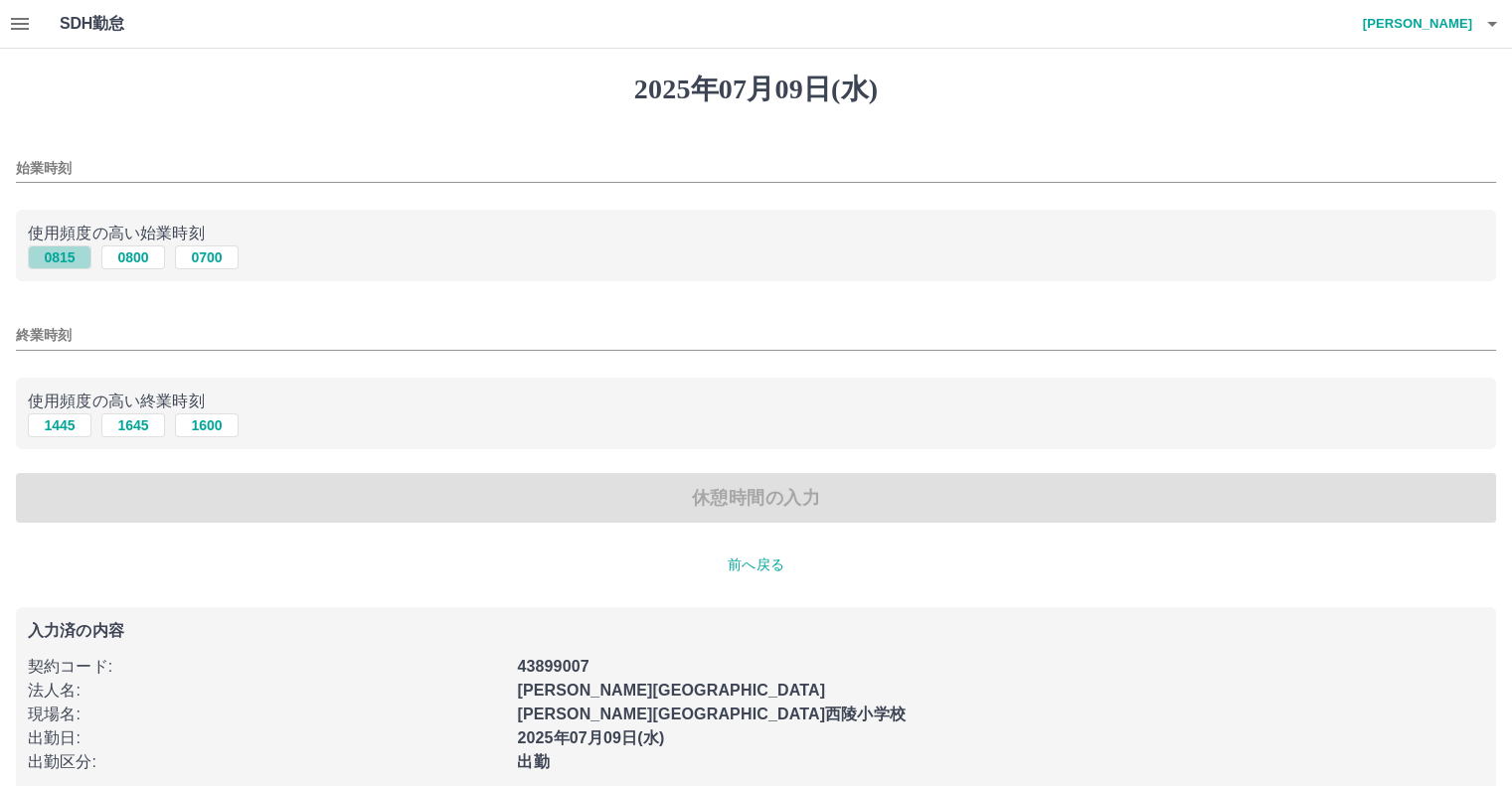 click on "0815" at bounding box center (60, 257) 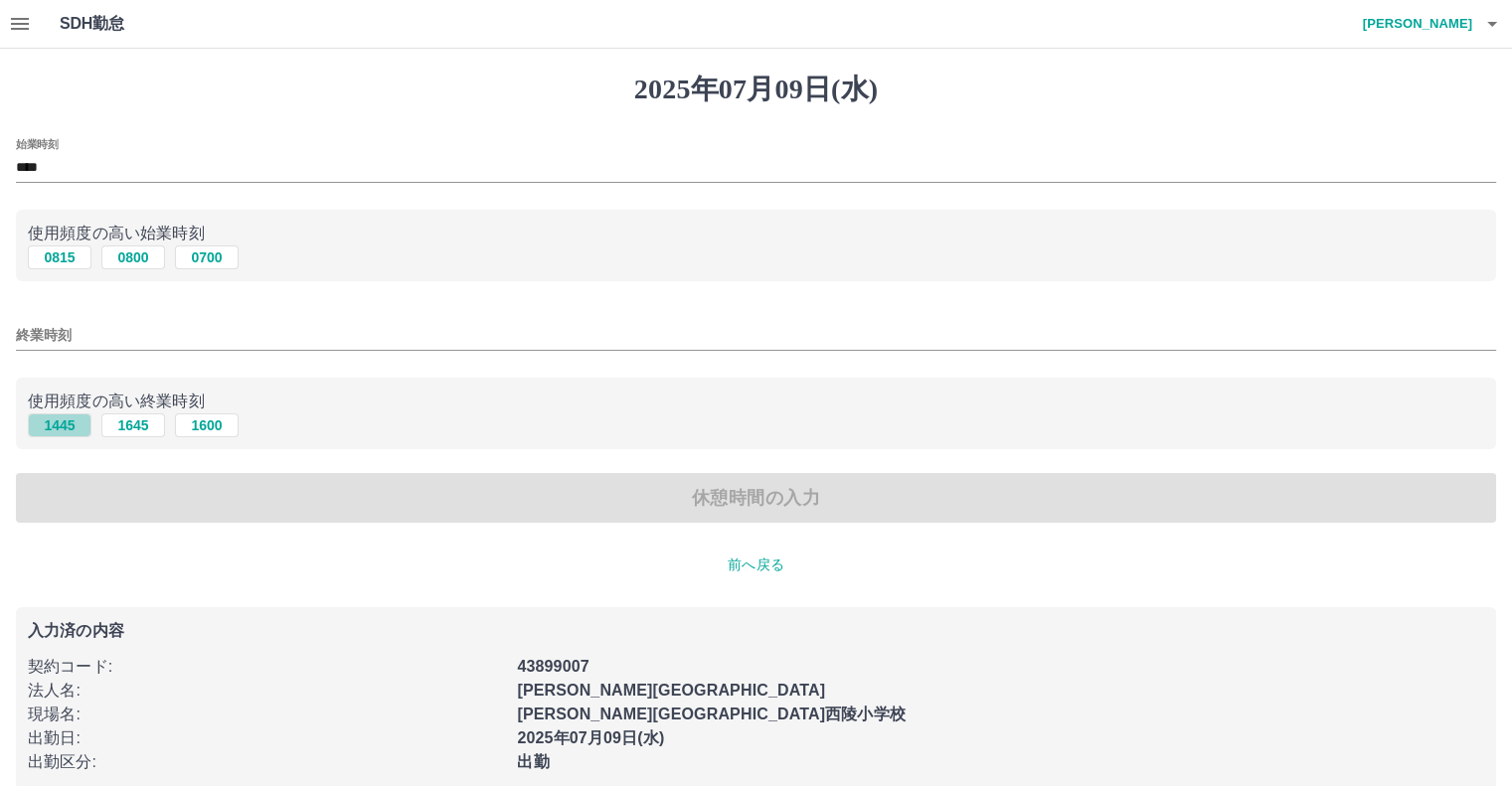 click on "1445" at bounding box center (60, 425) 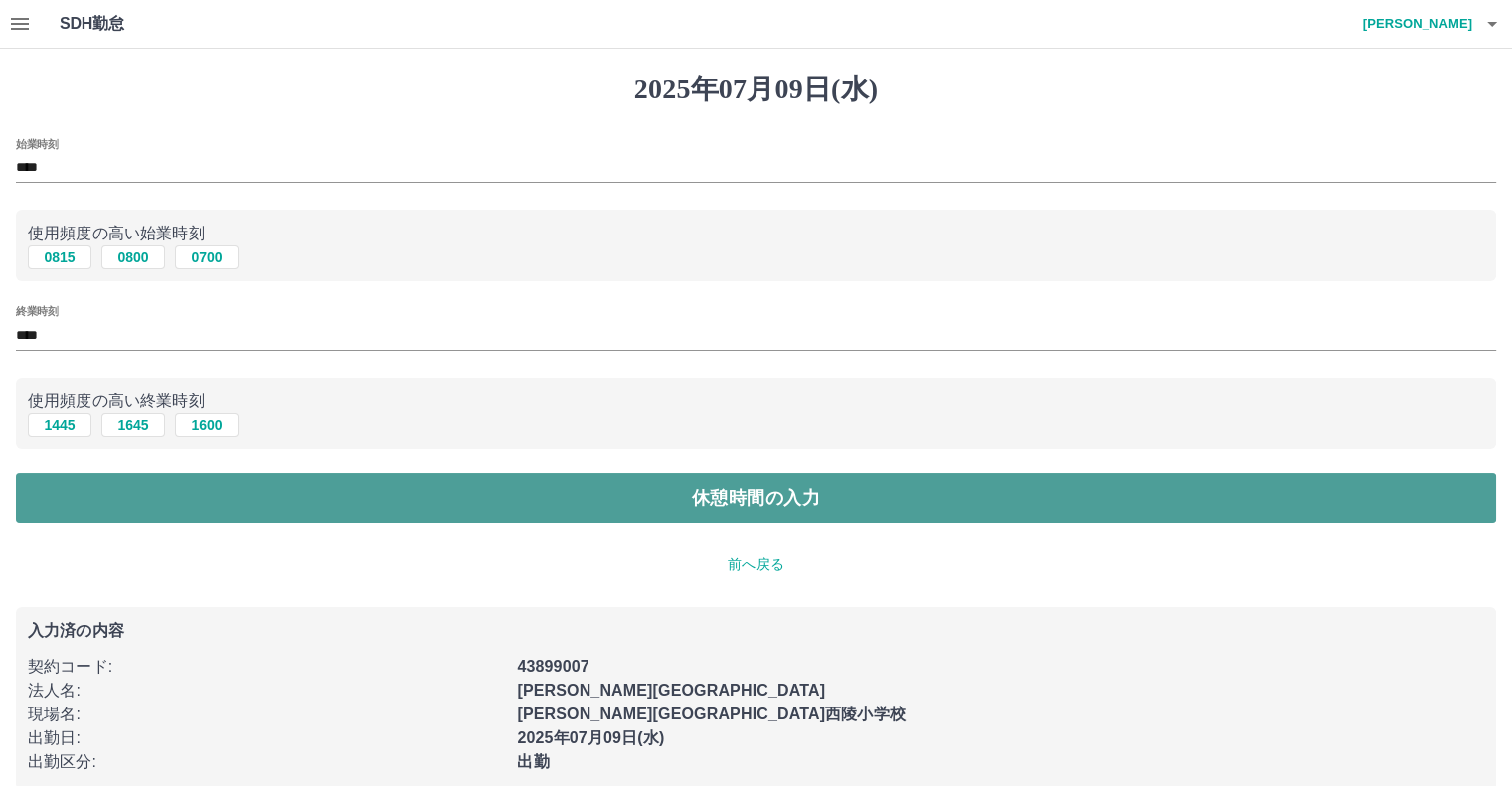 click on "休憩時間の入力" at bounding box center [756, 498] 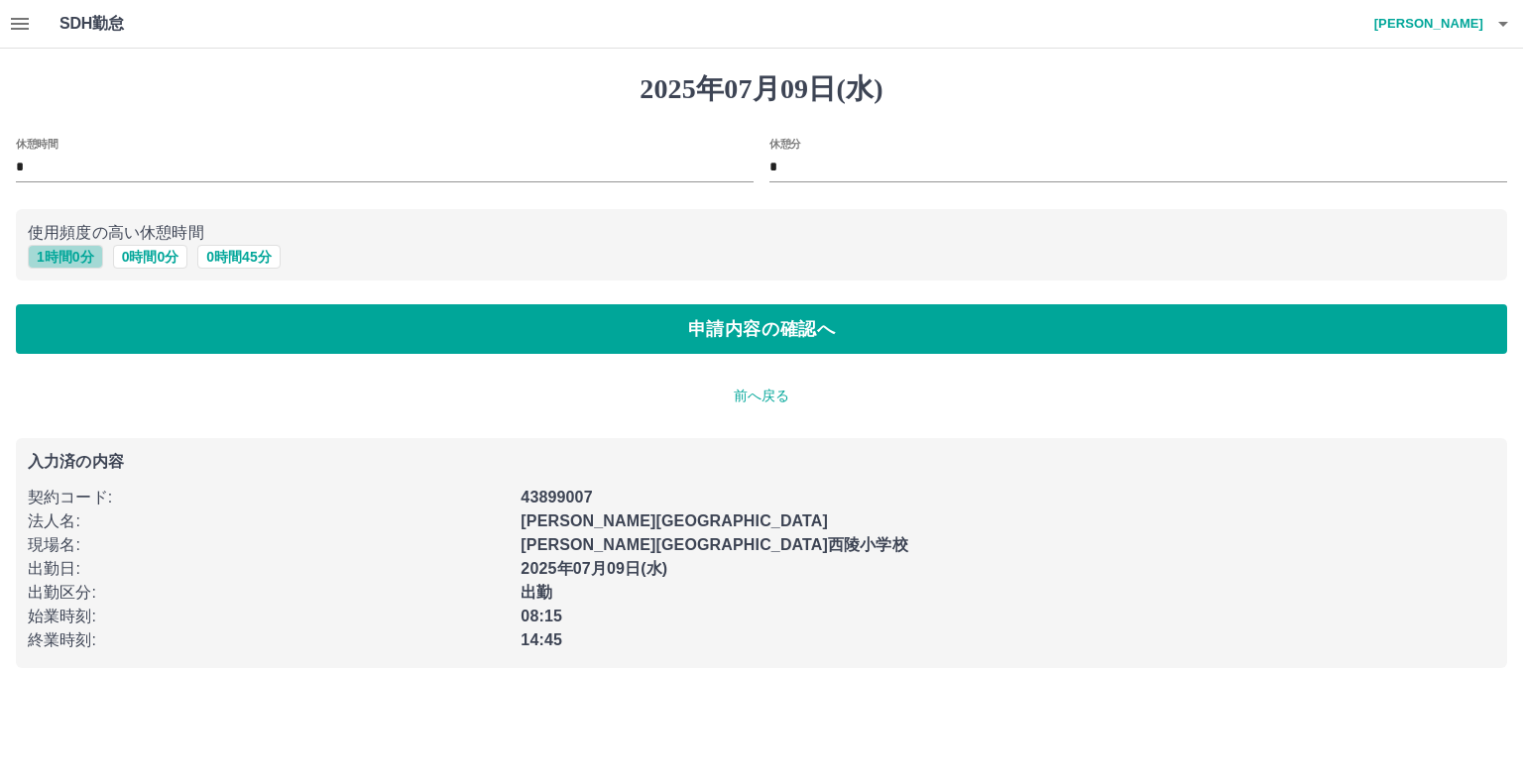 click on "1 時間 0 分" at bounding box center [65, 257] 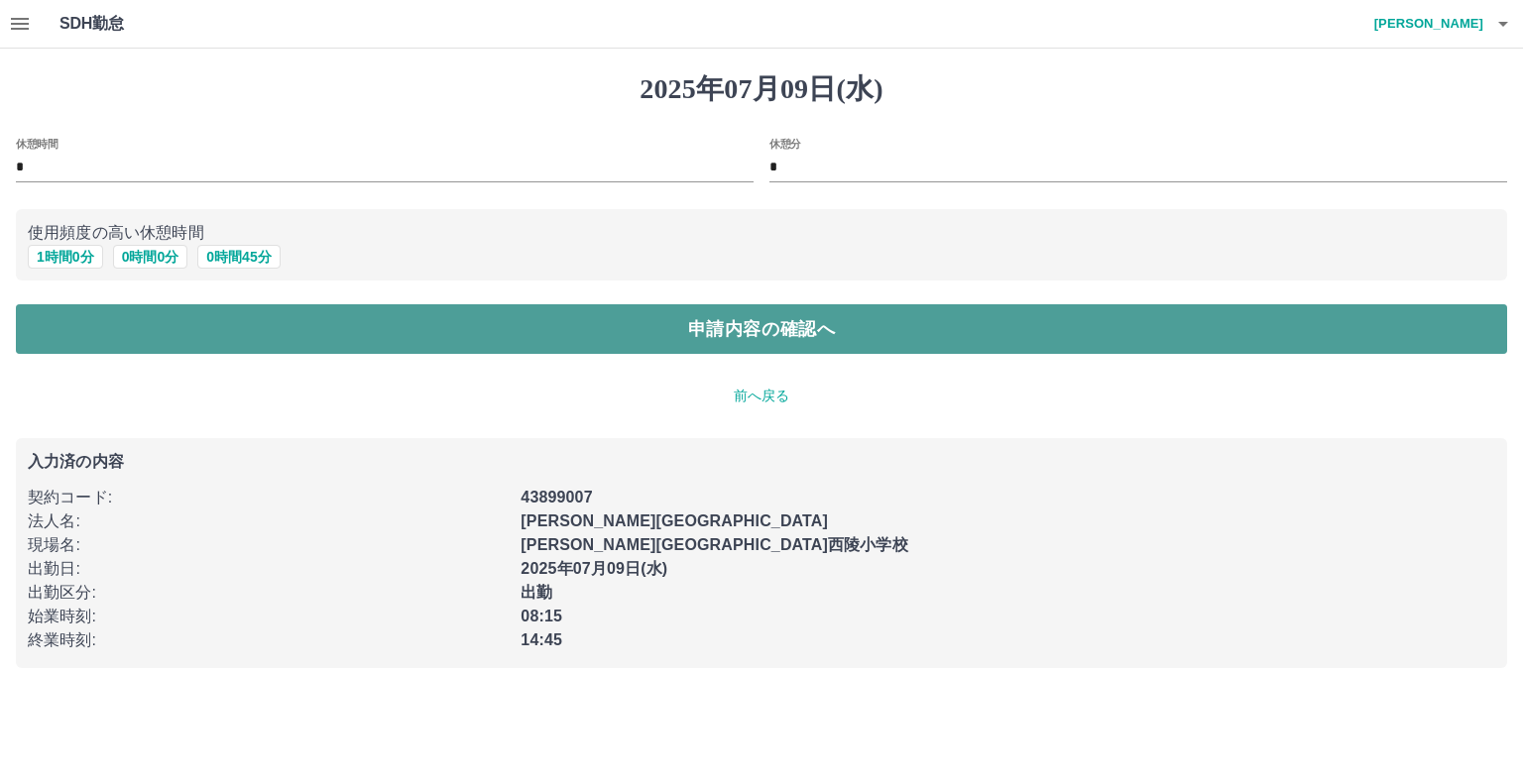 click on "申請内容の確認へ" at bounding box center [762, 329] 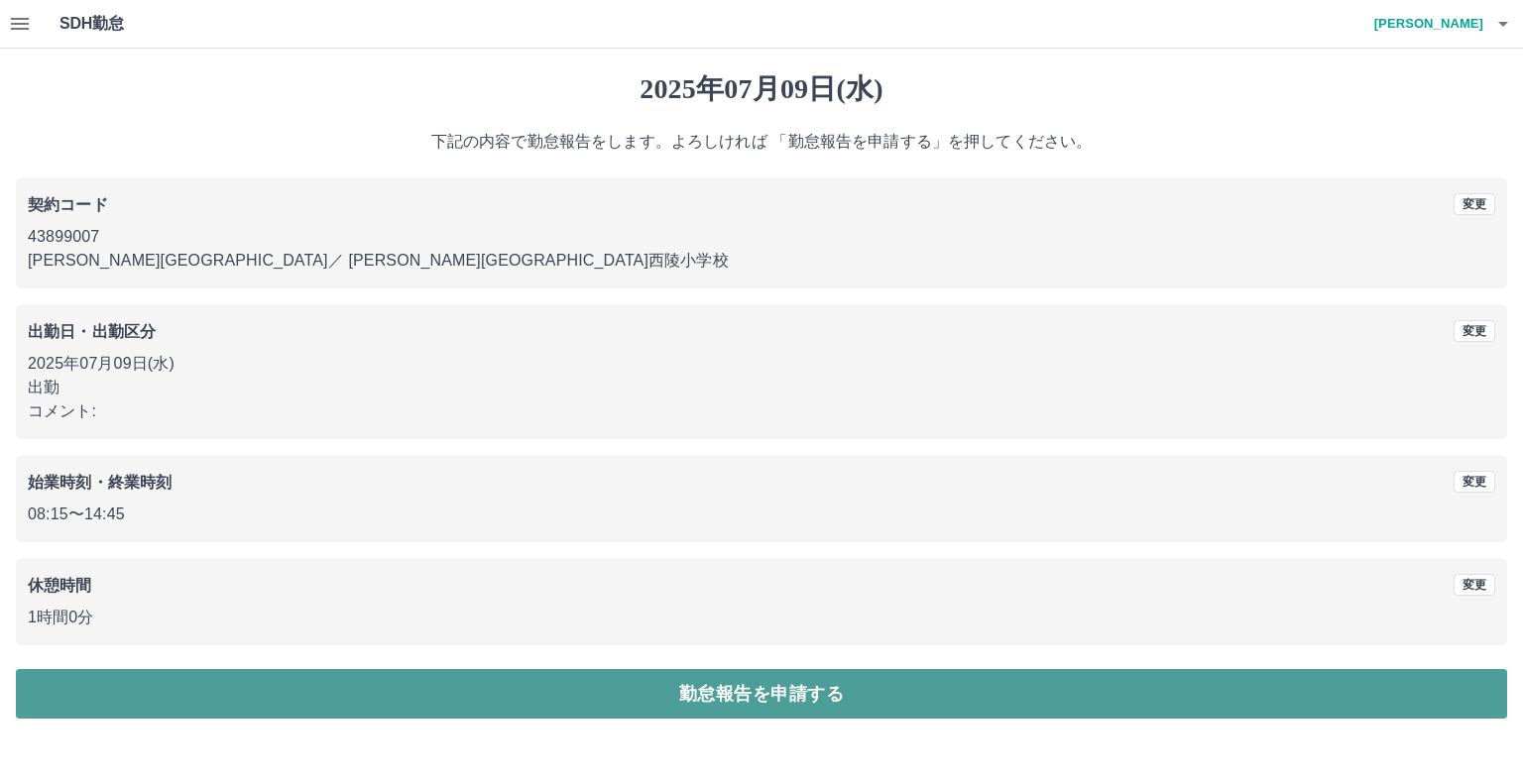 click on "勤怠報告を申請する" at bounding box center (762, 694) 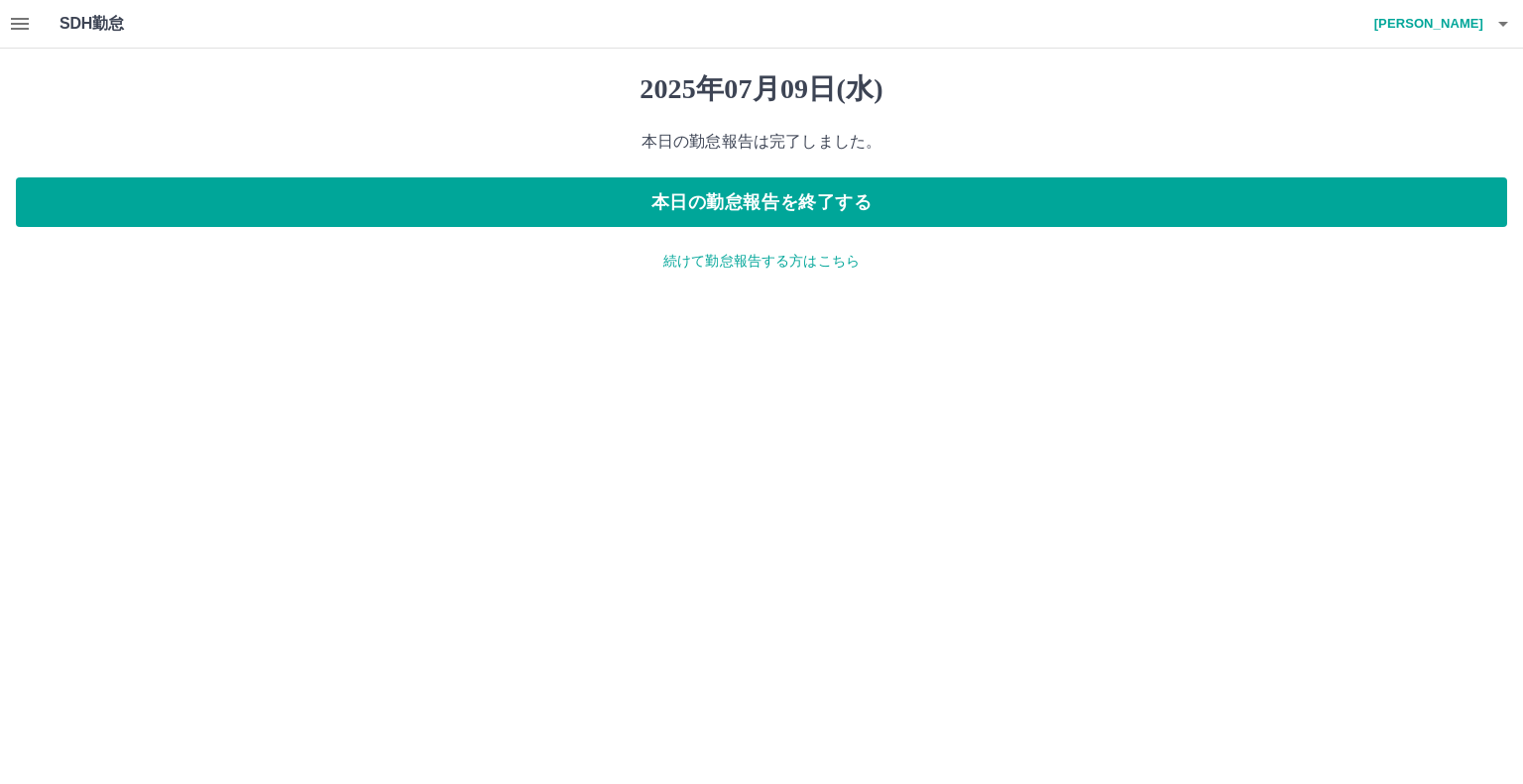 click on "続けて勤怠報告する方はこちら" at bounding box center [762, 261] 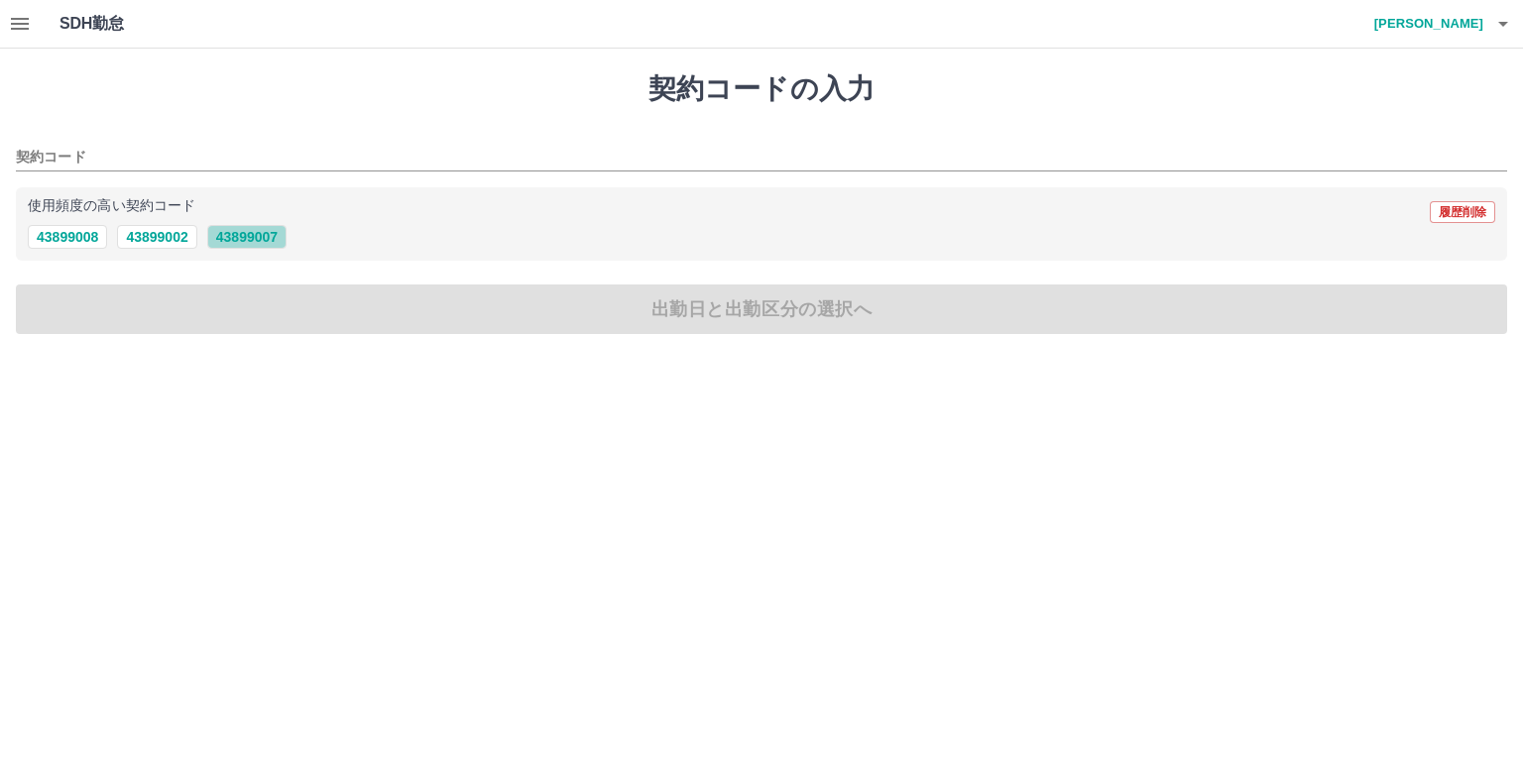 click on "43899007" at bounding box center (247, 237) 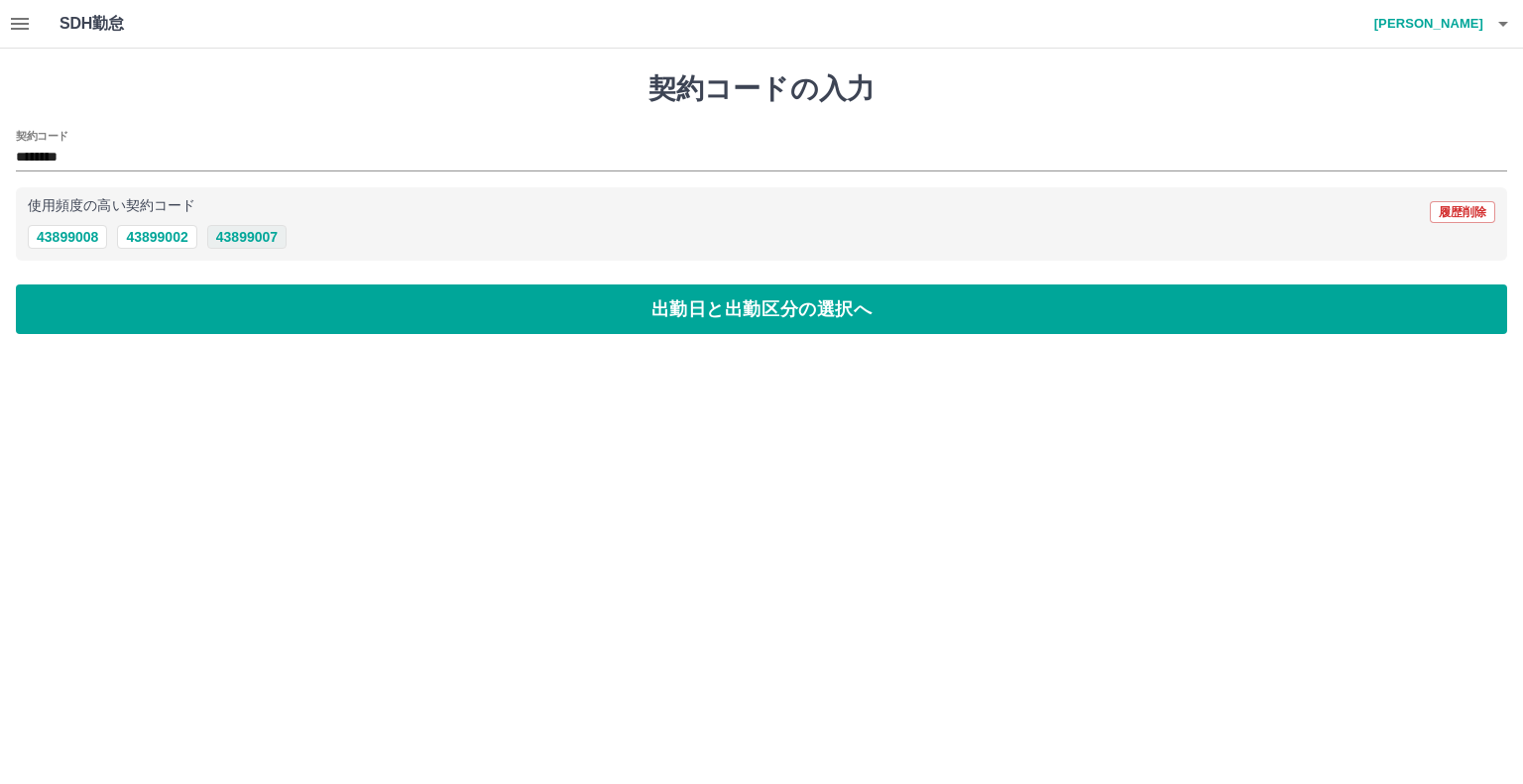 type on "********" 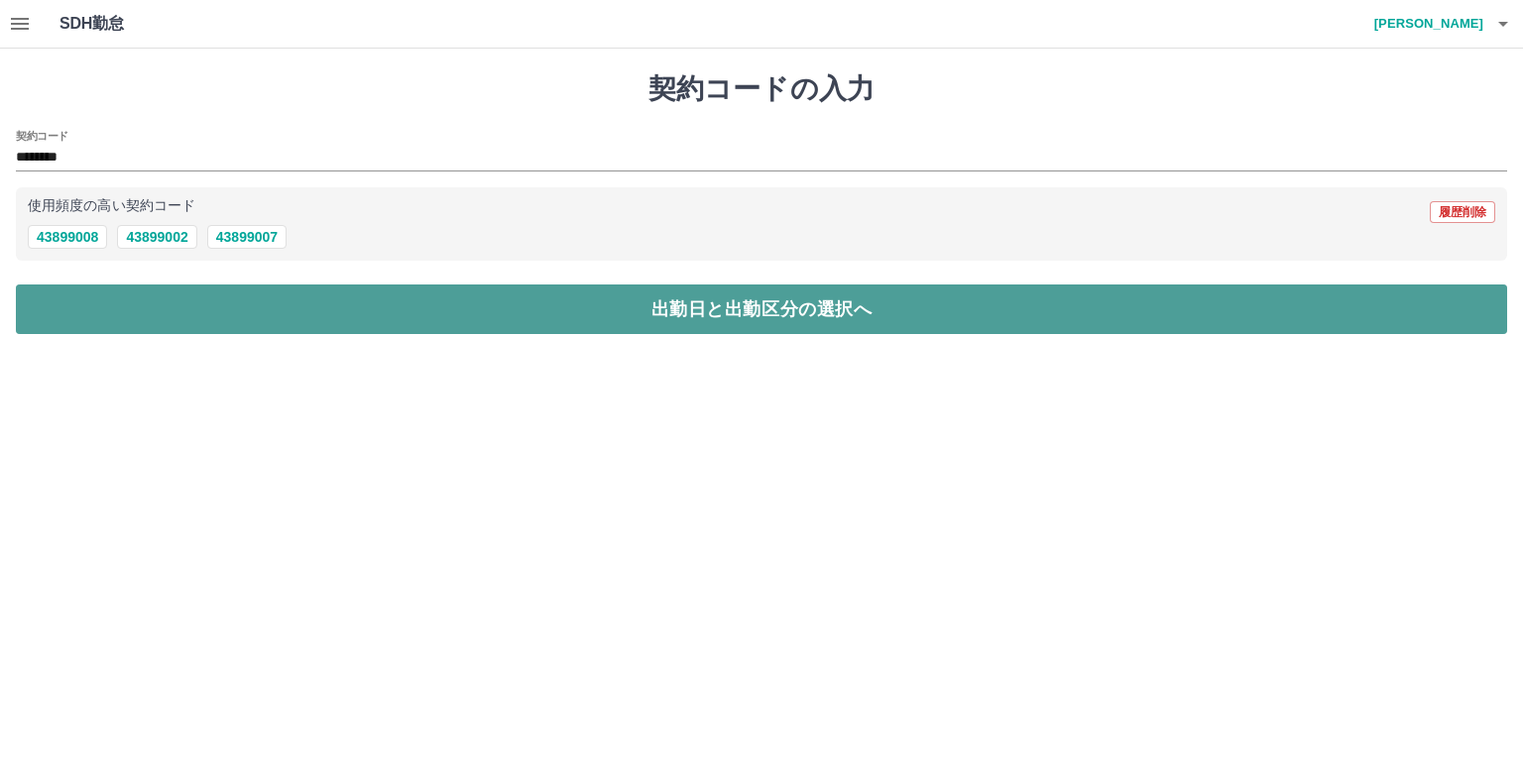 click on "出勤日と出勤区分の選択へ" at bounding box center (762, 309) 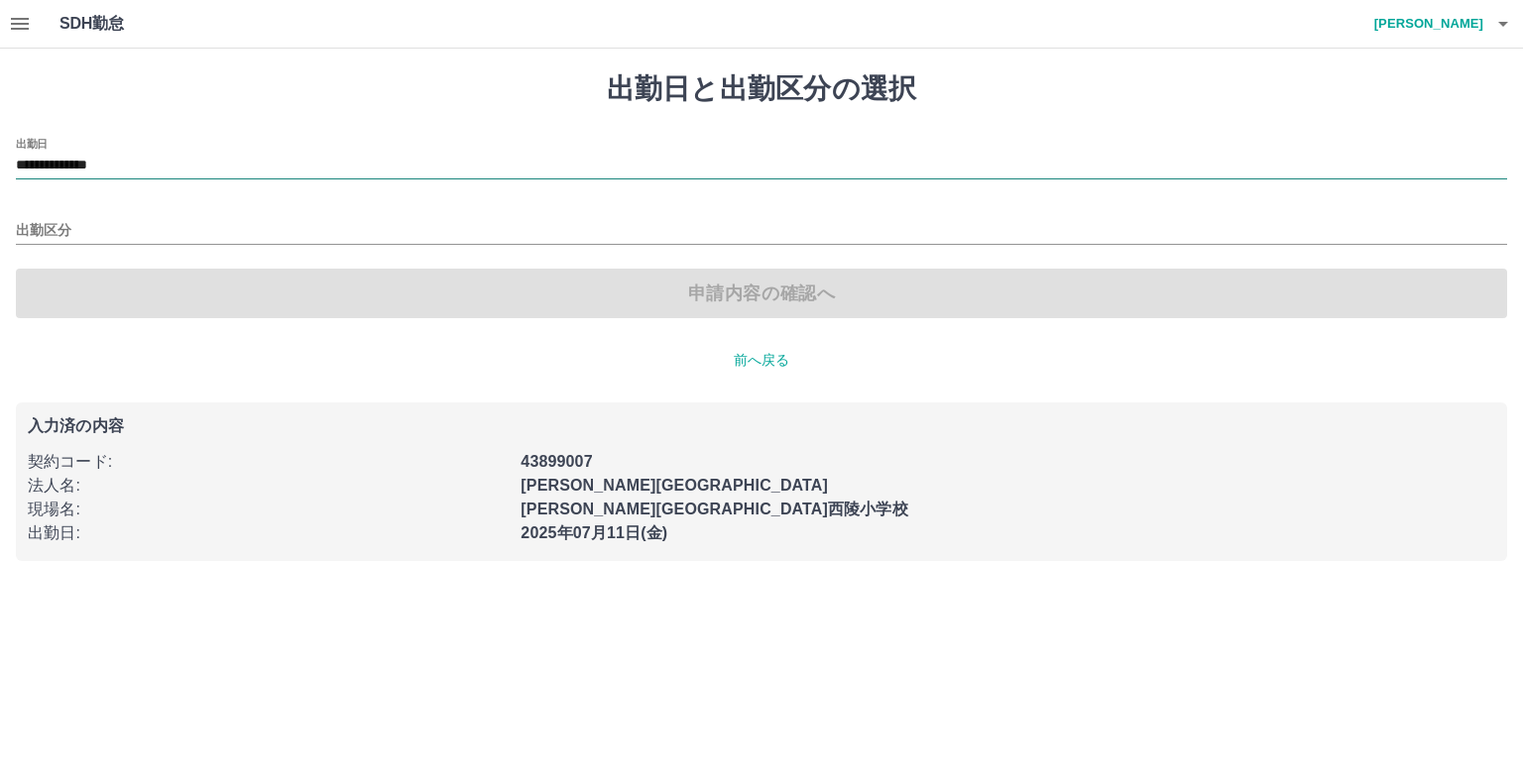 click on "**********" at bounding box center (762, 228) 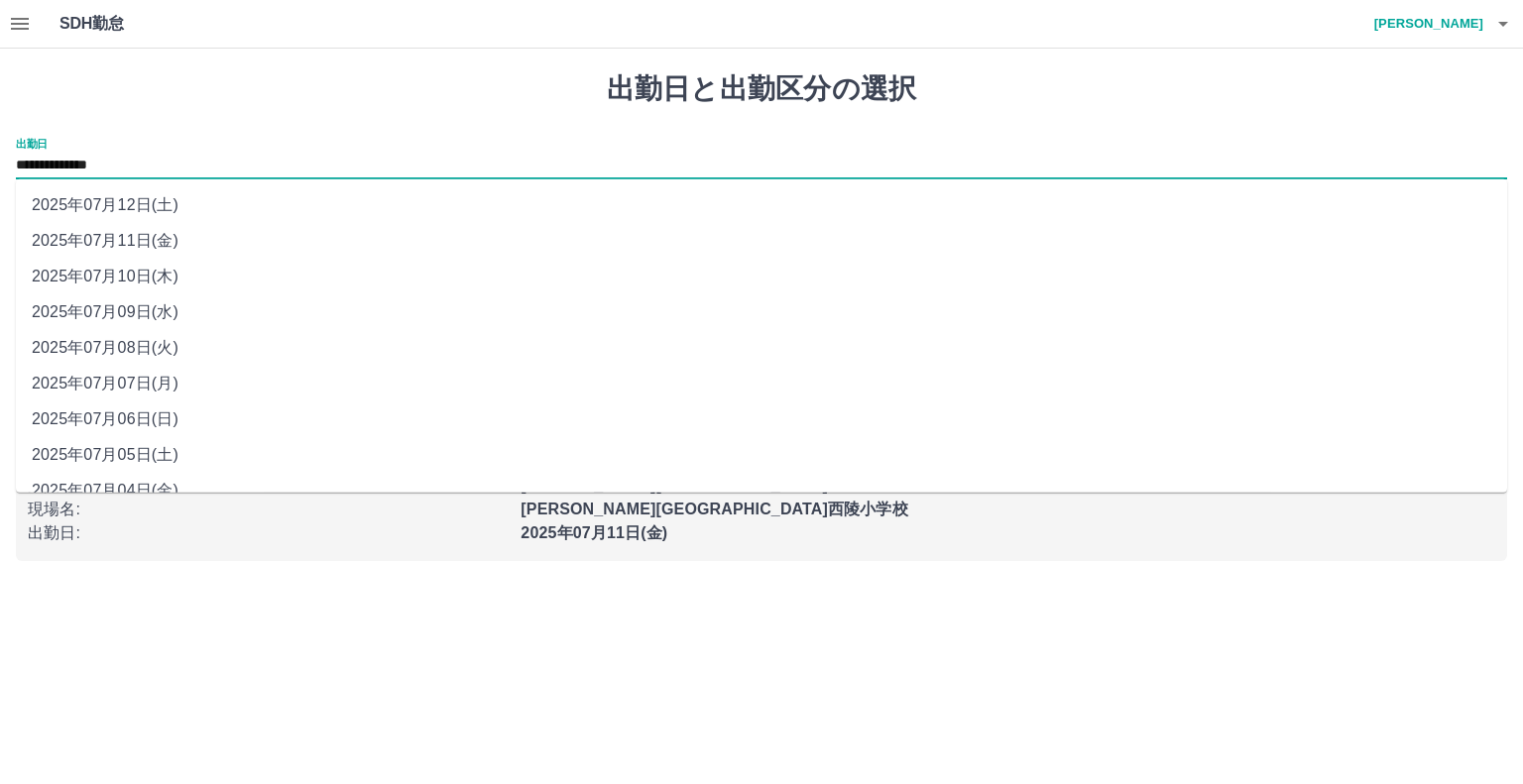 drag, startPoint x: 139, startPoint y: 171, endPoint x: 160, endPoint y: 354, distance: 184.20098 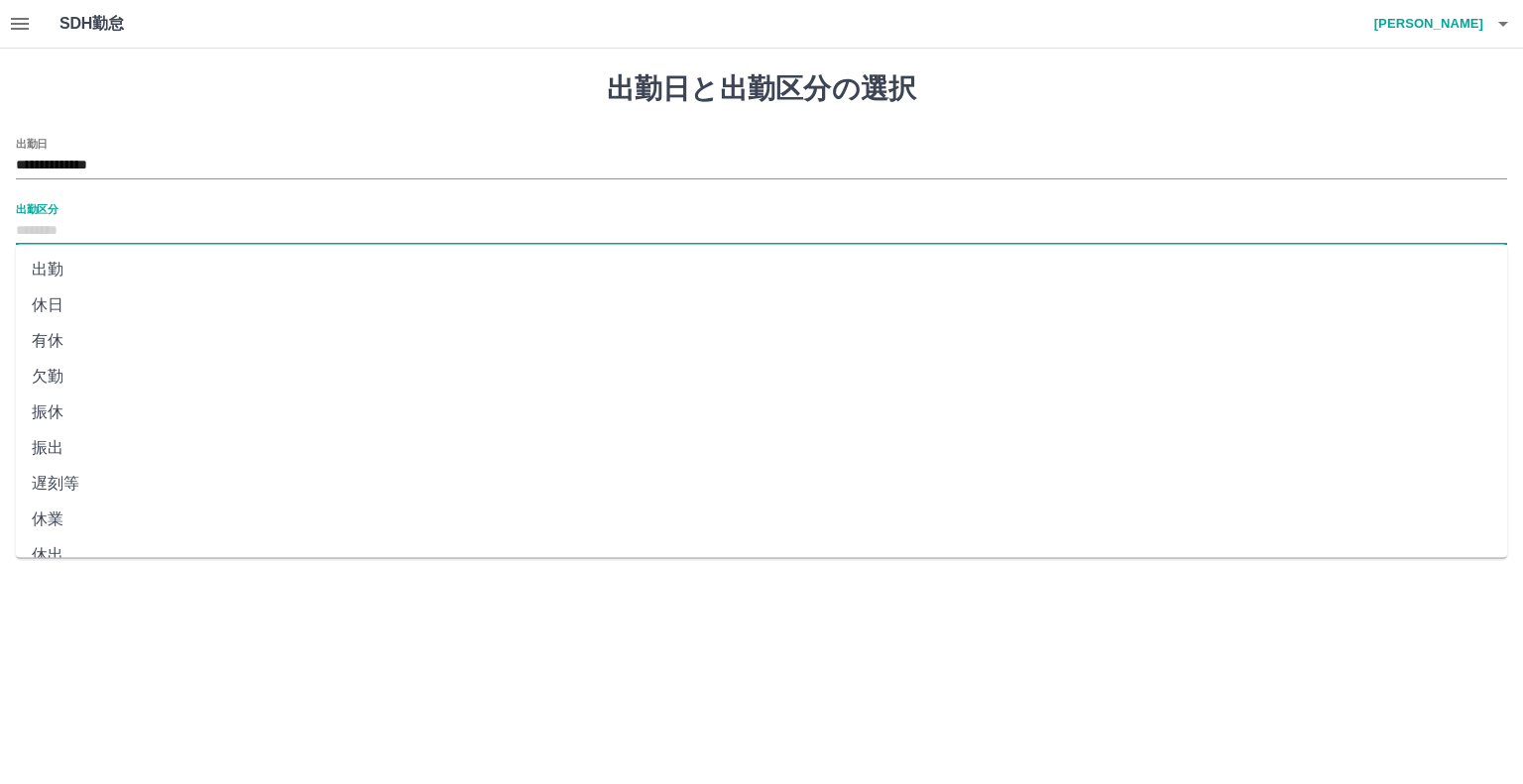 click on "出勤区分" at bounding box center [762, 231] 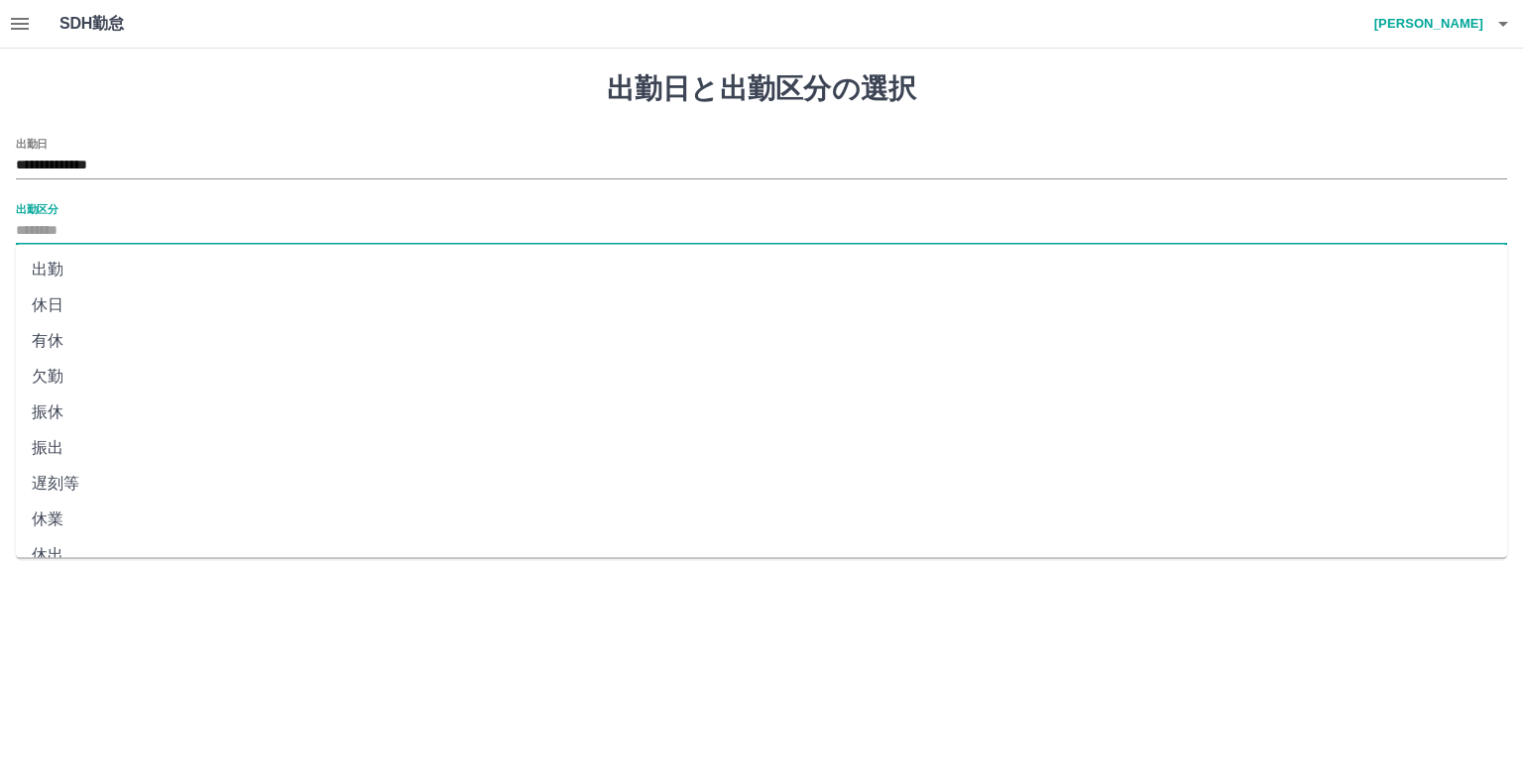 click on "出勤" at bounding box center (762, 270) 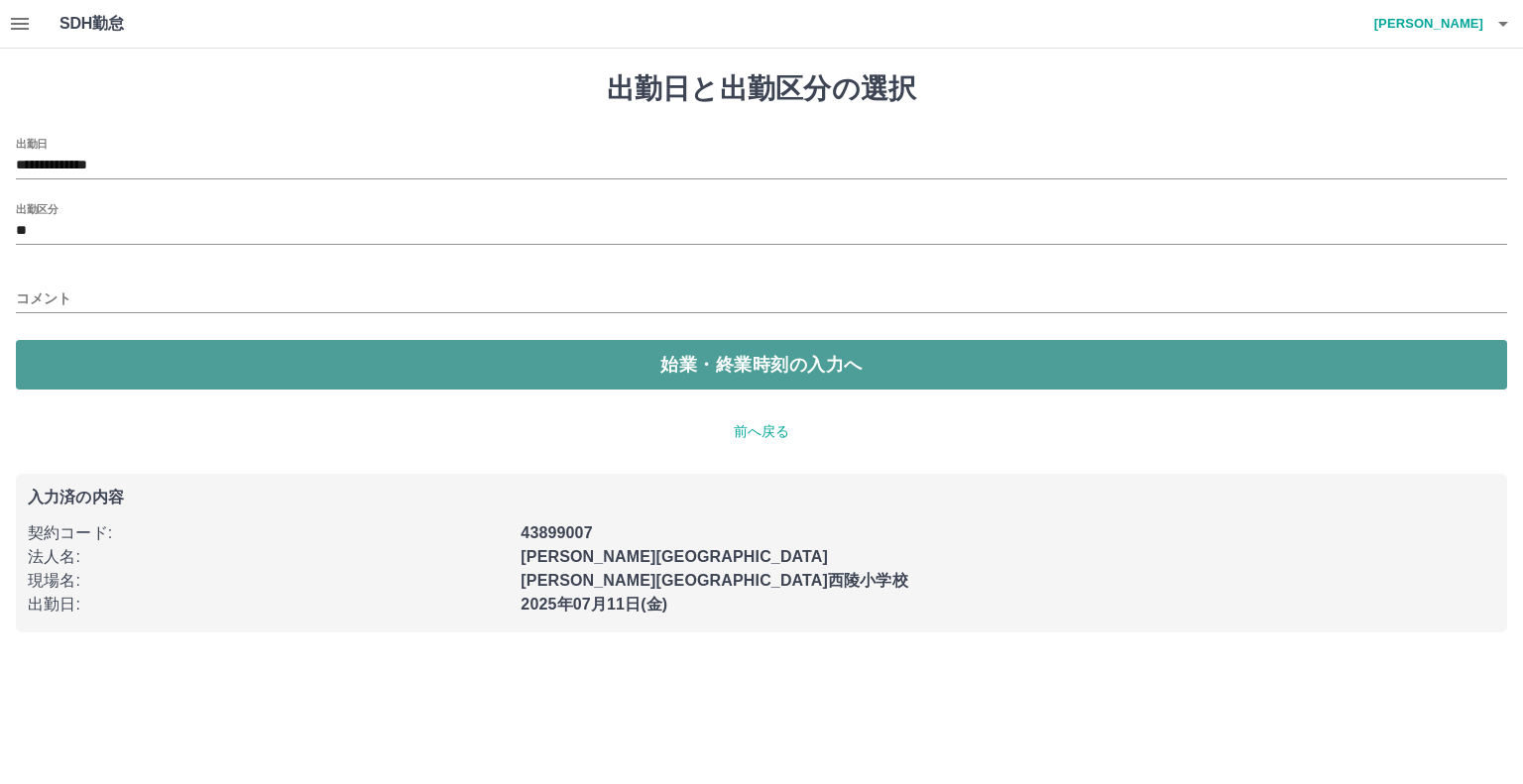 click on "始業・終業時刻の入力へ" at bounding box center (762, 365) 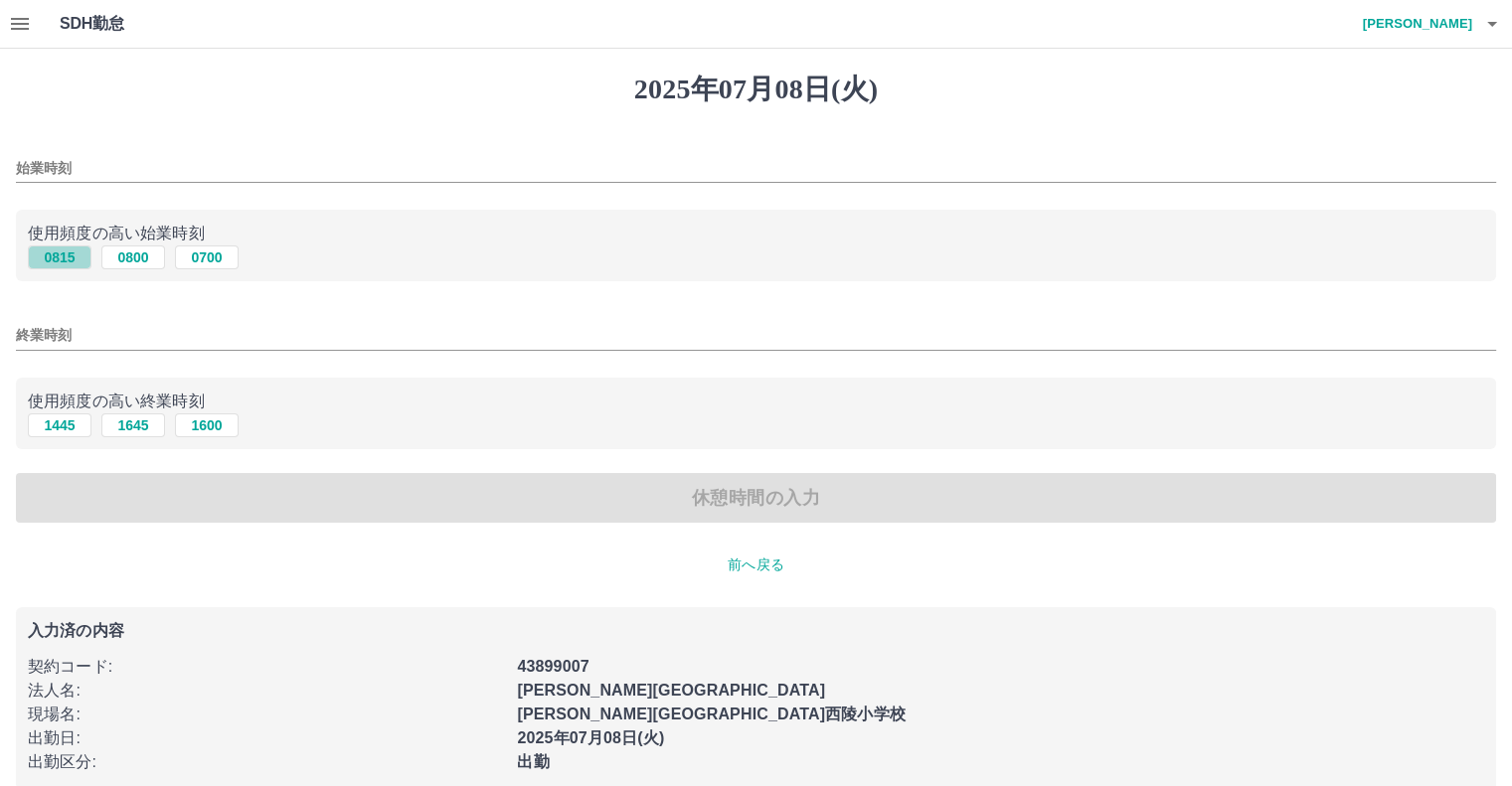 click on "0815" at bounding box center (60, 257) 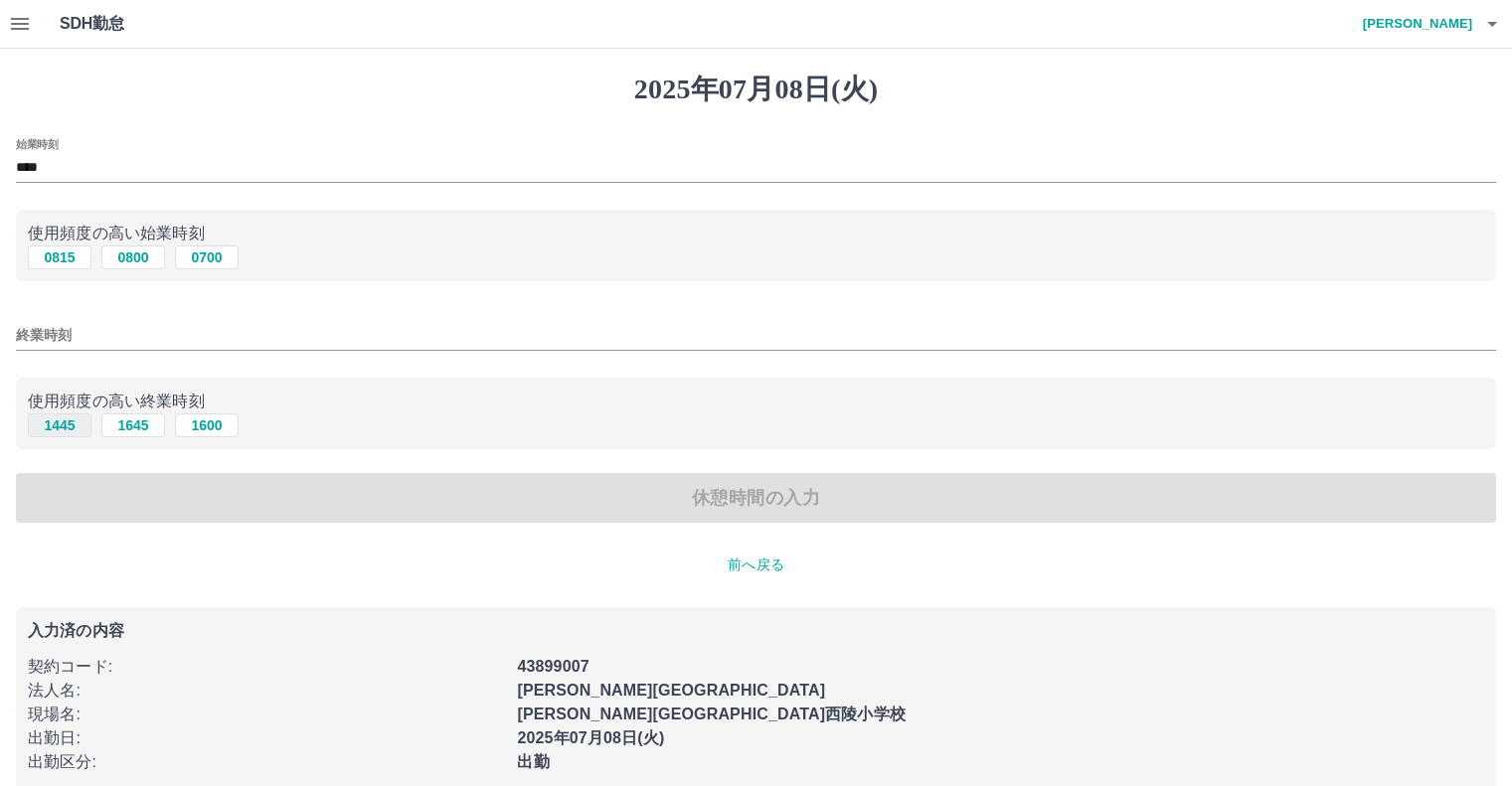 click on "1445" at bounding box center (60, 425) 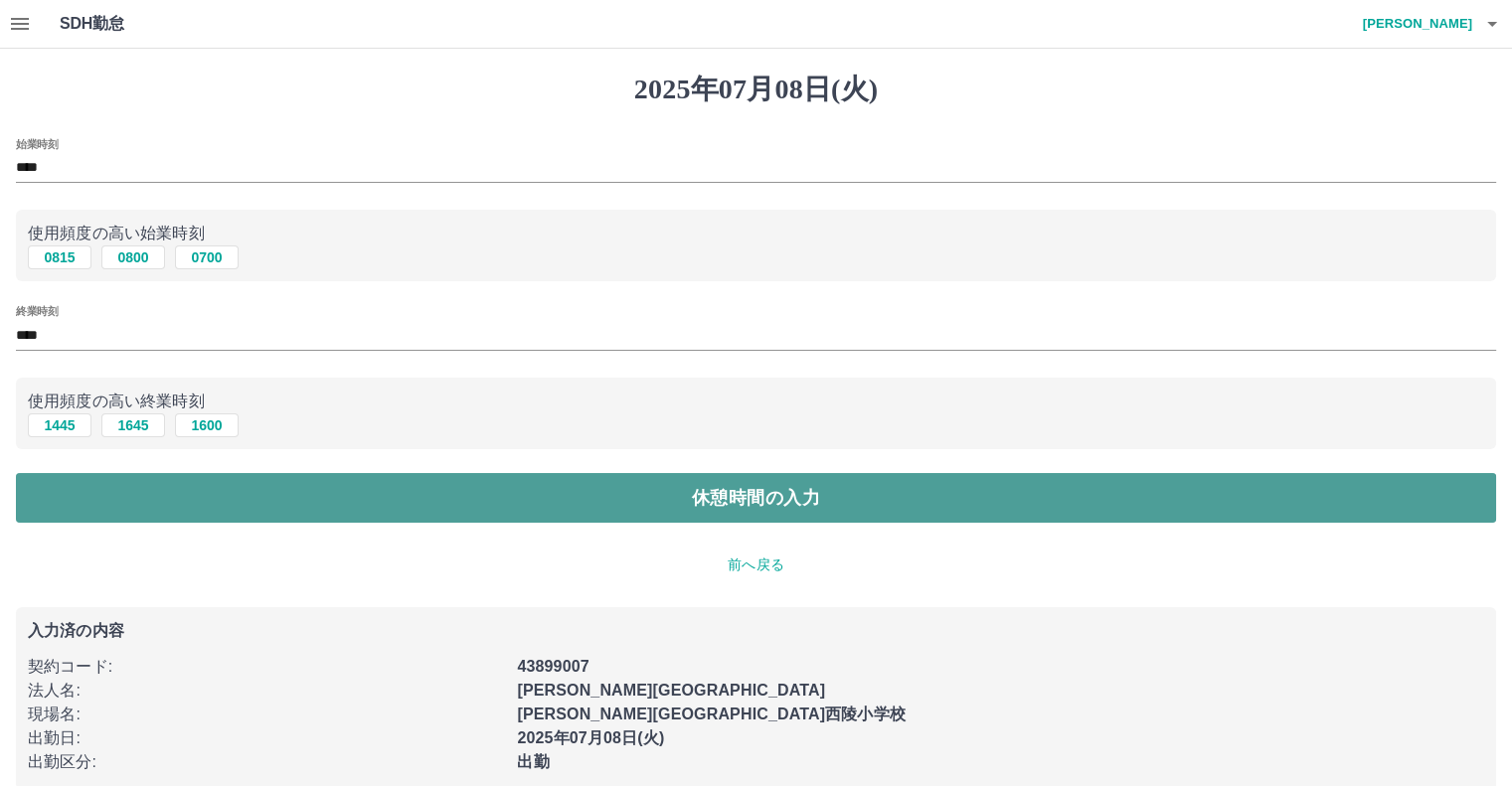 click on "休憩時間の入力" at bounding box center [756, 498] 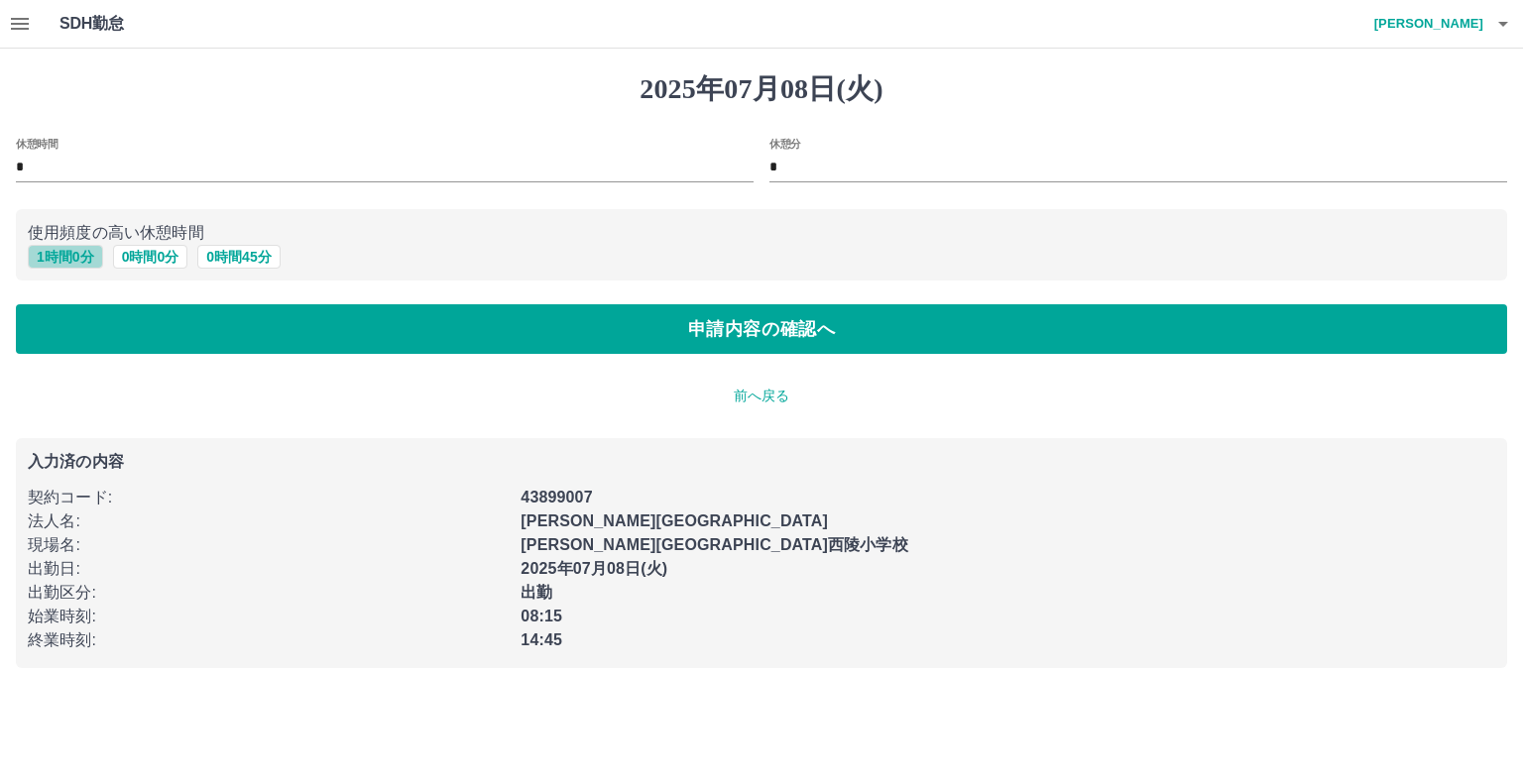 click on "1 時間 0 分" at bounding box center (65, 257) 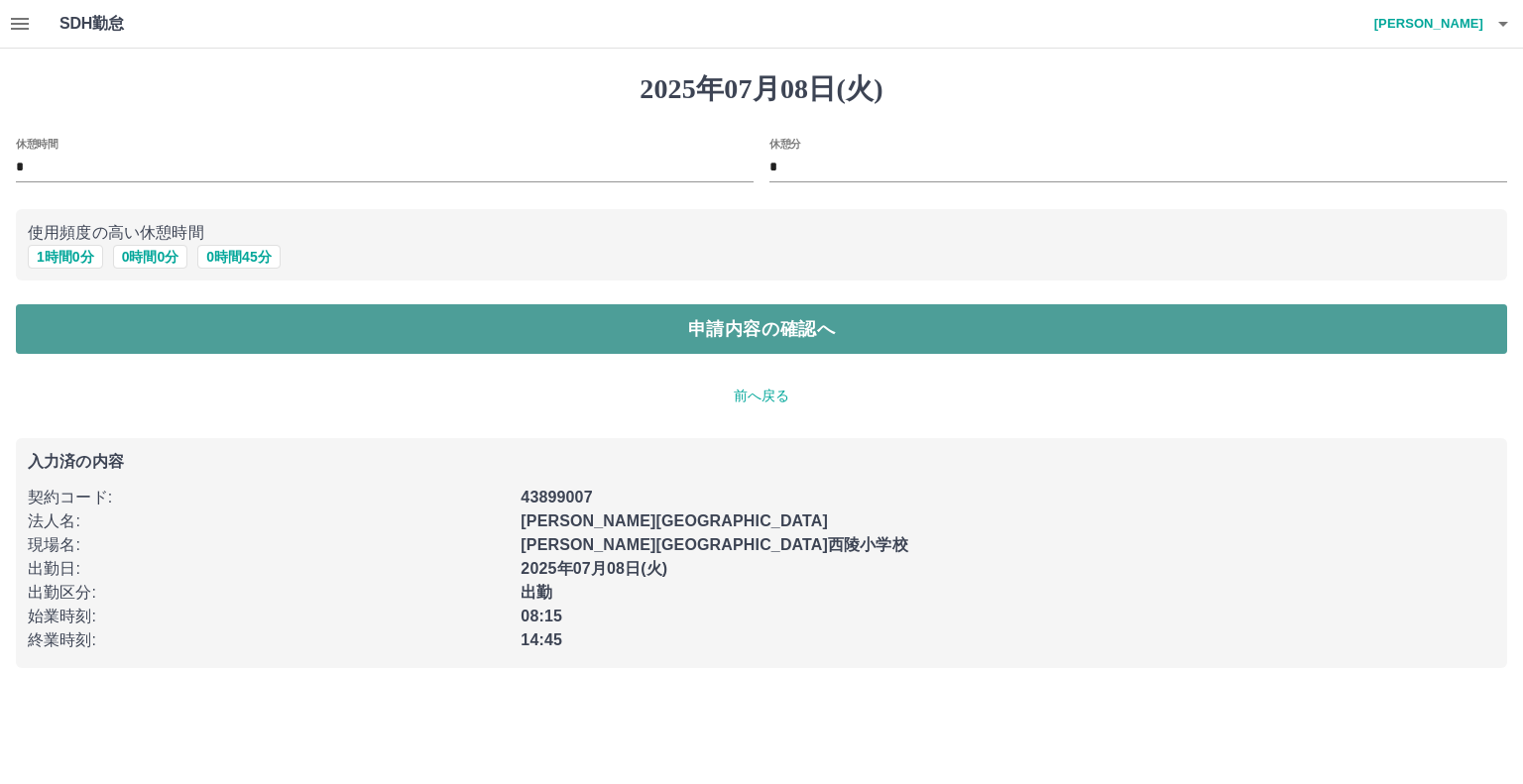 click on "申請内容の確認へ" at bounding box center [762, 329] 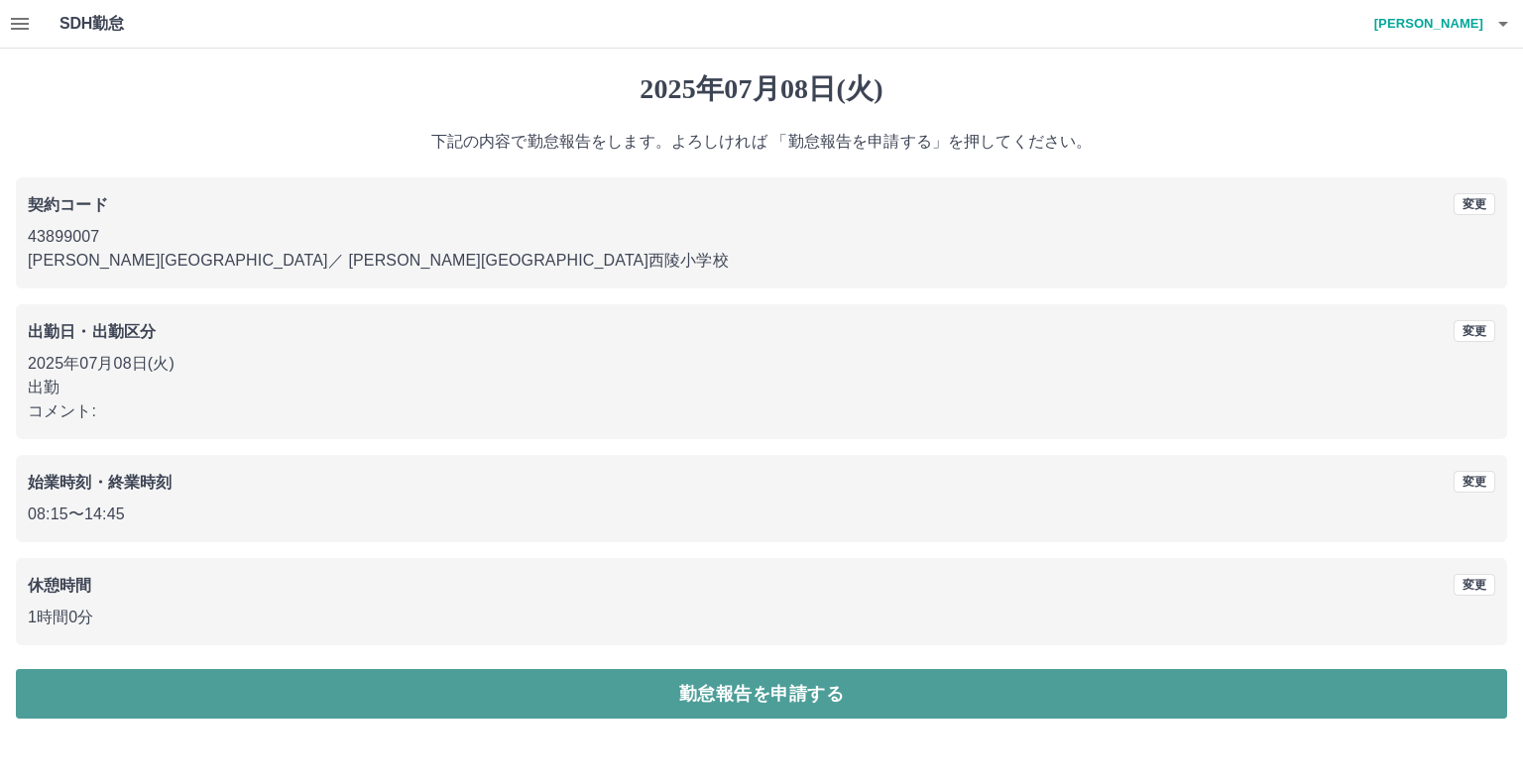 click on "勤怠報告を申請する" at bounding box center [762, 694] 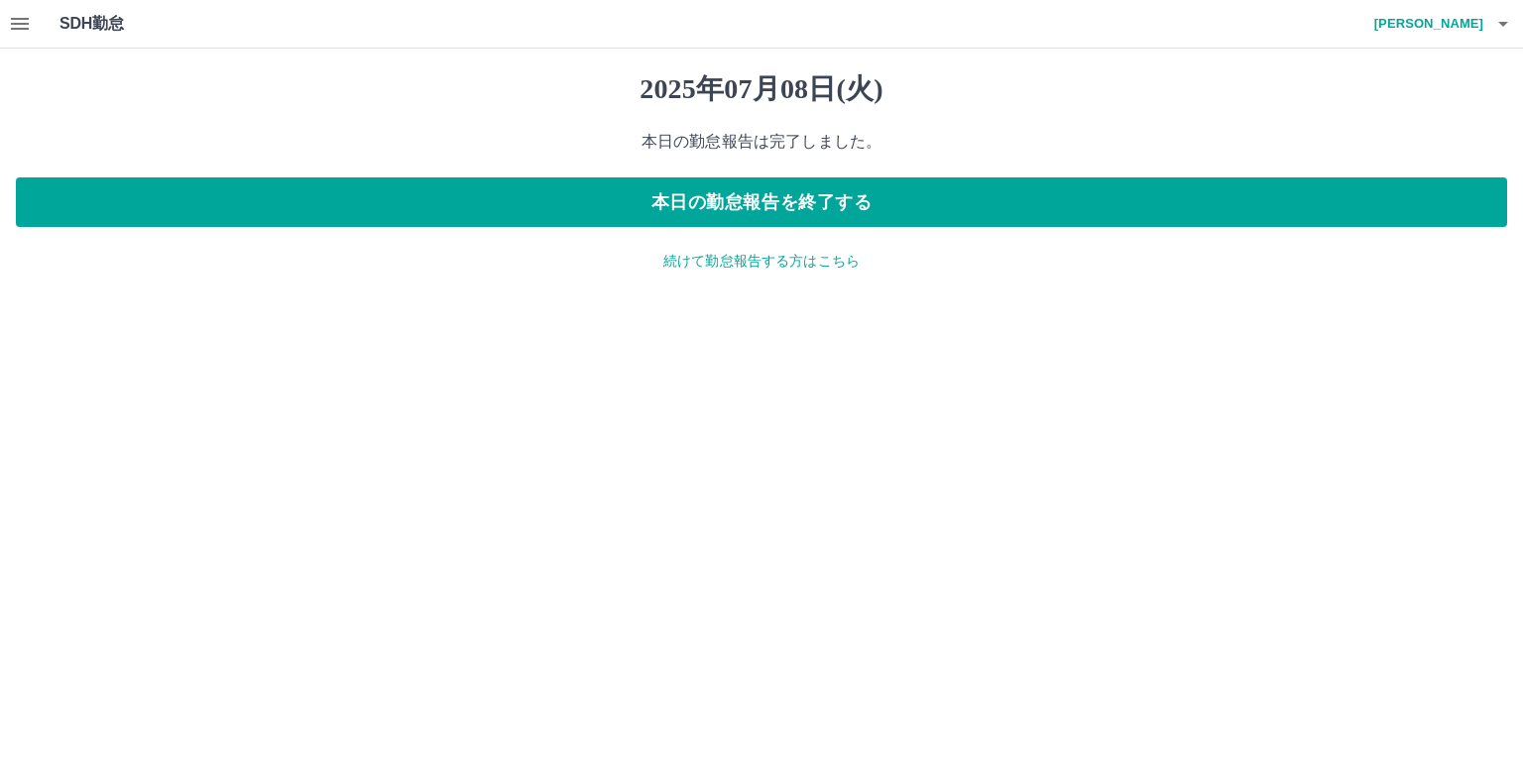 click on "続けて勤怠報告する方はこちら" at bounding box center [762, 261] 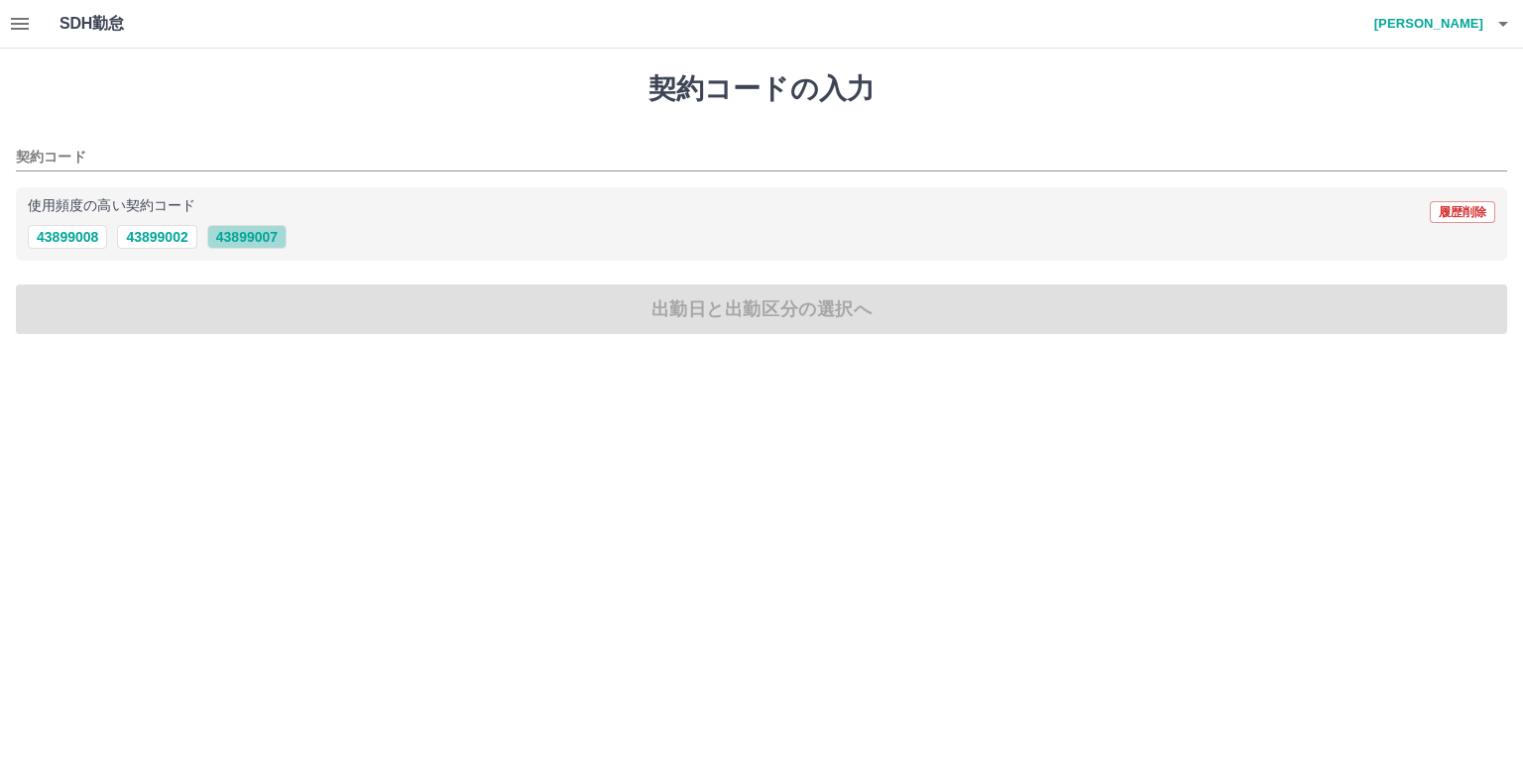 click on "43899007" at bounding box center [247, 237] 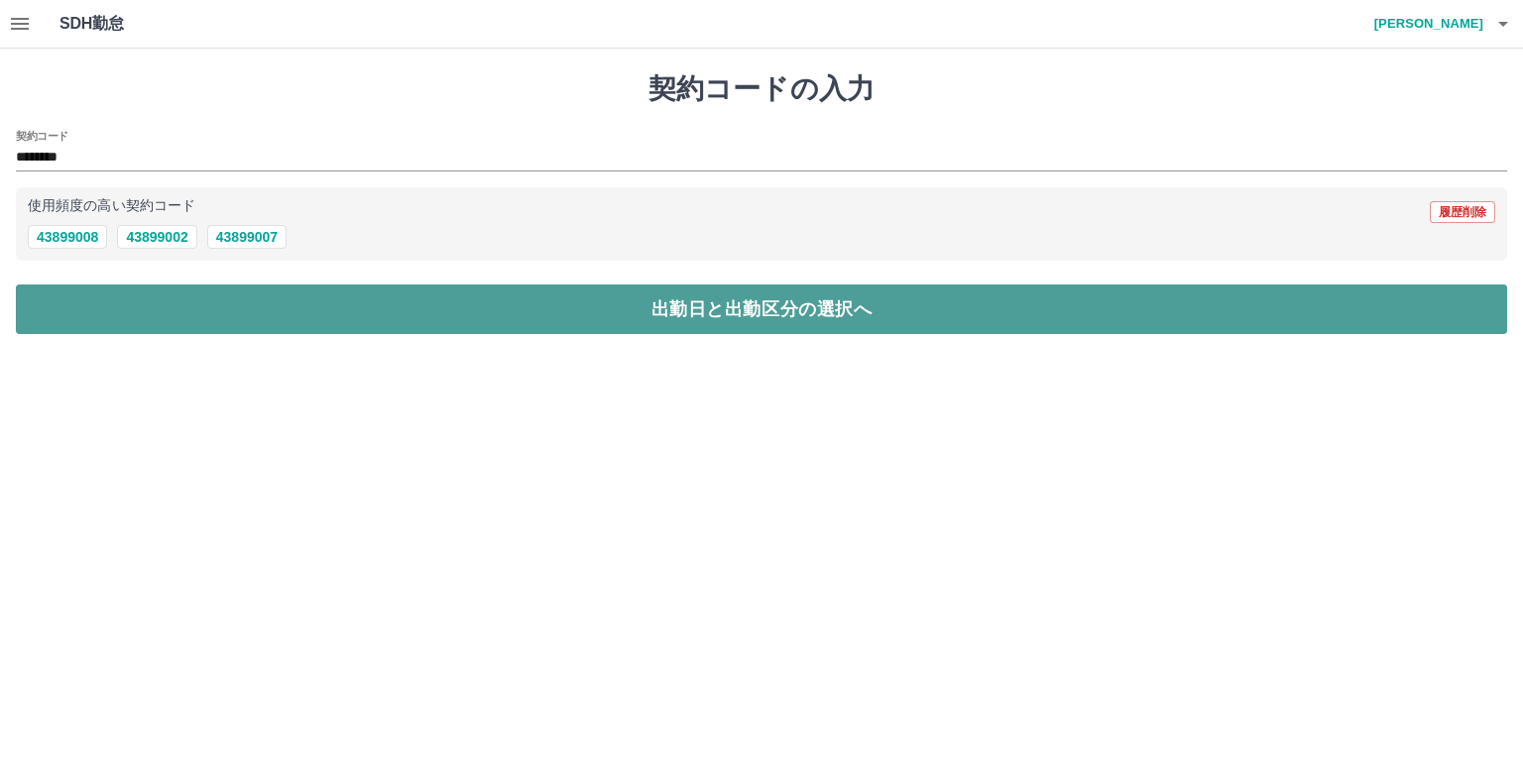 click on "出勤日と出勤区分の選択へ" at bounding box center [762, 309] 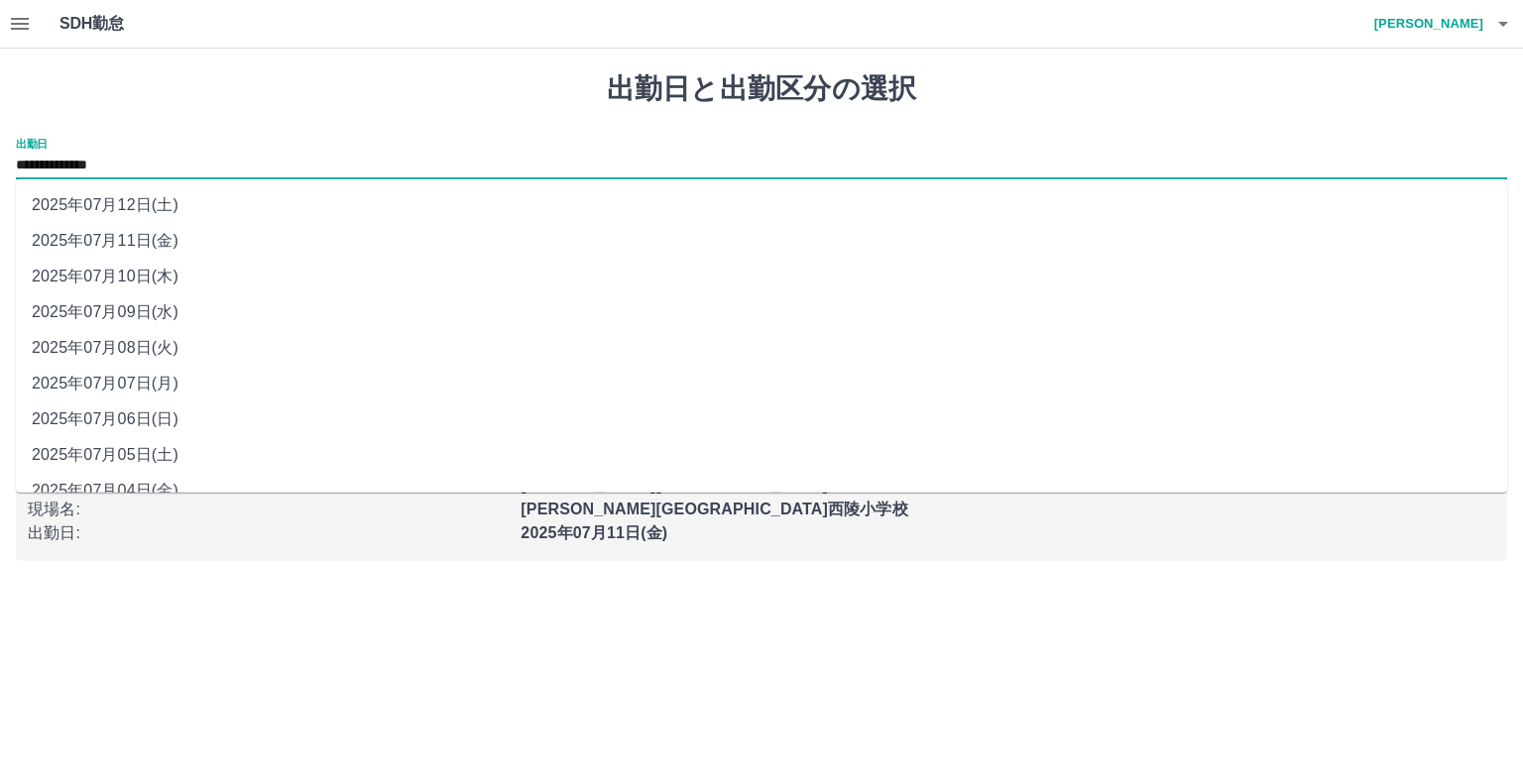click on "**********" at bounding box center [762, 166] 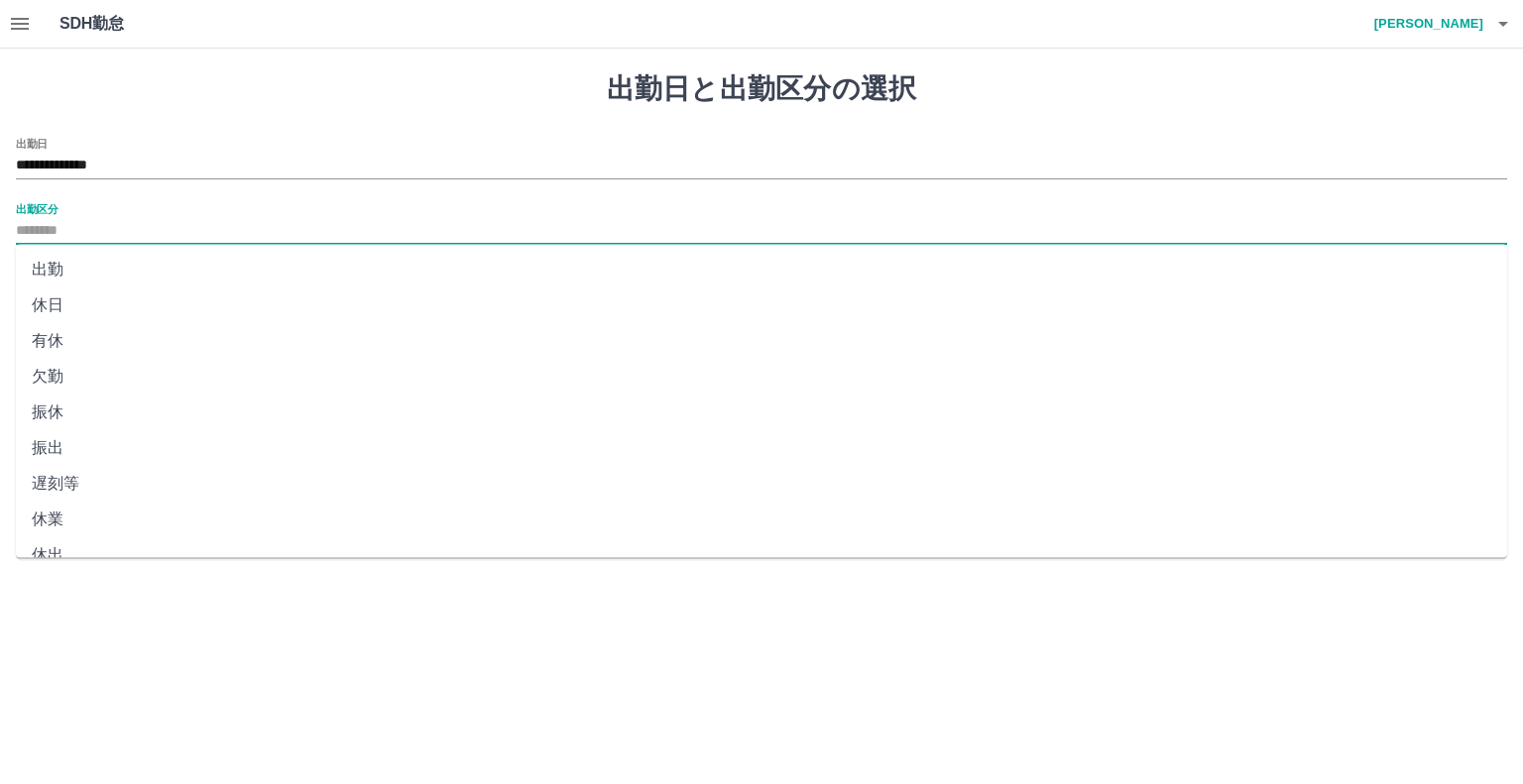 click on "出勤区分" at bounding box center [762, 231] 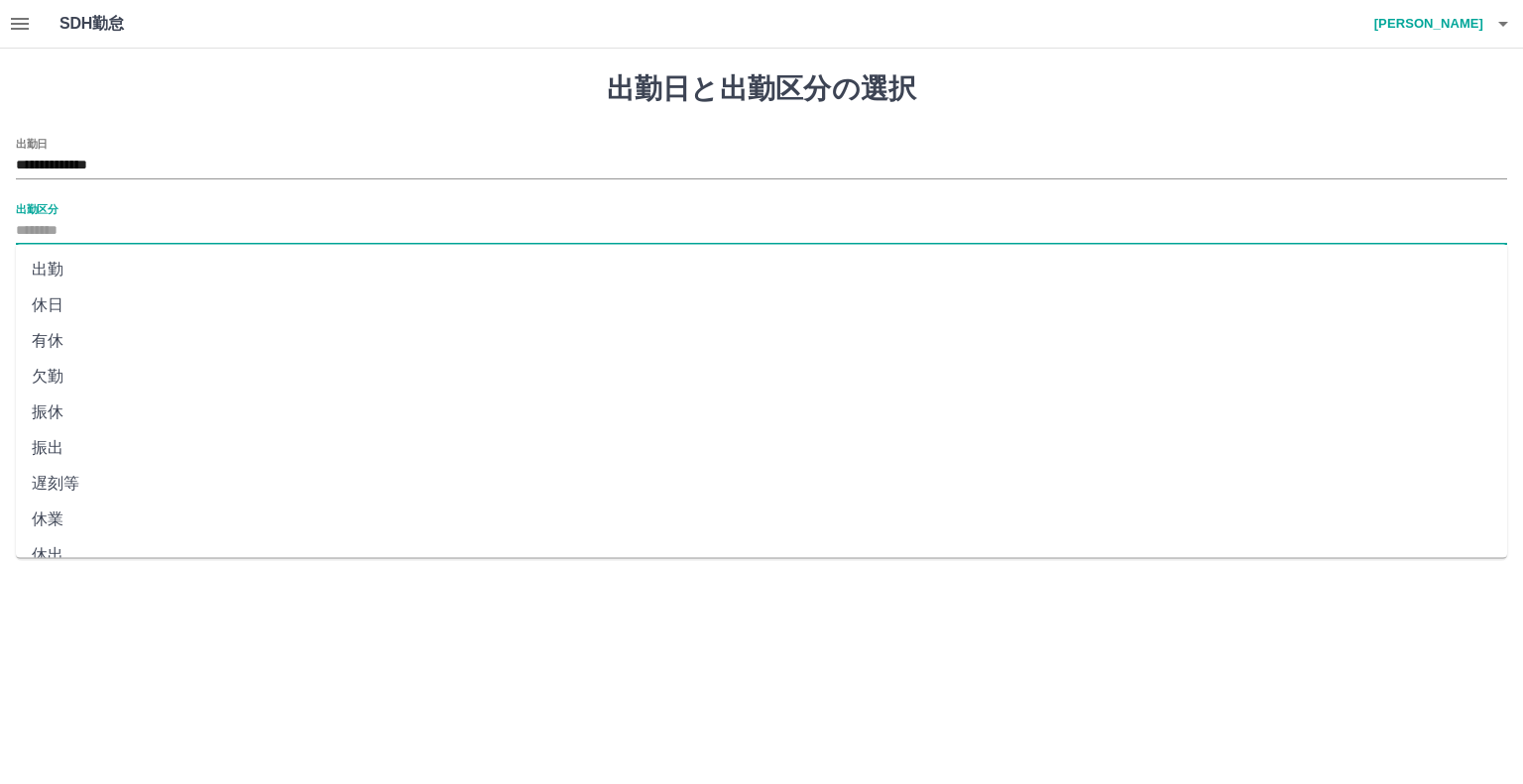 click on "出勤" at bounding box center (762, 270) 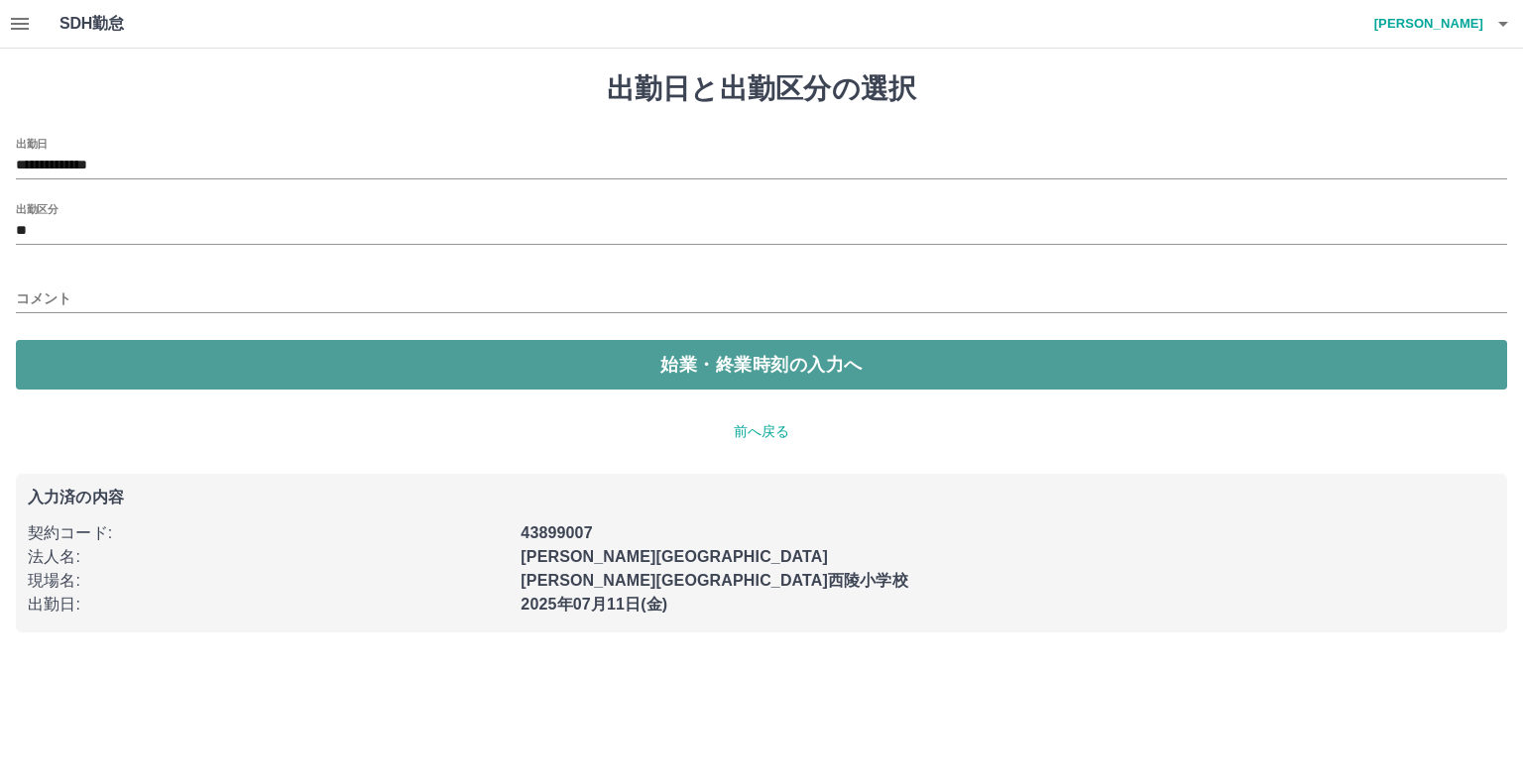 click on "始業・終業時刻の入力へ" at bounding box center (762, 365) 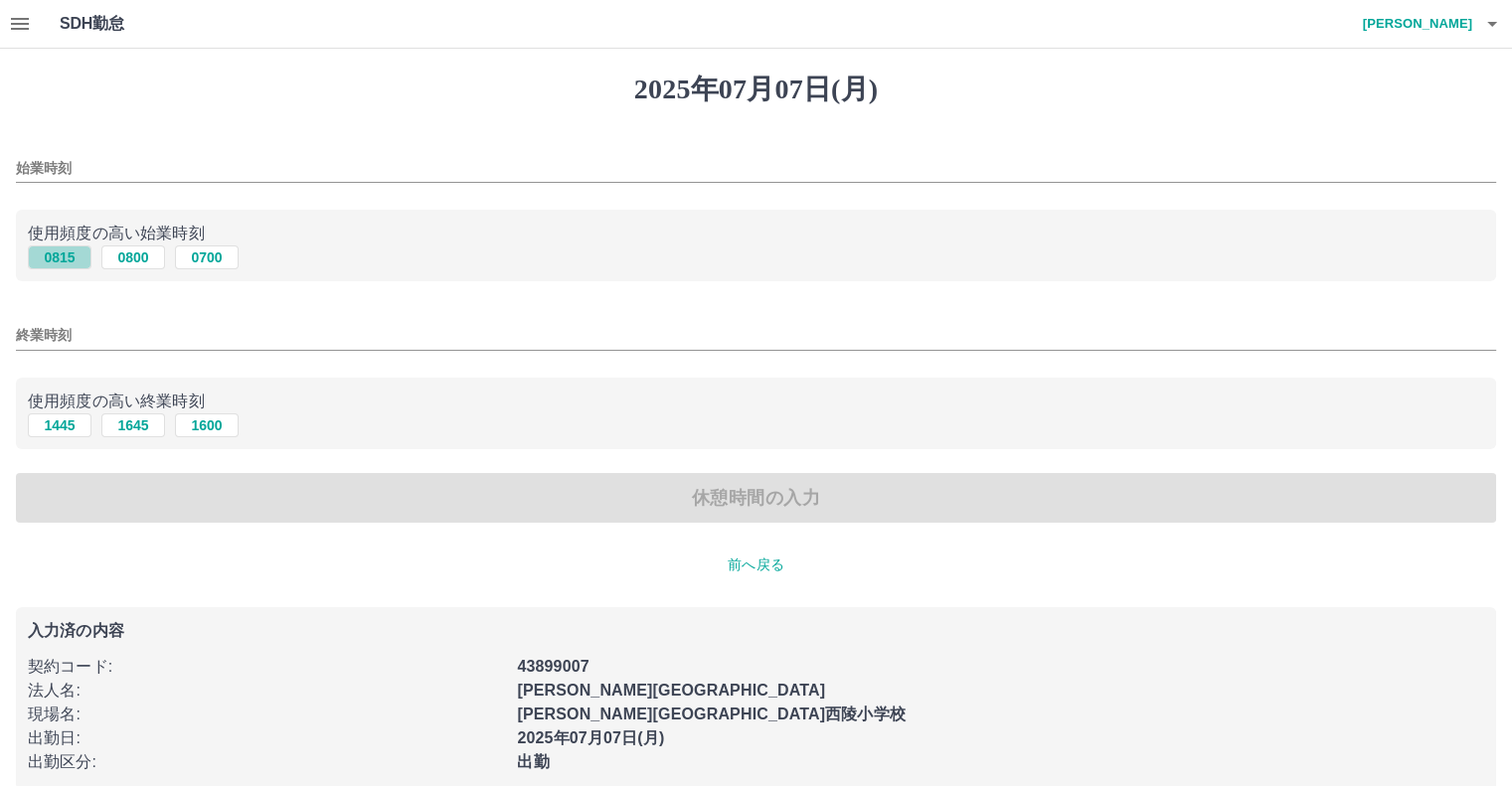 click on "0815" at bounding box center (60, 257) 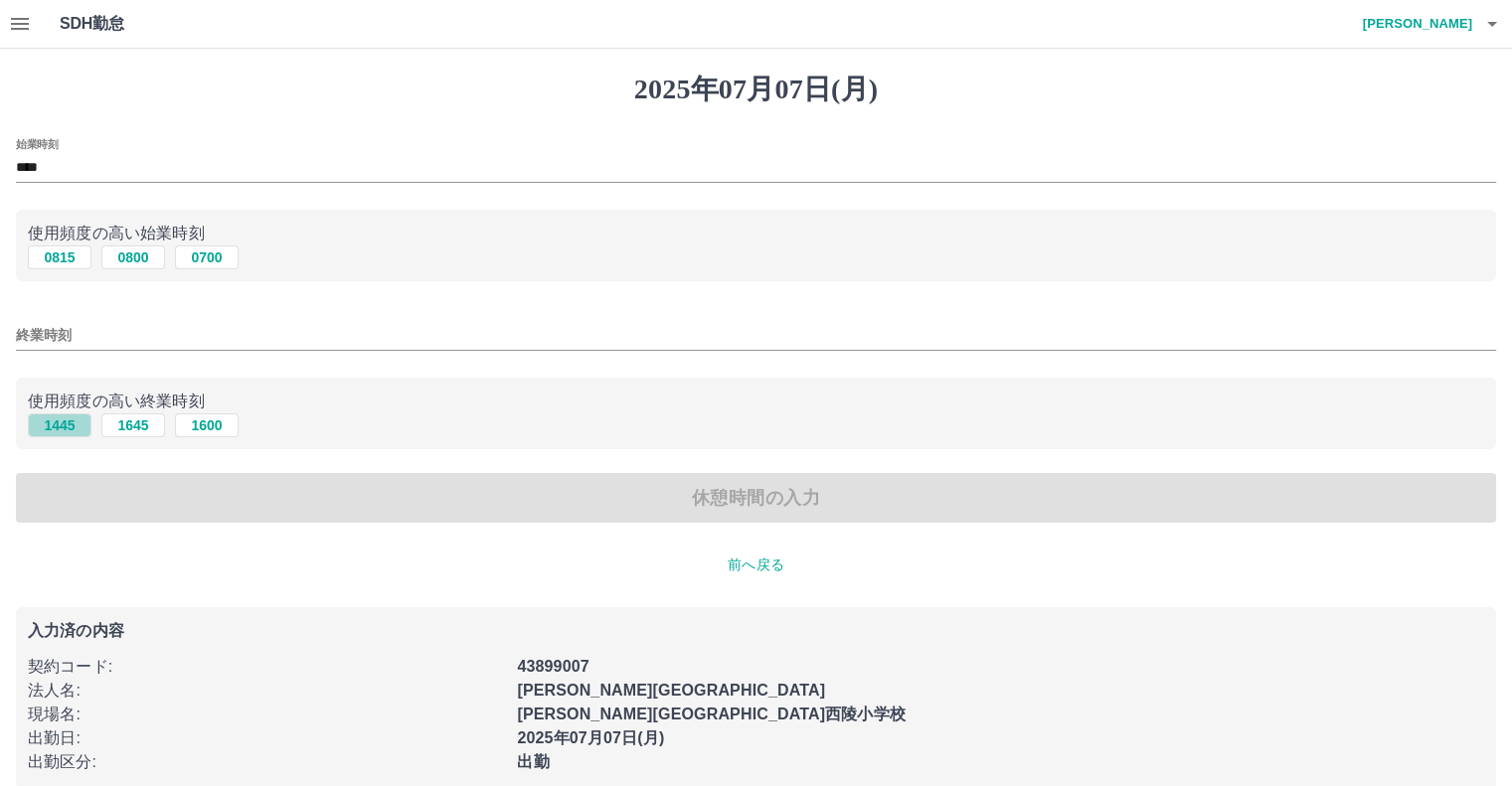 click on "1445" at bounding box center [60, 425] 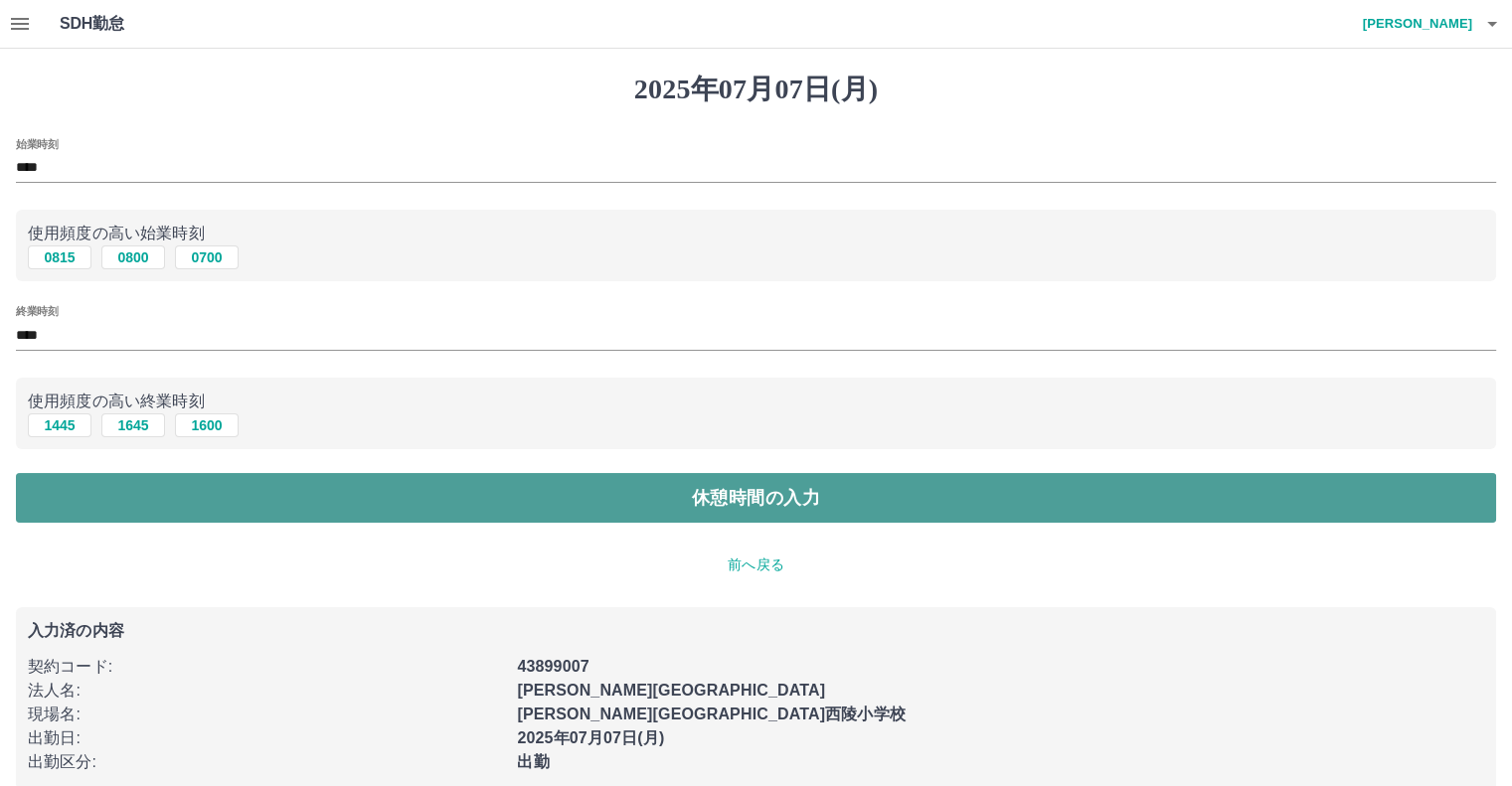 click on "休憩時間の入力" at bounding box center (756, 498) 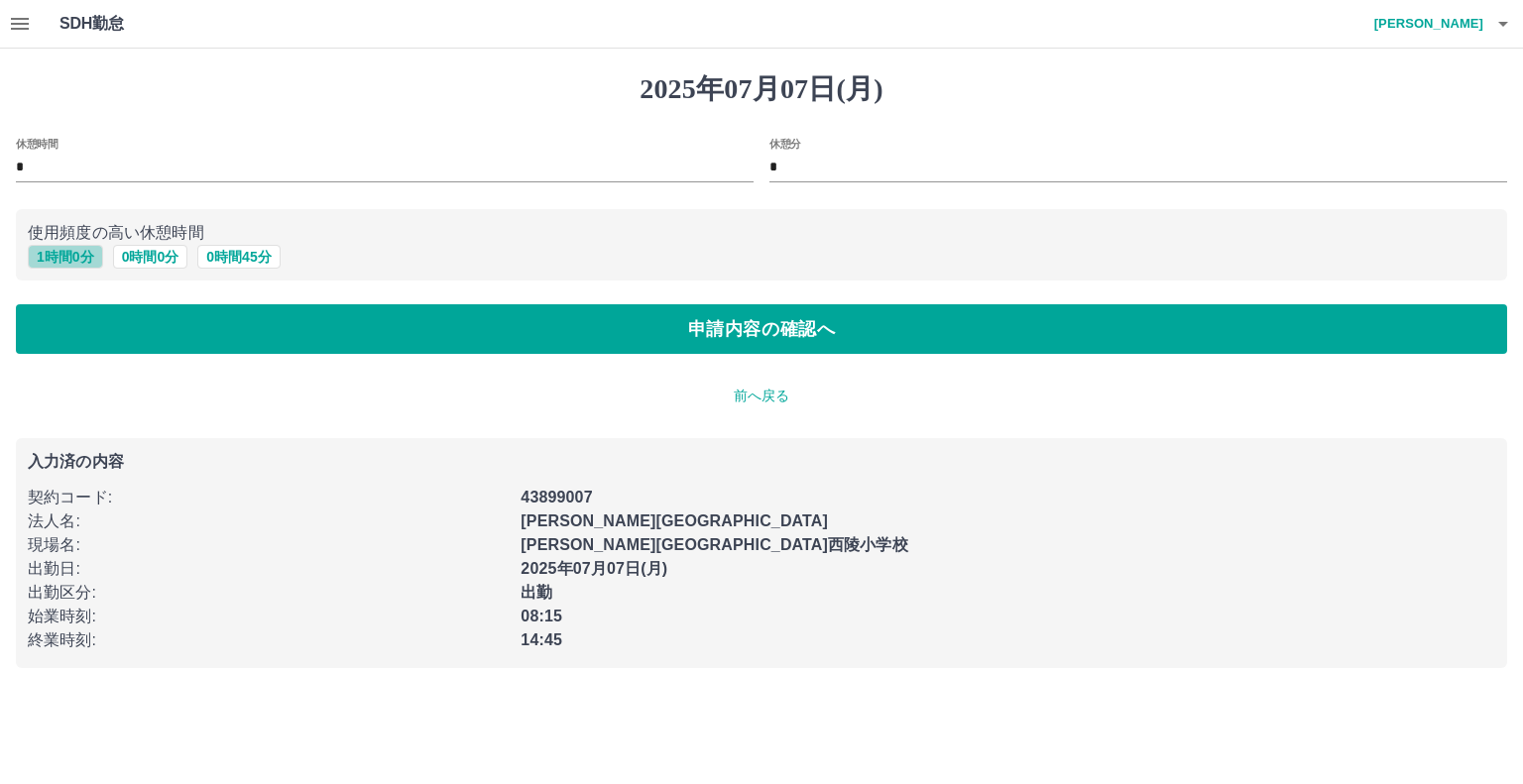 click on "1 時間 0 分" at bounding box center [65, 257] 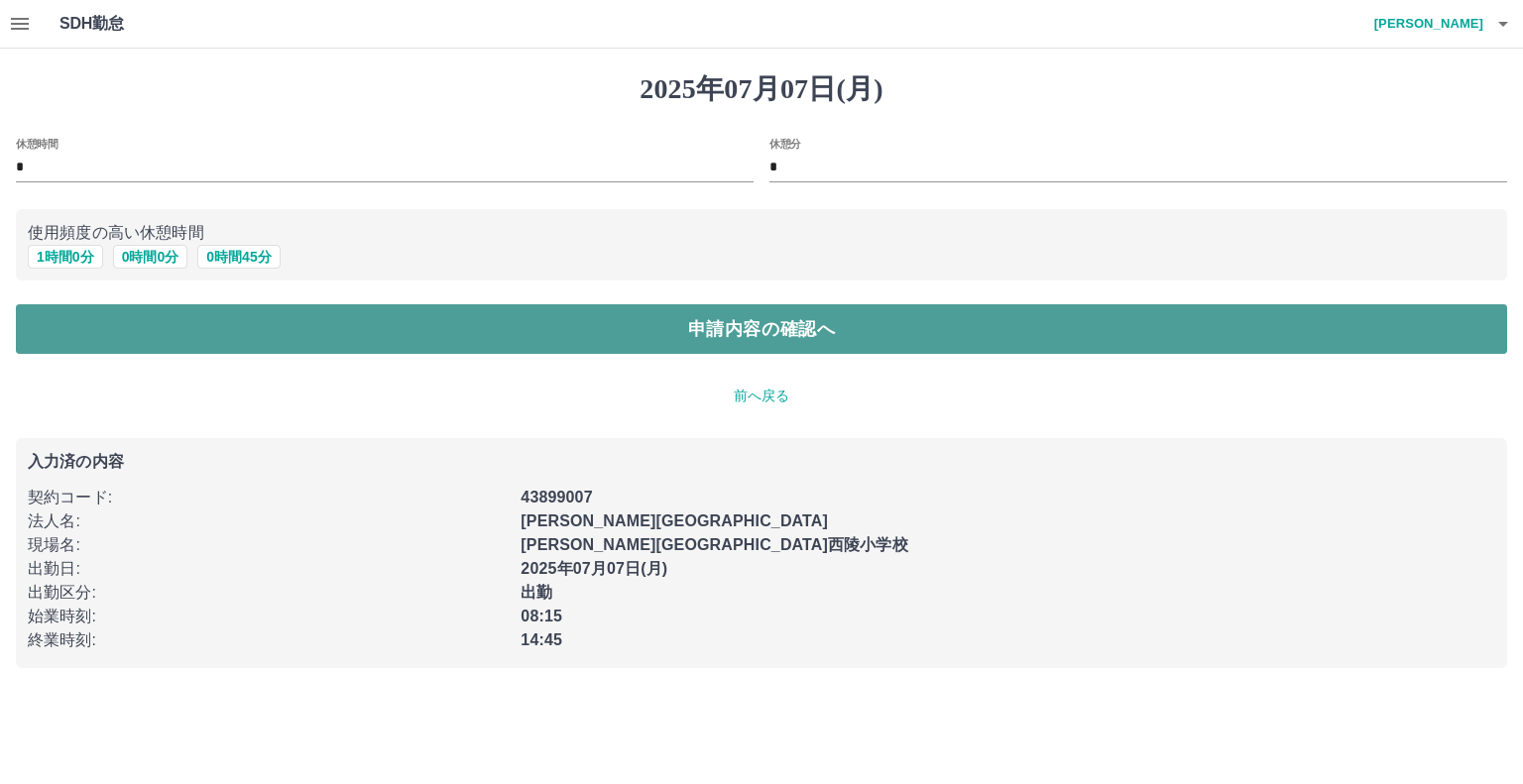 click on "申請内容の確認へ" at bounding box center [762, 329] 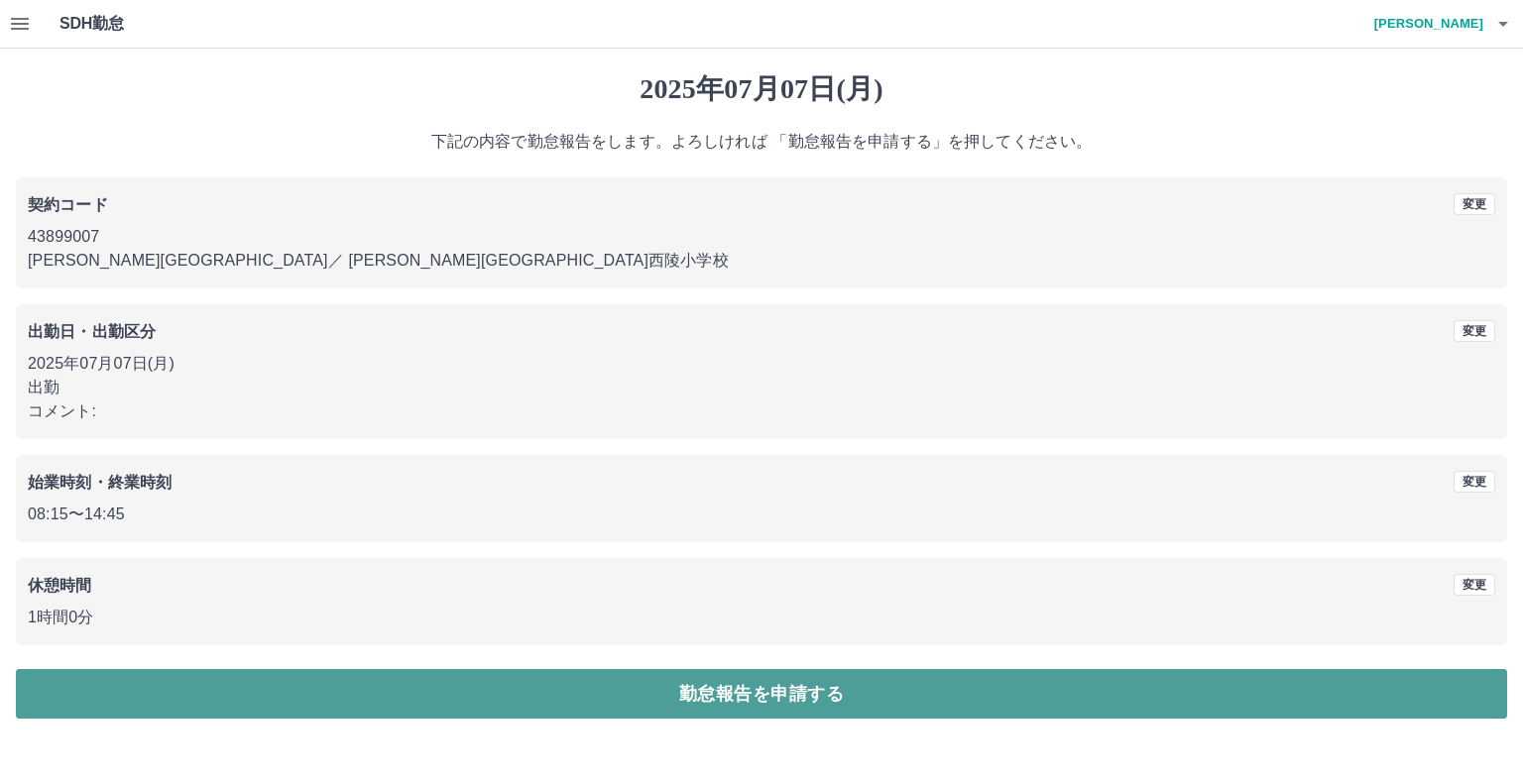 click on "勤怠報告を申請する" at bounding box center [762, 694] 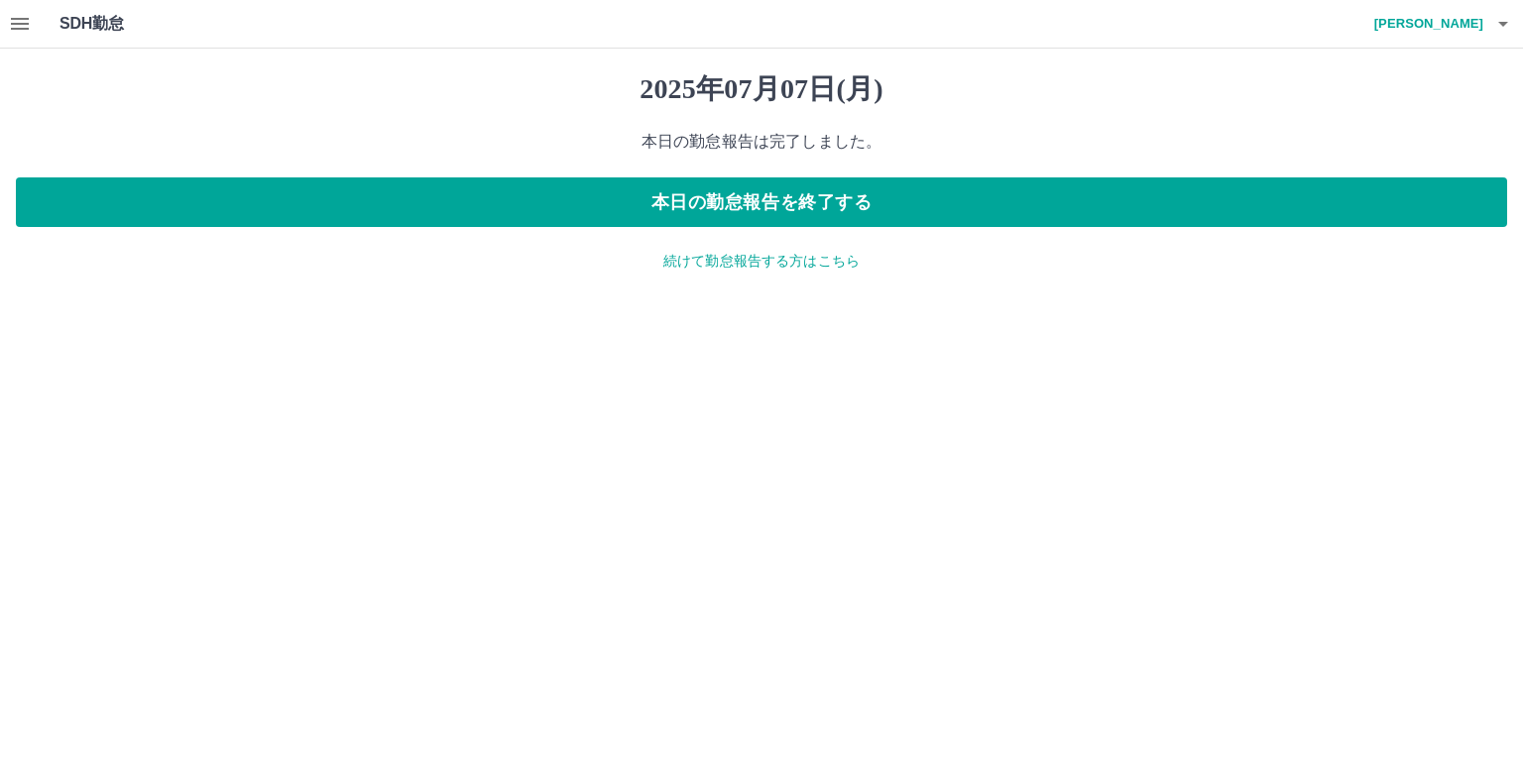 click on "大舘　奈津子" at bounding box center [1424, 24] 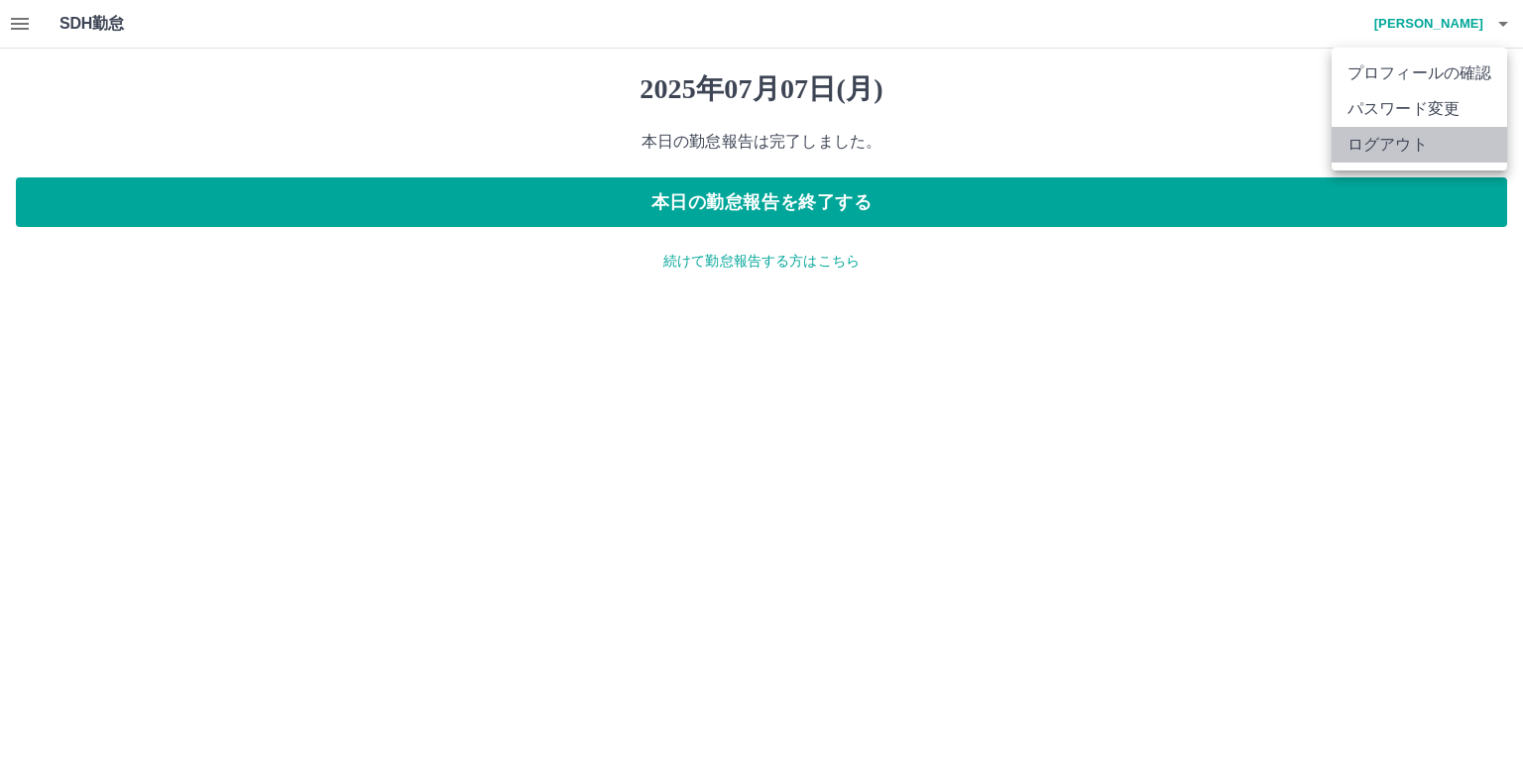 click on "ログアウト" at bounding box center [1419, 145] 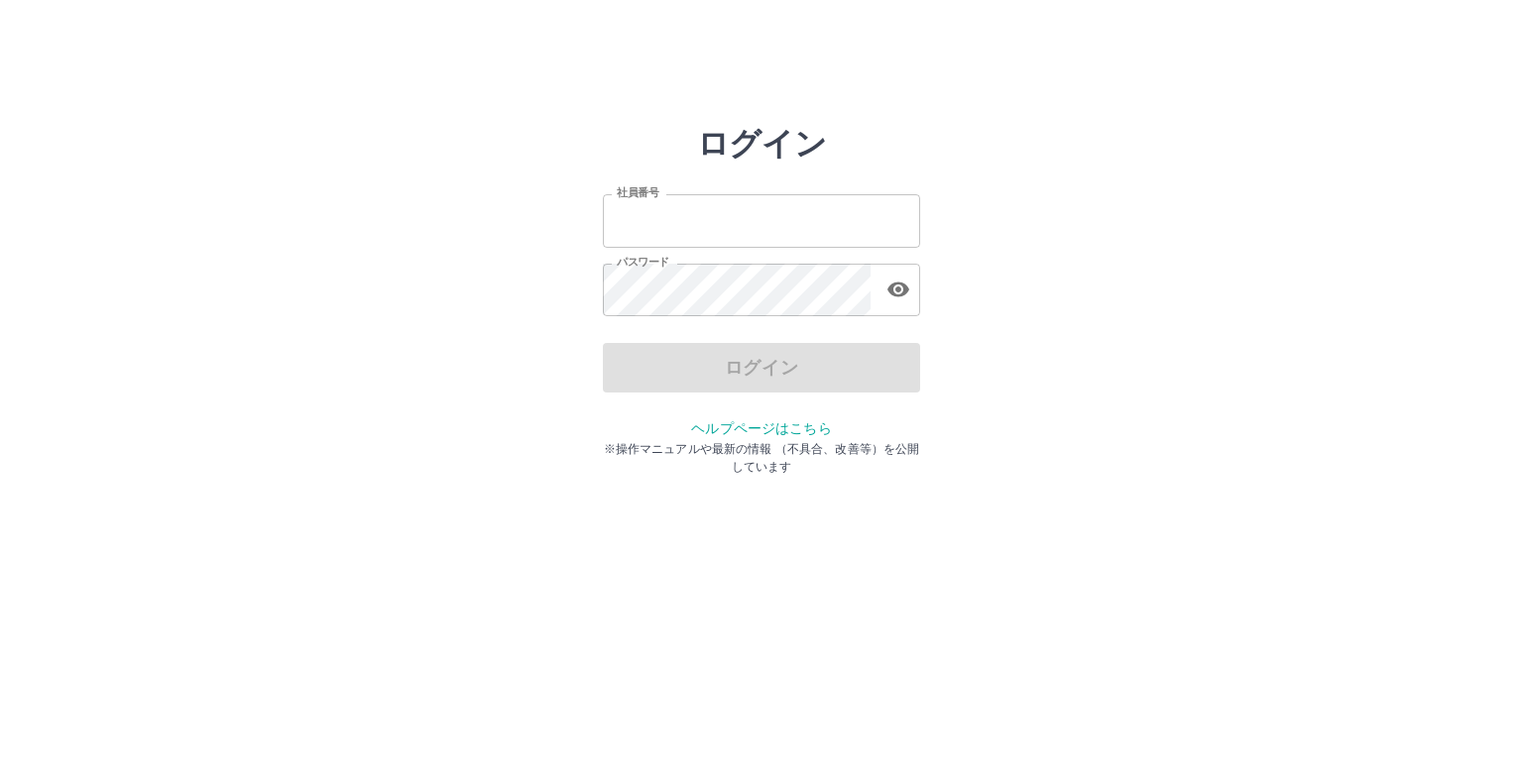 scroll, scrollTop: 0, scrollLeft: 0, axis: both 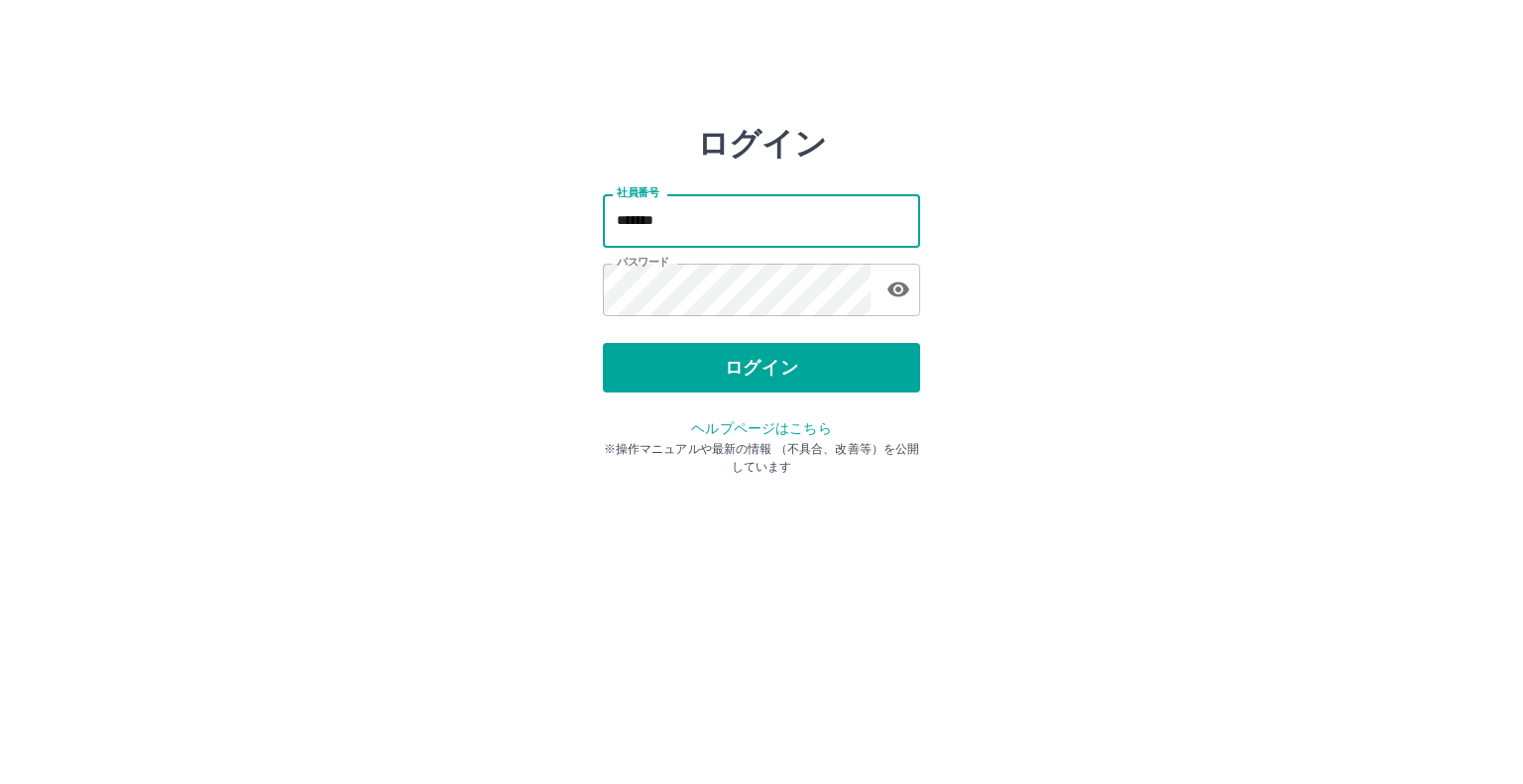 click on "*******" at bounding box center [762, 220] 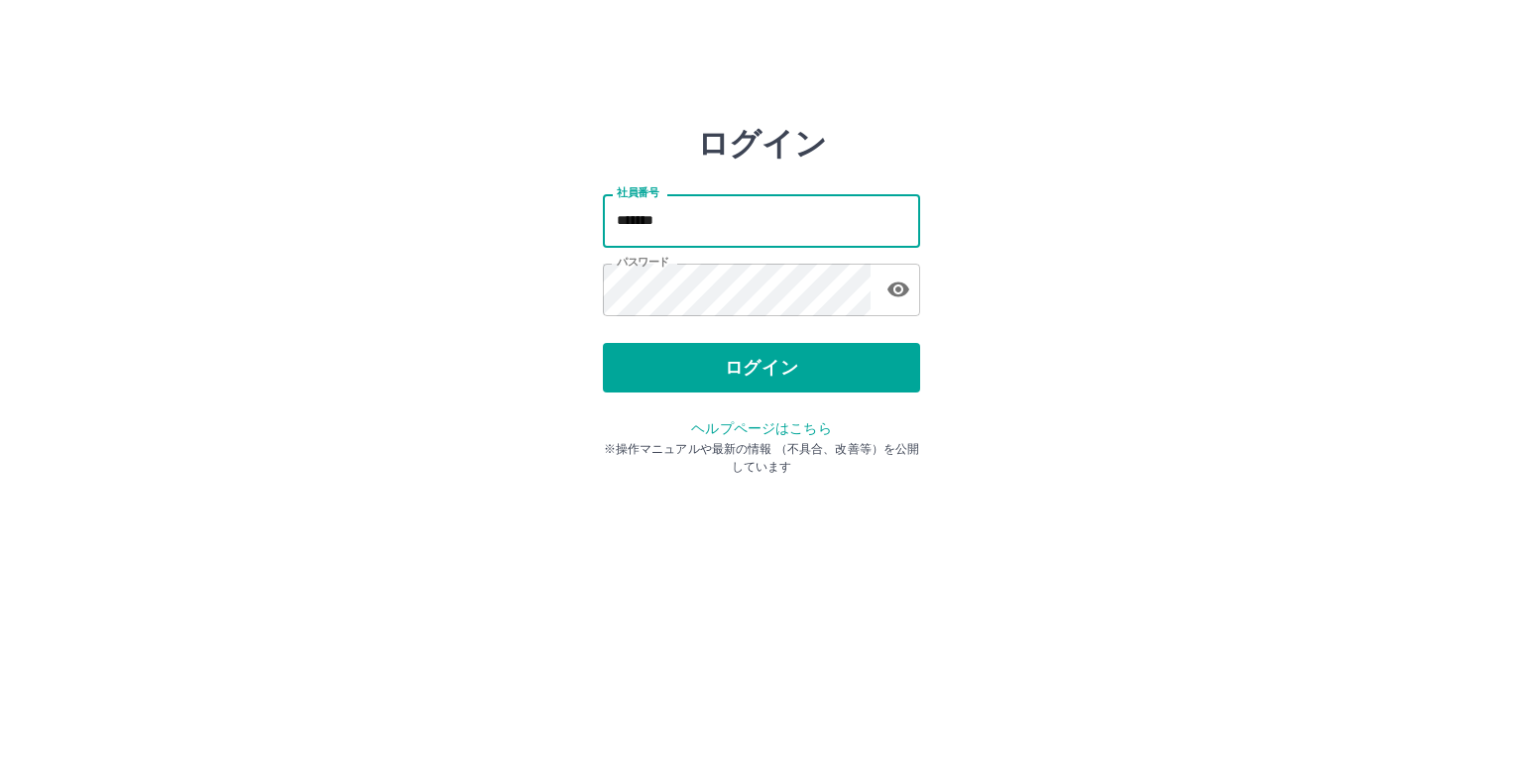 type on "*******" 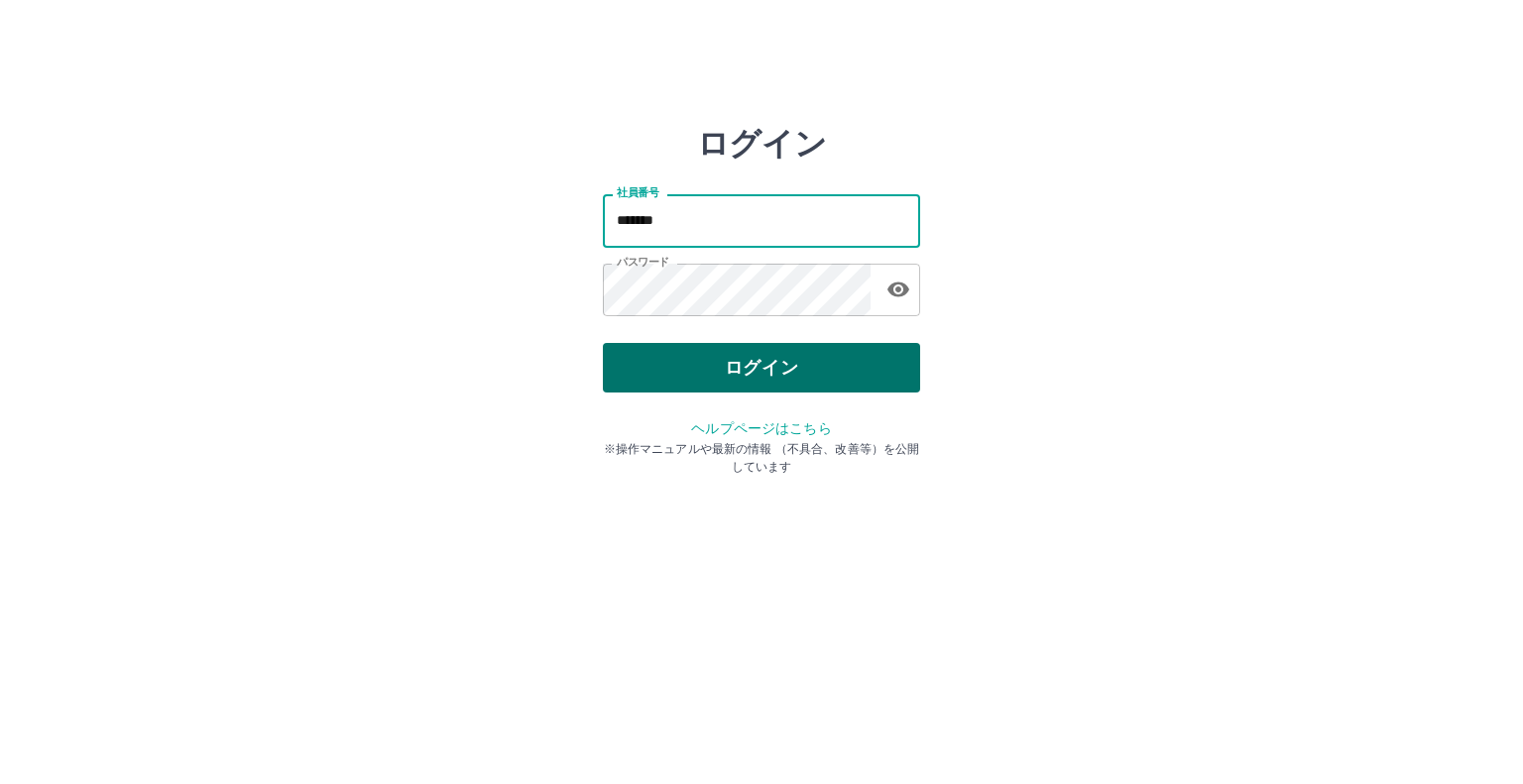 click on "ログイン" at bounding box center [762, 368] 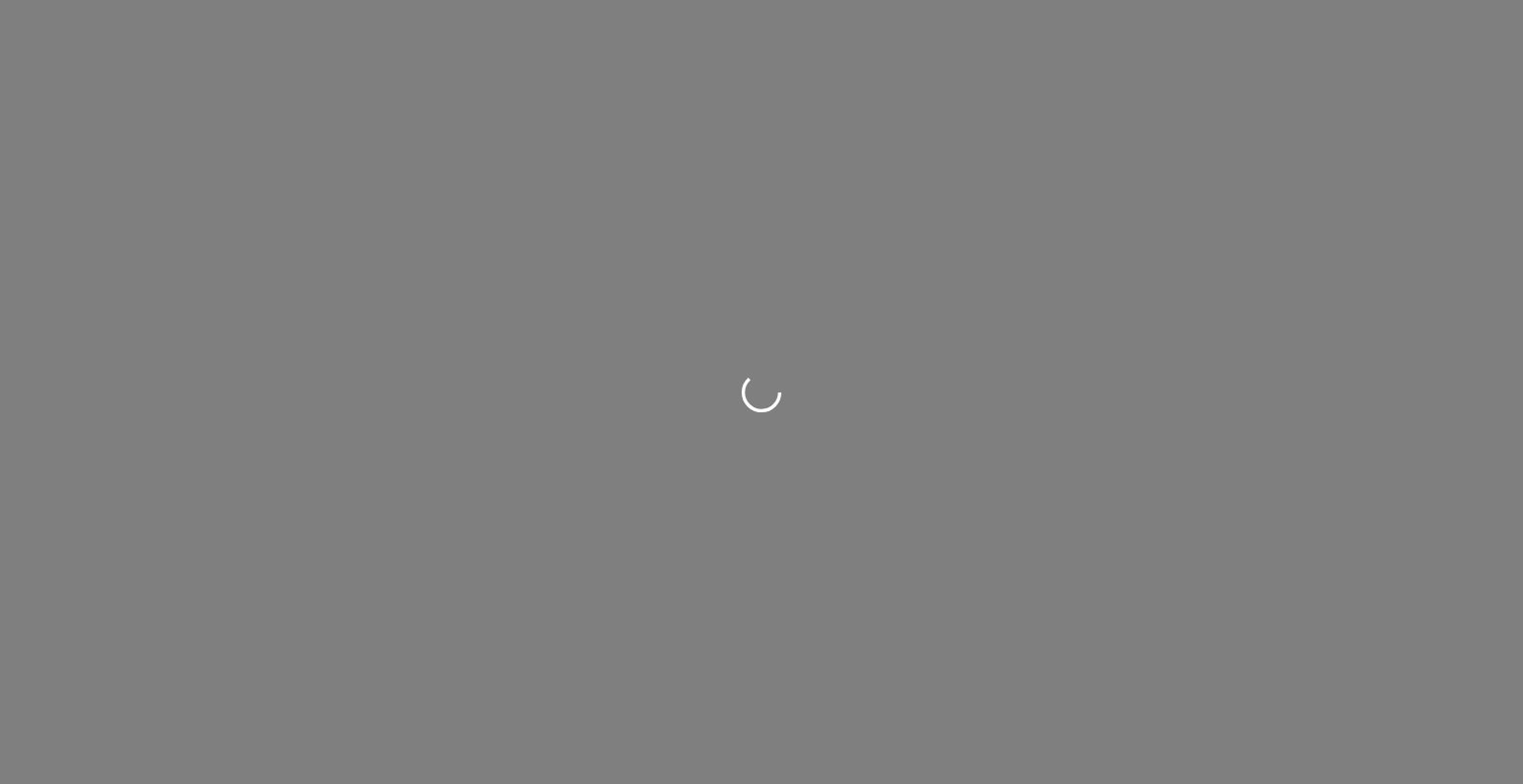 scroll, scrollTop: 0, scrollLeft: 0, axis: both 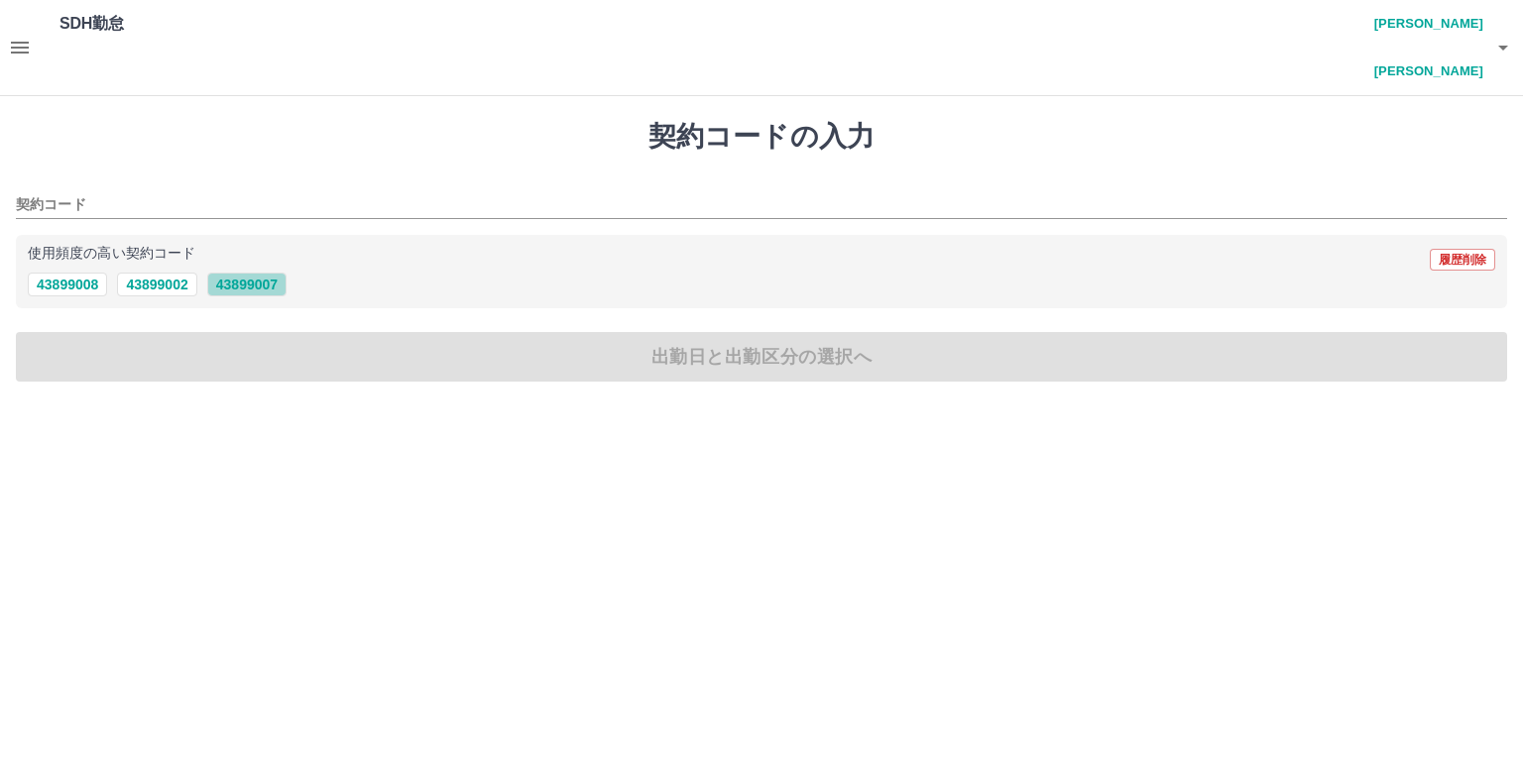 click on "43899007" at bounding box center (247, 284) 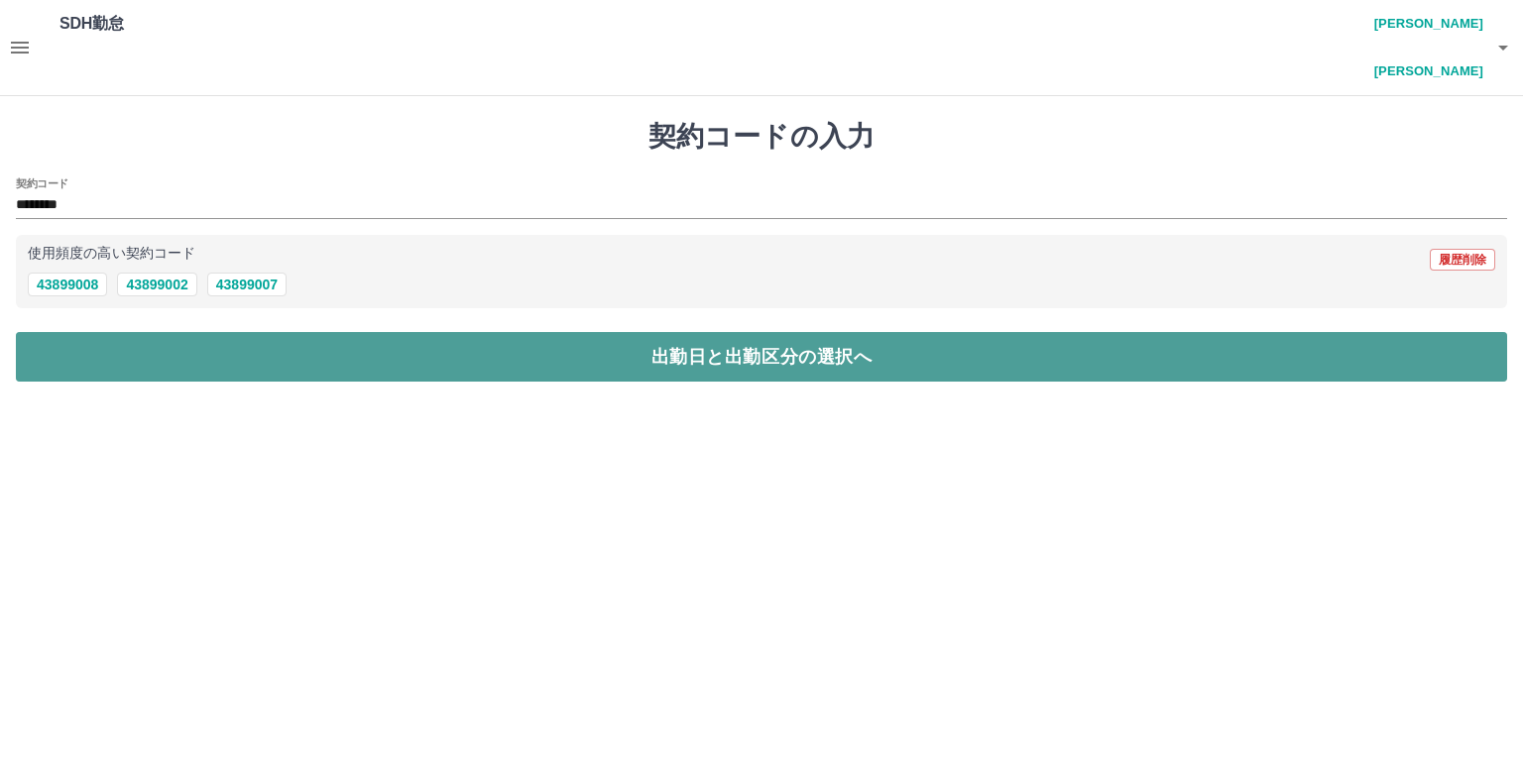 click on "出勤日と出勤区分の選択へ" at bounding box center (762, 357) 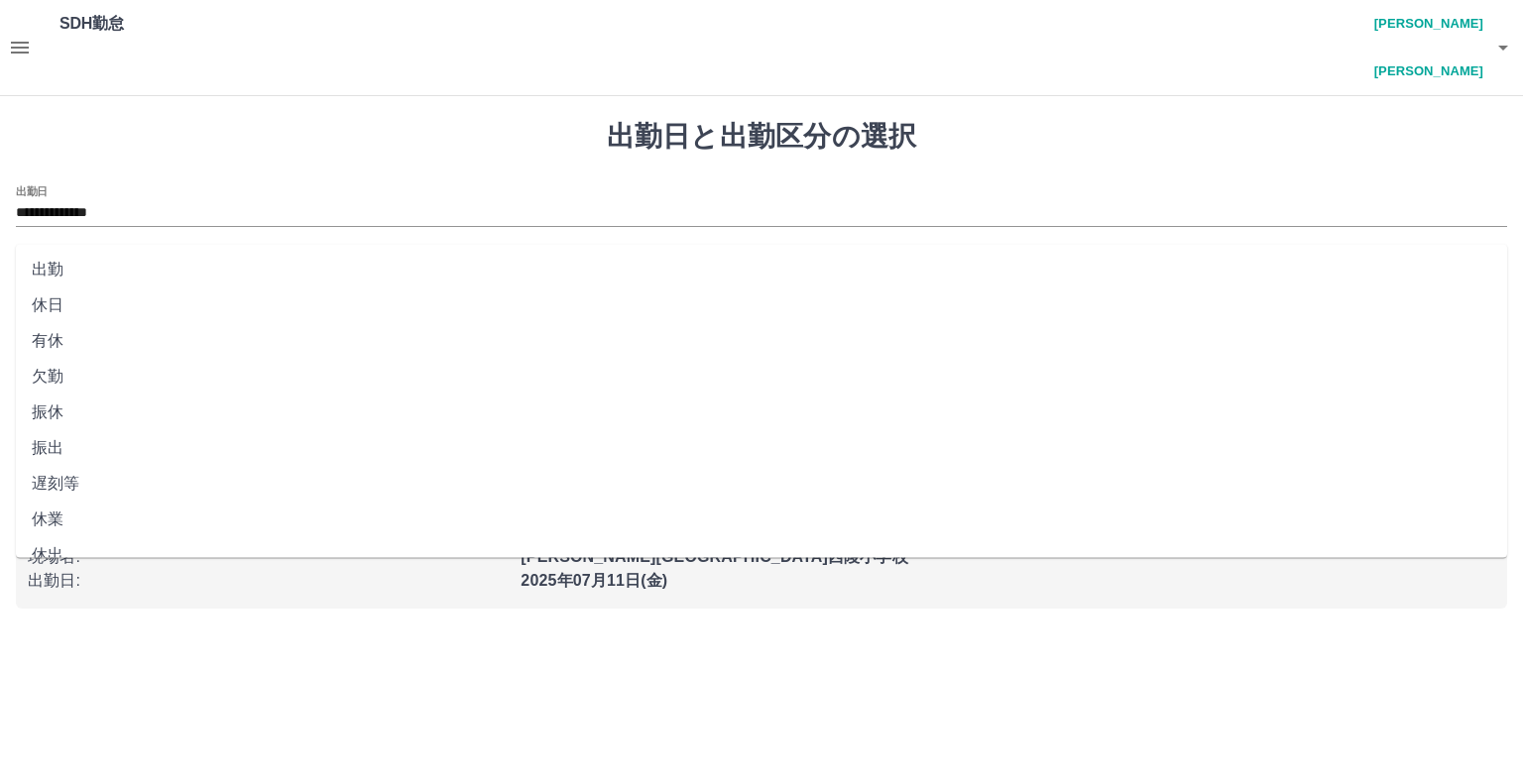 drag, startPoint x: 102, startPoint y: 221, endPoint x: 107, endPoint y: 275, distance: 54.230987 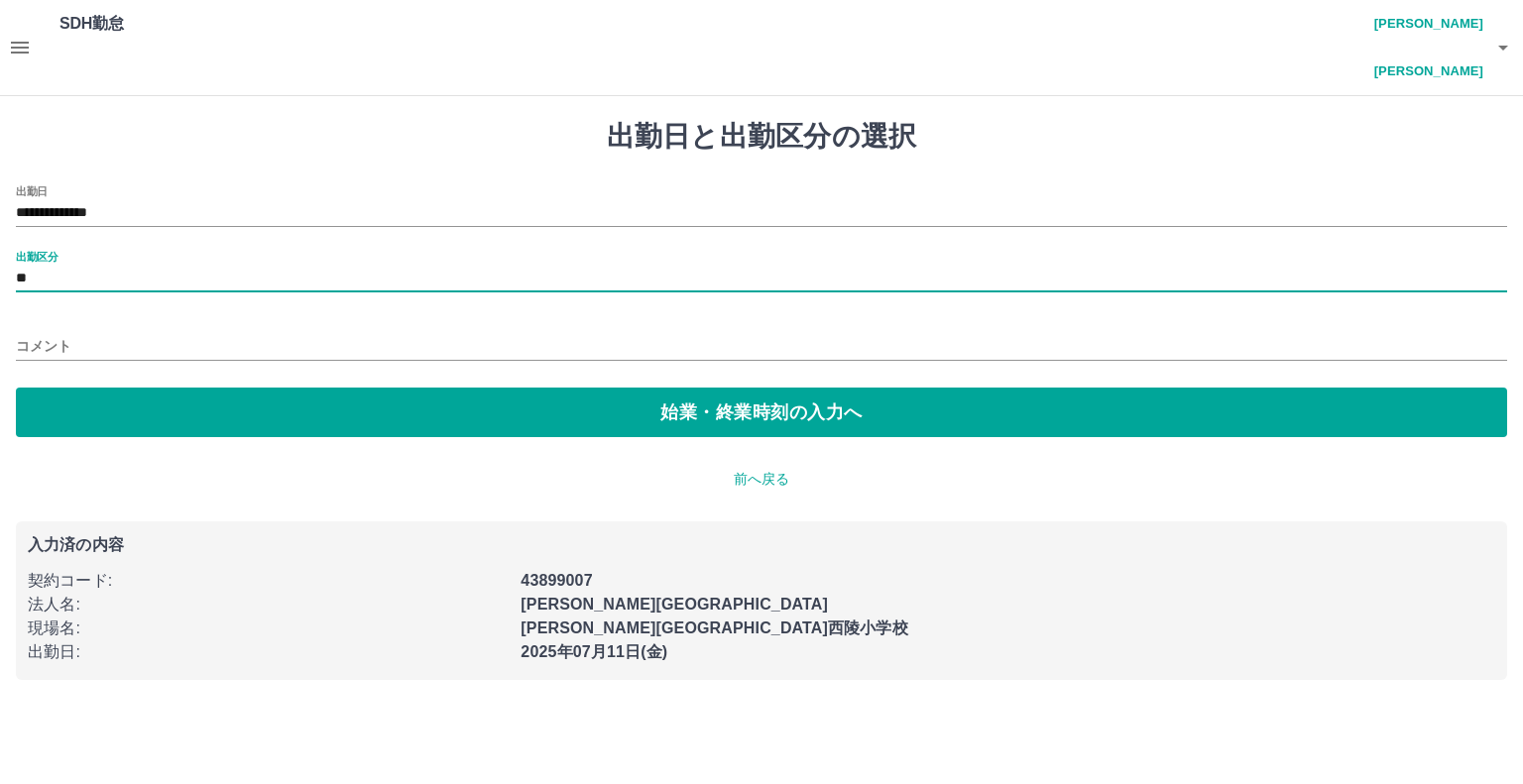click on "**********" at bounding box center [762, 399] 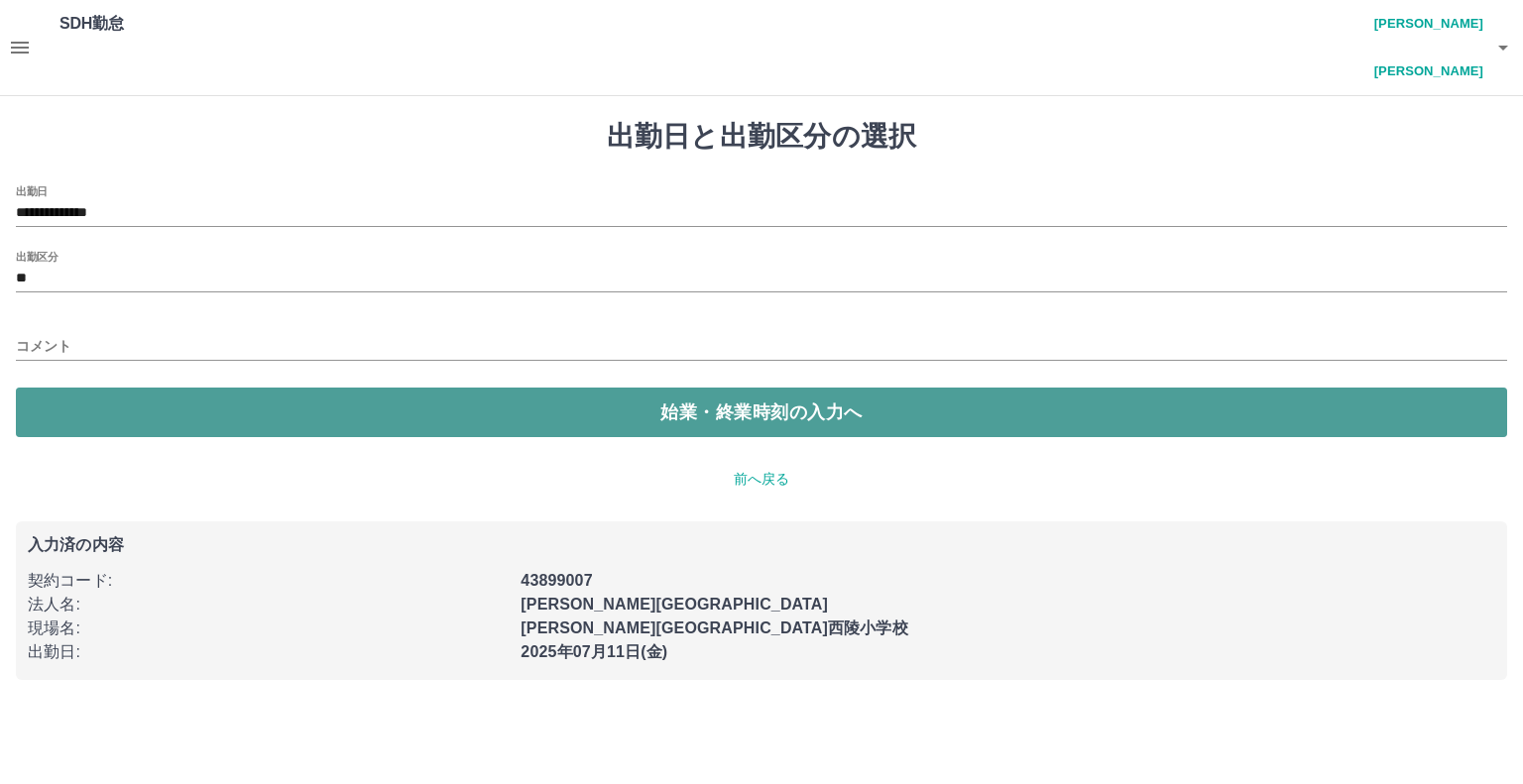 click on "始業・終業時刻の入力へ" at bounding box center [762, 412] 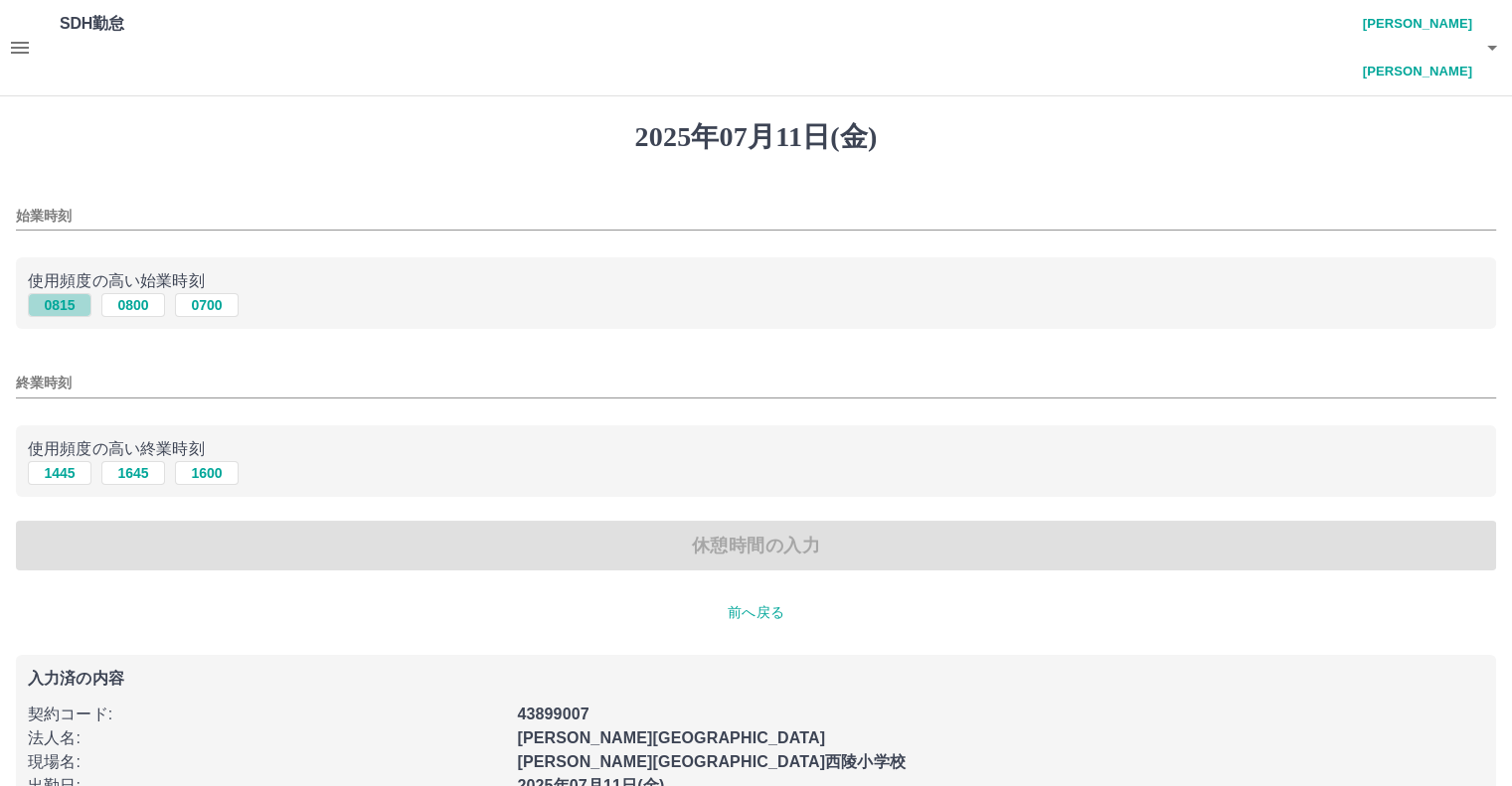 click on "0815" at bounding box center (60, 305) 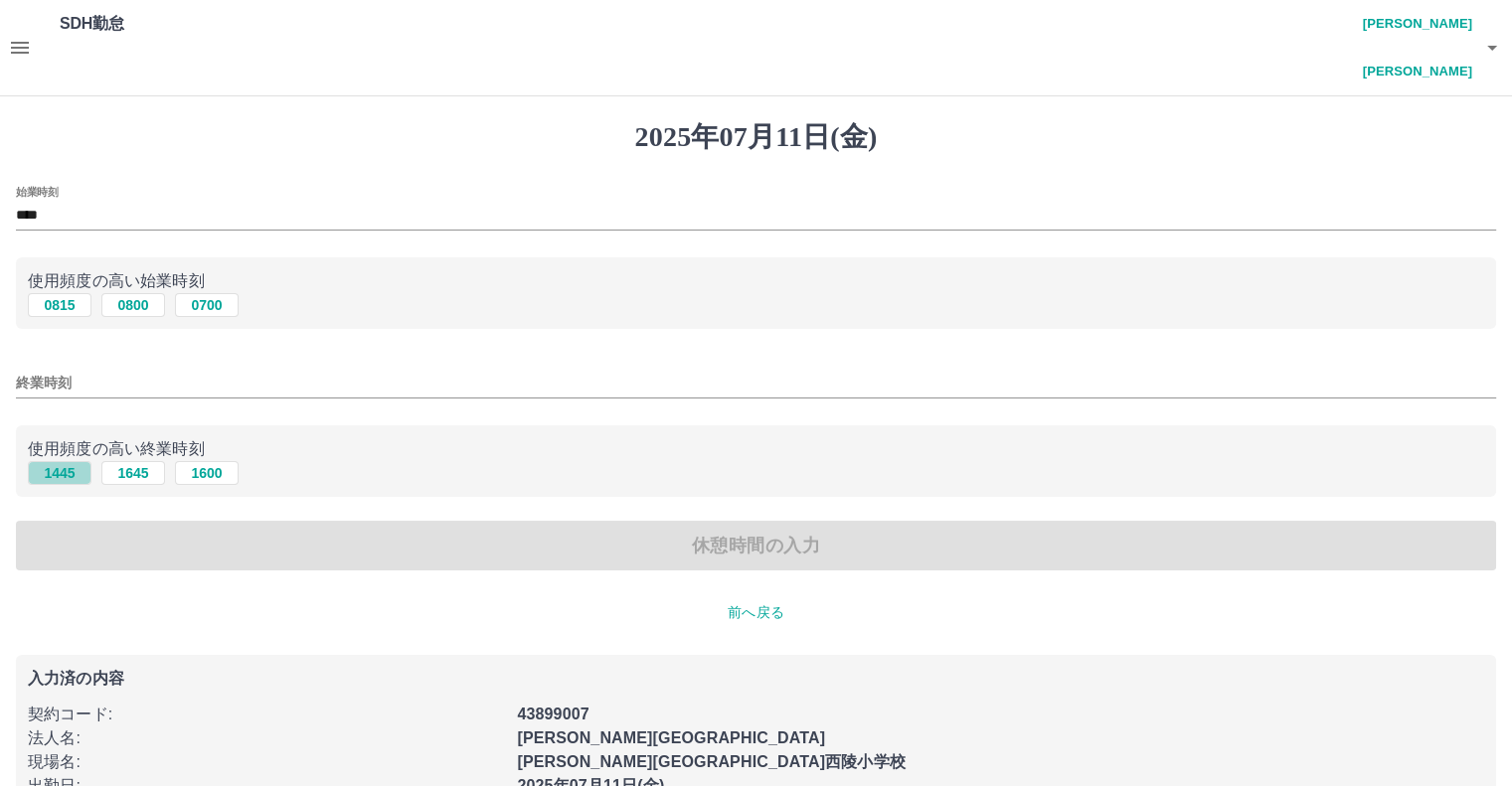 click on "1445" at bounding box center [60, 473] 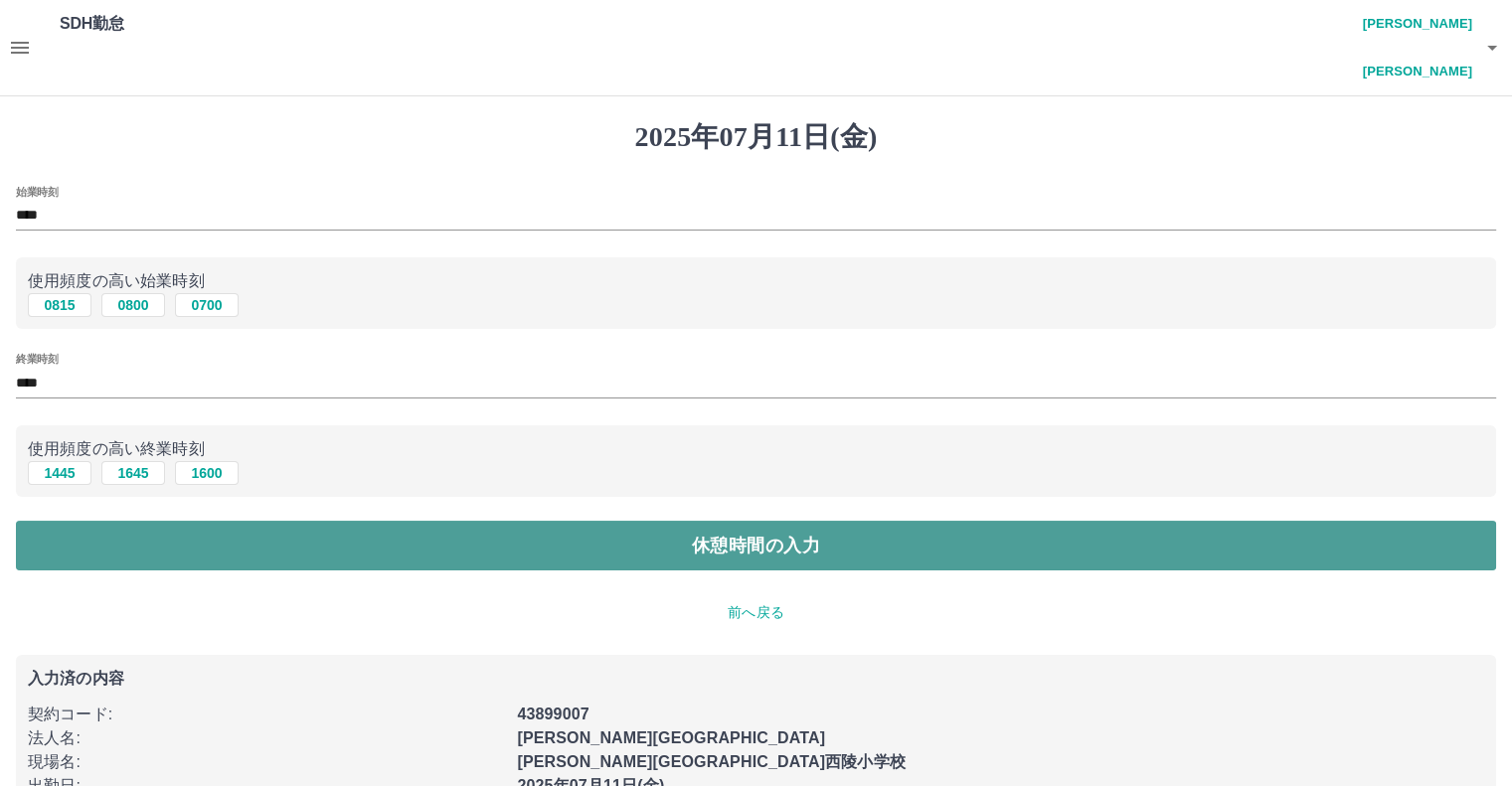 click on "休憩時間の入力" at bounding box center (756, 546) 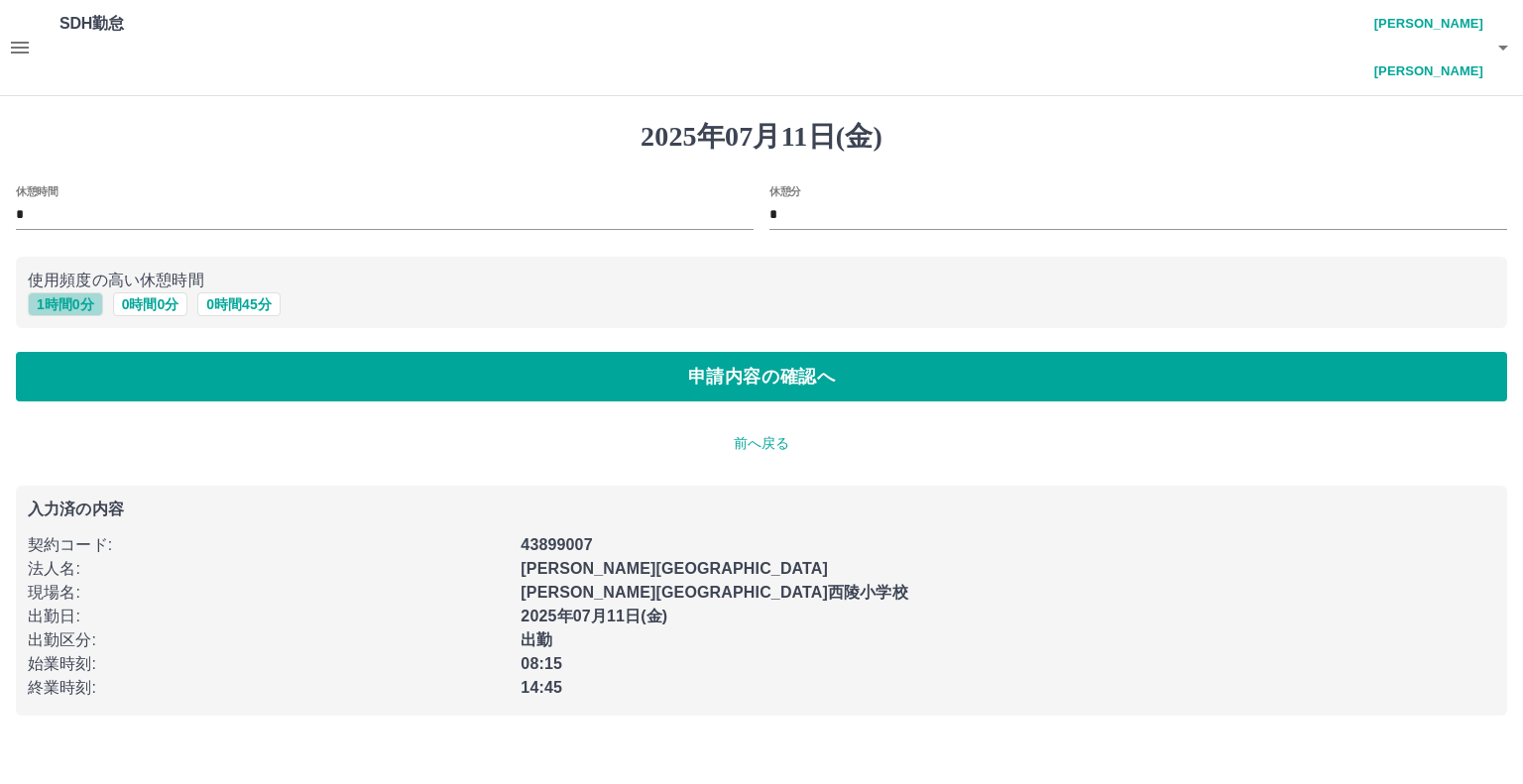 click on "1 時間 0 分" at bounding box center (65, 304) 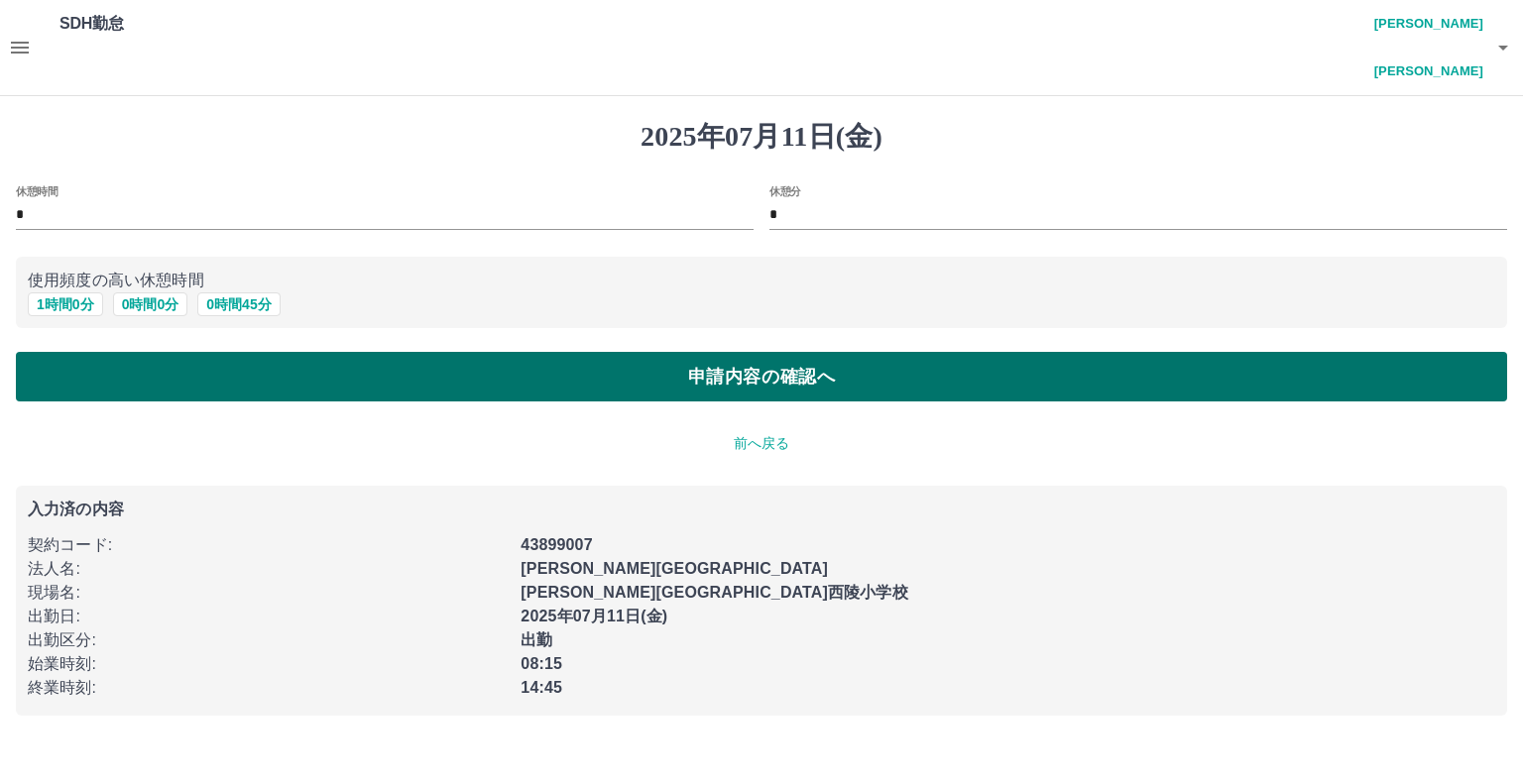 click on "申請内容の確認へ" at bounding box center [762, 377] 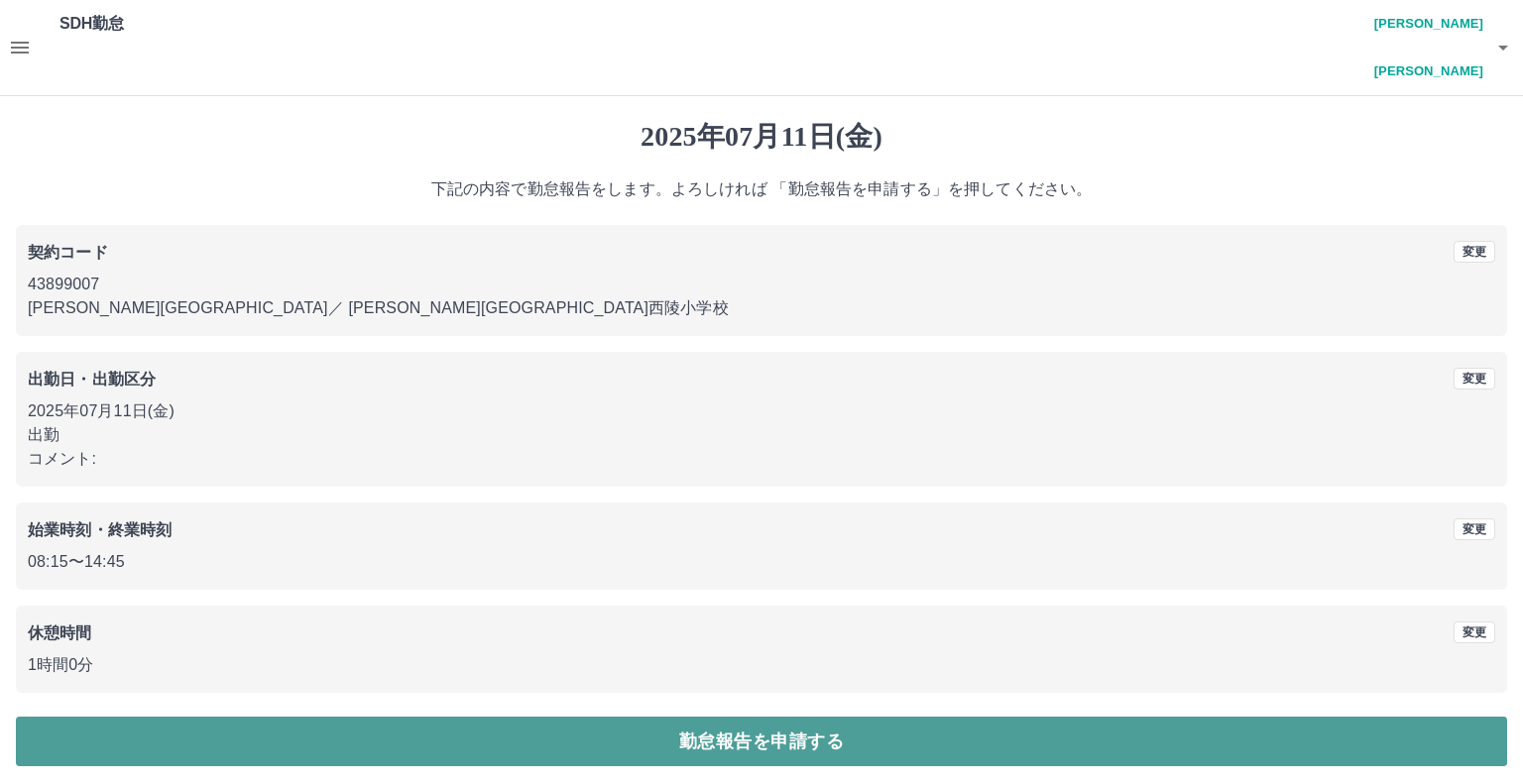click on "勤怠報告を申請する" at bounding box center (762, 741) 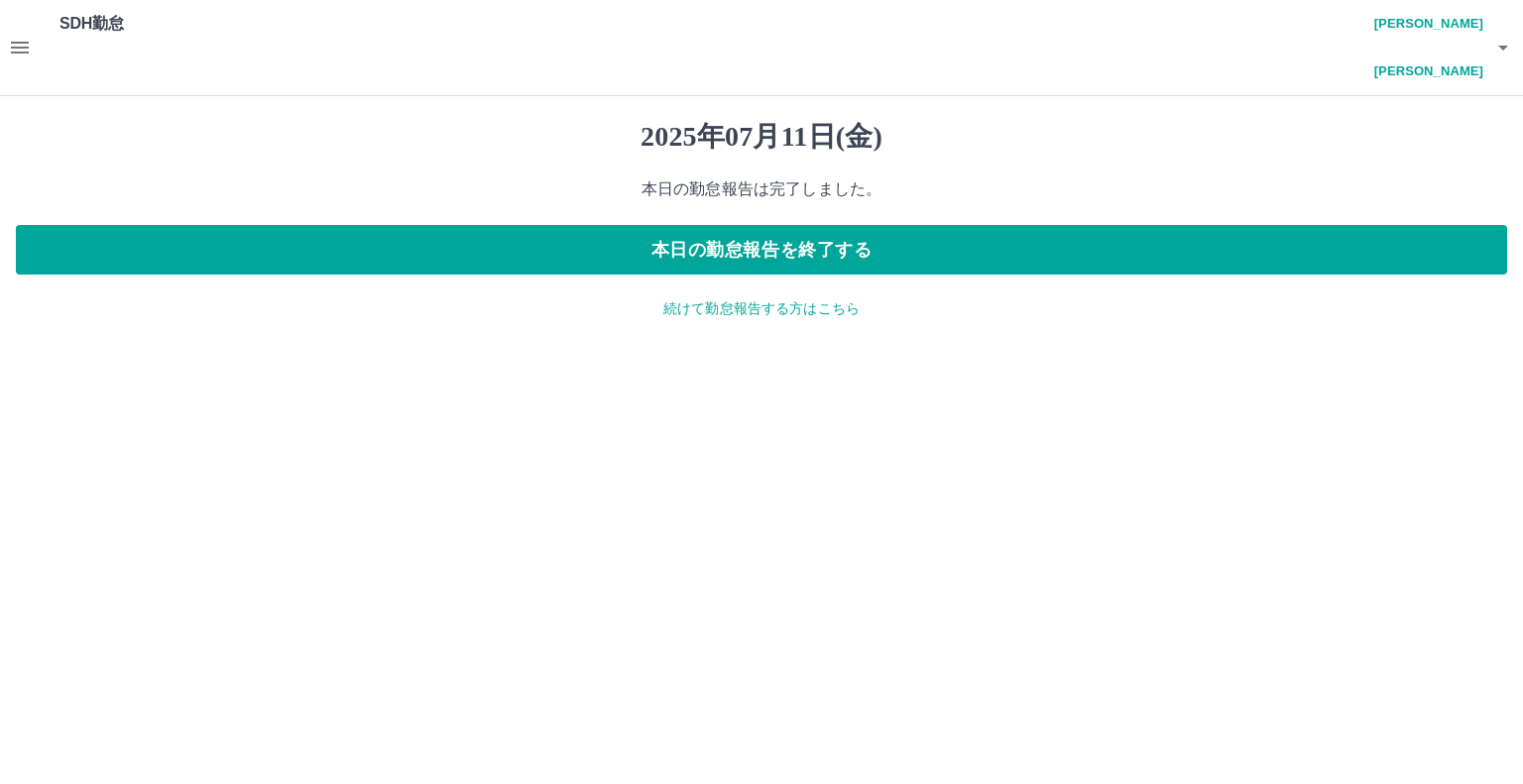 click on "[DATE] 本日の勤怠報告は完了しました。 本日の勤怠報告を終了する 続けて勤怠報告する方はこちら" at bounding box center [762, 219] 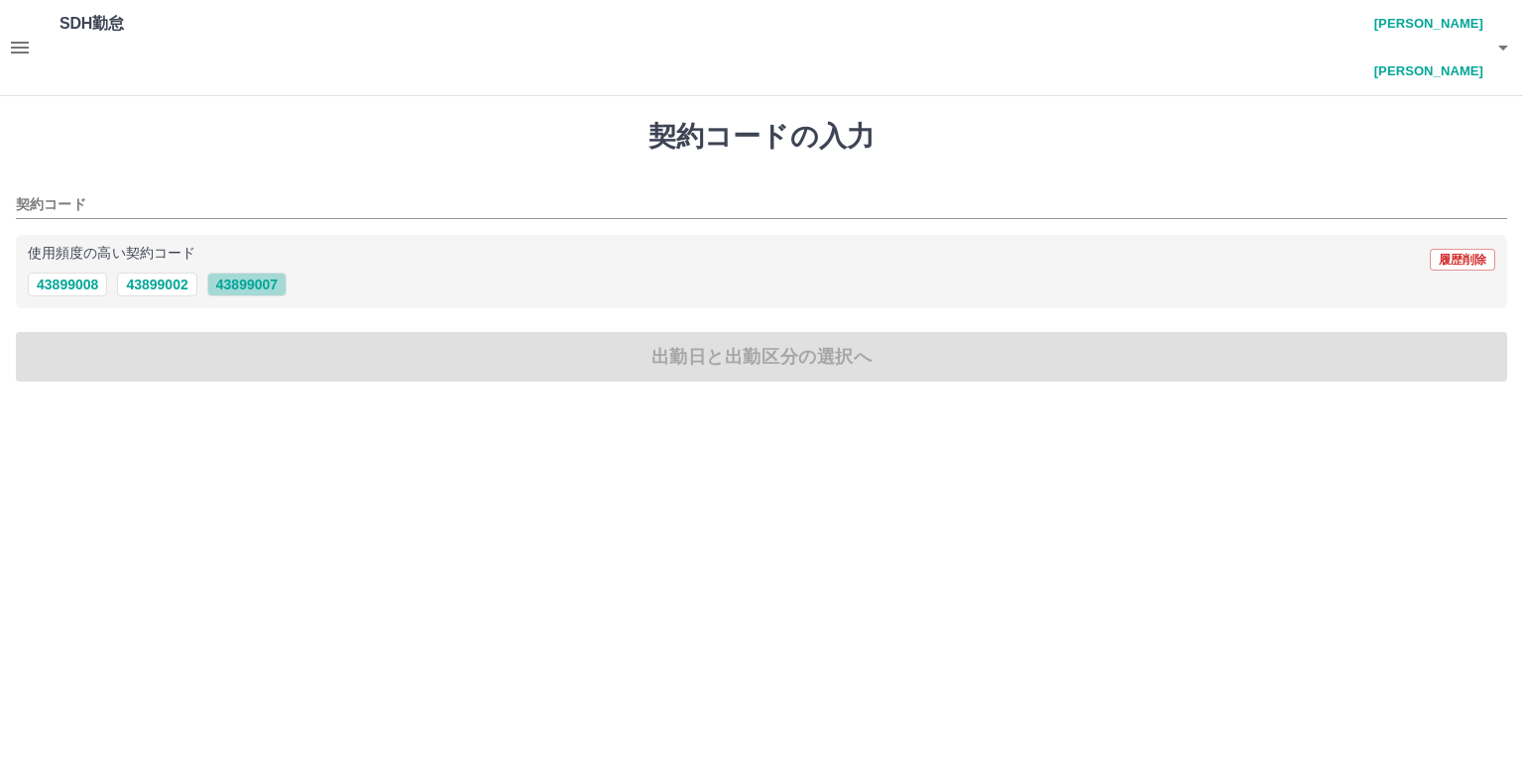click on "43899007" at bounding box center [247, 284] 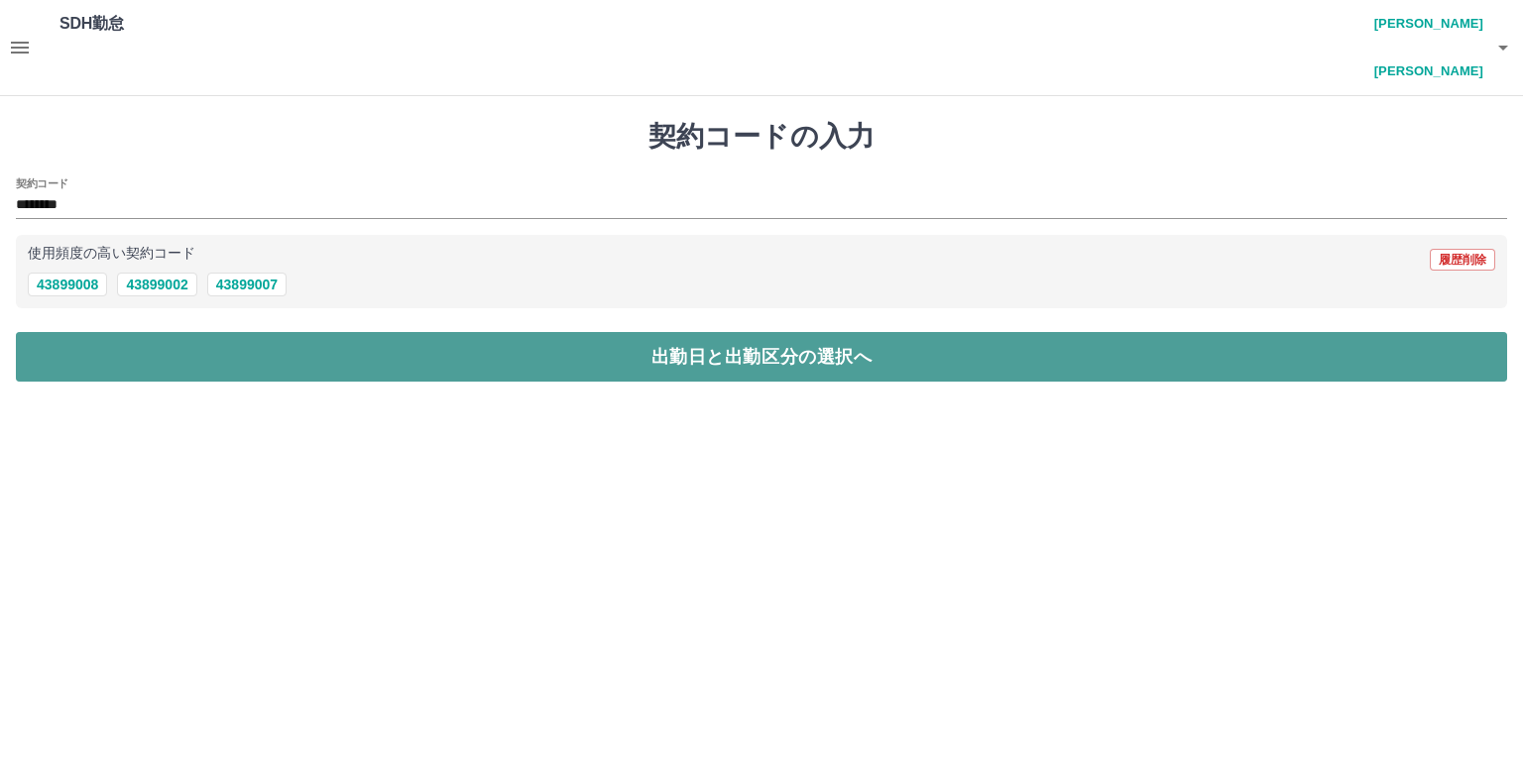 click on "出勤日と出勤区分の選択へ" at bounding box center (762, 357) 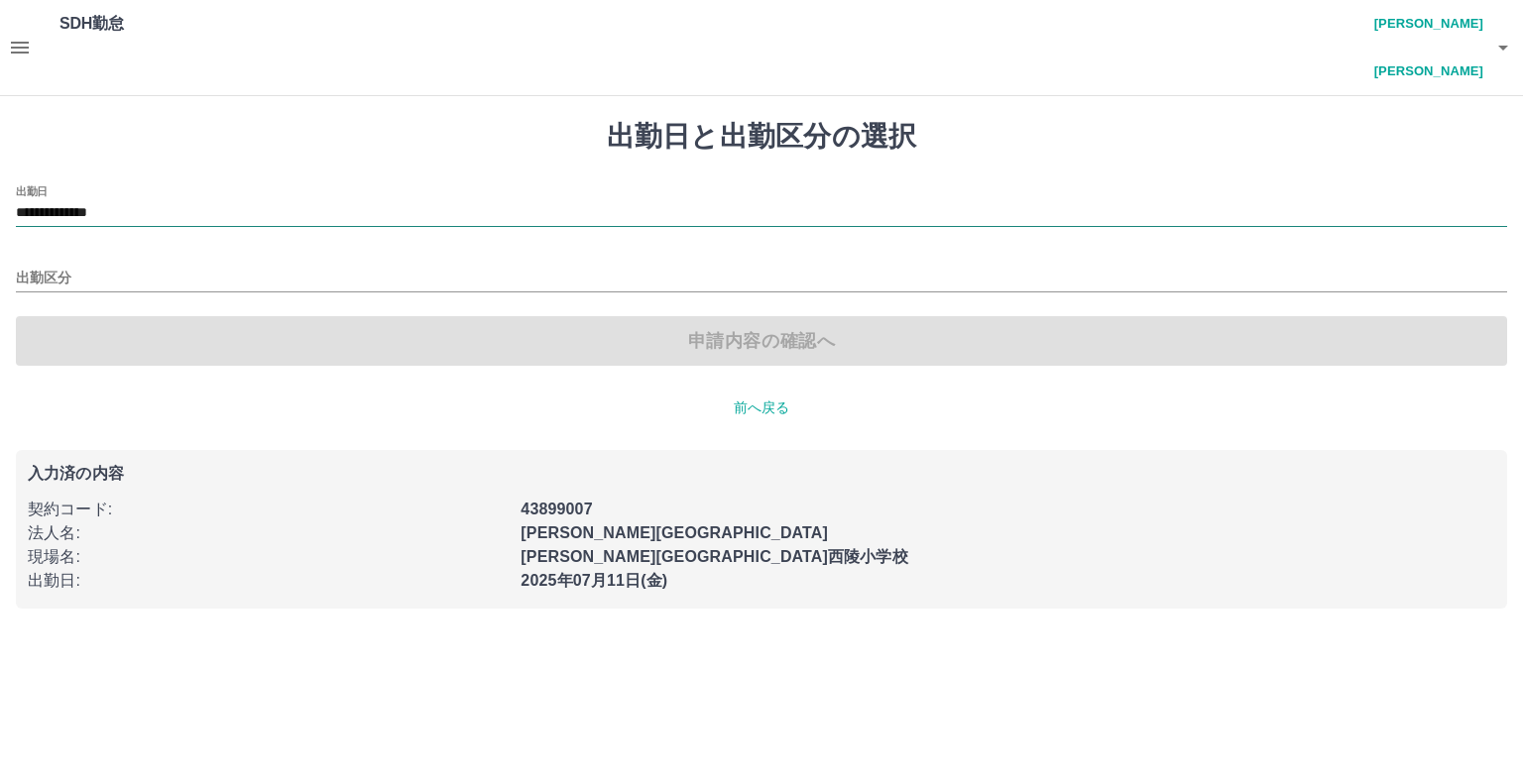 click on "**********" at bounding box center (762, 213) 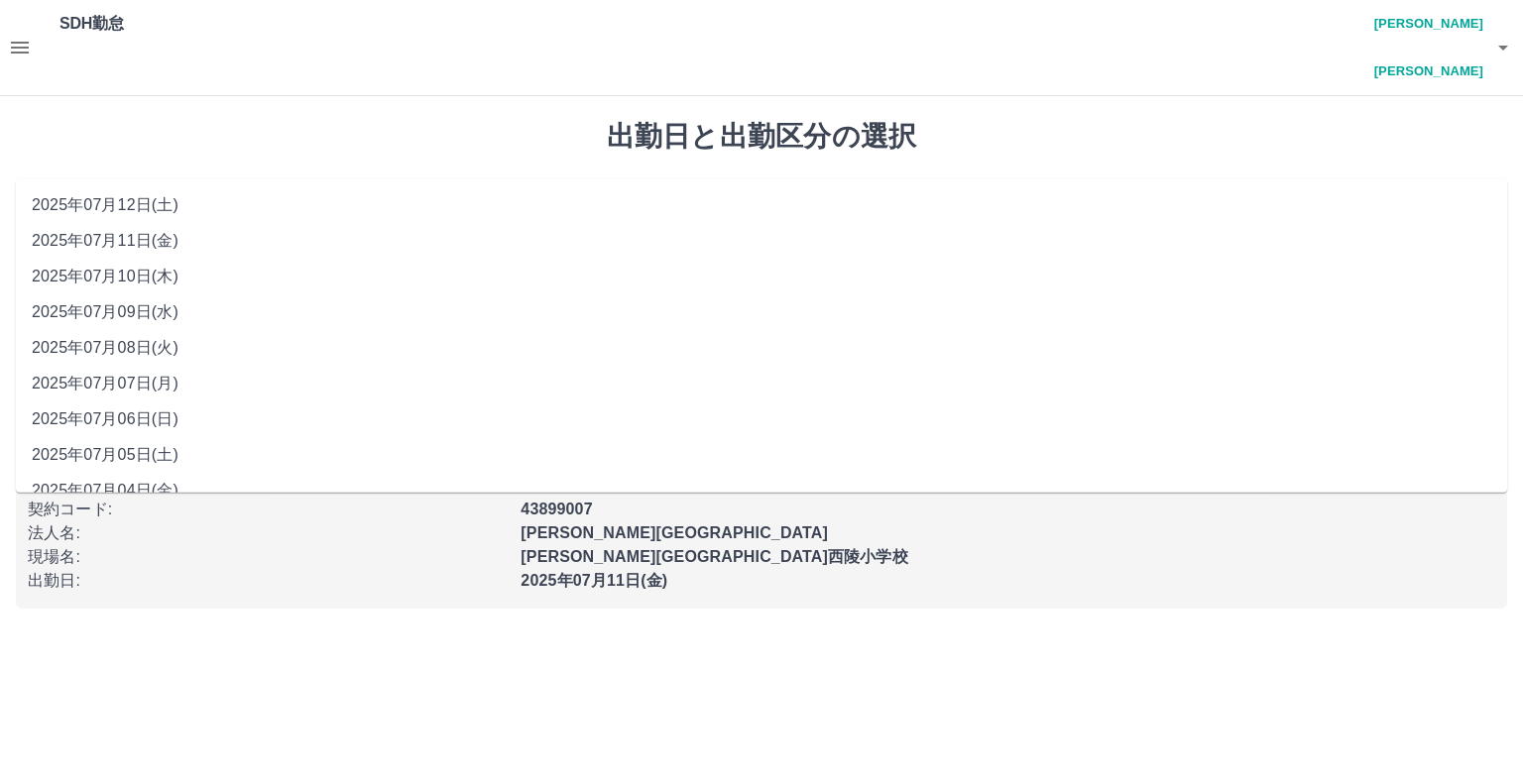 click on "2025年07月10日(木)" at bounding box center (762, 277) 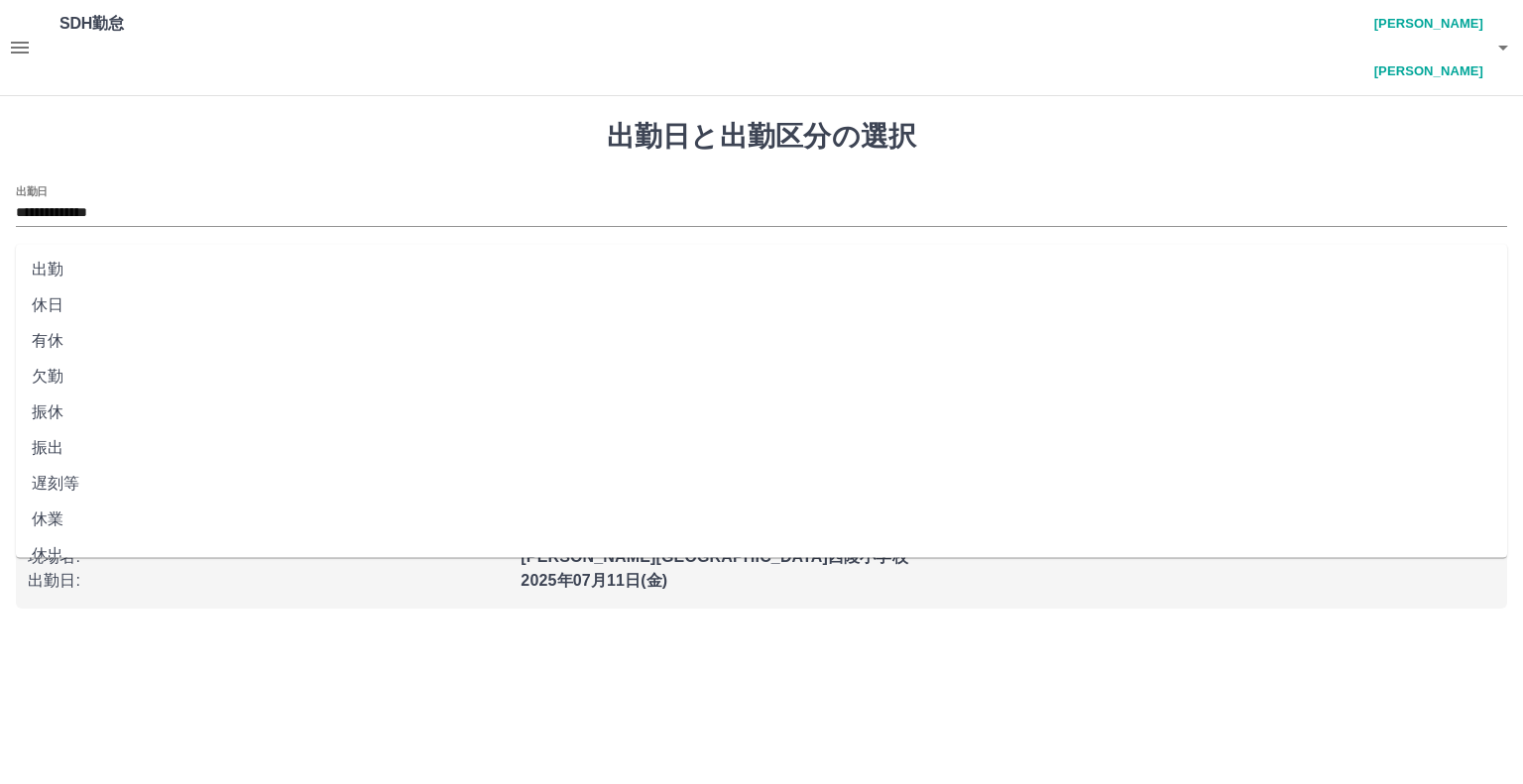 click on "出勤区分" at bounding box center [762, 279] 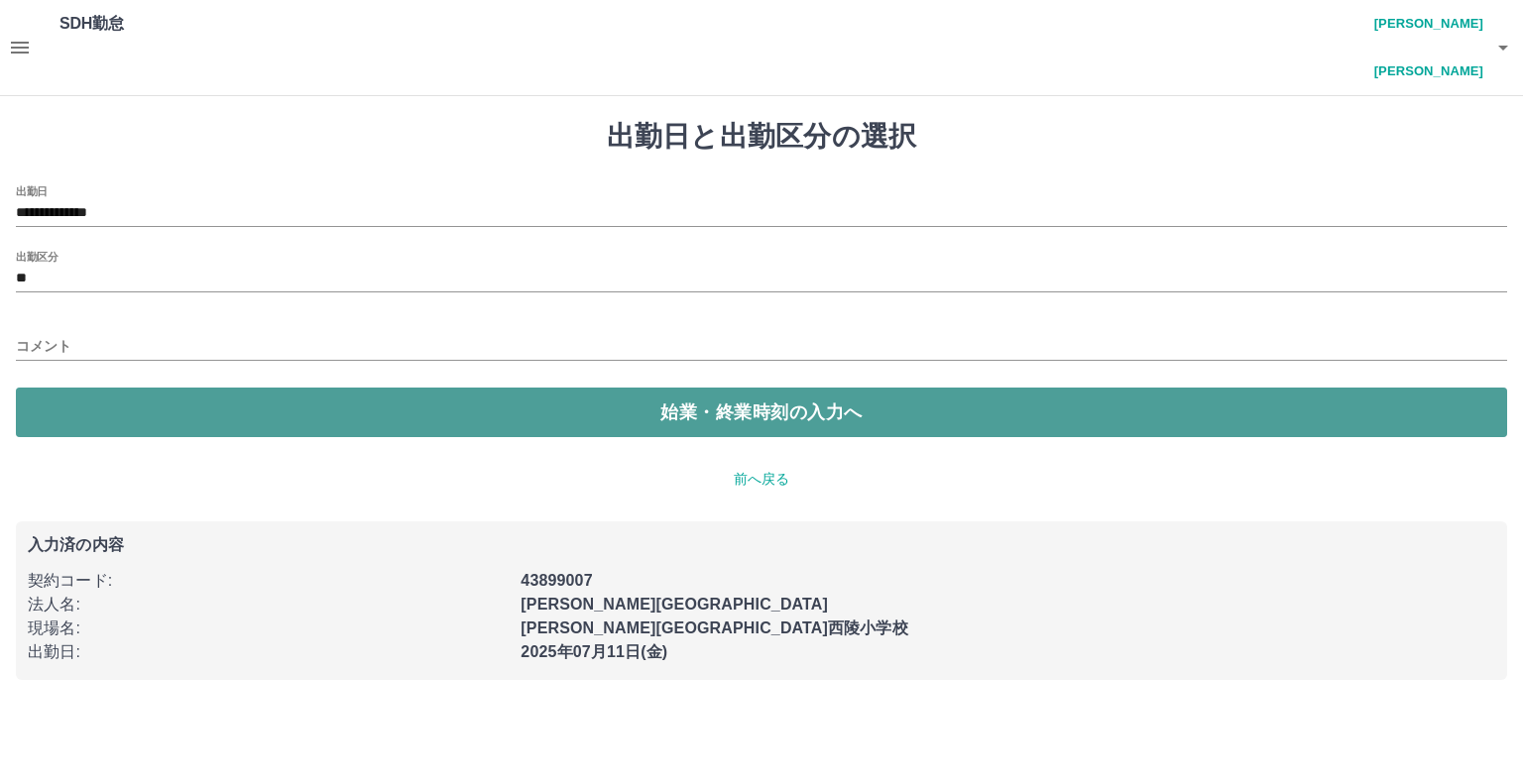 click on "始業・終業時刻の入力へ" at bounding box center [762, 412] 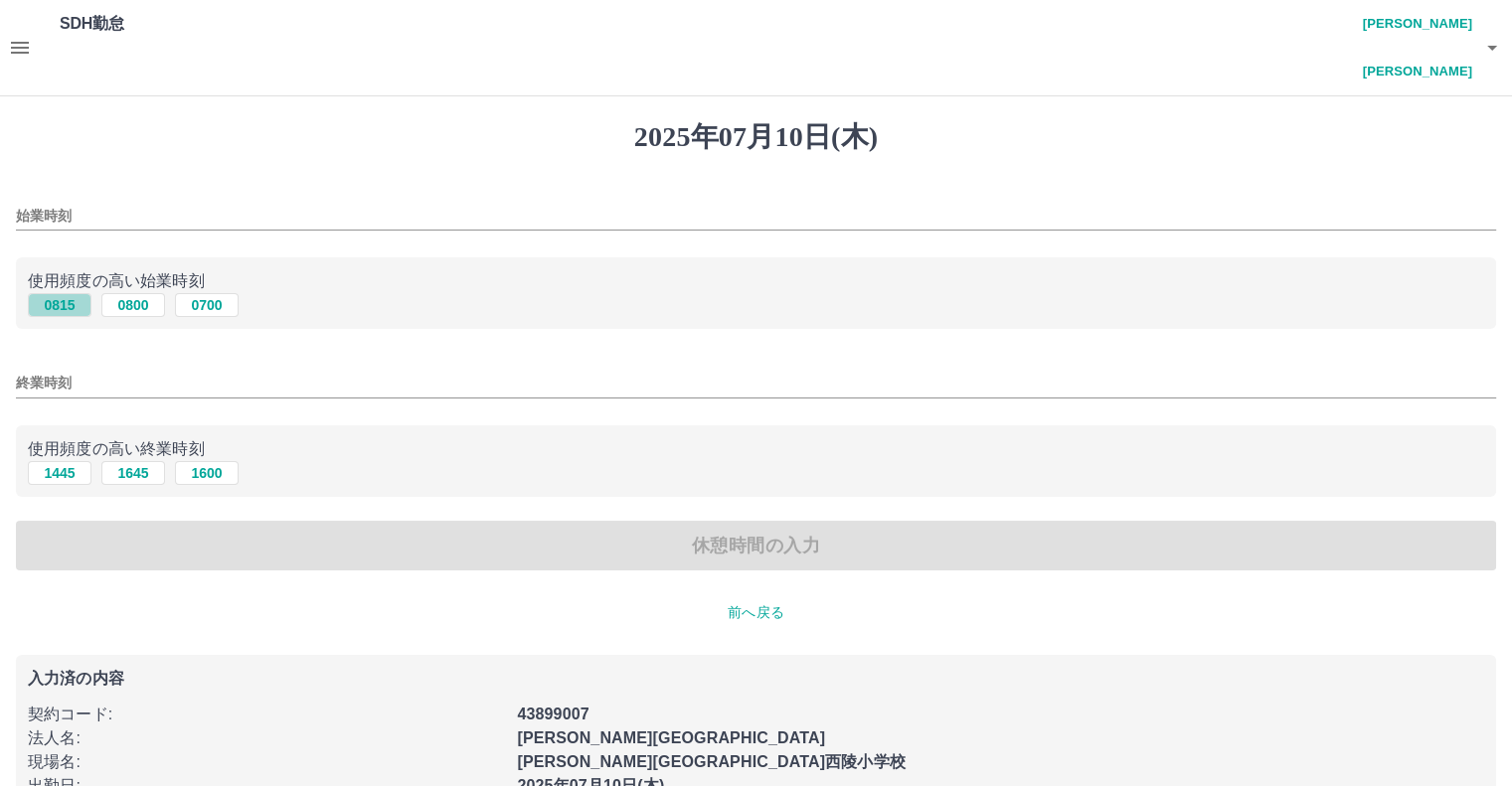 click on "0815" at bounding box center [60, 305] 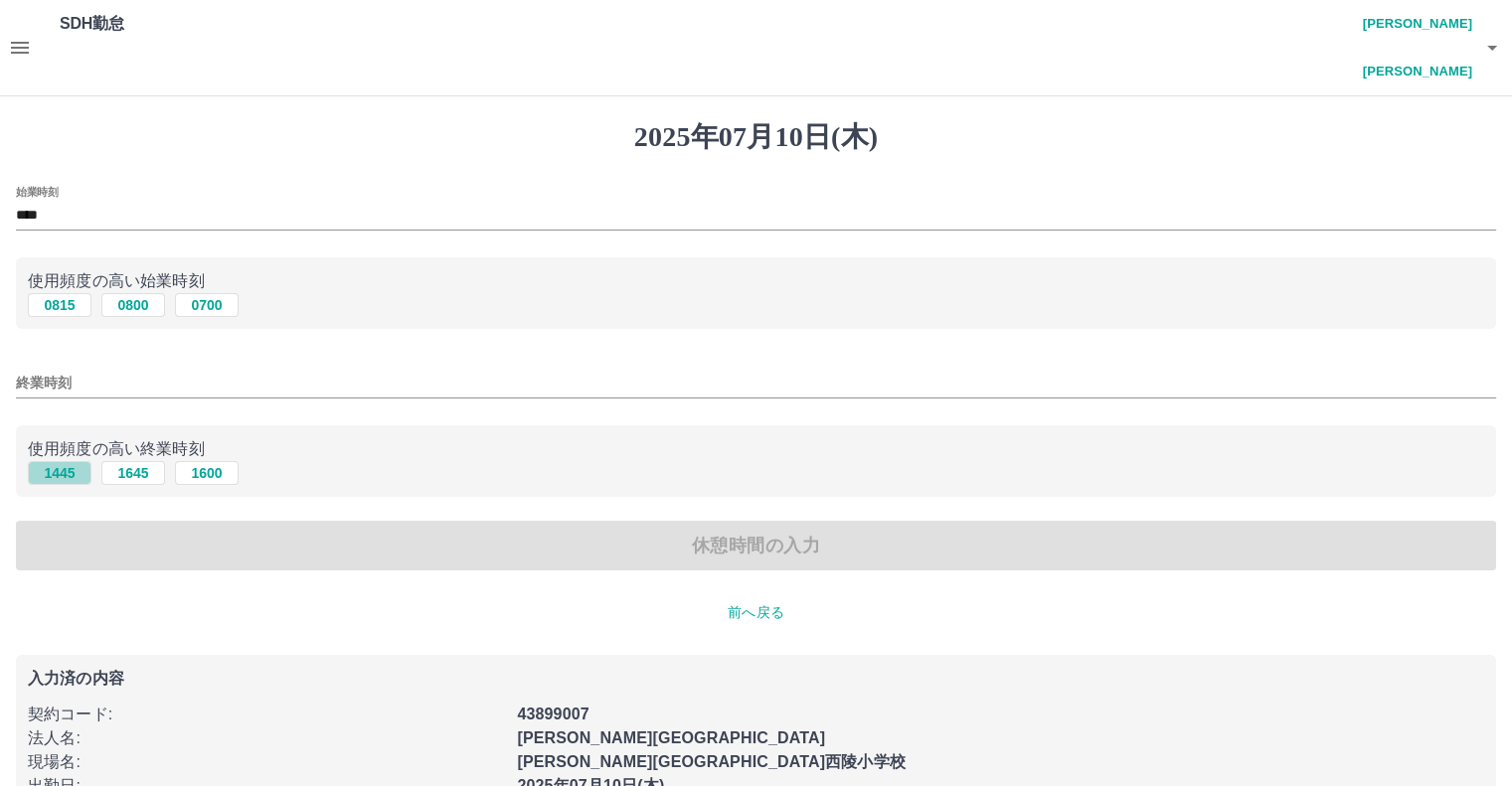click on "1445" at bounding box center (60, 473) 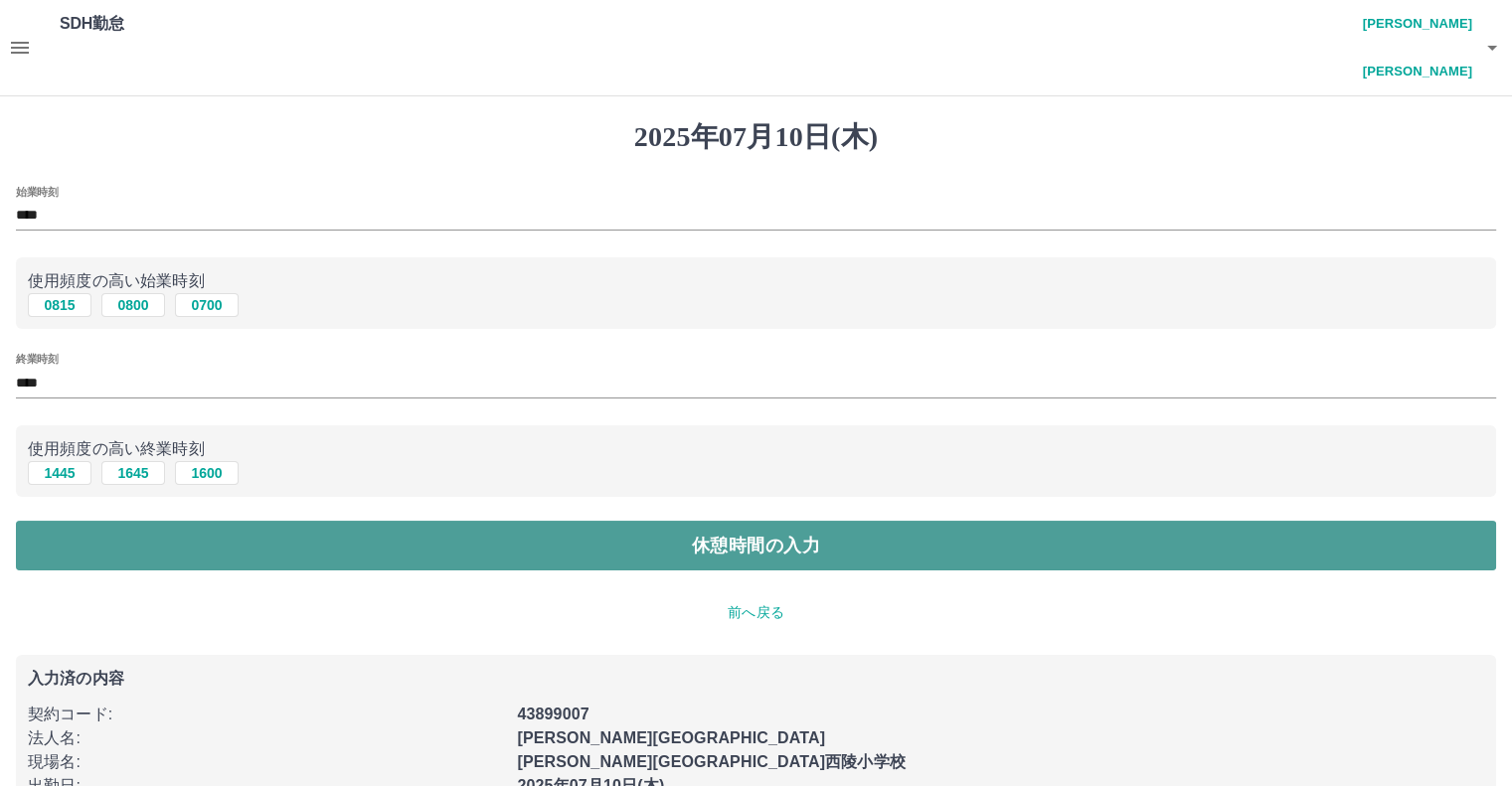 click on "休憩時間の入力" at bounding box center (756, 546) 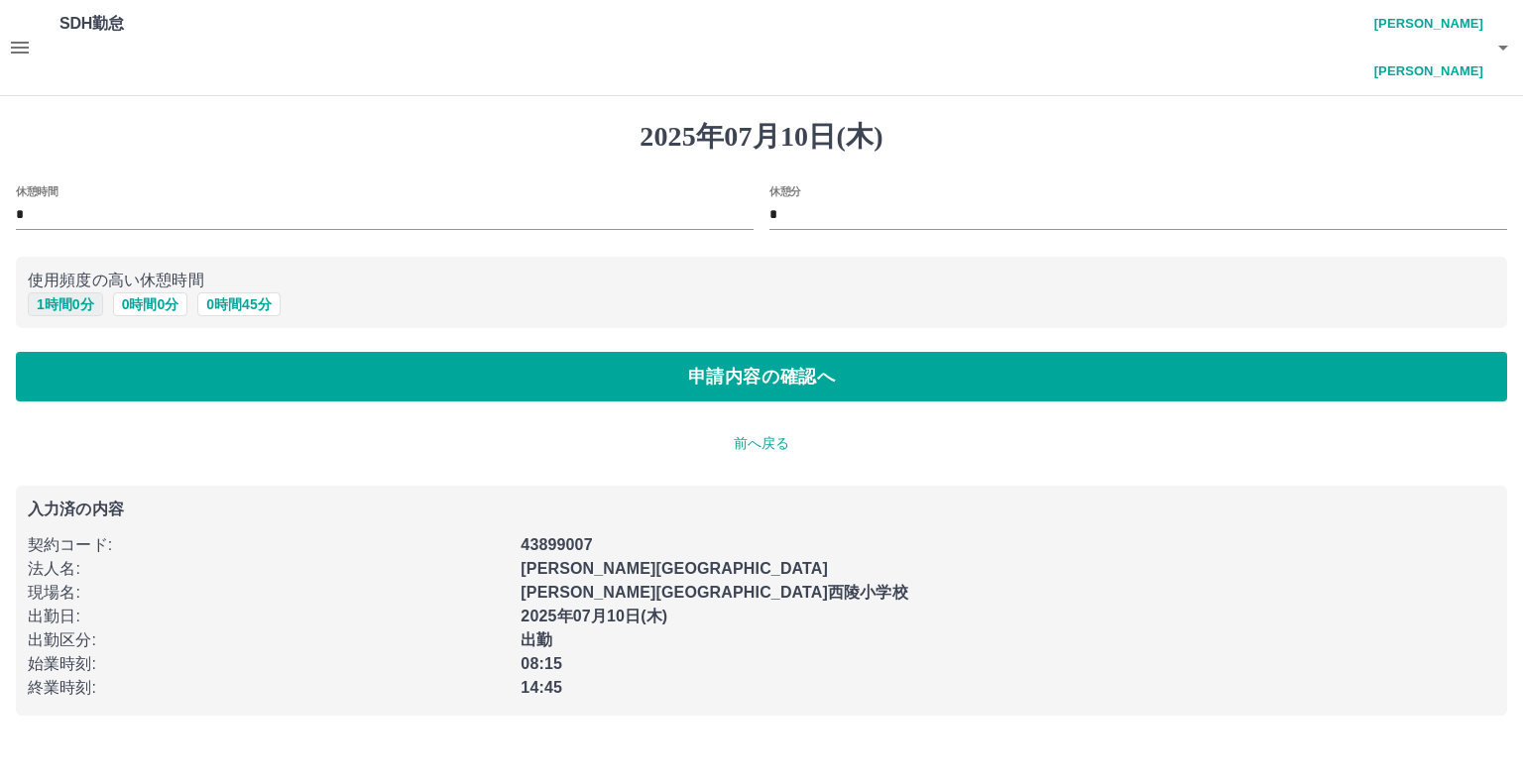 click on "1 時間 0 分" at bounding box center (65, 304) 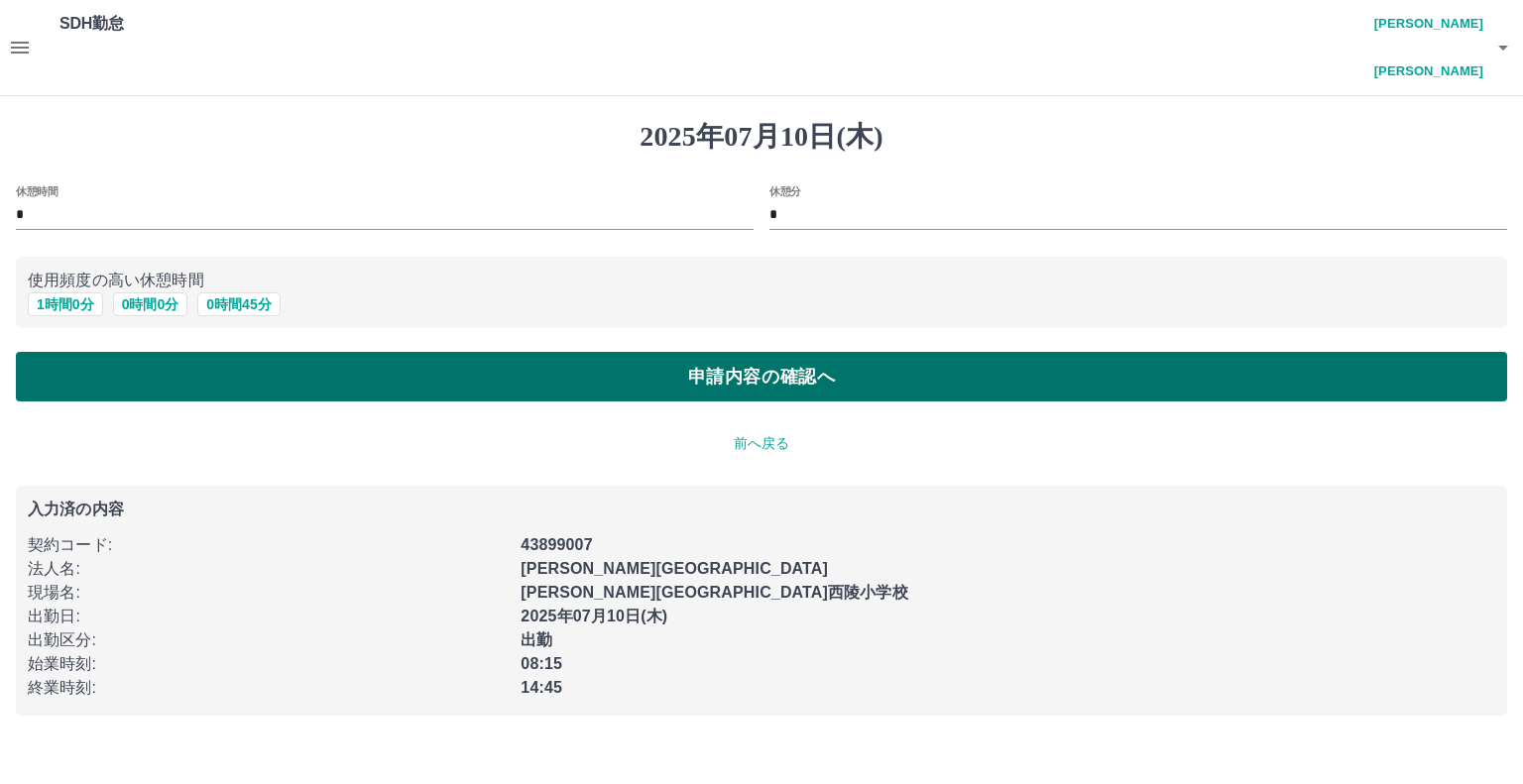 click on "申請内容の確認へ" at bounding box center (762, 377) 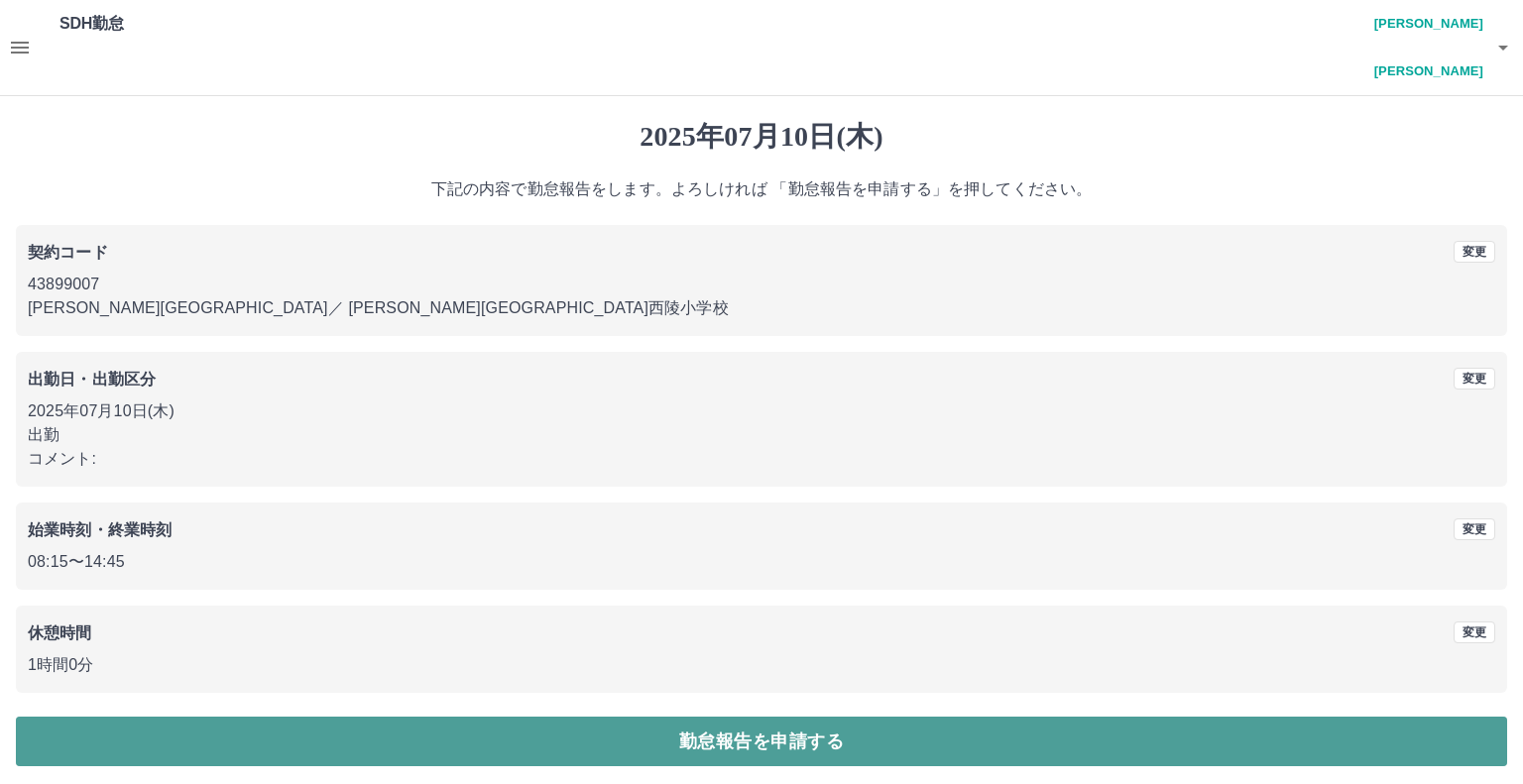 click on "勤怠報告を申請する" at bounding box center [762, 741] 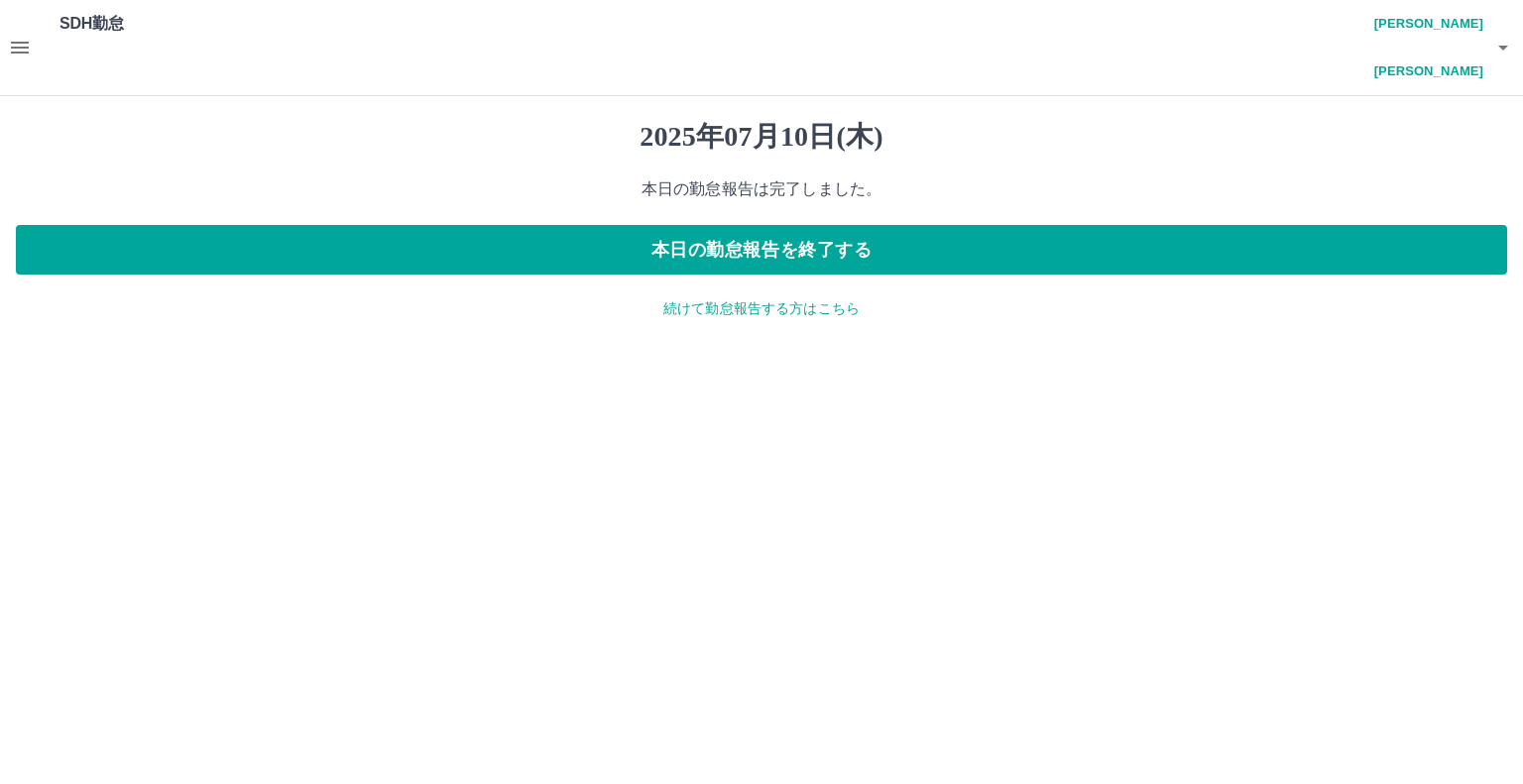 click on "続けて勤怠報告する方はこちら" at bounding box center (762, 308) 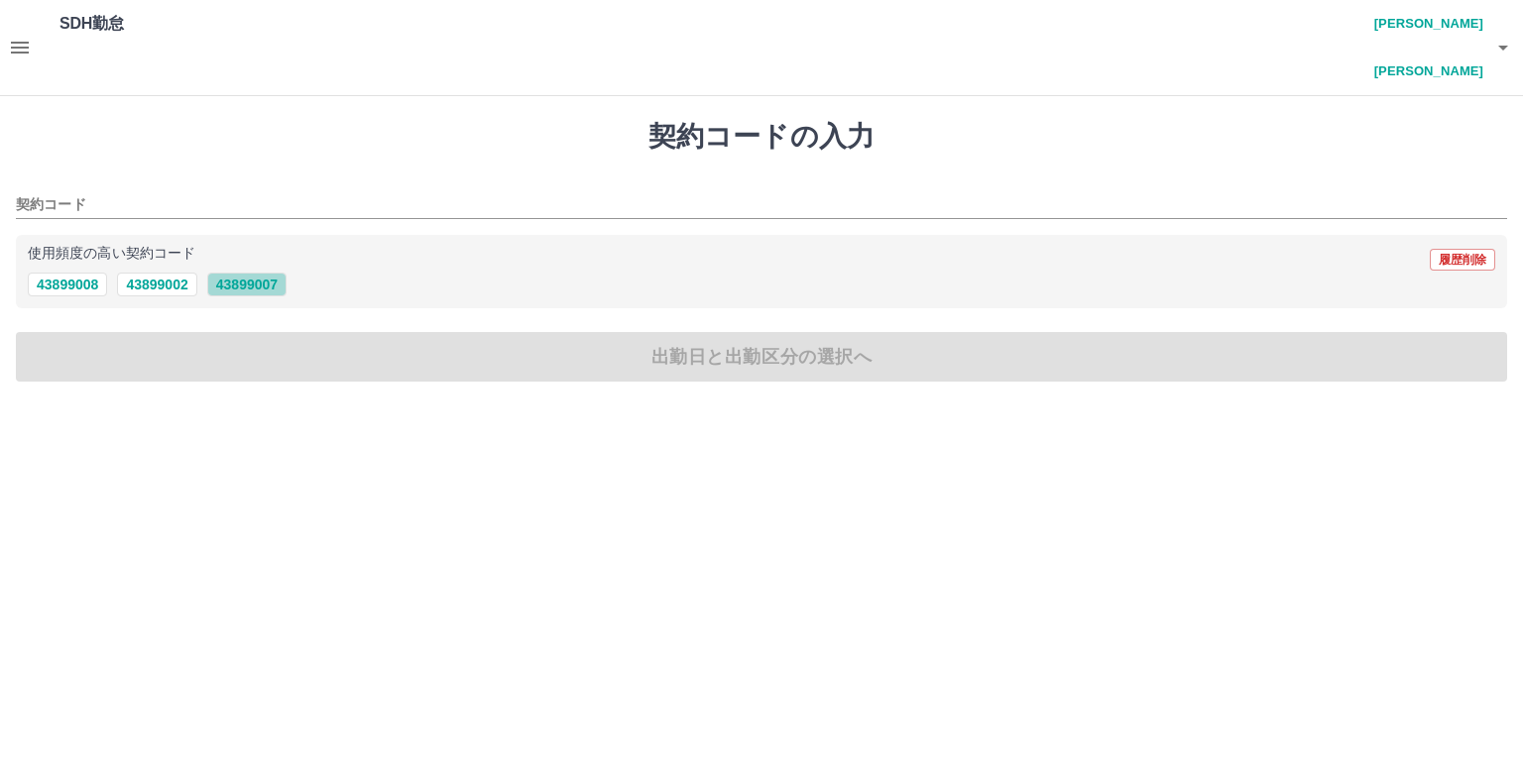 click on "43899007" at bounding box center [247, 284] 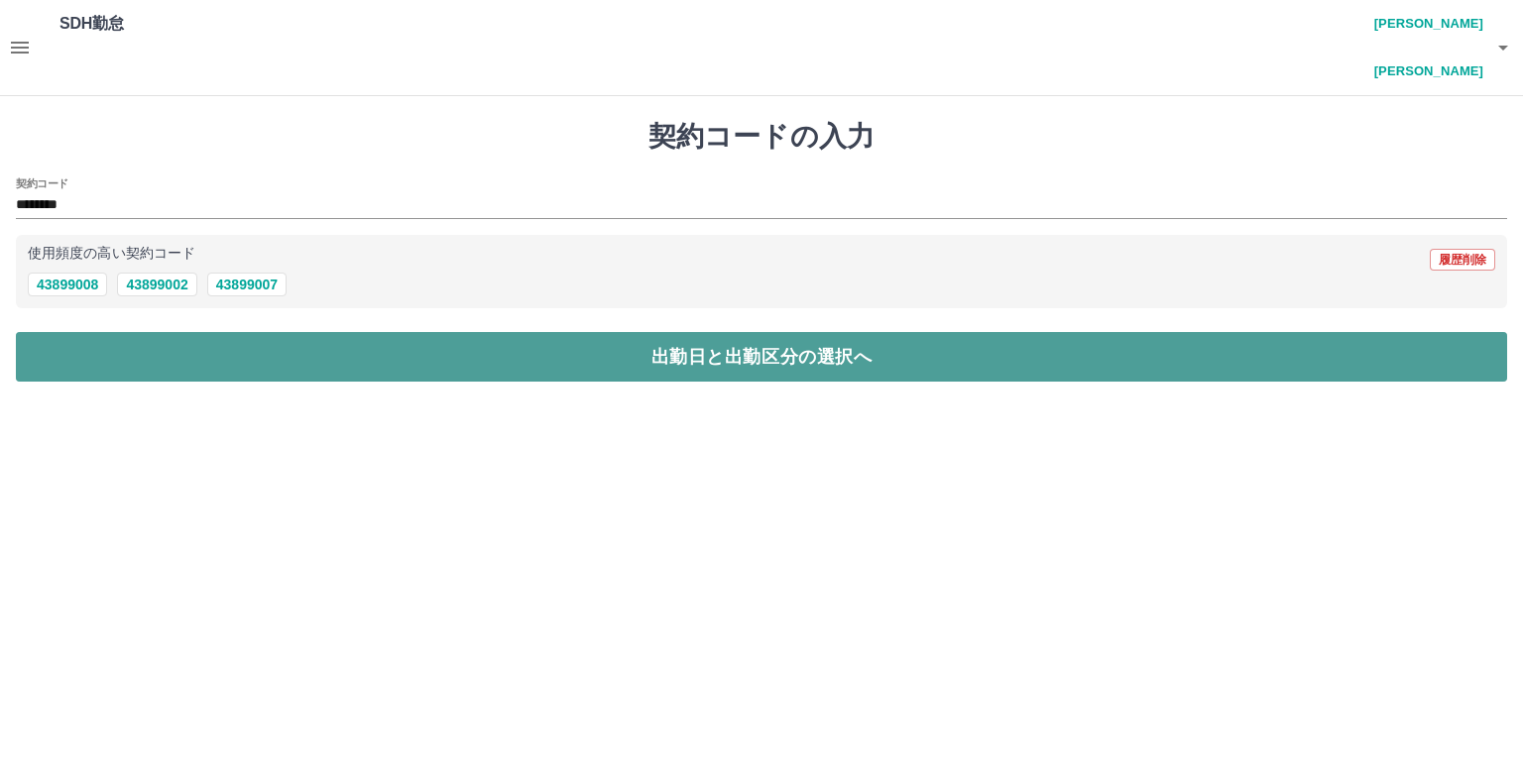 click on "出勤日と出勤区分の選択へ" at bounding box center [762, 357] 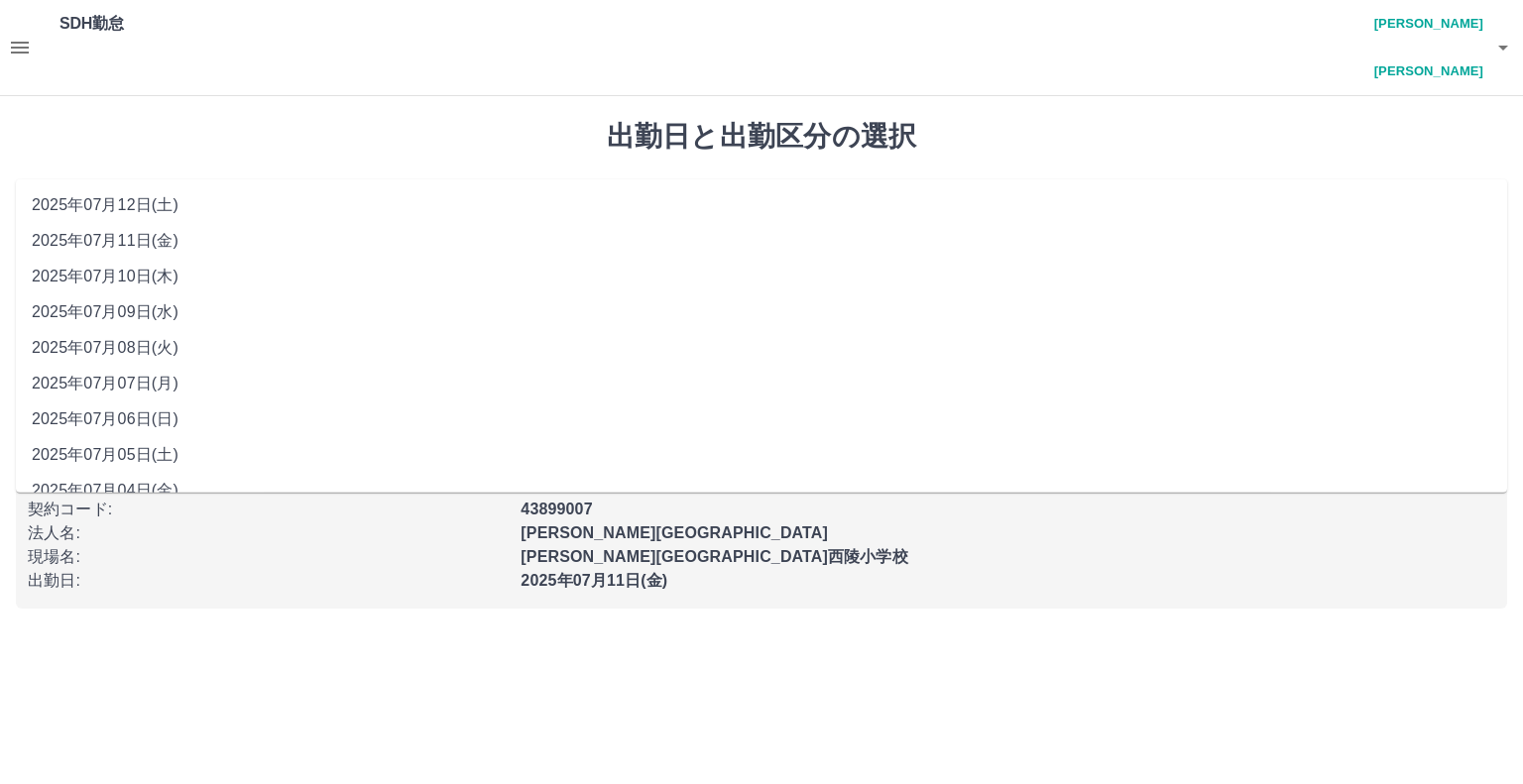 click on "**********" at bounding box center (762, 213) 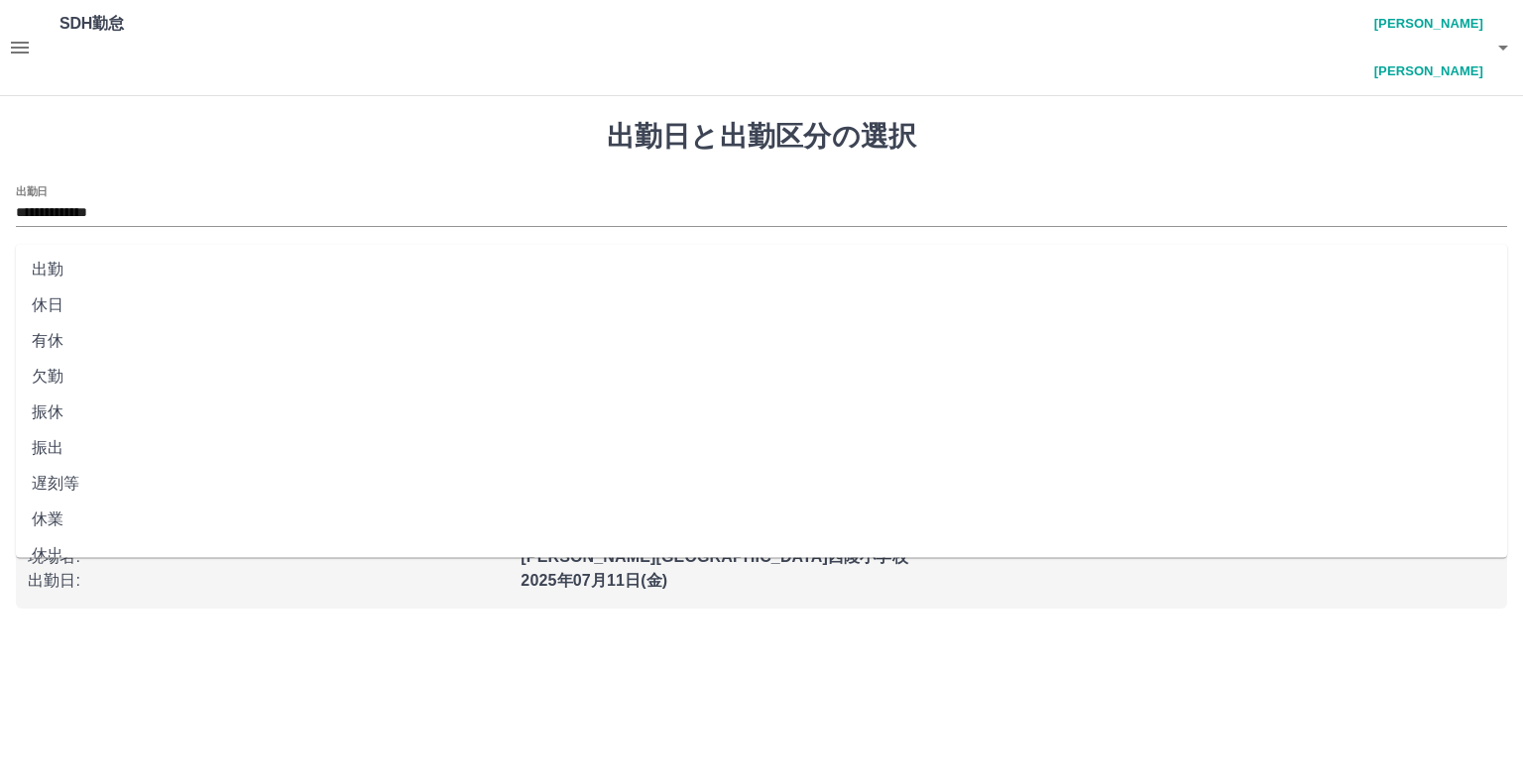 drag, startPoint x: 113, startPoint y: 234, endPoint x: 122, endPoint y: 260, distance: 27.513633 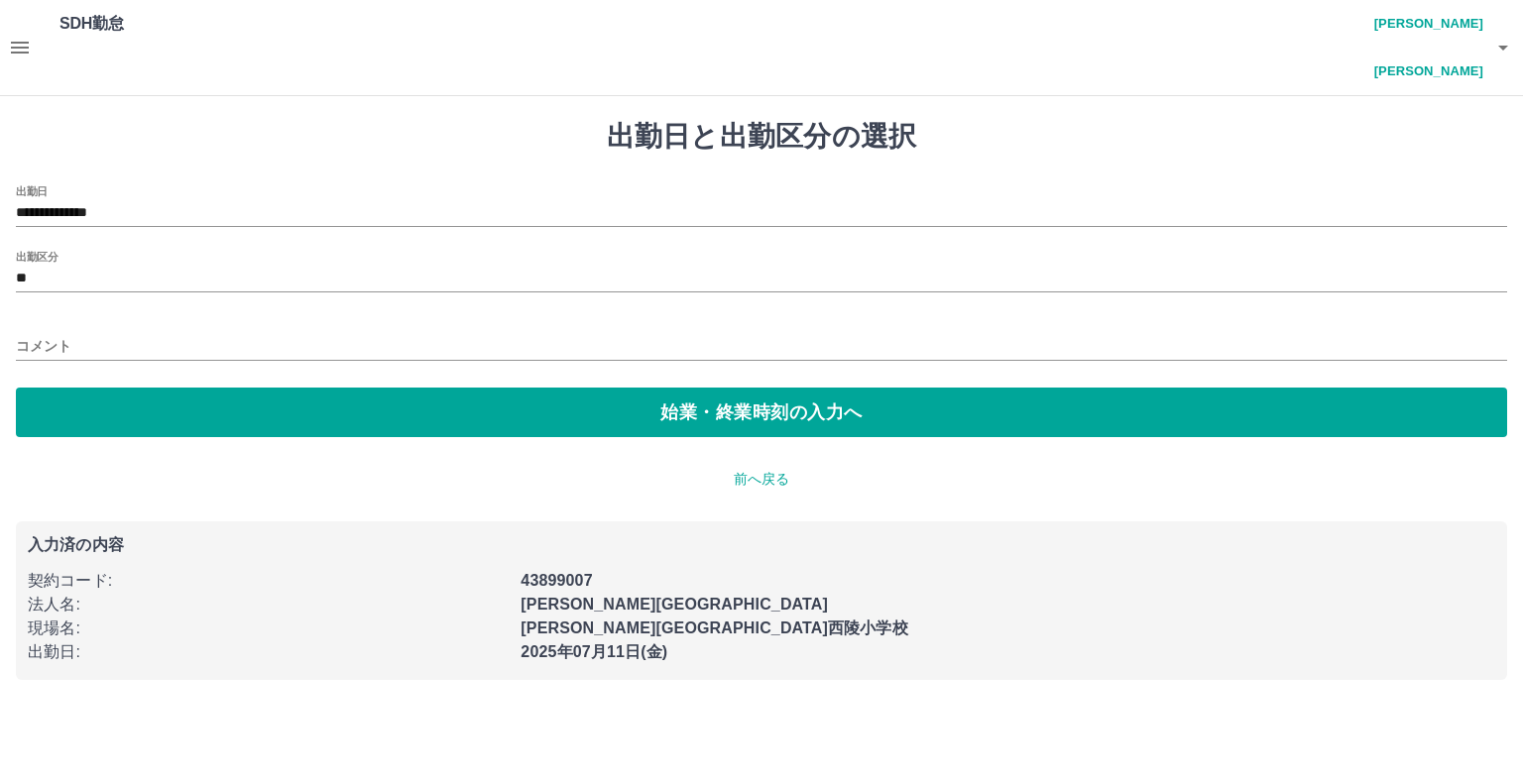 click on "**********" at bounding box center (762, 311) 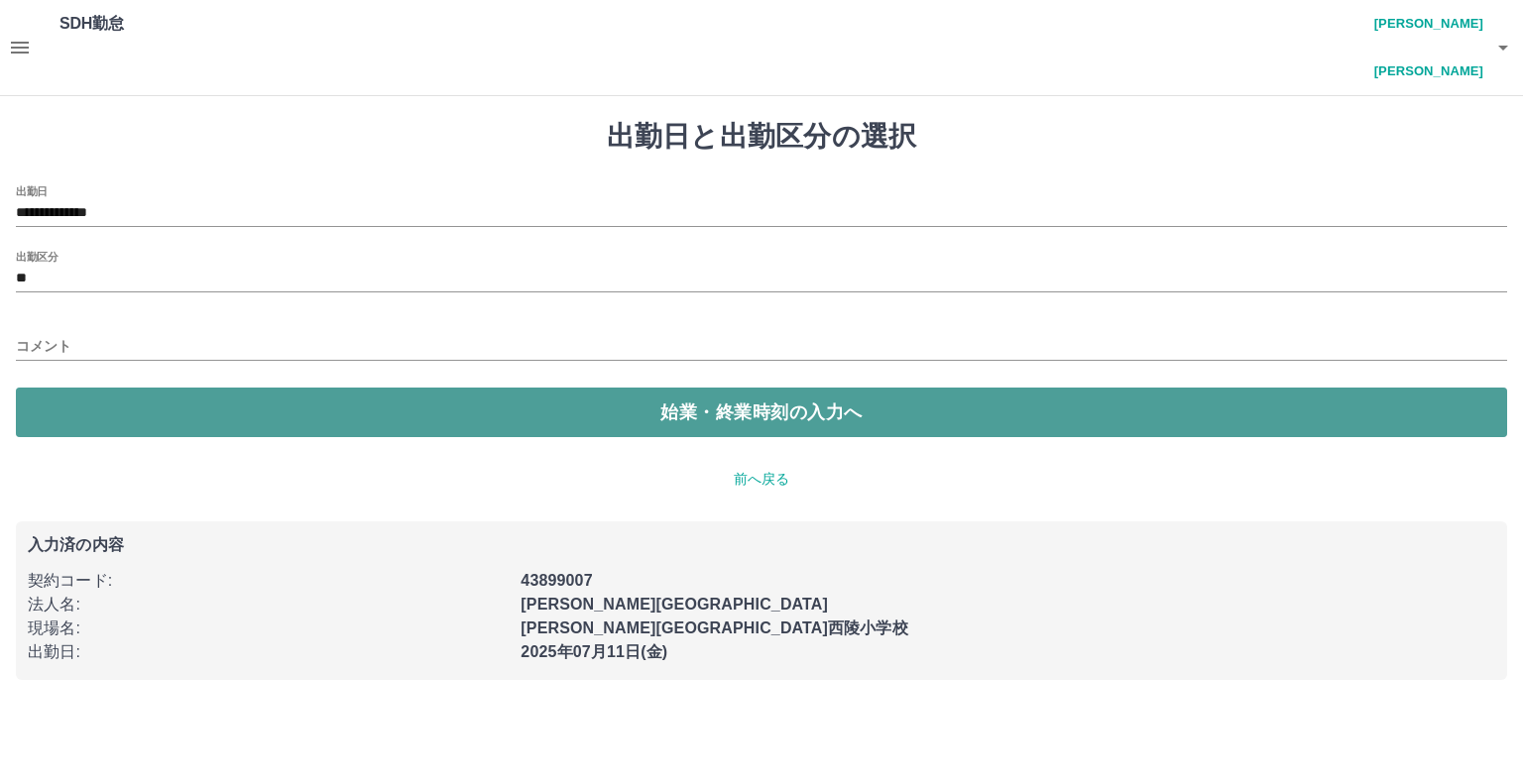 click on "始業・終業時刻の入力へ" at bounding box center [762, 412] 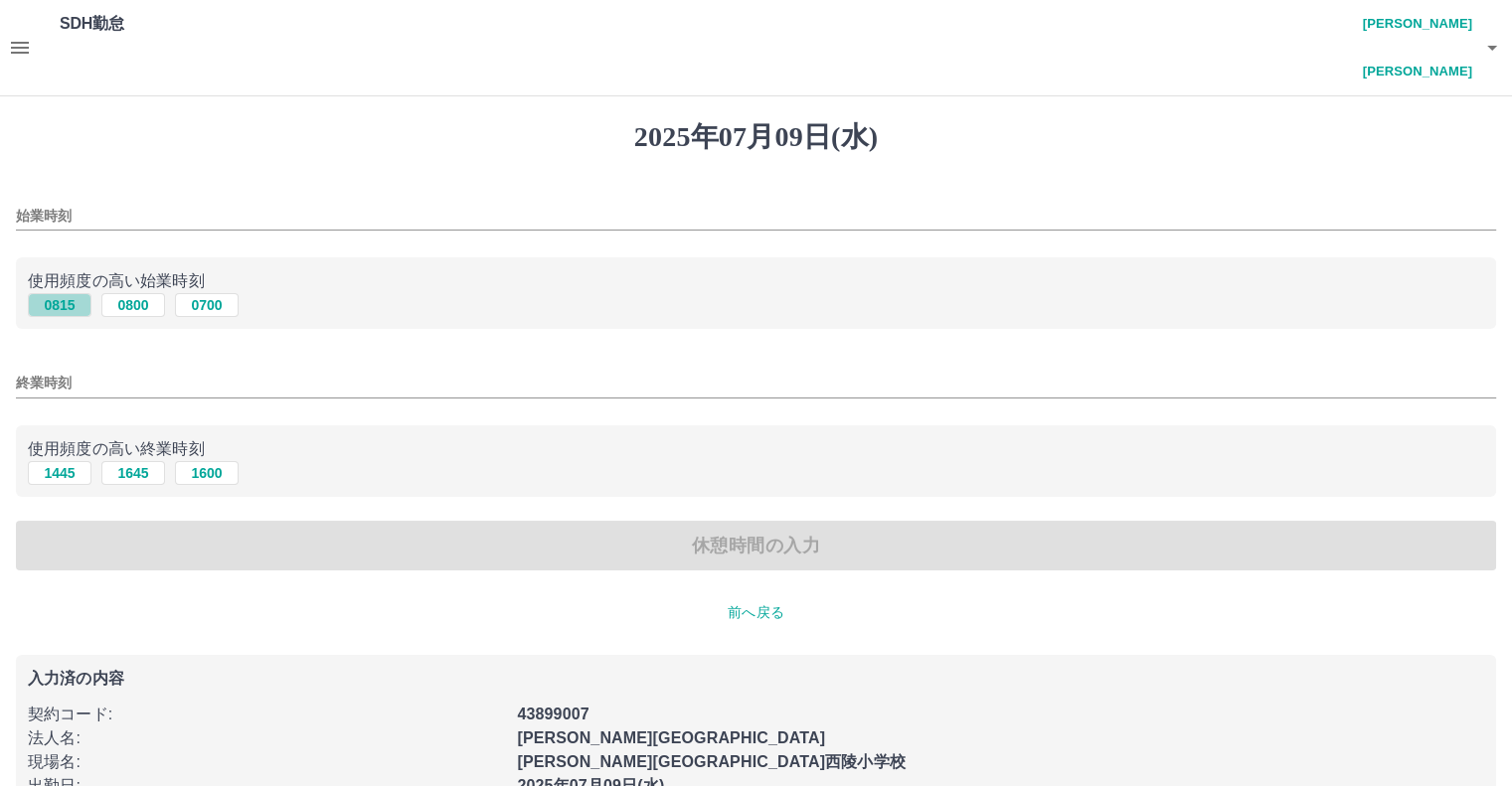 click on "0815" at bounding box center [60, 305] 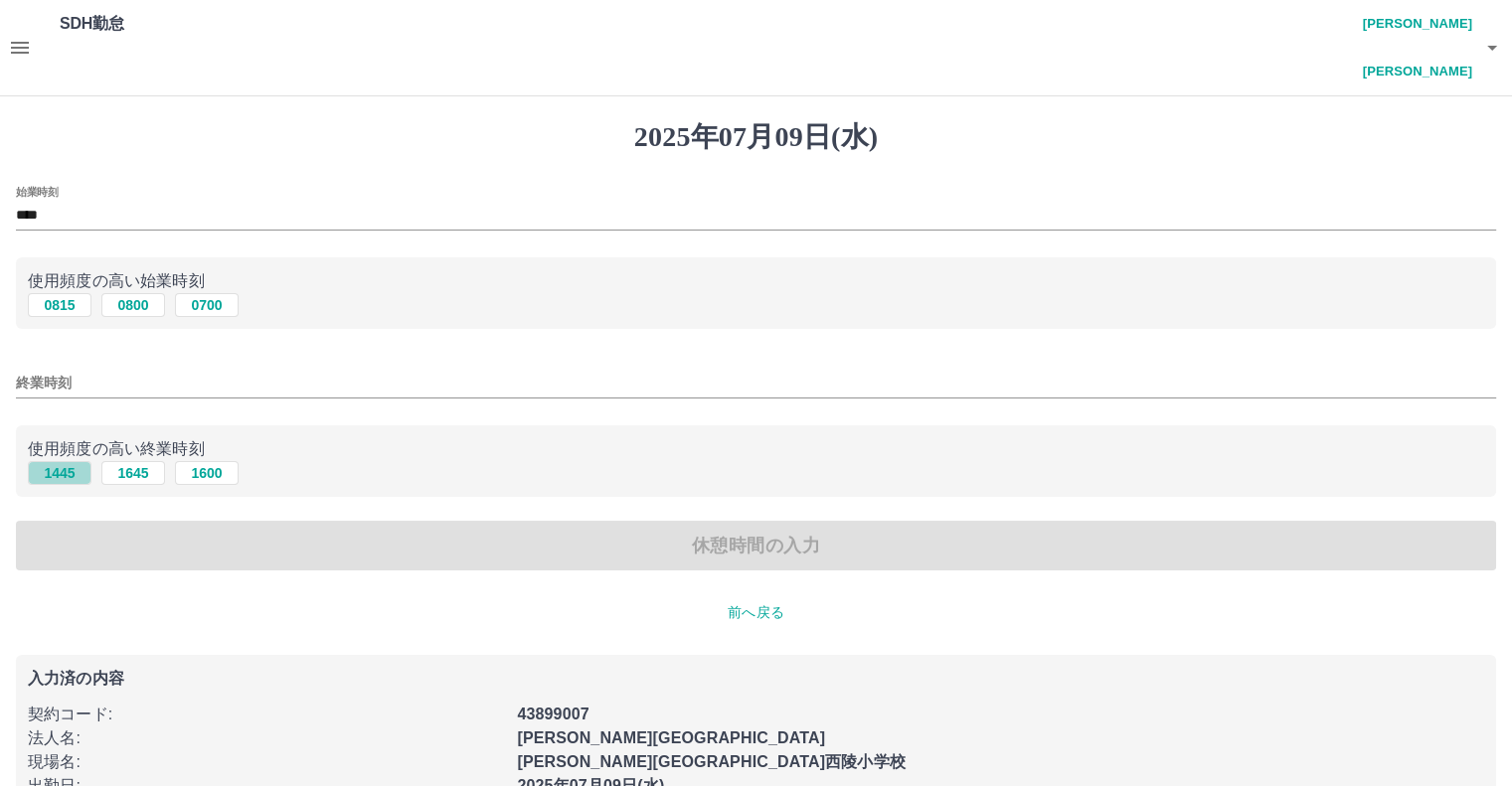 click on "1445" at bounding box center (60, 473) 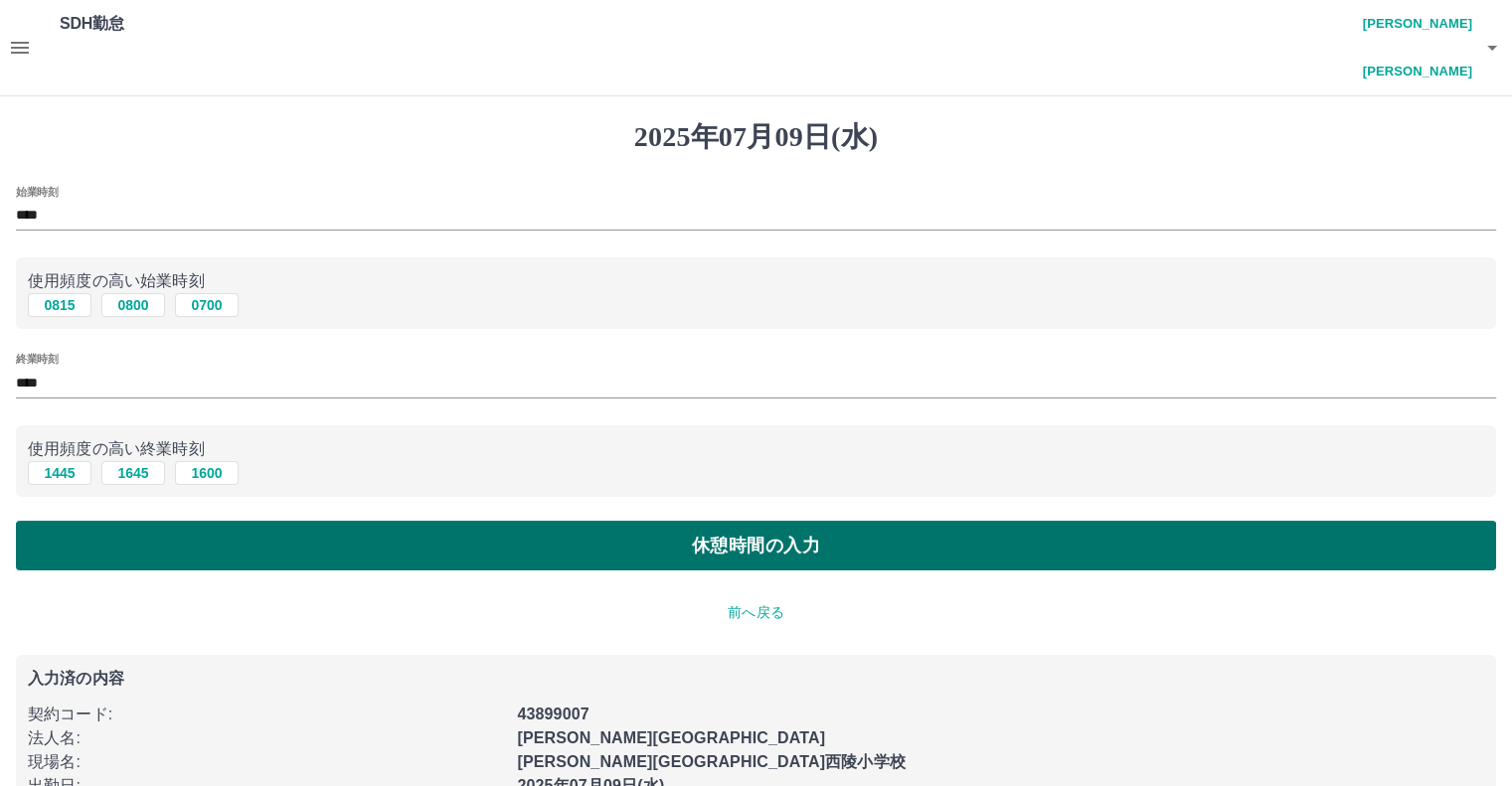 click on "休憩時間の入力" at bounding box center (756, 546) 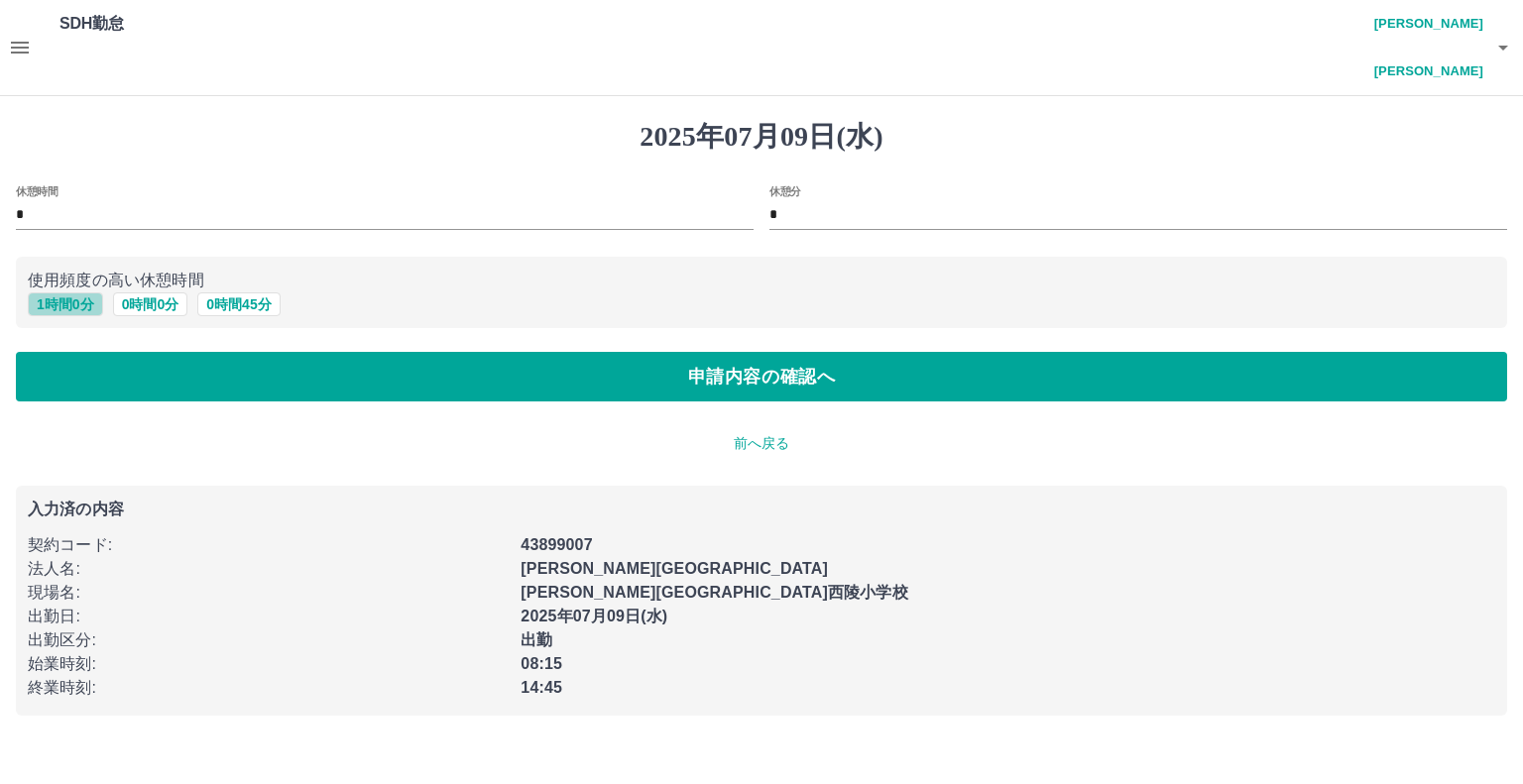 click on "1 時間 0 分" at bounding box center [65, 304] 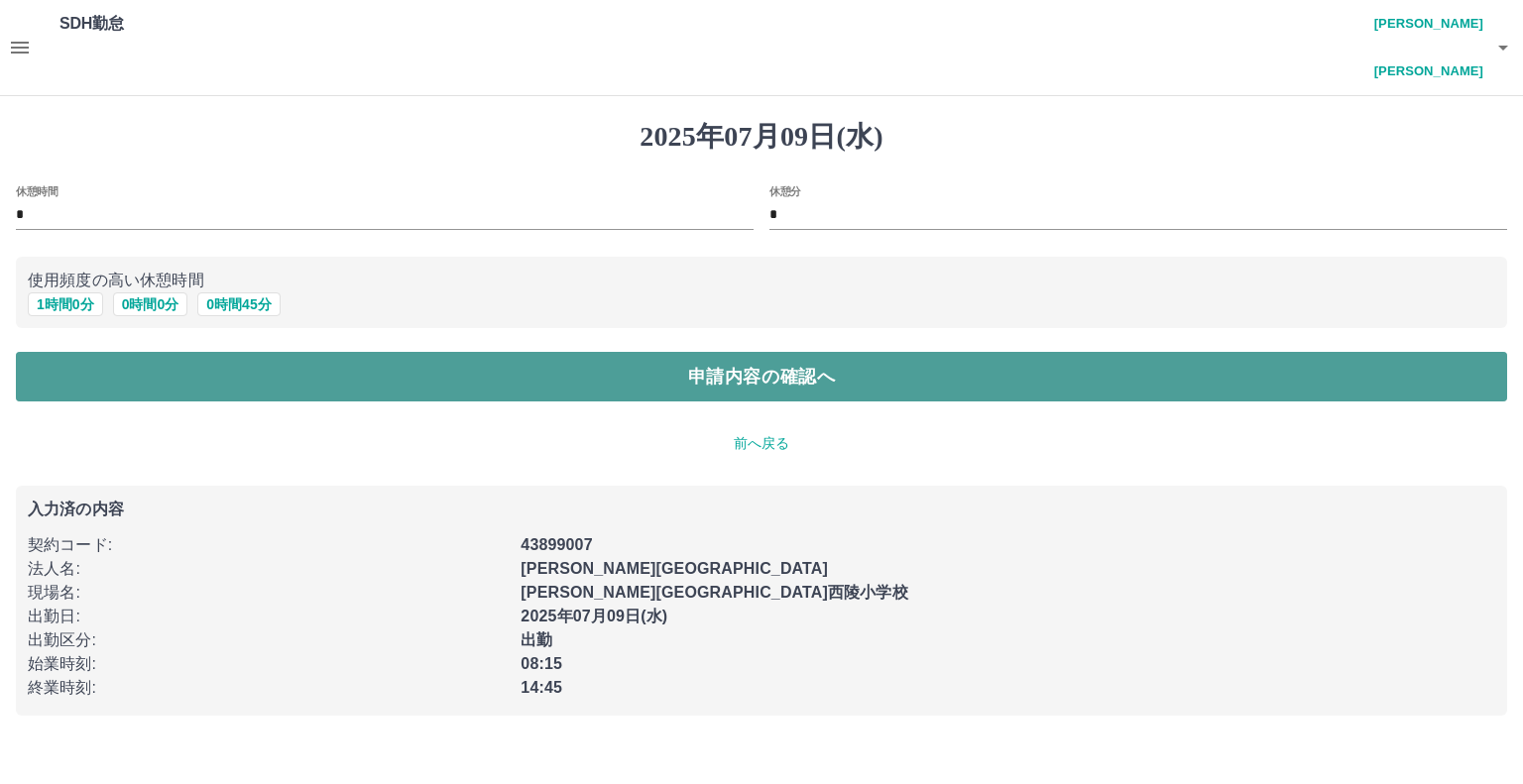 click on "申請内容の確認へ" at bounding box center (762, 377) 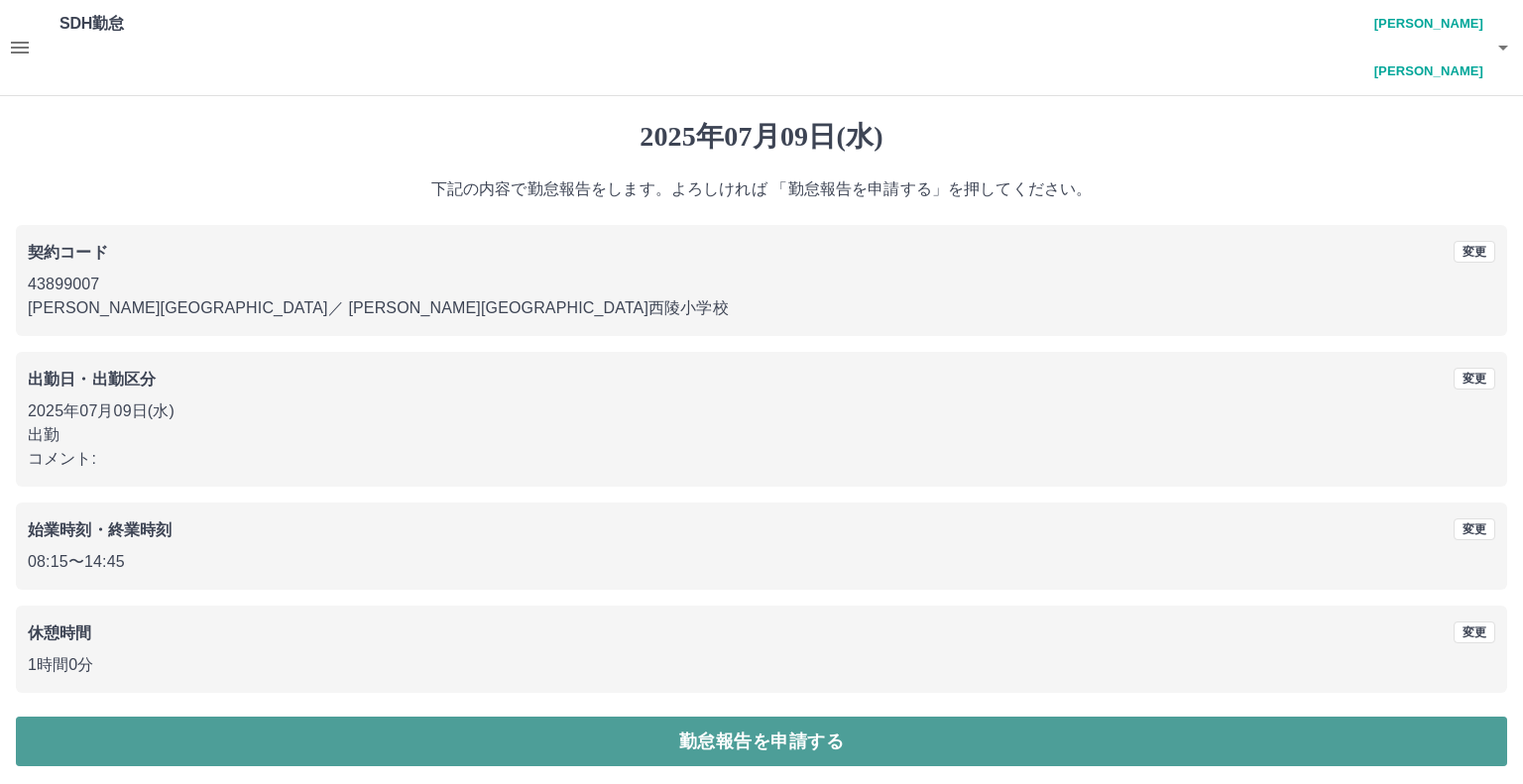 click on "勤怠報告を申請する" at bounding box center [762, 741] 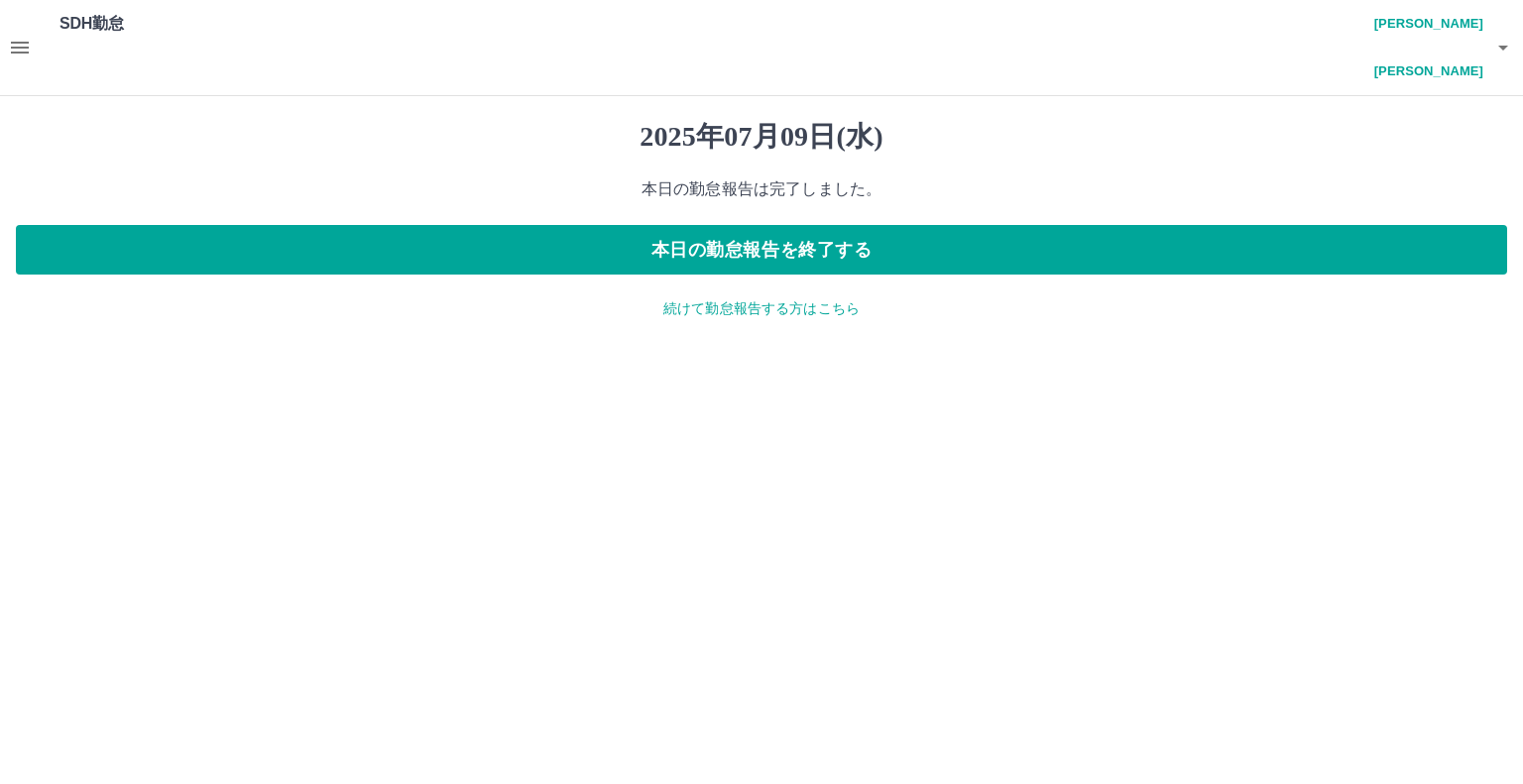 click on "続けて勤怠報告する方はこちら" at bounding box center [762, 308] 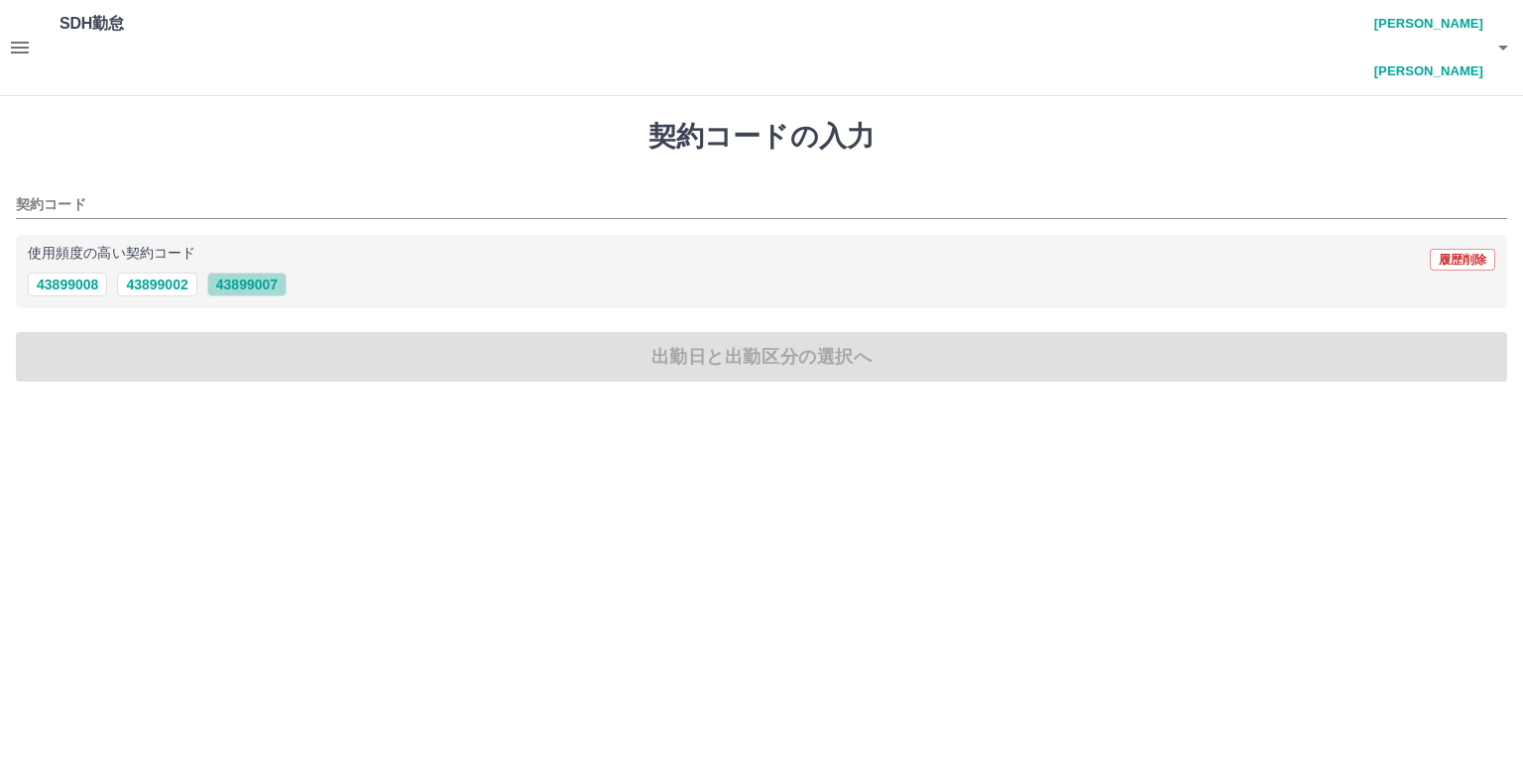 click on "43899007" at bounding box center [247, 284] 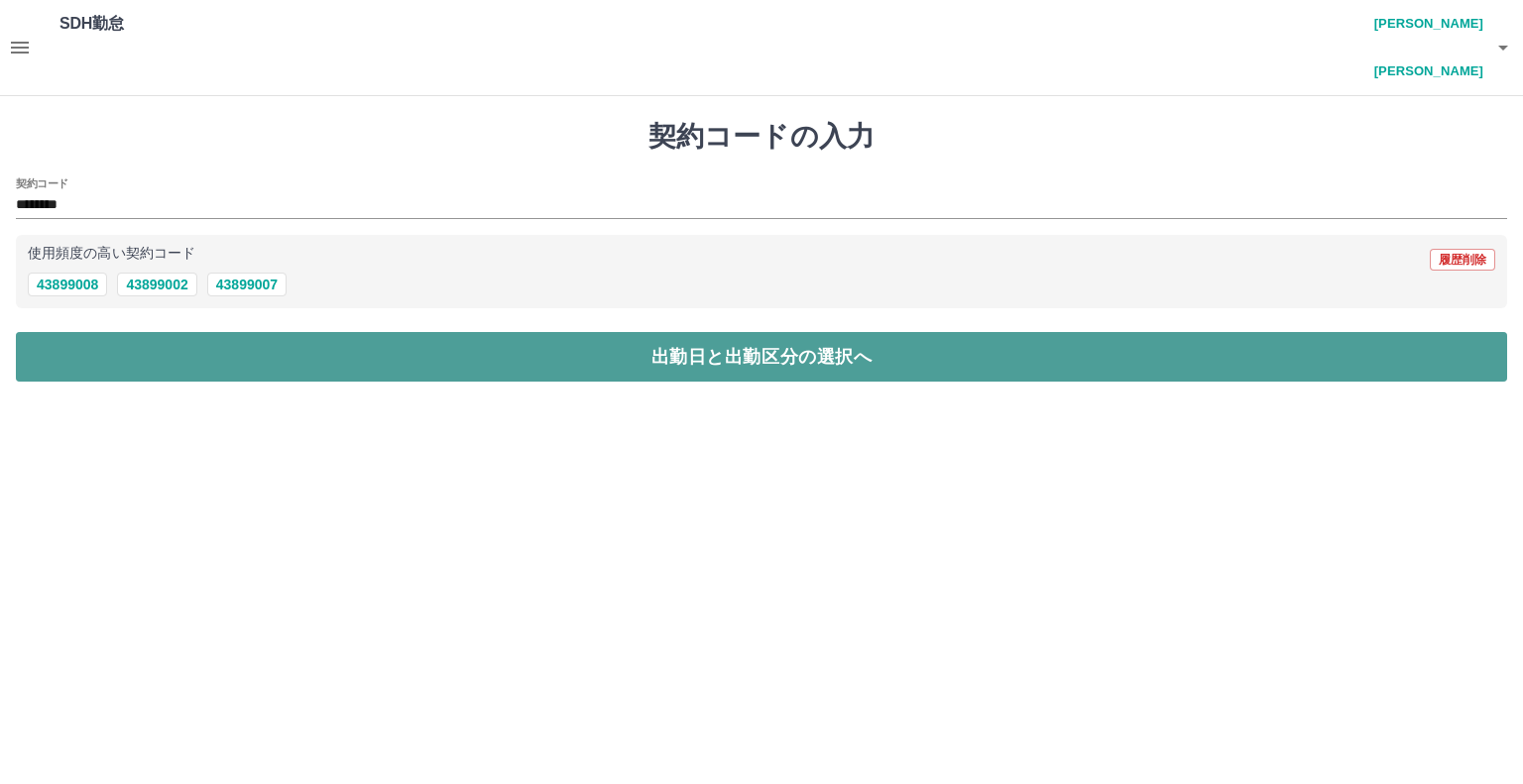 click on "出勤日と出勤区分の選択へ" at bounding box center (762, 357) 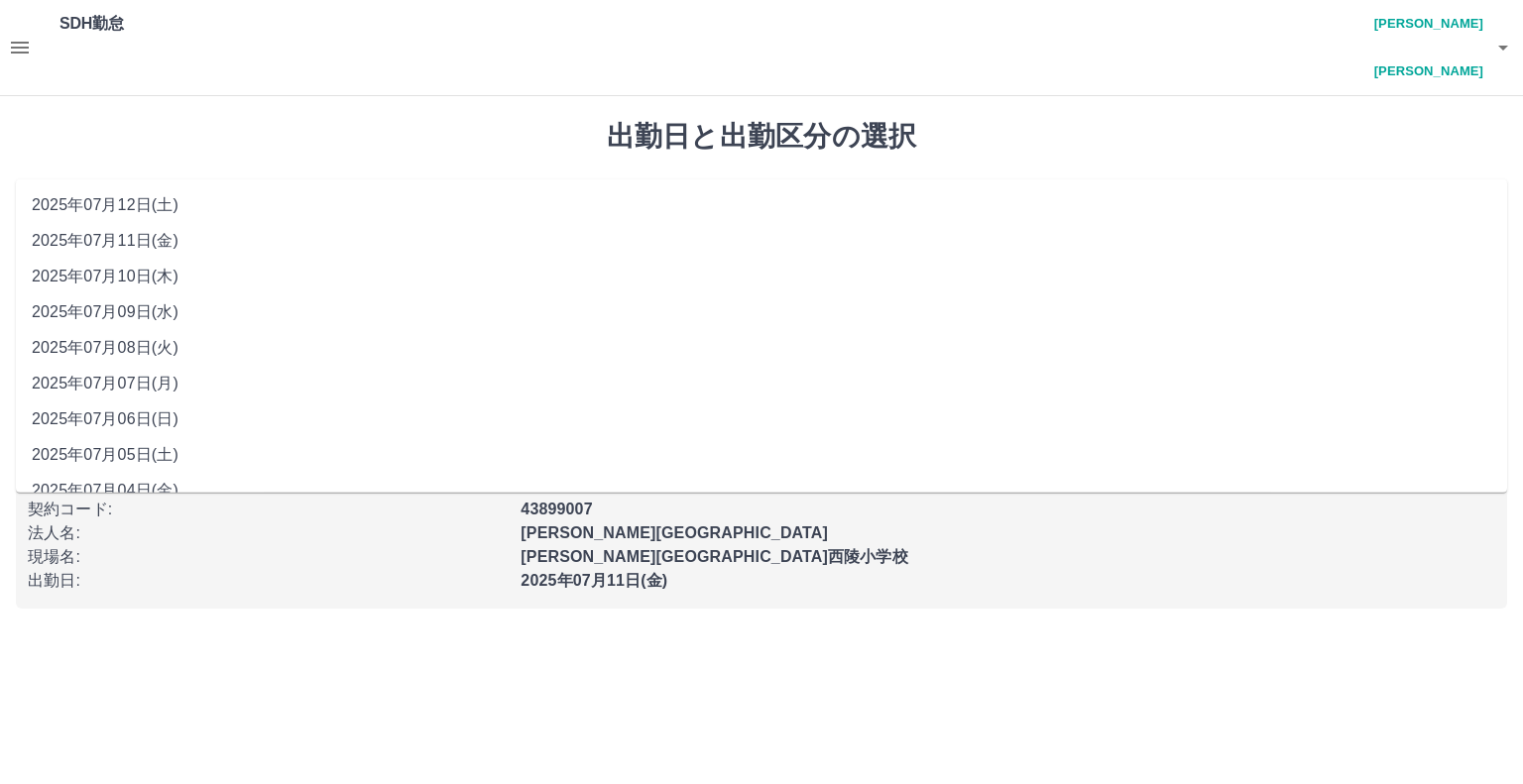 click on "**********" at bounding box center [762, 213] 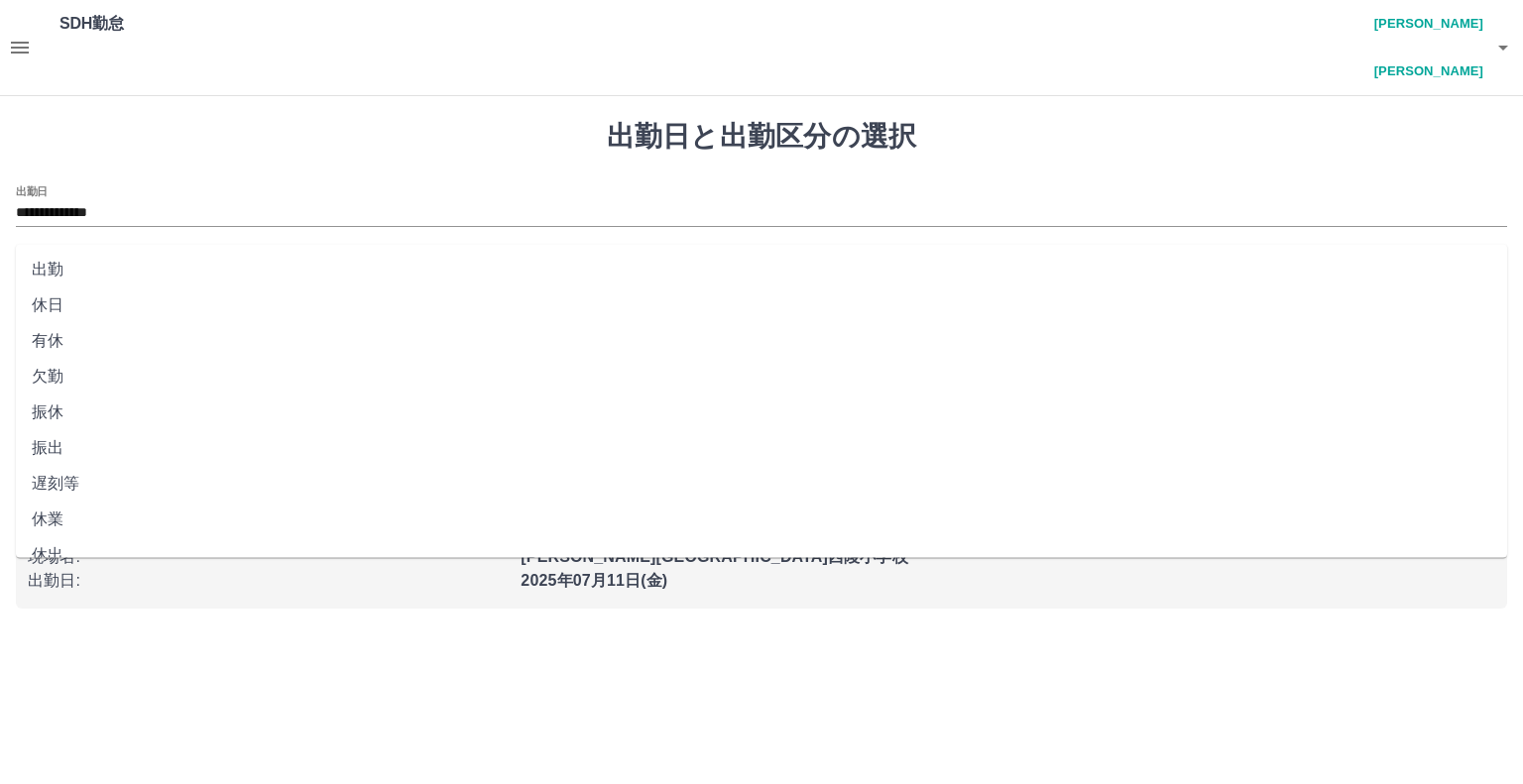 drag, startPoint x: 113, startPoint y: 236, endPoint x: 117, endPoint y: 269, distance: 33.24154 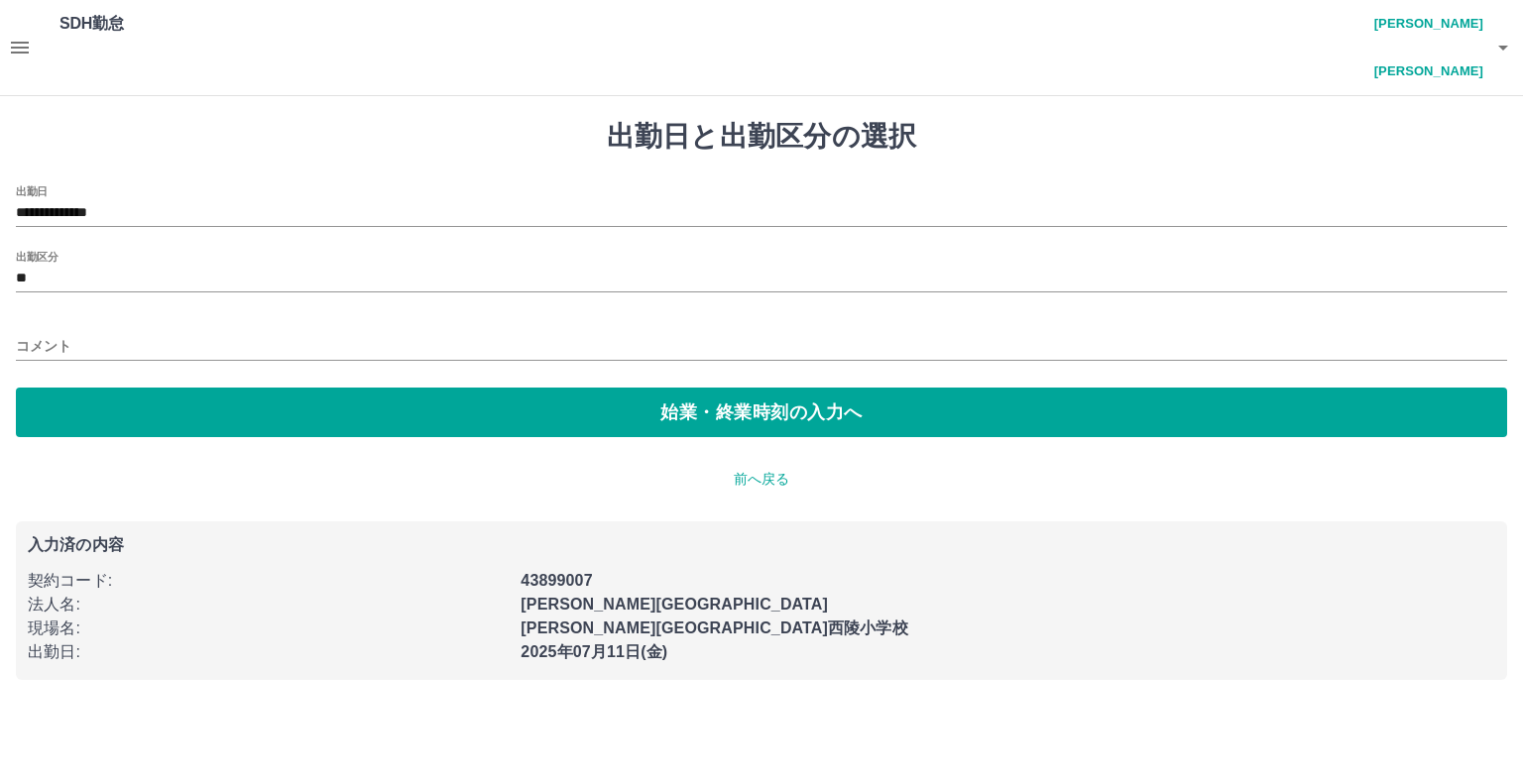 click on "**********" at bounding box center [762, 311] 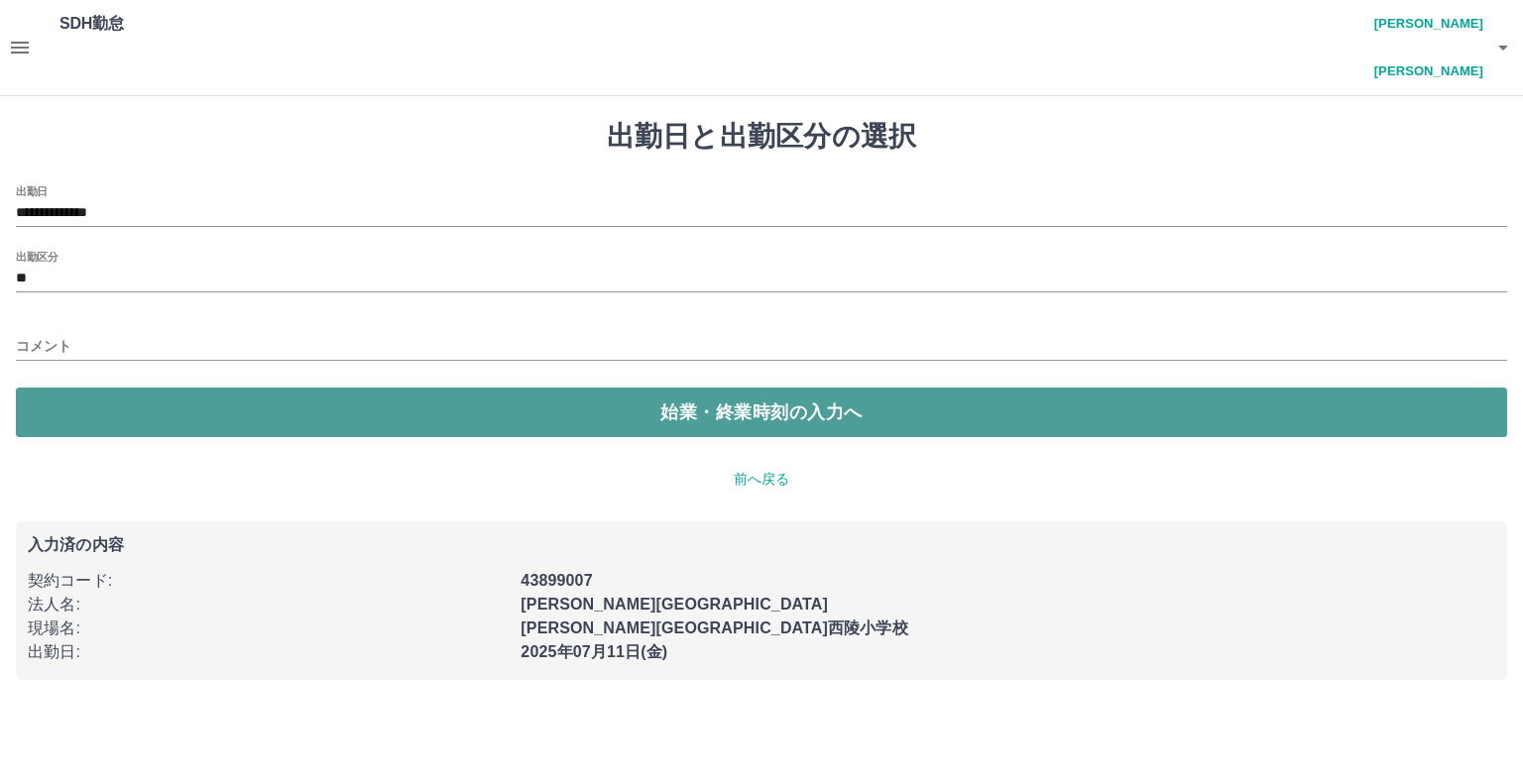 click on "始業・終業時刻の入力へ" at bounding box center [762, 412] 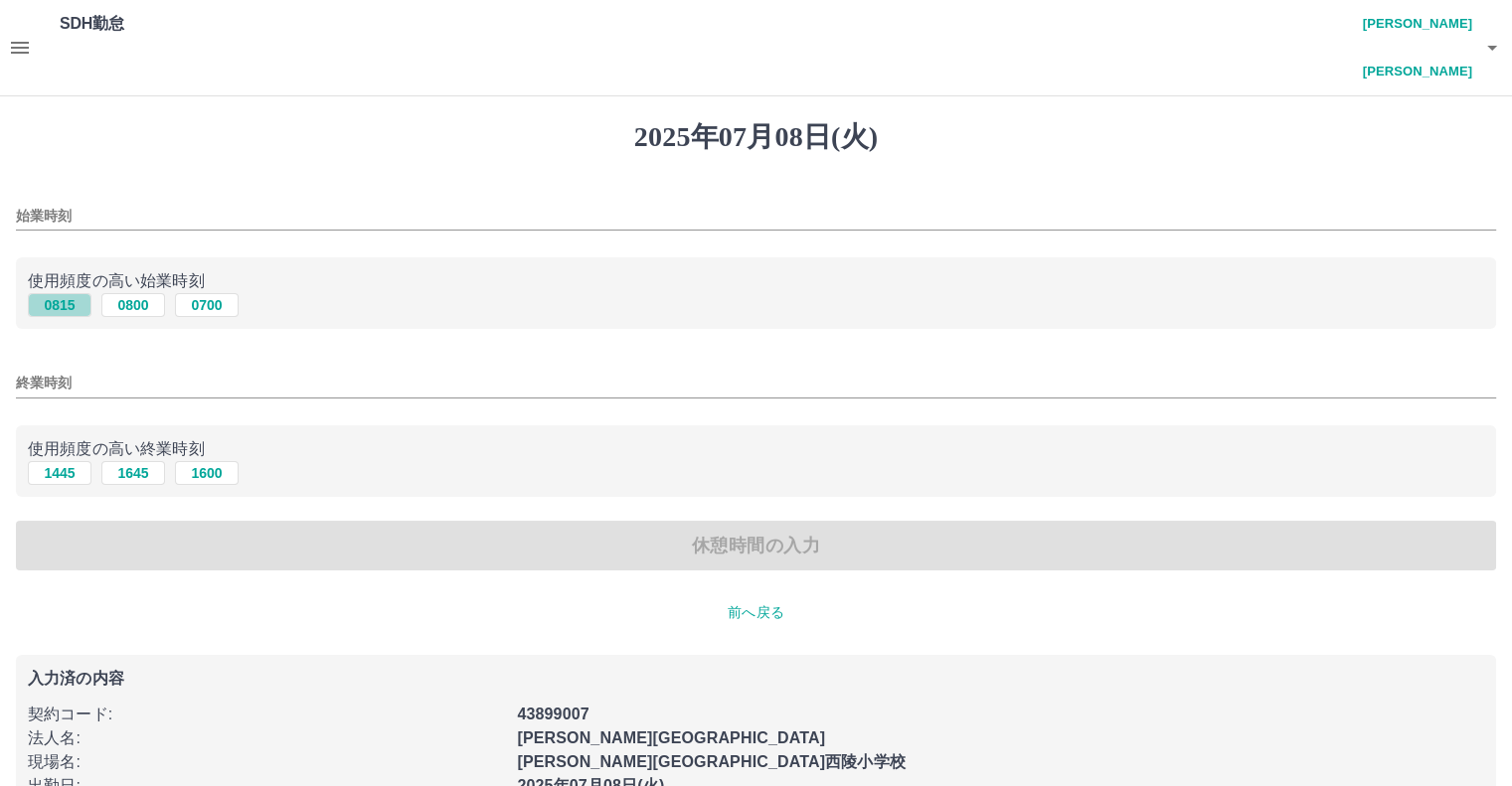 click on "0815" at bounding box center [60, 305] 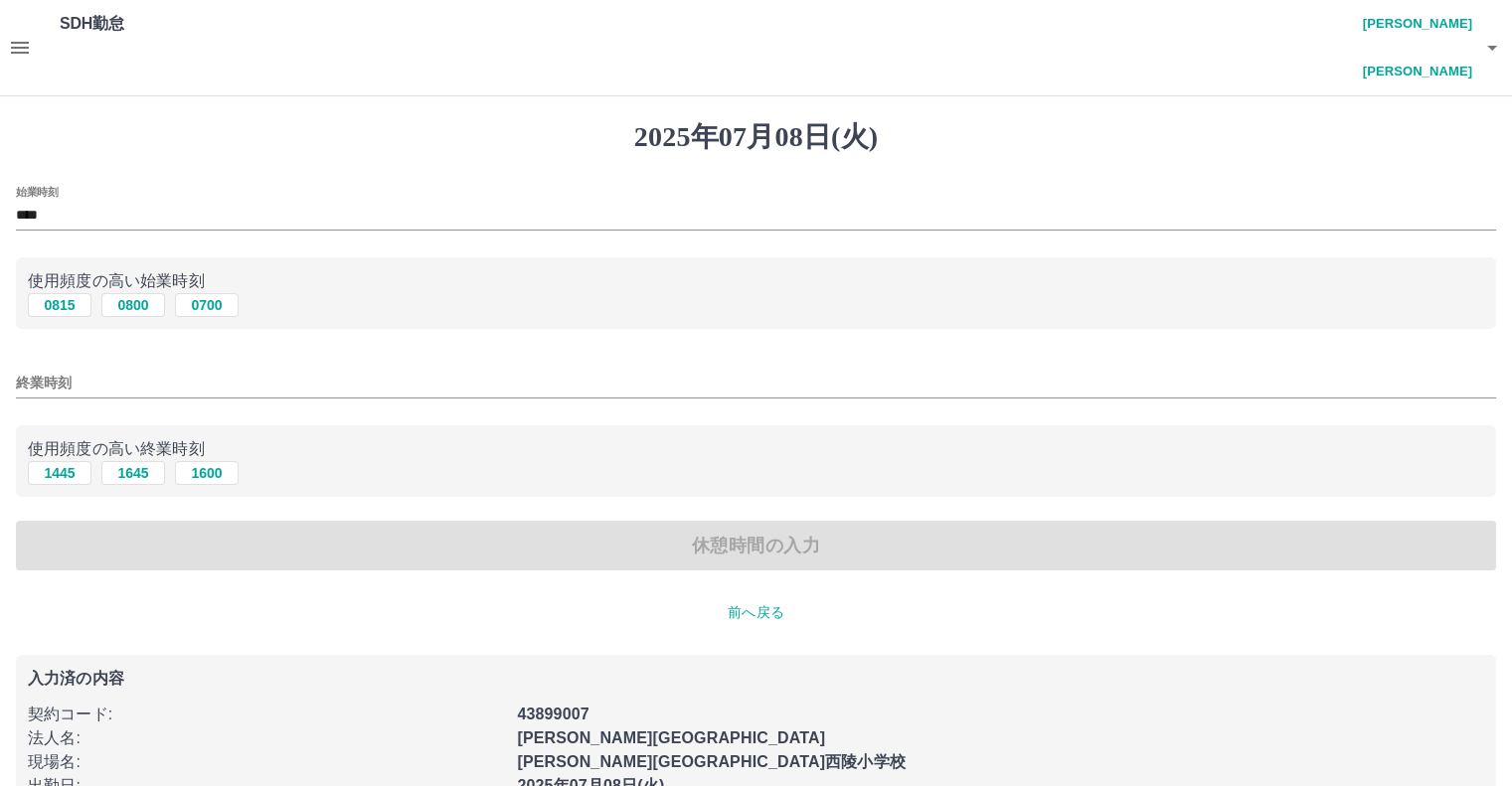 click on "使用頻度の高い終業時刻 1445 1645 1600" at bounding box center [756, 461] 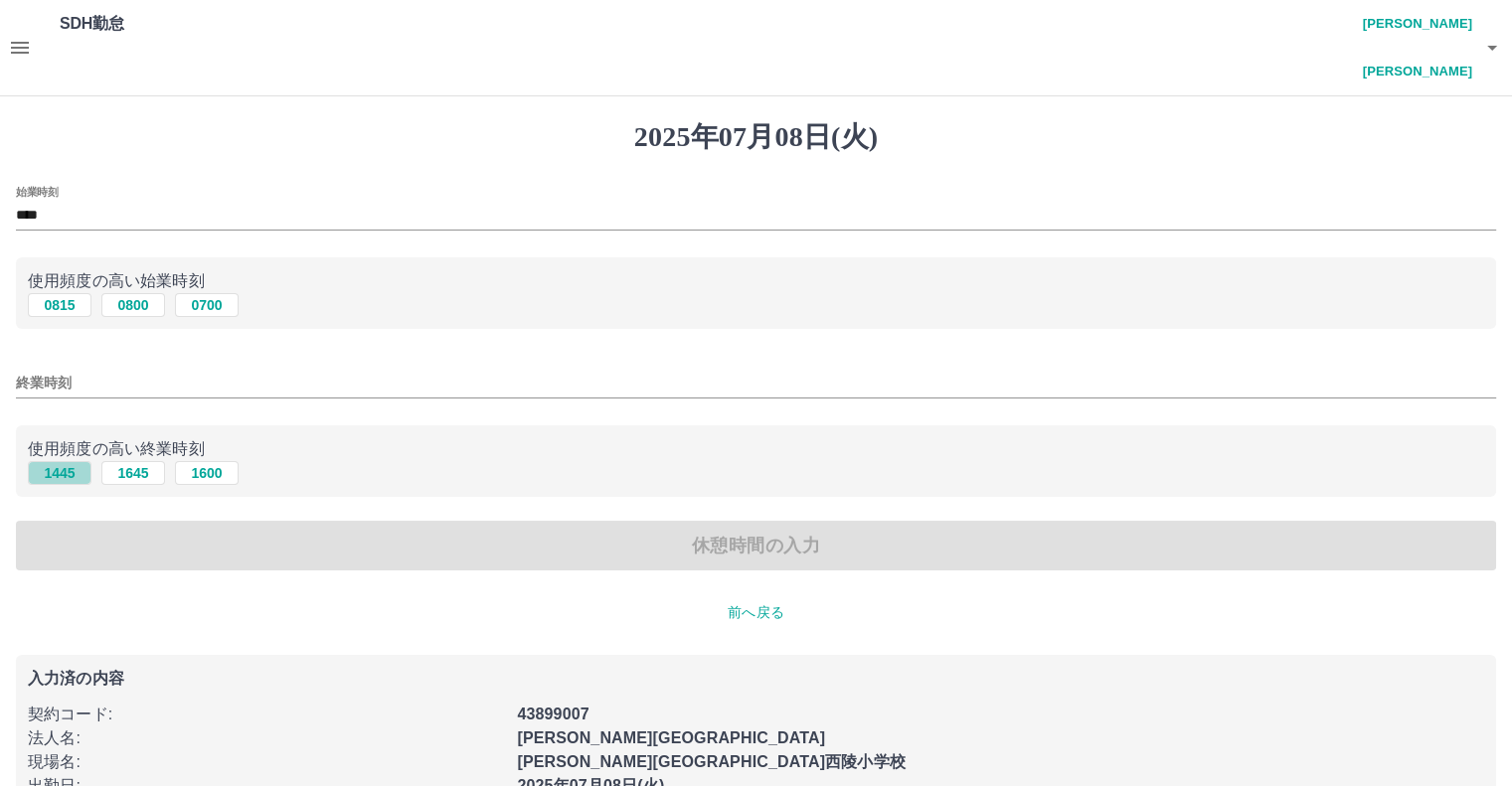 click on "1445" at bounding box center (60, 473) 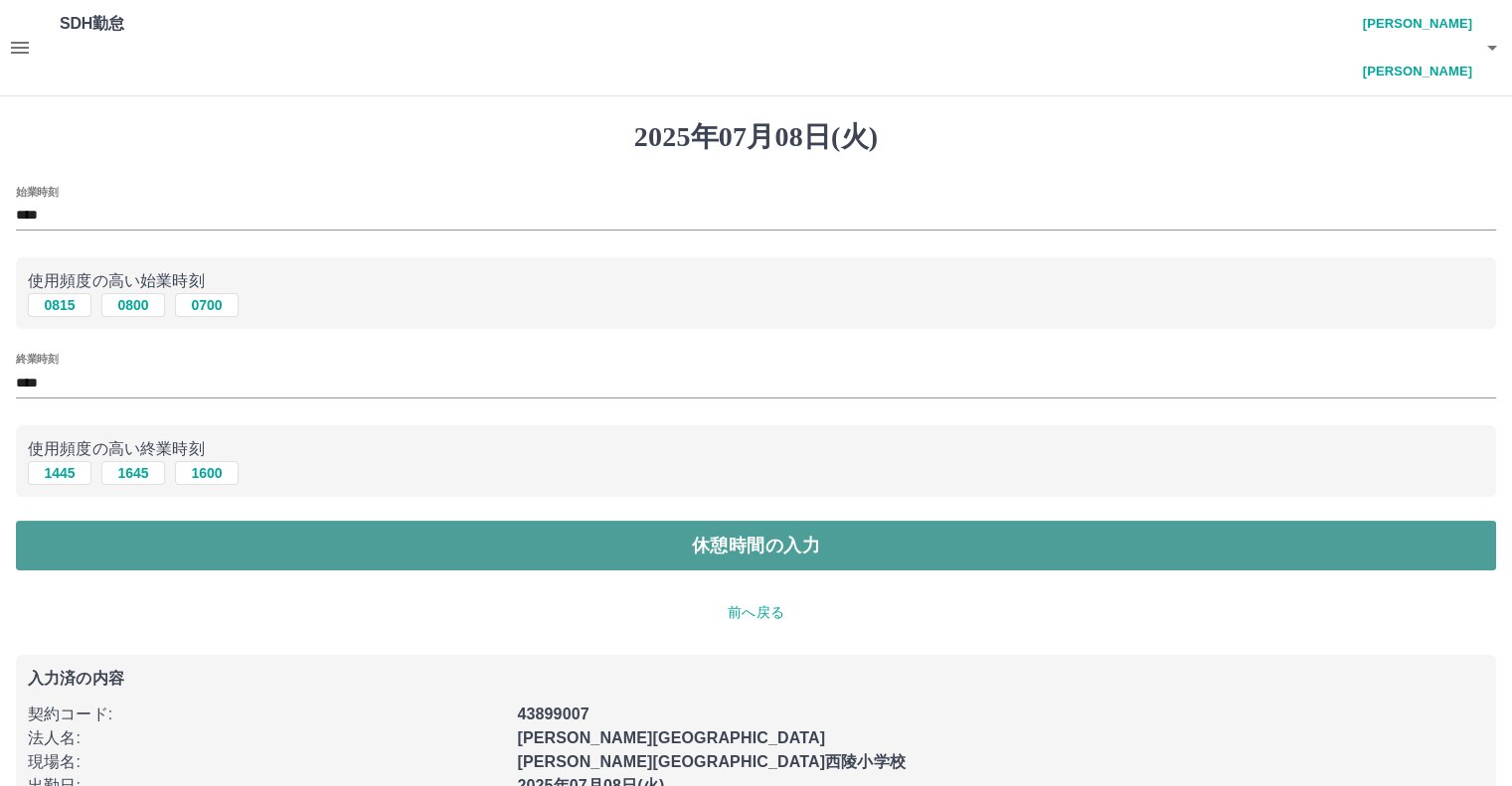 click on "休憩時間の入力" at bounding box center (756, 546) 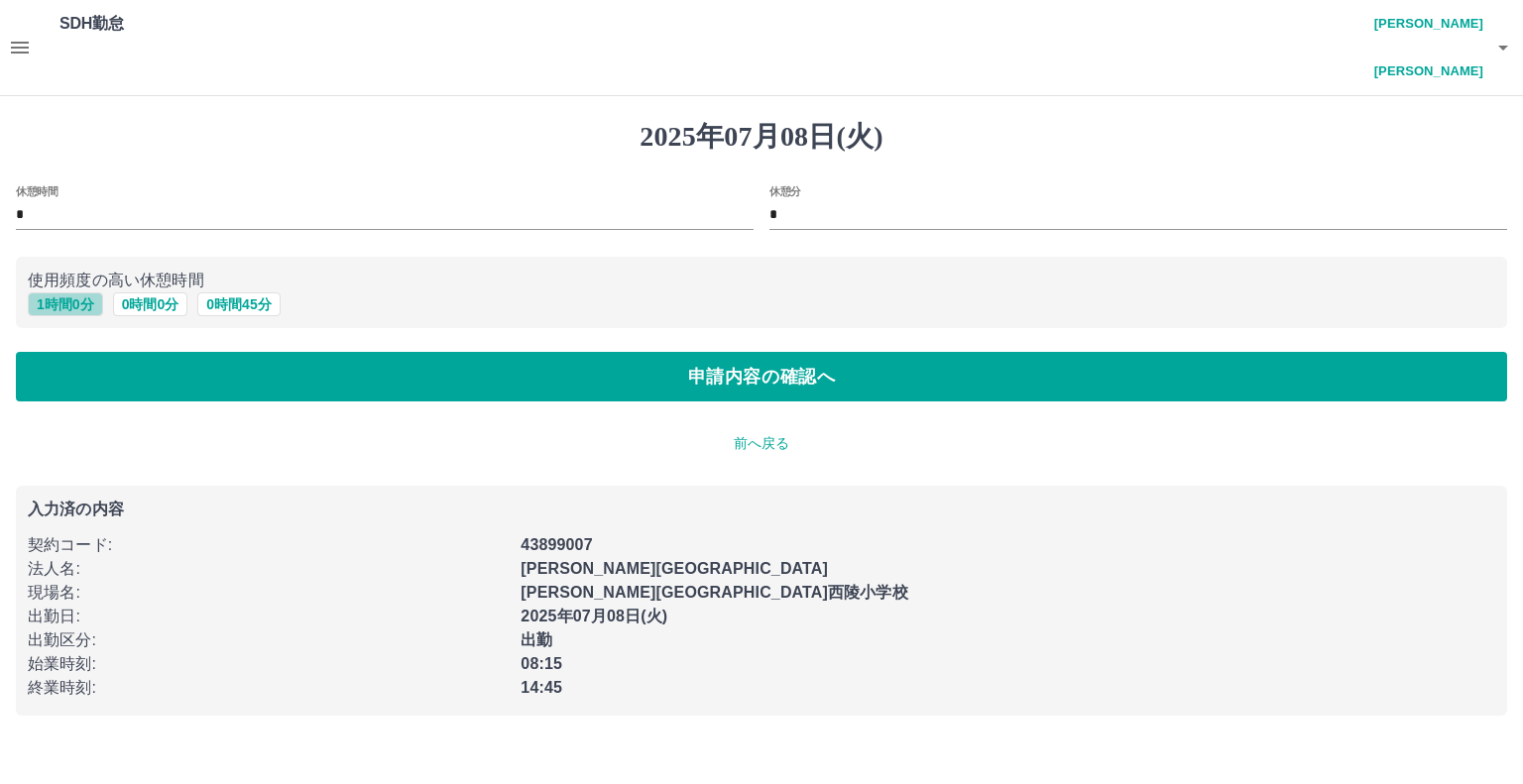 click on "1 時間 0 分" at bounding box center [65, 304] 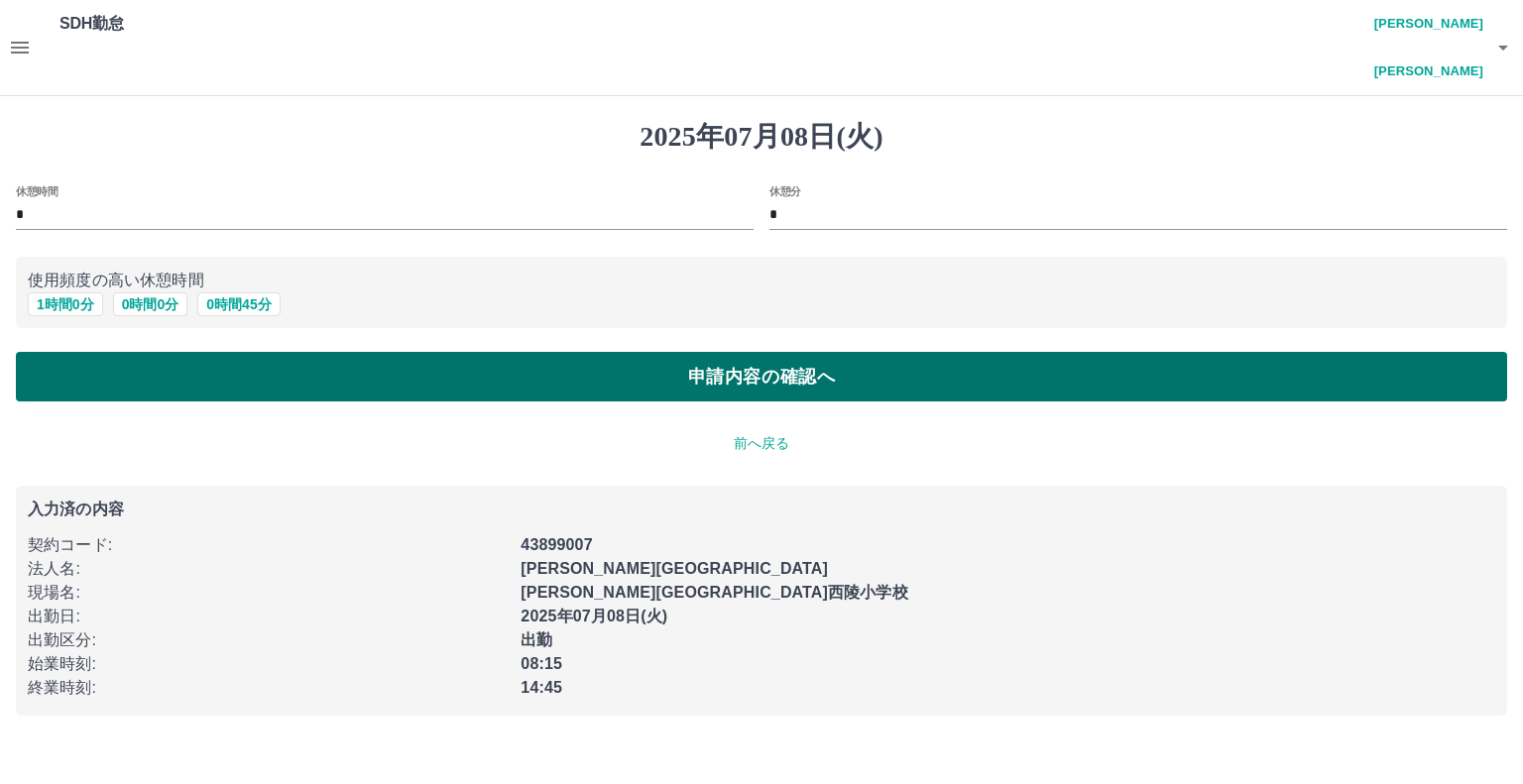 click on "申請内容の確認へ" at bounding box center [762, 377] 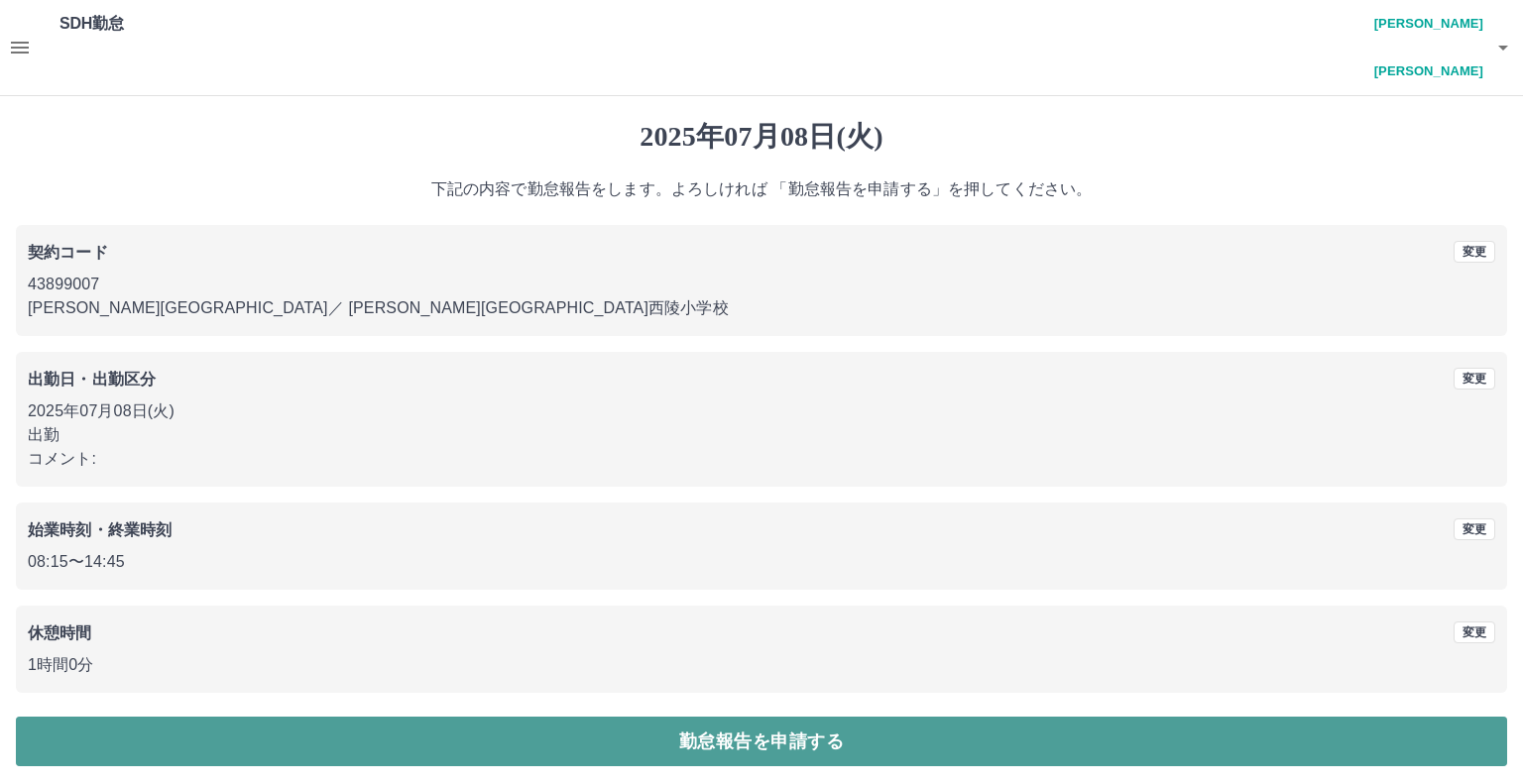 click on "勤怠報告を申請する" at bounding box center [762, 741] 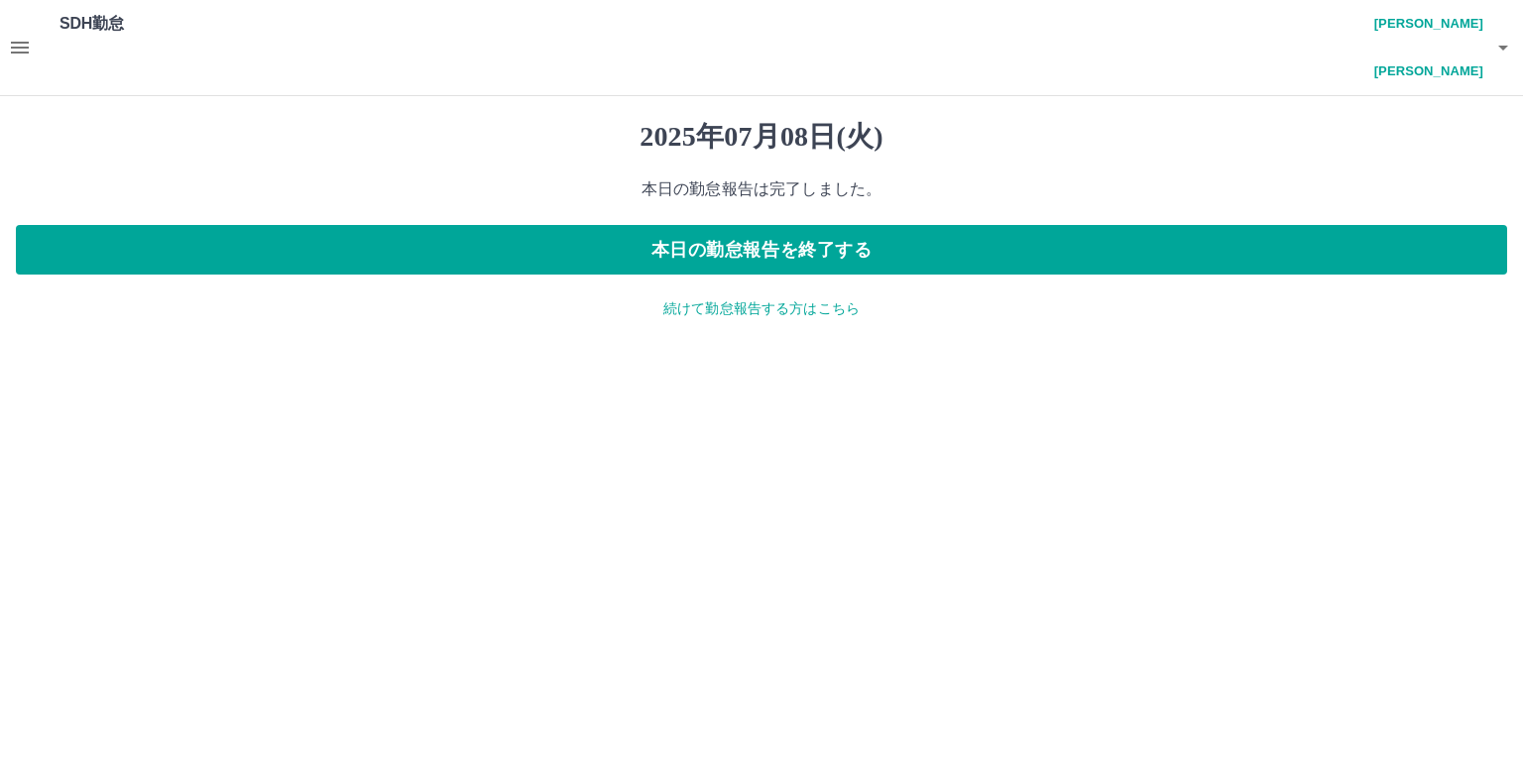 click on "続けて勤怠報告する方はこちら" at bounding box center (762, 308) 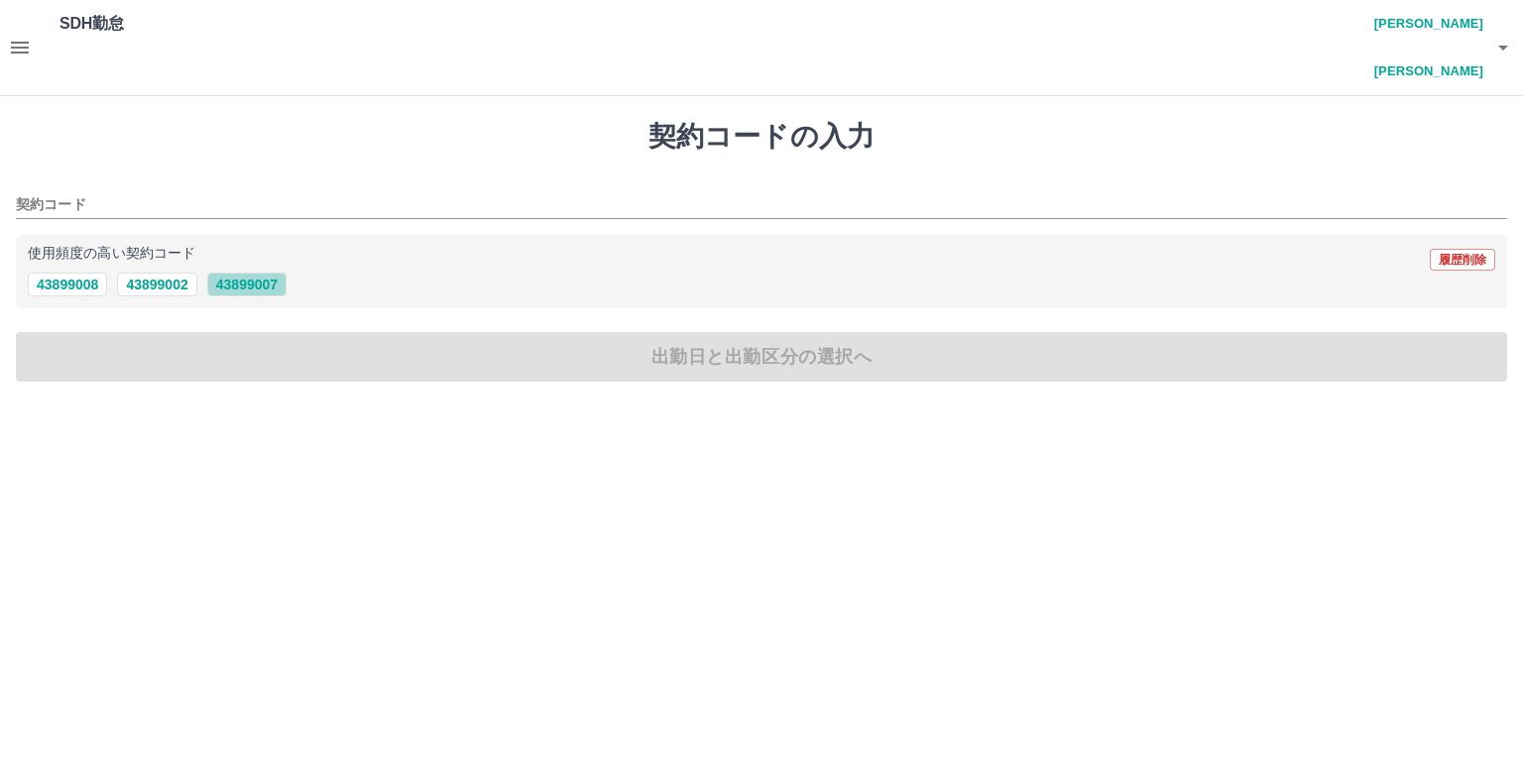 click on "43899007" at bounding box center [247, 284] 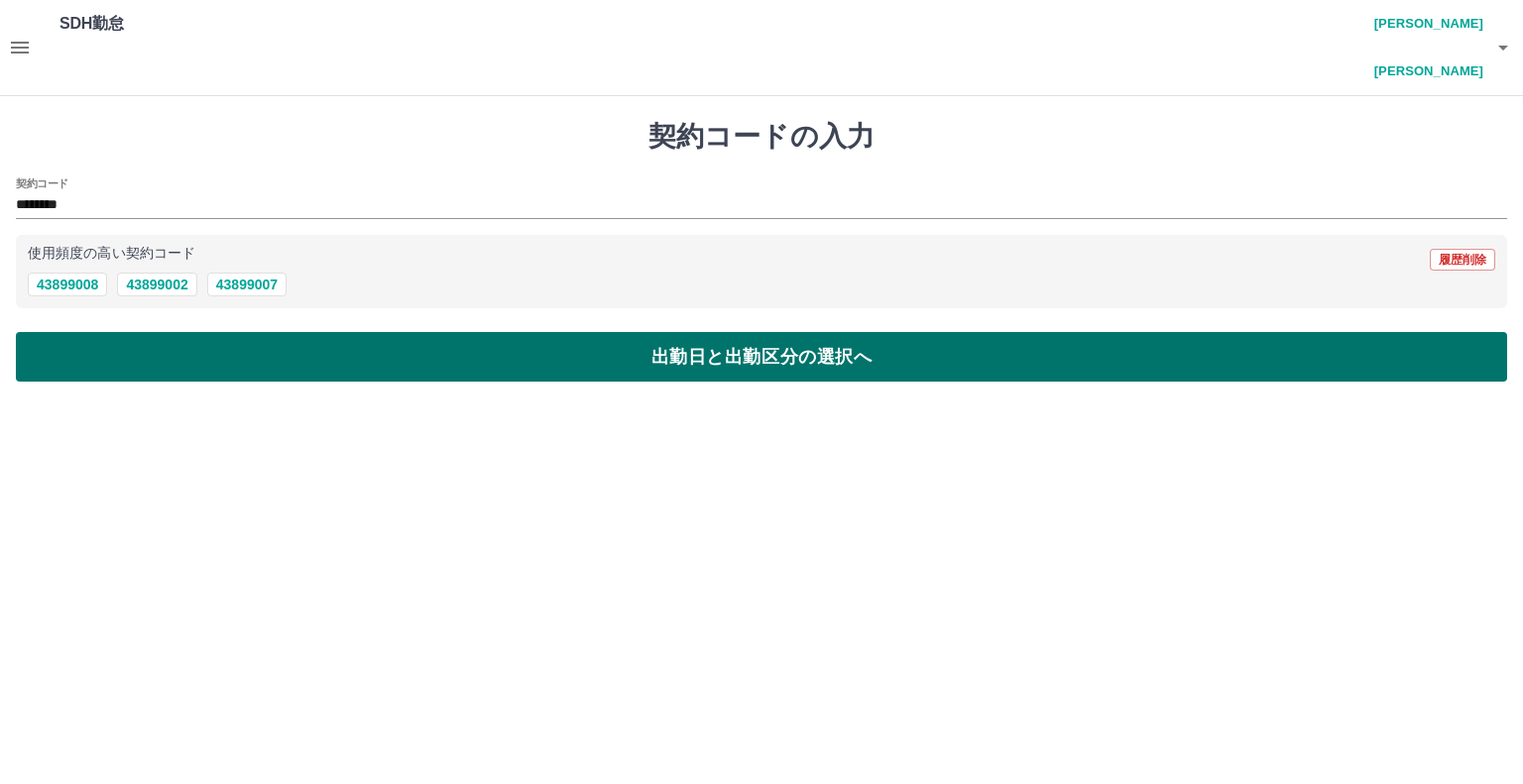 click on "出勤日と出勤区分の選択へ" at bounding box center [762, 357] 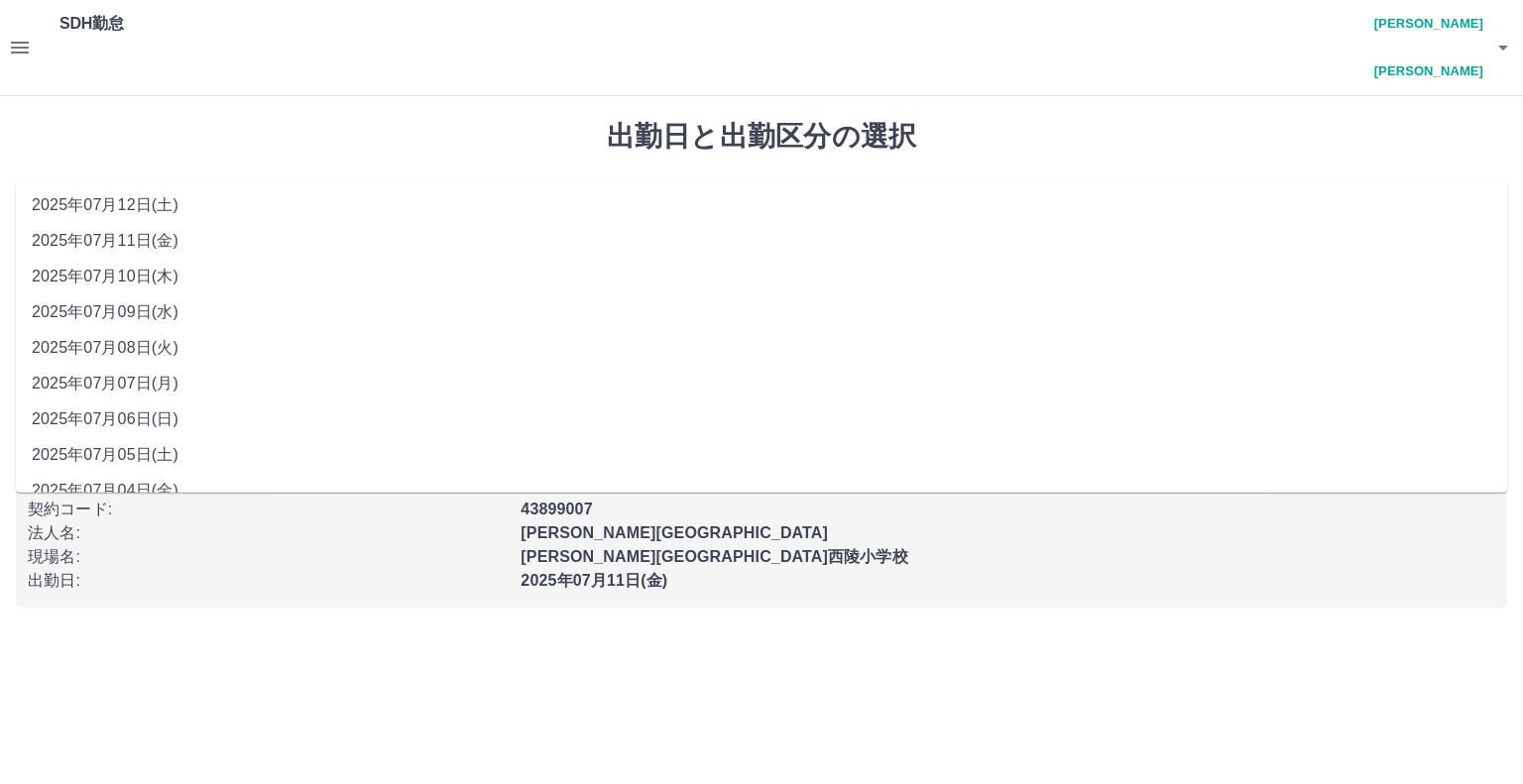 click on "**********" at bounding box center [762, 213] 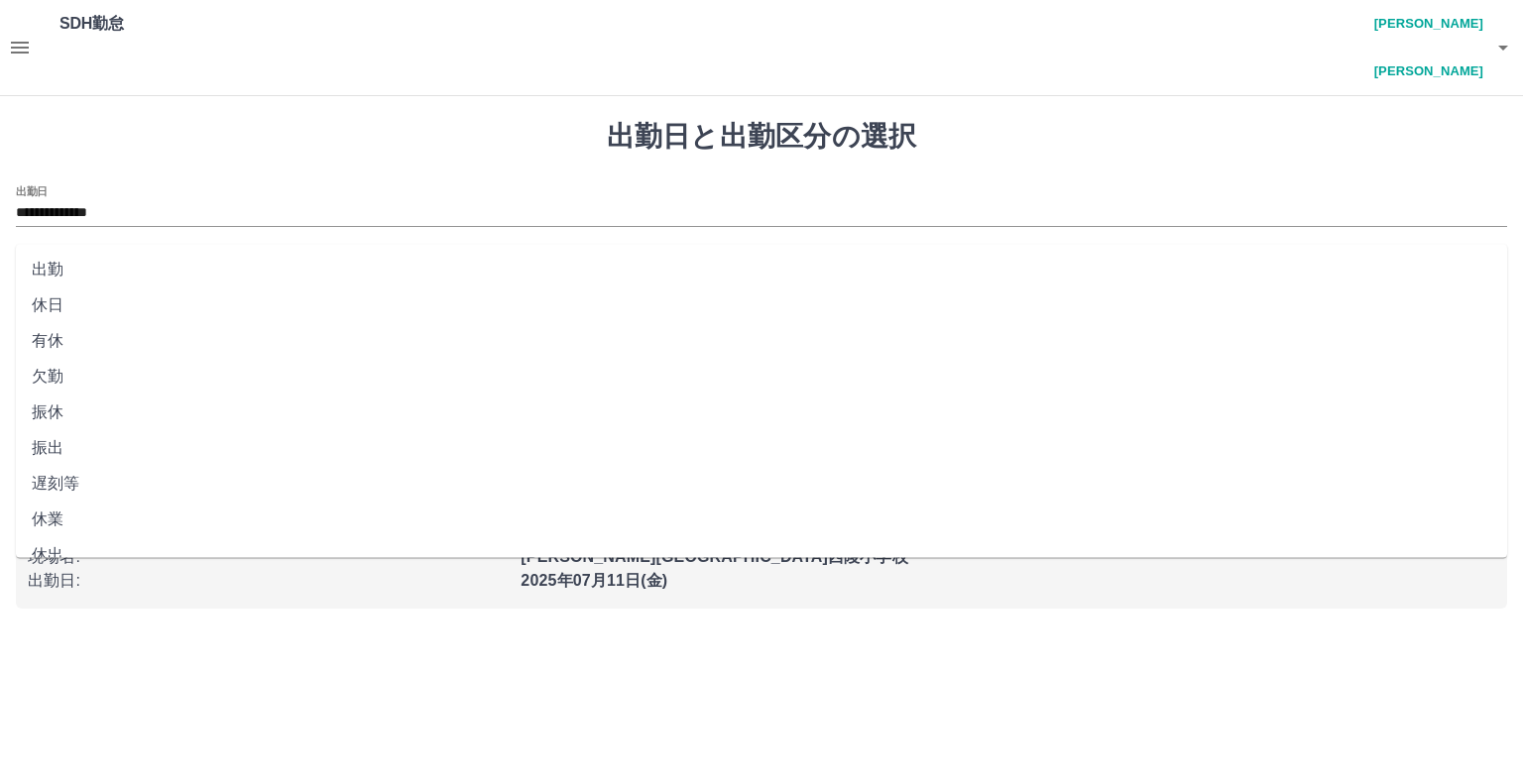 drag, startPoint x: 81, startPoint y: 241, endPoint x: 83, endPoint y: 261, distance: 20.09975 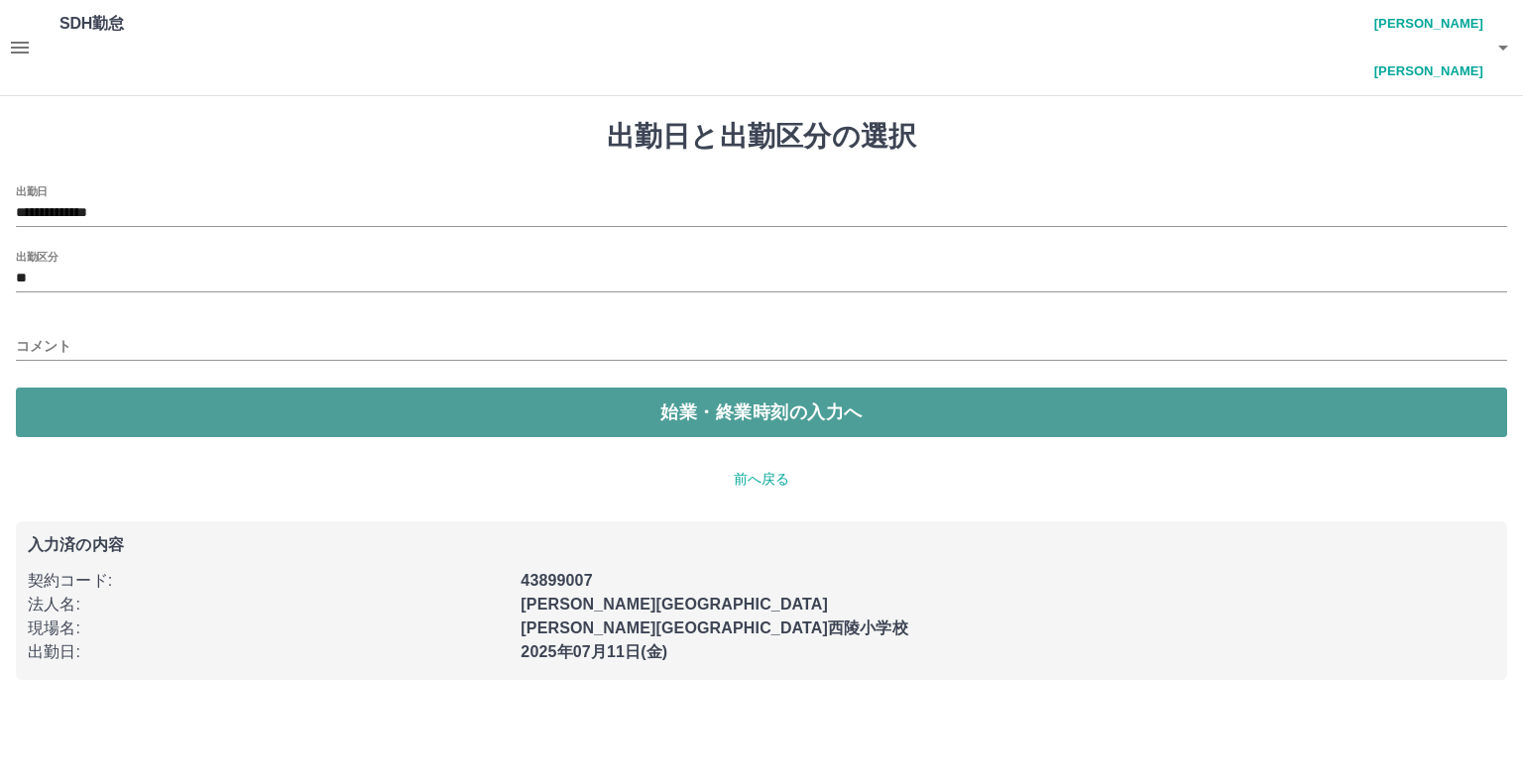 click on "始業・終業時刻の入力へ" at bounding box center (762, 412) 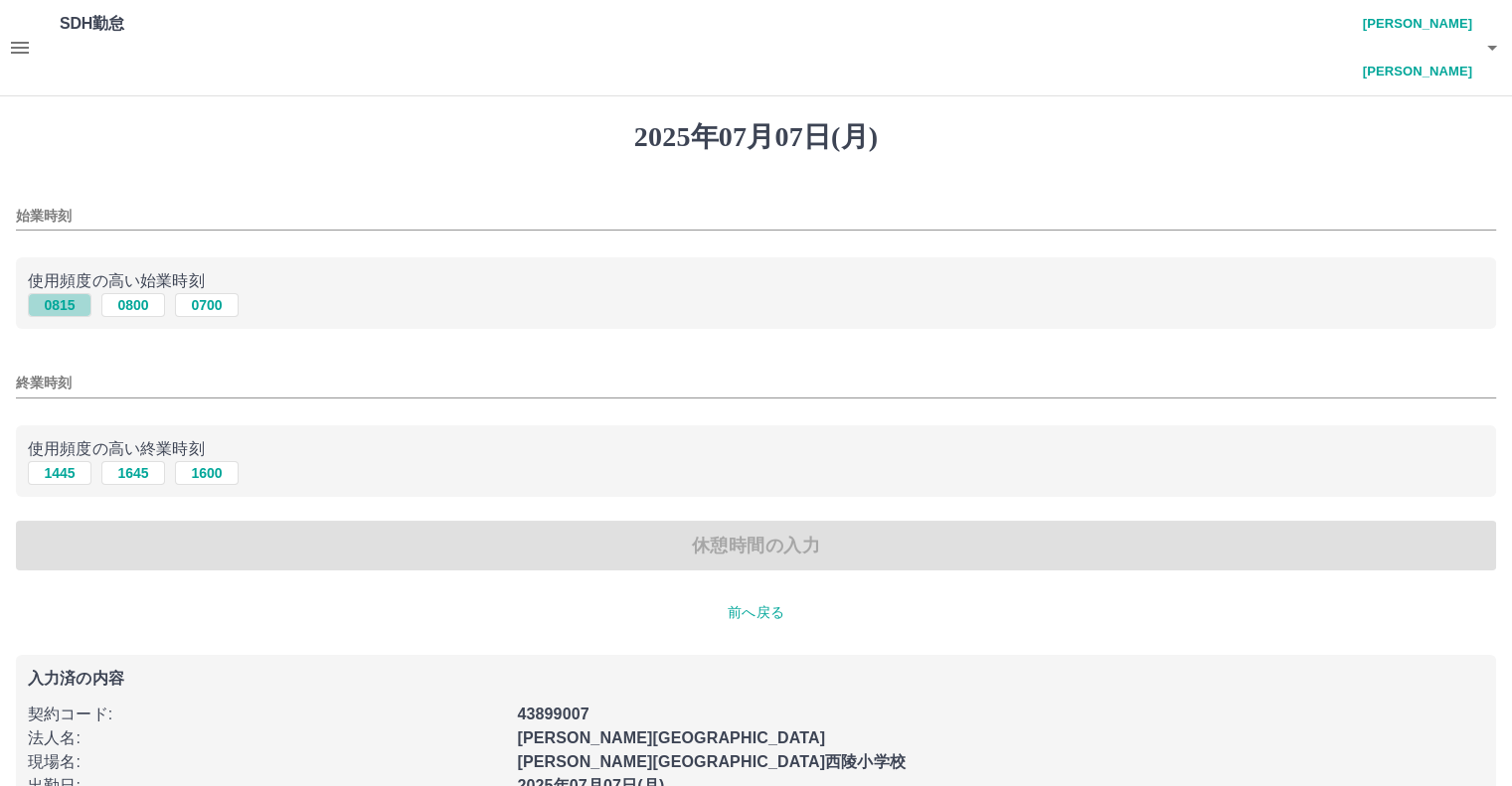 click on "0815" at bounding box center (60, 305) 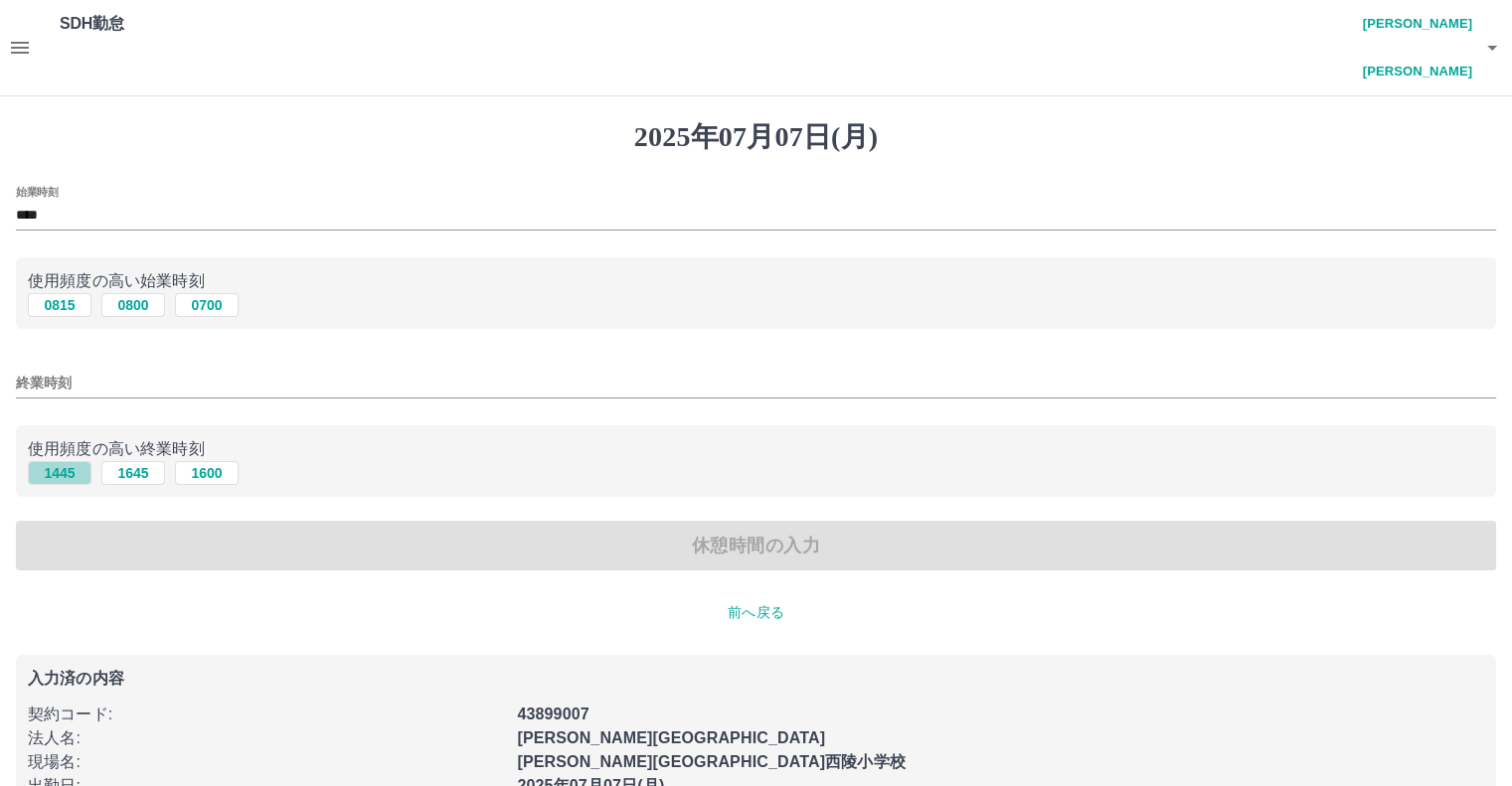 click on "1445" at bounding box center (60, 473) 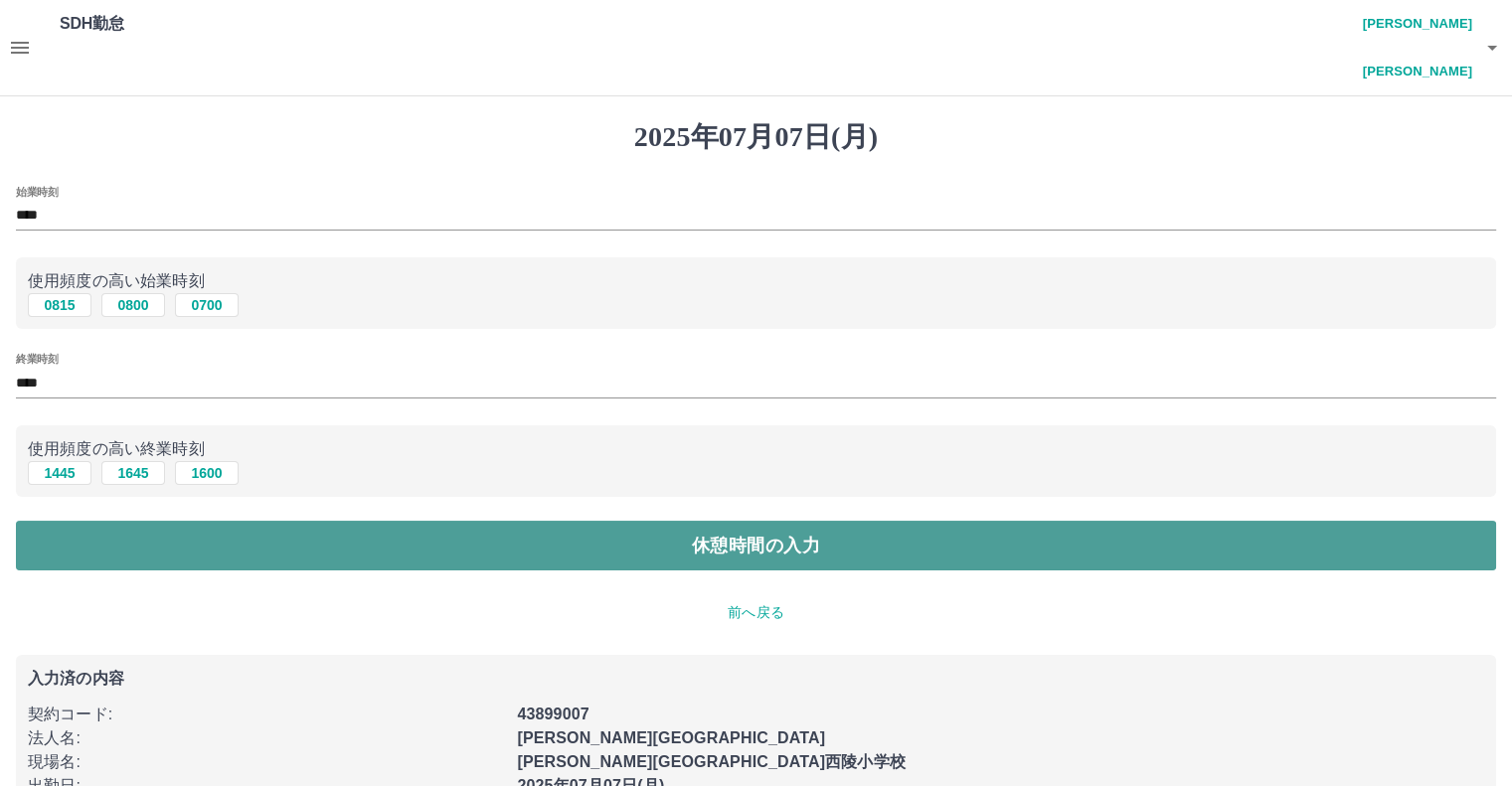click on "休憩時間の入力" at bounding box center [756, 546] 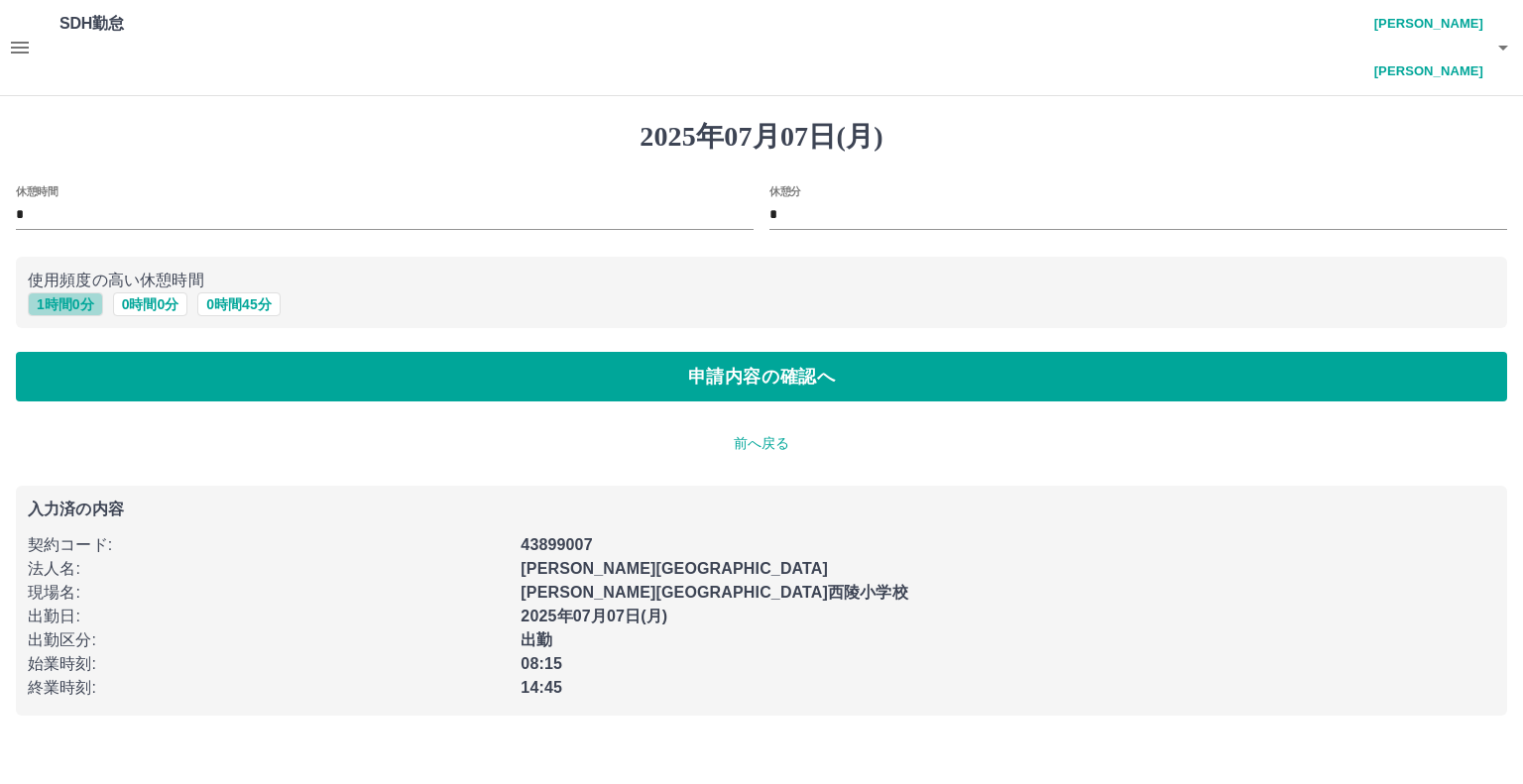 click on "1 時間 0 分" at bounding box center [65, 304] 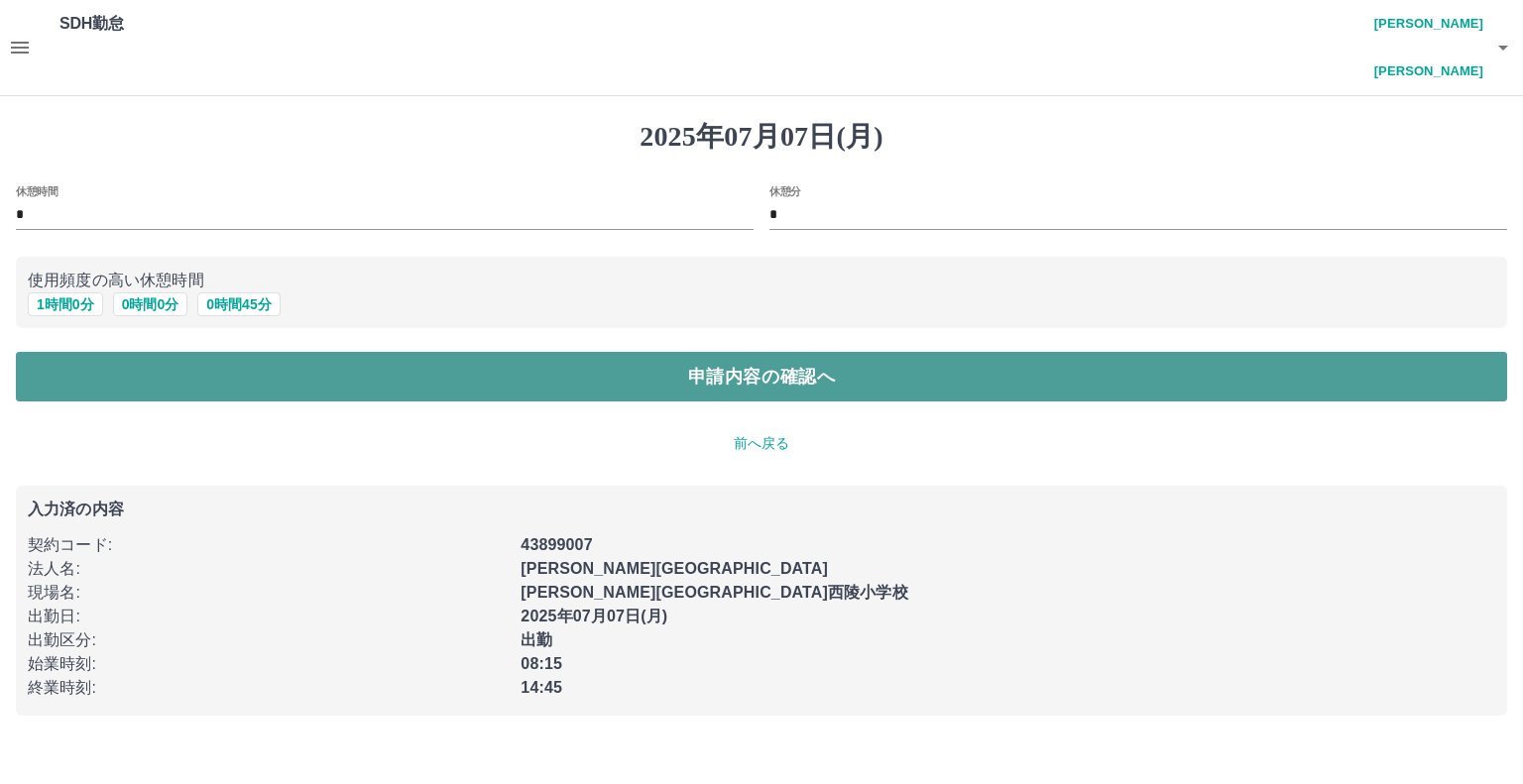 click on "申請内容の確認へ" at bounding box center (762, 377) 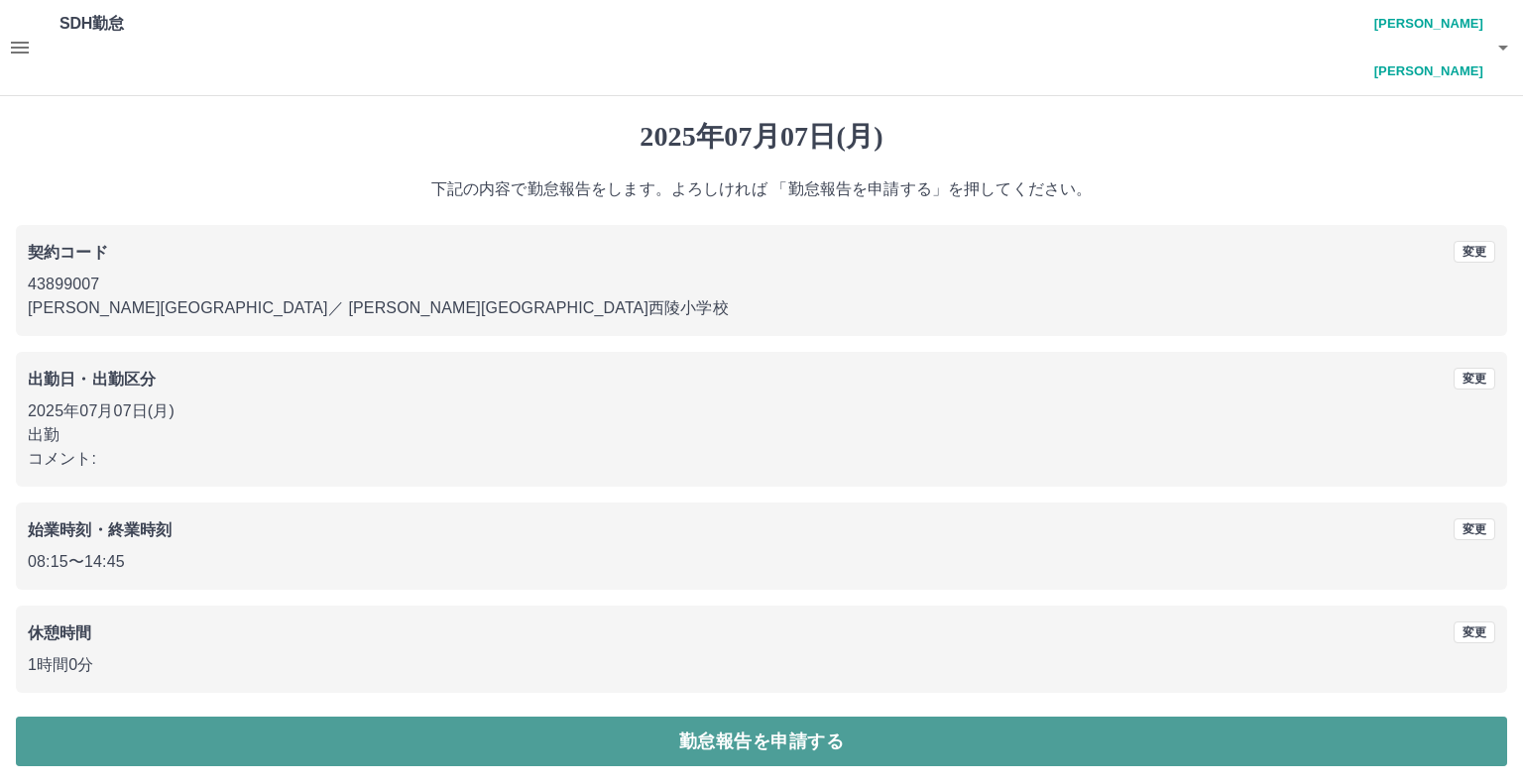click on "勤怠報告を申請する" at bounding box center [762, 741] 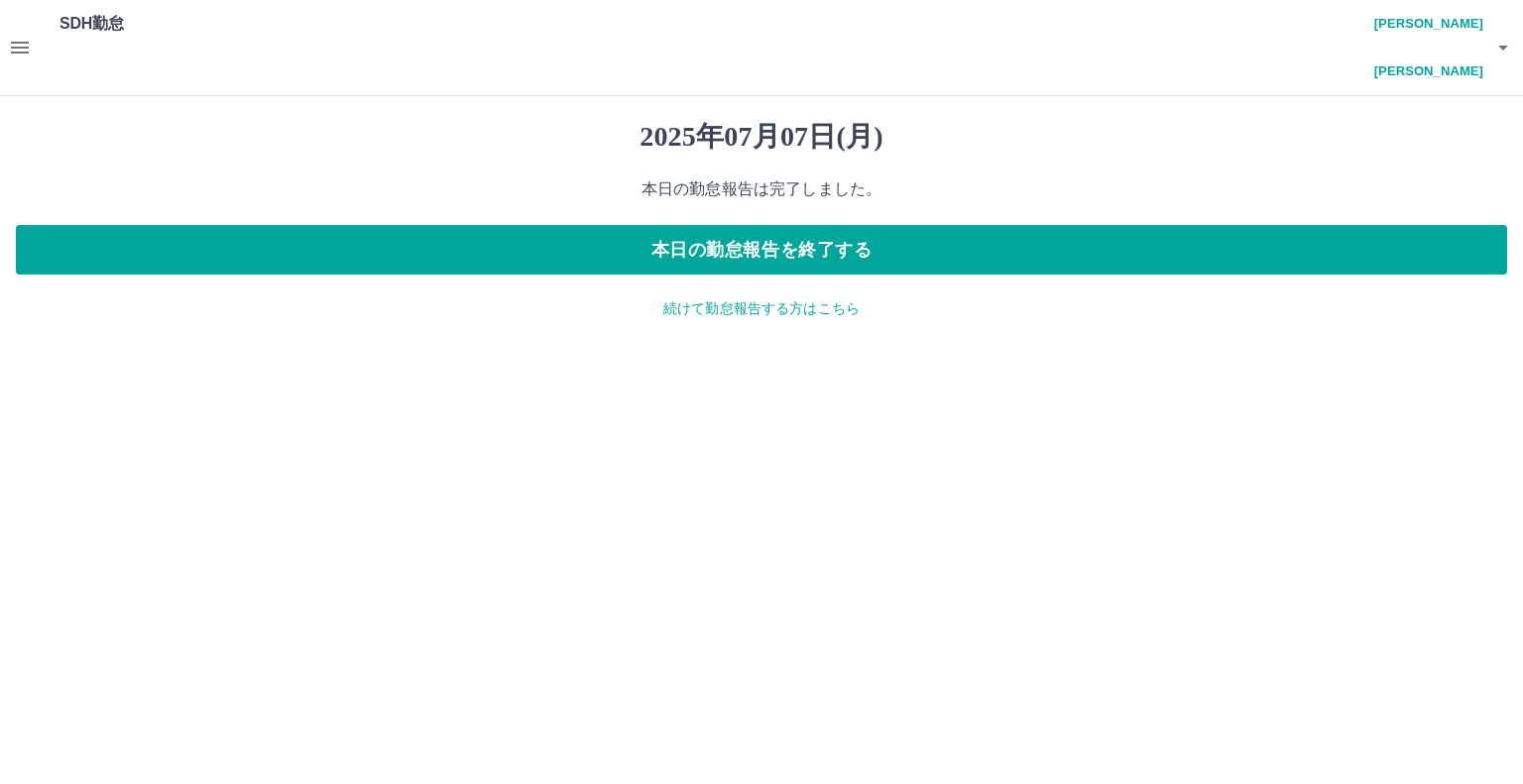 click on "[PERSON_NAME][PERSON_NAME]" at bounding box center [1424, 48] 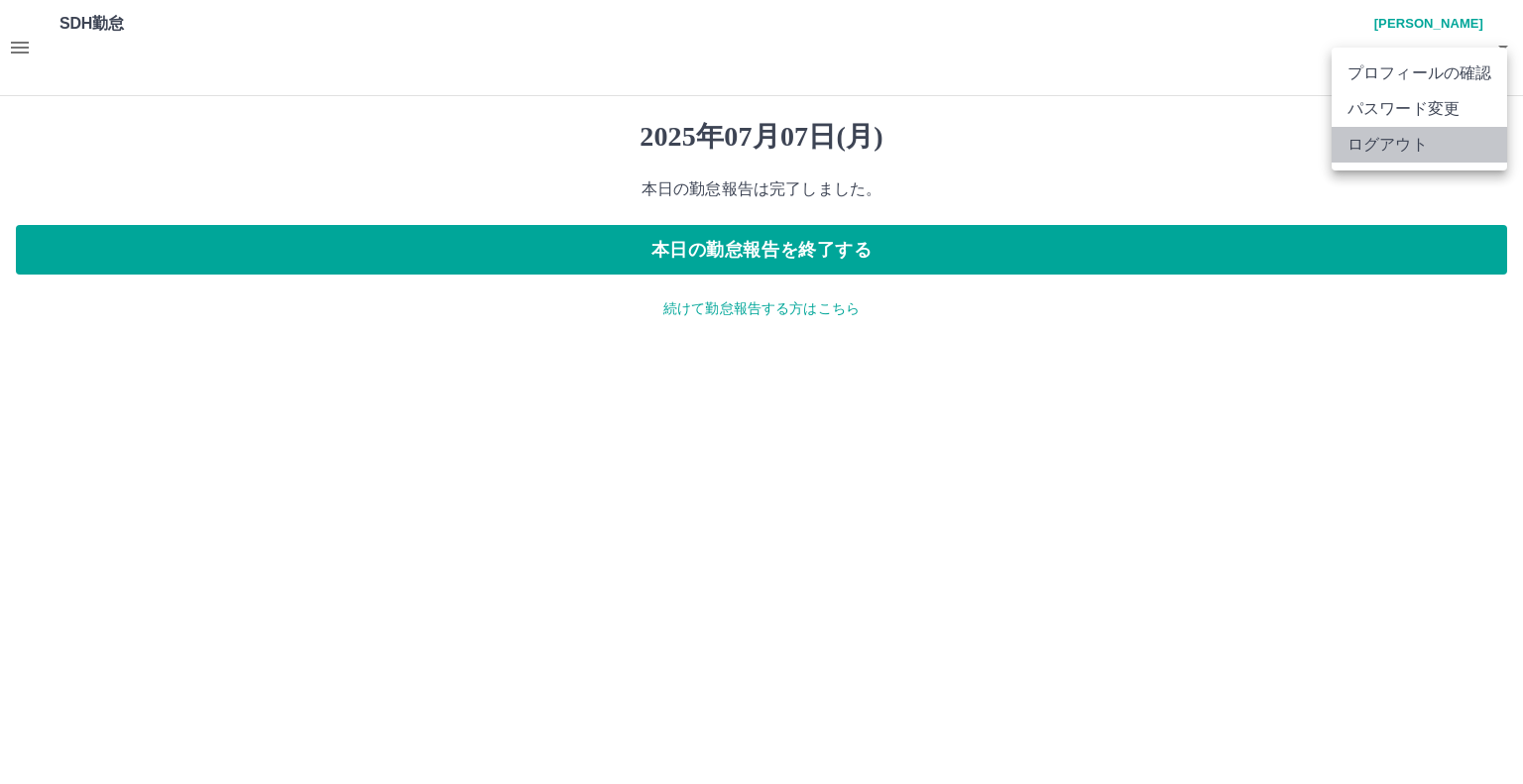 click on "ログアウト" at bounding box center [1419, 145] 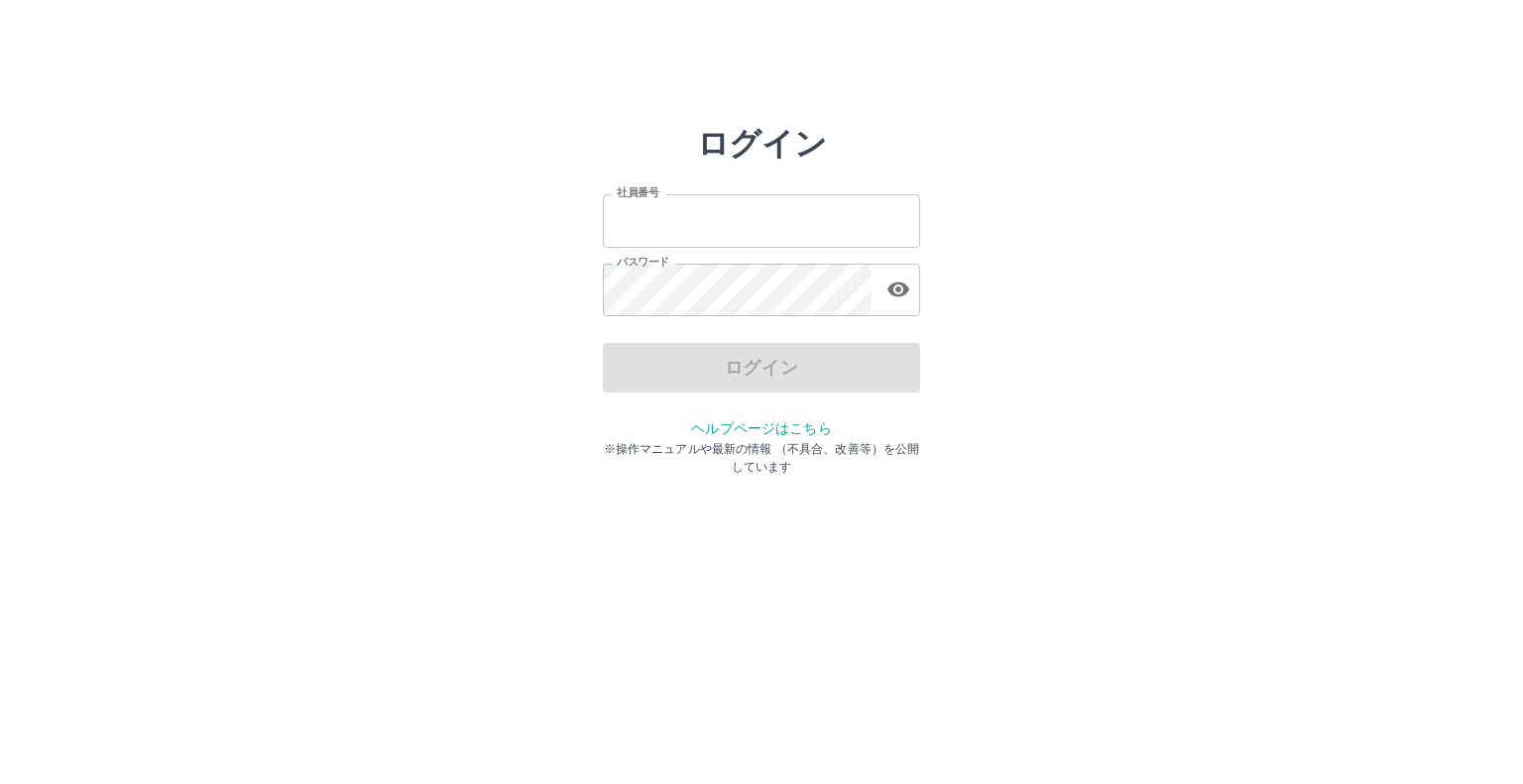 scroll, scrollTop: 0, scrollLeft: 0, axis: both 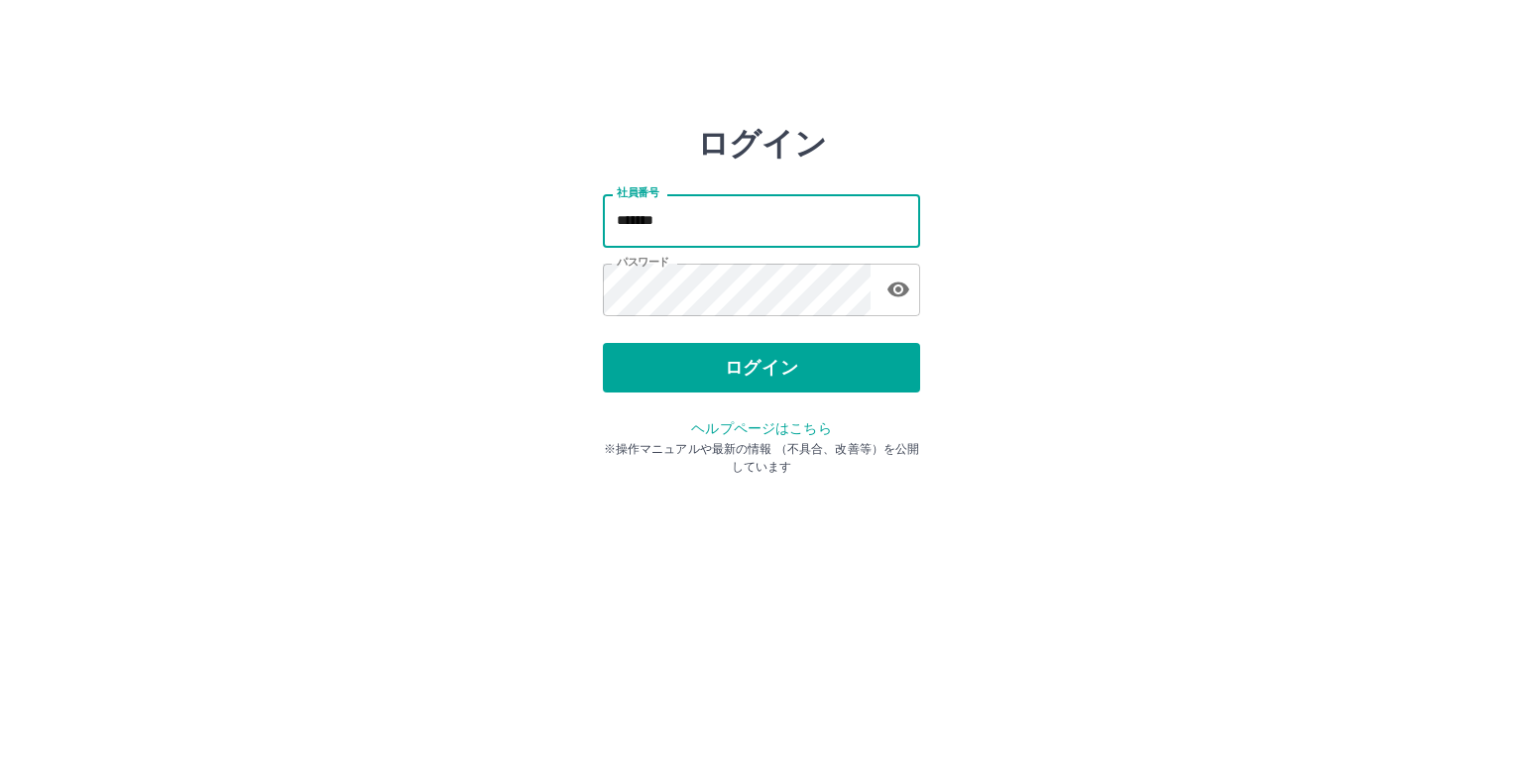 click on "*******" at bounding box center [762, 220] 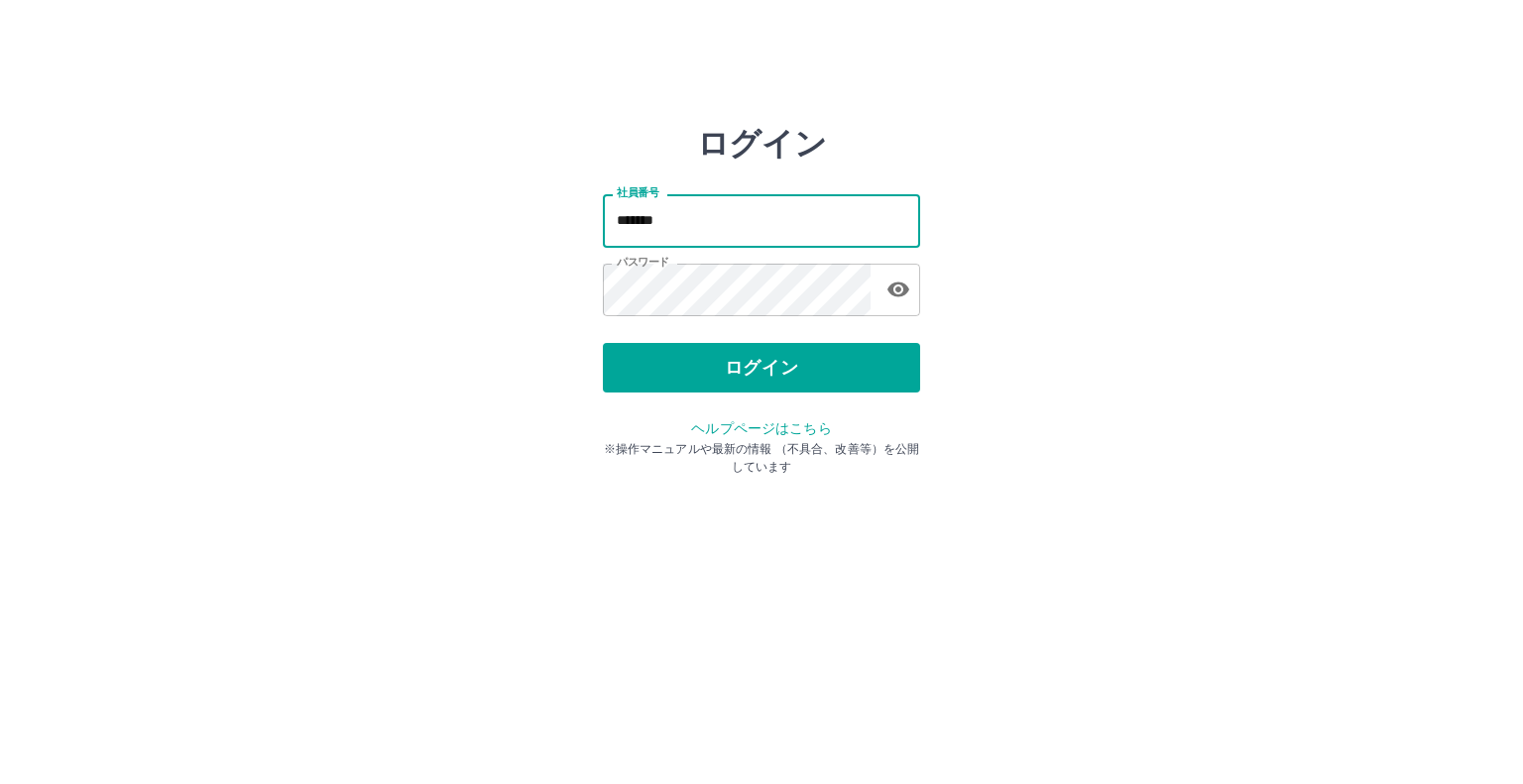 type on "*******" 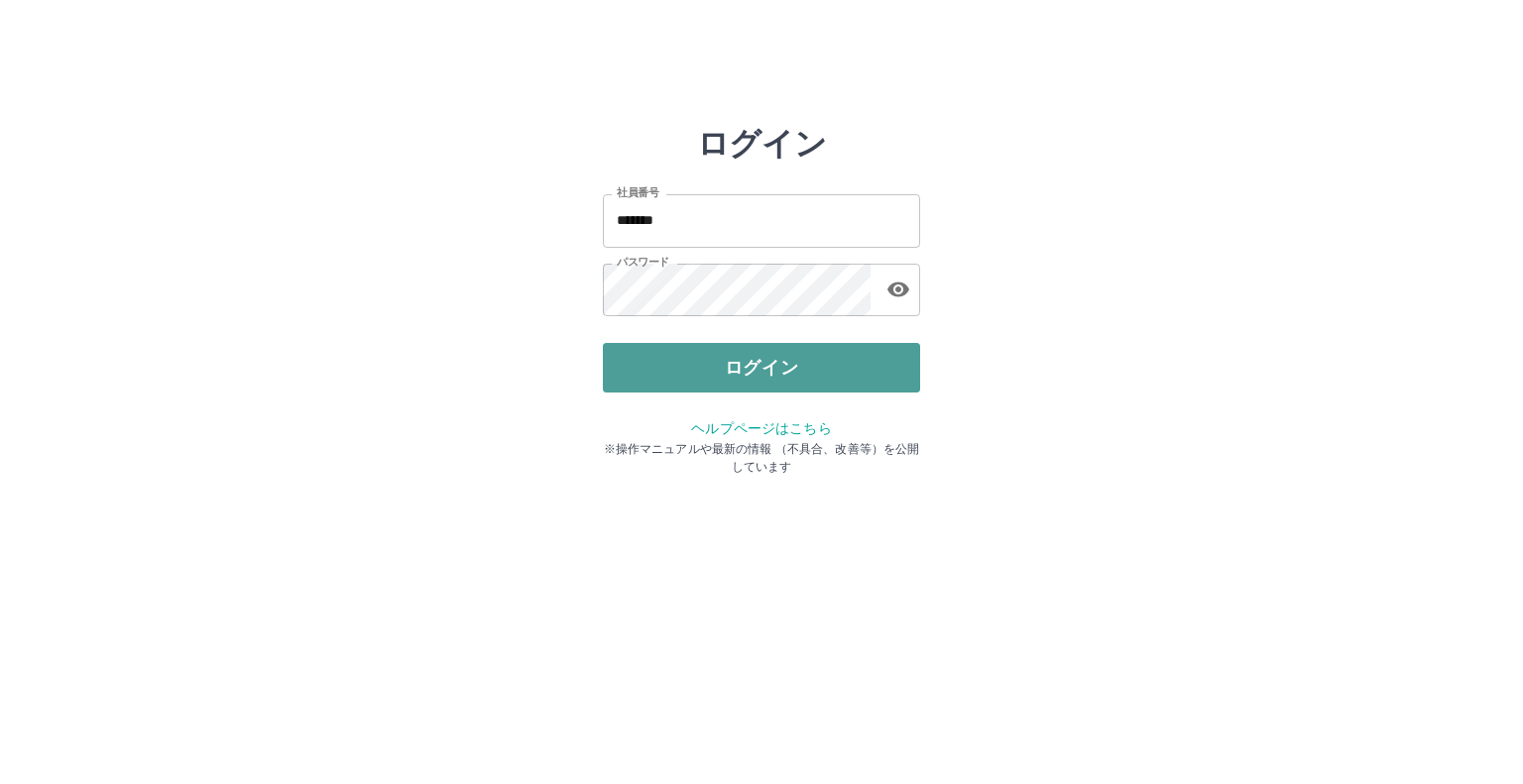 click on "ログイン" at bounding box center [762, 368] 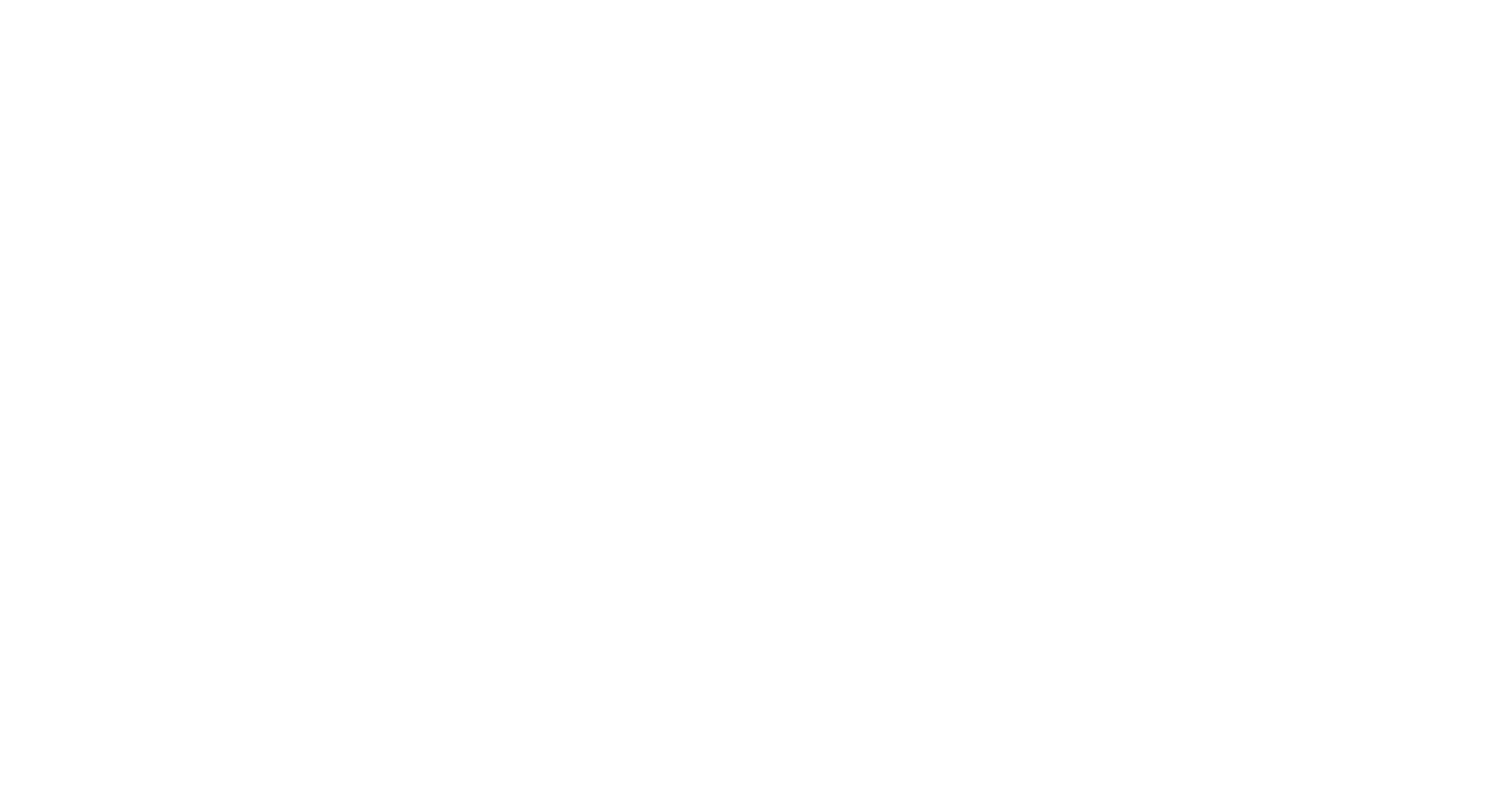 scroll, scrollTop: 0, scrollLeft: 0, axis: both 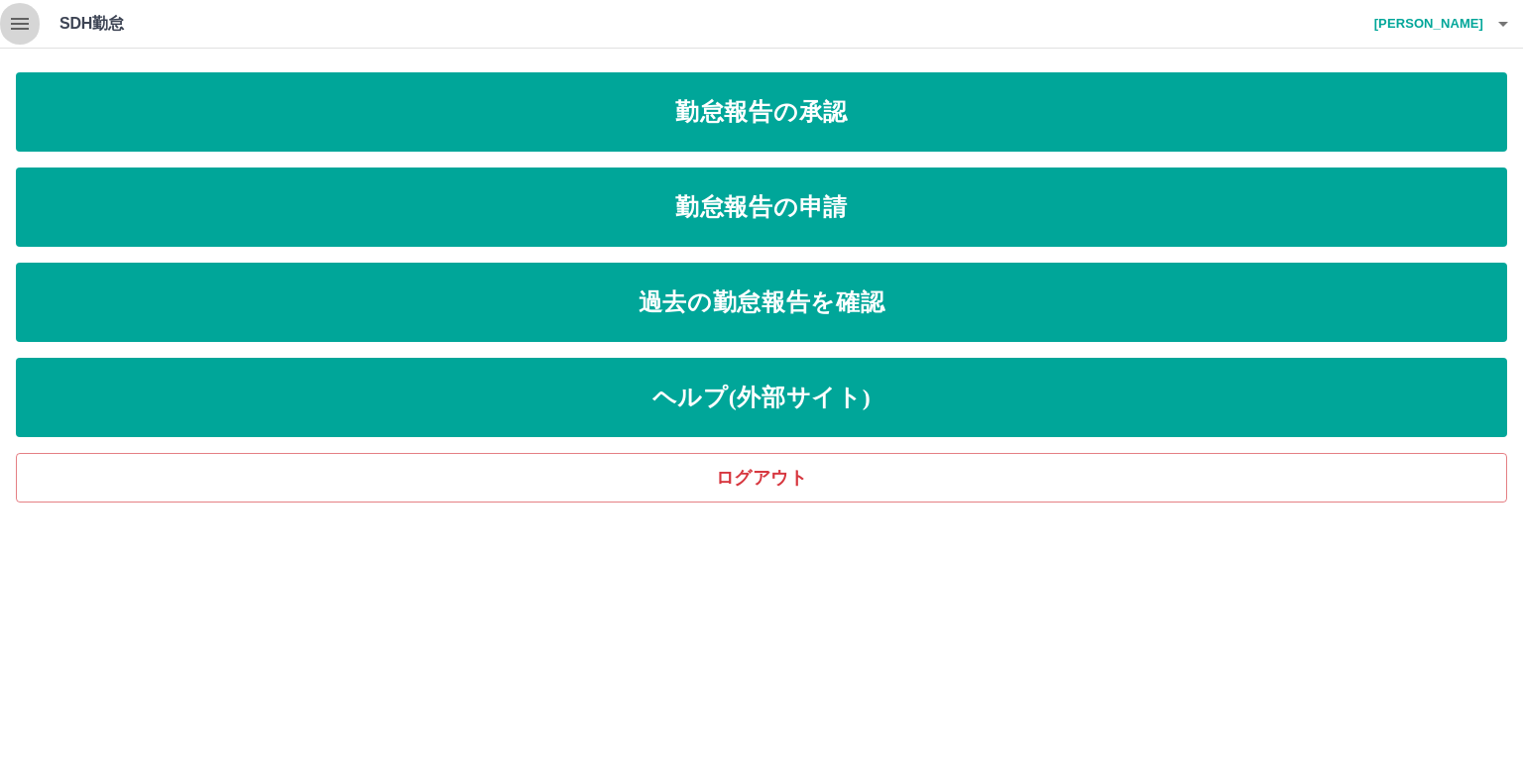 click 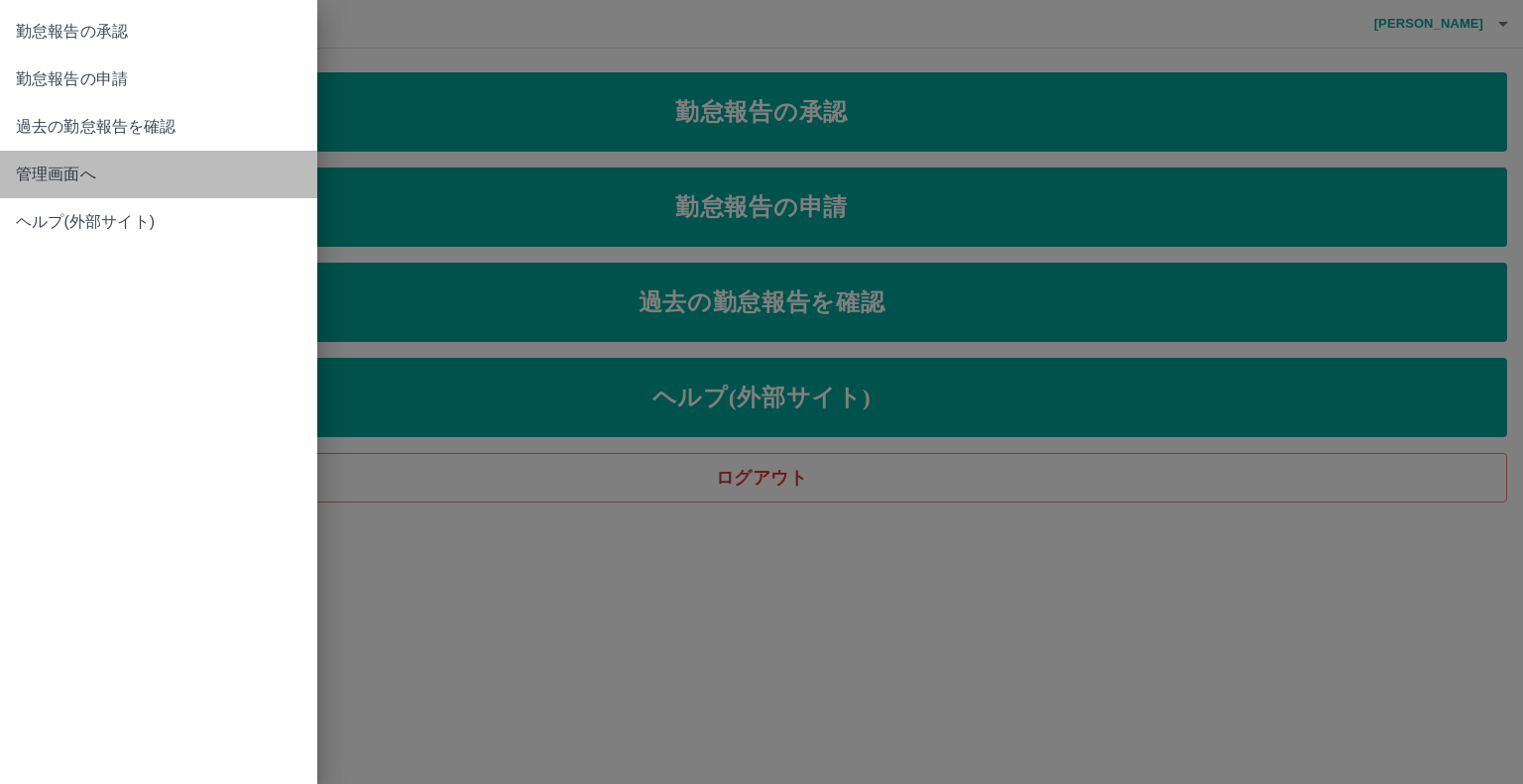 click on "管理画面へ" at bounding box center [159, 174] 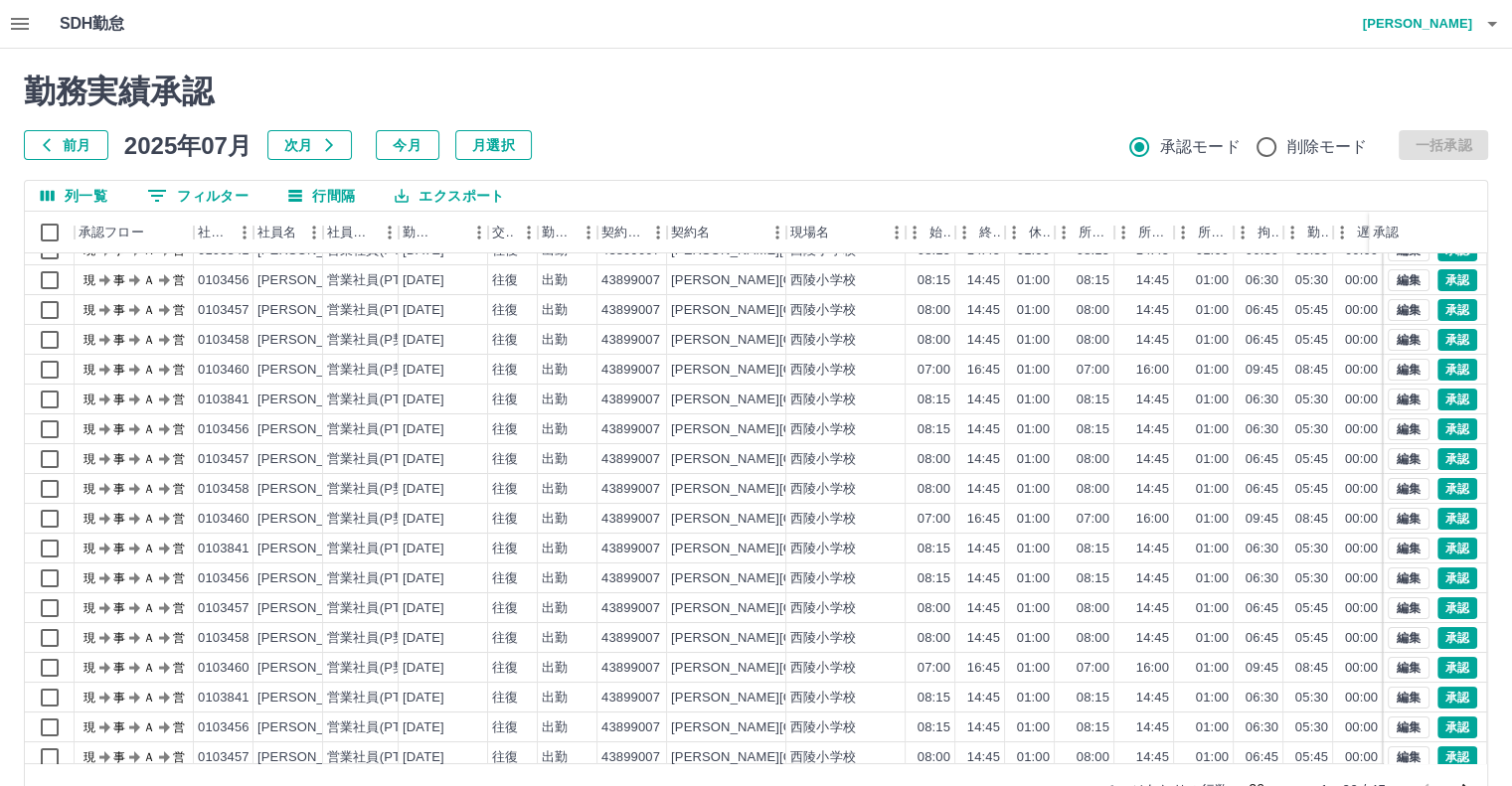 scroll, scrollTop: 0, scrollLeft: 0, axis: both 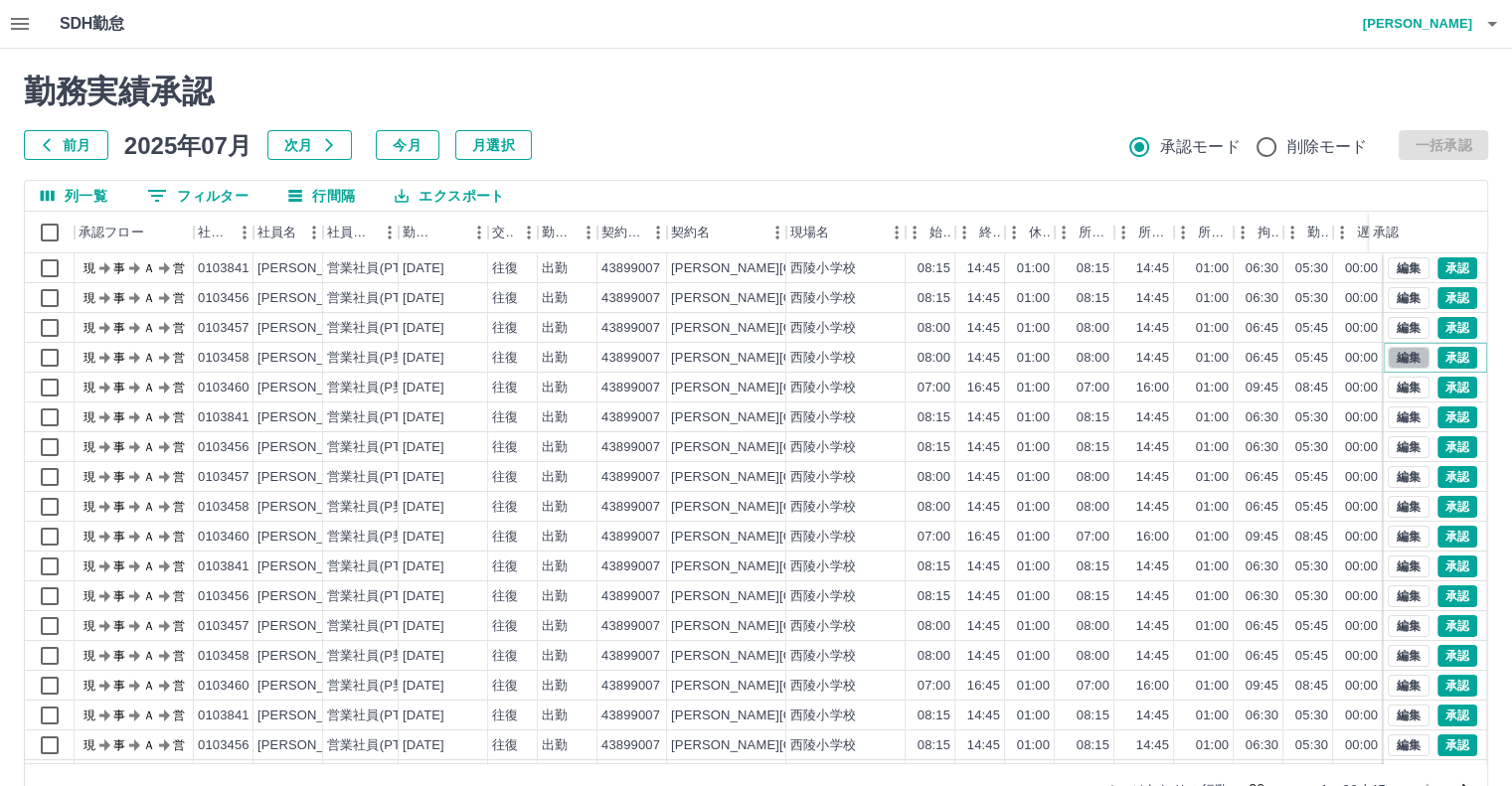 click on "編集" at bounding box center [1409, 358] 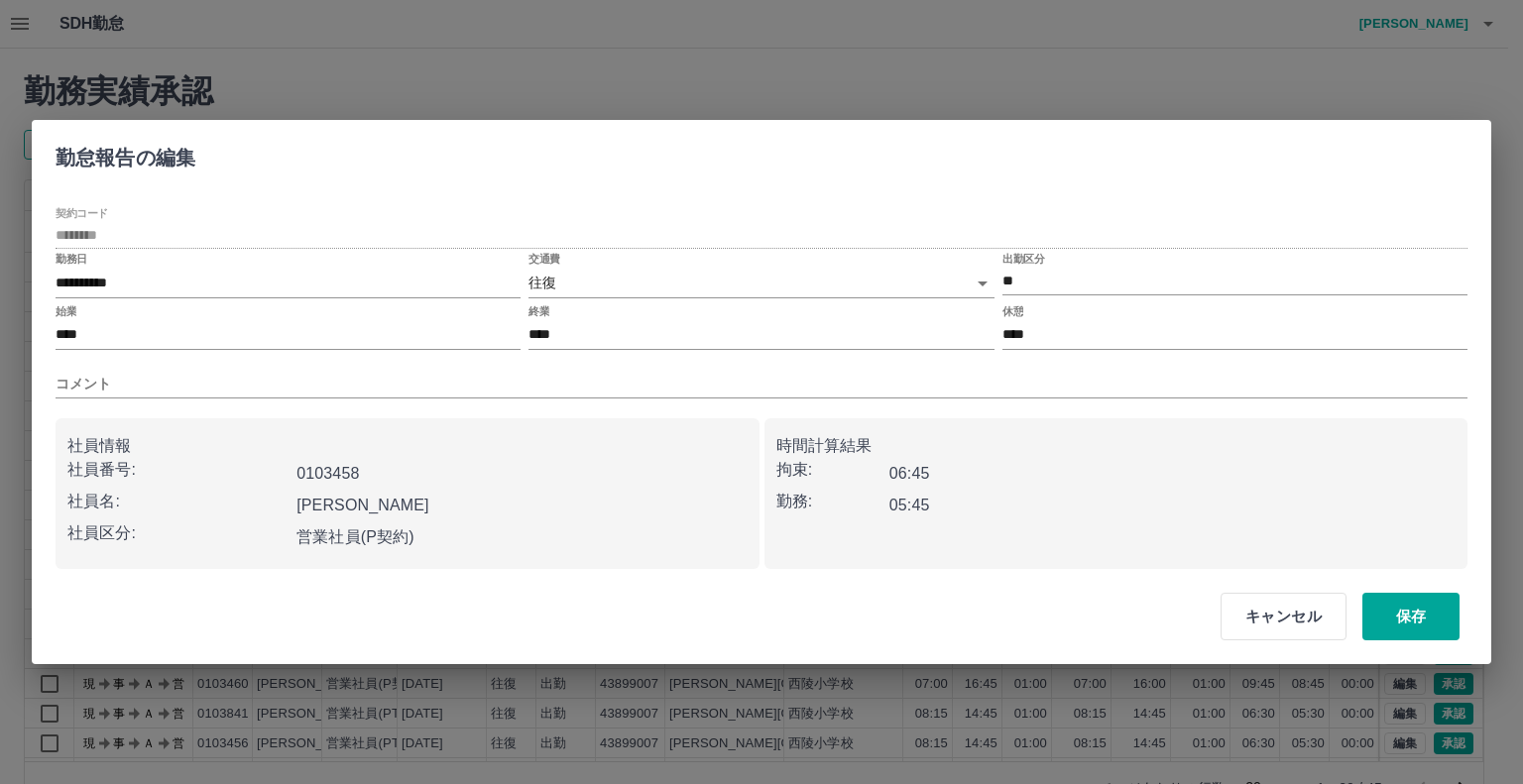 click on "**********" at bounding box center (762, 388) 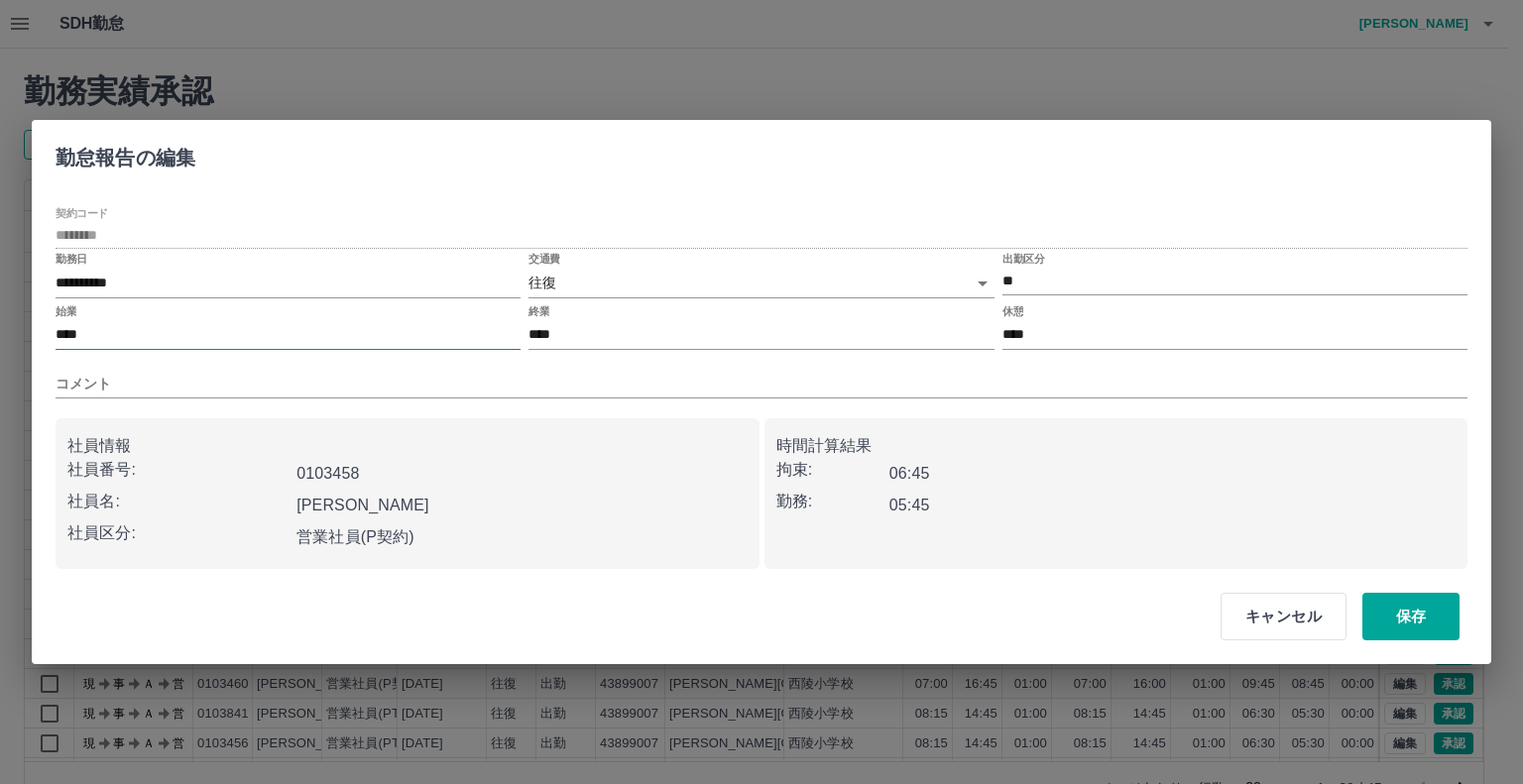click on "****" at bounding box center (288, 335) 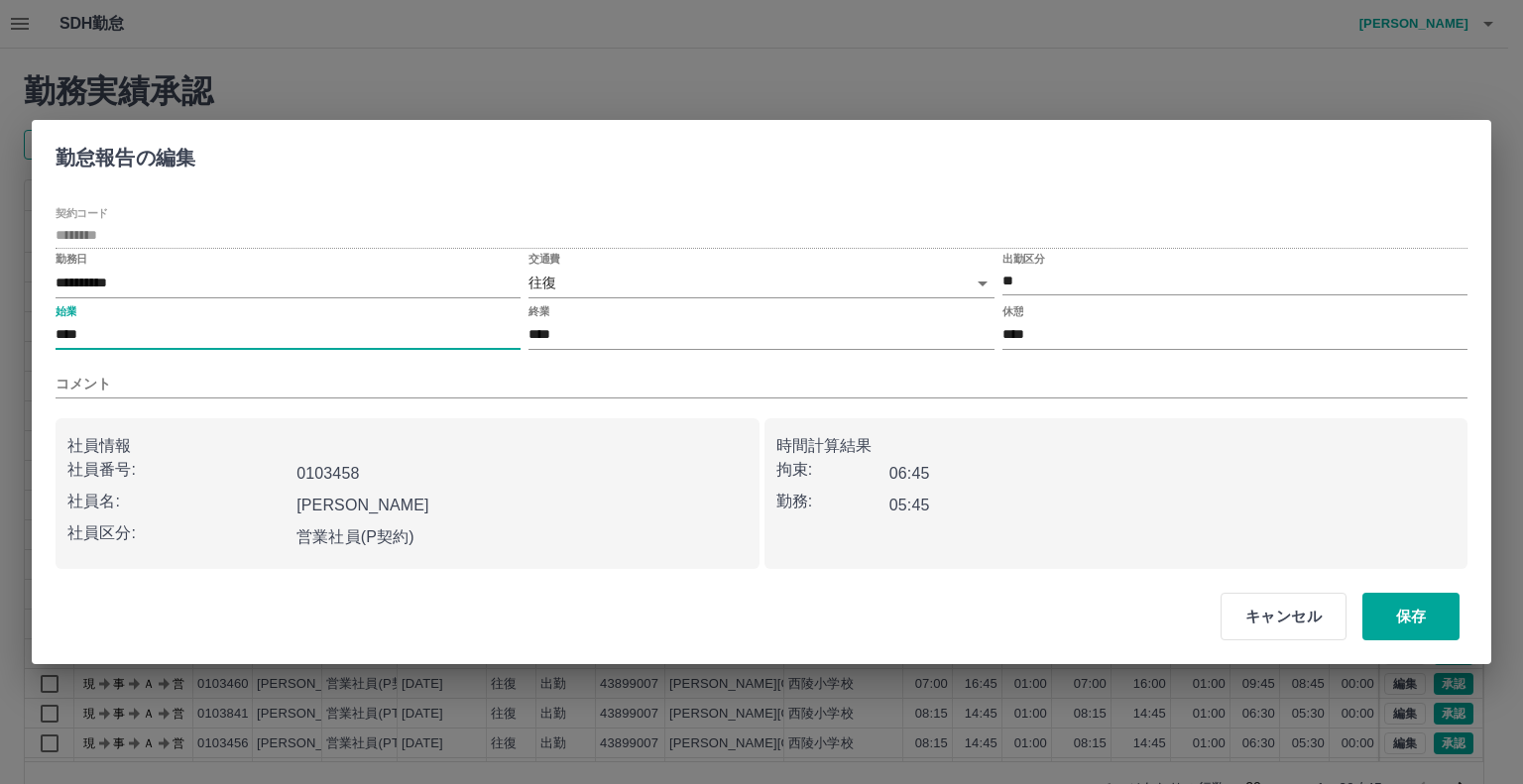 drag, startPoint x: 250, startPoint y: 349, endPoint x: 0, endPoint y: 345, distance: 250.032 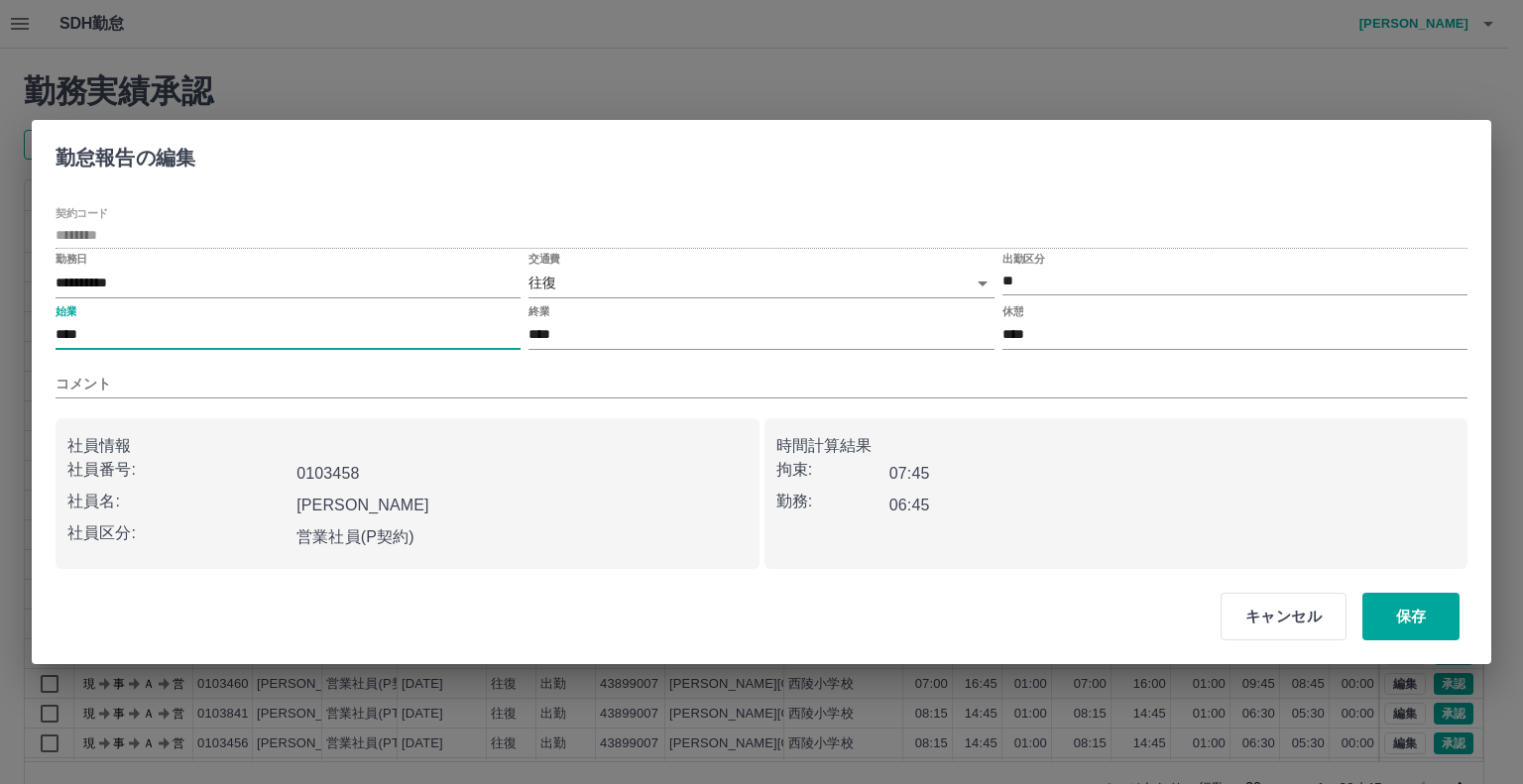 type on "****" 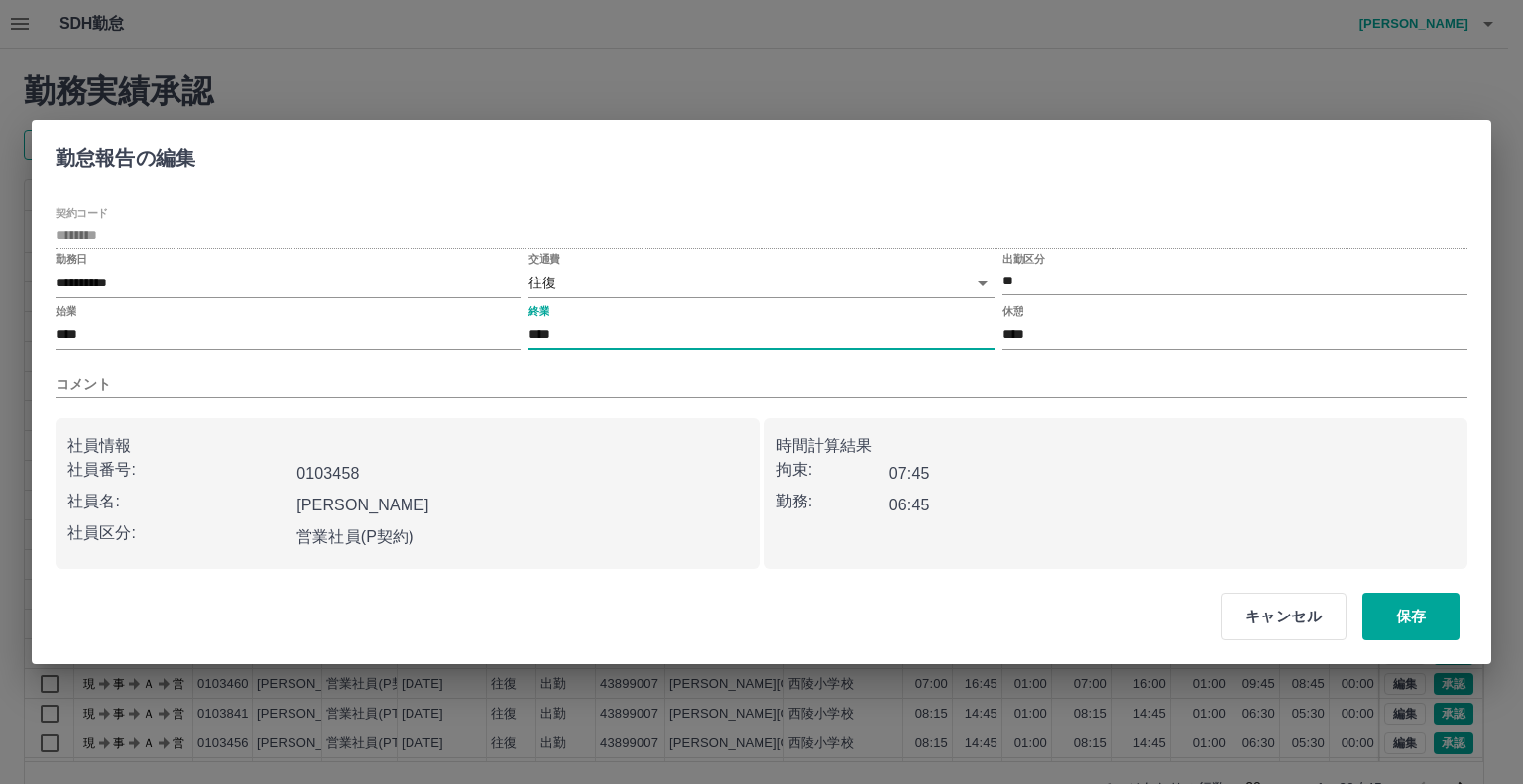 click on "****" at bounding box center (761, 335) 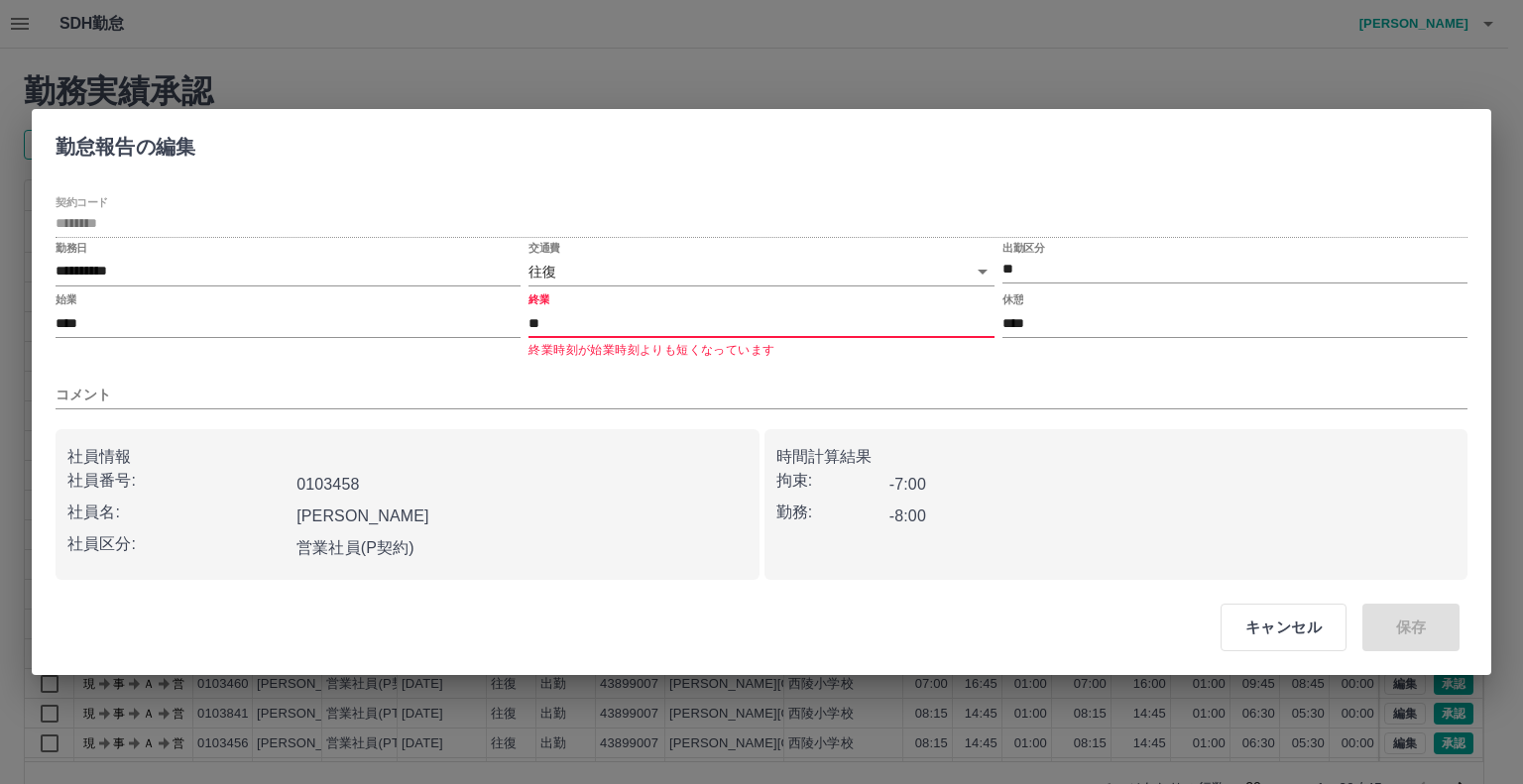 type on "*" 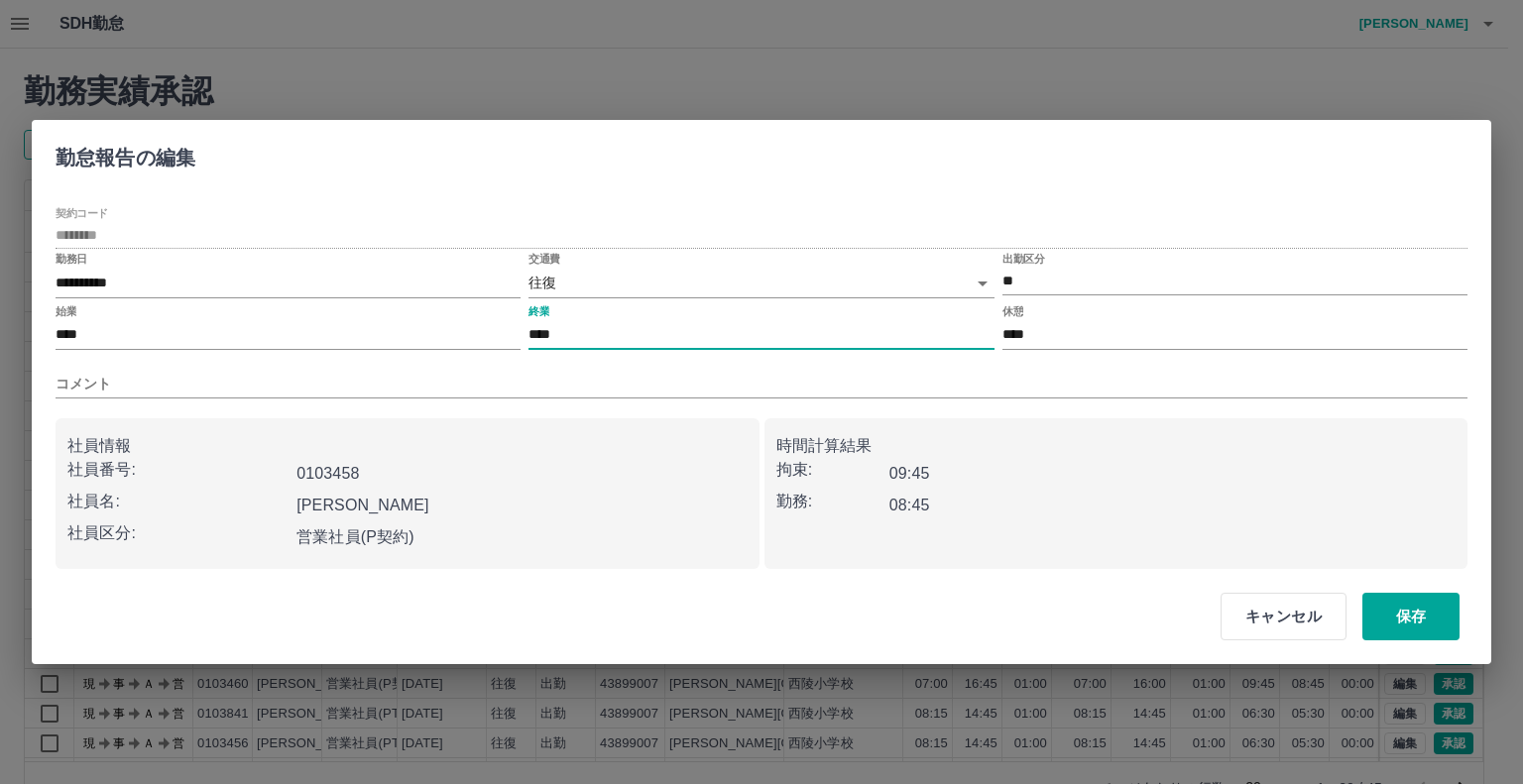 type on "****" 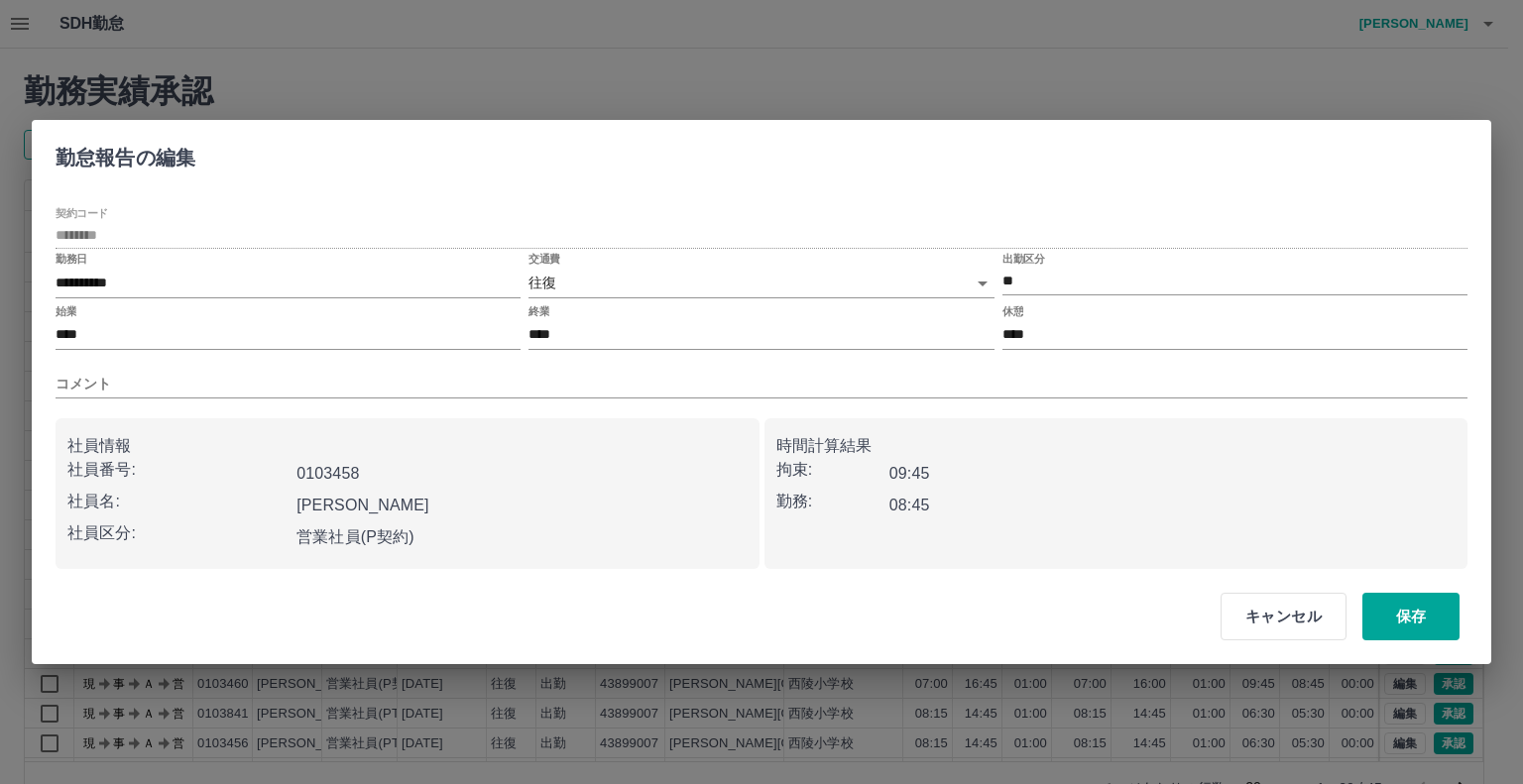 drag, startPoint x: 753, startPoint y: 298, endPoint x: 754, endPoint y: 288, distance: 10.049876 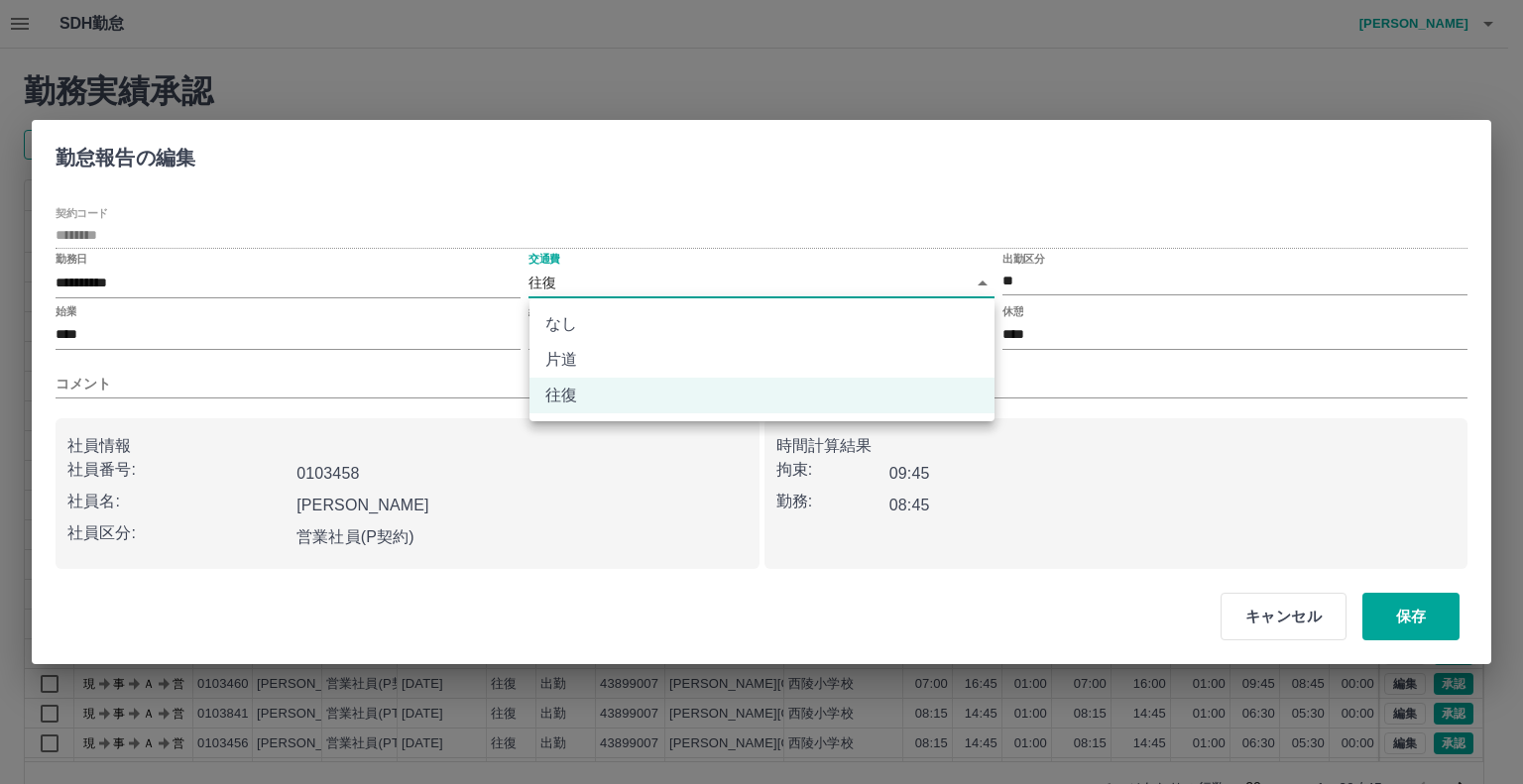 drag, startPoint x: 754, startPoint y: 288, endPoint x: 762, endPoint y: 314, distance: 27.202941 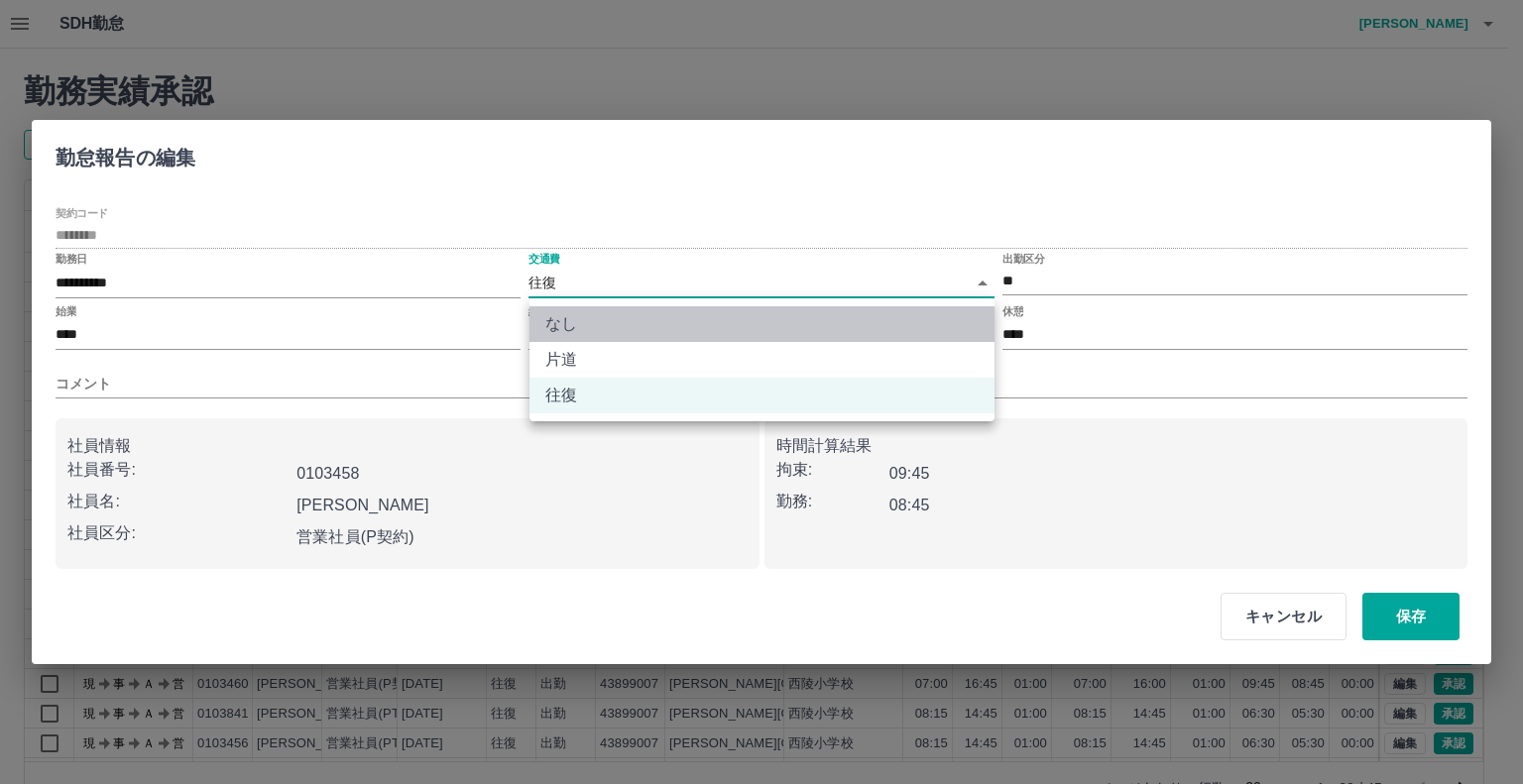 click on "なし" at bounding box center (762, 324) 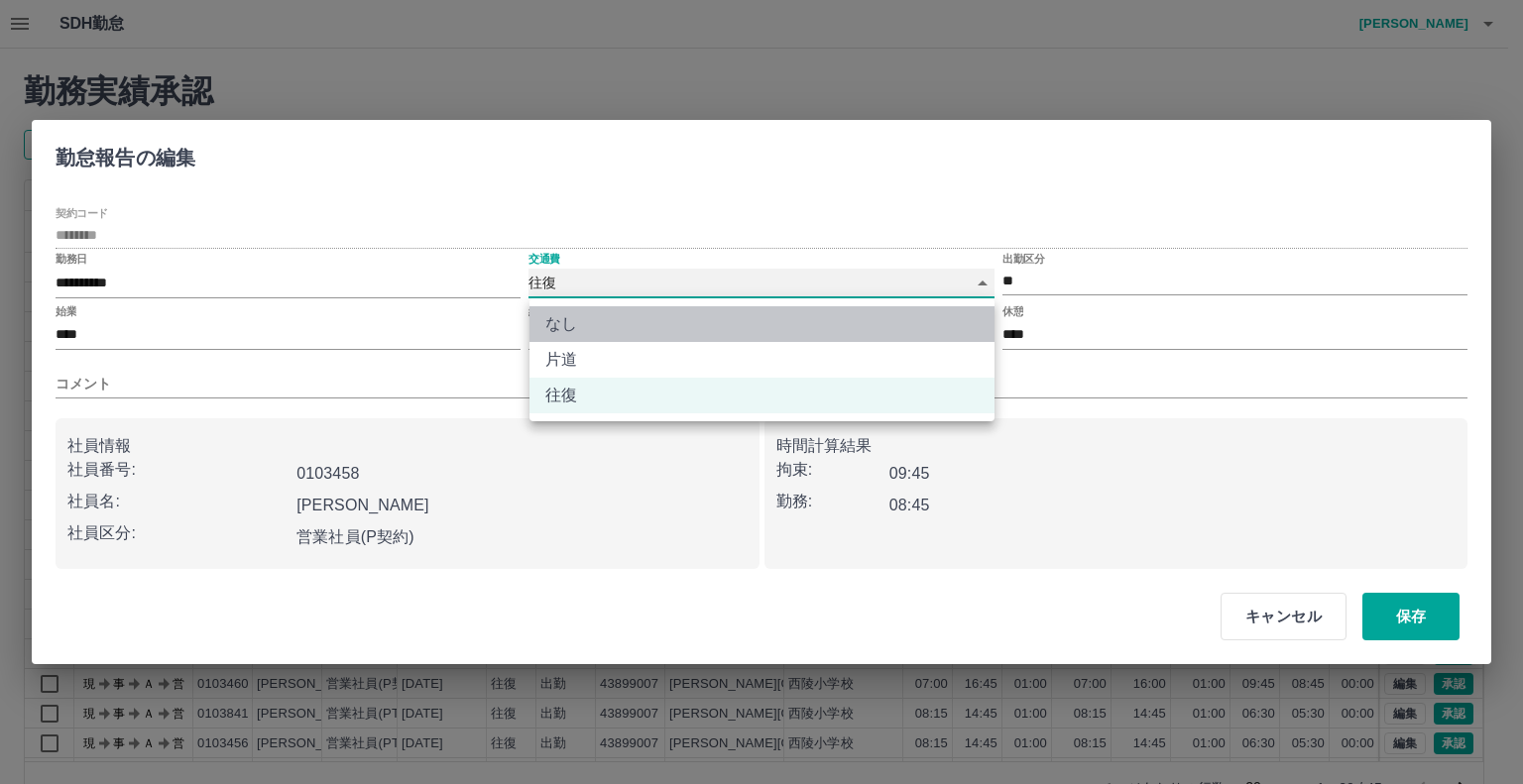 type on "****" 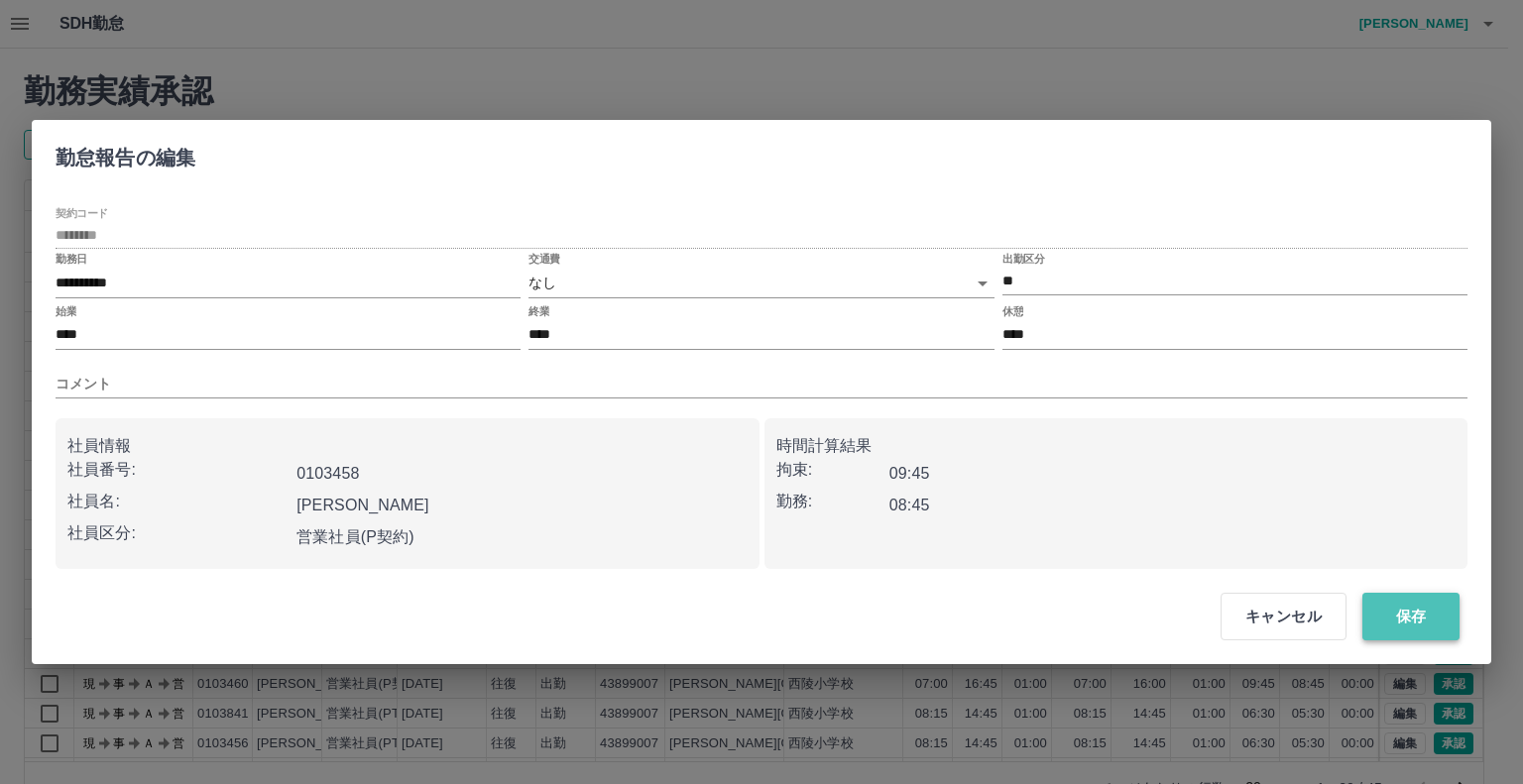 click on "保存" at bounding box center [1411, 616] 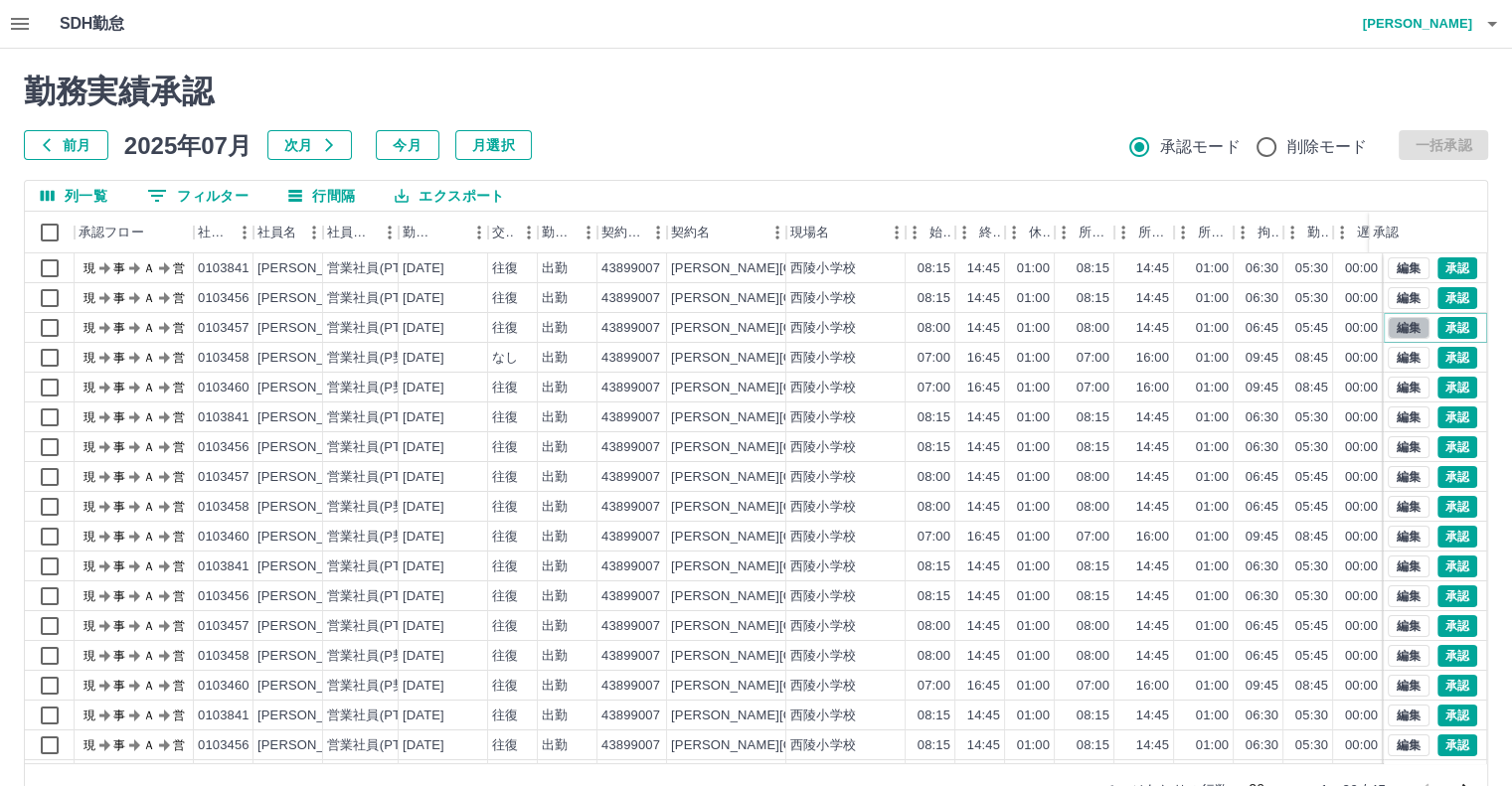 click on "編集" at bounding box center [1409, 328] 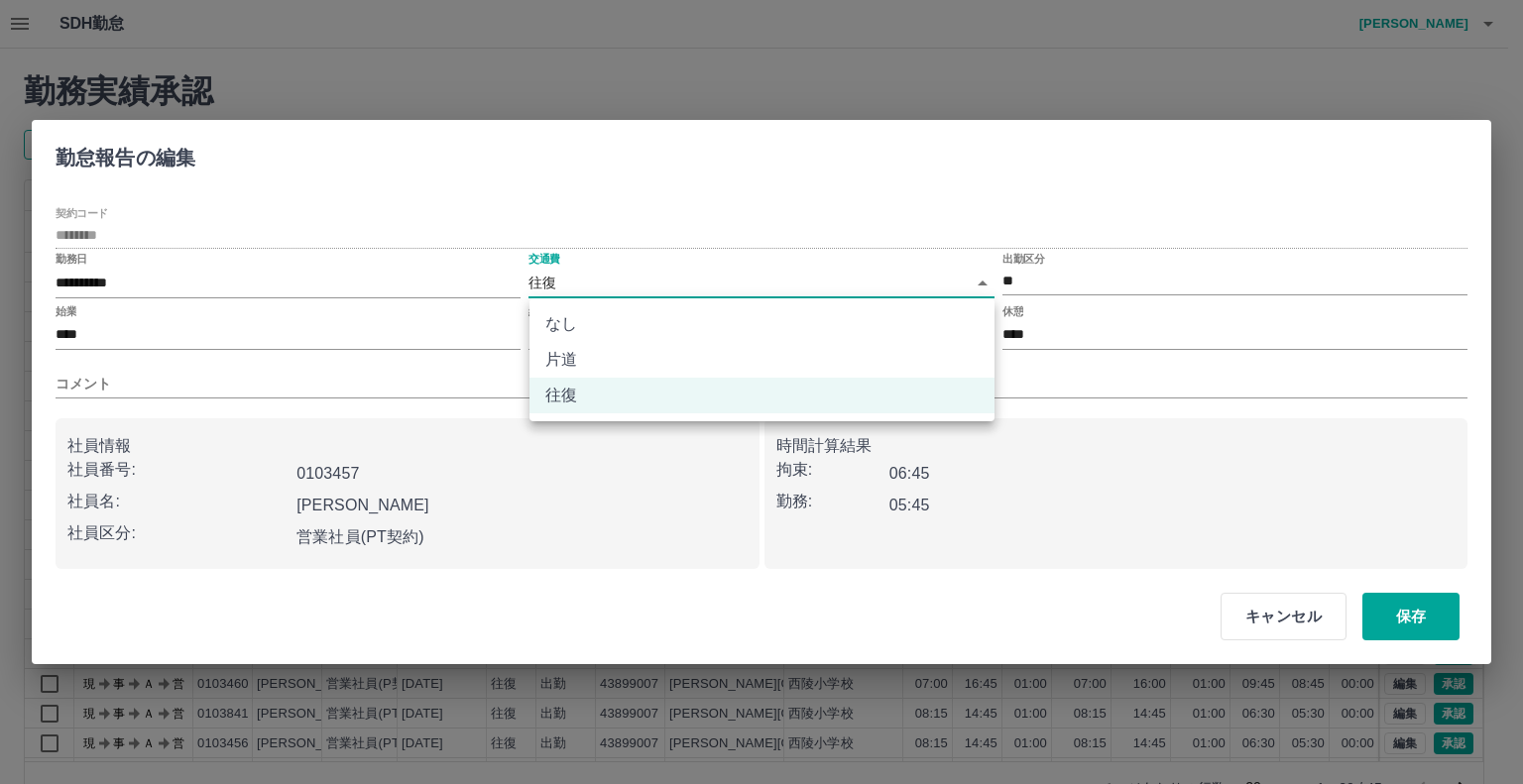 click on "SDH勤怠 [PERSON_NAME] 勤務実績承認 前月 [DATE] 次月 今月 月選択 承認モード 削除モード 一括承認 列一覧 0 フィルター 行間隔 エクスポート 承認フロー 社員番号 社員名 社員区分 勤務日 交通費 勤務区分 契約コード 契約名 現場名 始業 終業 休憩 所定開始 所定終業 所定休憩 拘束 勤務 遅刻等 コメント ステータス 承認 現 事 Ａ 営 0103841 [PERSON_NAME][PERSON_NAME] 営業社員(PT契約) [DATE] 往復 出勤 43899007 [PERSON_NAME][GEOGRAPHIC_DATA] [GEOGRAPHIC_DATA] 14:45 01:00 08:15 14:45 01:00 06:30 05:30 00:00 現場責任者承認待 現 事 Ａ 営 0103456 [PERSON_NAME] 営業社員(PT契約) [DATE] 往復 出勤 43899007 [PERSON_NAME][GEOGRAPHIC_DATA] 西陵小学校 08:15 14:45 01:00 08:15 14:45 01:00 06:30 05:30 00:00 現場責任者承認待 現 事 Ａ 営 0103457 [PERSON_NAME] 営業社員(PT契約) [DATE] 往復 出勤 43899007 [PERSON_NAME][GEOGRAPHIC_DATA] 西陵小学校 08:00 14:45 01:00 08:00 14:45 01:00 06:45 05:45 00:00 20" at bounding box center (762, 418) 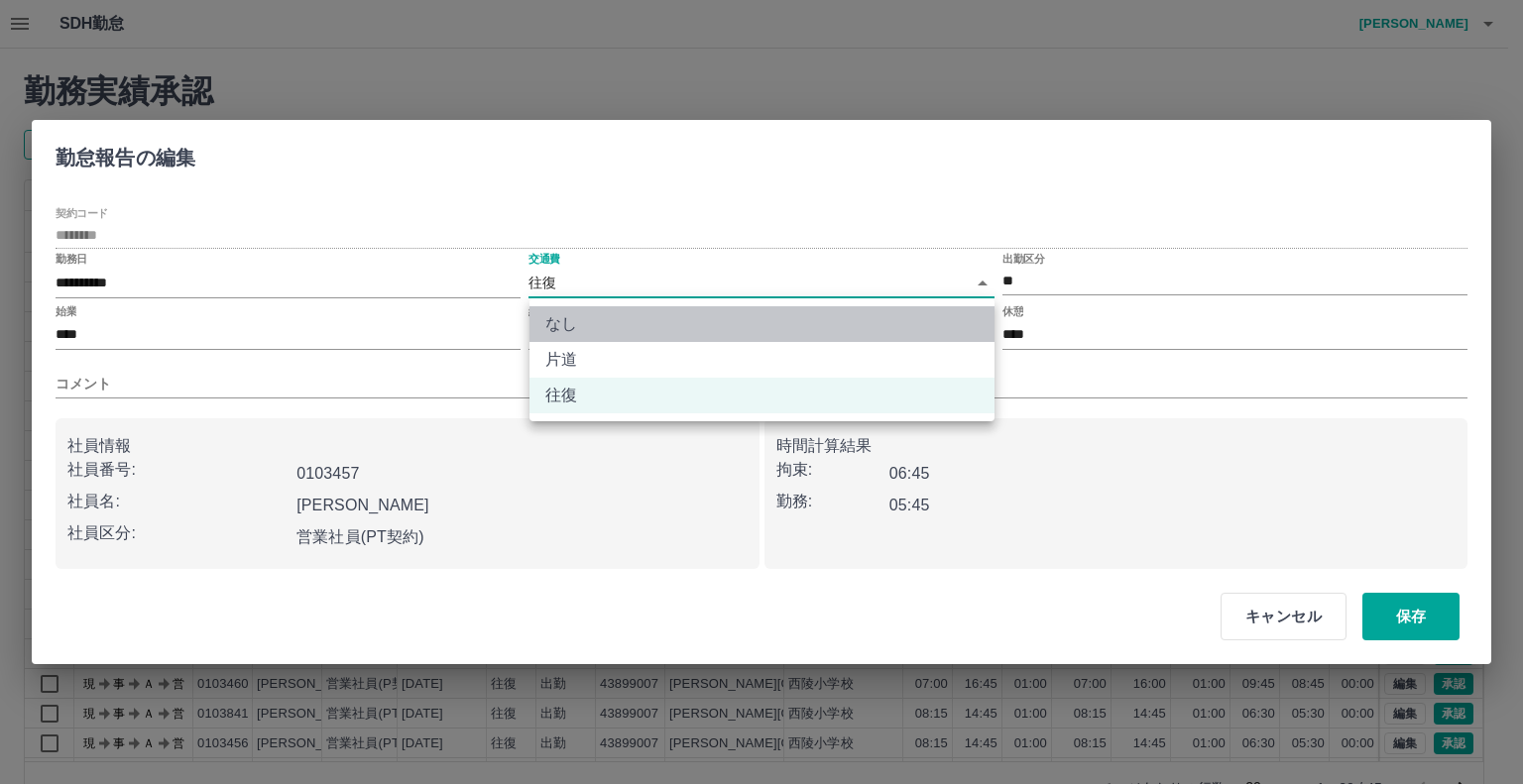 click on "なし" at bounding box center [762, 324] 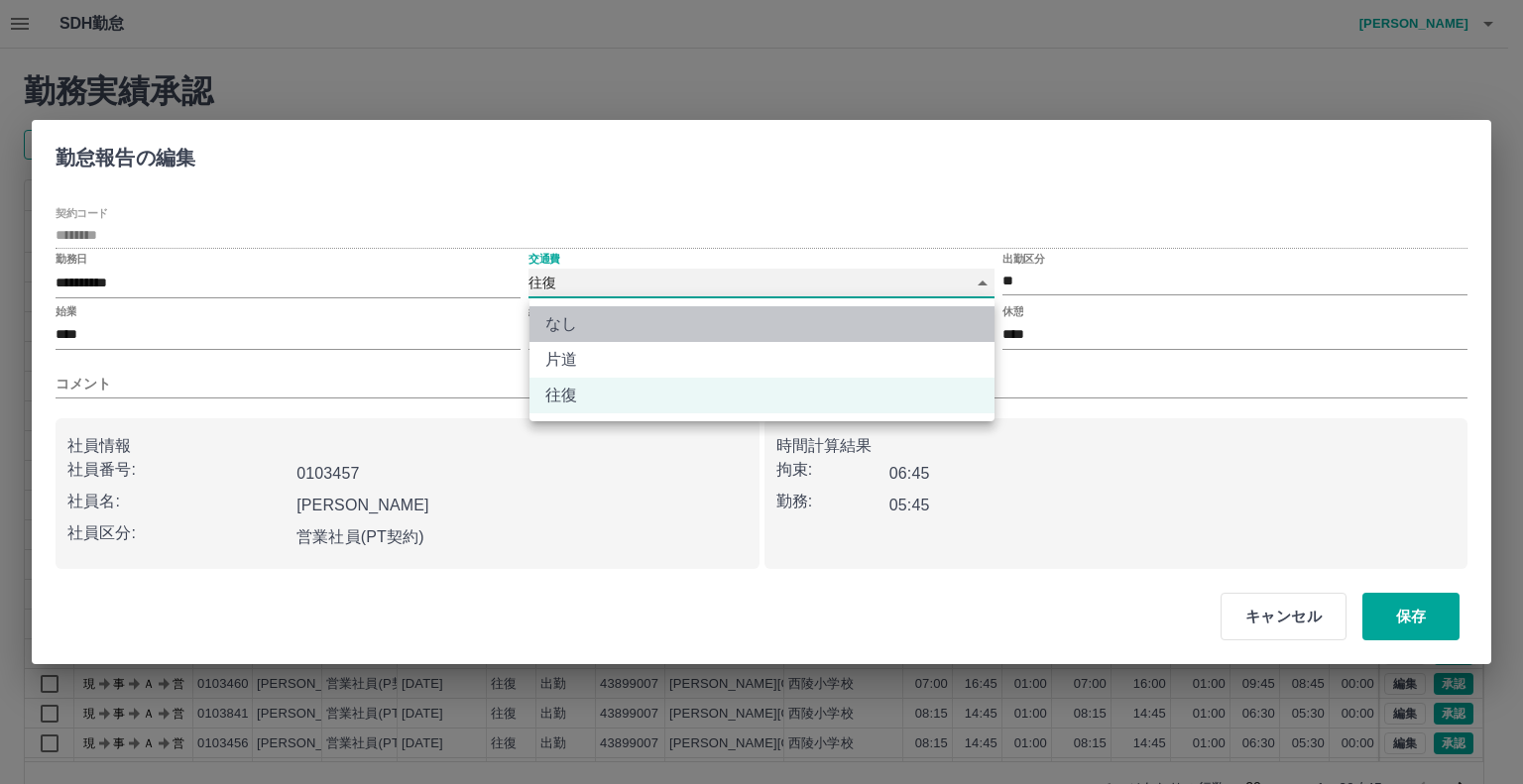 type on "****" 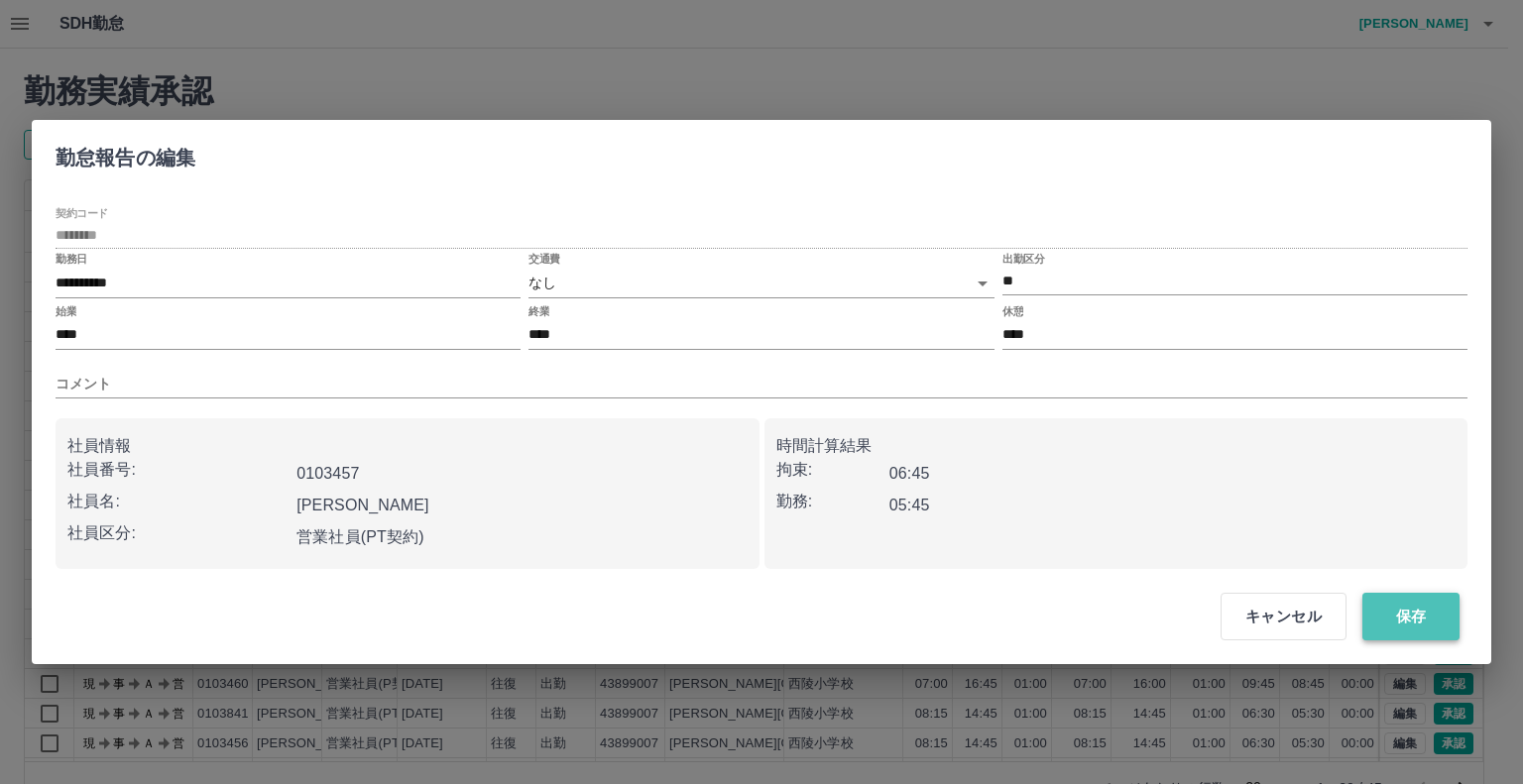 click on "保存" at bounding box center (1411, 616) 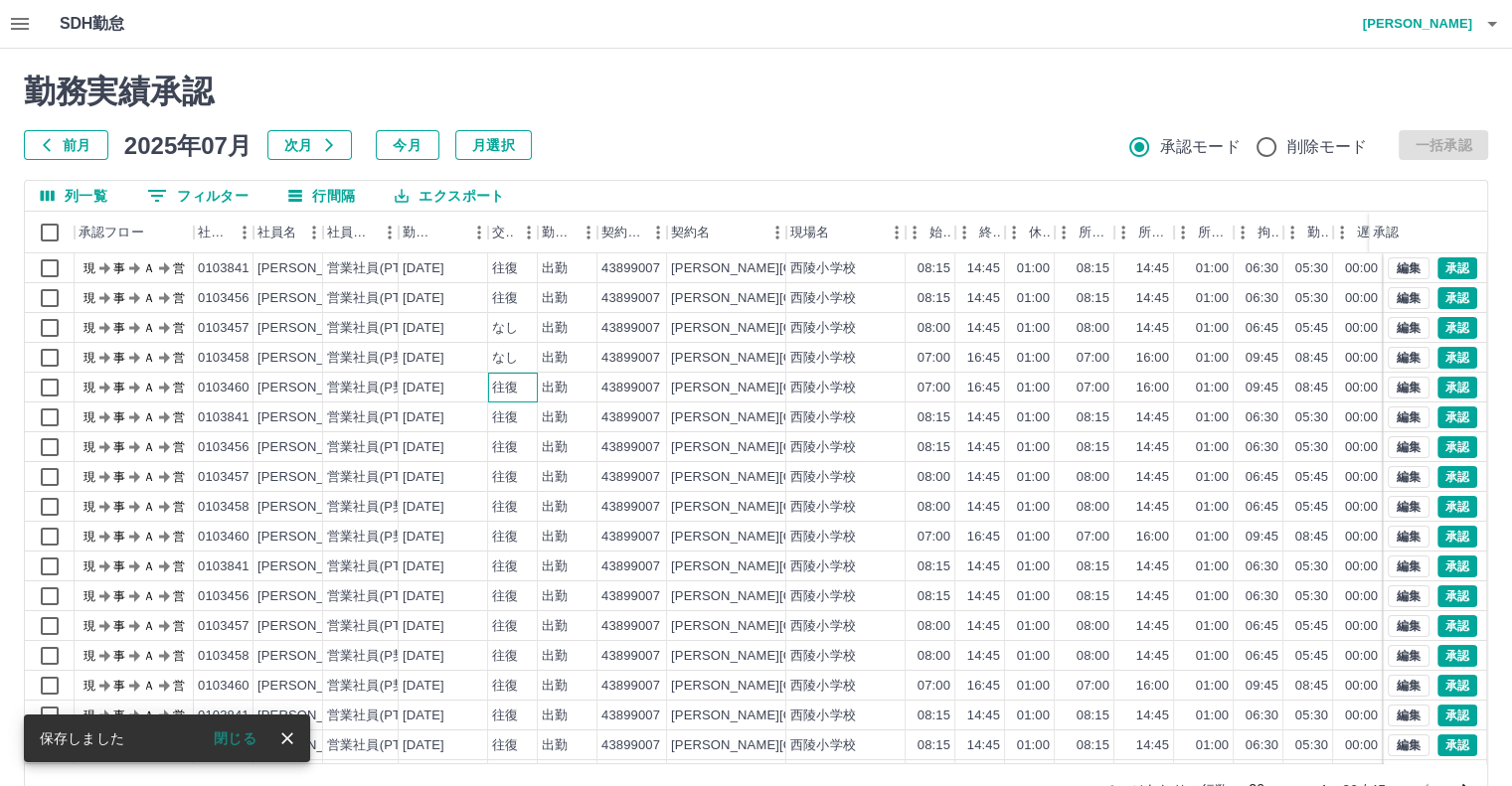 click on "往復" at bounding box center [505, 388] 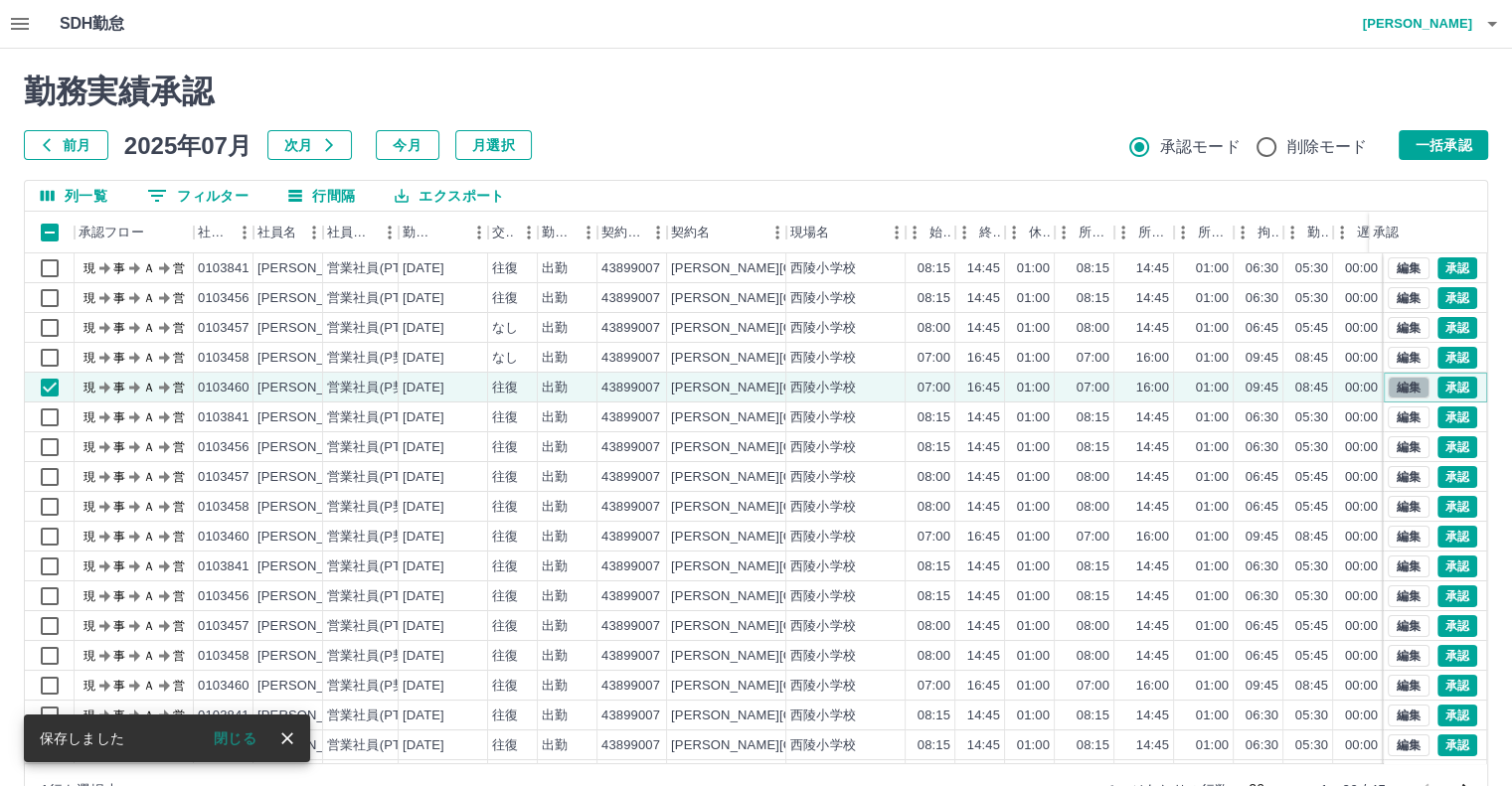 click on "編集" at bounding box center [1409, 388] 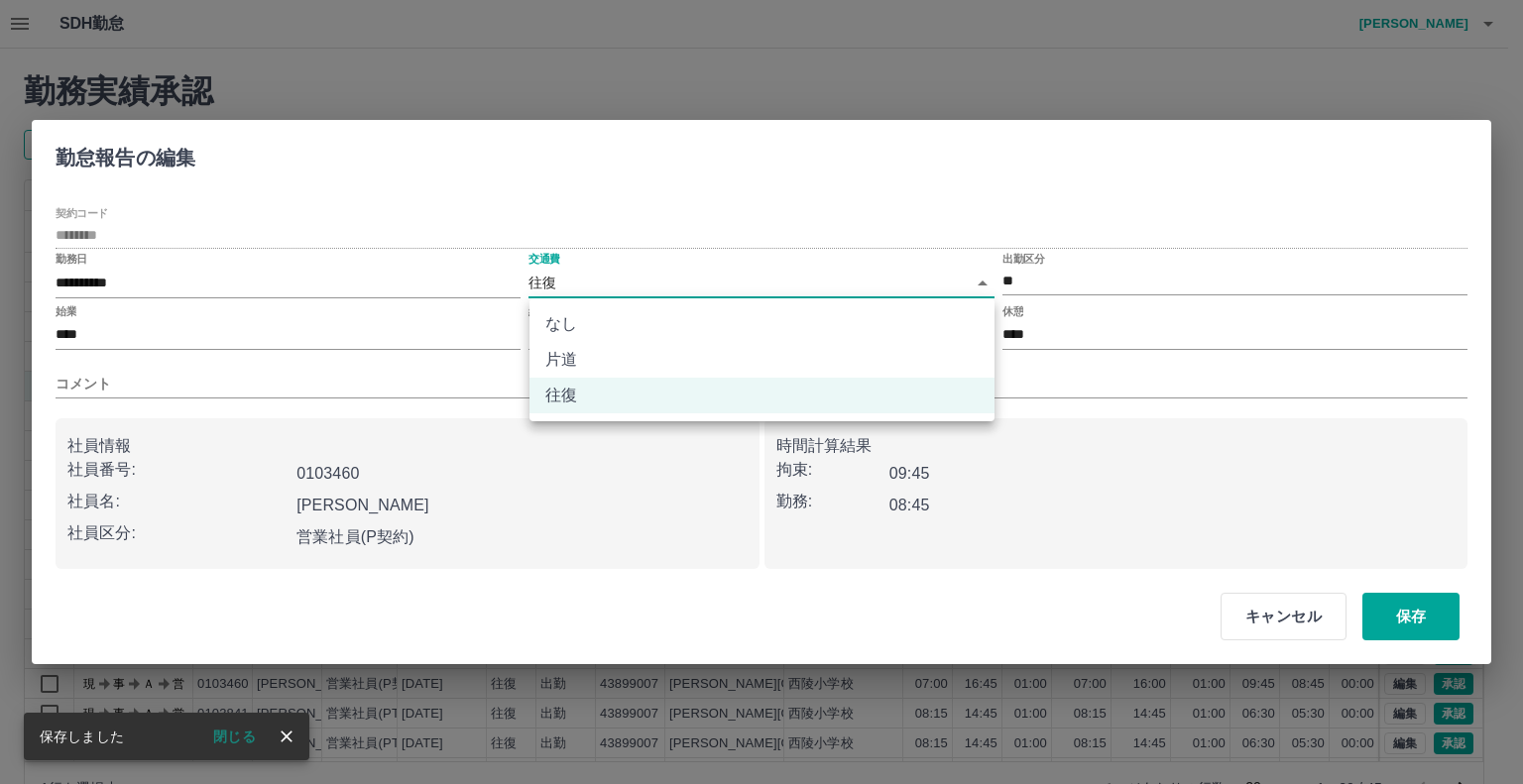 drag, startPoint x: 570, startPoint y: 278, endPoint x: 587, endPoint y: 330, distance: 54.70832 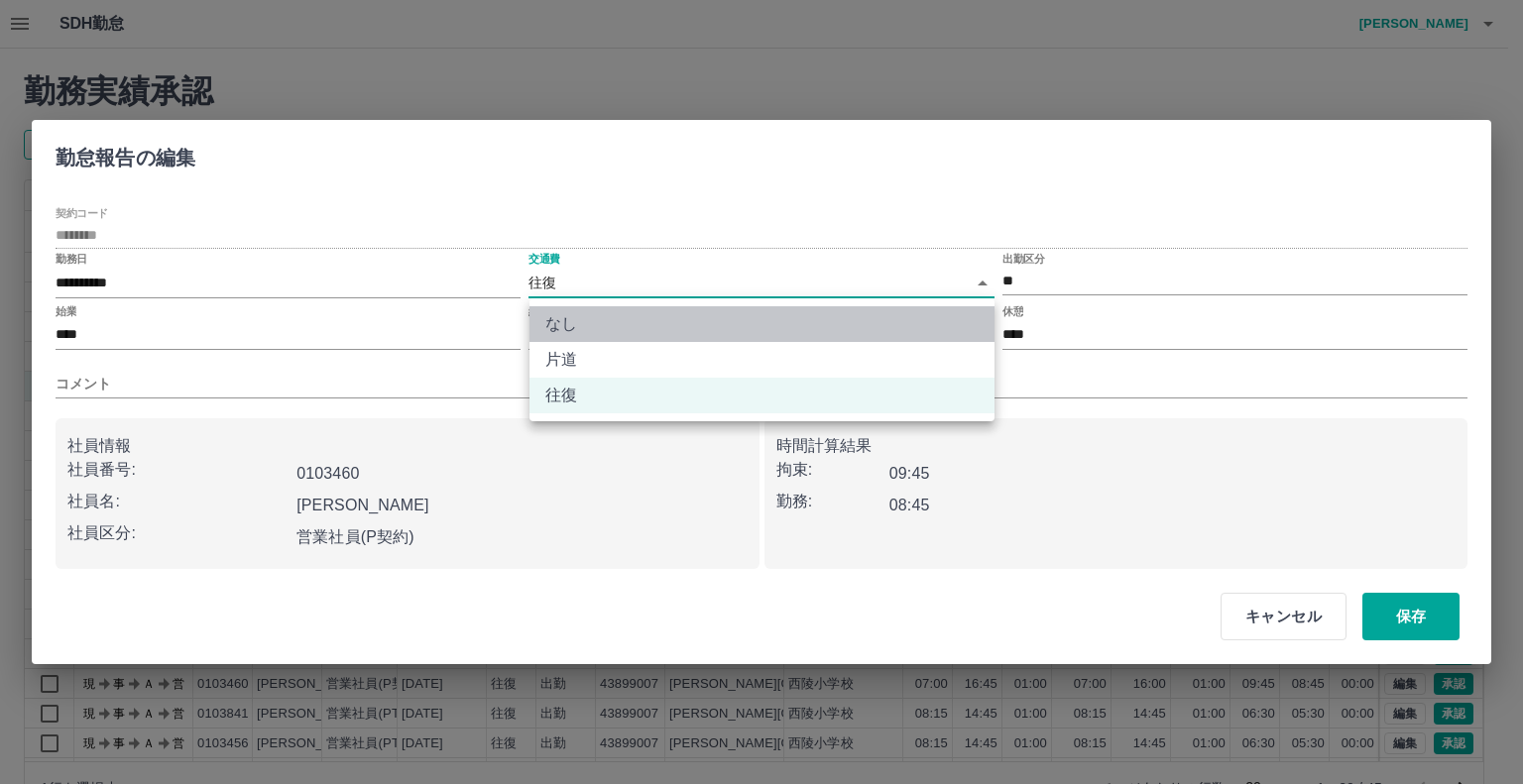 click on "なし" at bounding box center [762, 324] 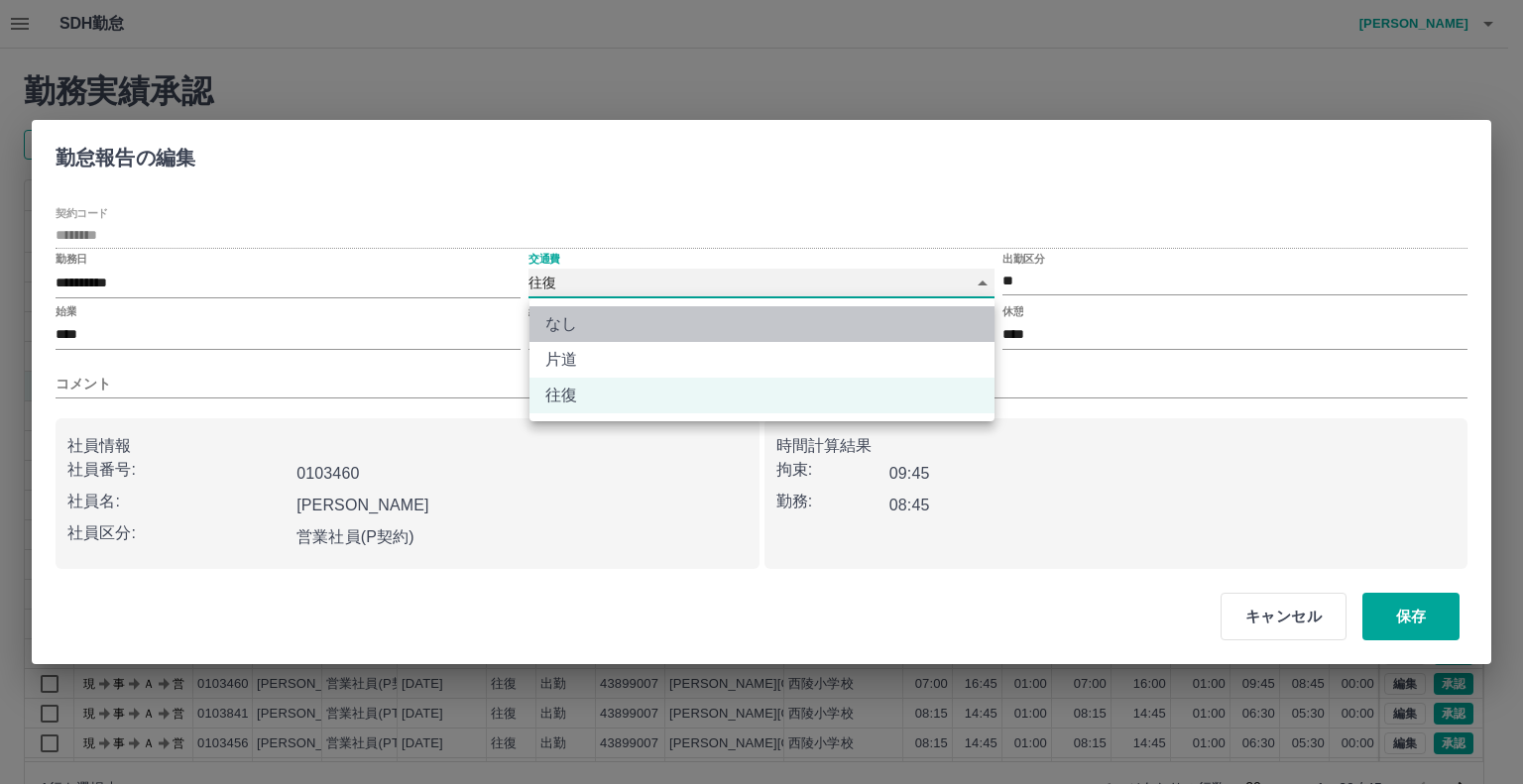 type on "****" 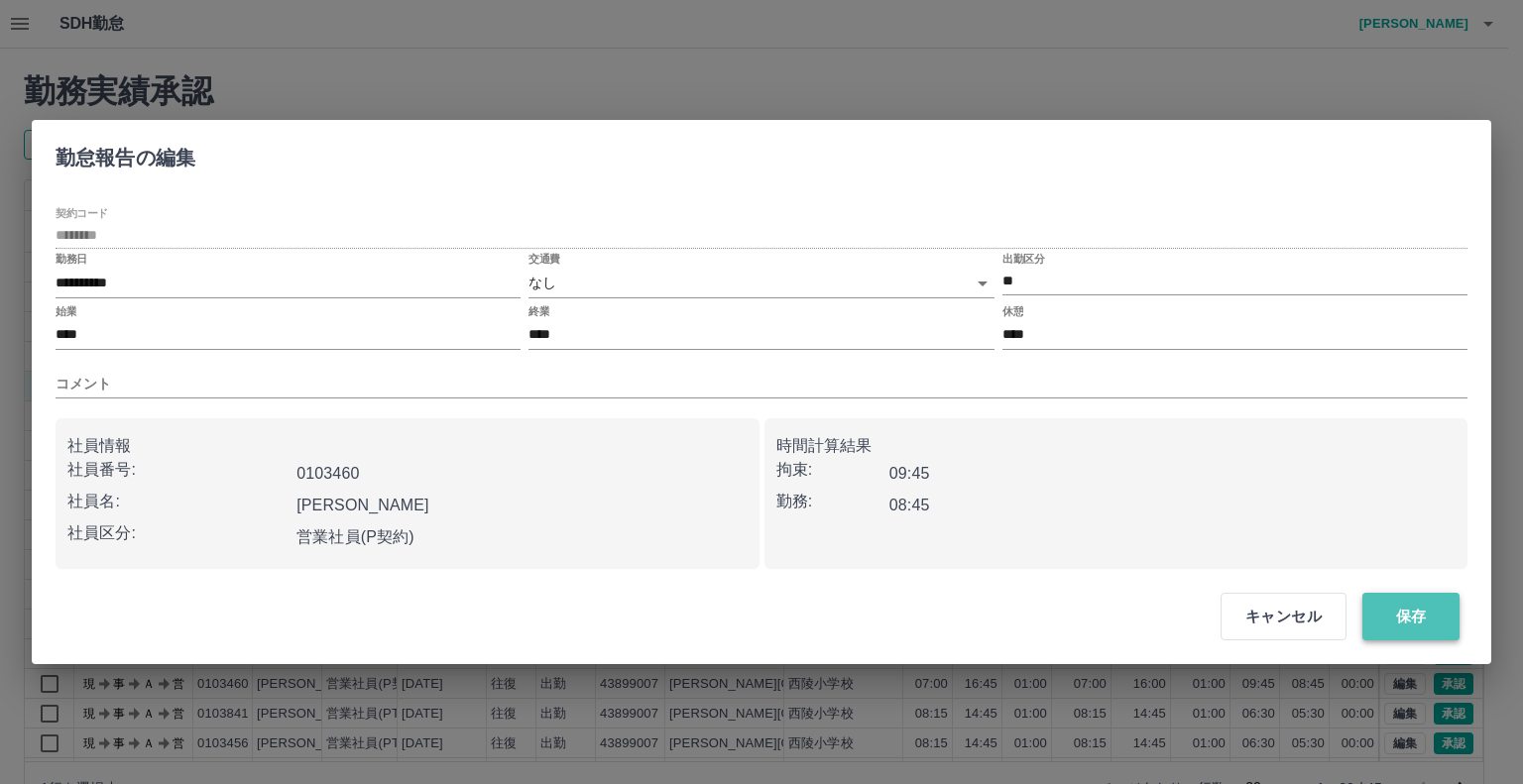 click on "保存" at bounding box center [1411, 616] 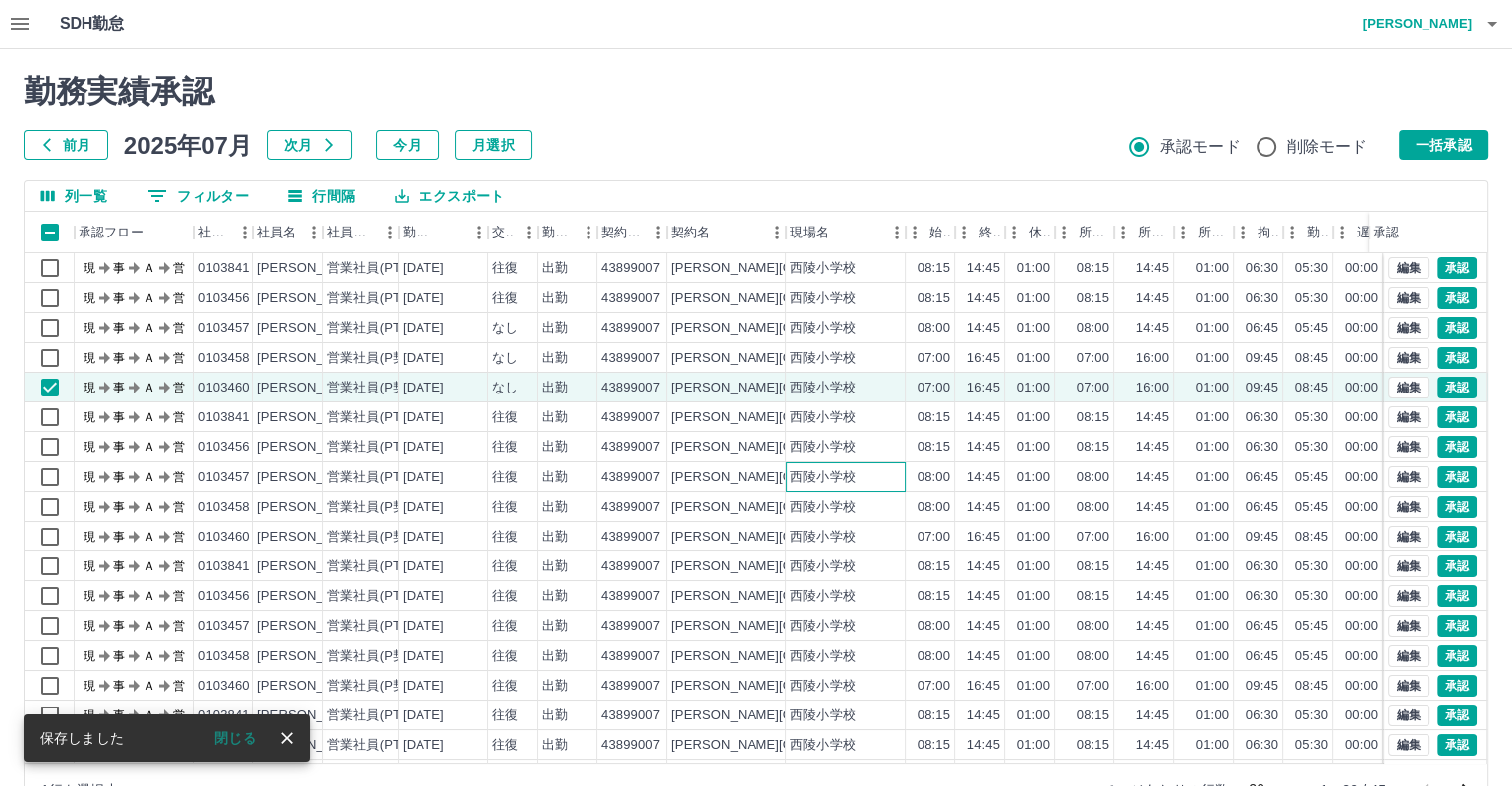 click on "西陵小学校" at bounding box center [846, 477] 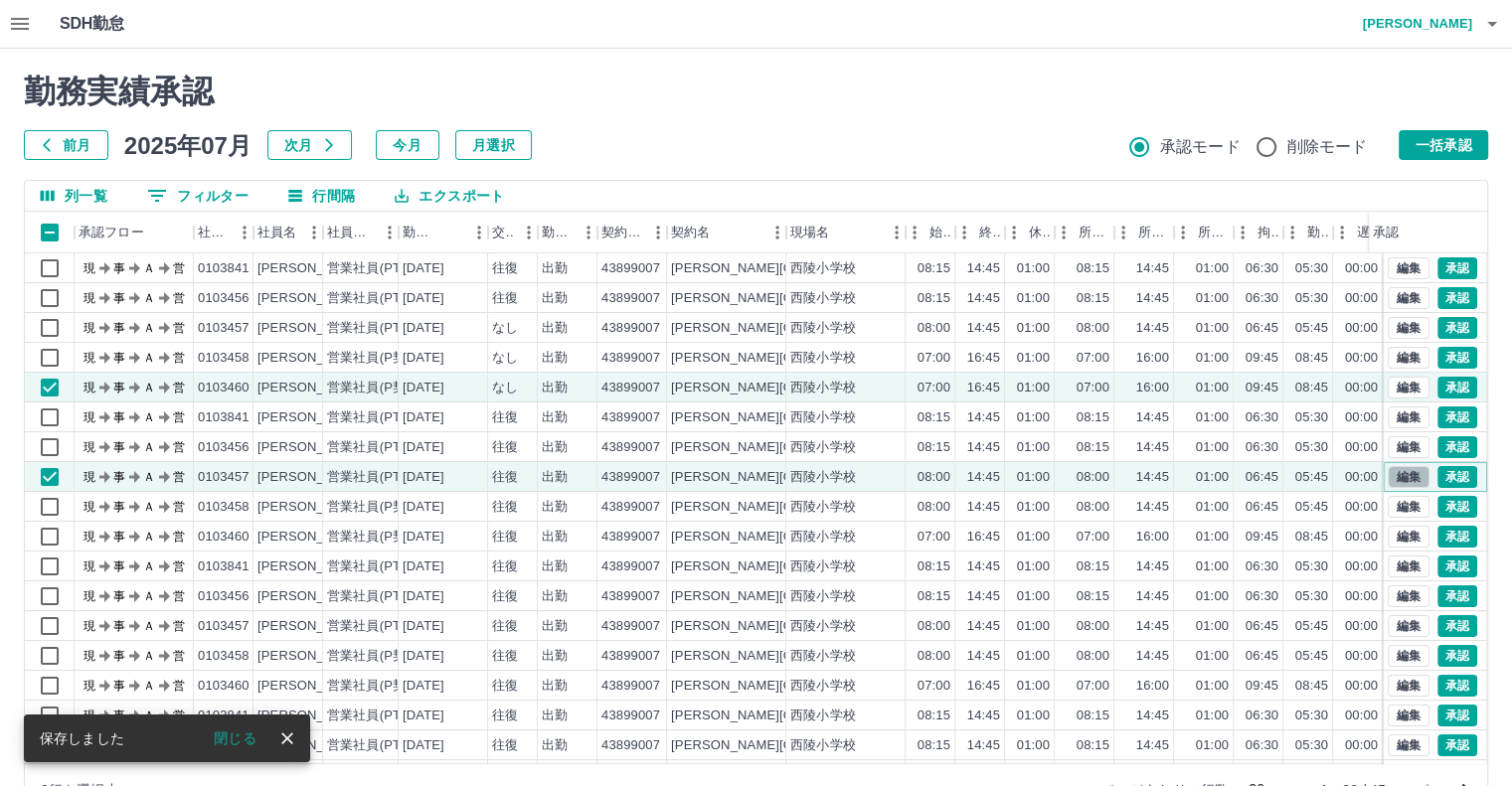 click on "編集" at bounding box center (1409, 477) 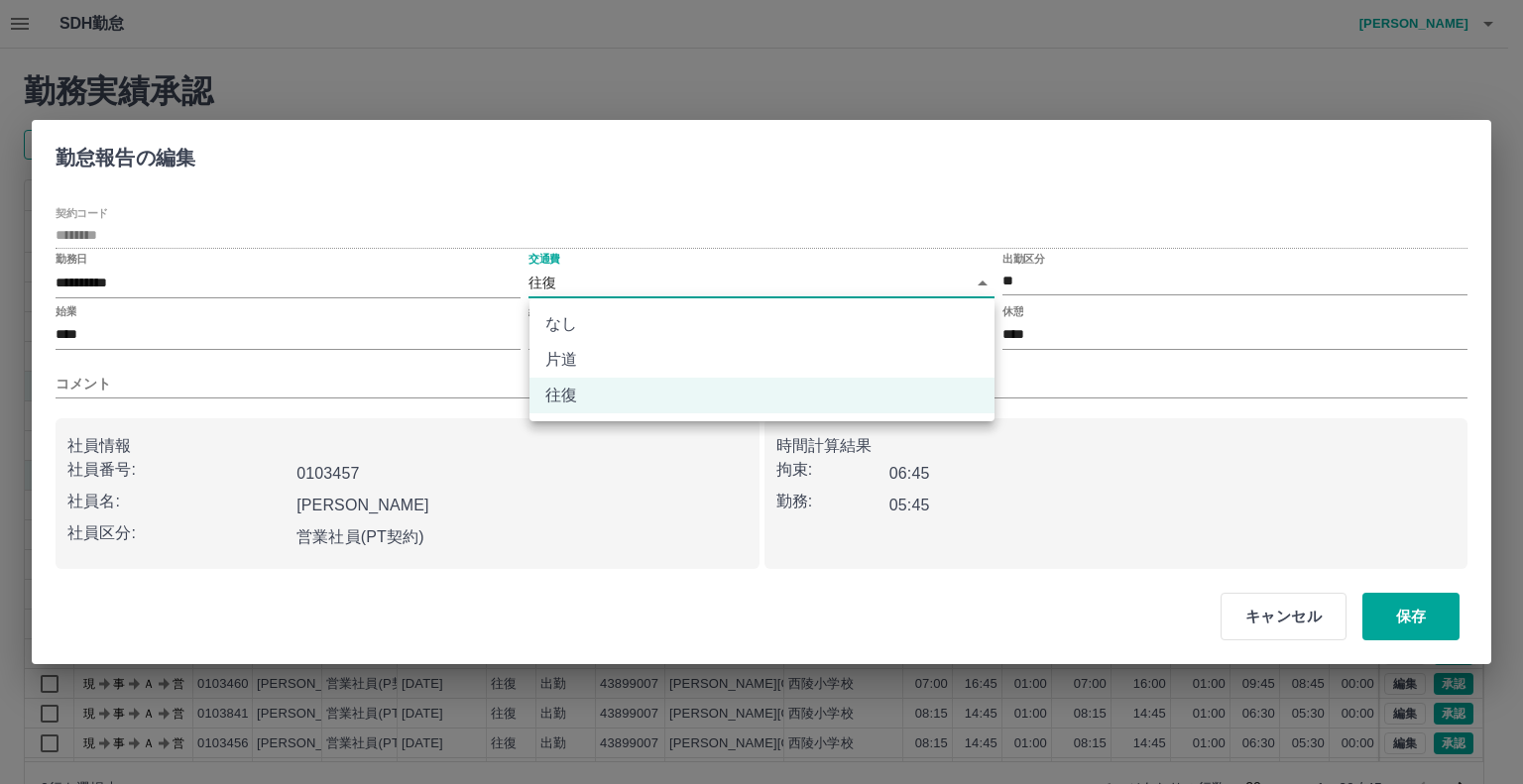 click on "SDH勤怠 [PERSON_NAME] 勤務実績承認 前月 [DATE] 次月 今月 月選択 承認モード 削除モード 一括承認 列一覧 0 フィルター 行間隔 エクスポート 承認フロー 社員番号 社員名 社員区分 勤務日 交通費 勤務区分 契約コード 契約名 現場名 始業 終業 休憩 所定開始 所定終業 所定休憩 拘束 勤務 遅刻等 コメント ステータス 承認 現 事 Ａ 営 0103841 [PERSON_NAME][PERSON_NAME] 営業社員(PT契約) [DATE] 往復 出勤 43899007 [PERSON_NAME][GEOGRAPHIC_DATA] 西陵小学校 08:15 14:45 01:00 08:15 14:45 01:00 06:30 05:30 00:00 現場責任者承認待 現 事 Ａ 営 0103456 [PERSON_NAME] 営業社員(PT契約) [DATE] 往復 出勤 43899007 [PERSON_NAME][GEOGRAPHIC_DATA] [GEOGRAPHIC_DATA] 08:15 14:45 01:00 08:15 14:45 01:00 06:30 05:30 00:00 現場責任者承認待 現 事 Ａ 営 0103457 [PERSON_NAME] 営業社員(PT契約) [DATE] なし 出勤 43899007 [PERSON_NAME][GEOGRAPHIC_DATA] 西陵小学校 08:00 14:45 01:00 08:00 14:45 01:00 06:45 05:45 00:00 20" at bounding box center (762, 418) 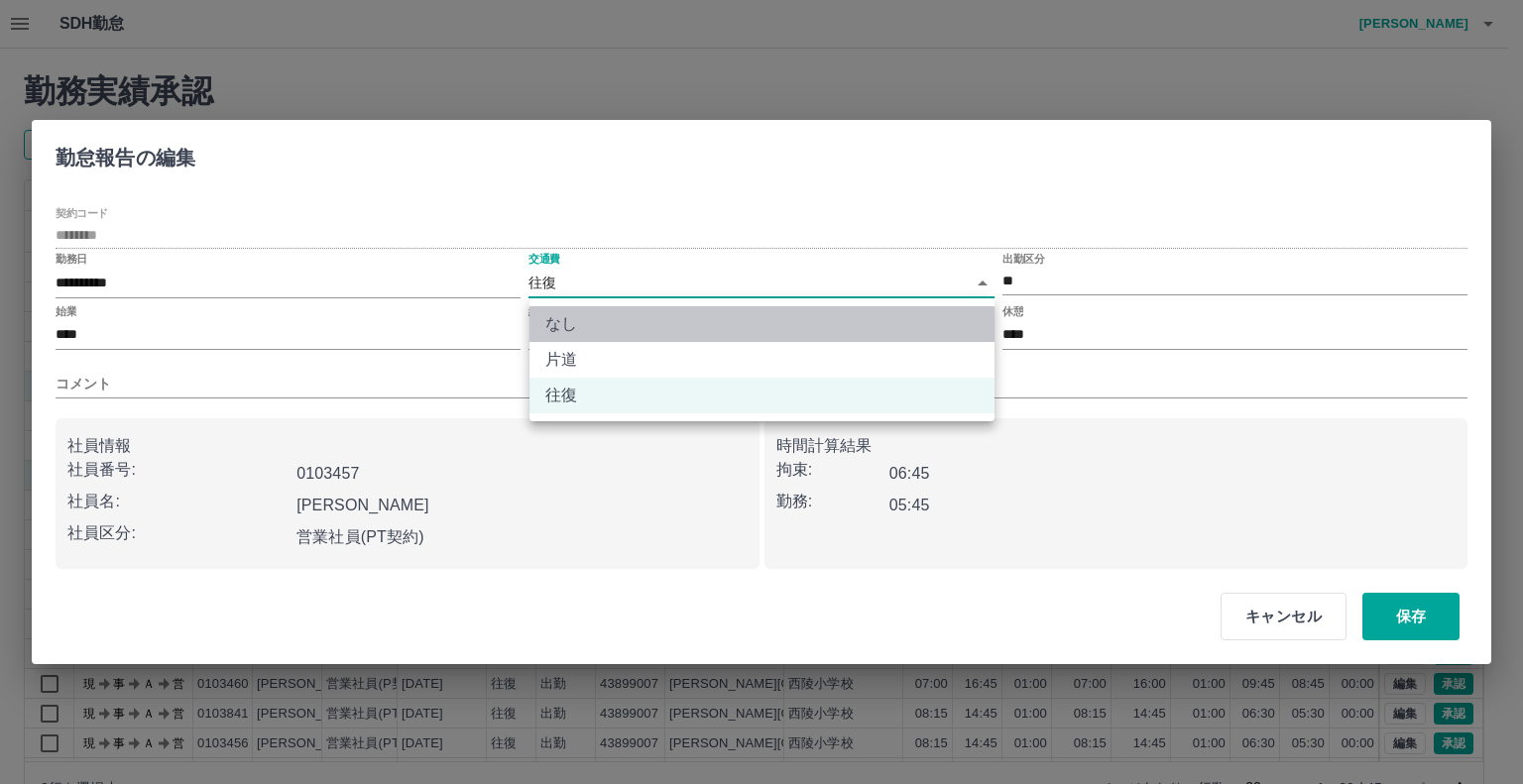 click on "なし" at bounding box center [762, 324] 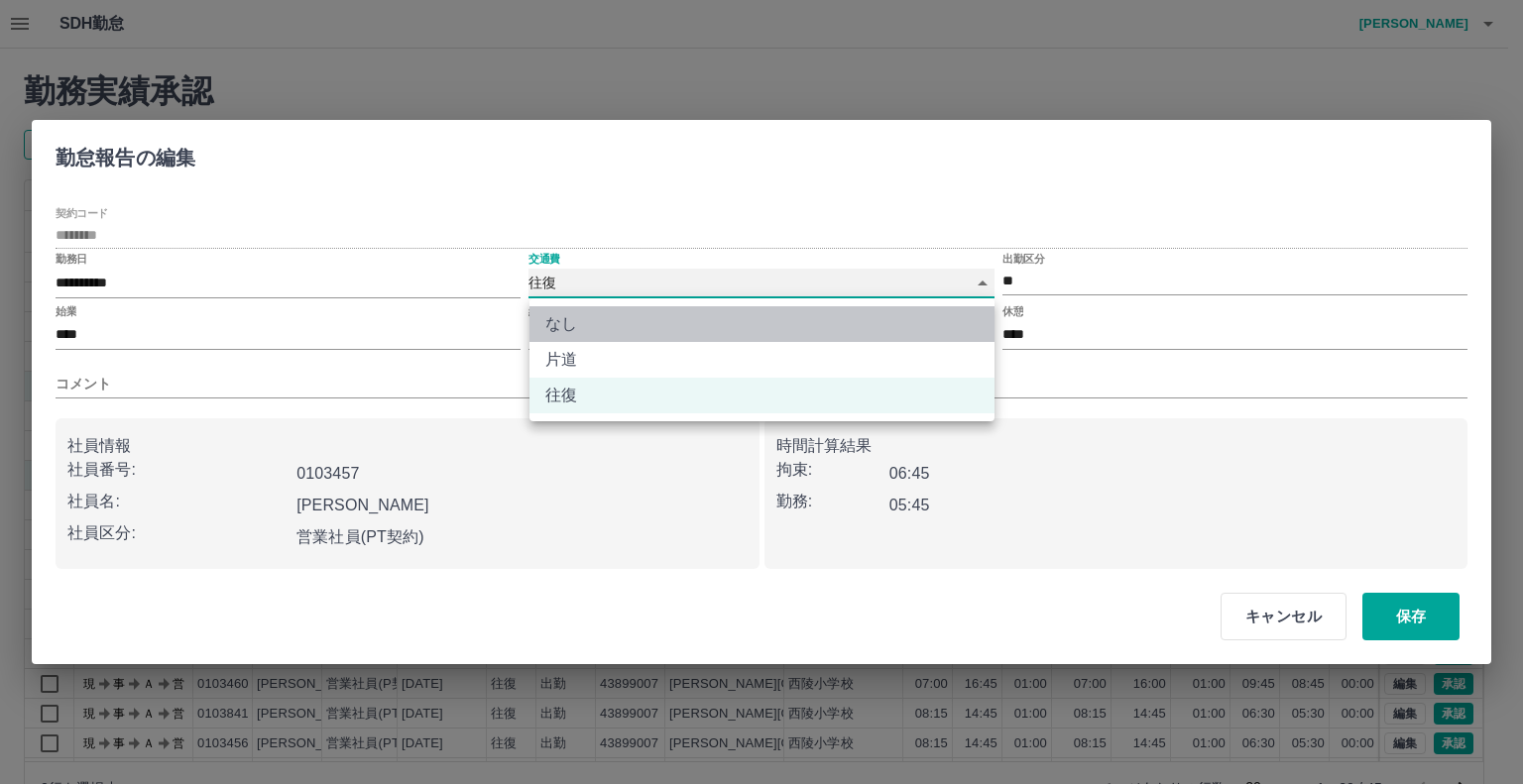type on "****" 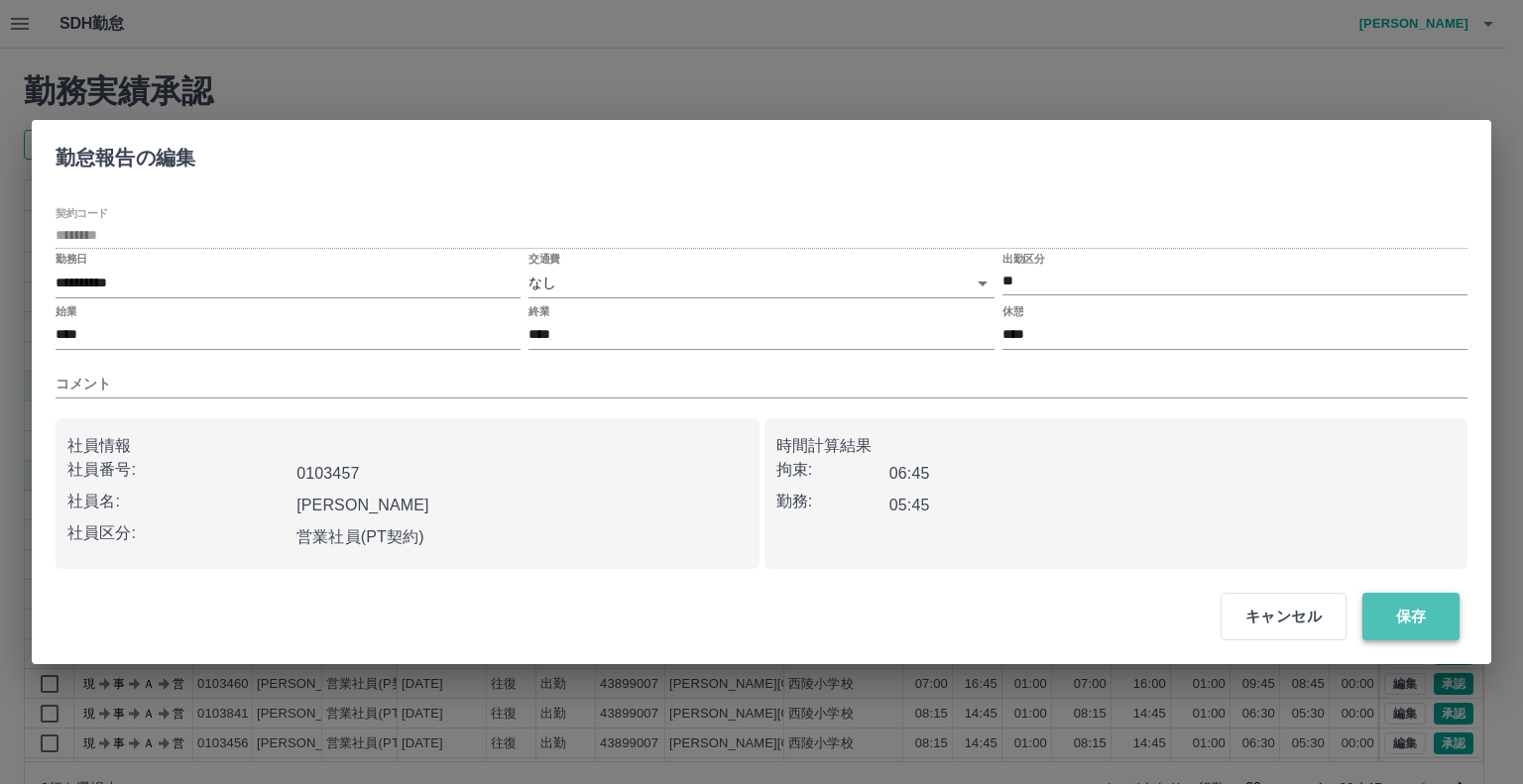 click on "保存" at bounding box center (1411, 616) 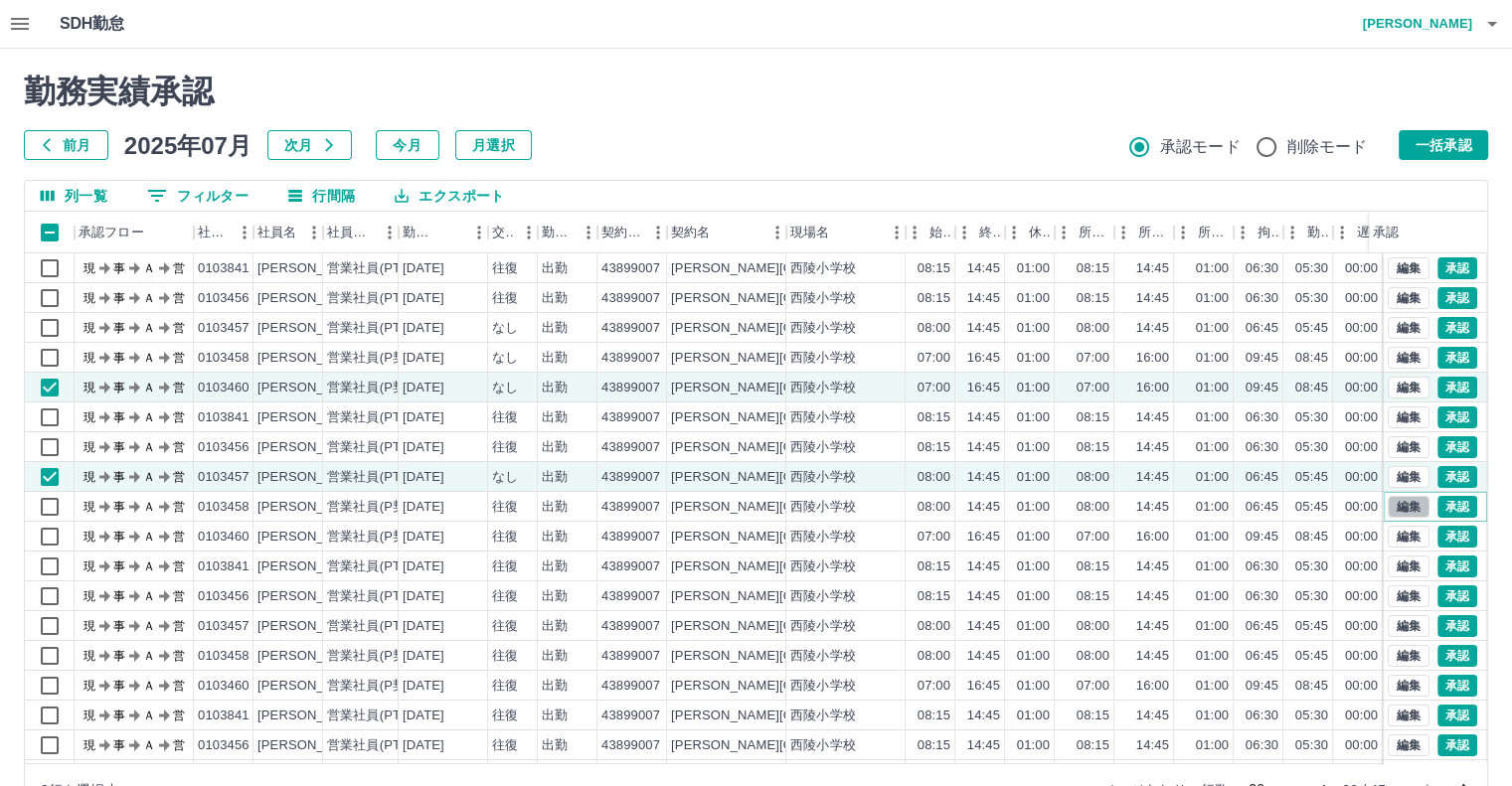 click on "編集" at bounding box center [1409, 507] 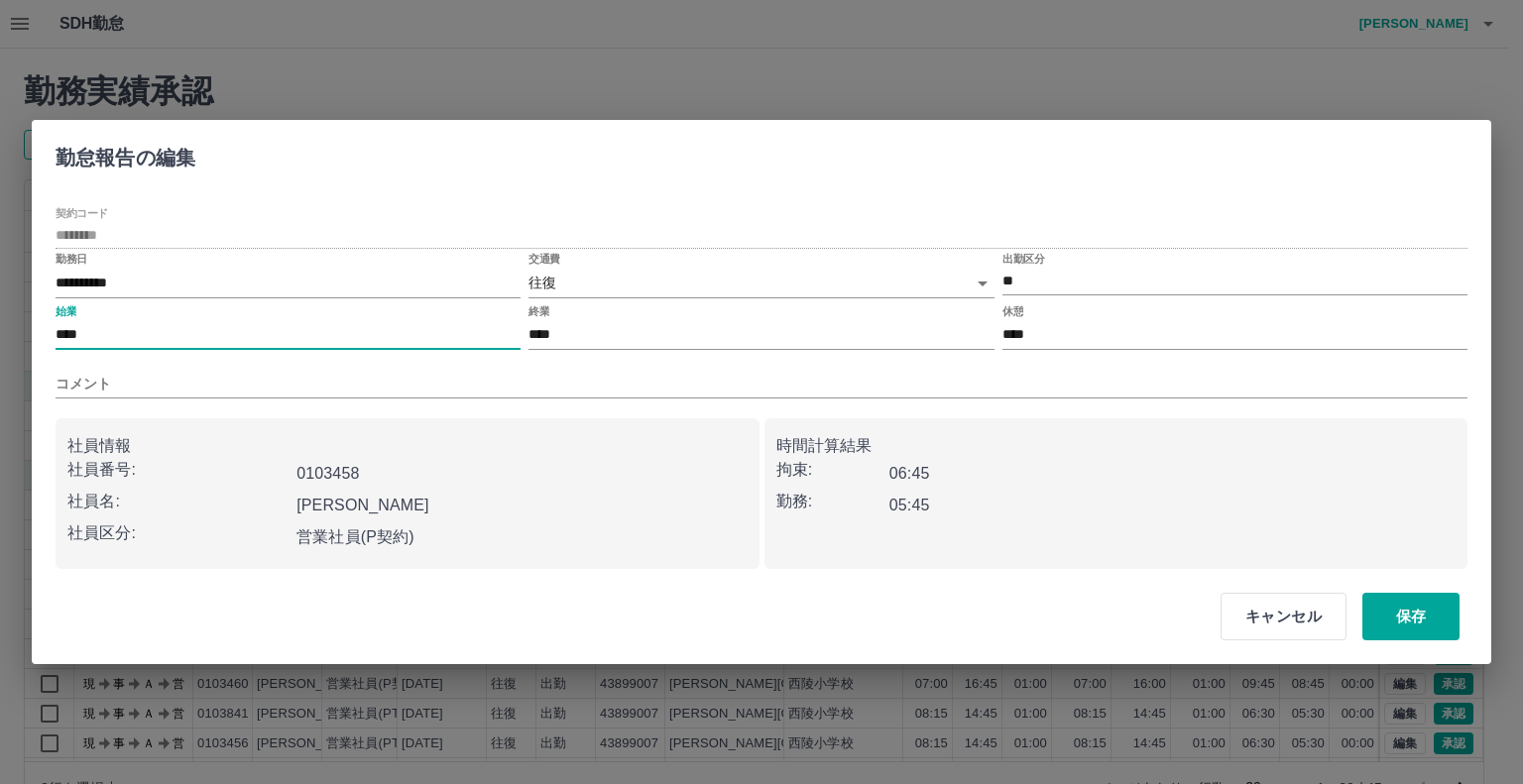 click on "****" at bounding box center (288, 335) 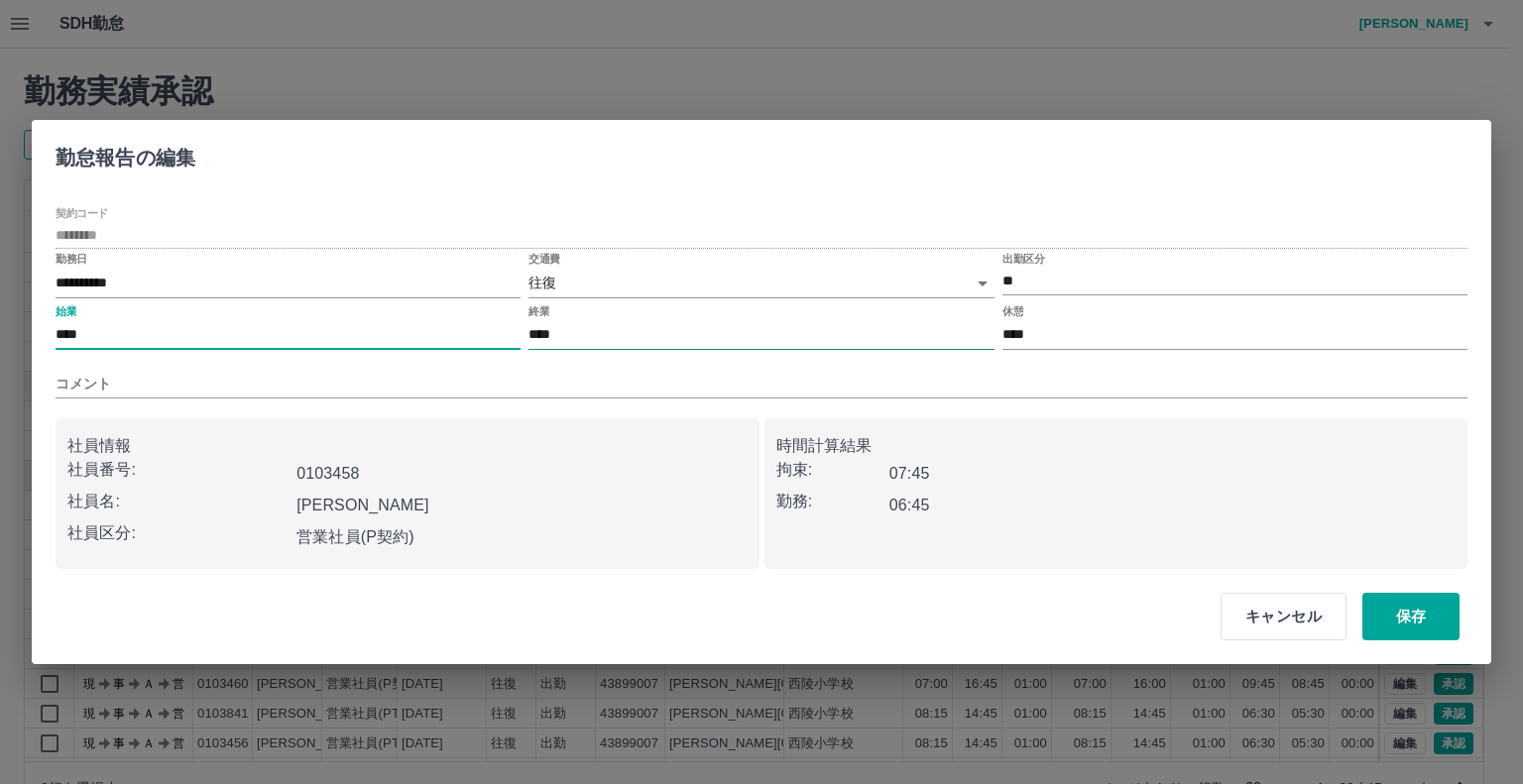 type on "****" 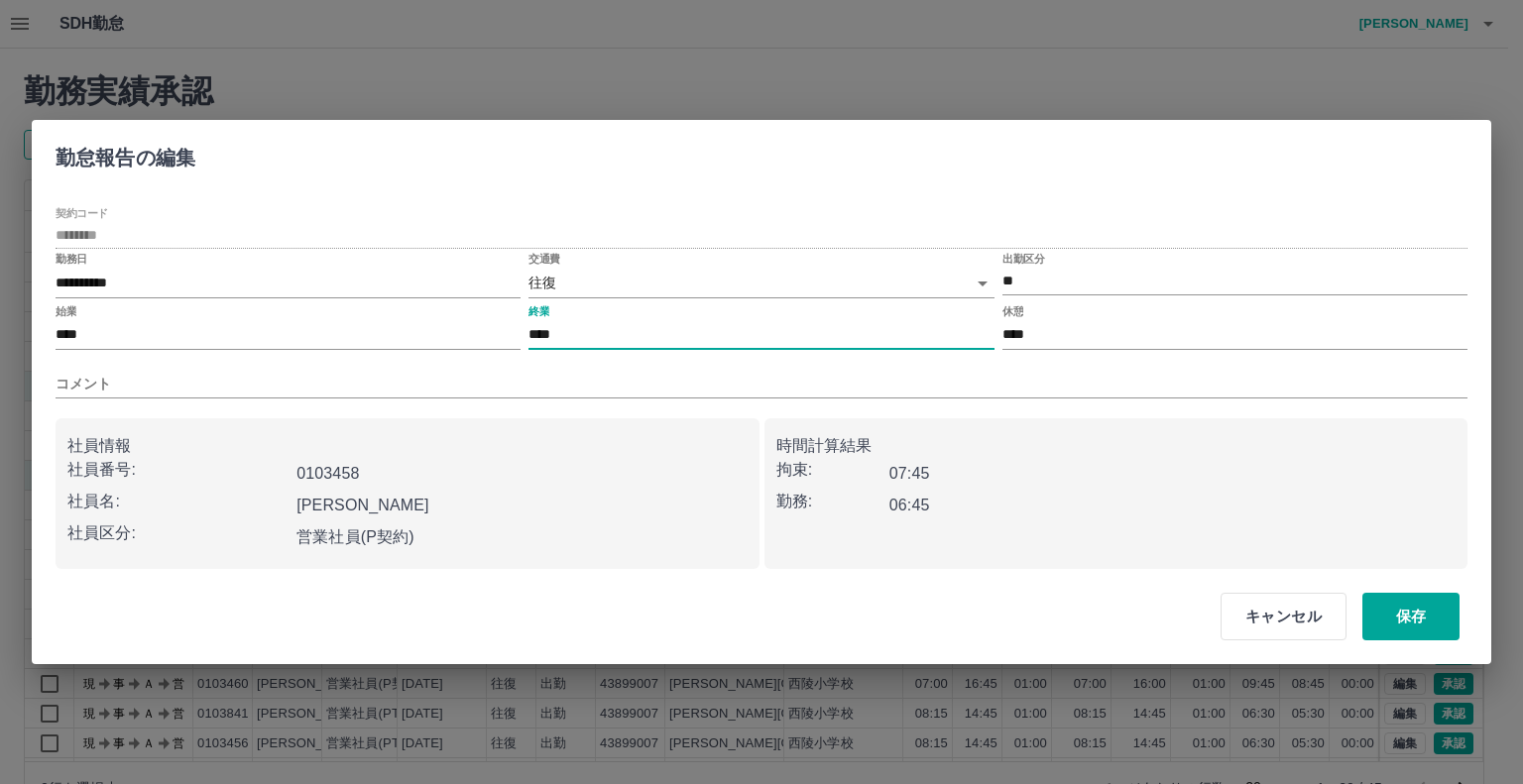 click on "****" at bounding box center [761, 335] 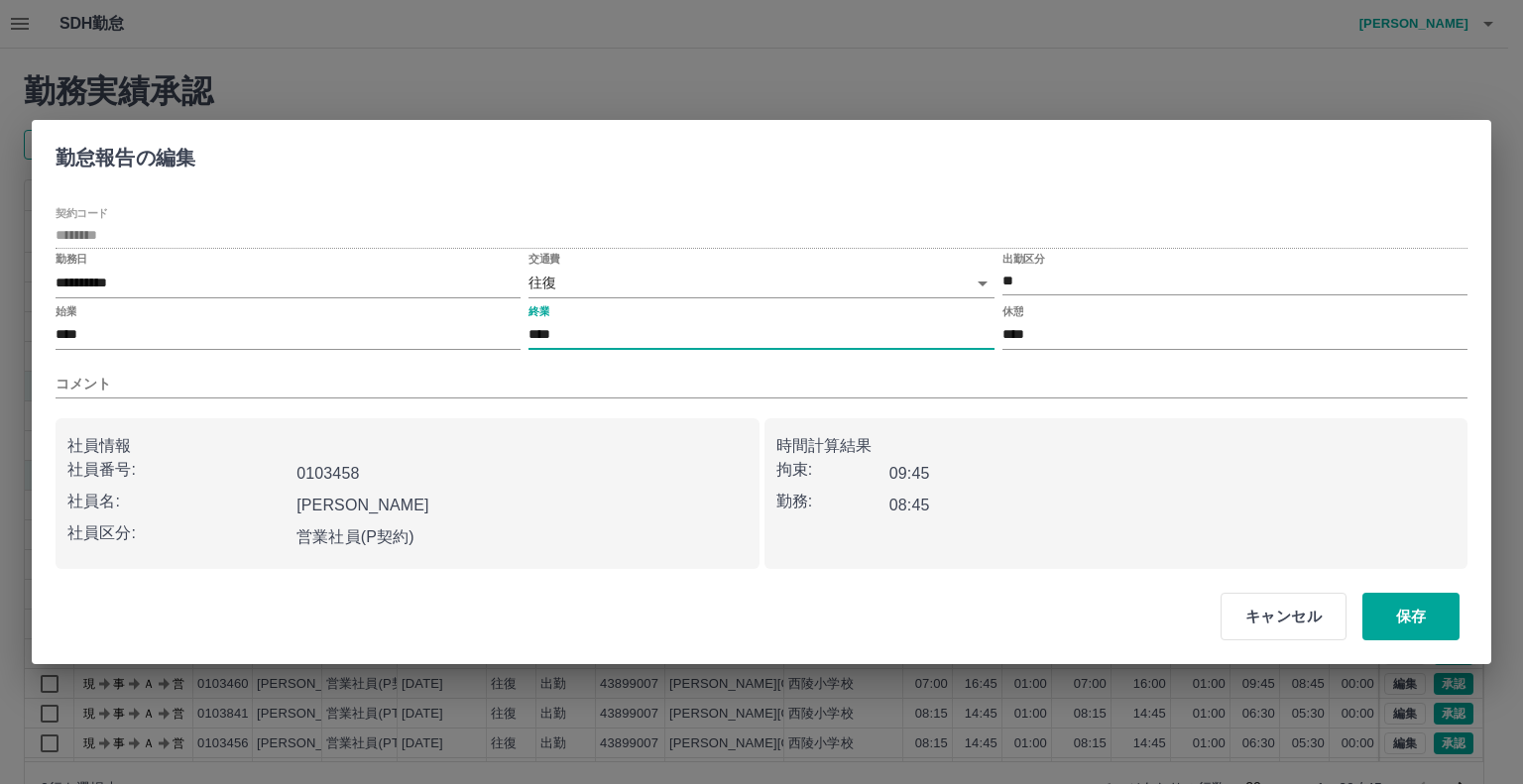 type on "****" 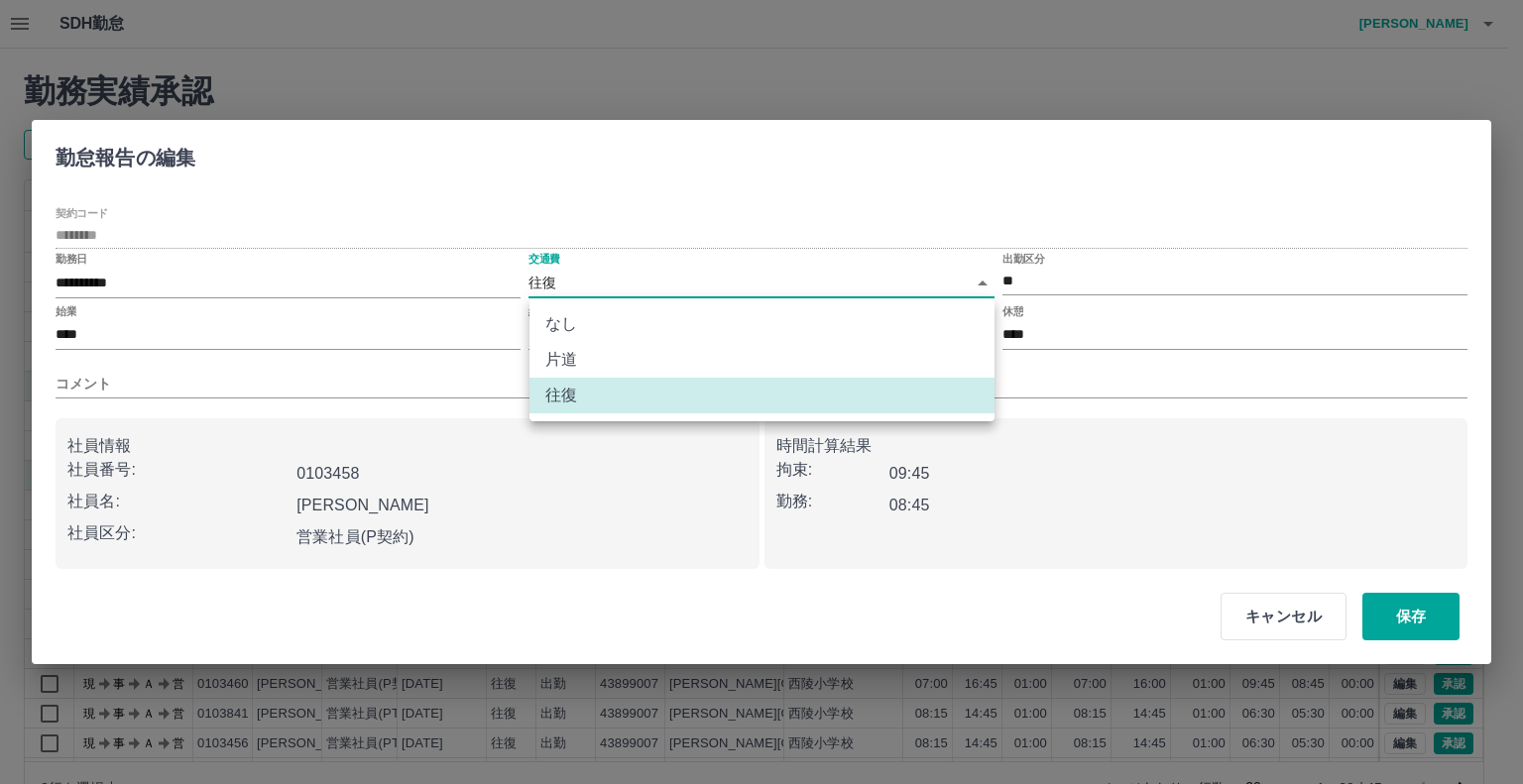 click on "SDH勤怠 [PERSON_NAME] 勤務実績承認 前月 [DATE] 次月 今月 月選択 承認モード 削除モード 一括承認 列一覧 0 フィルター 行間隔 エクスポート 承認フロー 社員番号 社員名 社員区分 勤務日 交通費 勤務区分 契約コード 契約名 現場名 始業 終業 休憩 所定開始 所定終業 所定休憩 拘束 勤務 遅刻等 コメント ステータス 承認 現 事 Ａ 営 0103841 [PERSON_NAME][PERSON_NAME] 営業社員(PT契約) [DATE] 往復 出勤 43899007 [PERSON_NAME][GEOGRAPHIC_DATA] 西陵小学校 08:15 14:45 01:00 08:15 14:45 01:00 06:30 05:30 00:00 現場責任者承認待 現 事 Ａ 営 0103456 [PERSON_NAME] 営業社員(PT契約) [DATE] 往復 出勤 43899007 [PERSON_NAME][GEOGRAPHIC_DATA] [GEOGRAPHIC_DATA] 08:15 14:45 01:00 08:15 14:45 01:00 06:30 05:30 00:00 現場責任者承認待 現 事 Ａ 営 0103457 [PERSON_NAME] 営業社員(PT契約) [DATE] なし 出勤 43899007 [PERSON_NAME][GEOGRAPHIC_DATA] 西陵小学校 08:00 14:45 01:00 08:00 14:45 01:00 06:45 05:45 00:00 20" at bounding box center [762, 418] 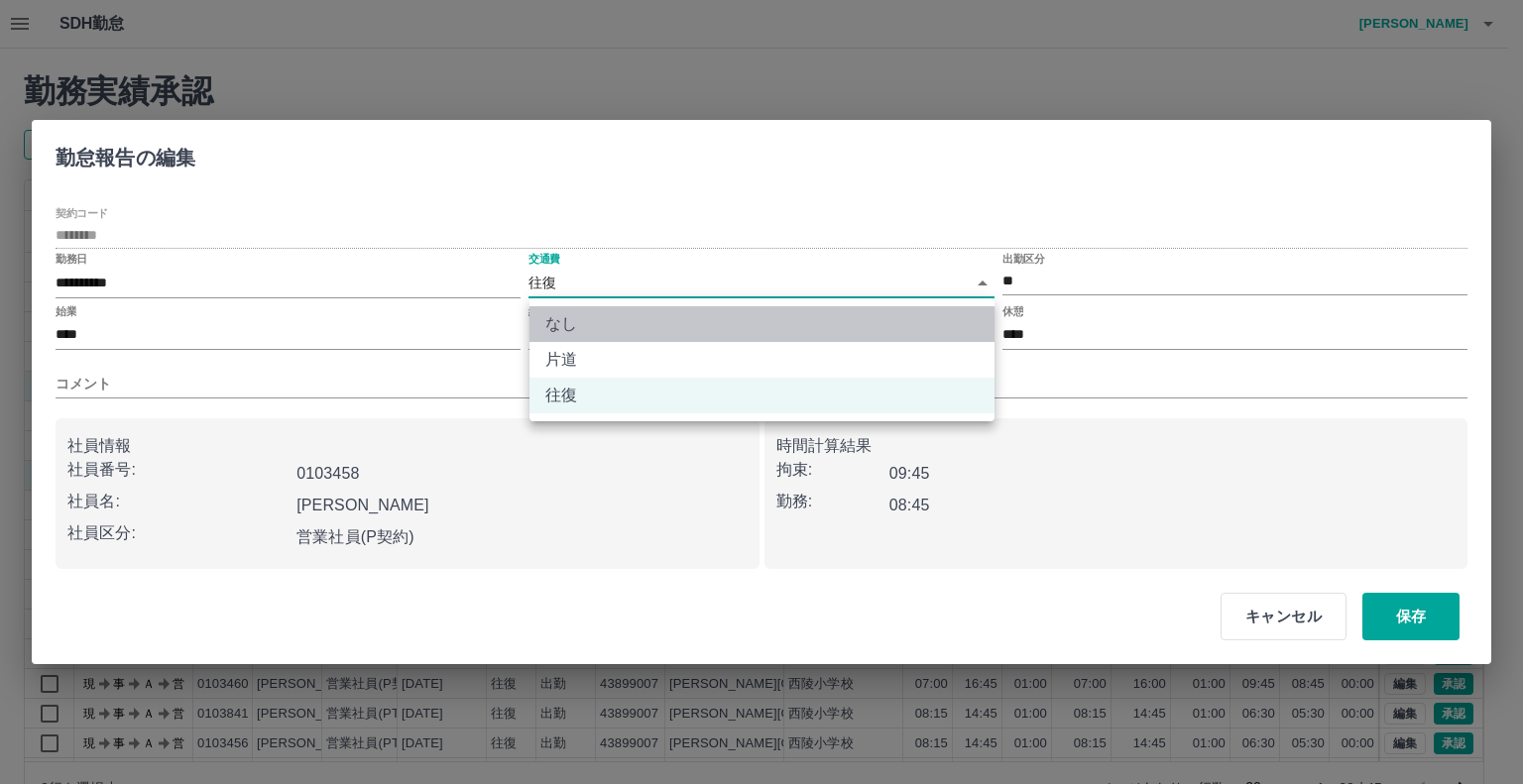 click on "なし" at bounding box center (762, 324) 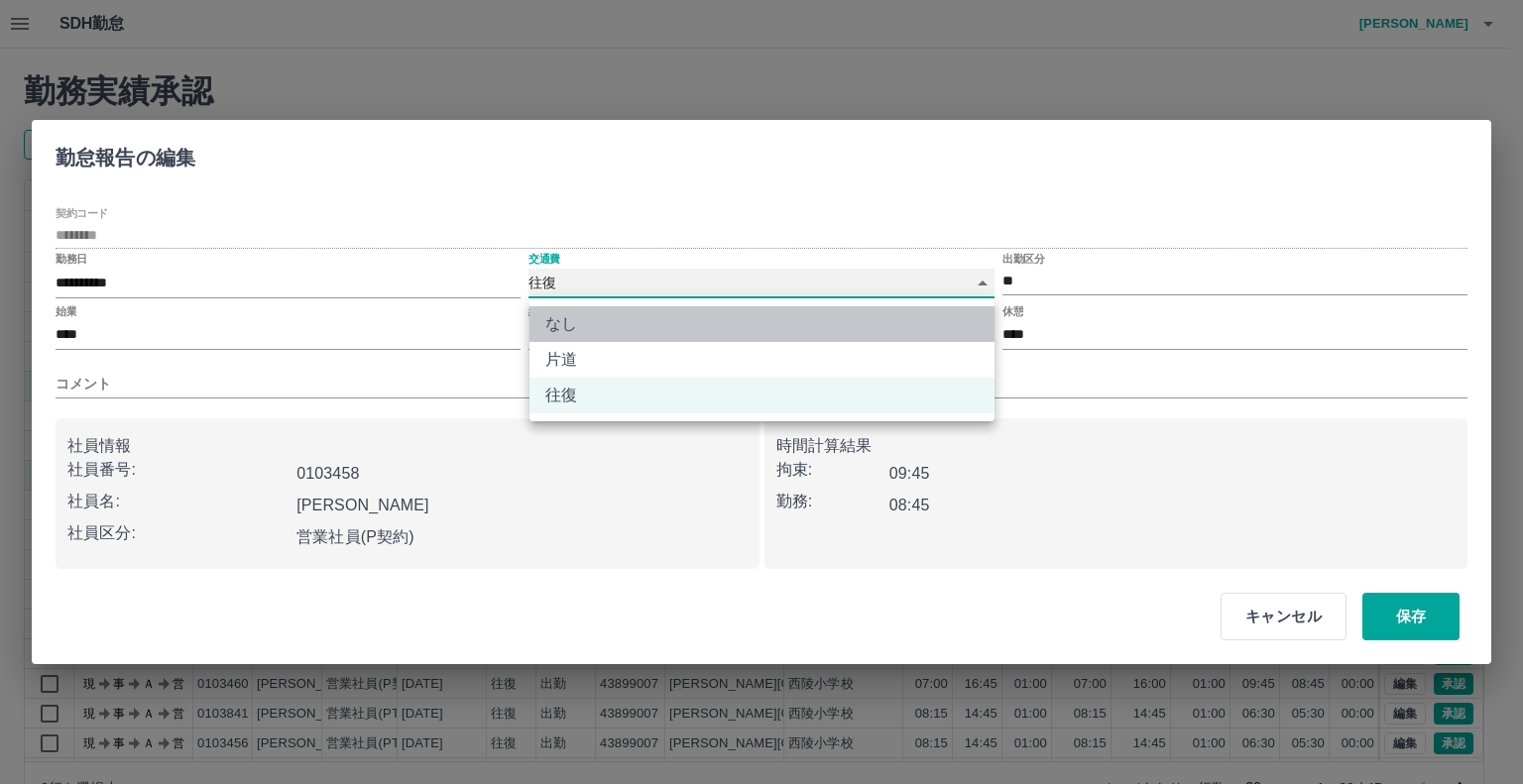 type on "****" 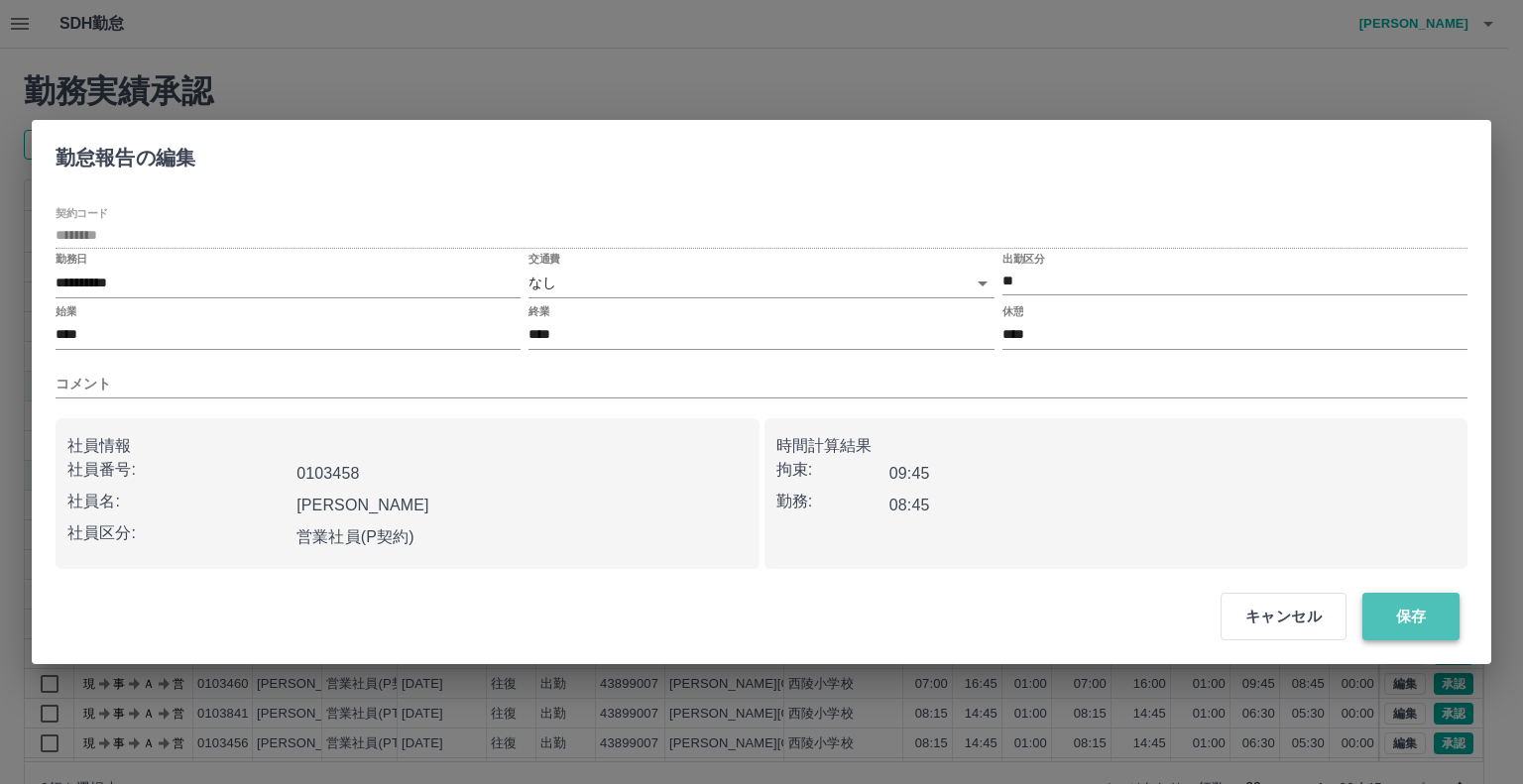 click on "保存" at bounding box center (1411, 616) 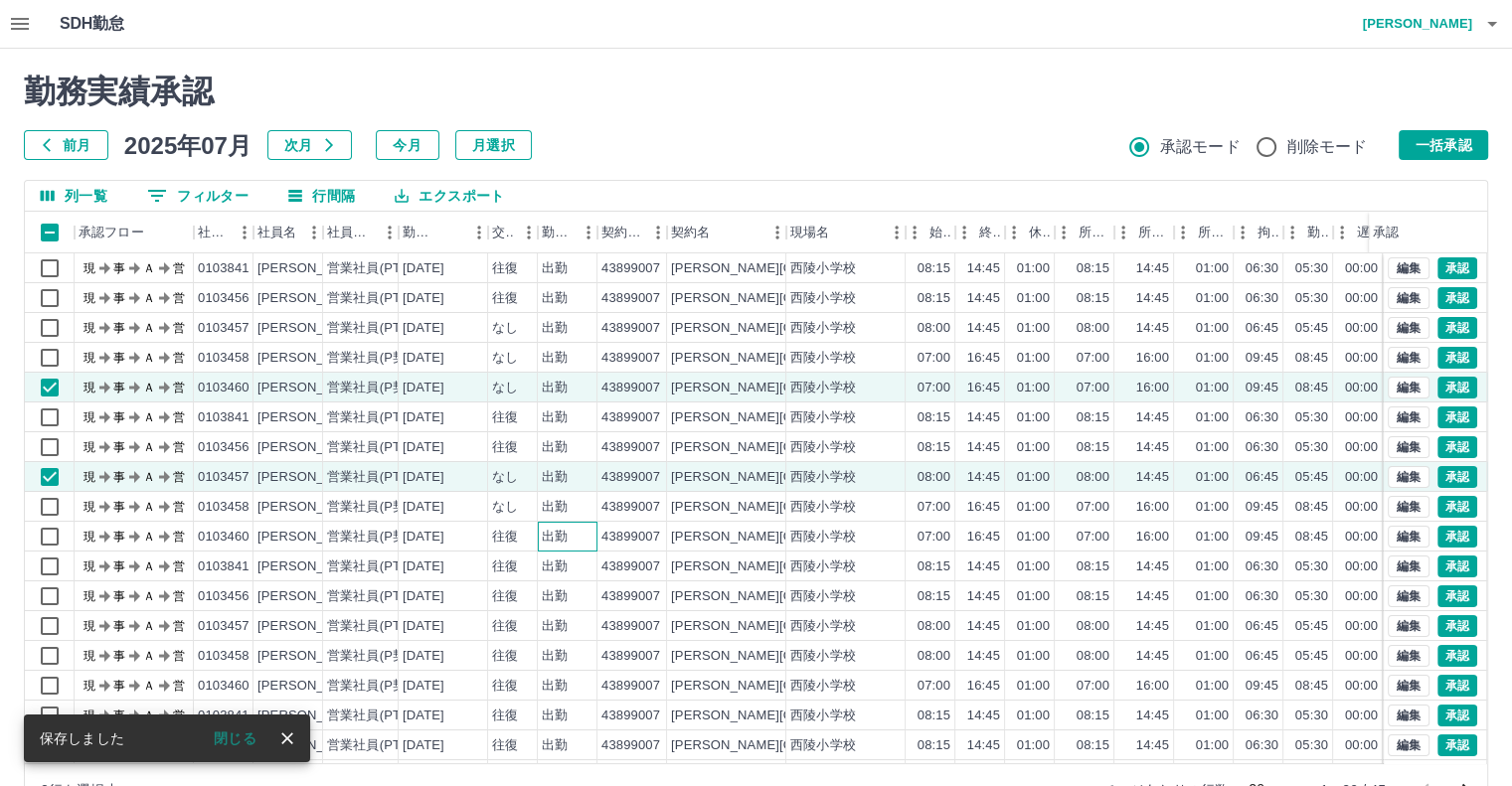 click on "出勤" at bounding box center [568, 537] 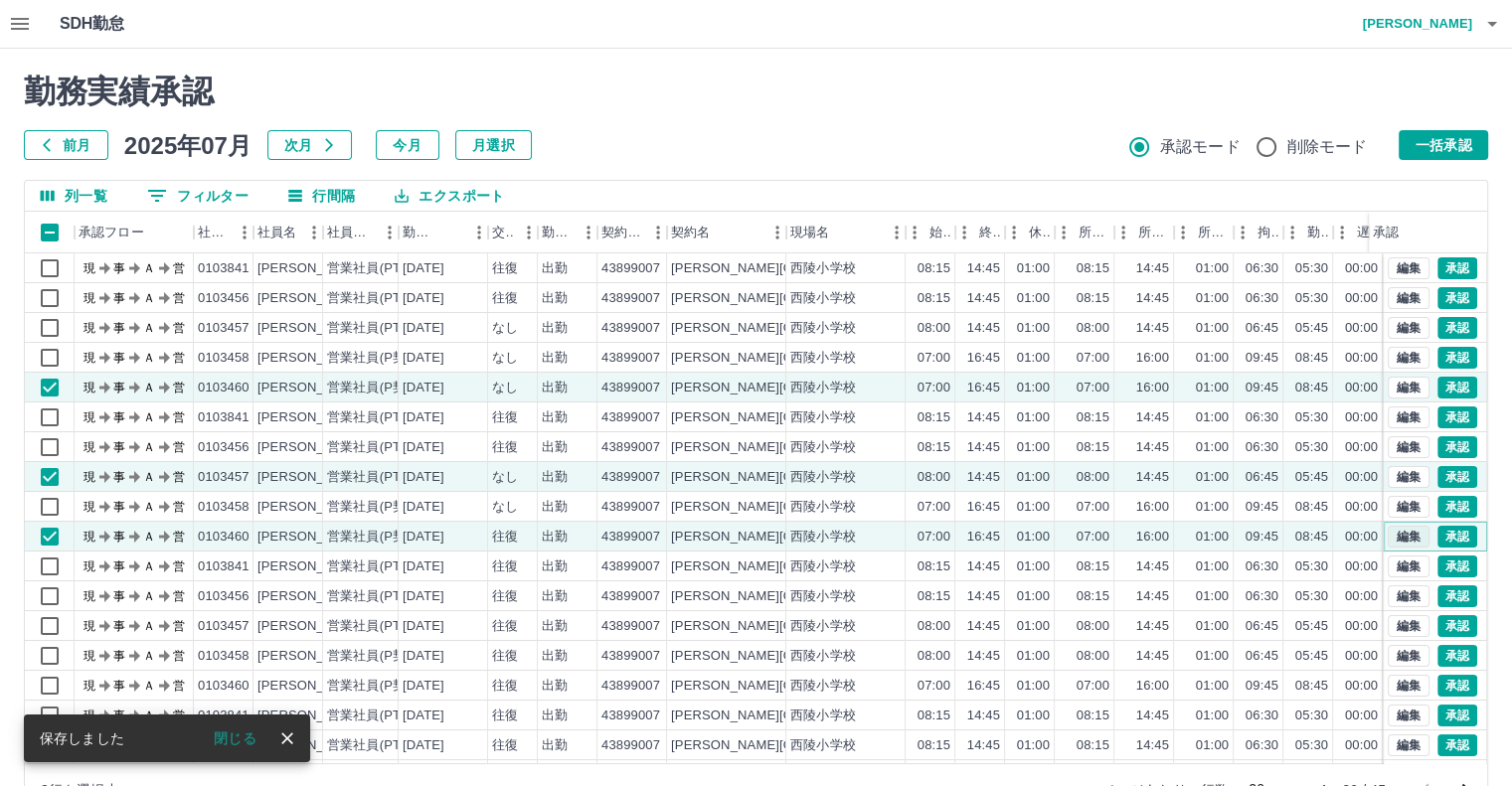 click on "編集" at bounding box center (1409, 537) 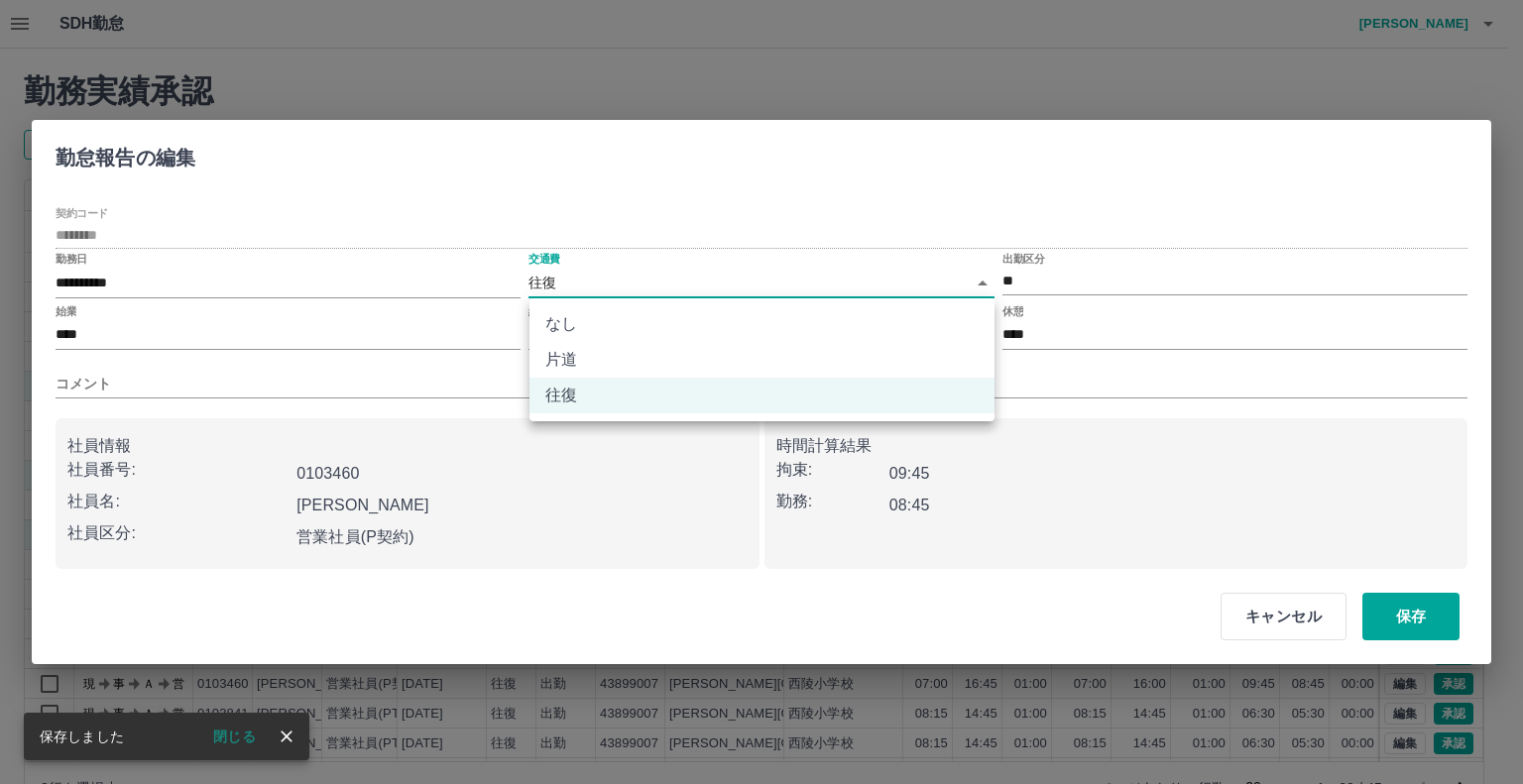 drag, startPoint x: 575, startPoint y: 280, endPoint x: 587, endPoint y: 322, distance: 43.68066 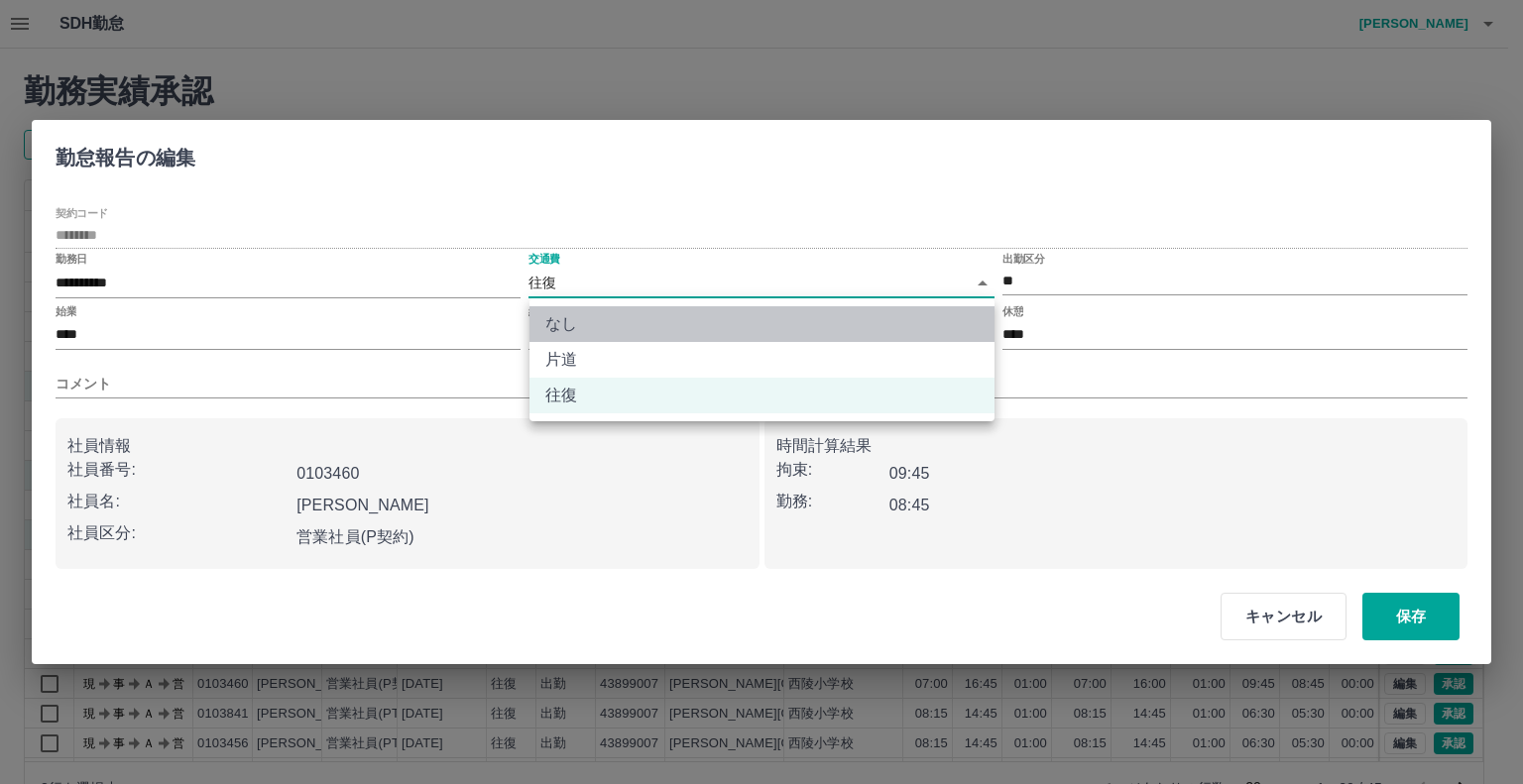 click on "なし" at bounding box center (762, 324) 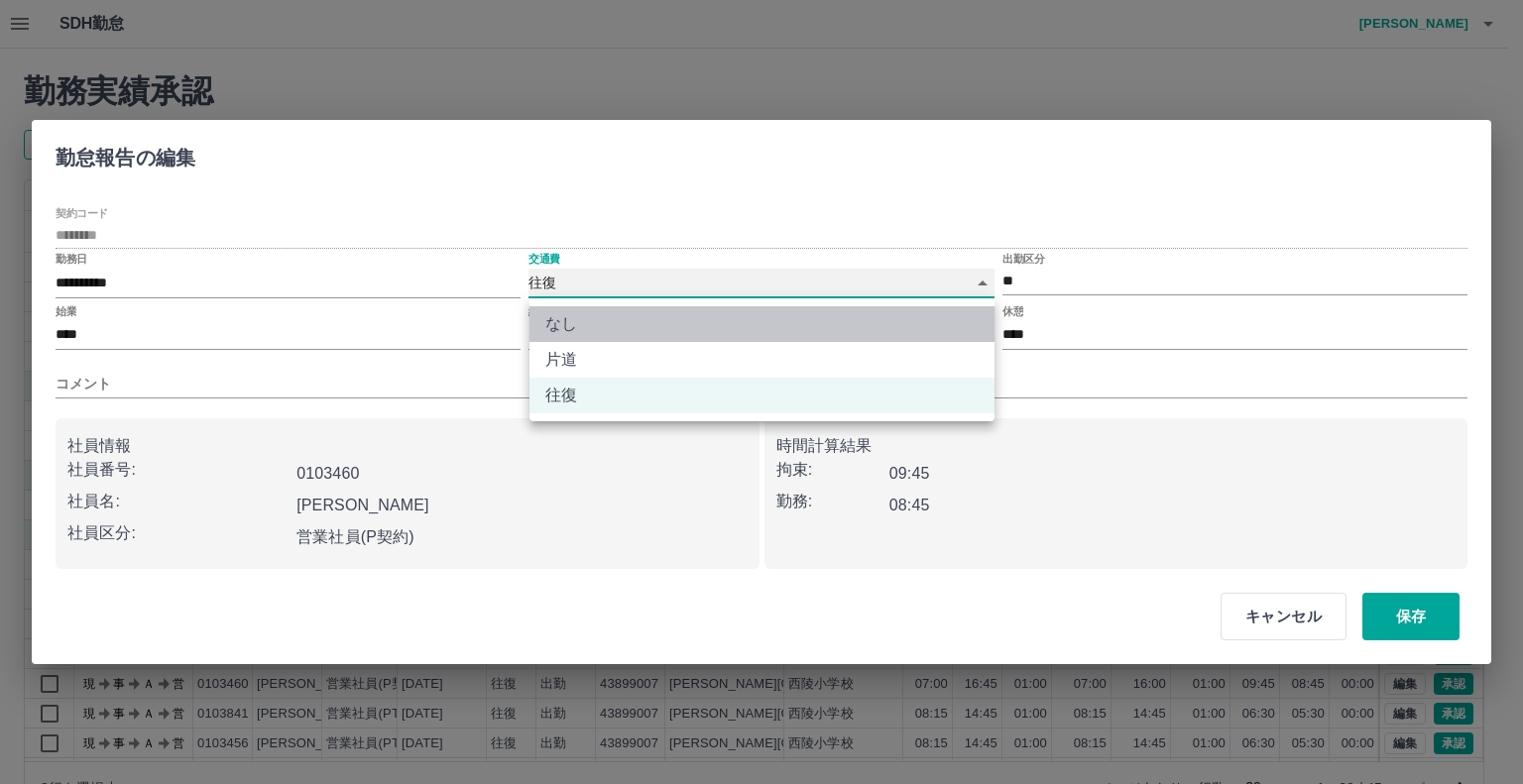 type on "****" 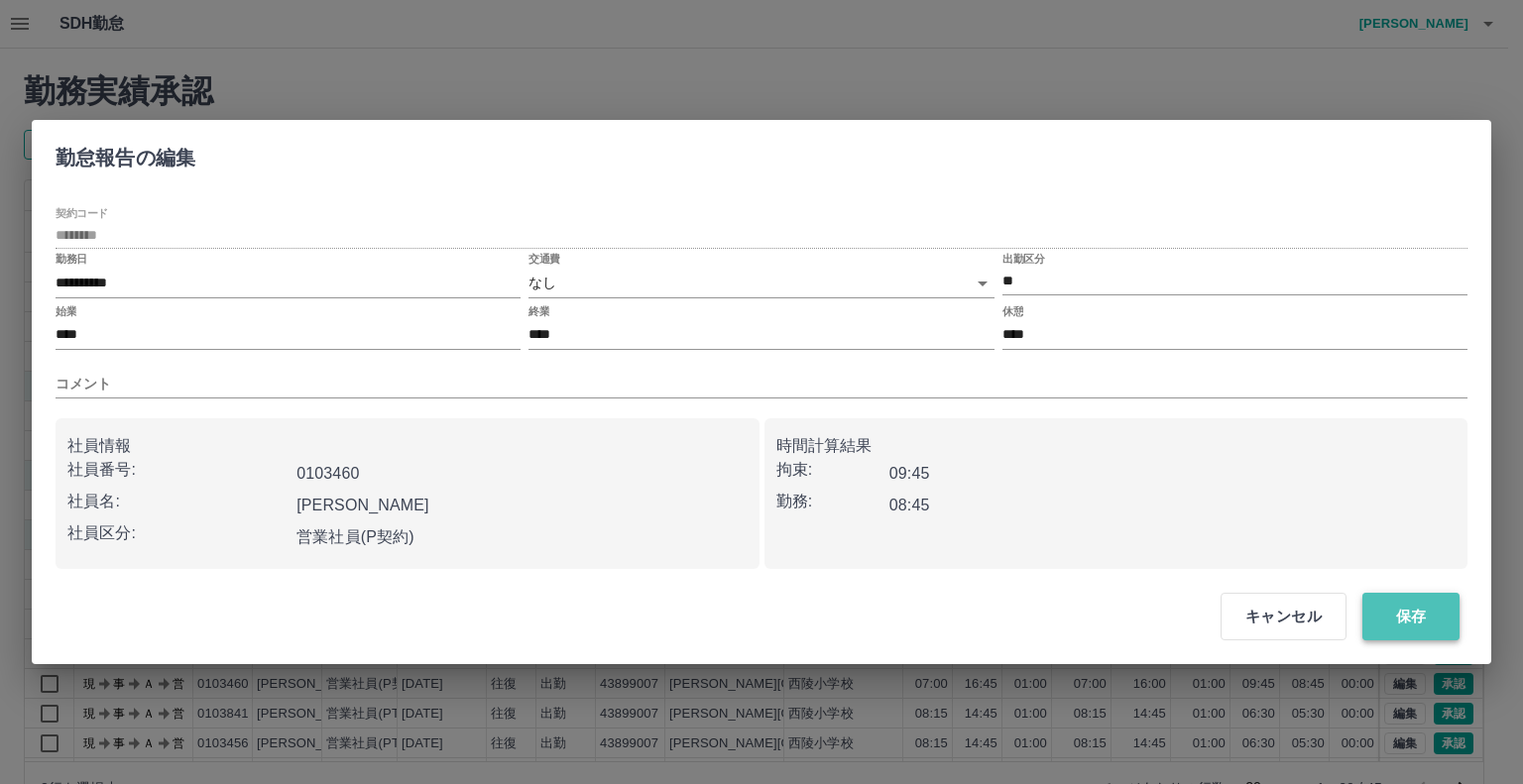 click on "保存" at bounding box center [1411, 616] 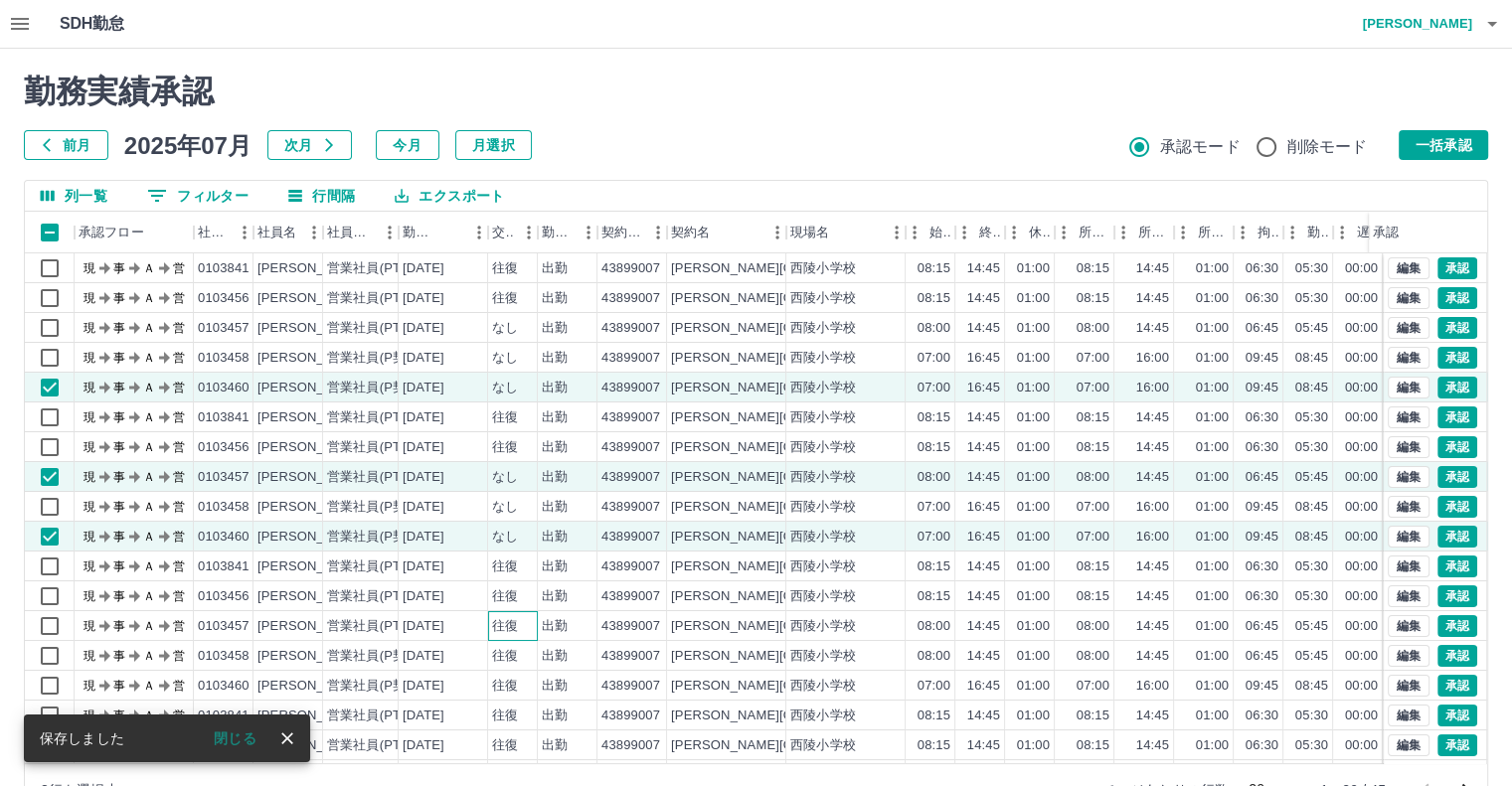 click on "往復" at bounding box center [513, 626] 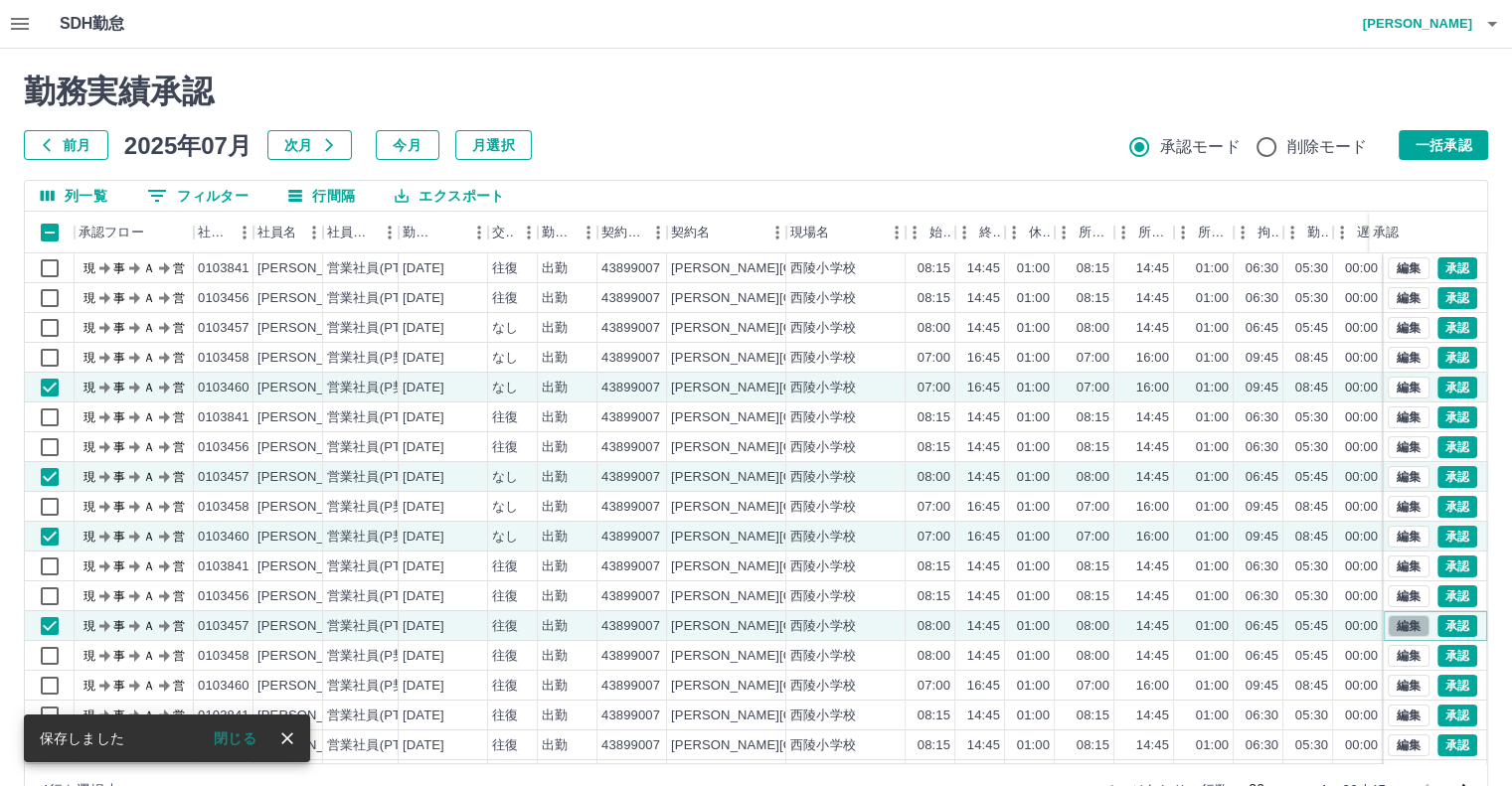 click on "編集" at bounding box center [1409, 626] 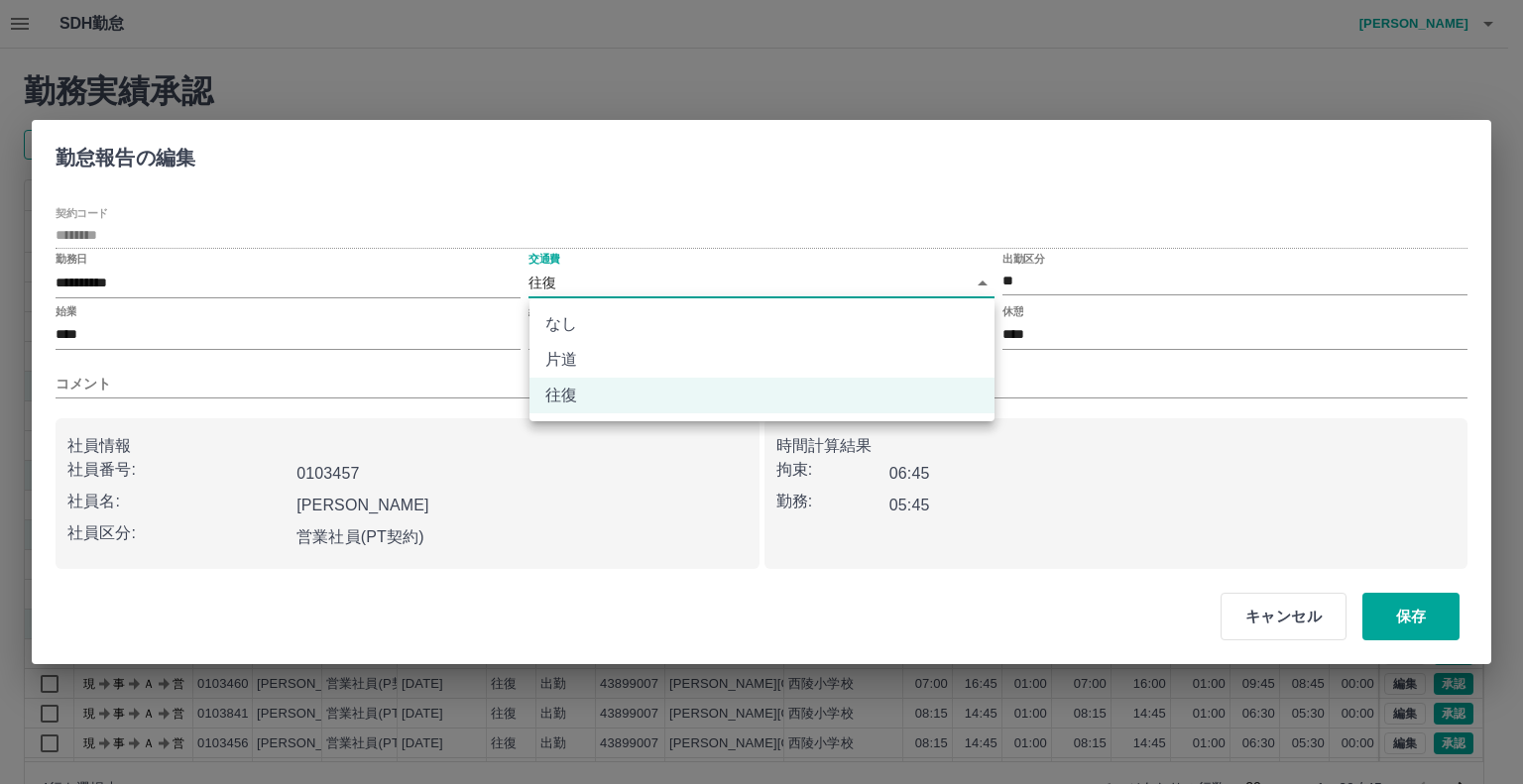 drag, startPoint x: 760, startPoint y: 292, endPoint x: 755, endPoint y: 318, distance: 26.476405 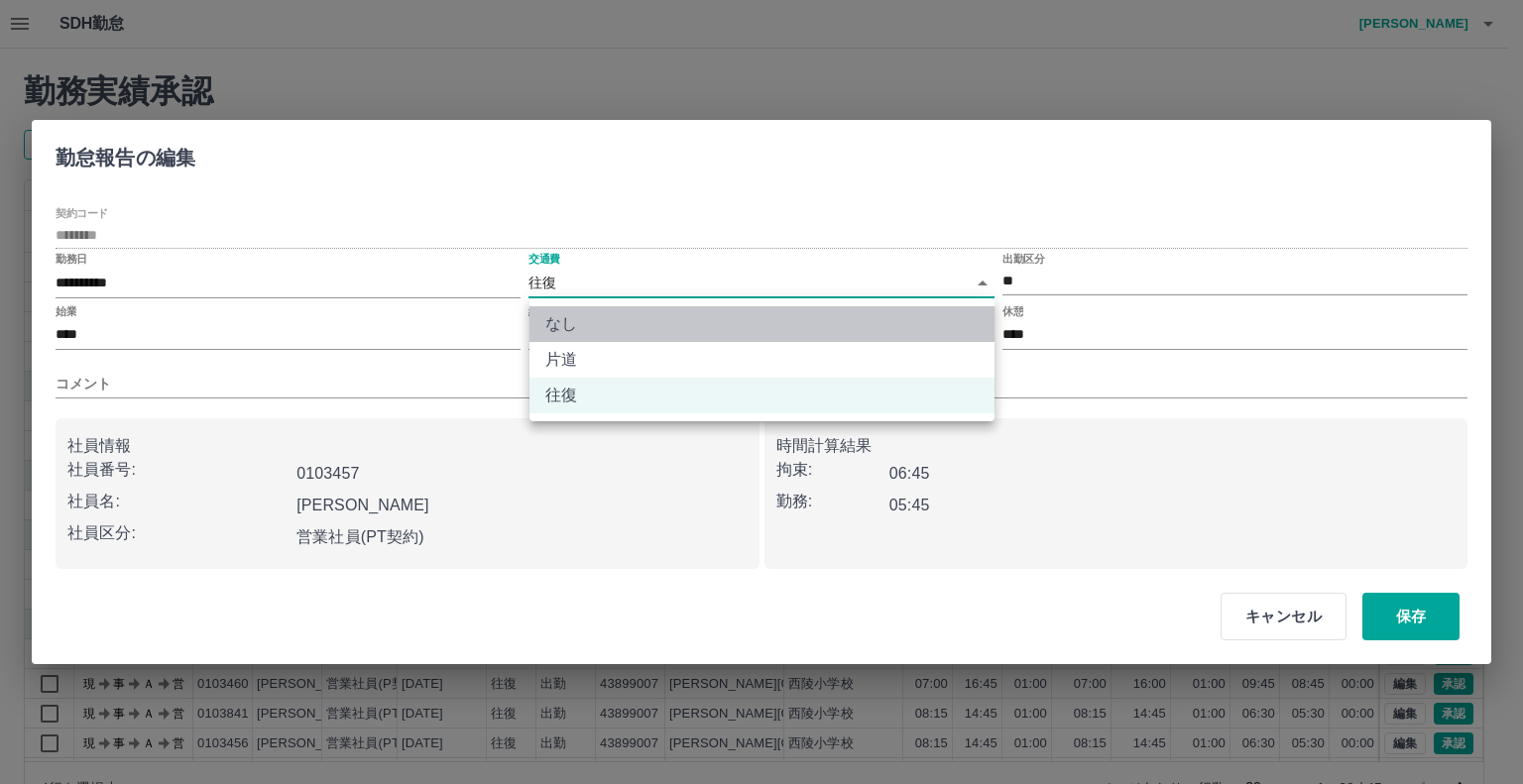click on "なし" at bounding box center (762, 324) 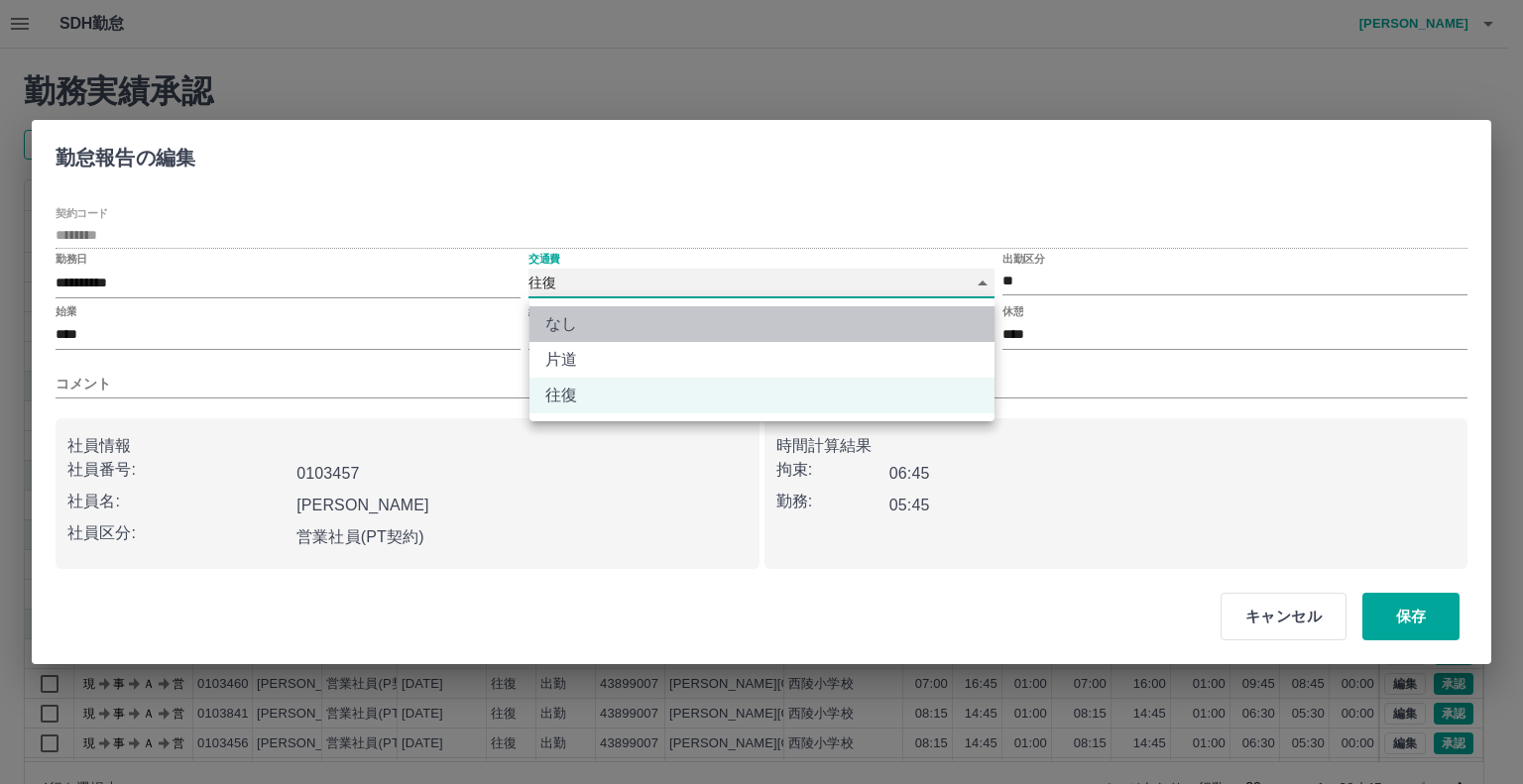 type on "****" 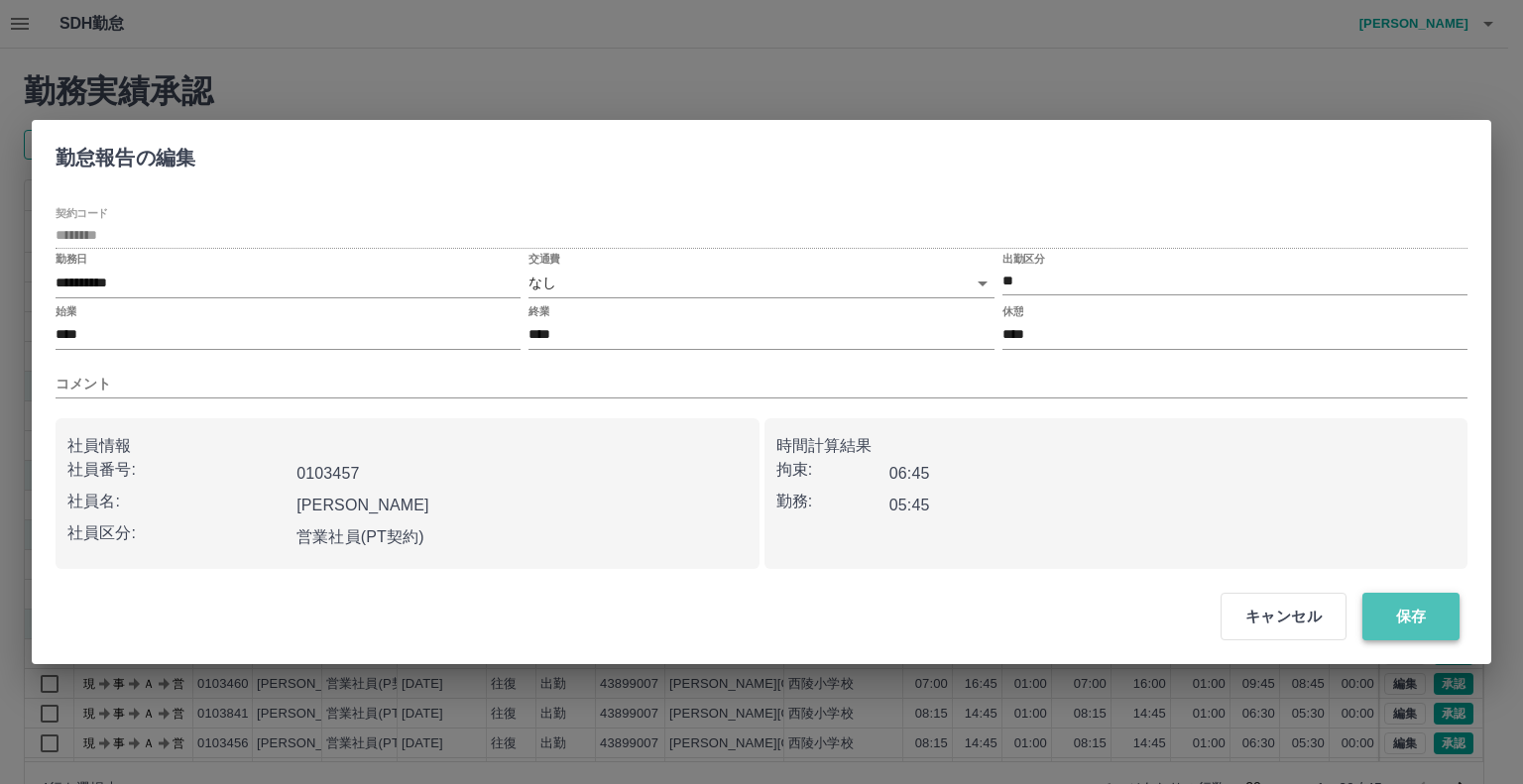 click on "保存" at bounding box center (1411, 616) 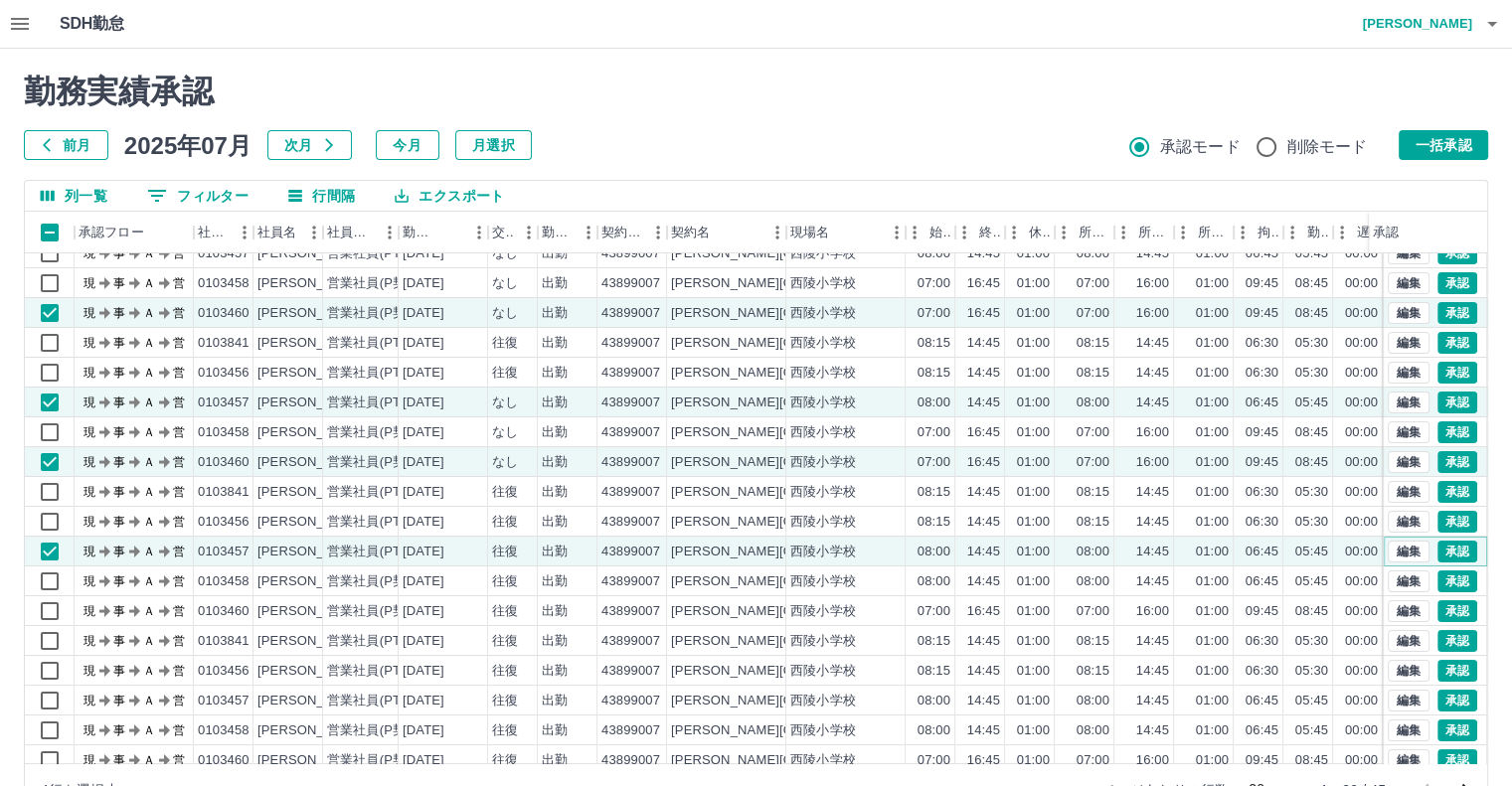 scroll, scrollTop: 100, scrollLeft: 0, axis: vertical 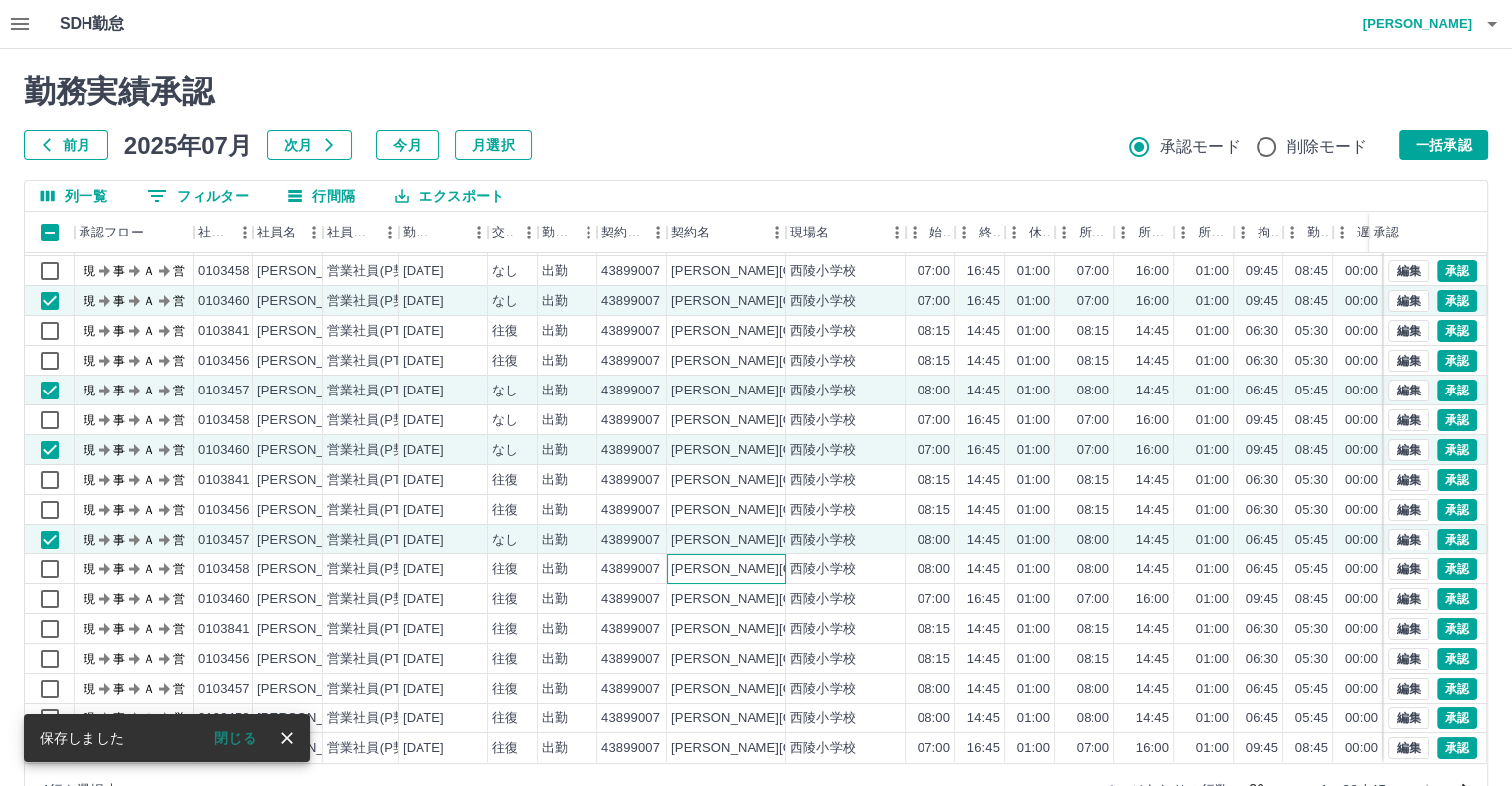 click on "[PERSON_NAME][GEOGRAPHIC_DATA]" at bounding box center (727, 569) 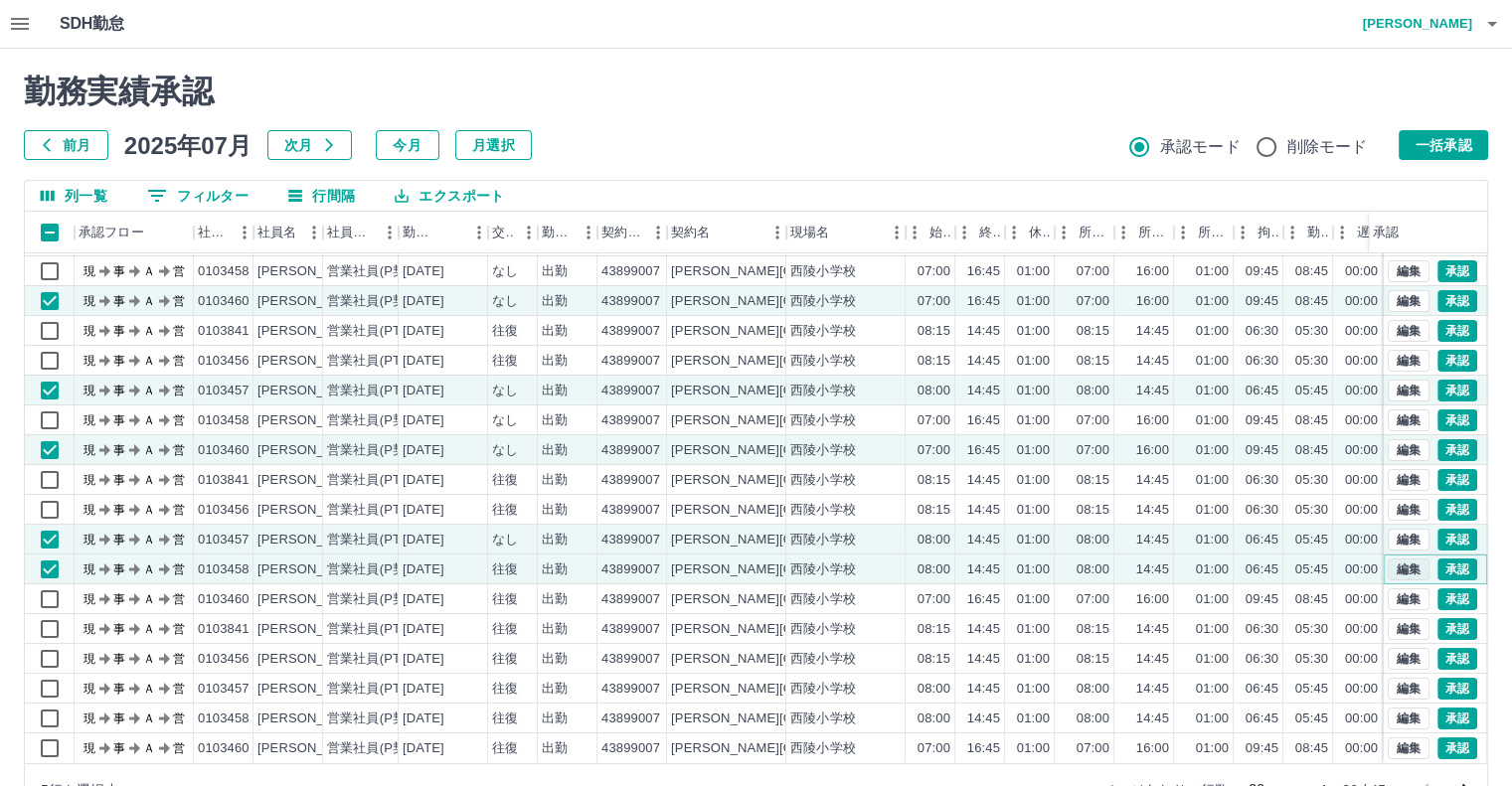 click on "編集" at bounding box center [1409, 569] 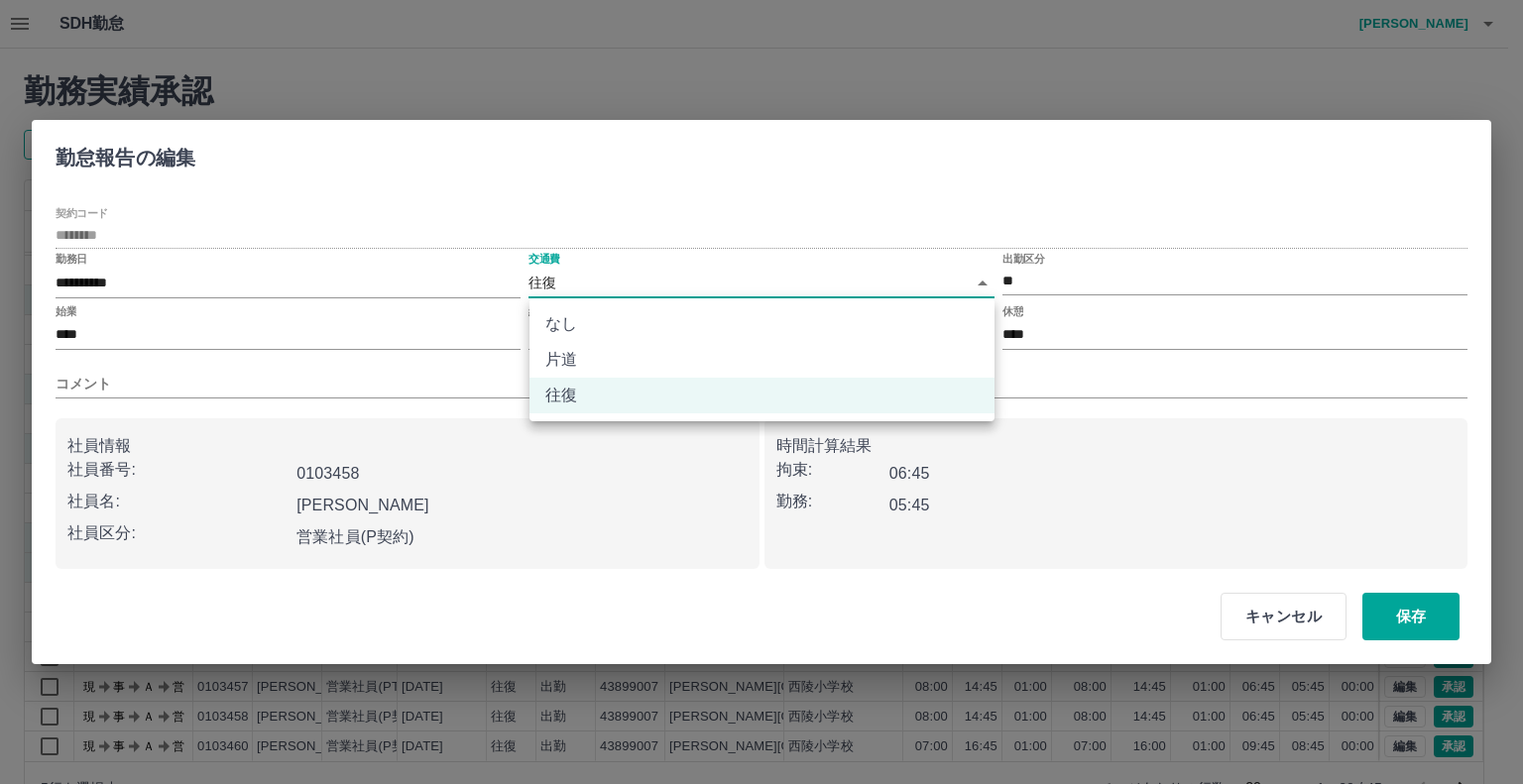 click on "SDH勤怠 [PERSON_NAME] 勤務実績承認 前月 [DATE] 次月 今月 月選択 承認モード 削除モード 一括承認 列一覧 0 フィルター 行間隔 エクスポート 承認フロー 社員番号 社員名 社員区分 勤務日 交通費 勤務区分 契約コード 契約名 現場名 始業 終業 休憩 所定開始 所定終業 所定休憩 拘束 勤務 遅刻等 コメント ステータス 承認 現 事 Ａ 営 0103456 [PERSON_NAME] 営業社員(PT契約) [DATE] 往復 出勤 43899007 [PERSON_NAME][GEOGRAPHIC_DATA] 西陵小学校 08:15 14:45 01:00 08:15 14:45 01:00 06:30 05:30 00:00 現場責任者承認待 現 事 Ａ 営 0103457 [PERSON_NAME] 営業社員(PT契約) [DATE] なし 出勤 43899007 [PERSON_NAME][GEOGRAPHIC_DATA] 西陵小学校 08:00 14:45 01:00 08:00 14:45 01:00 06:45 05:45 00:00 現場責任者承認待 現 事 Ａ 営 0103458 [PERSON_NAME] 営業社員(P契約) [DATE] なし 出勤 43899007 [PERSON_NAME][GEOGRAPHIC_DATA] 西陵小学校 07:00 16:45 01:00 07:00 16:00 01:00 09:45 08:45 00:00 現 20" at bounding box center (762, 418) 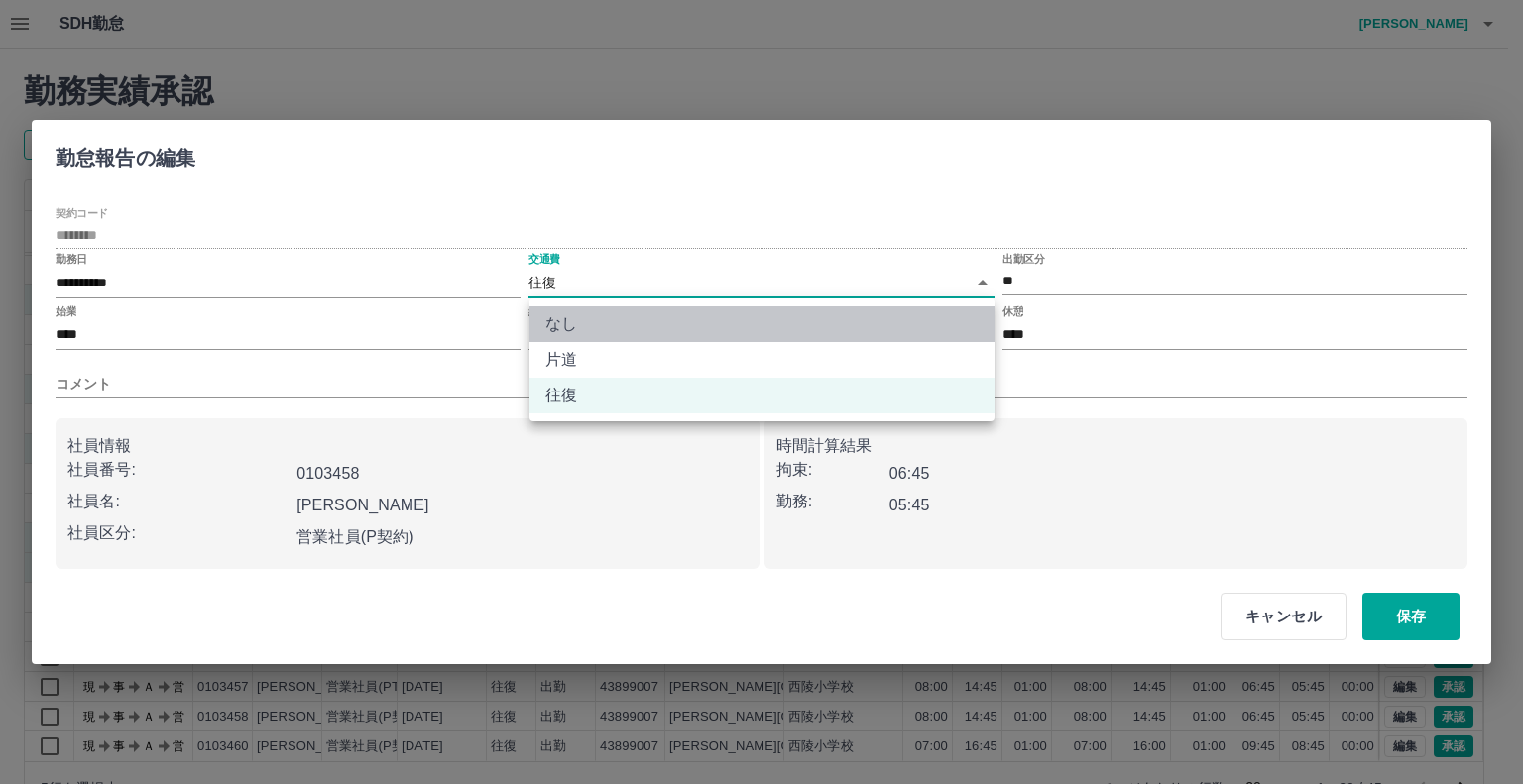 click on "なし" at bounding box center (762, 324) 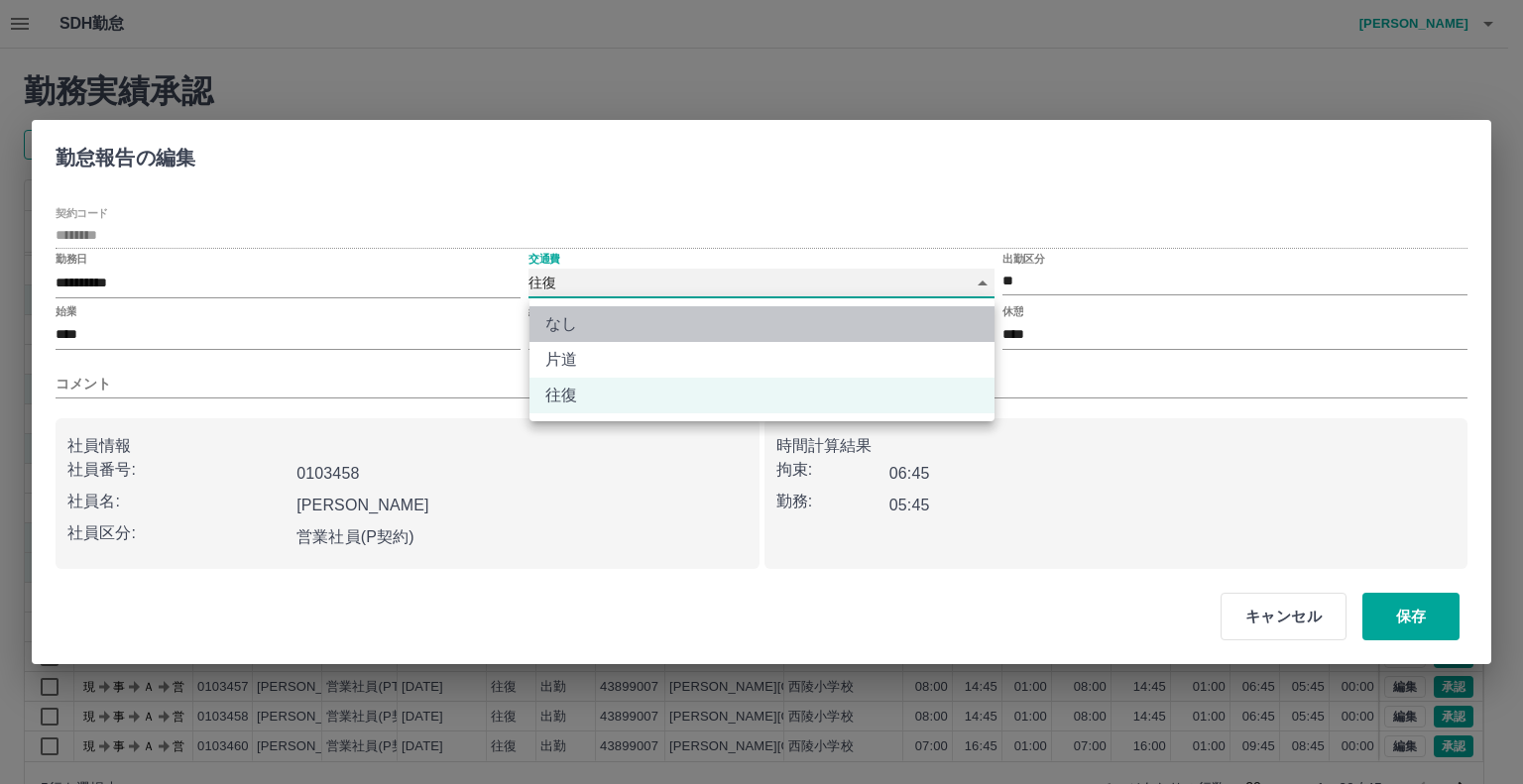 type on "****" 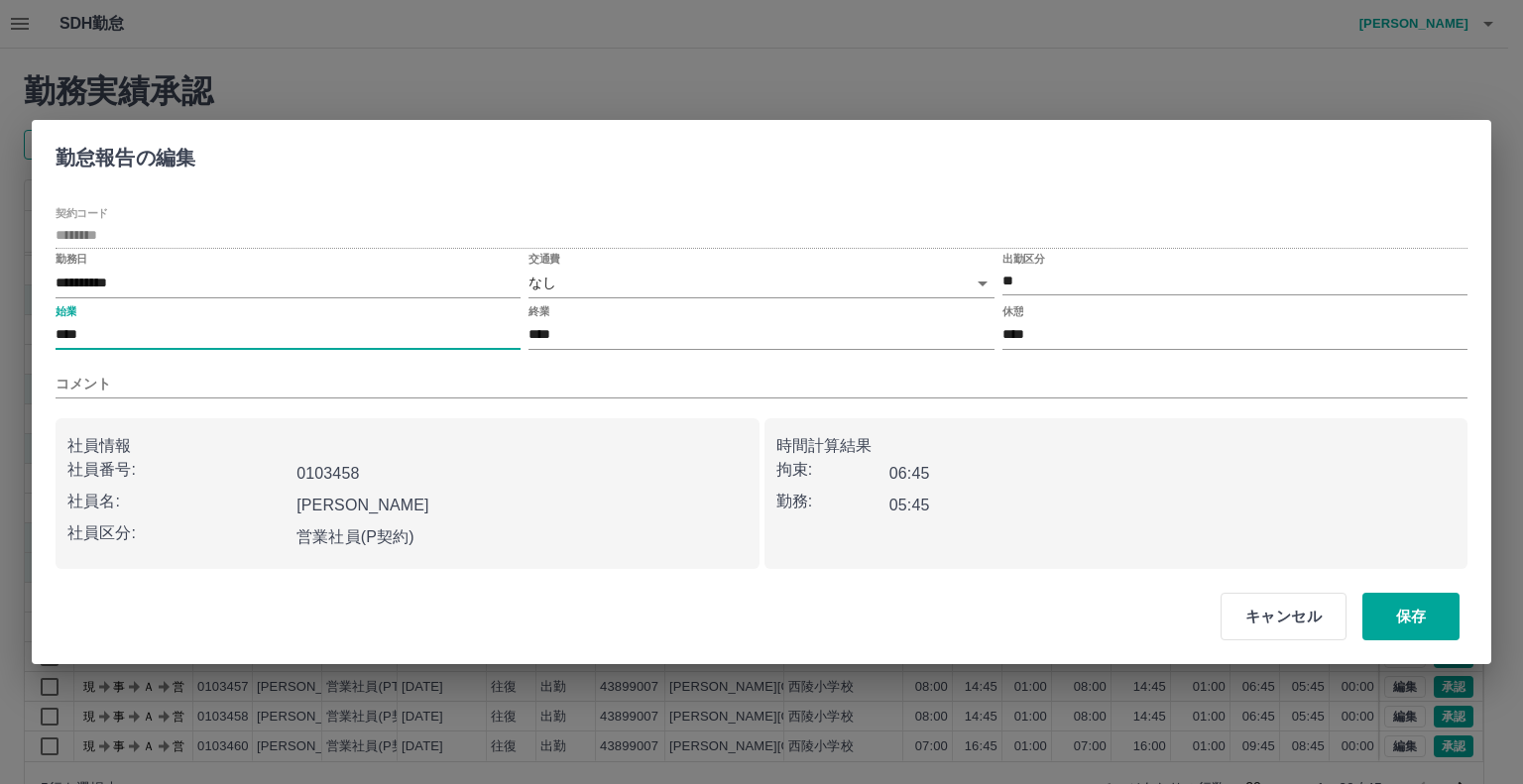click on "****" at bounding box center (288, 335) 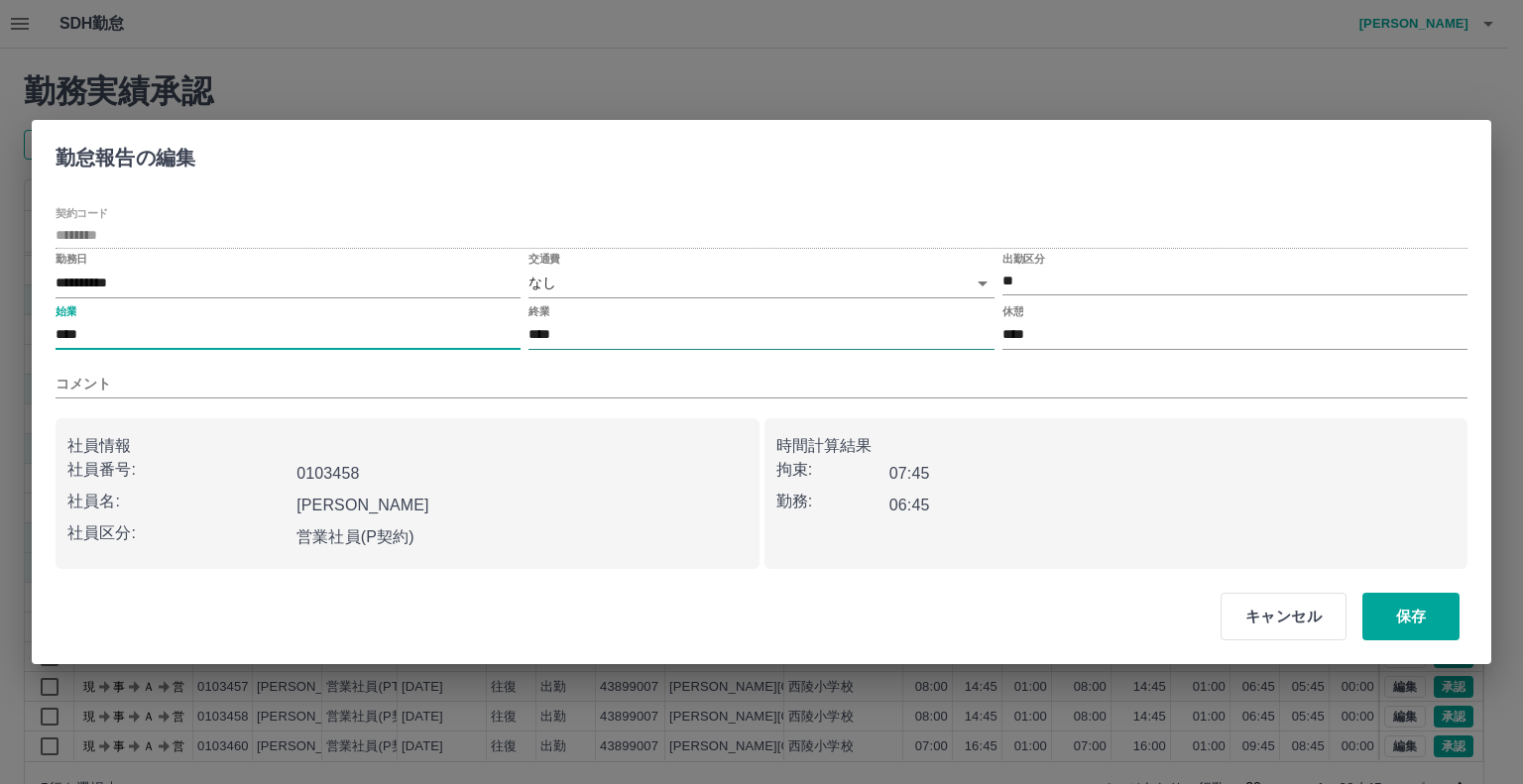 type on "****" 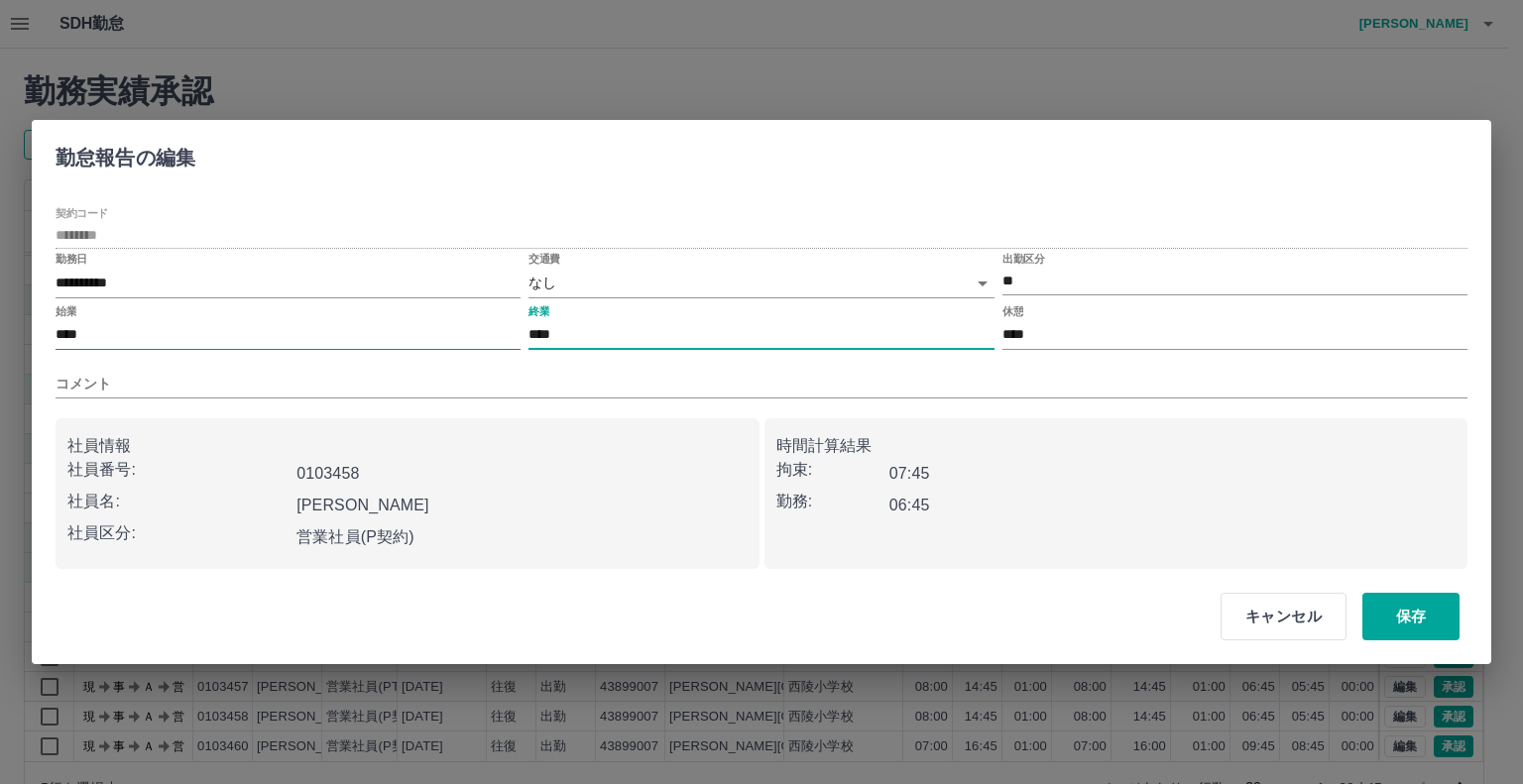 drag, startPoint x: 668, startPoint y: 338, endPoint x: 440, endPoint y: 336, distance: 228.0088 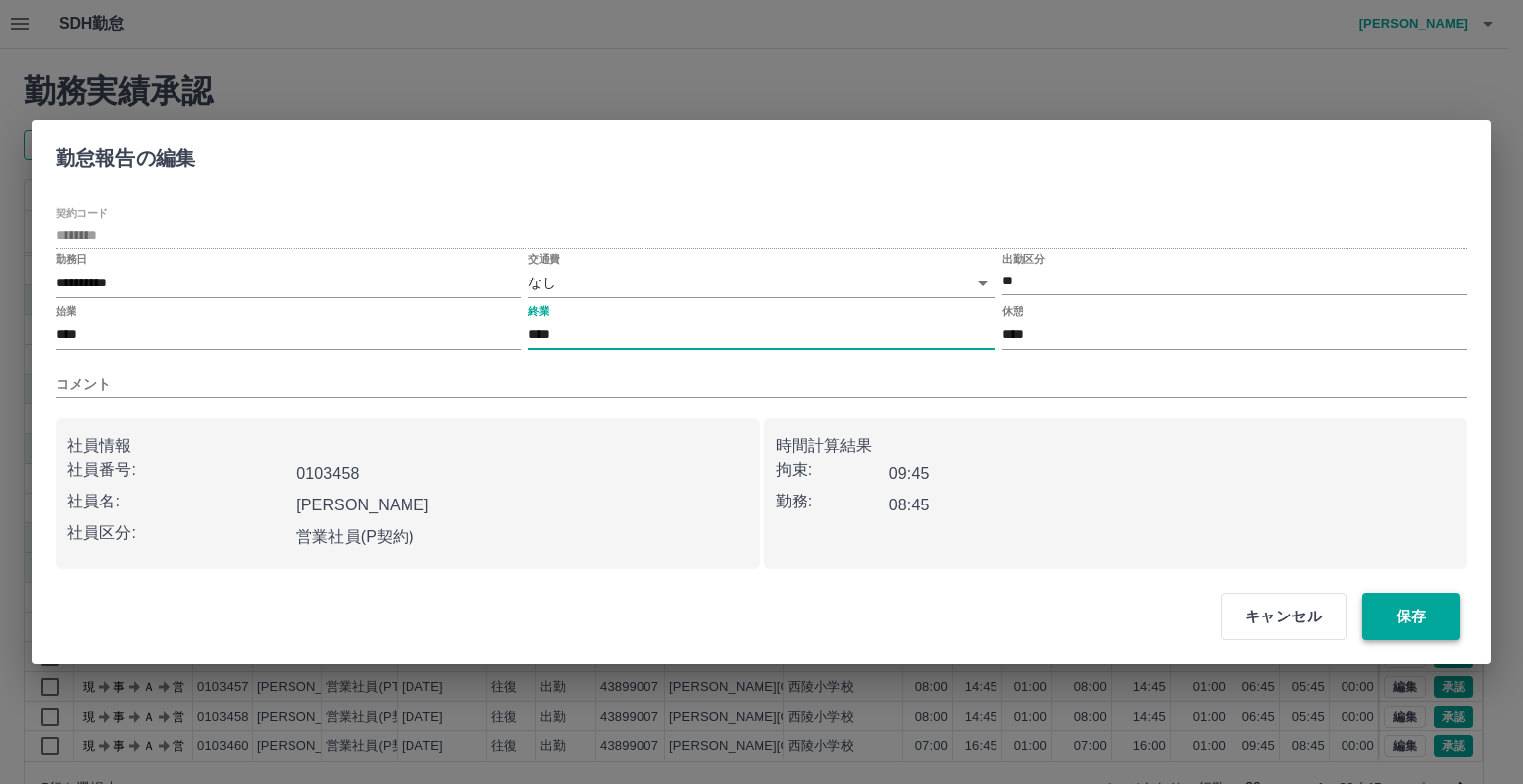 type on "****" 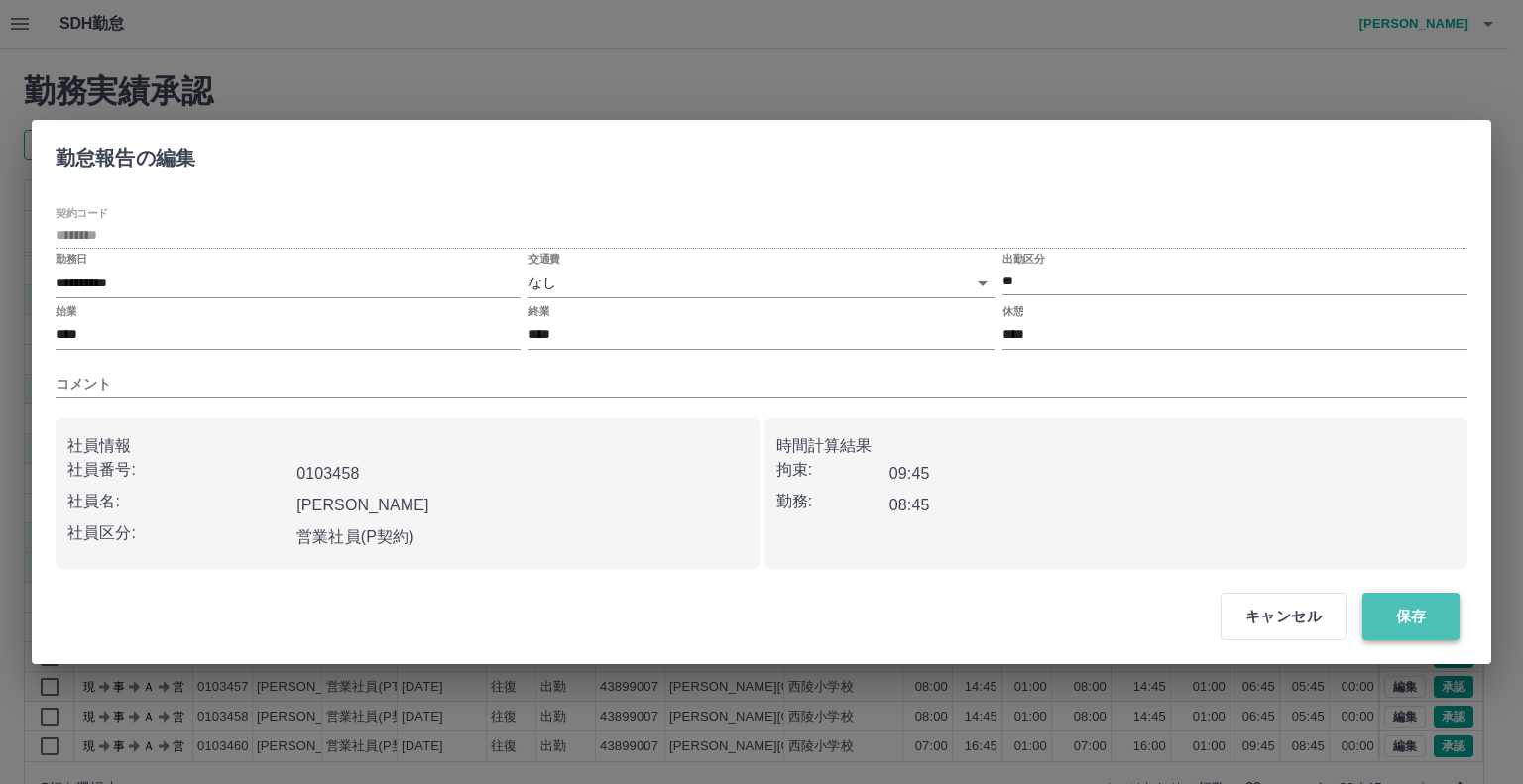 click on "保存" at bounding box center (1411, 616) 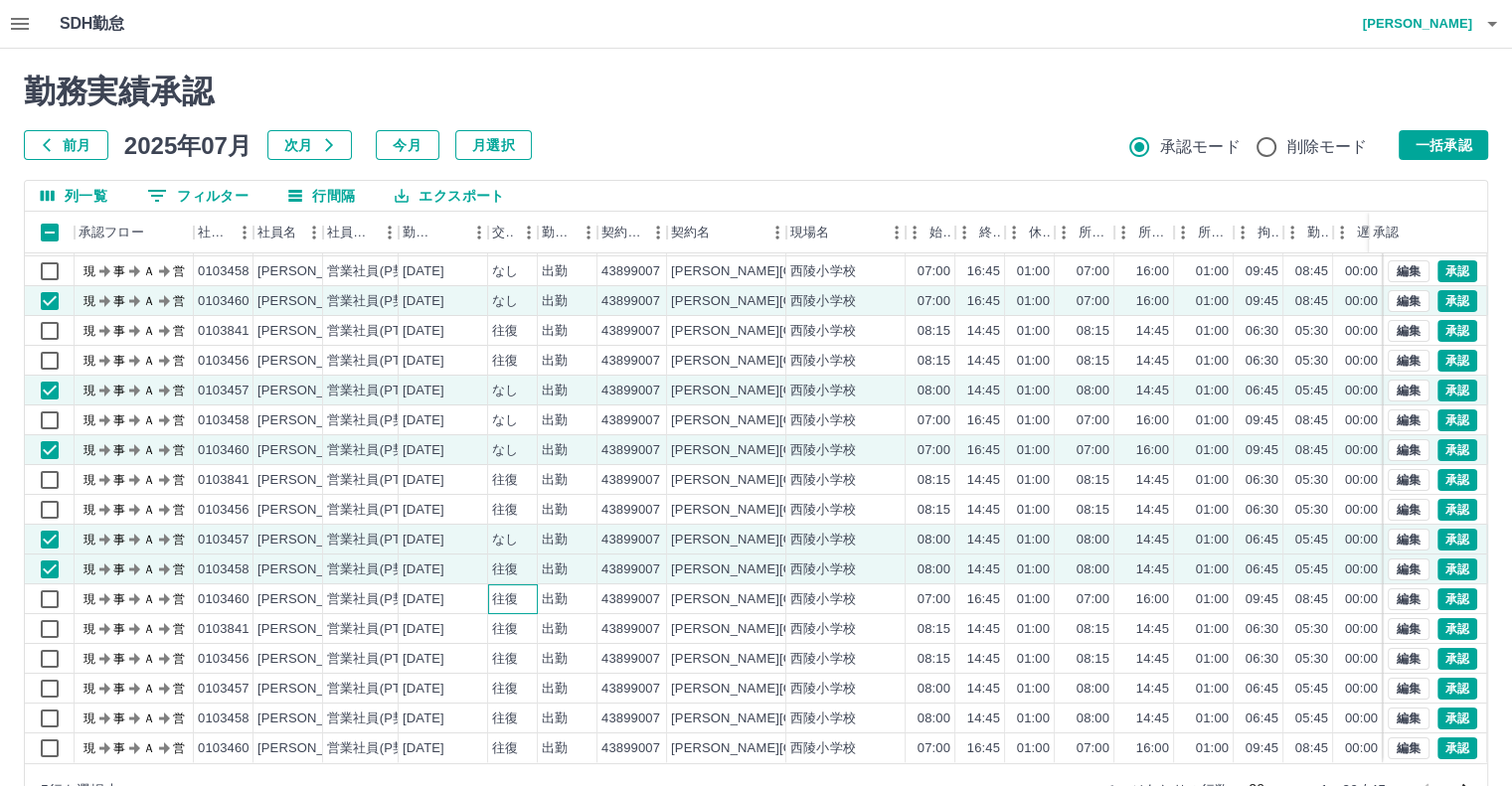 click on "往復" at bounding box center (513, 599) 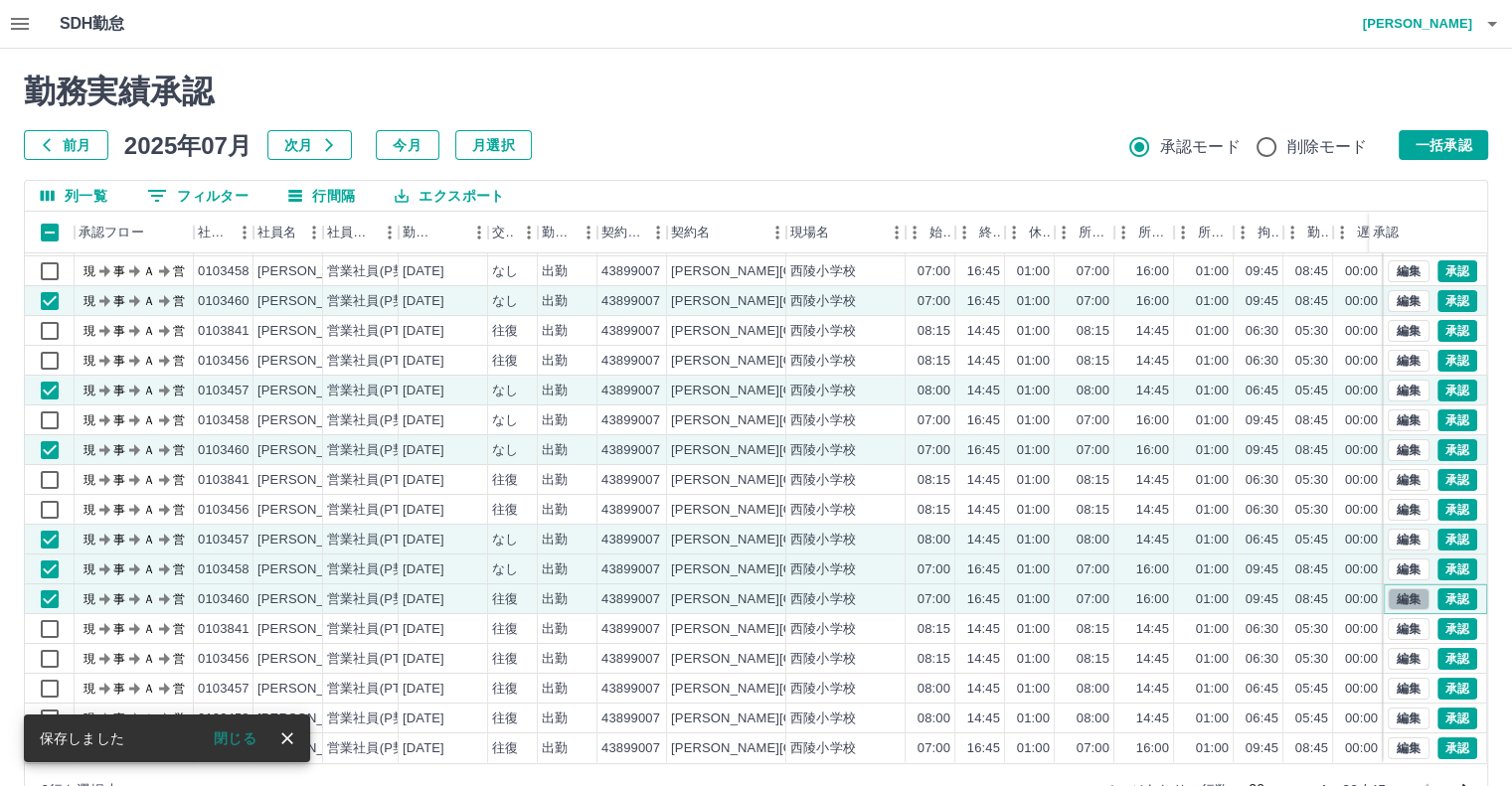 click on "編集" at bounding box center [1409, 599] 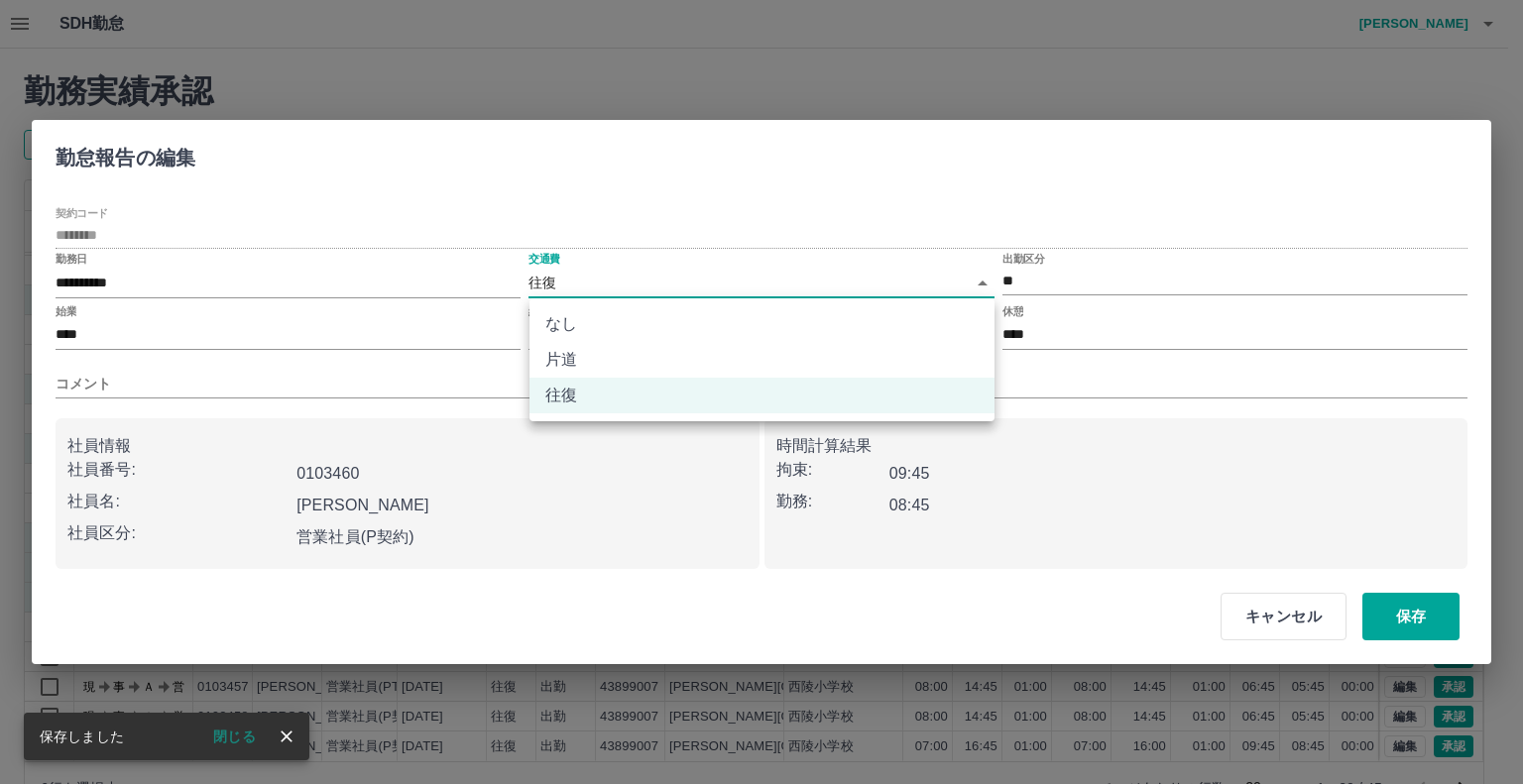 click on "SDH勤怠 [PERSON_NAME] 勤務実績承認 前月 [DATE] 次月 今月 月選択 承認モード 削除モード 一括承認 列一覧 0 フィルター 行間隔 エクスポート 承認フロー 社員番号 社員名 社員区分 勤務日 交通費 勤務区分 契約コード 契約名 現場名 始業 終業 休憩 所定開始 所定終業 所定休憩 拘束 勤務 遅刻等 コメント ステータス 承認 現 事 Ａ 営 0103456 [PERSON_NAME] 営業社員(PT契約) [DATE] 往復 出勤 43899007 [PERSON_NAME][GEOGRAPHIC_DATA] 西陵小学校 08:15 14:45 01:00 08:15 14:45 01:00 06:30 05:30 00:00 現場責任者承認待 現 事 Ａ 営 0103457 [PERSON_NAME] 営業社員(PT契約) [DATE] なし 出勤 43899007 [PERSON_NAME][GEOGRAPHIC_DATA] 西陵小学校 08:00 14:45 01:00 08:00 14:45 01:00 06:45 05:45 00:00 現場責任者承認待 現 事 Ａ 営 0103458 [PERSON_NAME] 営業社員(P契約) [DATE] なし 出勤 43899007 [PERSON_NAME][GEOGRAPHIC_DATA] 西陵小学校 07:00 16:45 01:00 07:00 16:00 01:00 09:45 08:45 00:00 現 20" at bounding box center (762, 418) 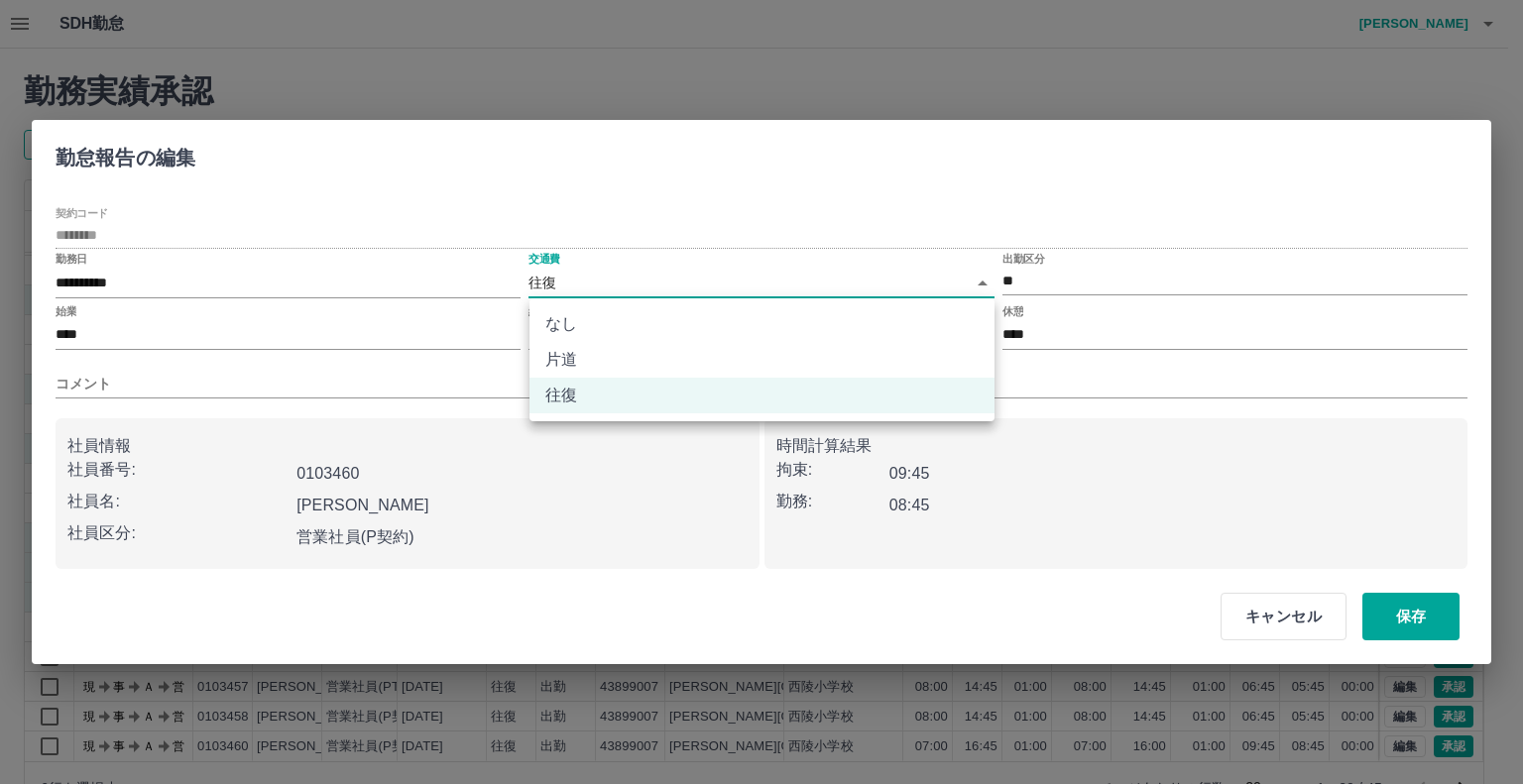 click on "なし" at bounding box center [762, 324] 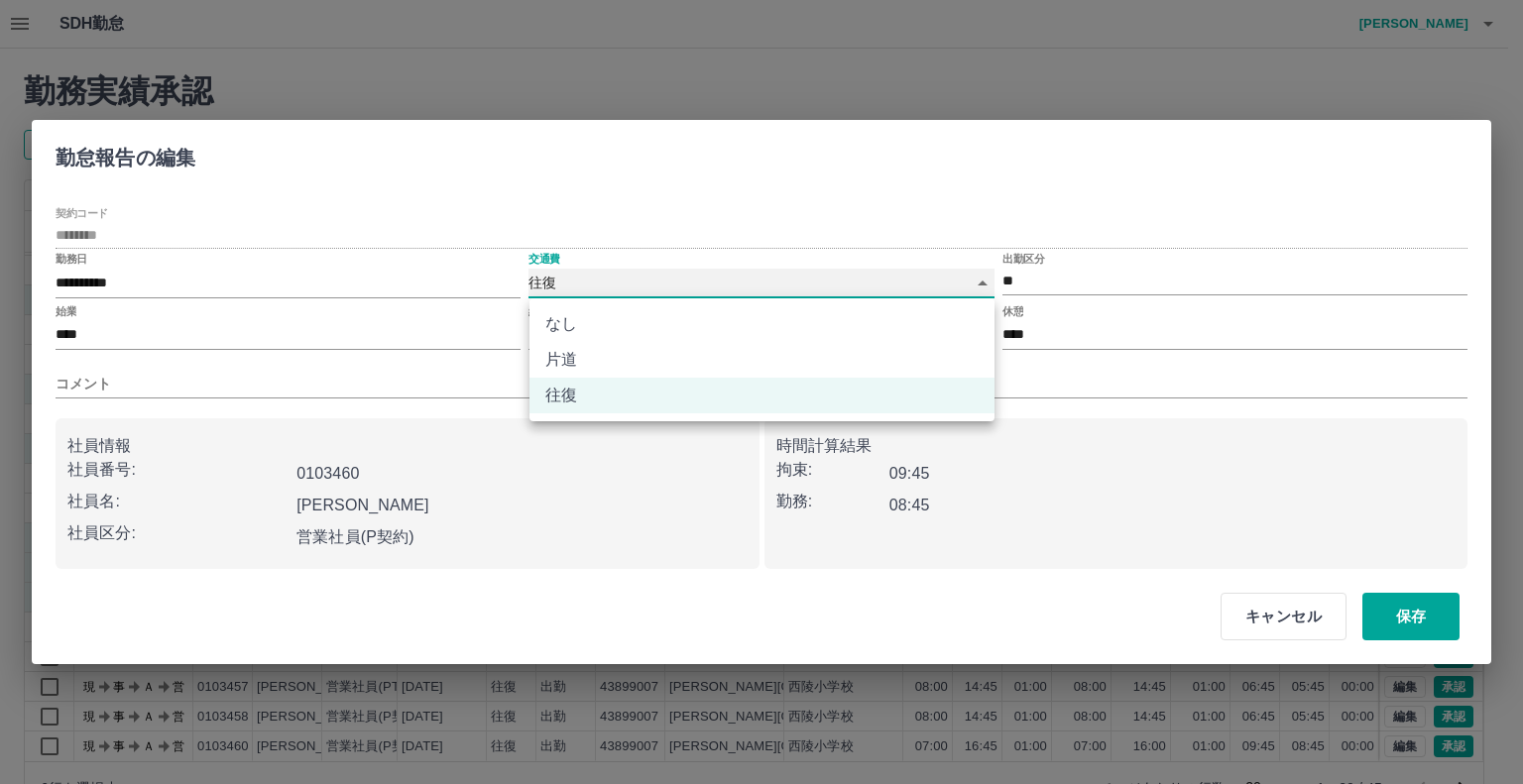 type on "****" 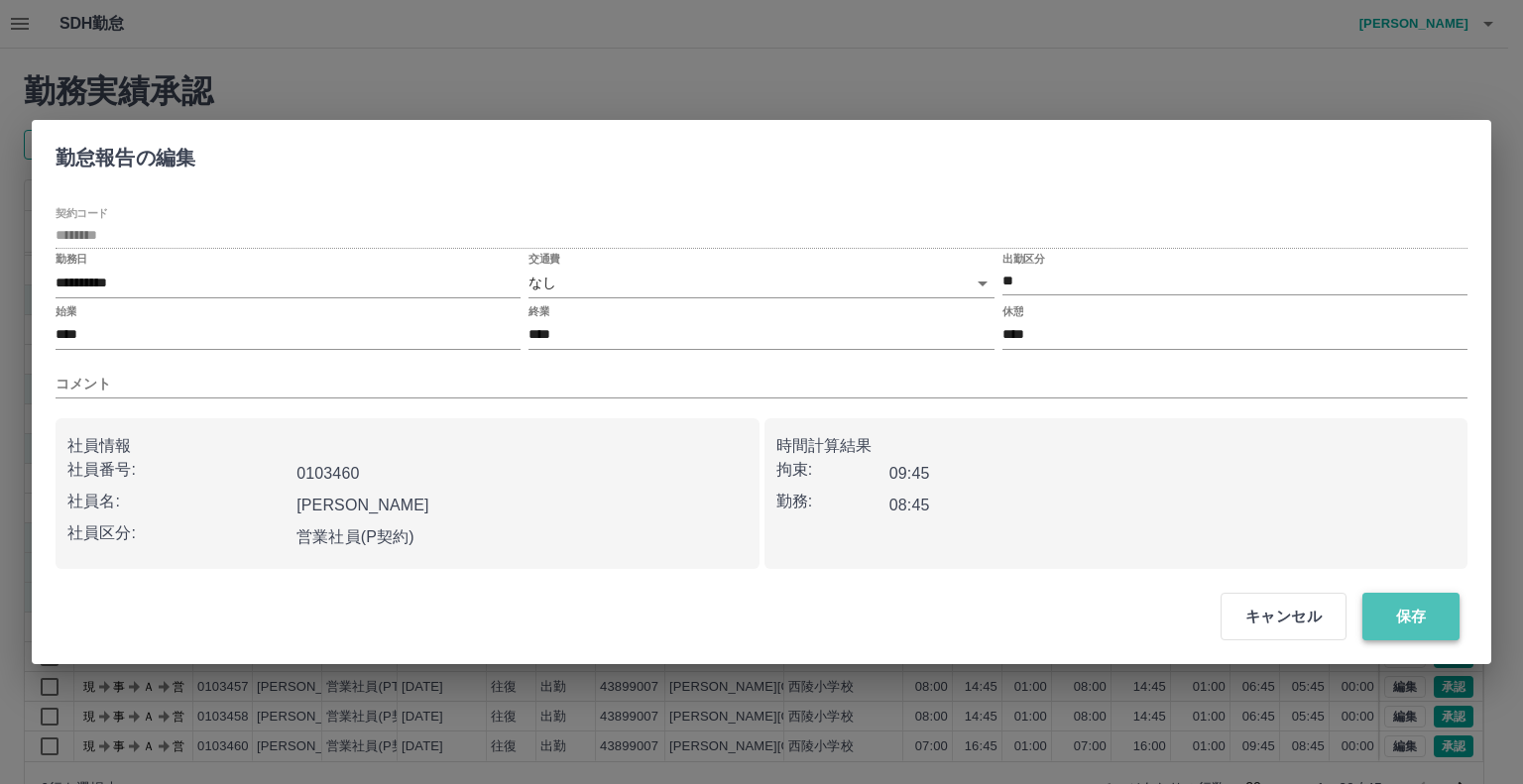 click on "保存" at bounding box center (1411, 616) 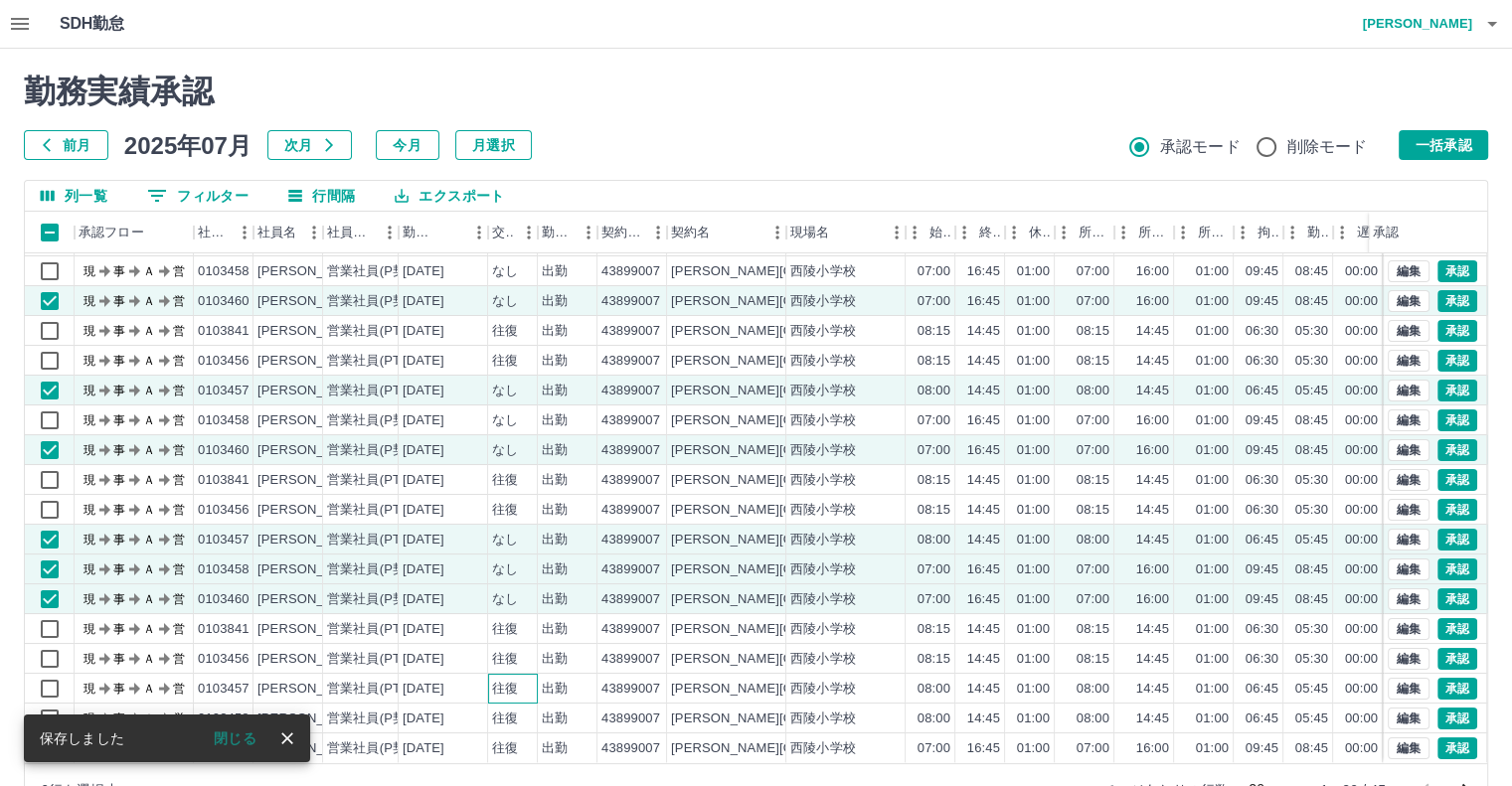 click on "往復" at bounding box center (505, 689) 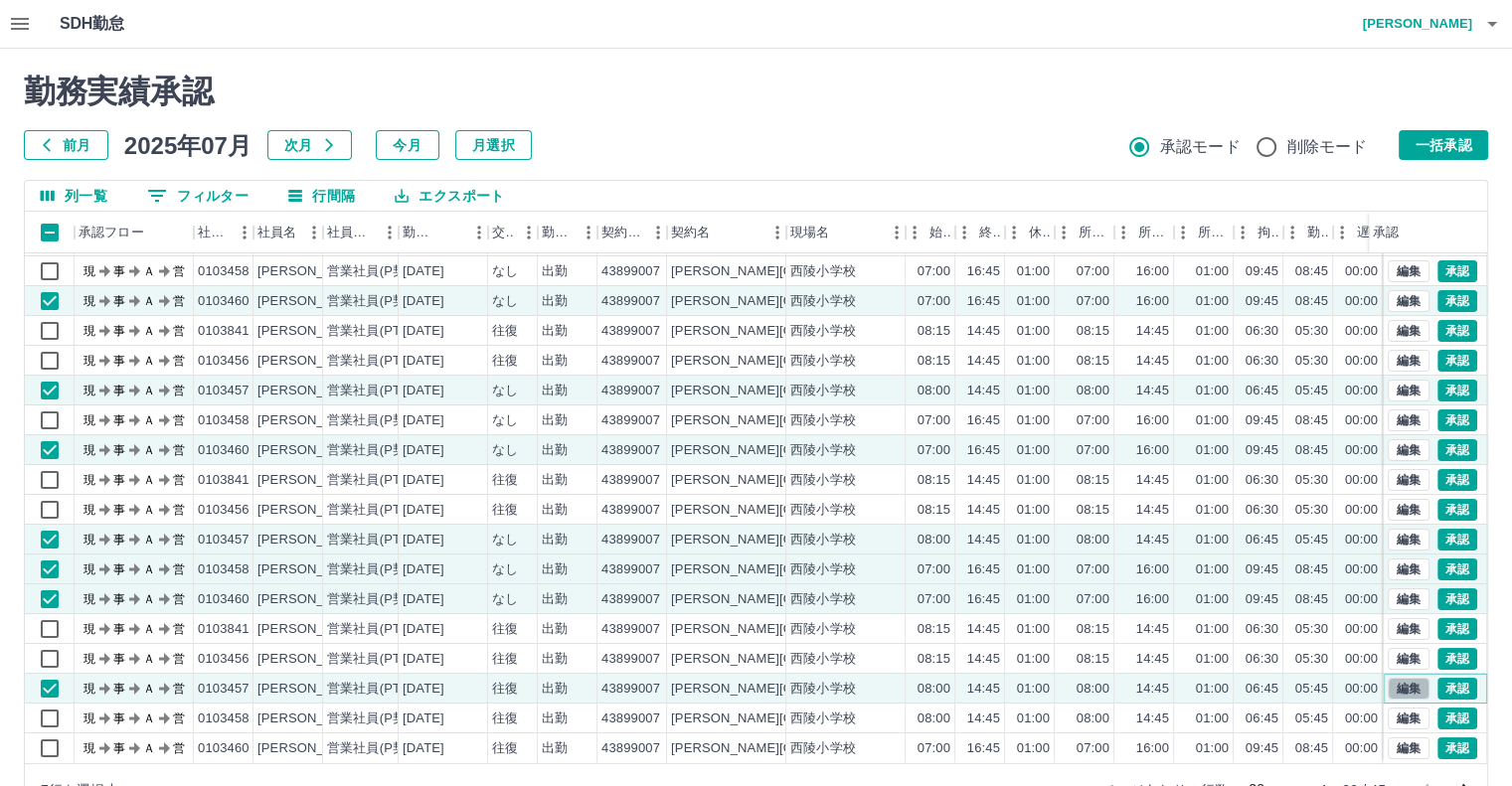 click on "編集" at bounding box center (1409, 689) 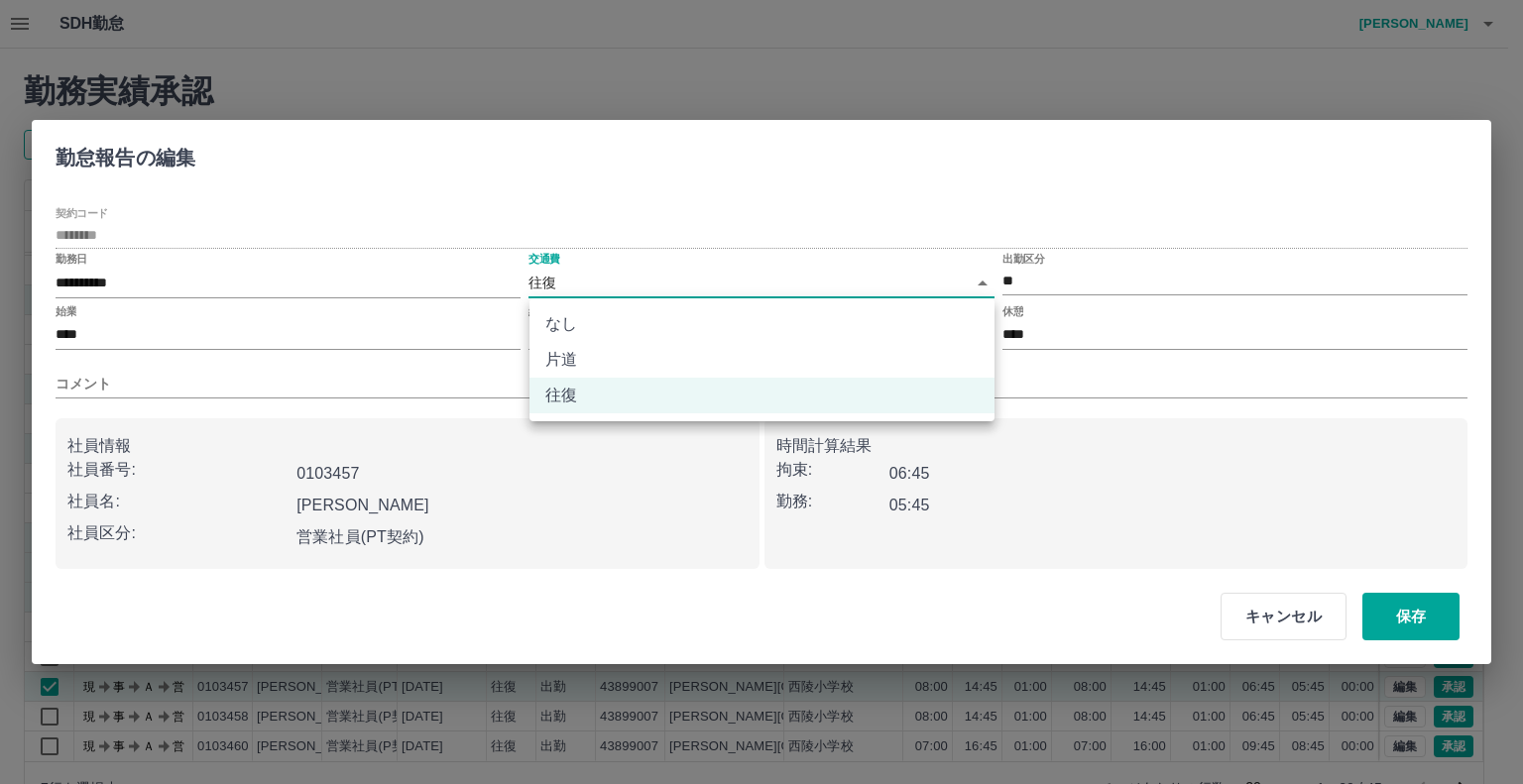 click on "SDH勤怠 [PERSON_NAME] 勤務実績承認 前月 [DATE] 次月 今月 月選択 承認モード 削除モード 一括承認 列一覧 0 フィルター 行間隔 エクスポート 承認フロー 社員番号 社員名 社員区分 勤務日 交通費 勤務区分 契約コード 契約名 現場名 始業 終業 休憩 所定開始 所定終業 所定休憩 拘束 勤務 遅刻等 コメント ステータス 承認 現 事 Ａ 営 0103456 [PERSON_NAME] 営業社員(PT契約) [DATE] 往復 出勤 43899007 [PERSON_NAME][GEOGRAPHIC_DATA] 西陵小学校 08:15 14:45 01:00 08:15 14:45 01:00 06:30 05:30 00:00 現場責任者承認待 現 事 Ａ 営 0103457 [PERSON_NAME] 営業社員(PT契約) [DATE] なし 出勤 43899007 [PERSON_NAME][GEOGRAPHIC_DATA] 西陵小学校 08:00 14:45 01:00 08:00 14:45 01:00 06:45 05:45 00:00 現場責任者承認待 現 事 Ａ 営 0103458 [PERSON_NAME] 営業社員(P契約) [DATE] なし 出勤 43899007 [PERSON_NAME][GEOGRAPHIC_DATA] 西陵小学校 07:00 16:45 01:00 07:00 16:00 01:00 09:45 08:45 00:00 現 20" at bounding box center (762, 418) 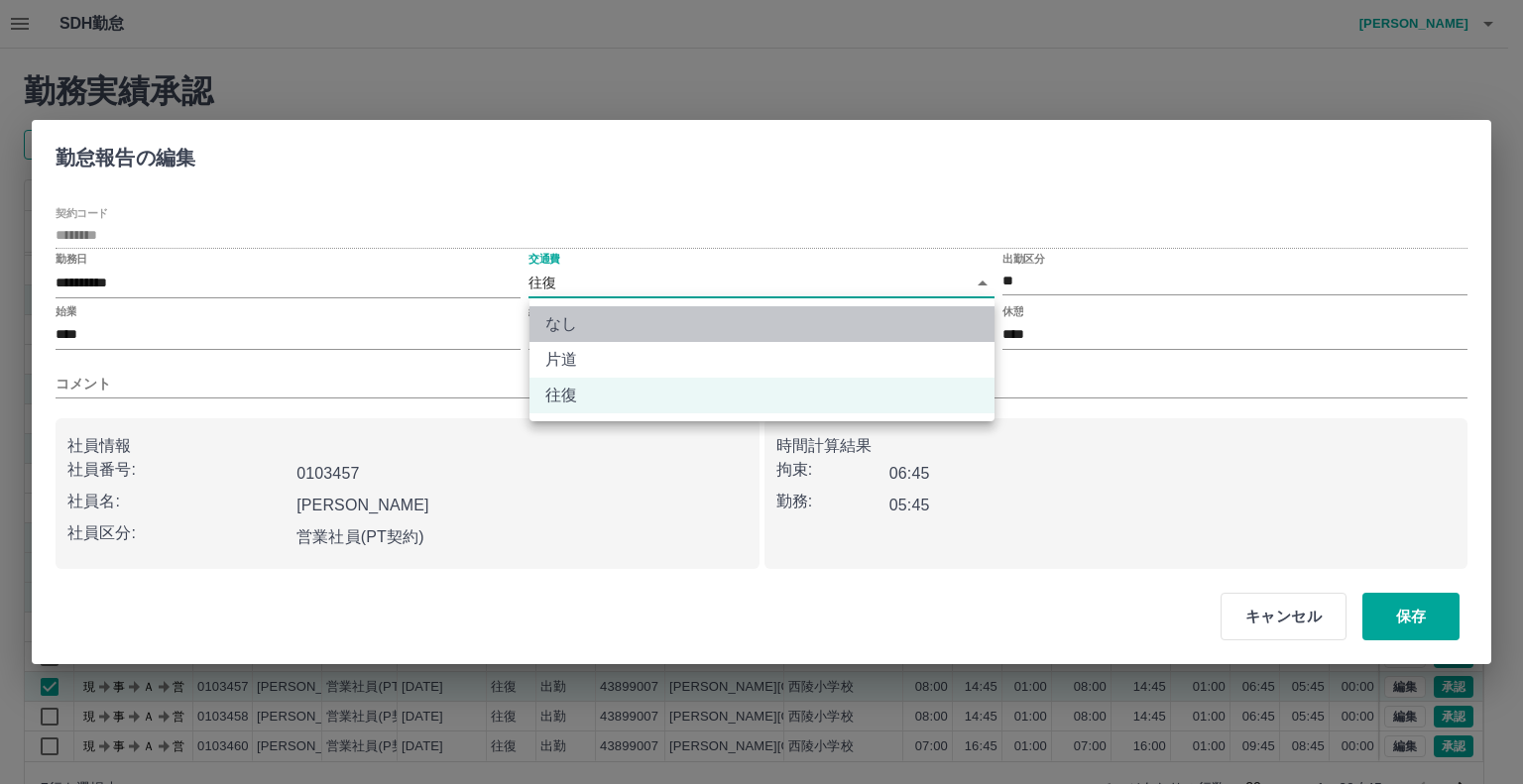 click on "なし" at bounding box center (762, 324) 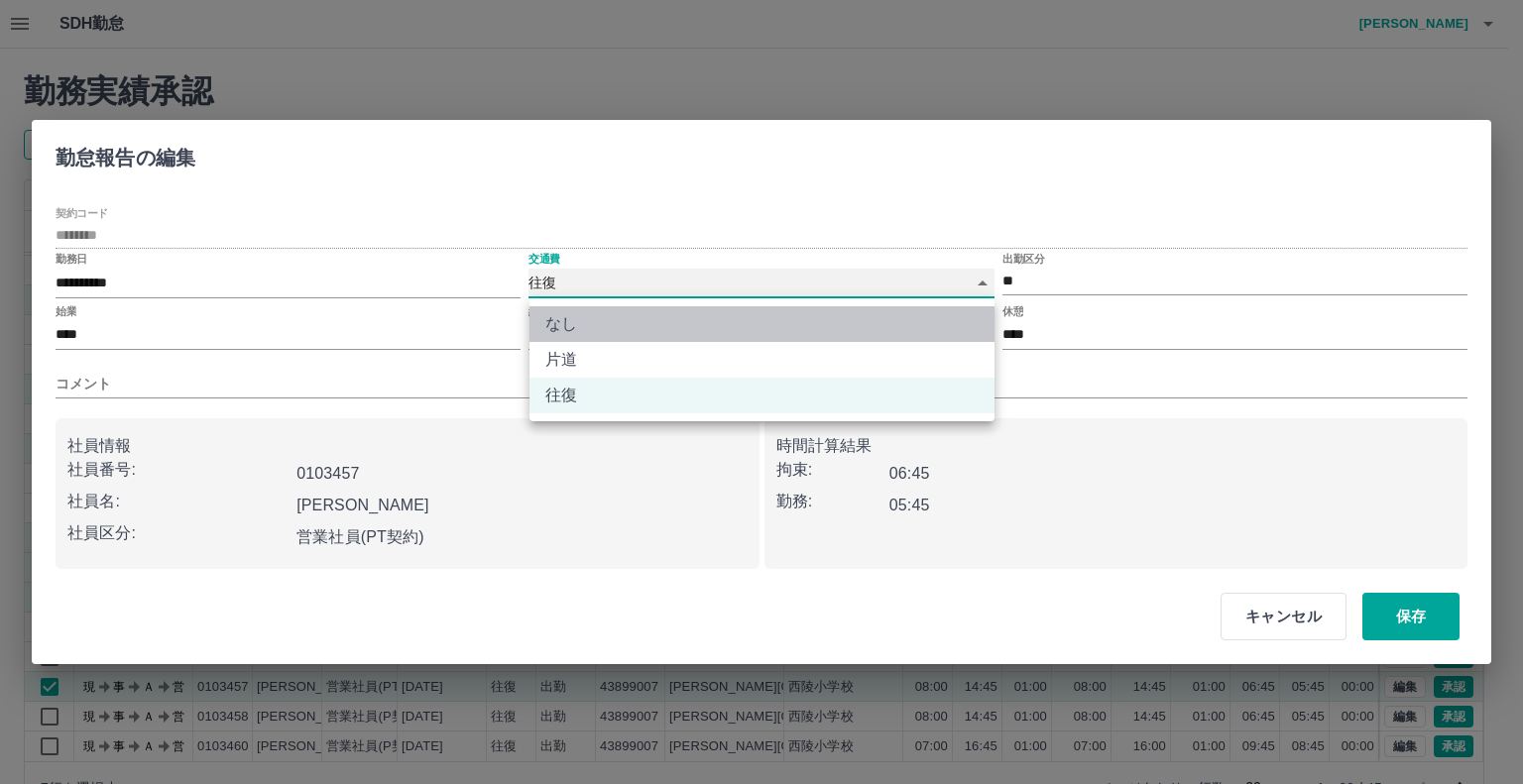 type on "****" 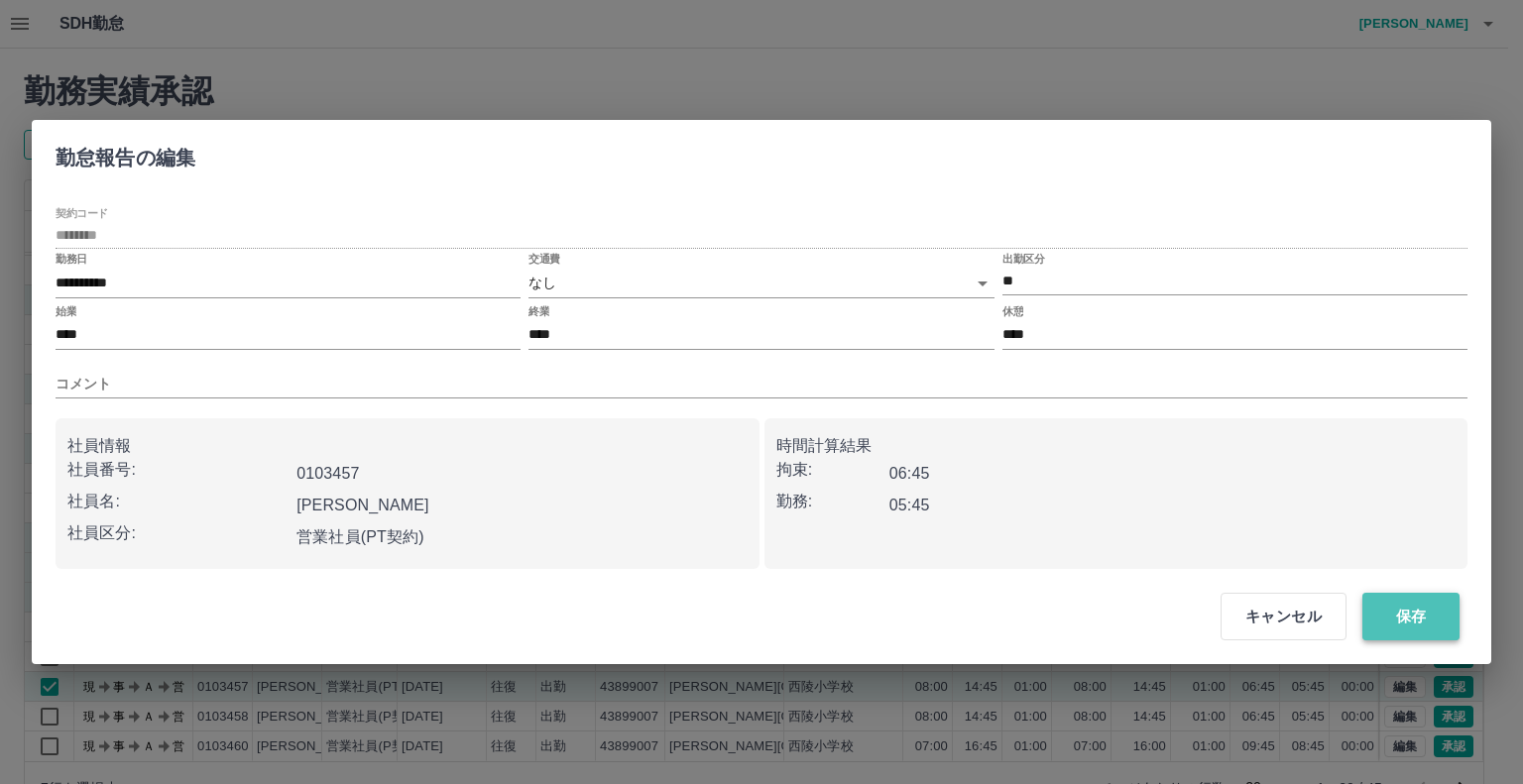click on "保存" at bounding box center (1411, 616) 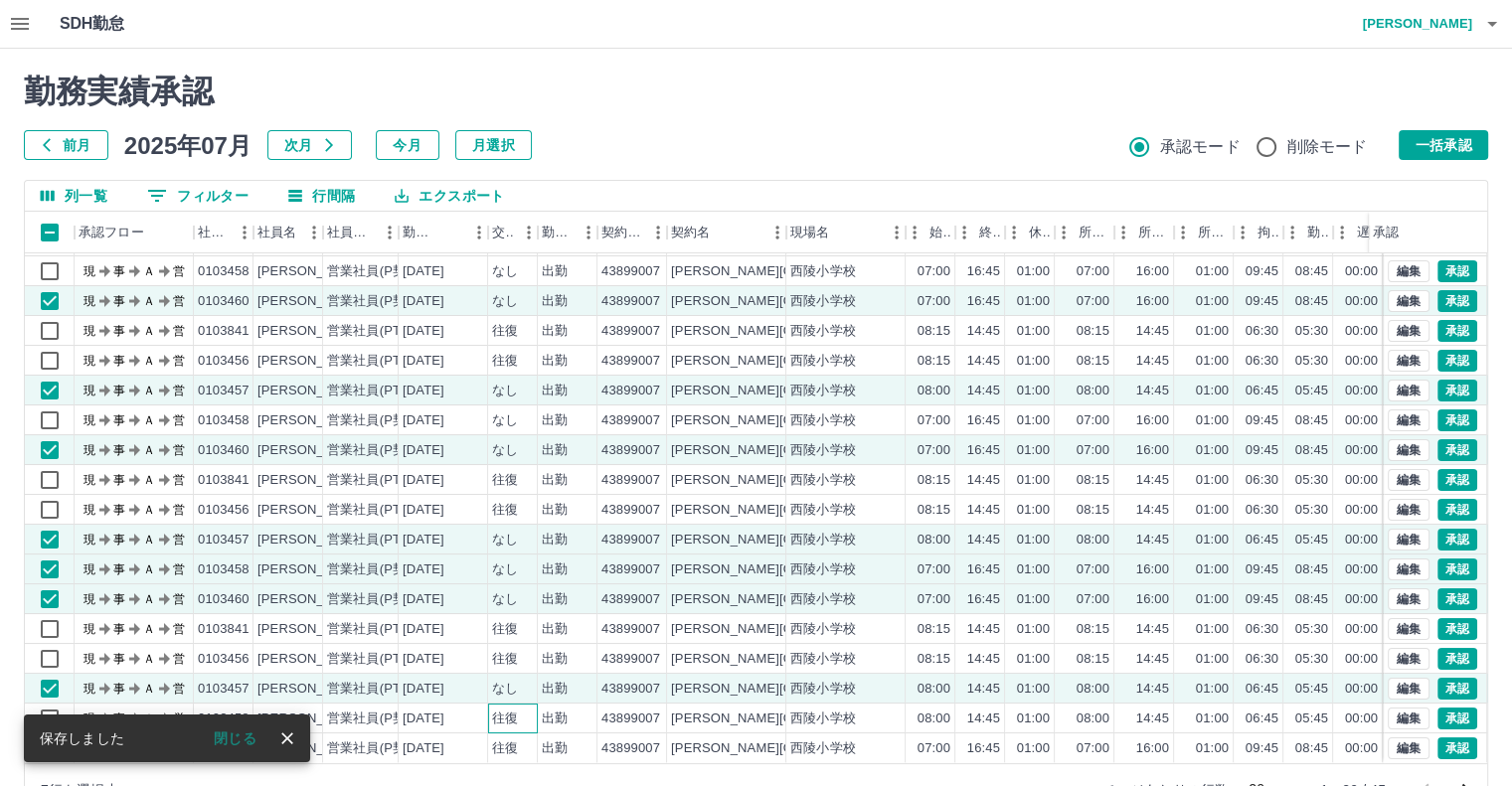 click on "往復" at bounding box center [513, 718] 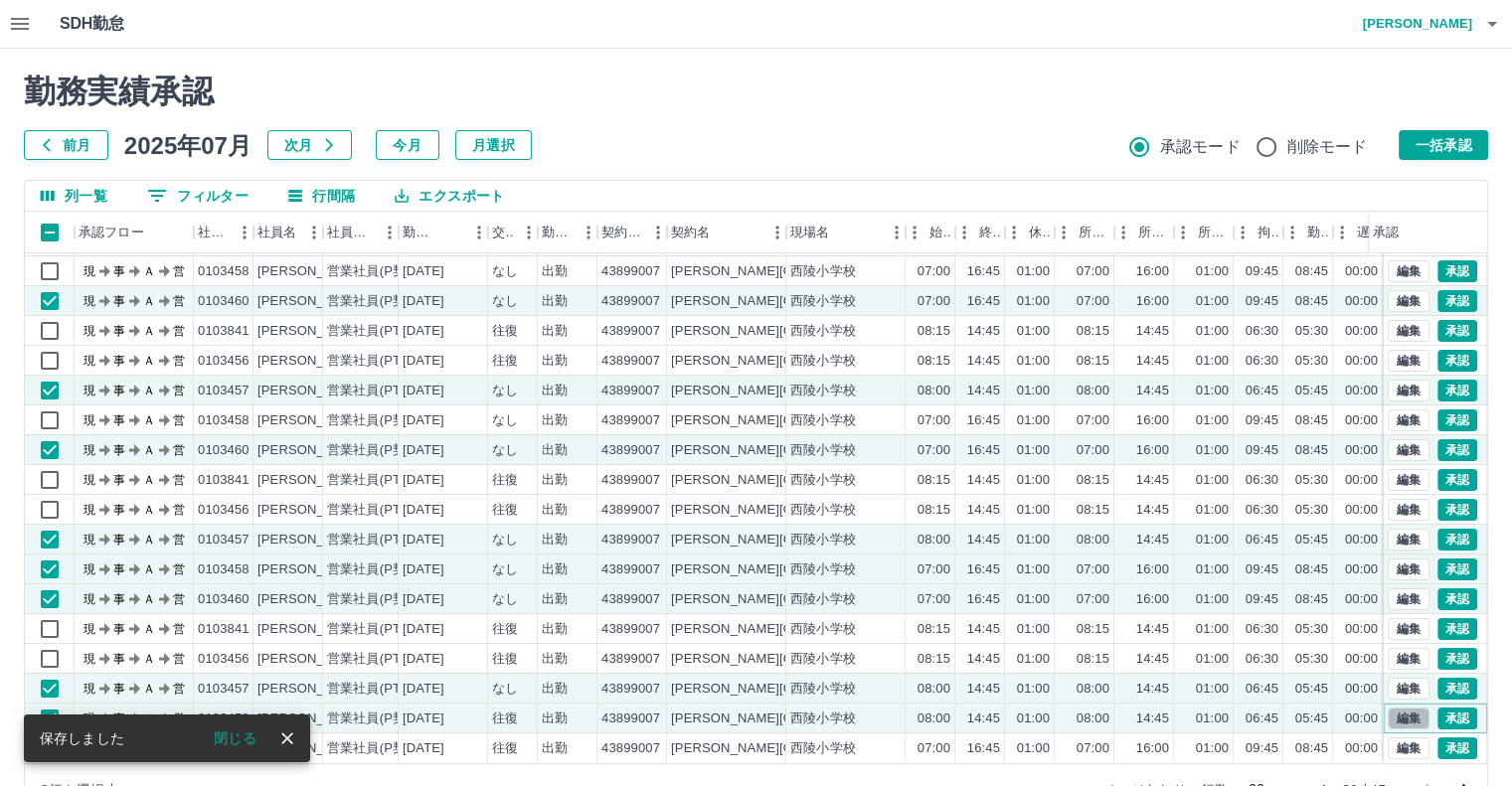 click on "編集" at bounding box center (1409, 718) 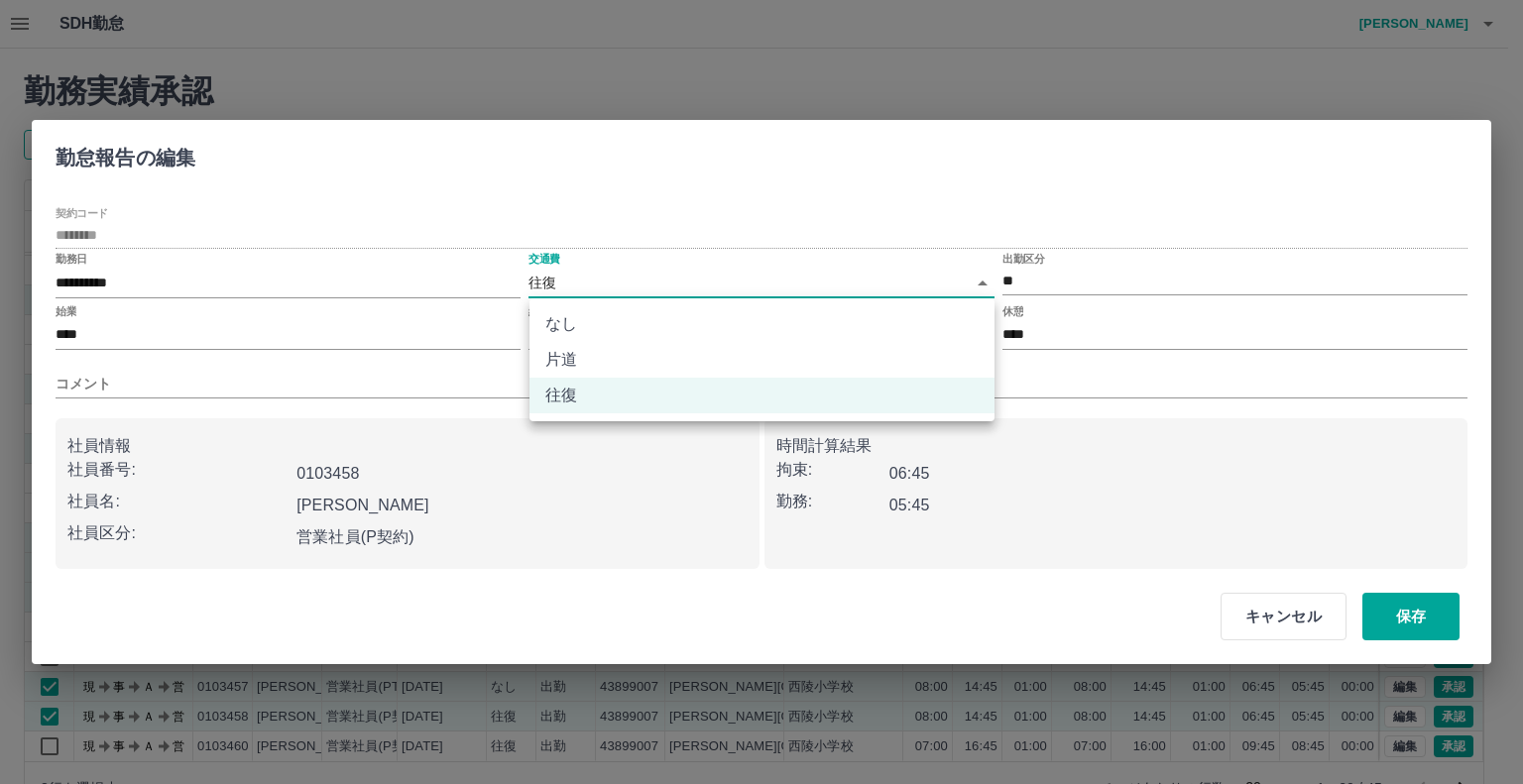 click on "SDH勤怠 [PERSON_NAME] 勤務実績承認 前月 [DATE] 次月 今月 月選択 承認モード 削除モード 一括承認 列一覧 0 フィルター 行間隔 エクスポート 承認フロー 社員番号 社員名 社員区分 勤務日 交通費 勤務区分 契約コード 契約名 現場名 始業 終業 休憩 所定開始 所定終業 所定休憩 拘束 勤務 遅刻等 コメント ステータス 承認 現 事 Ａ 営 0103456 [PERSON_NAME] 営業社員(PT契約) [DATE] 往復 出勤 43899007 [PERSON_NAME][GEOGRAPHIC_DATA] 西陵小学校 08:15 14:45 01:00 08:15 14:45 01:00 06:30 05:30 00:00 現場責任者承認待 現 事 Ａ 営 0103457 [PERSON_NAME] 営業社員(PT契約) [DATE] なし 出勤 43899007 [PERSON_NAME][GEOGRAPHIC_DATA] 西陵小学校 08:00 14:45 01:00 08:00 14:45 01:00 06:45 05:45 00:00 現場責任者承認待 現 事 Ａ 営 0103458 [PERSON_NAME] 営業社員(P契約) [DATE] なし 出勤 43899007 [PERSON_NAME][GEOGRAPHIC_DATA] 西陵小学校 07:00 16:45 01:00 07:00 16:00 01:00 09:45 08:45 00:00 現 20" at bounding box center (762, 418) 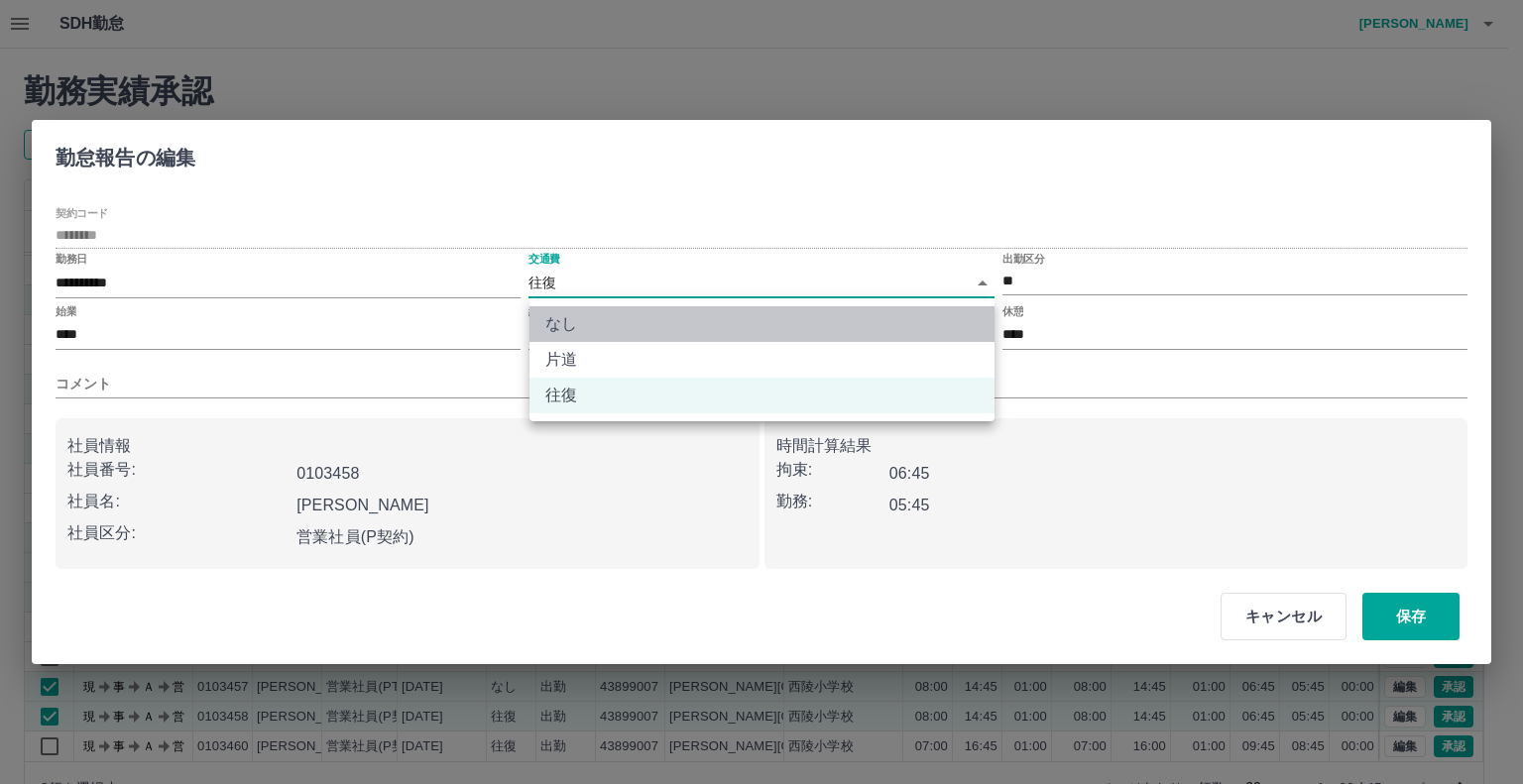 click on "なし" at bounding box center [762, 324] 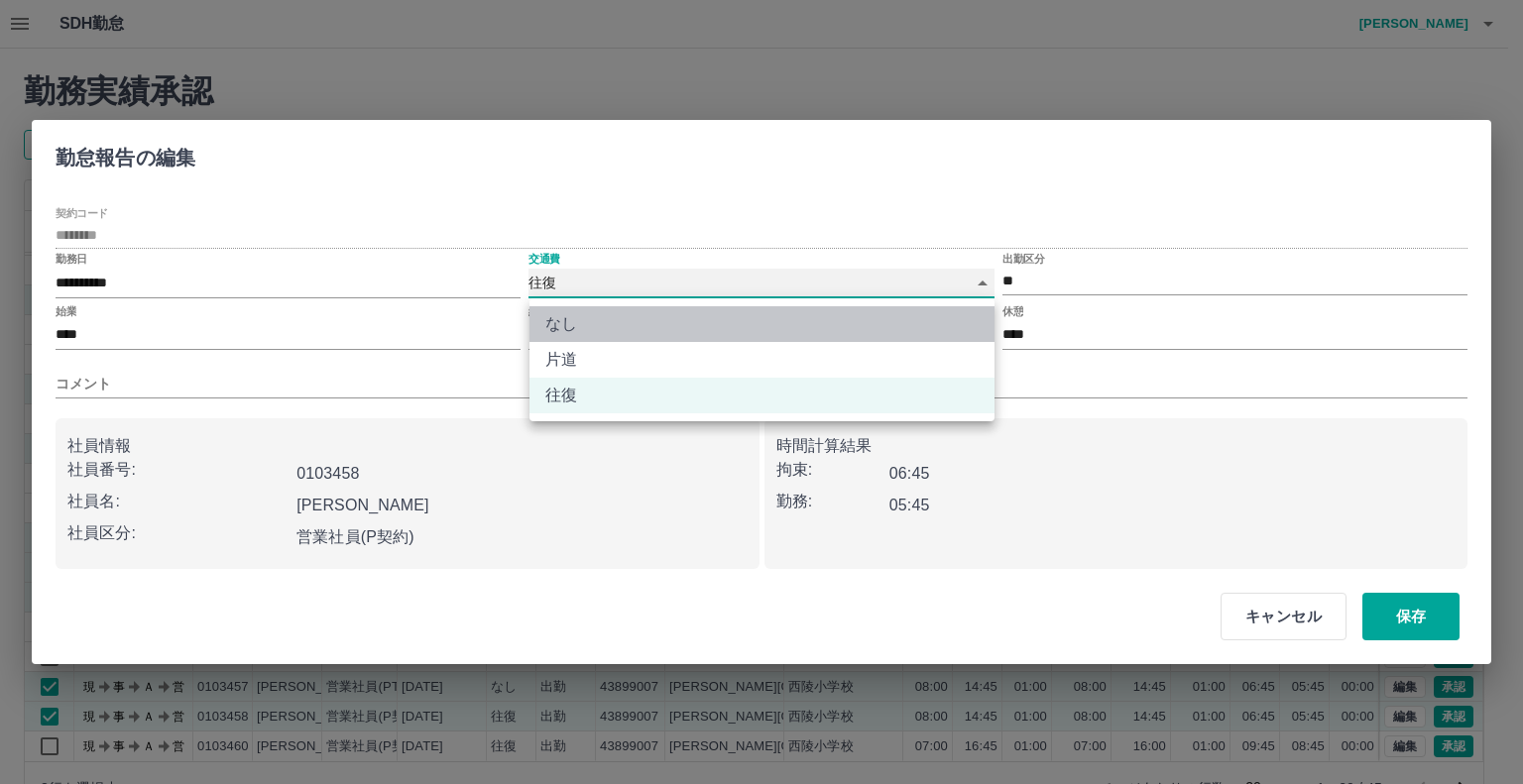 type on "****" 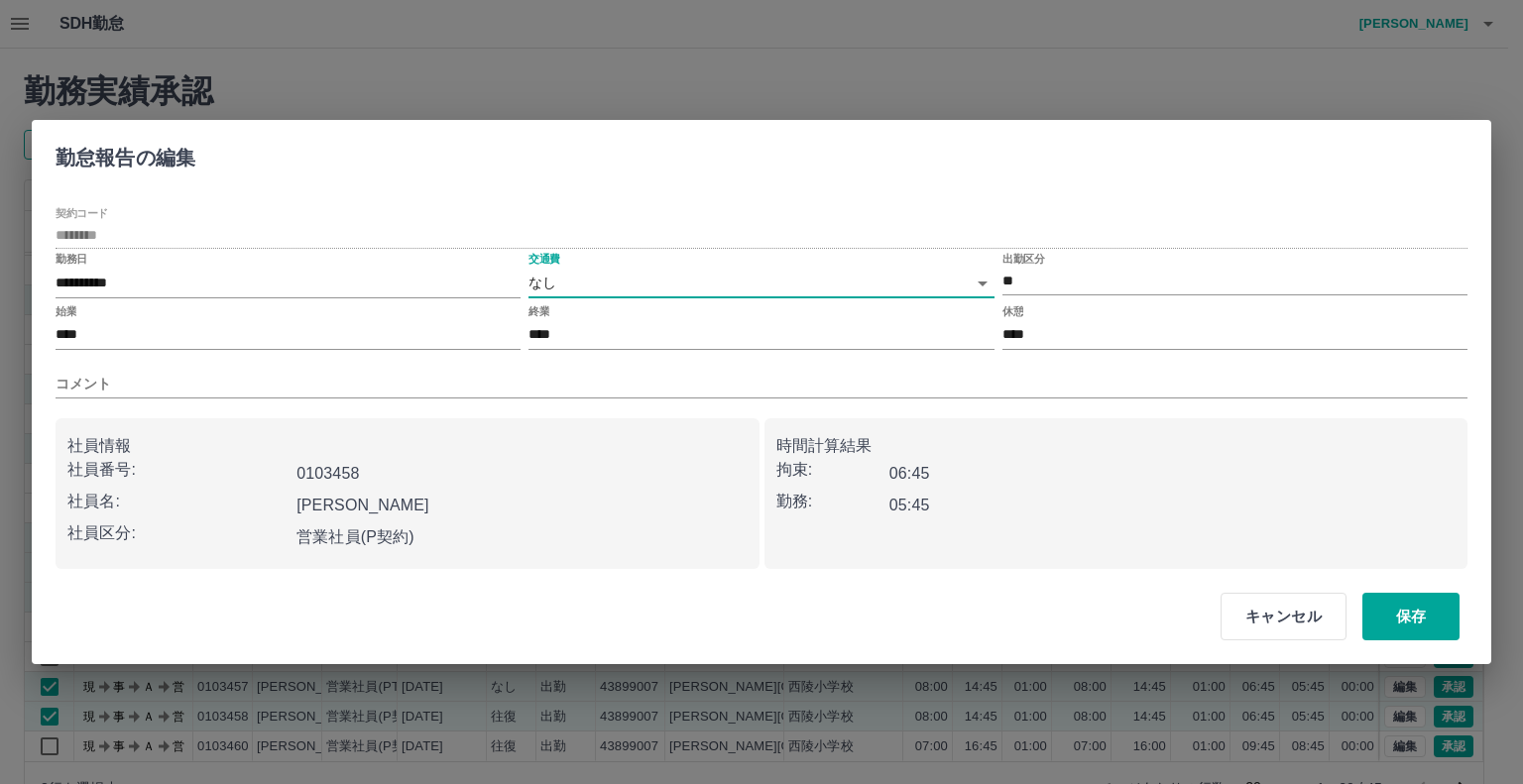 drag, startPoint x: 315, startPoint y: 324, endPoint x: 0, endPoint y: 362, distance: 317.2838 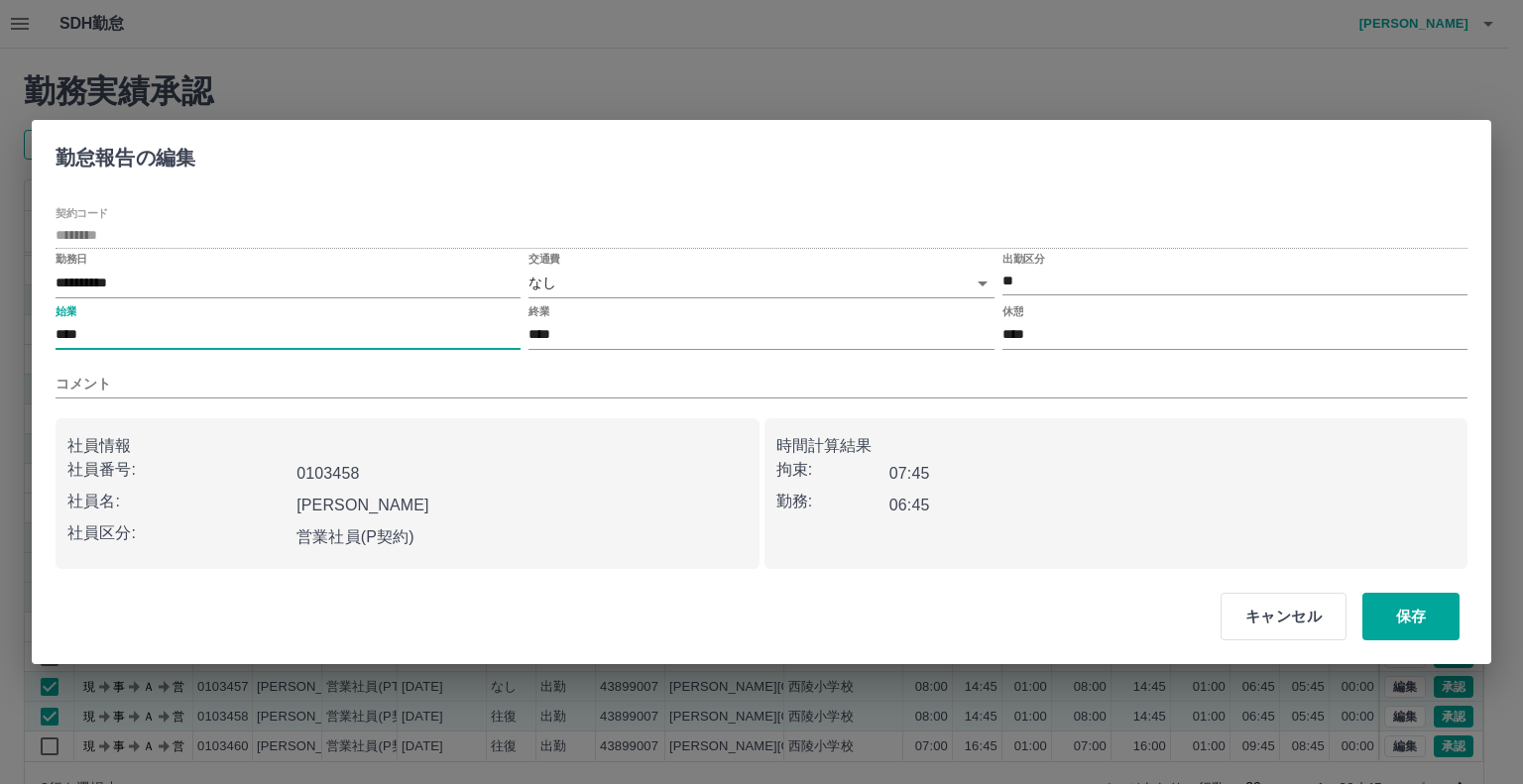 type on "****" 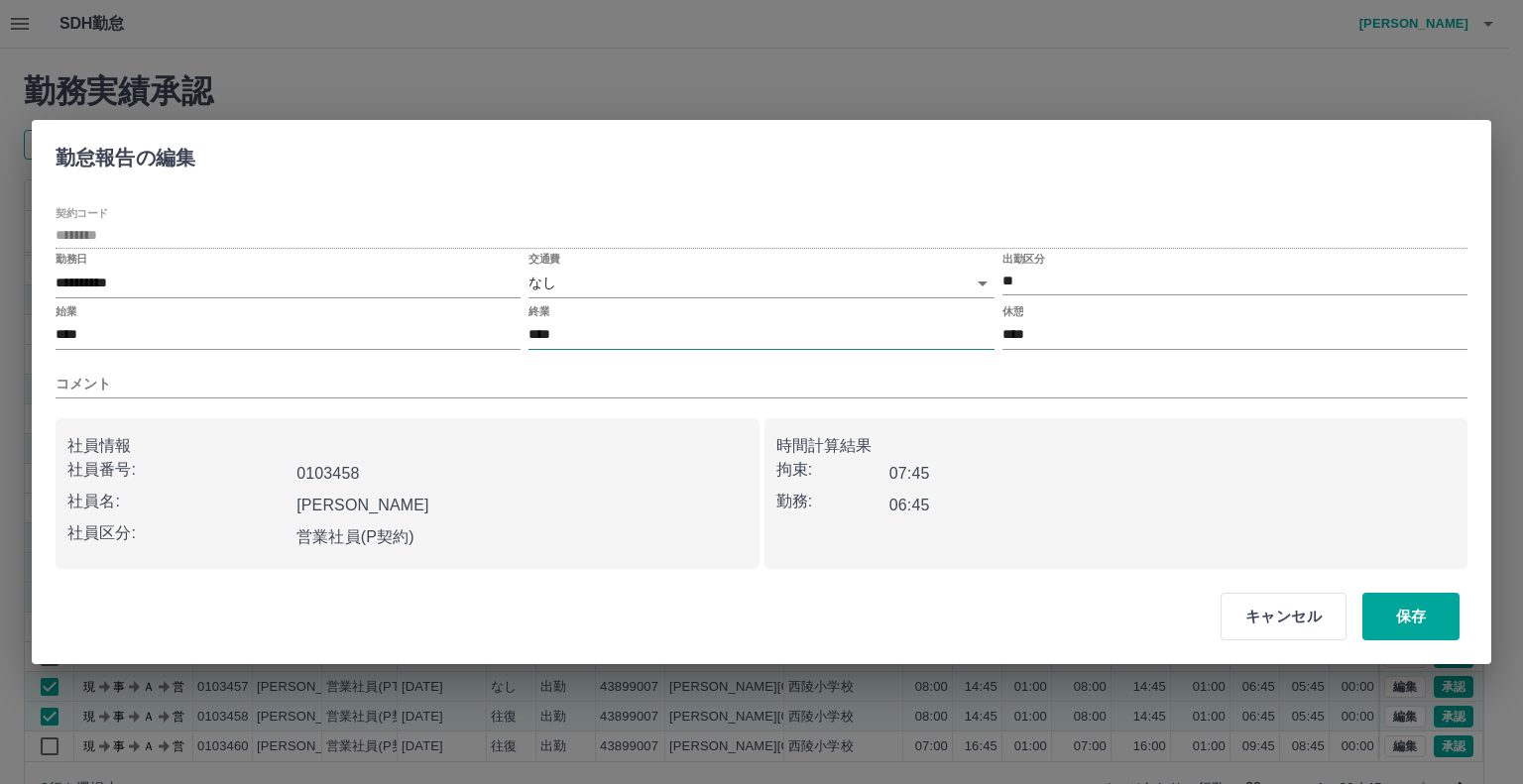 drag, startPoint x: 591, startPoint y: 318, endPoint x: 587, endPoint y: 328, distance: 10.77033 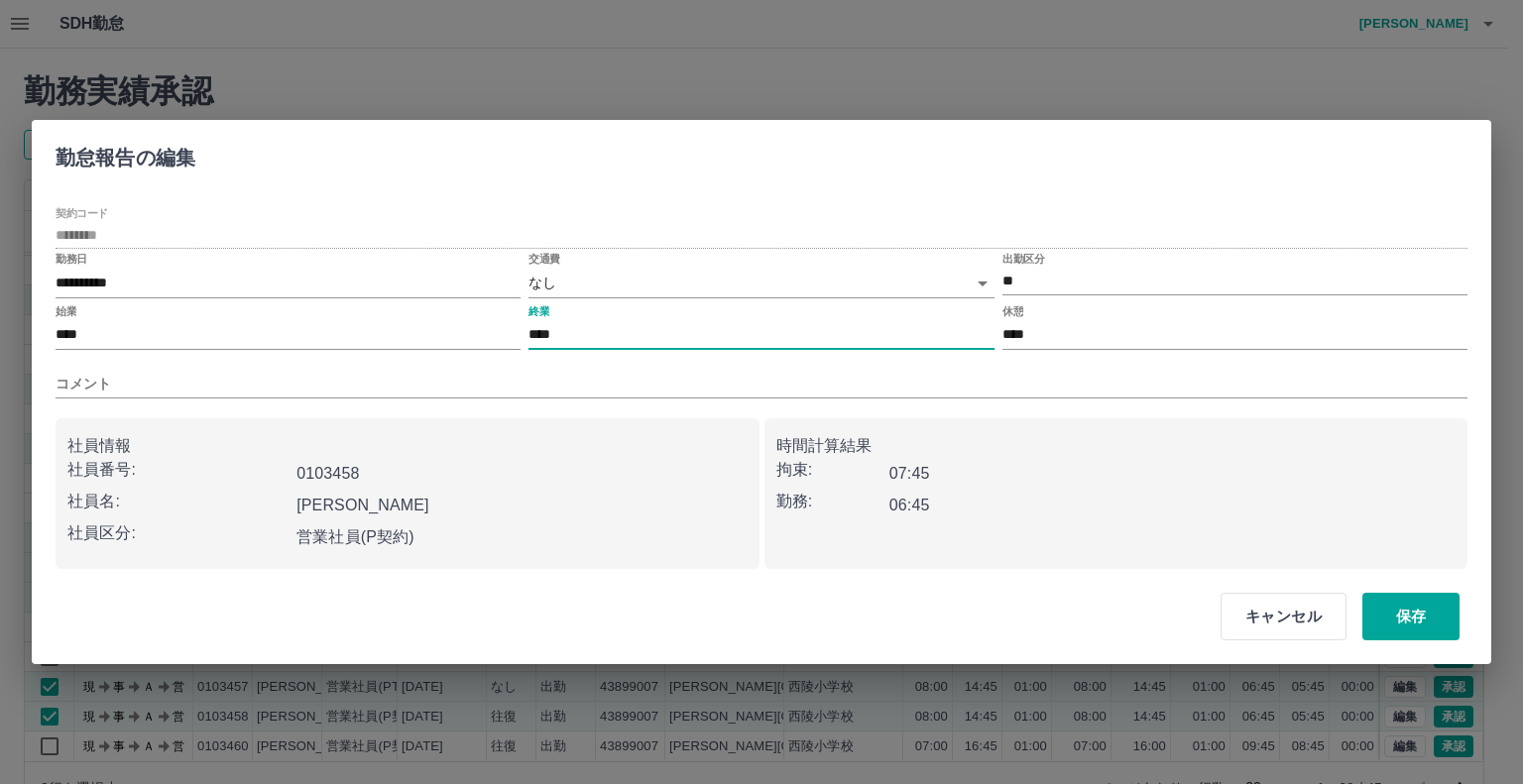 drag, startPoint x: 587, startPoint y: 328, endPoint x: 257, endPoint y: 317, distance: 330.18328 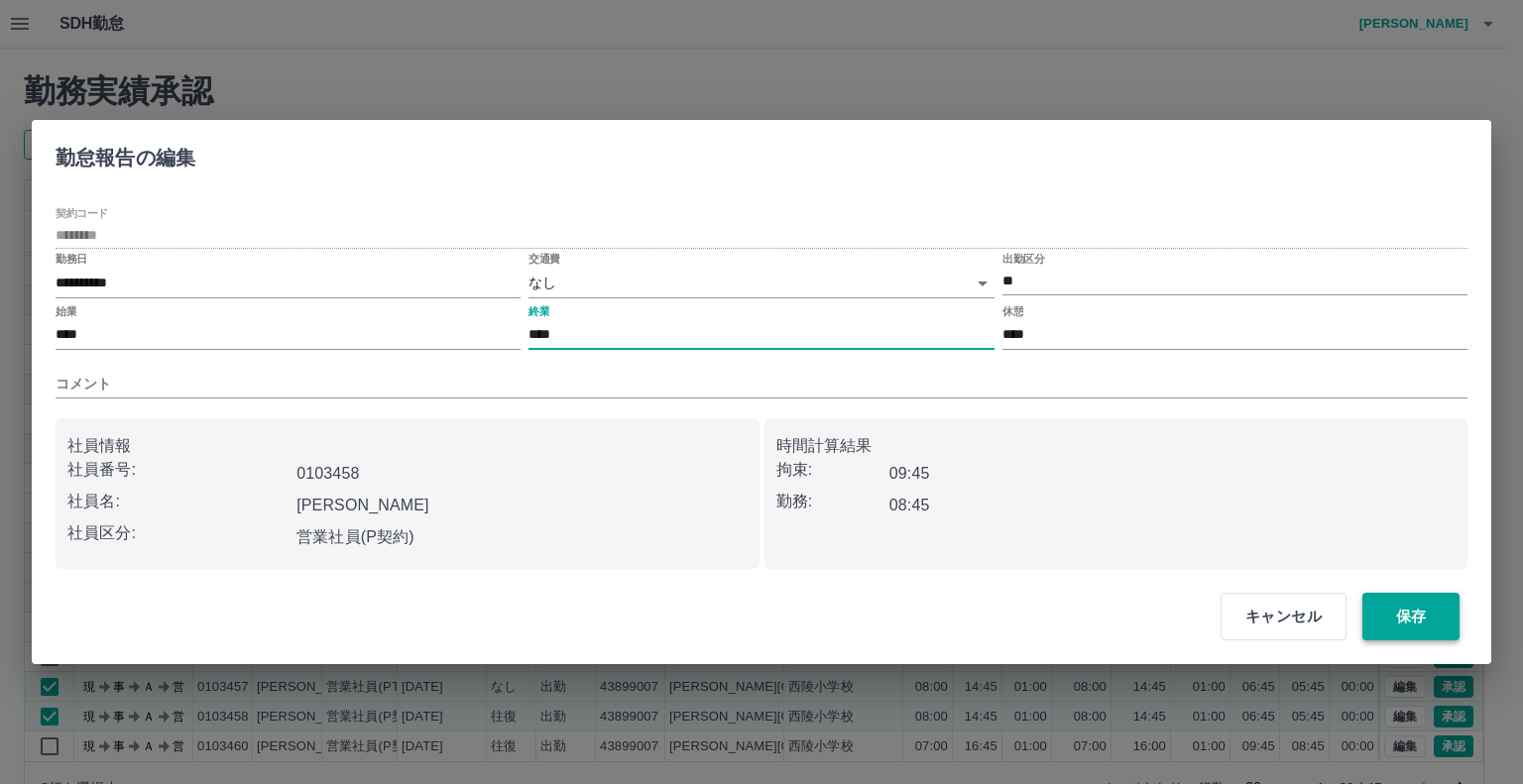 type on "****" 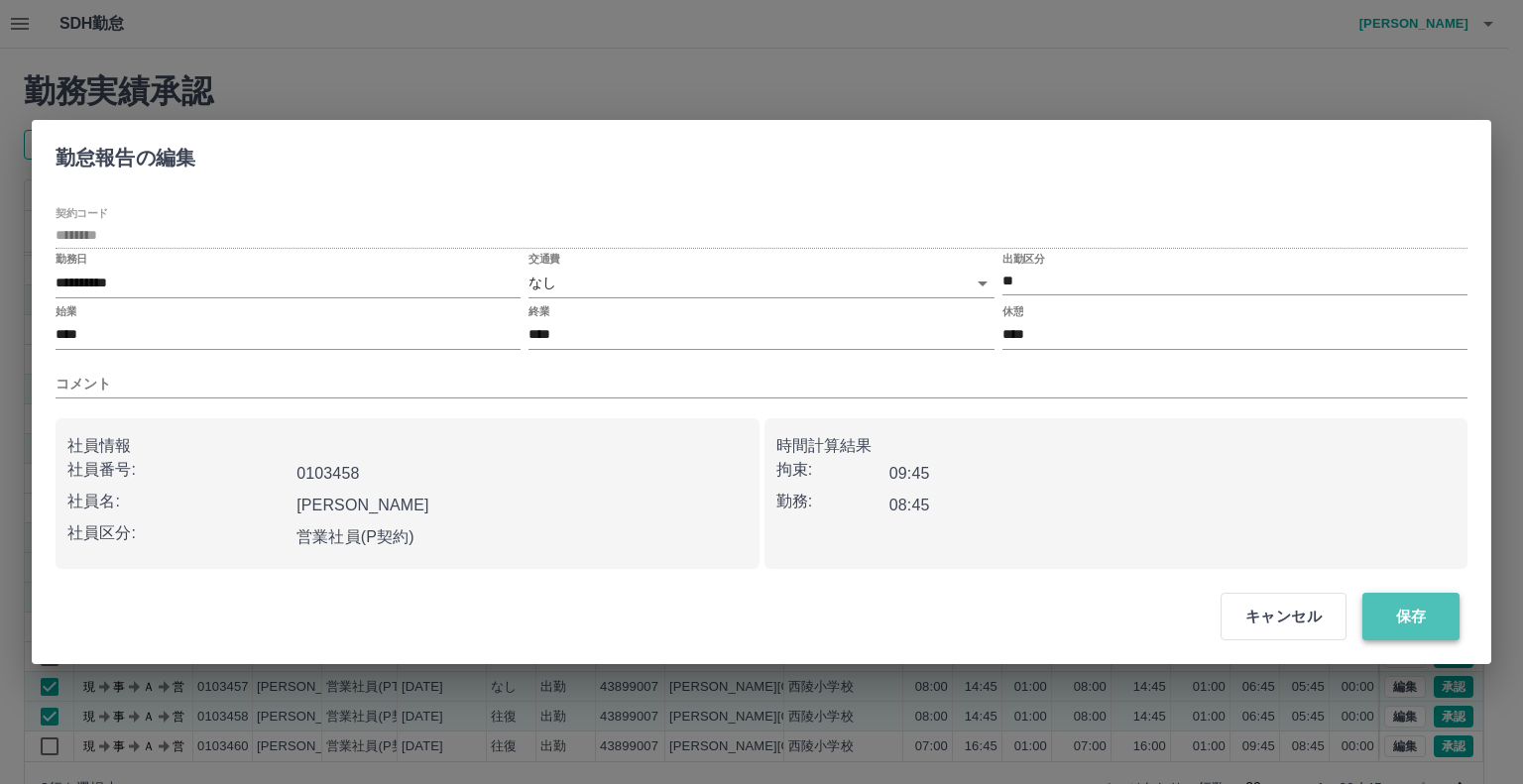 click on "保存" at bounding box center [1411, 616] 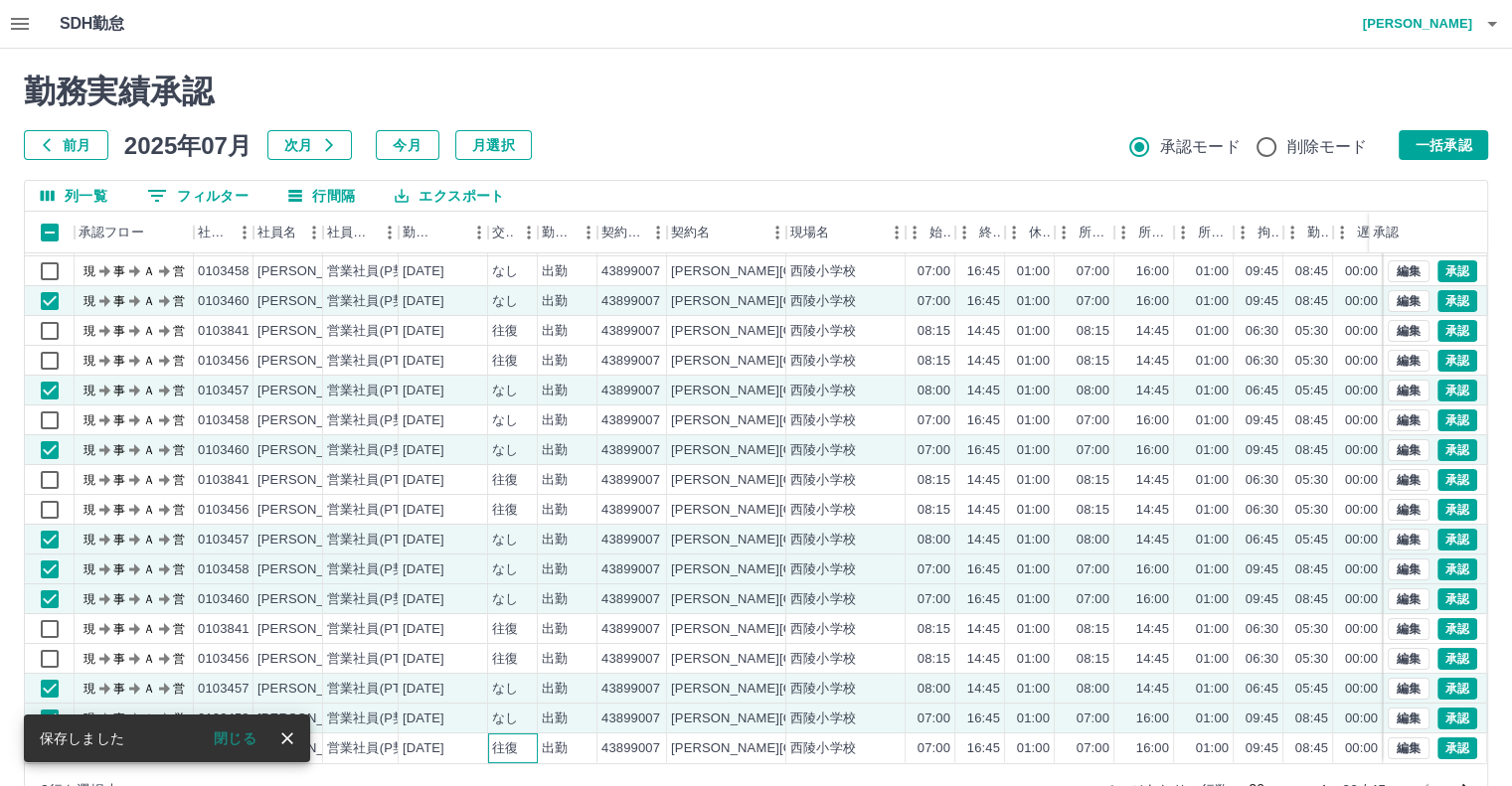 click on "往復" at bounding box center (513, 748) 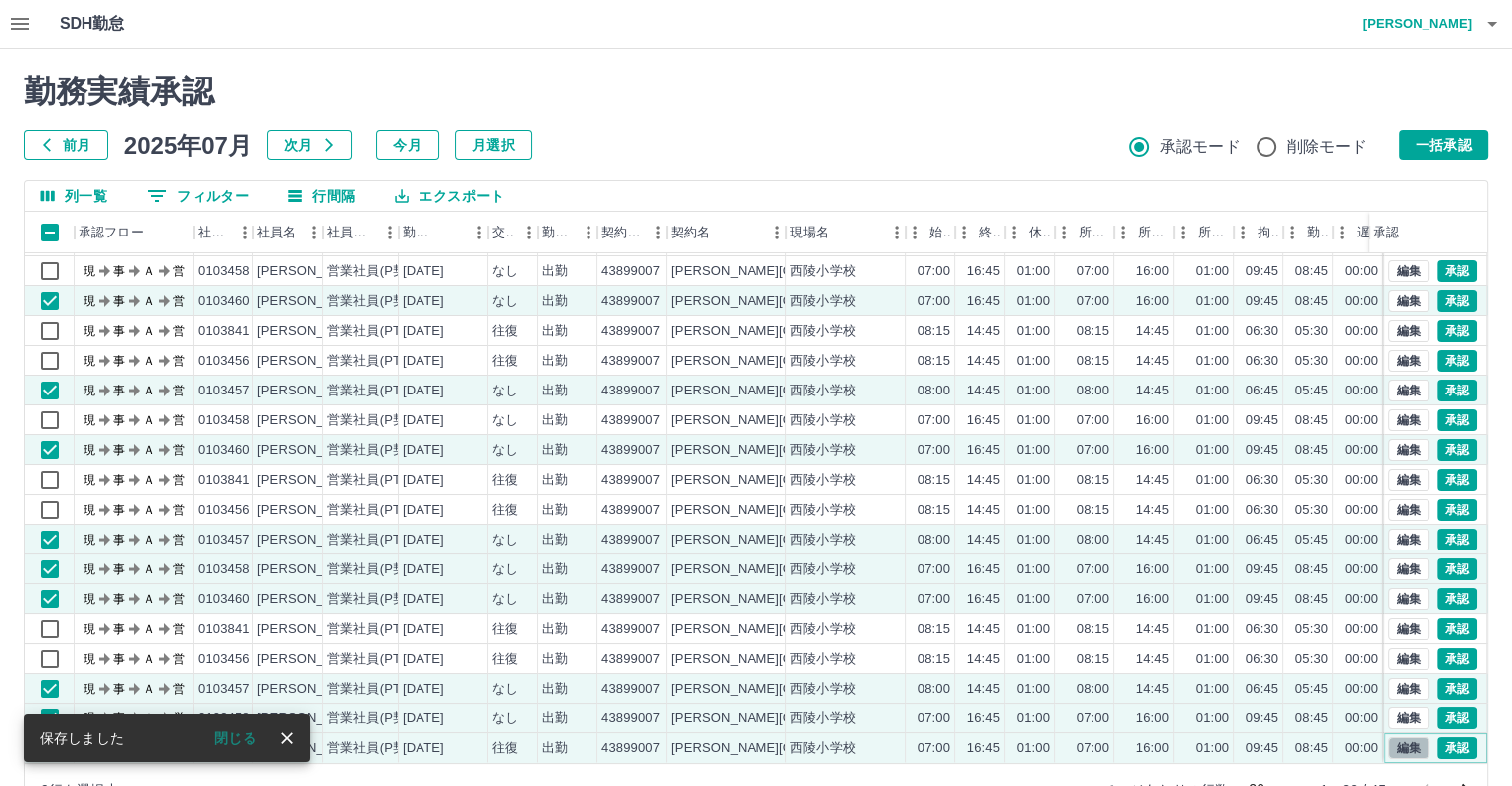 click on "編集" at bounding box center [1409, 748] 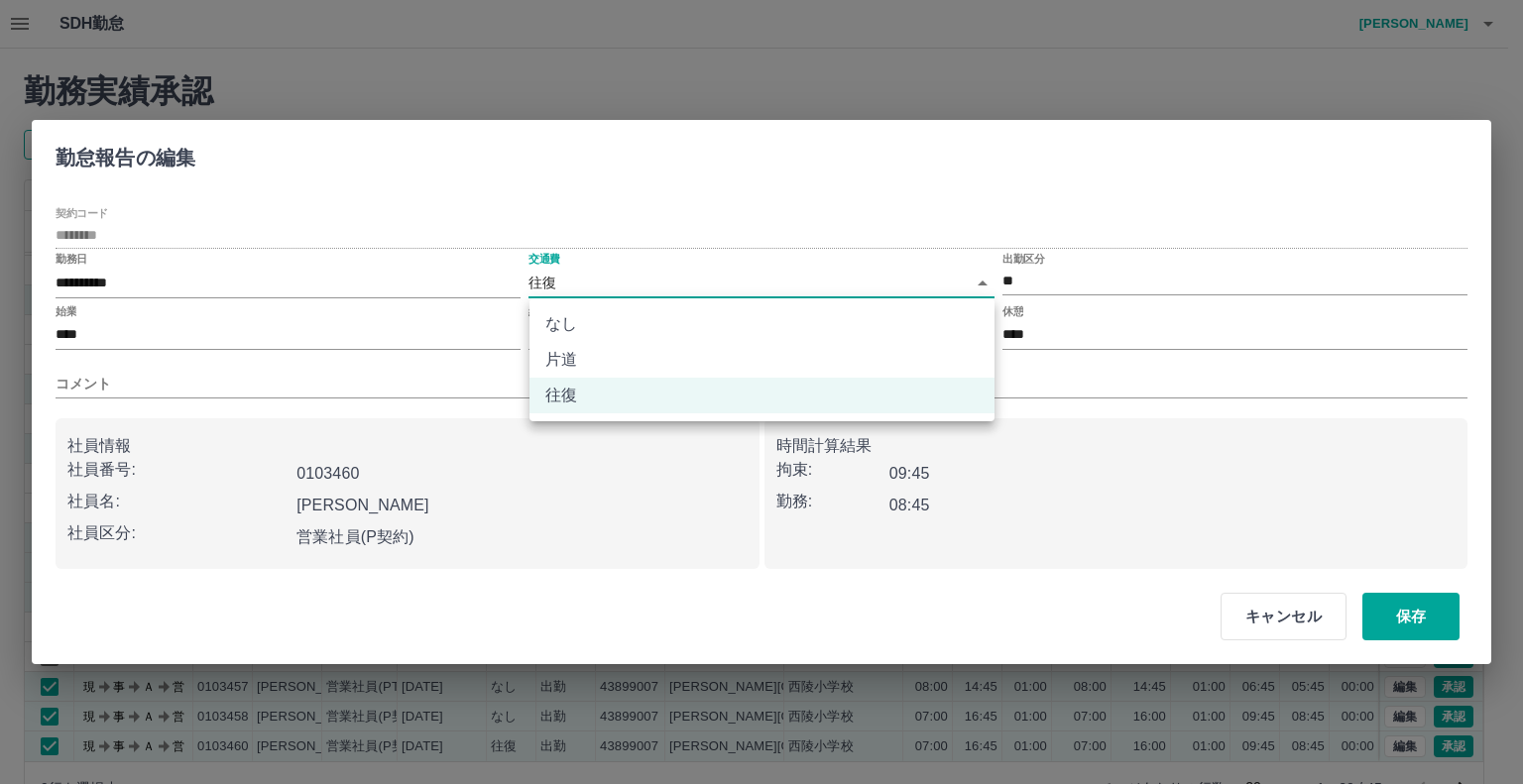 click on "SDH勤怠 [PERSON_NAME] 勤務実績承認 前月 [DATE] 次月 今月 月選択 承認モード 削除モード 一括承認 列一覧 0 フィルター 行間隔 エクスポート 承認フロー 社員番号 社員名 社員区分 勤務日 交通費 勤務区分 契約コード 契約名 現場名 始業 終業 休憩 所定開始 所定終業 所定休憩 拘束 勤務 遅刻等 コメント ステータス 承認 現 事 Ａ 営 0103456 [PERSON_NAME] 営業社員(PT契約) [DATE] 往復 出勤 43899007 [PERSON_NAME][GEOGRAPHIC_DATA] 西陵小学校 08:15 14:45 01:00 08:15 14:45 01:00 06:30 05:30 00:00 現場責任者承認待 現 事 Ａ 営 0103457 [PERSON_NAME] 営業社員(PT契約) [DATE] なし 出勤 43899007 [PERSON_NAME][GEOGRAPHIC_DATA] 西陵小学校 08:00 14:45 01:00 08:00 14:45 01:00 06:45 05:45 00:00 現場責任者承認待 現 事 Ａ 営 0103458 [PERSON_NAME] 営業社員(P契約) [DATE] なし 出勤 43899007 [PERSON_NAME][GEOGRAPHIC_DATA] 西陵小学校 07:00 16:45 01:00 07:00 16:00 01:00 09:45 08:45 00:00 現 20" at bounding box center [762, 418] 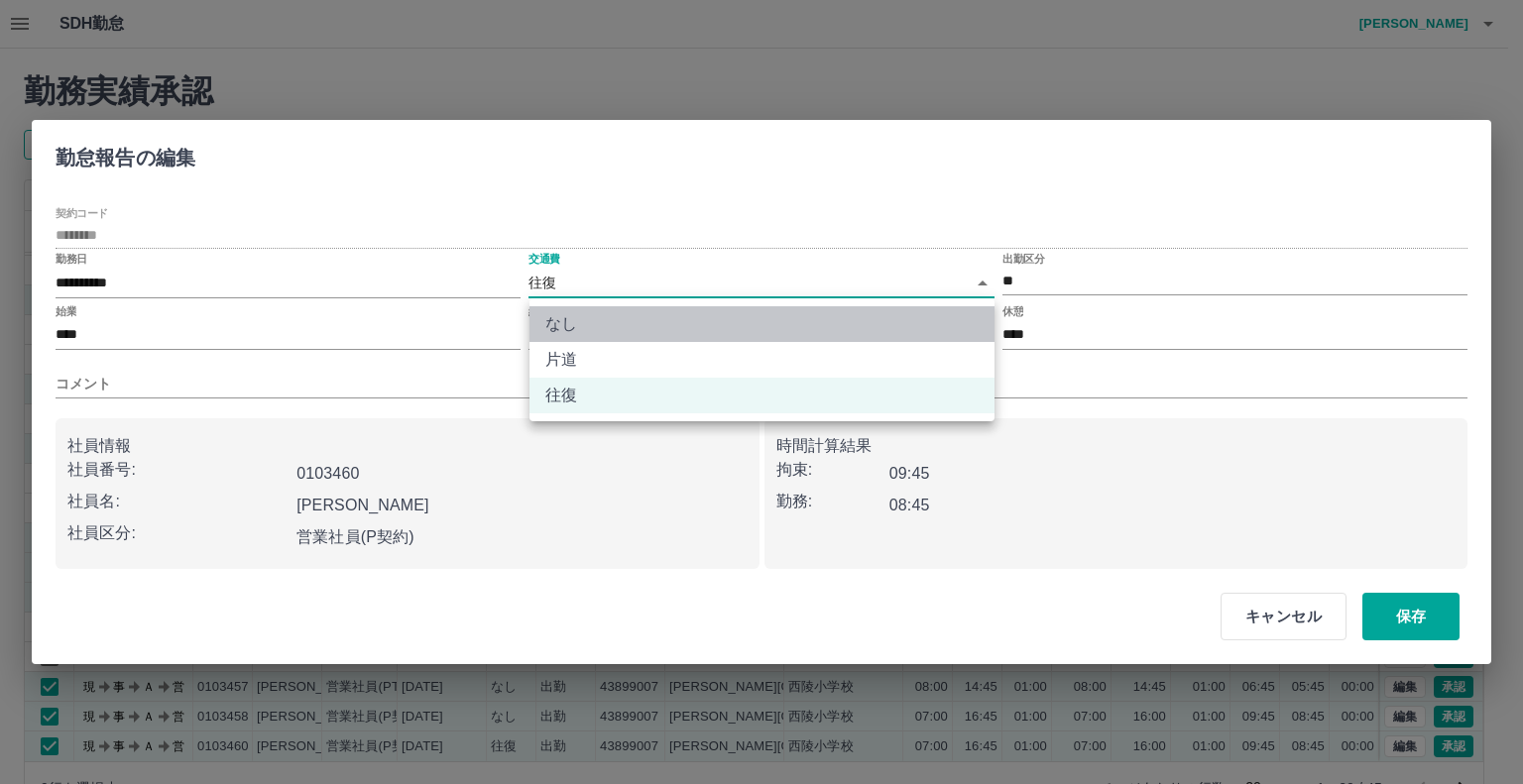 click on "なし" at bounding box center (762, 324) 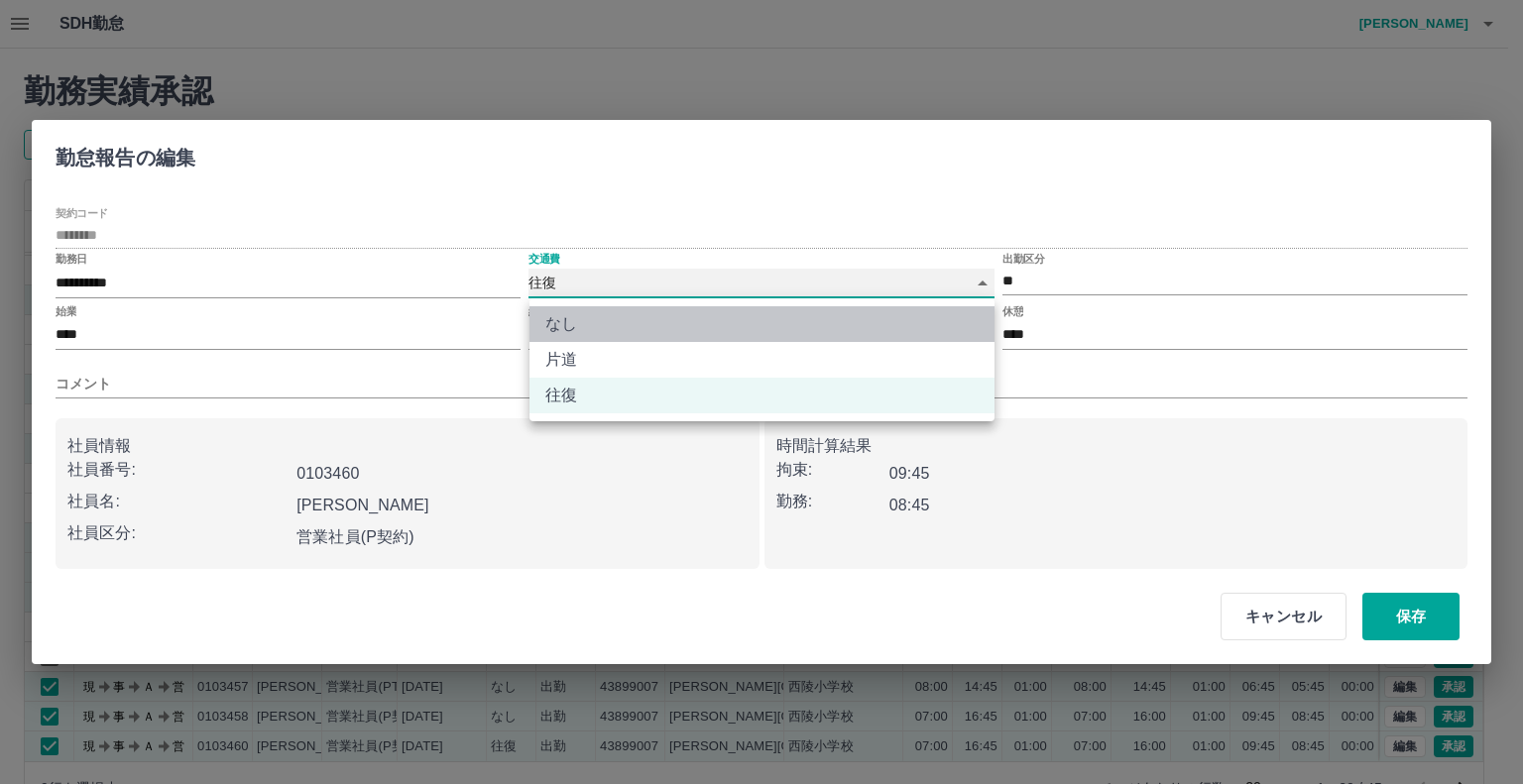 type on "****" 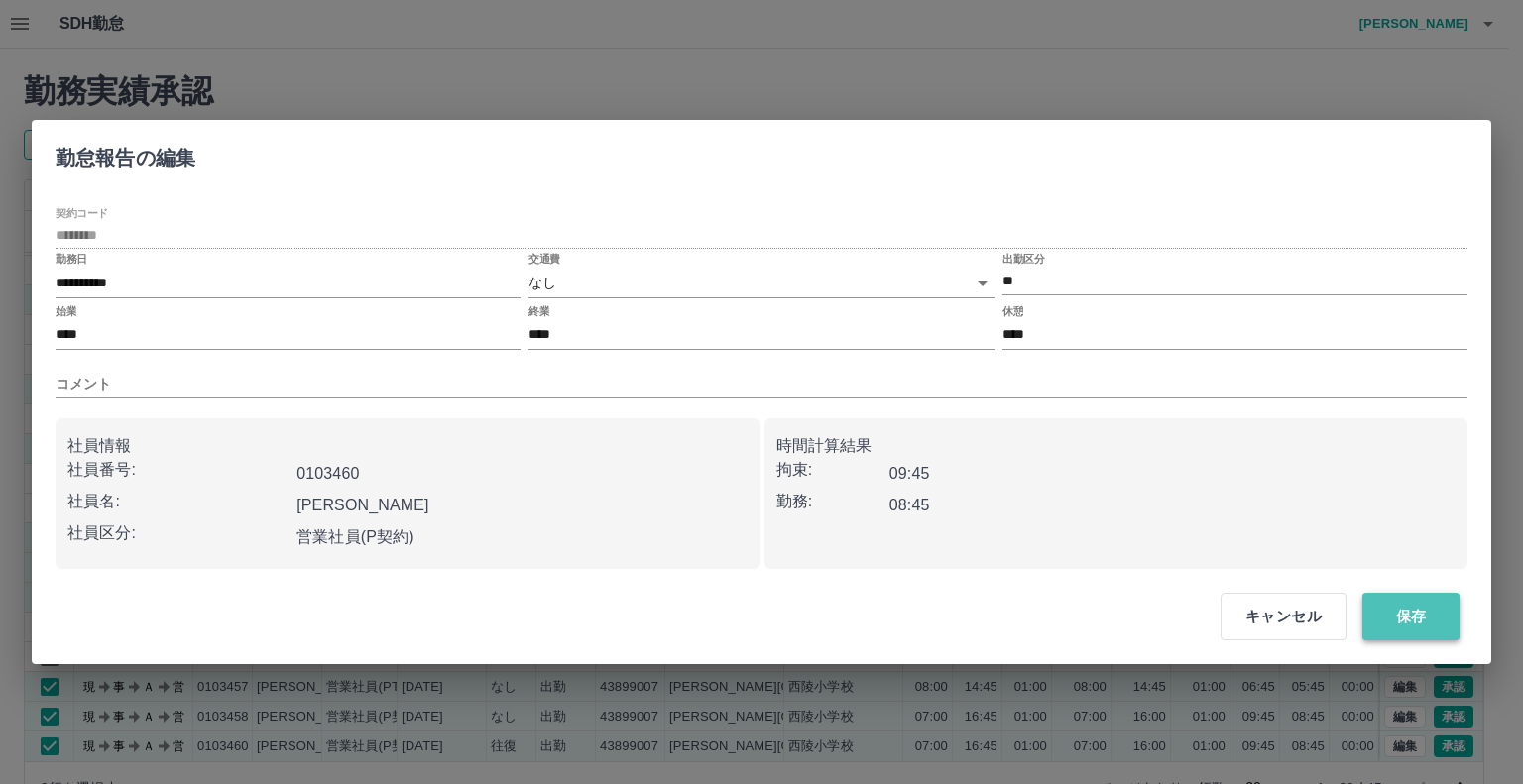 click on "保存" at bounding box center (1411, 616) 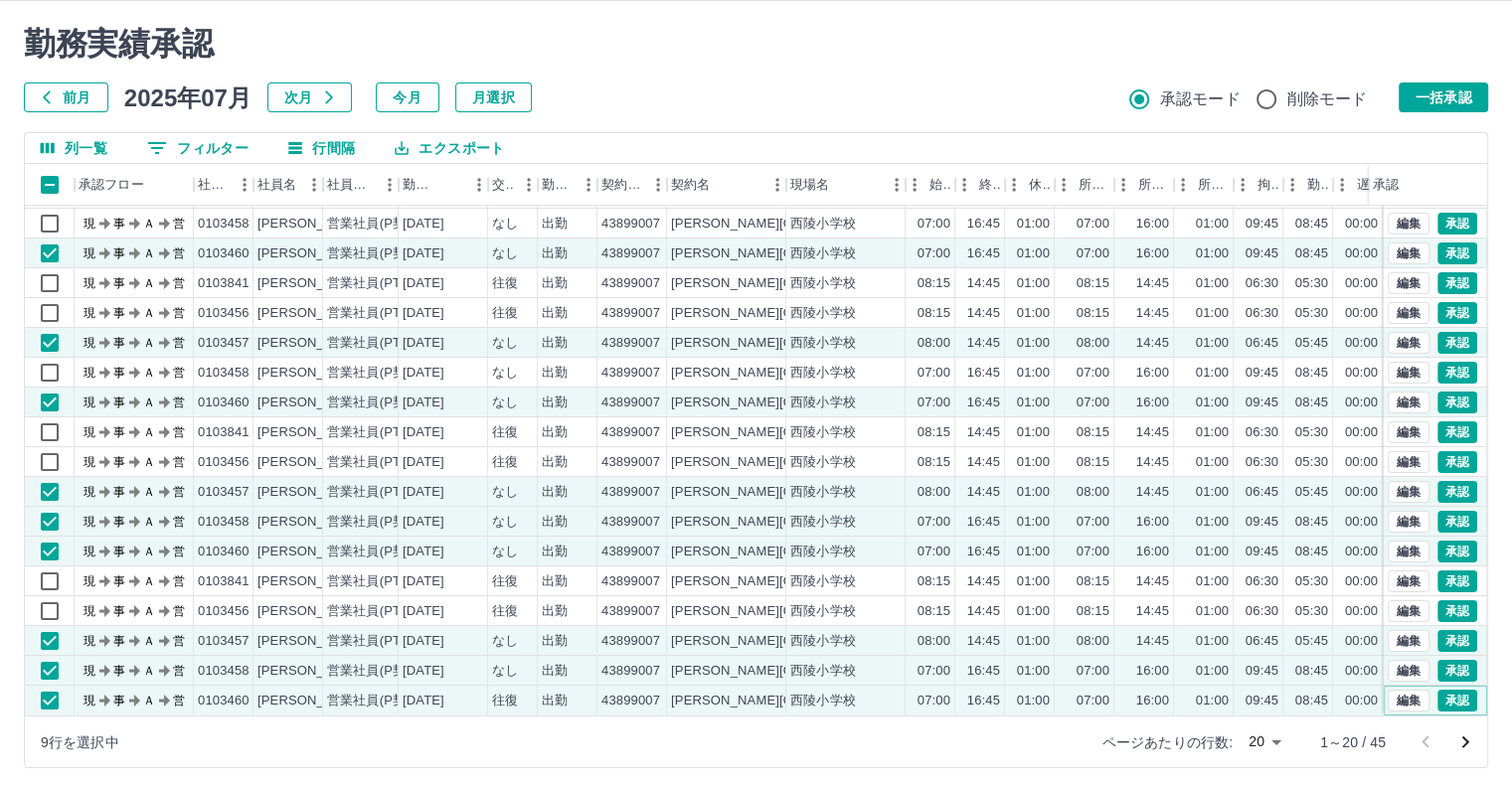 scroll, scrollTop: 54, scrollLeft: 0, axis: vertical 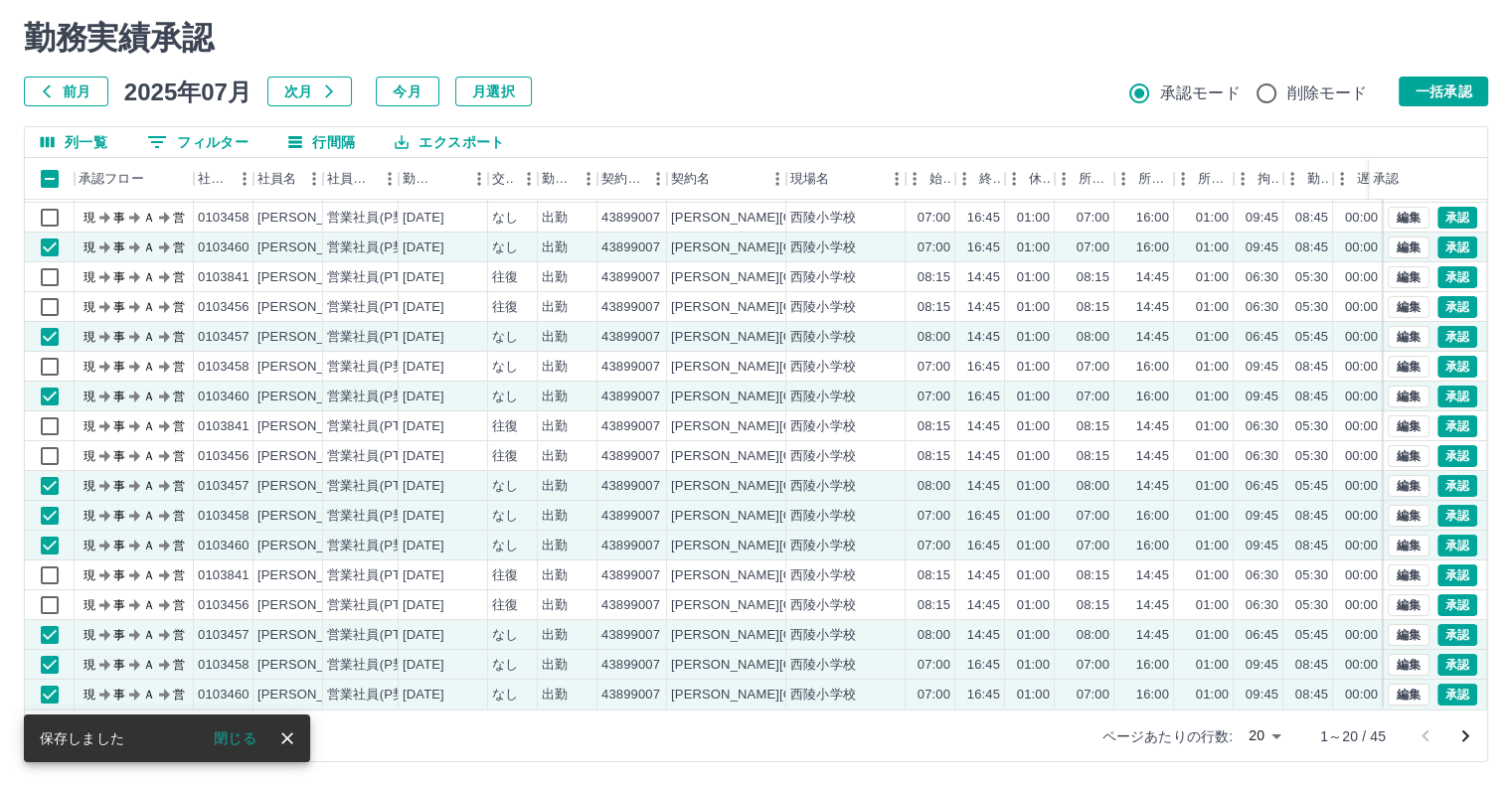 click 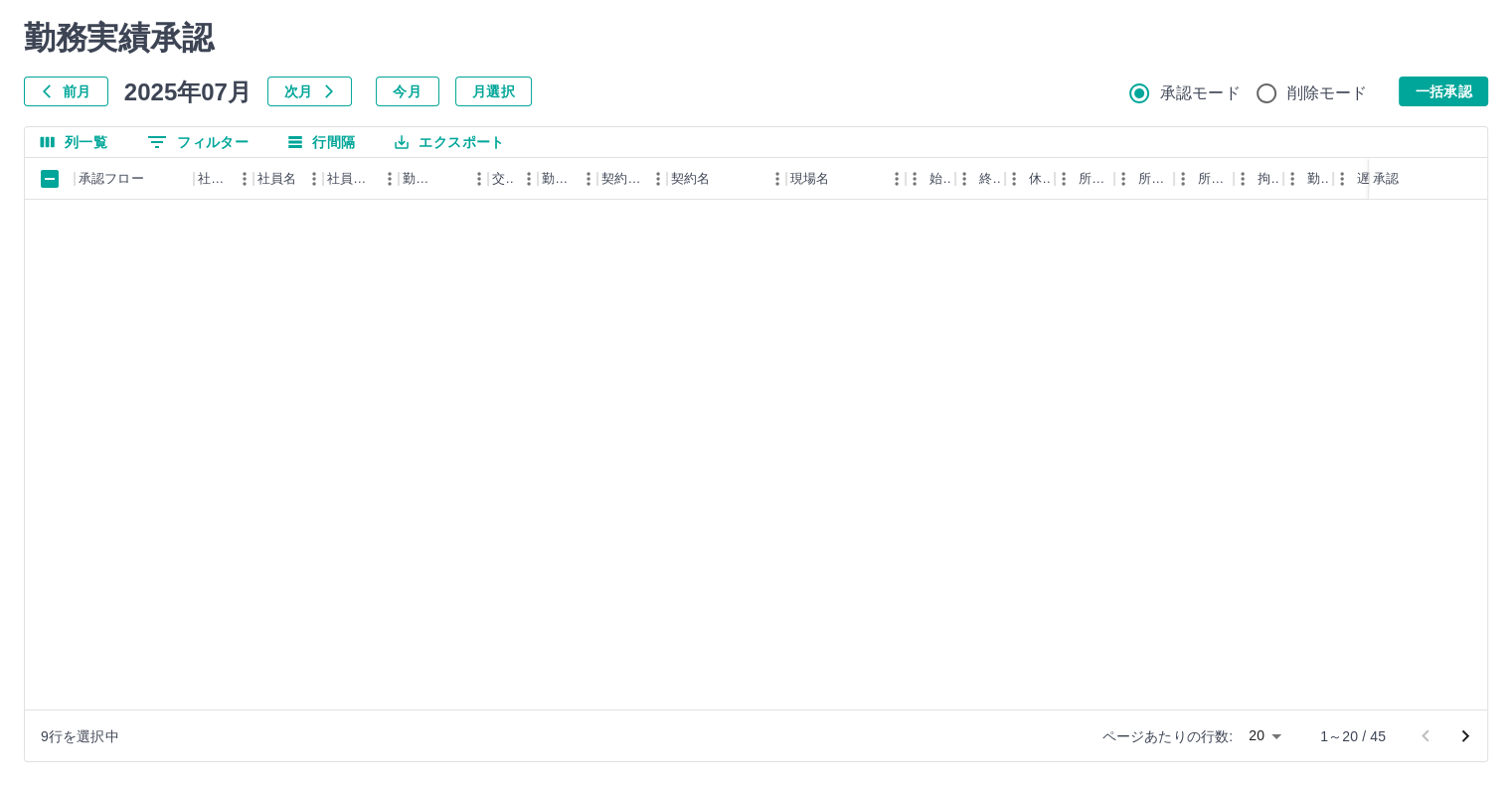 scroll, scrollTop: 0, scrollLeft: 0, axis: both 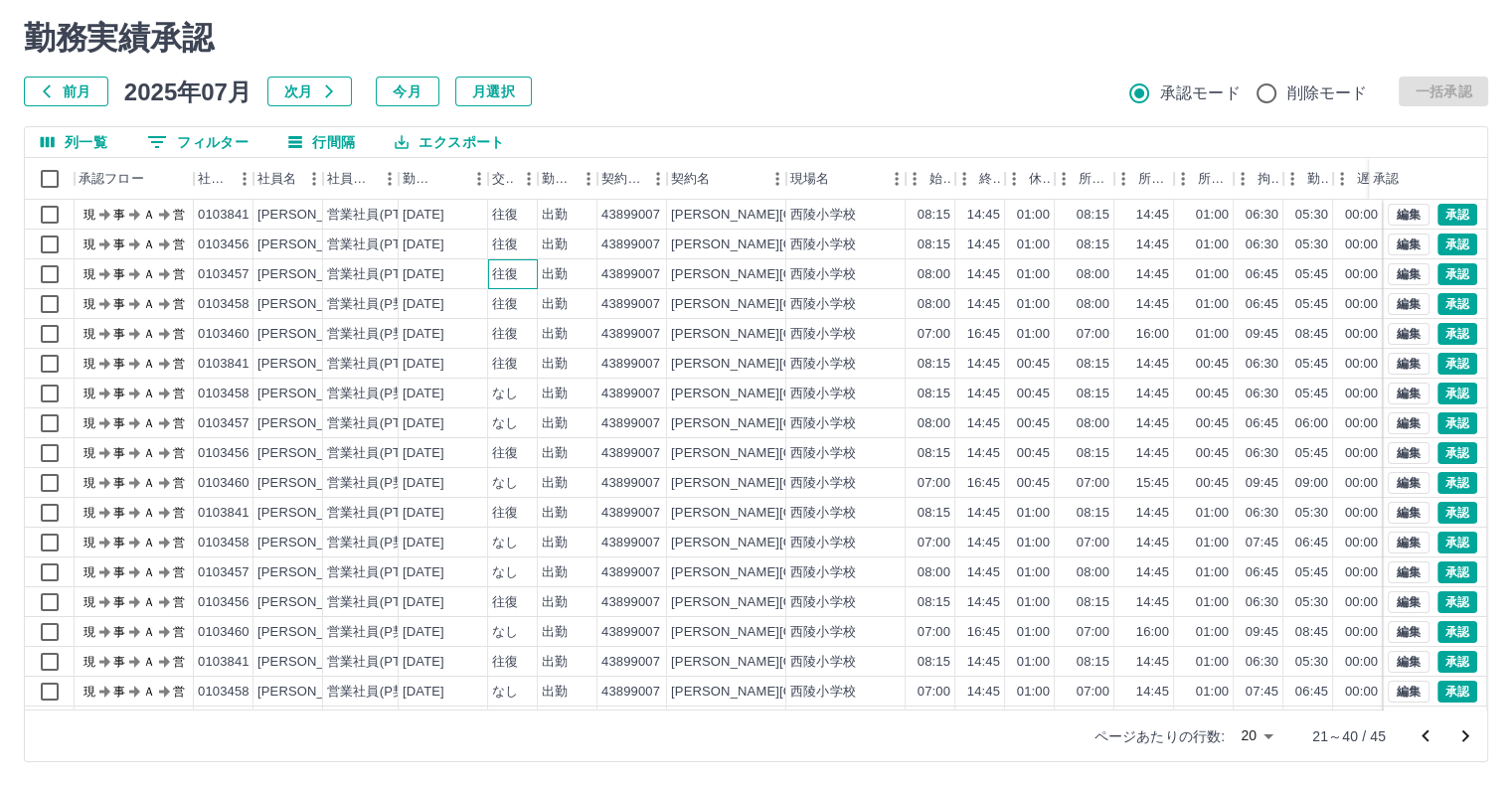 click on "往復" at bounding box center (505, 274) 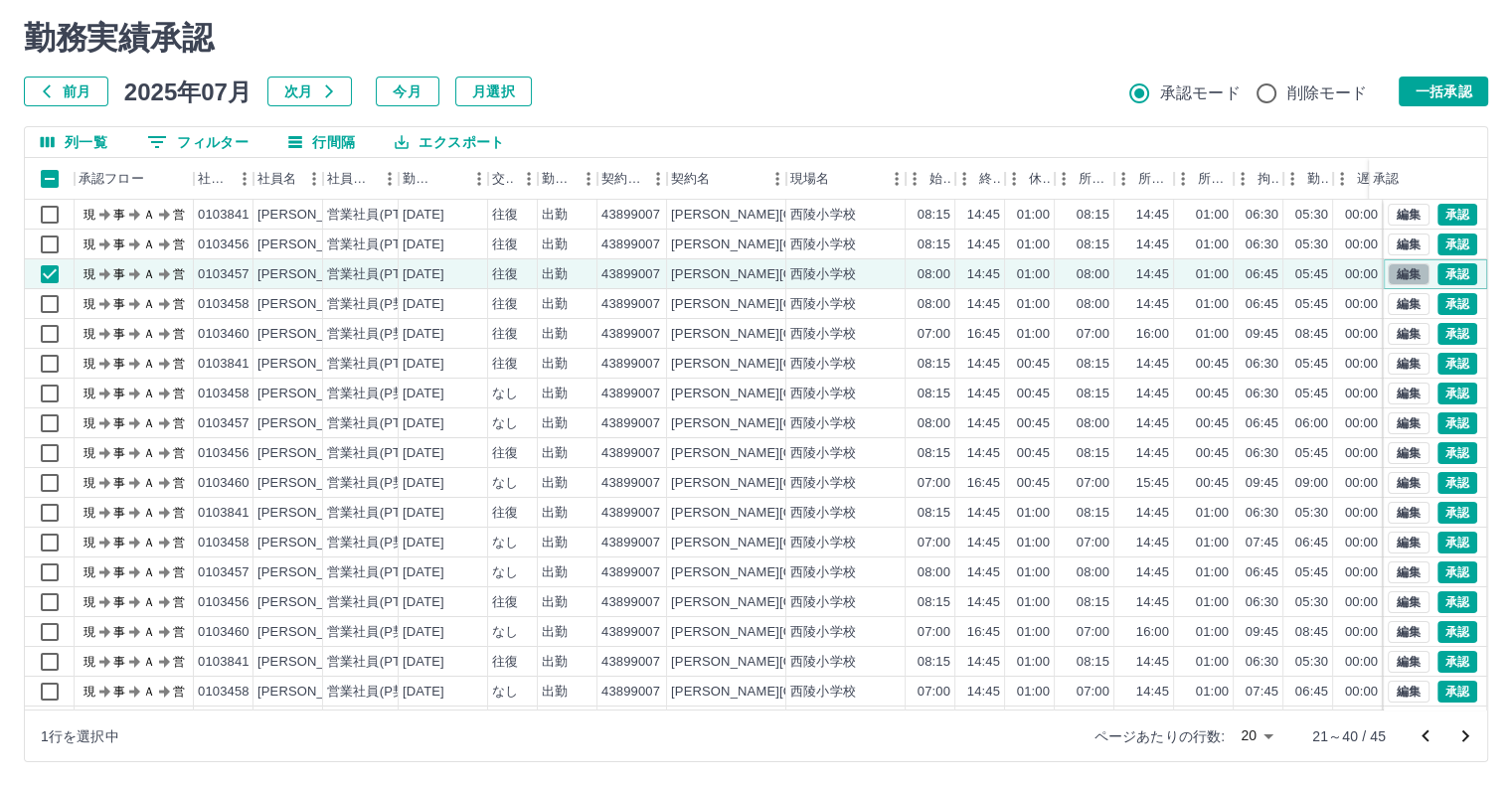 click on "編集" at bounding box center (1409, 274) 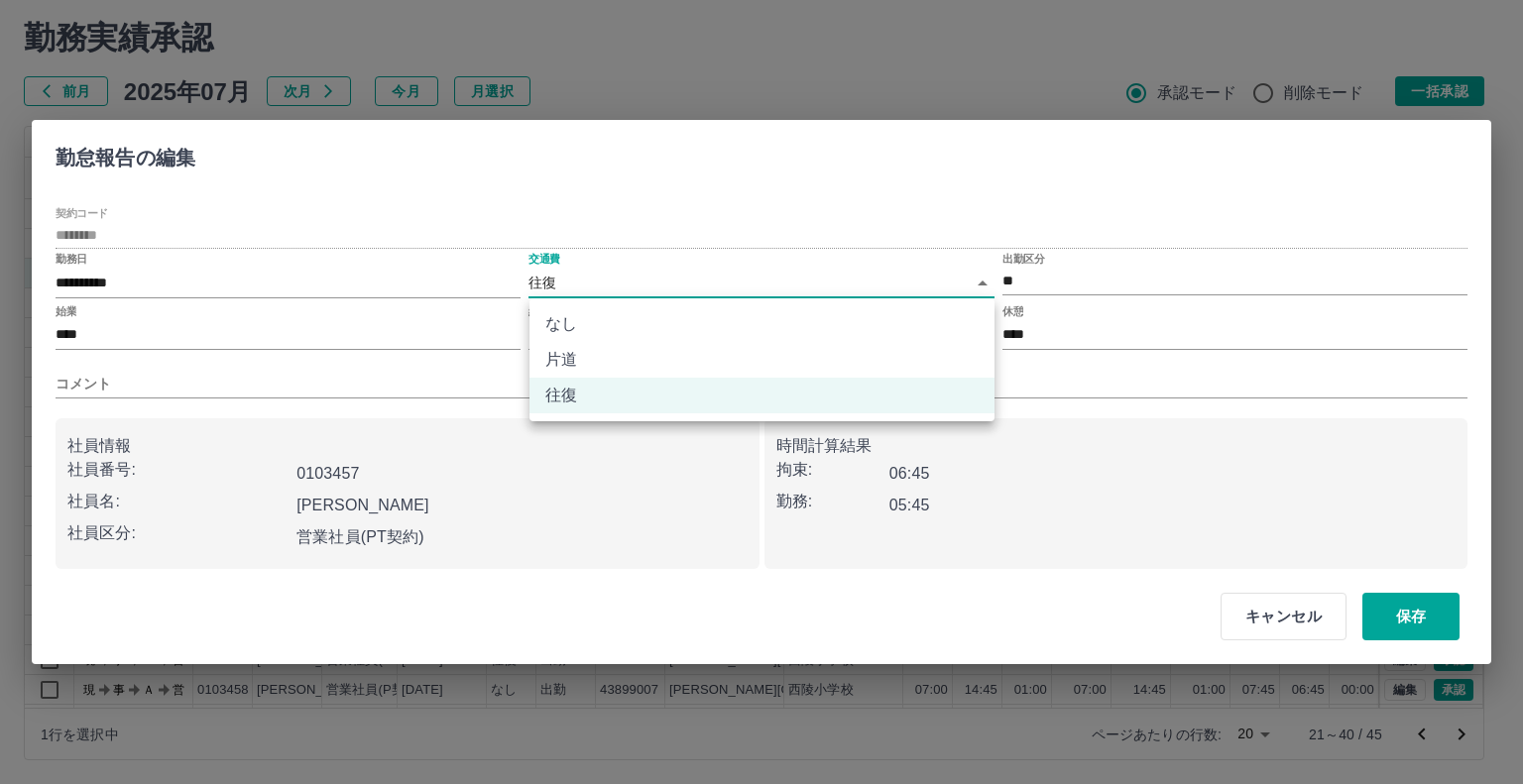 click on "SDH勤怠 [PERSON_NAME] 勤務実績承認 前月 [DATE] 次月 今月 月選択 承認モード 削除モード 一括承認 列一覧 0 フィルター 行間隔 エクスポート 承認フロー 社員番号 社員名 社員区分 勤務日 交通費 勤務区分 契約コード 契約名 現場名 始業 終業 休憩 所定開始 所定終業 所定休憩 拘束 勤務 遅刻等 コメント ステータス 承認 現 事 Ａ 営 0103841 [PERSON_NAME][PERSON_NAME] 営業社員(PT契約) [DATE] 往復 出勤 43899007 [PERSON_NAME][GEOGRAPHIC_DATA] [GEOGRAPHIC_DATA] 14:45 01:00 08:15 14:45 01:00 06:30 05:30 00:00 現場責任者承認待 現 事 Ａ 営 0103456 [PERSON_NAME] 営業社員(PT契約) [DATE] 往復 出勤 43899007 [PERSON_NAME][GEOGRAPHIC_DATA] 西陵小学校 08:15 14:45 01:00 08:15 14:45 01:00 06:30 05:30 00:00 現場責任者承認待 現 事 Ａ 営 0103457 [PERSON_NAME] 営業社員(PT契約) [DATE] 往復 出勤 43899007 [PERSON_NAME][GEOGRAPHIC_DATA] 西陵小学校 08:00 14:45 01:00 08:00 14:45 01:00 06:45 05:45 00:00 20" at bounding box center [762, 365] 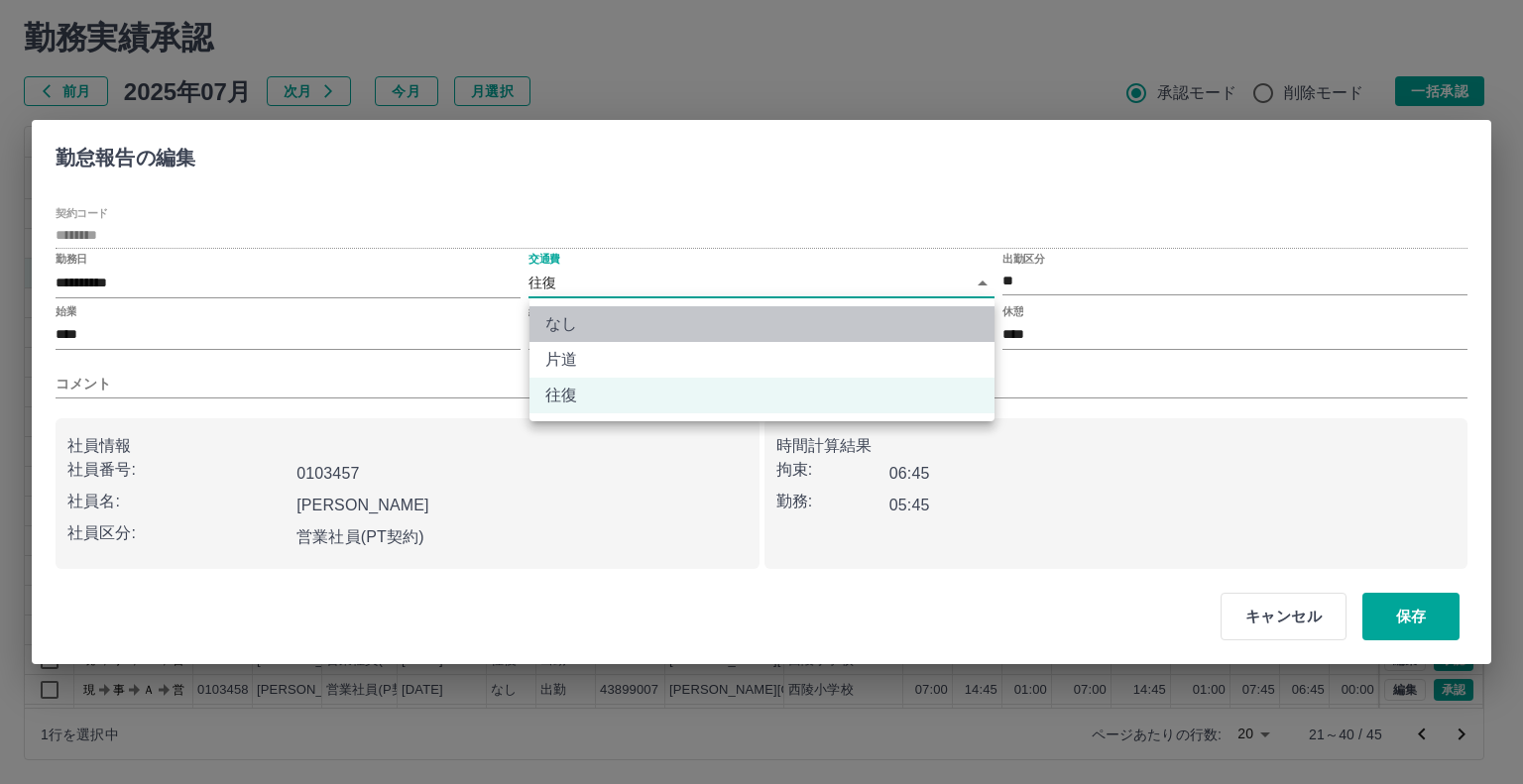 click on "なし" at bounding box center (762, 324) 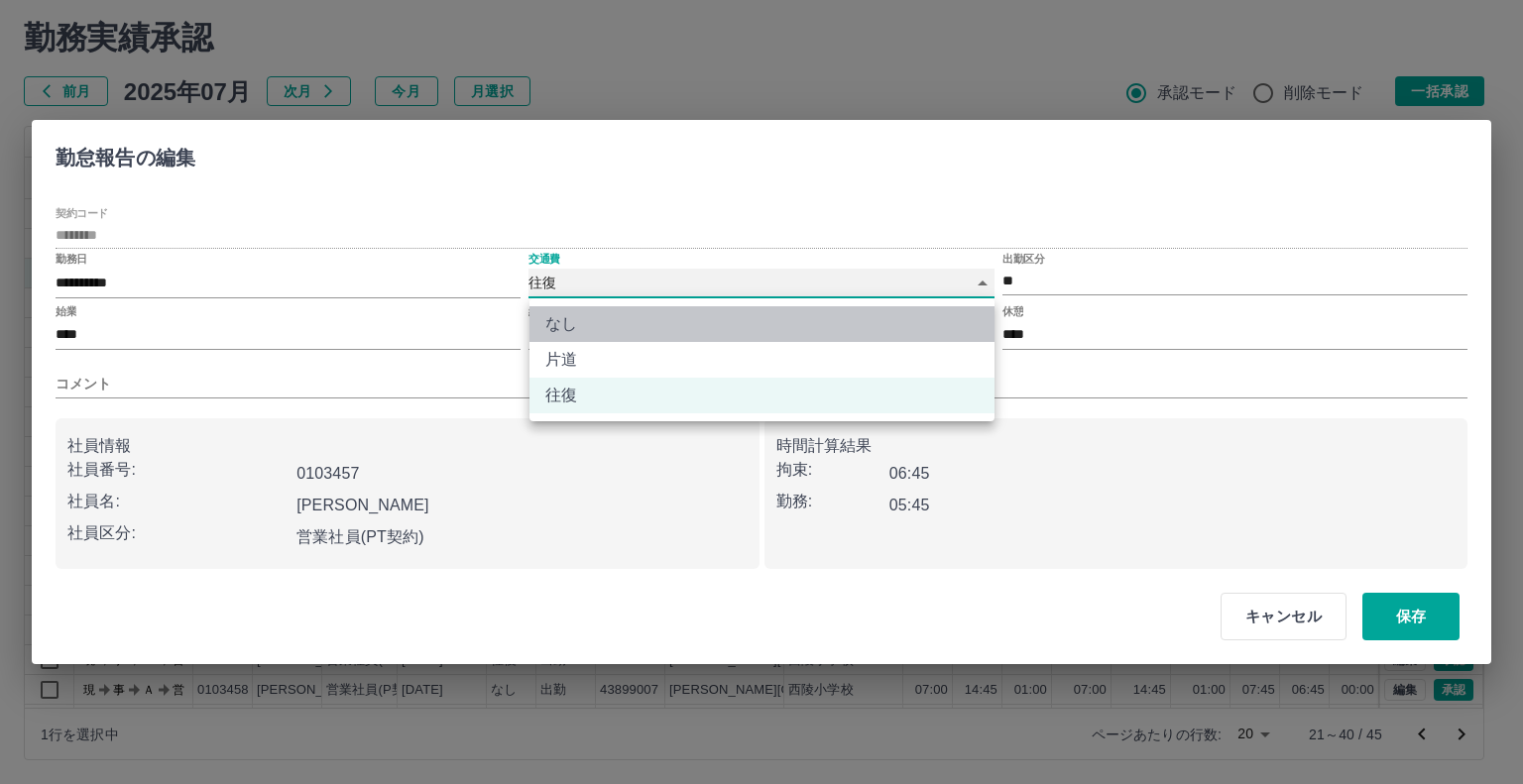 type on "****" 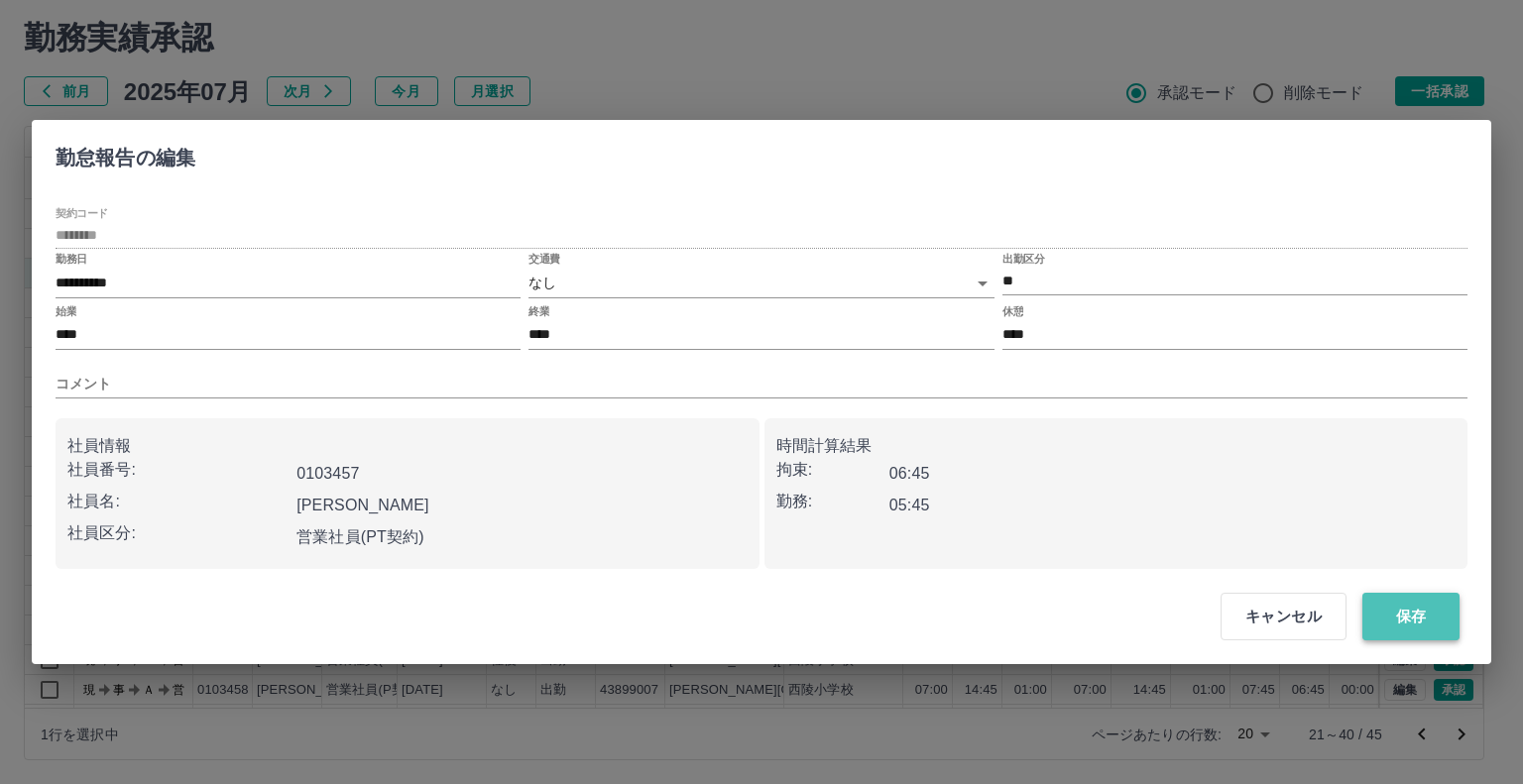 click on "保存" at bounding box center [1411, 616] 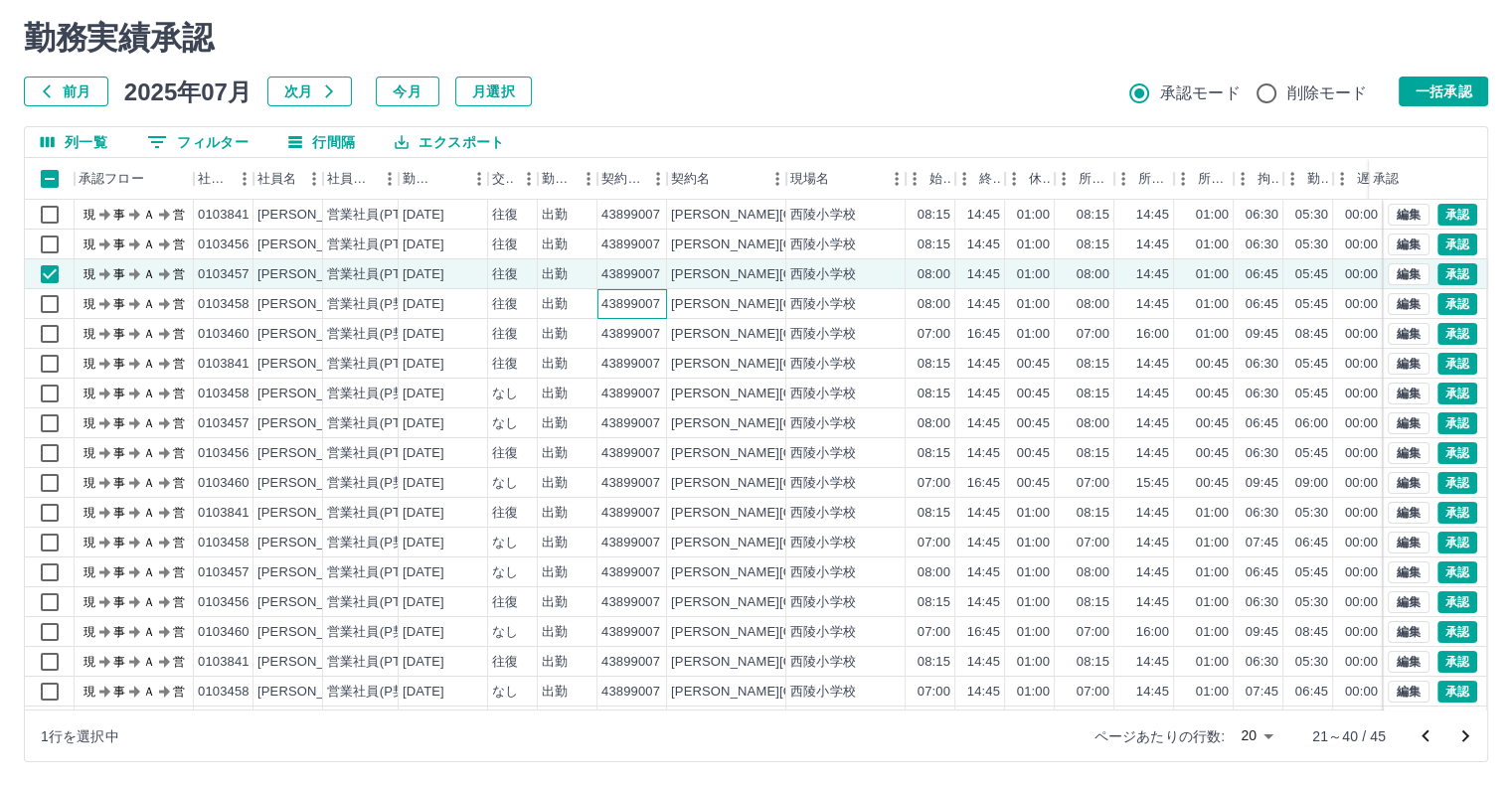 click on "43899007" at bounding box center [630, 304] 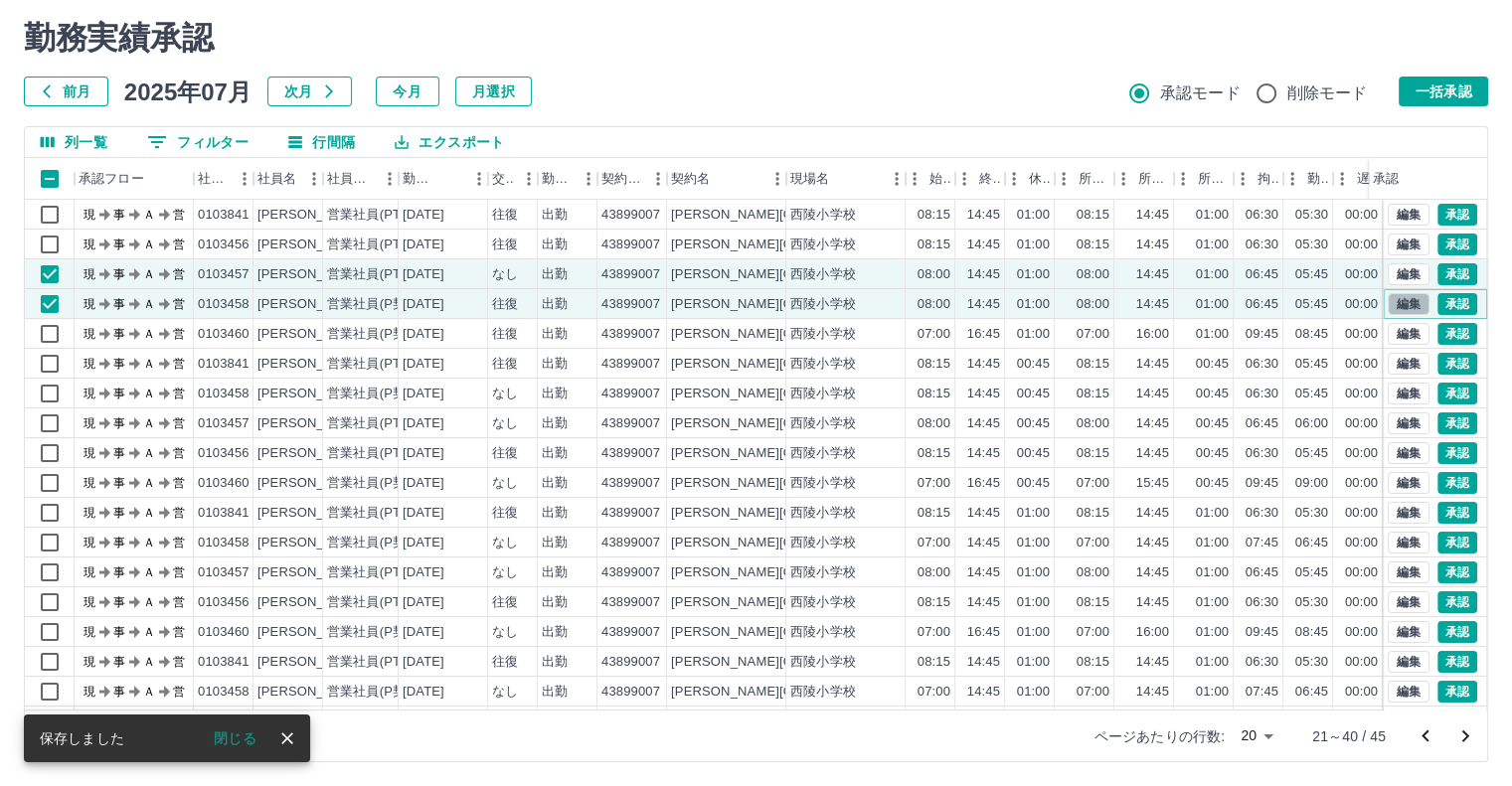 click on "編集" at bounding box center (1409, 304) 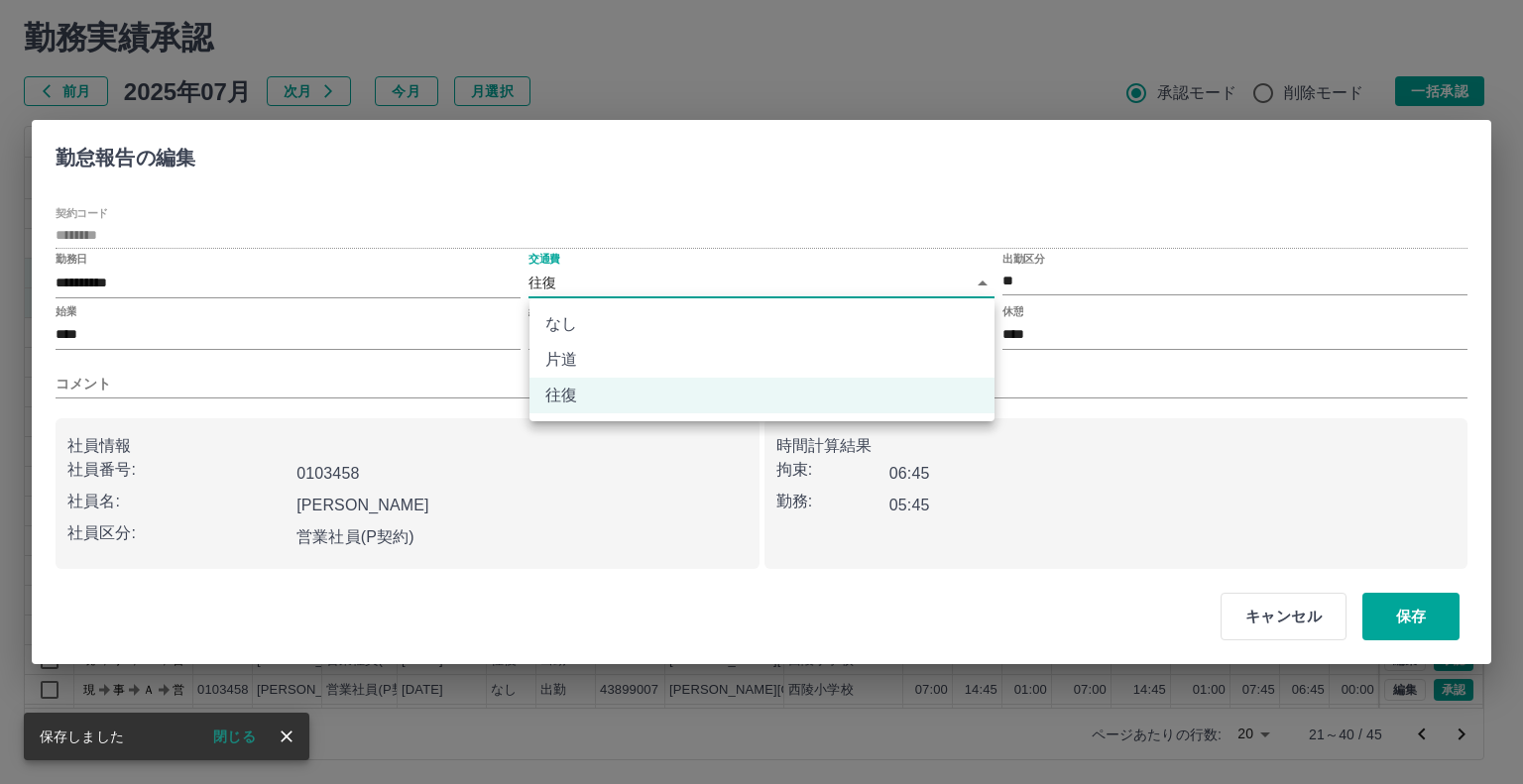 click on "SDH勤怠 [PERSON_NAME] 勤務実績承認 前月 [DATE] 次月 今月 月選択 承認モード 削除モード 一括承認 列一覧 0 フィルター 行間隔 エクスポート 承認フロー 社員番号 社員名 社員区分 勤務日 交通費 勤務区分 契約コード 契約名 現場名 始業 終業 休憩 所定開始 所定終業 所定休憩 拘束 勤務 遅刻等 コメント ステータス 承認 現 事 Ａ 営 0103841 [PERSON_NAME][PERSON_NAME] 営業社員(PT契約) [DATE] 往復 出勤 43899007 [PERSON_NAME][GEOGRAPHIC_DATA] [GEOGRAPHIC_DATA] 14:45 01:00 08:15 14:45 01:00 06:30 05:30 00:00 現場責任者承認待 現 事 Ａ 営 0103456 [PERSON_NAME] 営業社員(PT契約) [DATE] 往復 出勤 43899007 [PERSON_NAME][GEOGRAPHIC_DATA] 西陵小学校 08:15 14:45 01:00 08:15 14:45 01:00 06:30 05:30 00:00 現場責任者承認待 現 事 Ａ 営 0103457 [PERSON_NAME] 営業社員(PT契約) [DATE] なし 出勤 43899007 [PERSON_NAME][GEOGRAPHIC_DATA] 西陵小学校 08:00 14:45 01:00 08:00 14:45 01:00 06:45 05:45 00:00 20" at bounding box center (762, 365) 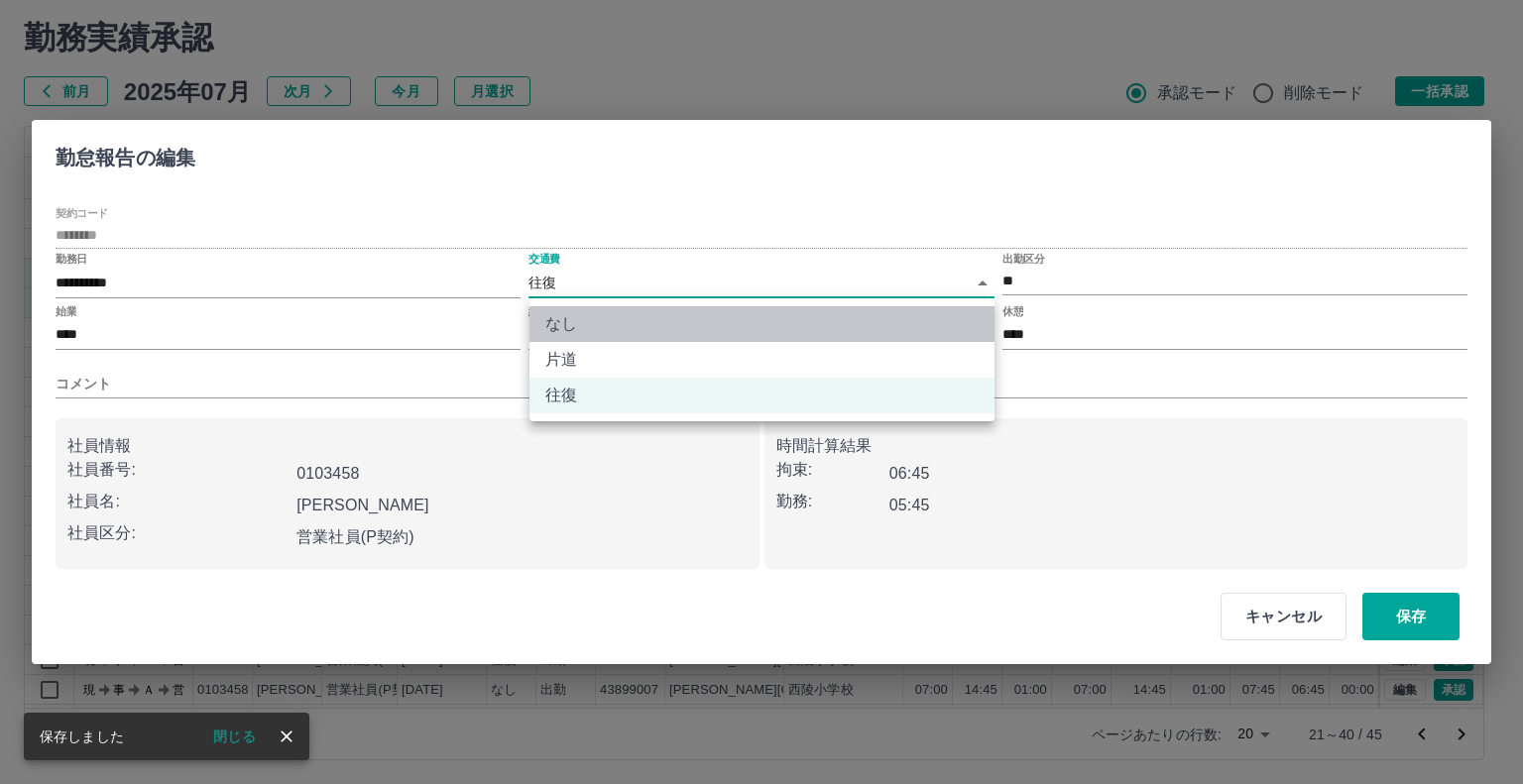 click on "なし" at bounding box center (762, 324) 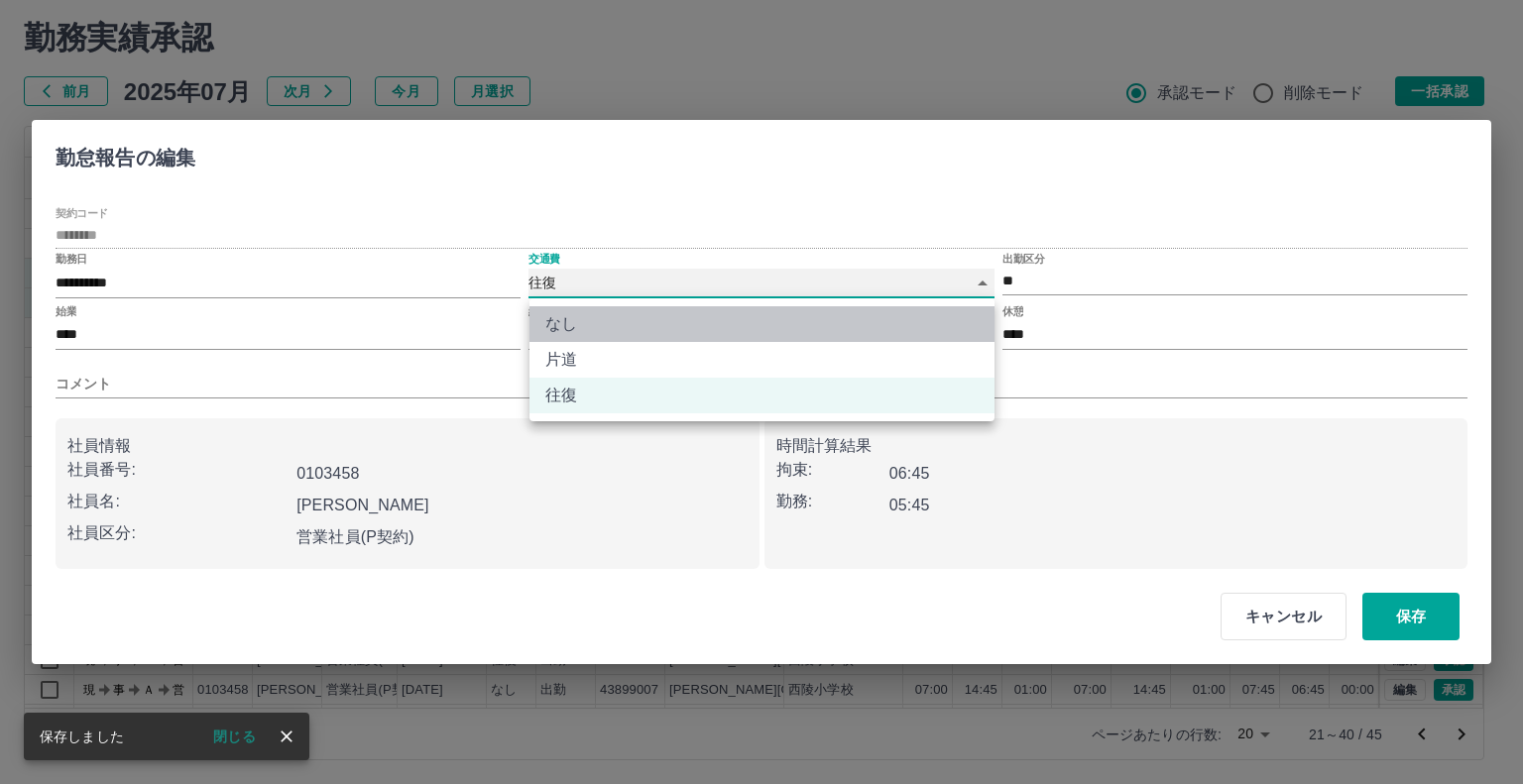 type on "****" 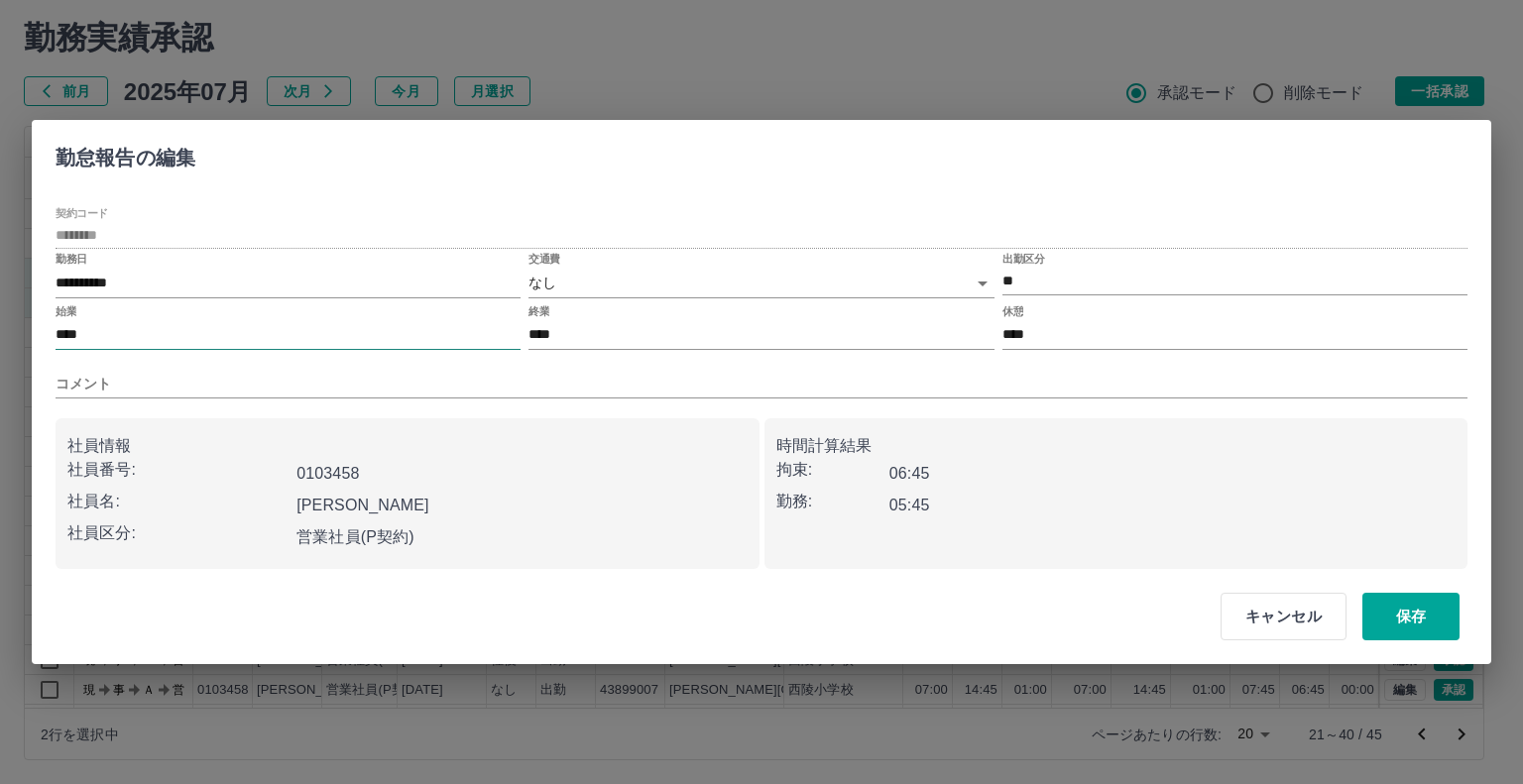 drag, startPoint x: 278, startPoint y: 315, endPoint x: 218, endPoint y: 337, distance: 63.90618 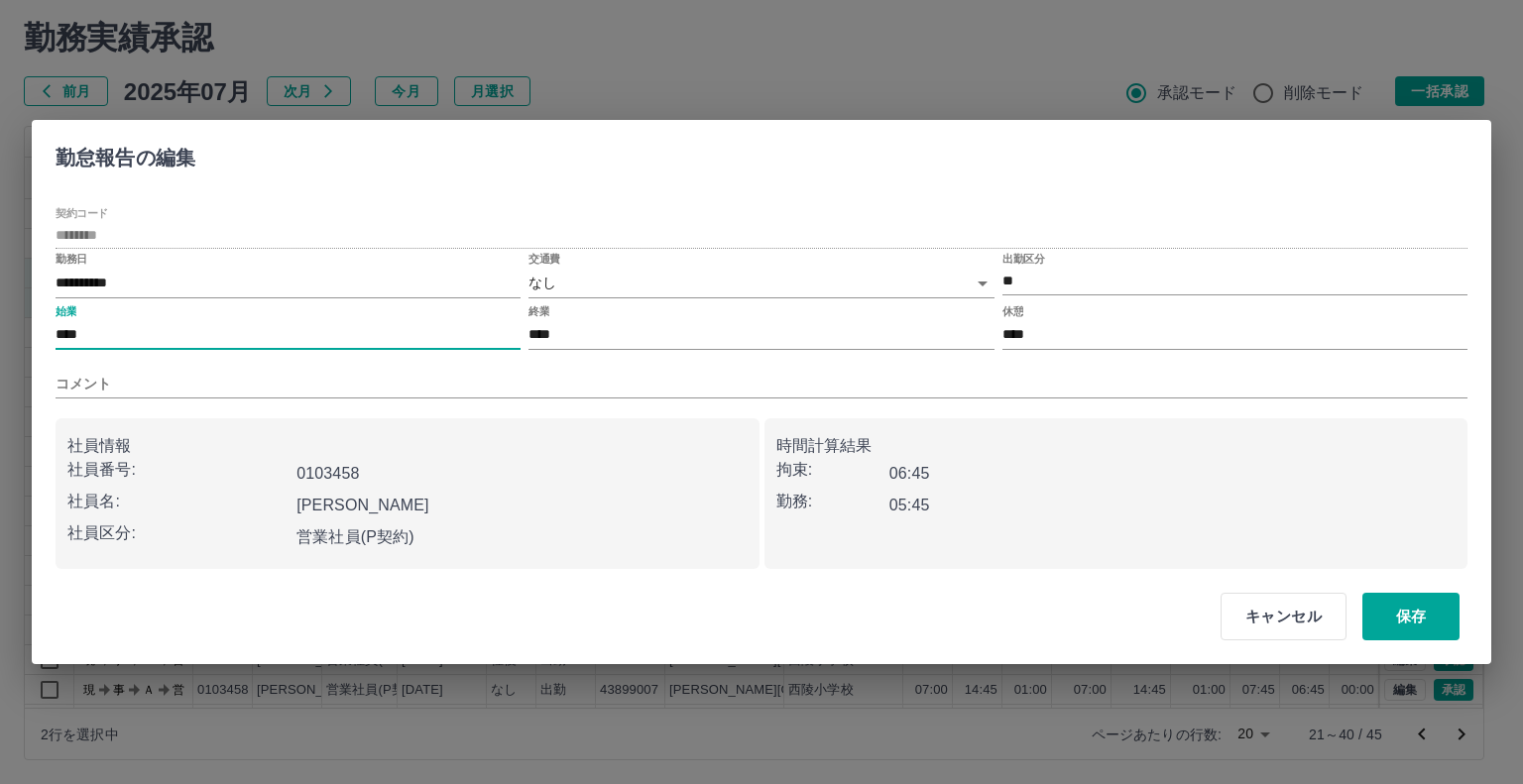 drag, startPoint x: 218, startPoint y: 337, endPoint x: 0, endPoint y: 510, distance: 278.30379 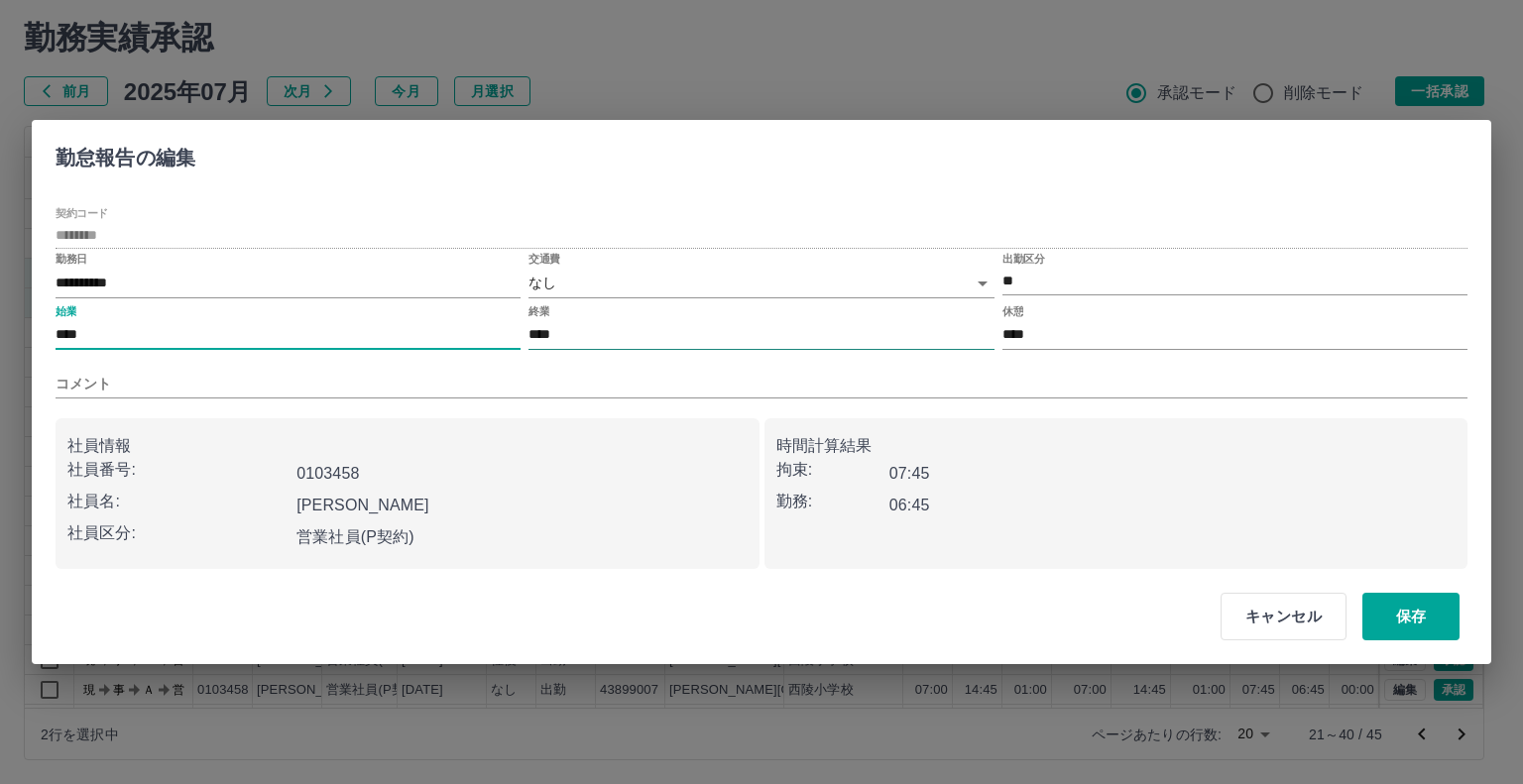 type on "****" 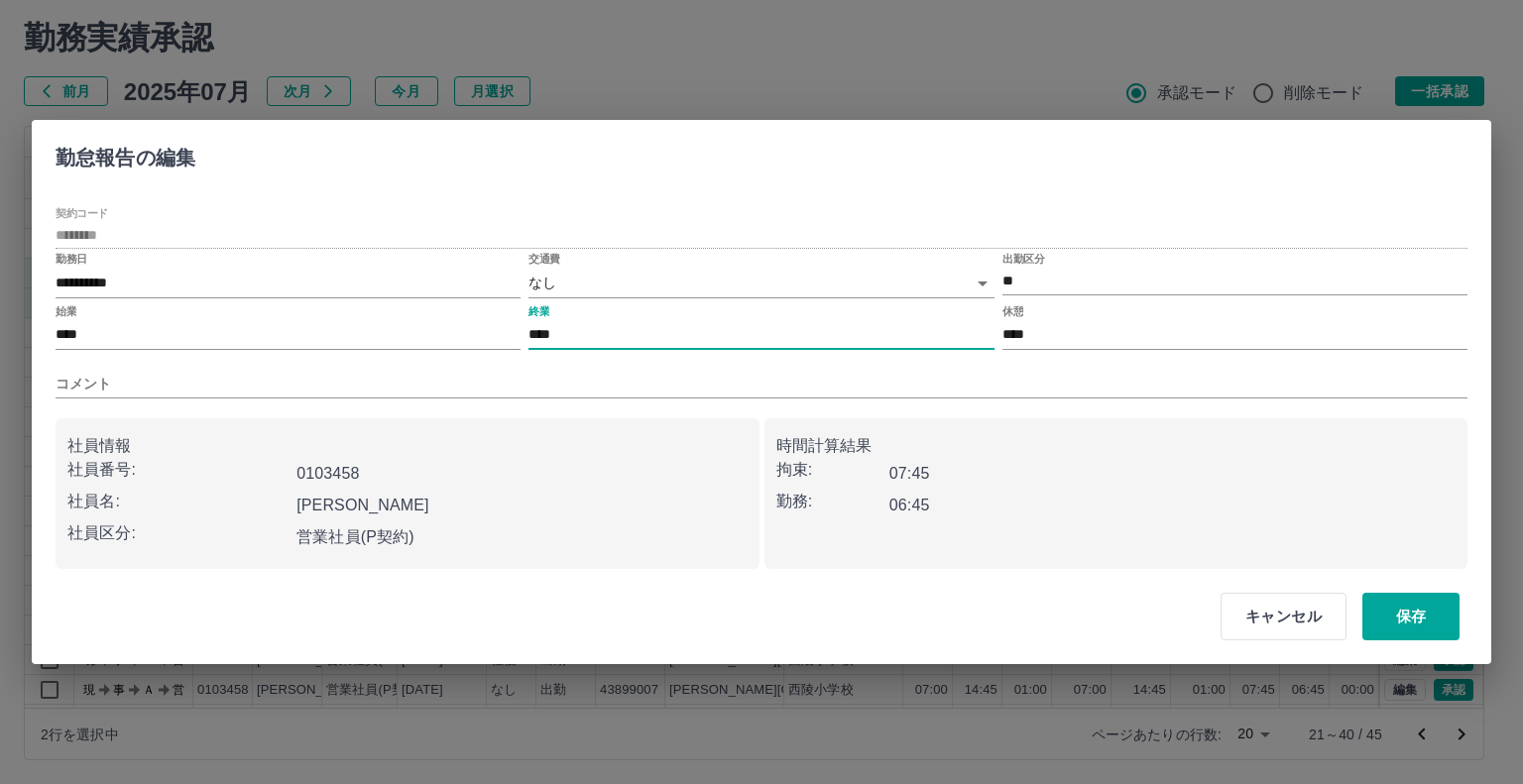 drag, startPoint x: 605, startPoint y: 329, endPoint x: 95, endPoint y: 412, distance: 516.7098 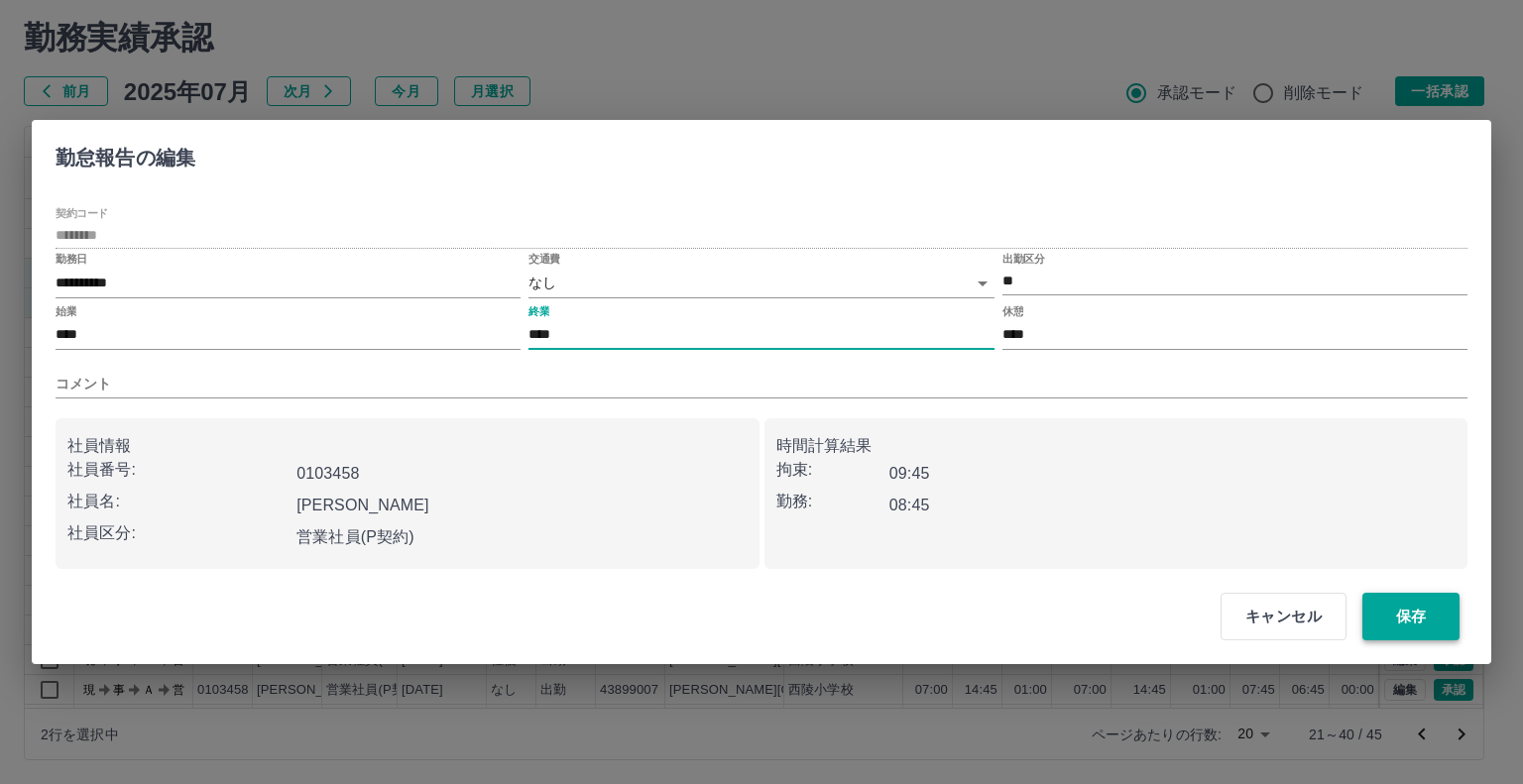 type on "****" 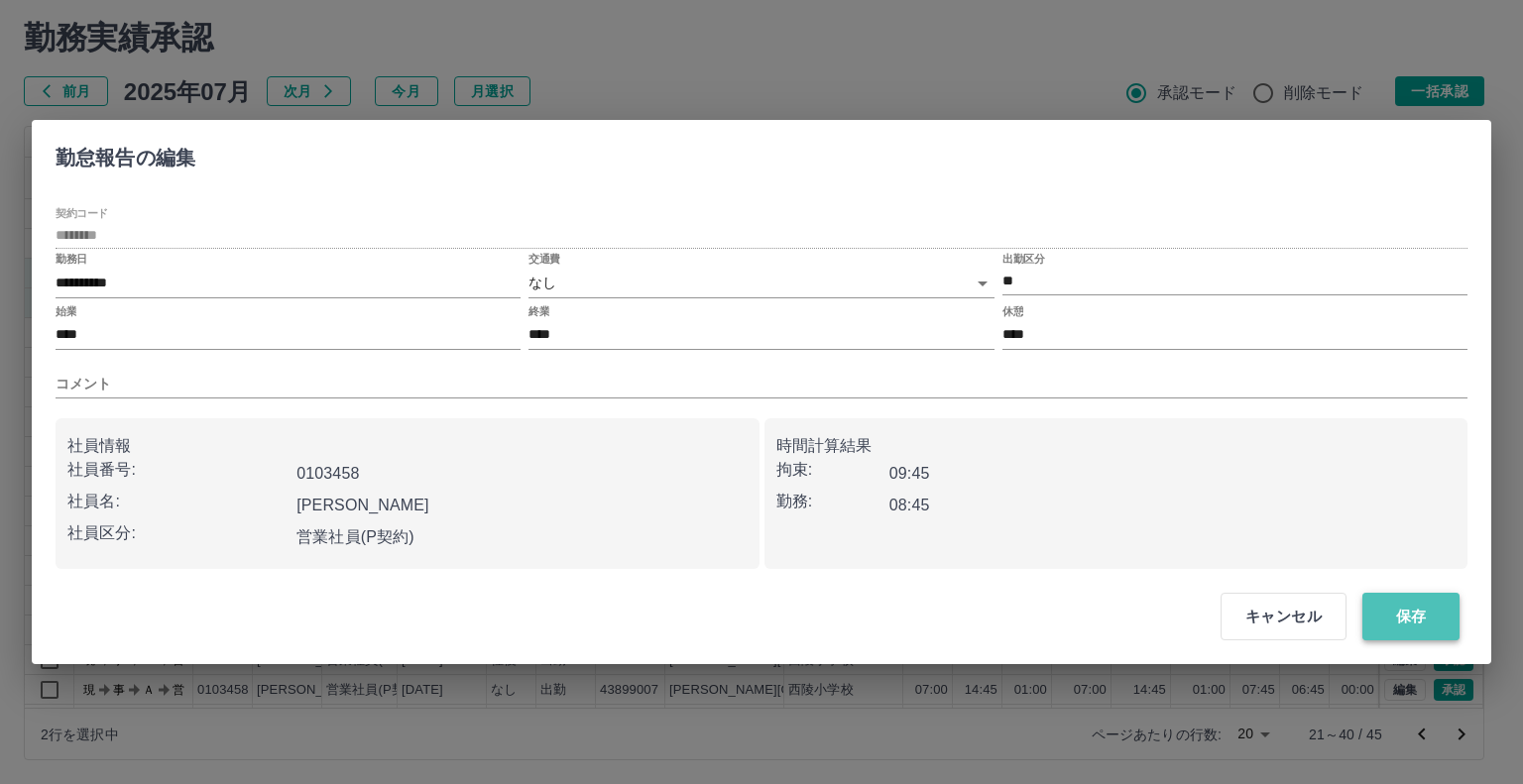click on "保存" at bounding box center (1411, 616) 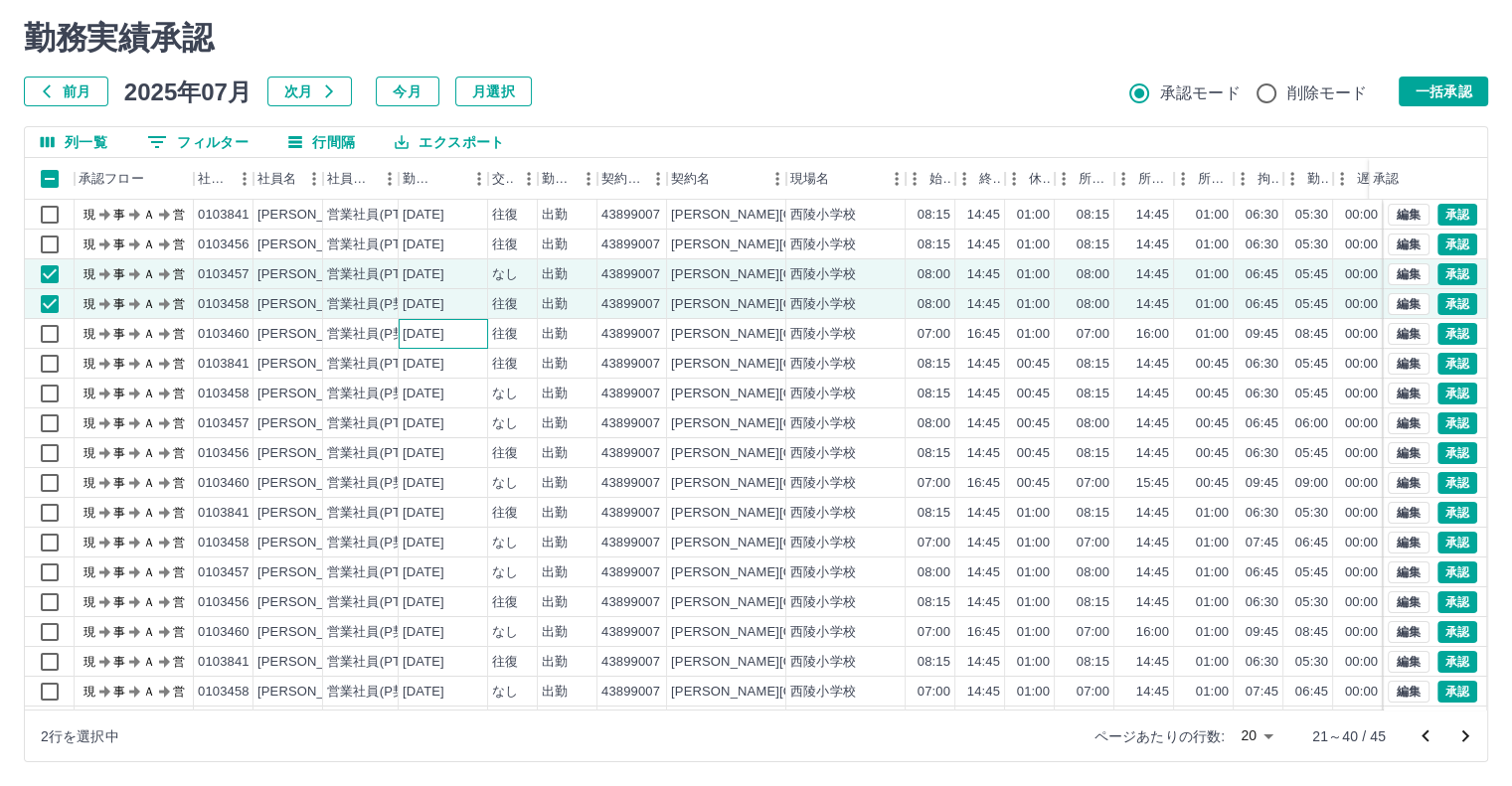 click on "[DATE]" at bounding box center (443, 334) 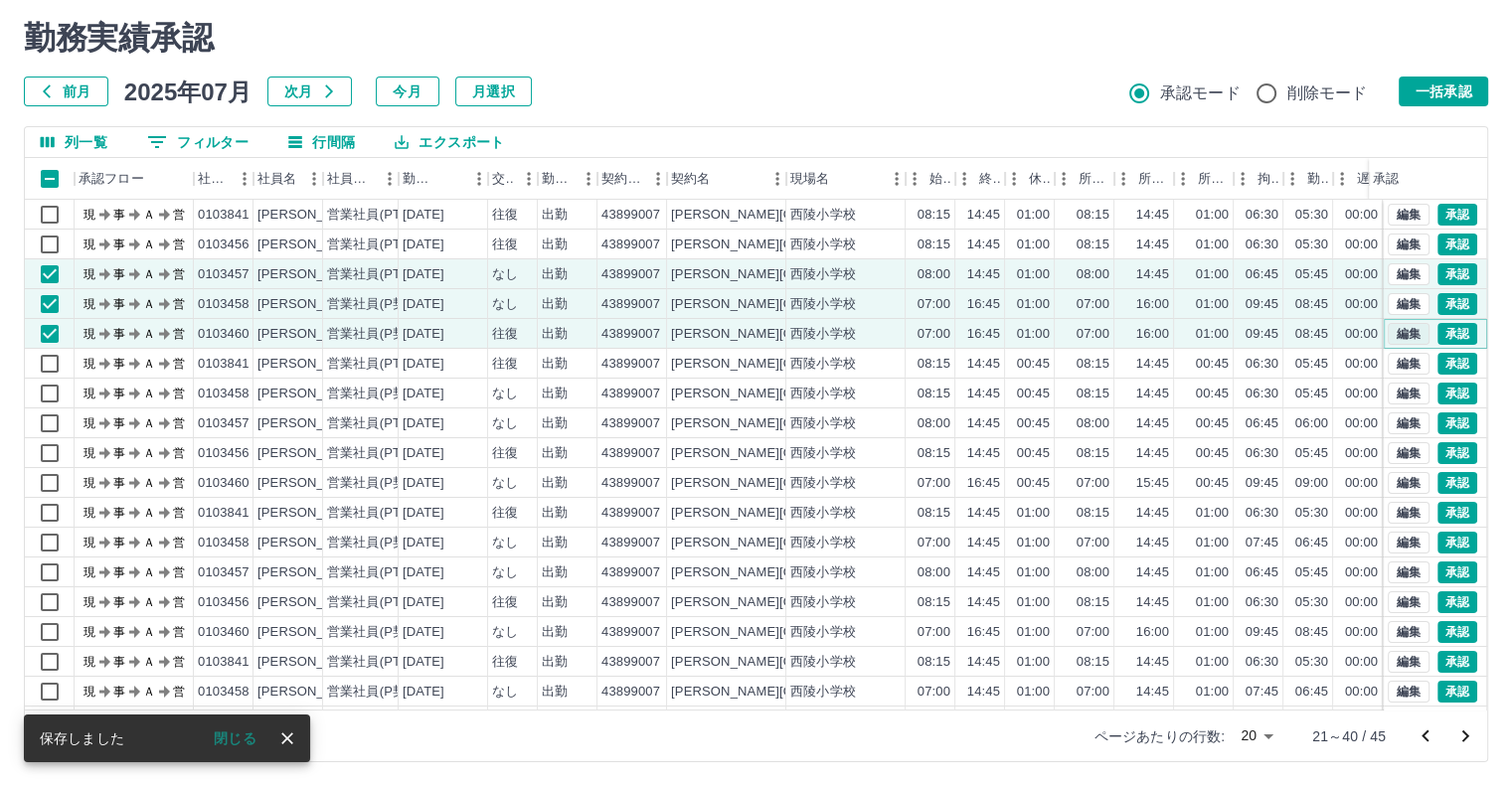 click on "編集" at bounding box center (1409, 334) 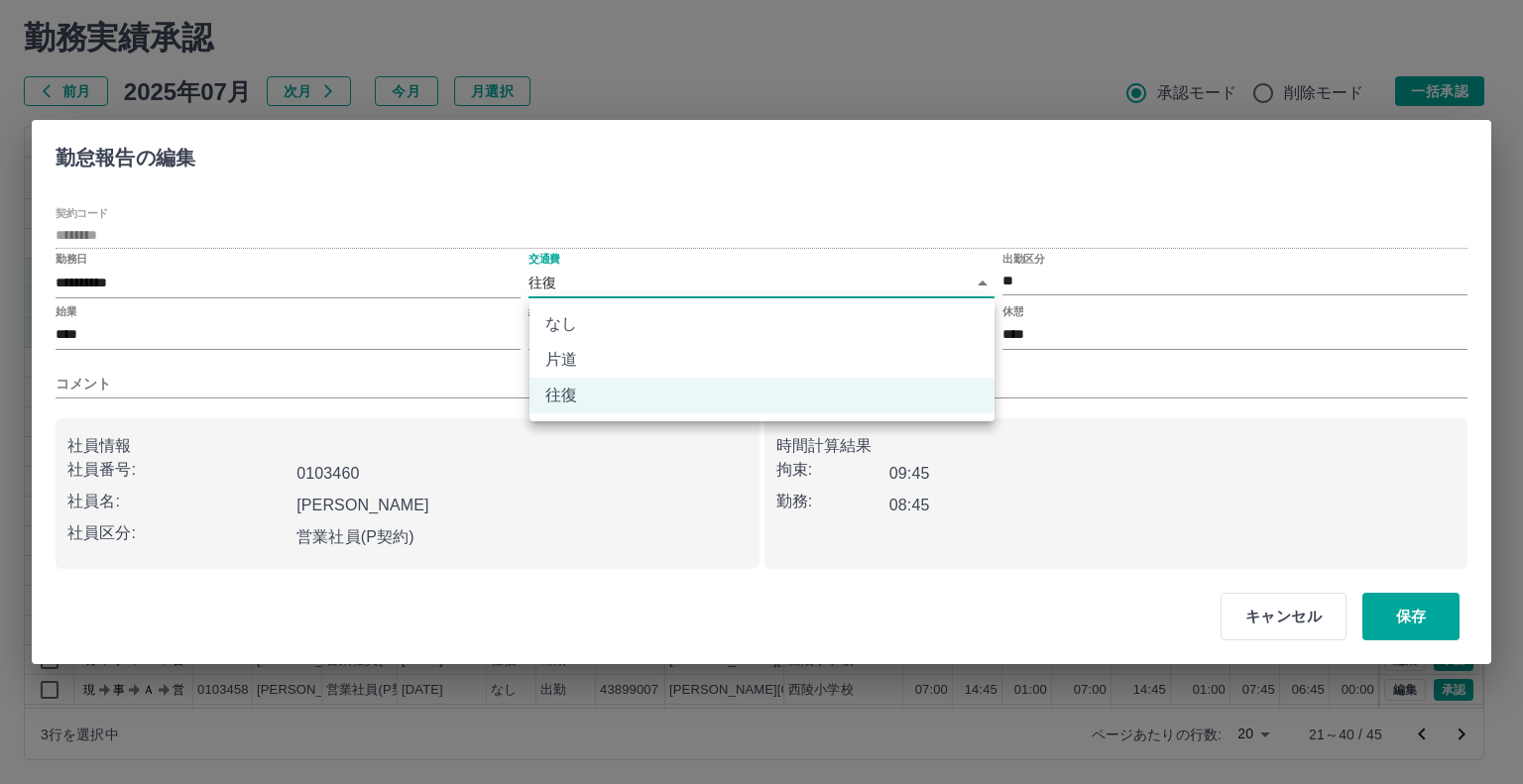 drag, startPoint x: 579, startPoint y: 280, endPoint x: 595, endPoint y: 312, distance: 35.77709 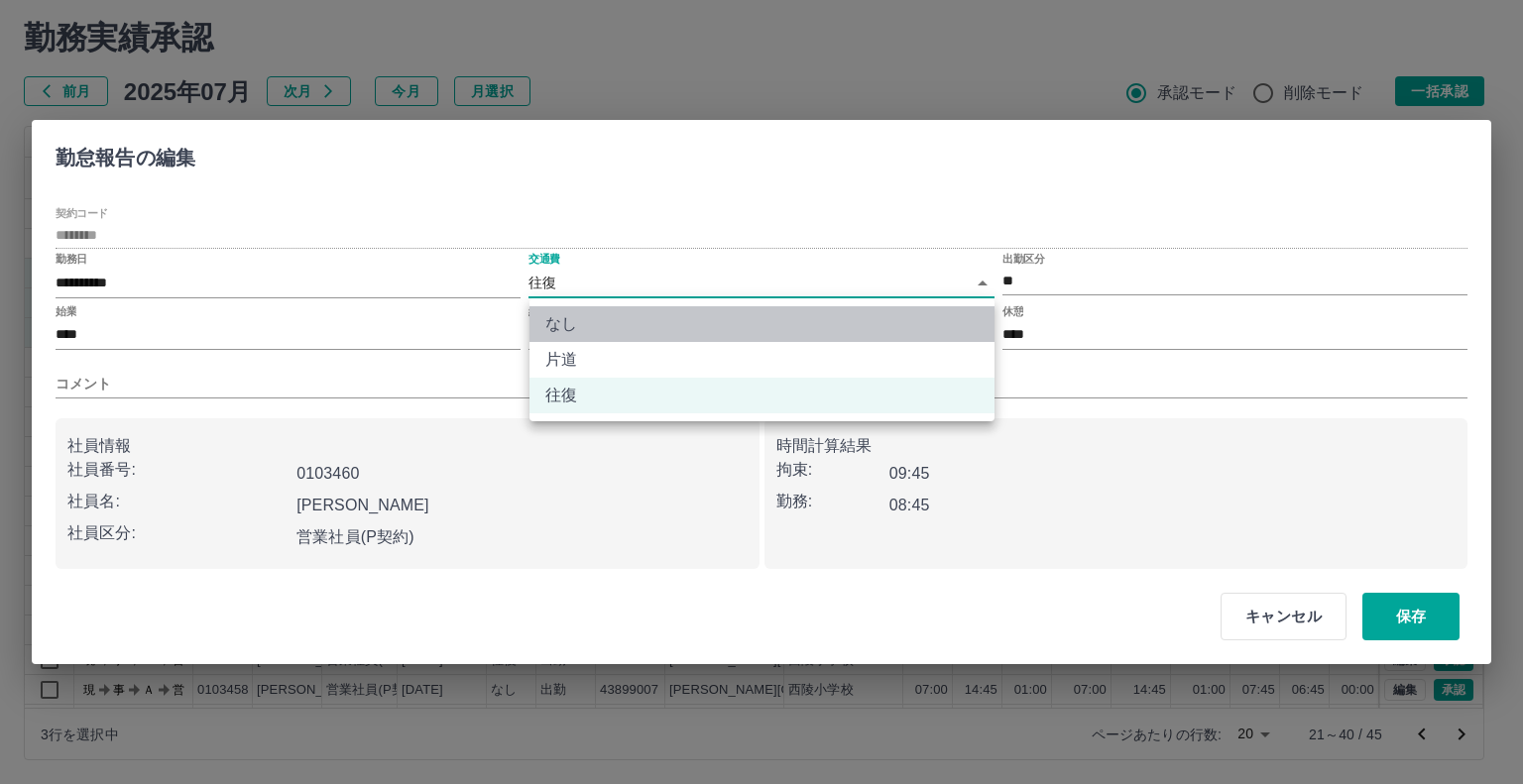 click on "なし" at bounding box center (762, 324) 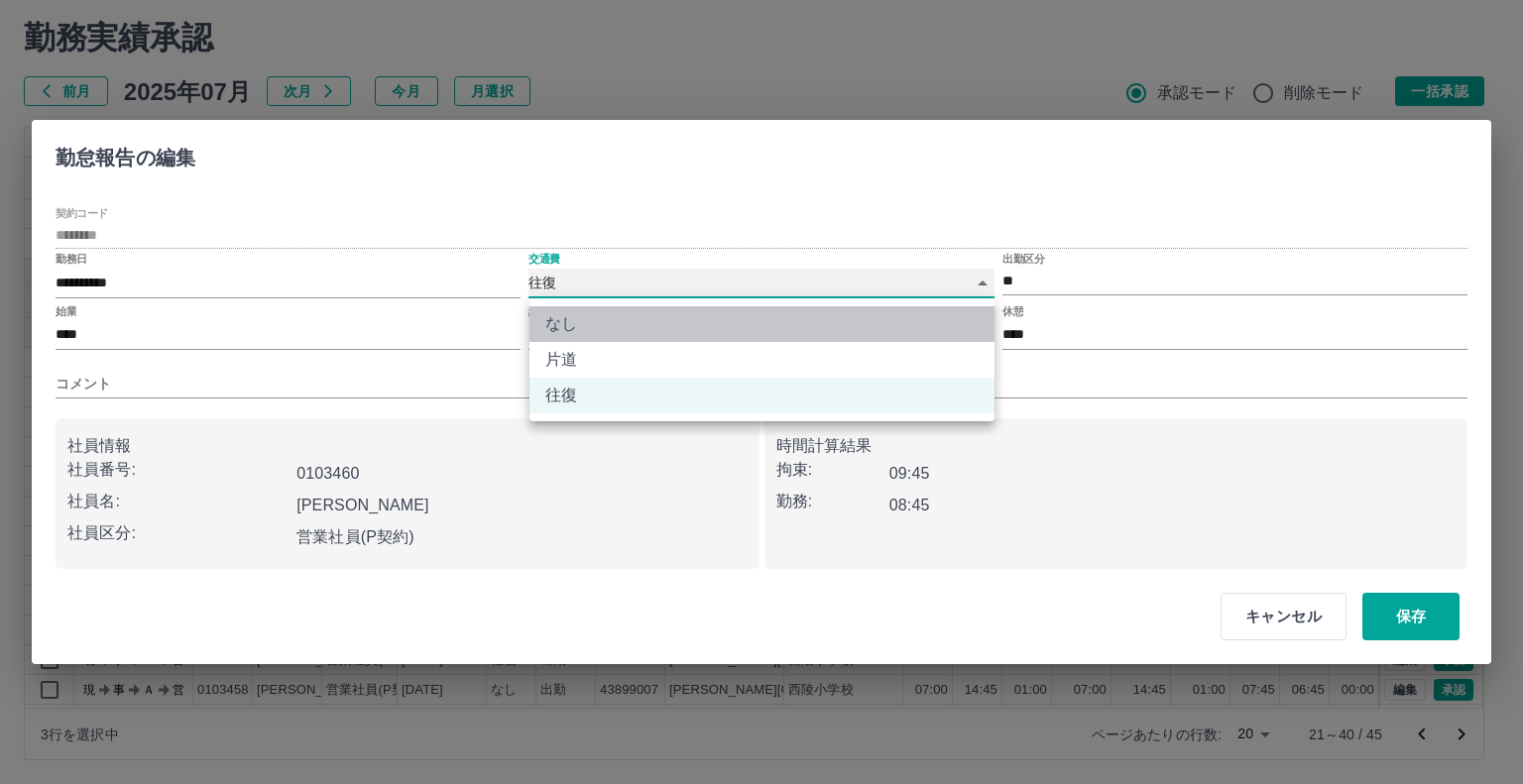 type on "****" 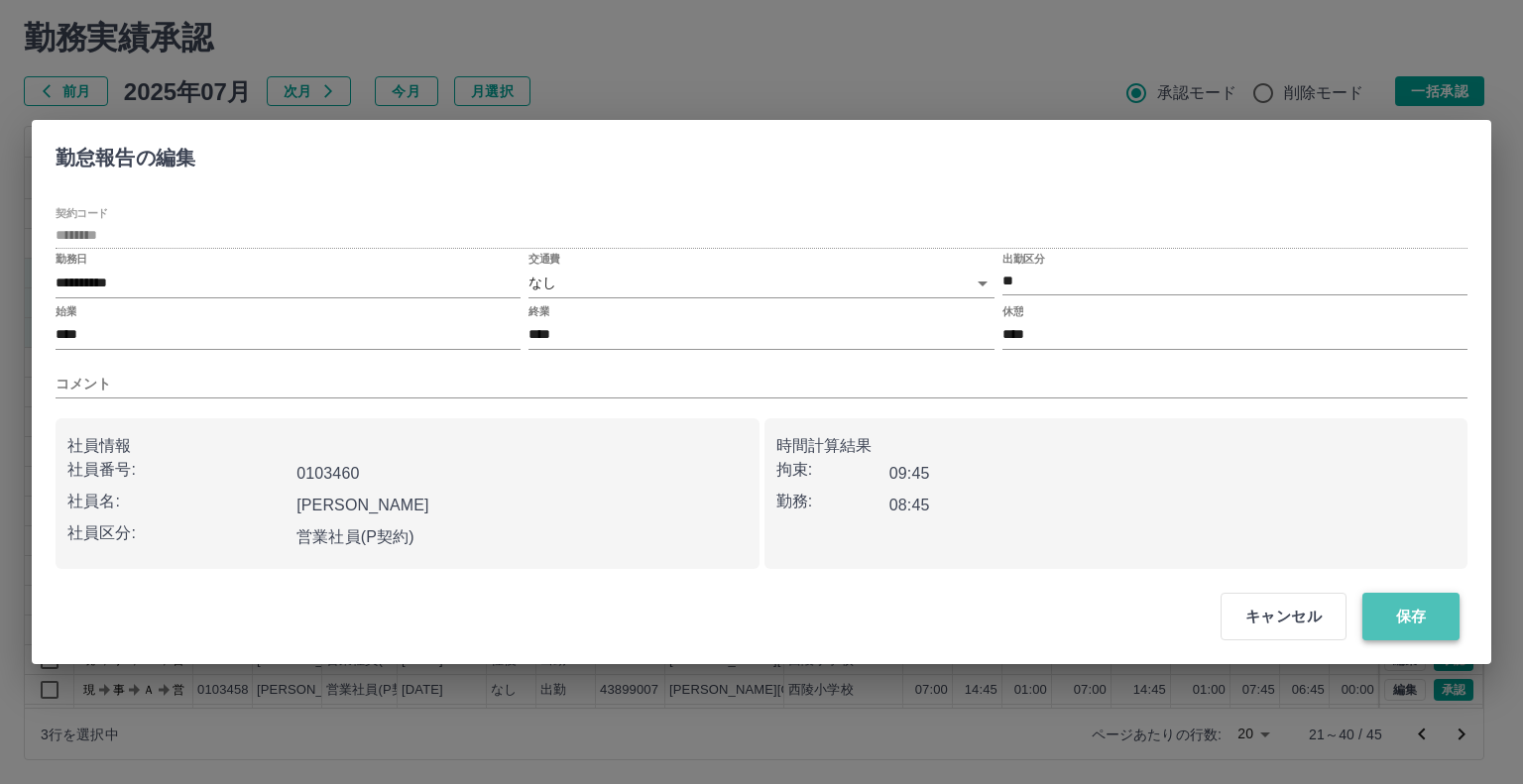 click on "保存" at bounding box center [1411, 616] 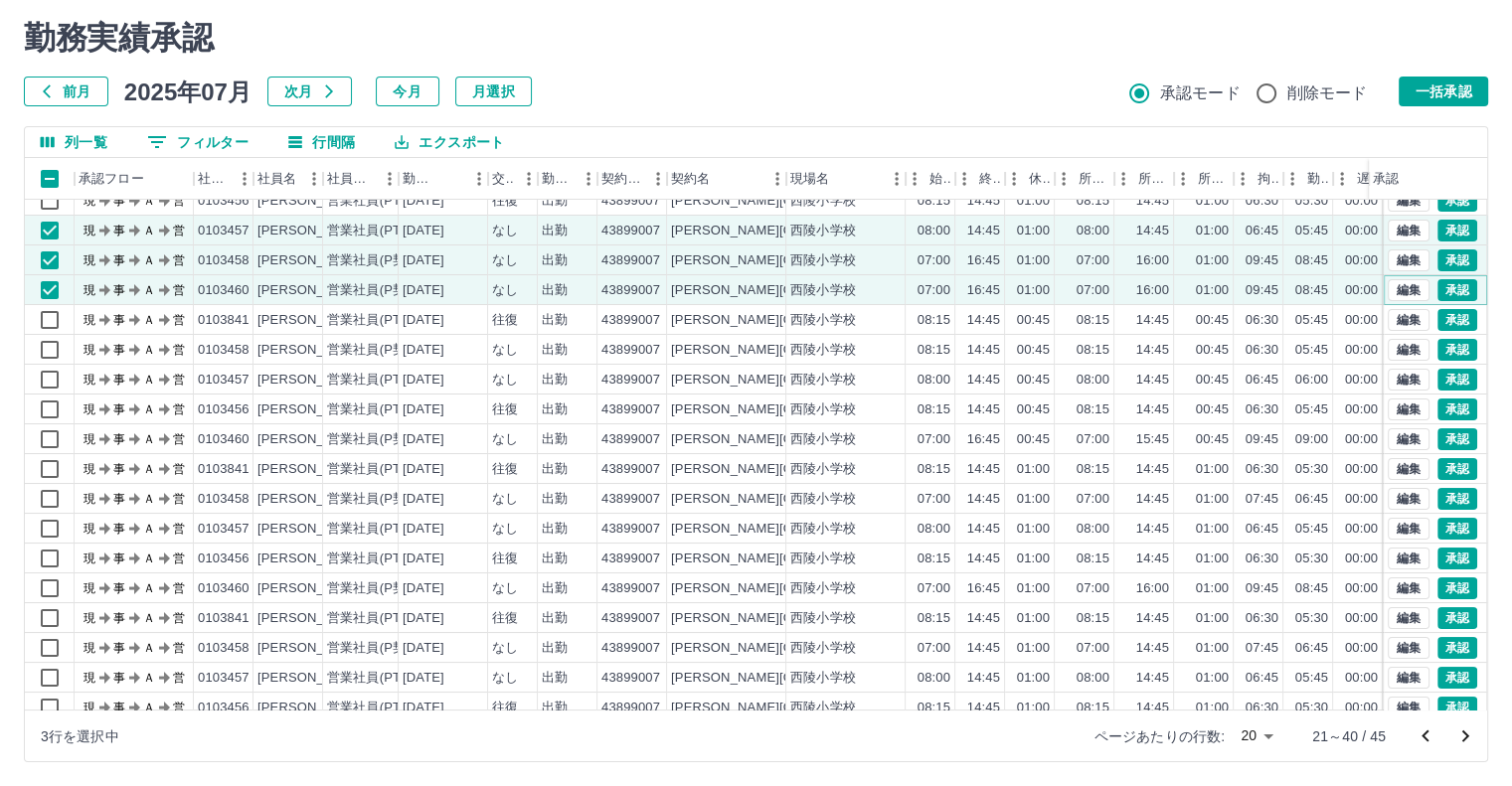 scroll, scrollTop: 48, scrollLeft: 0, axis: vertical 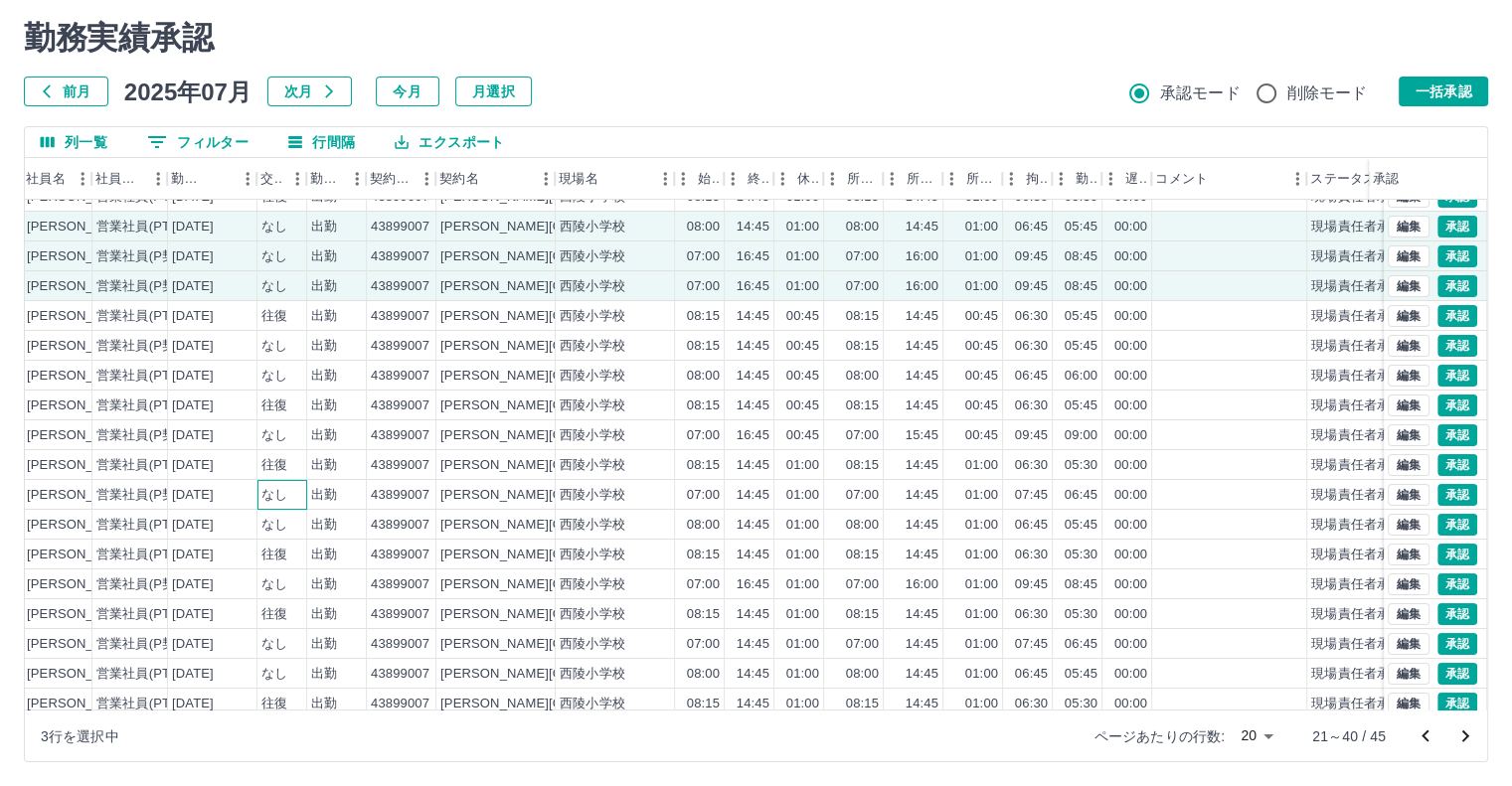 click on "なし" at bounding box center [274, 495] 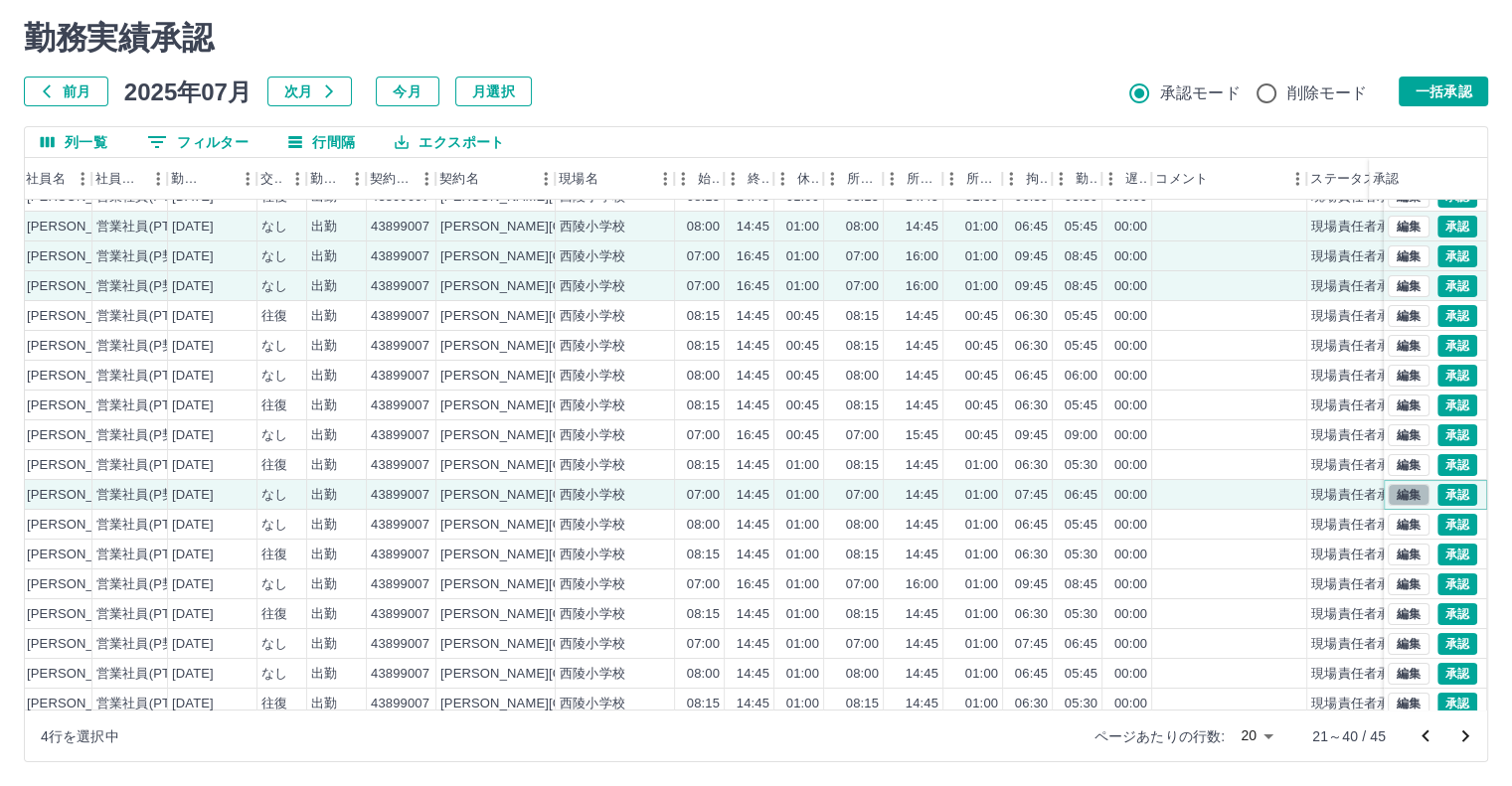 click on "編集" at bounding box center [1409, 495] 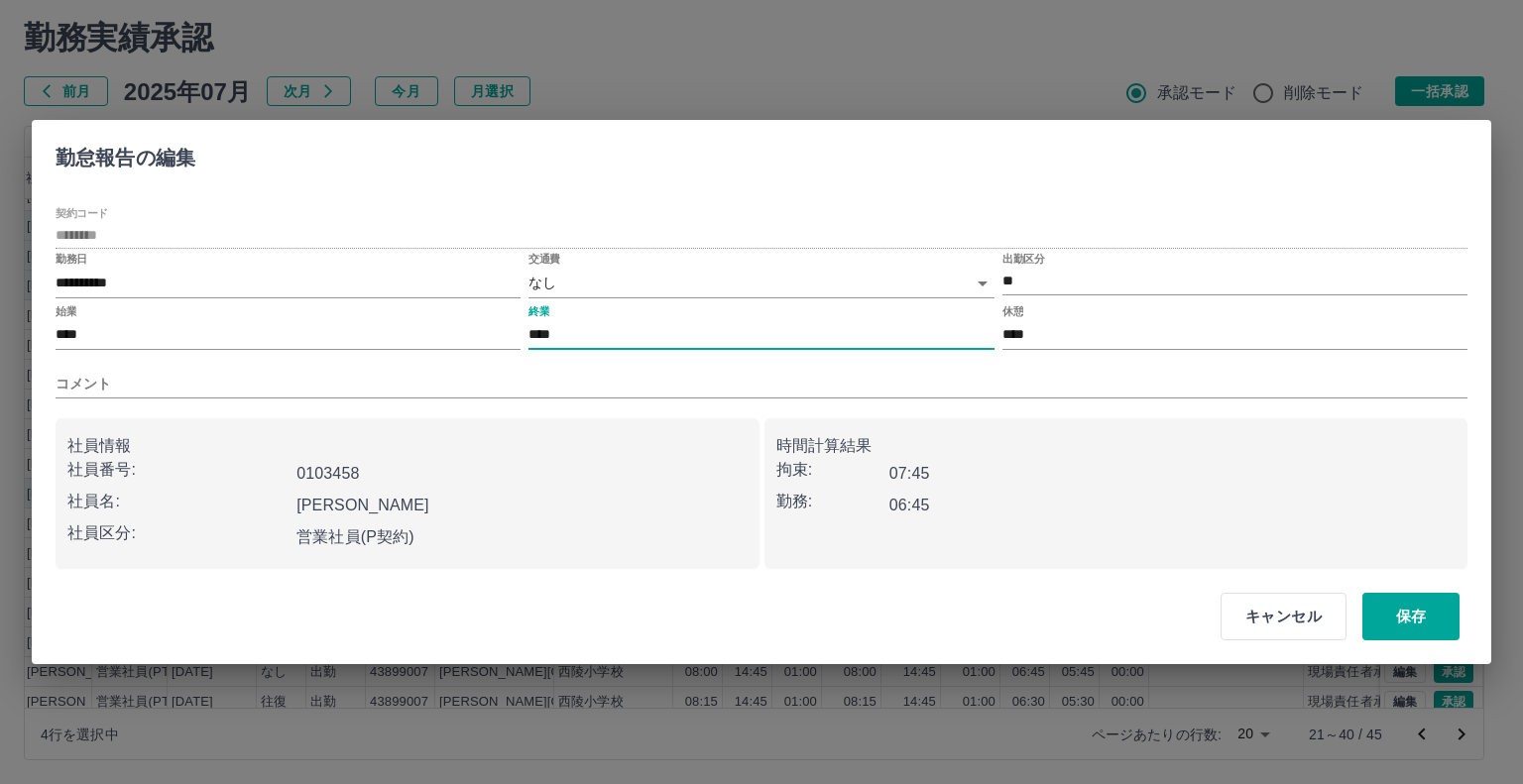 drag, startPoint x: 579, startPoint y: 346, endPoint x: 225, endPoint y: 319, distance: 355.02817 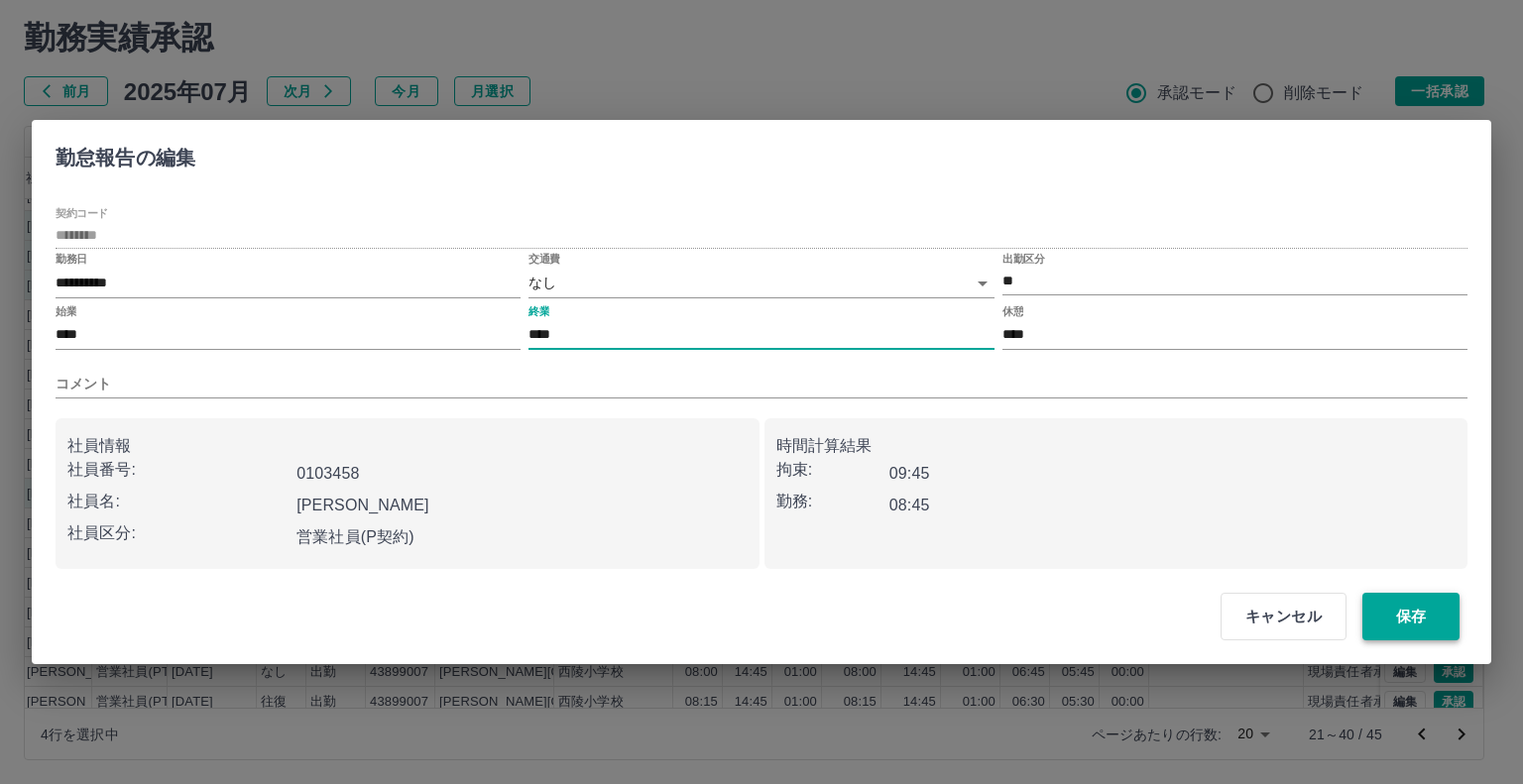 type on "****" 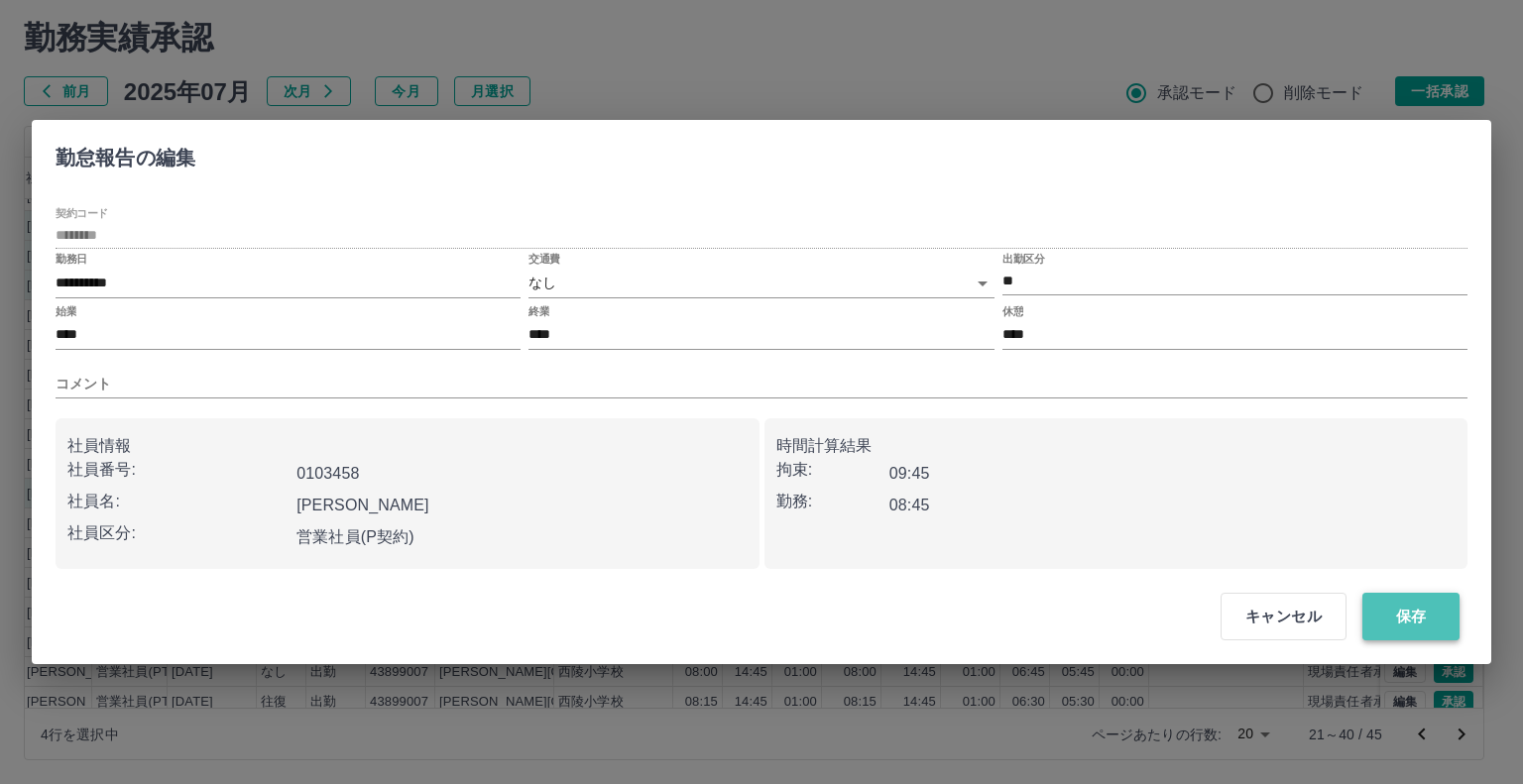 click on "保存" at bounding box center [1411, 616] 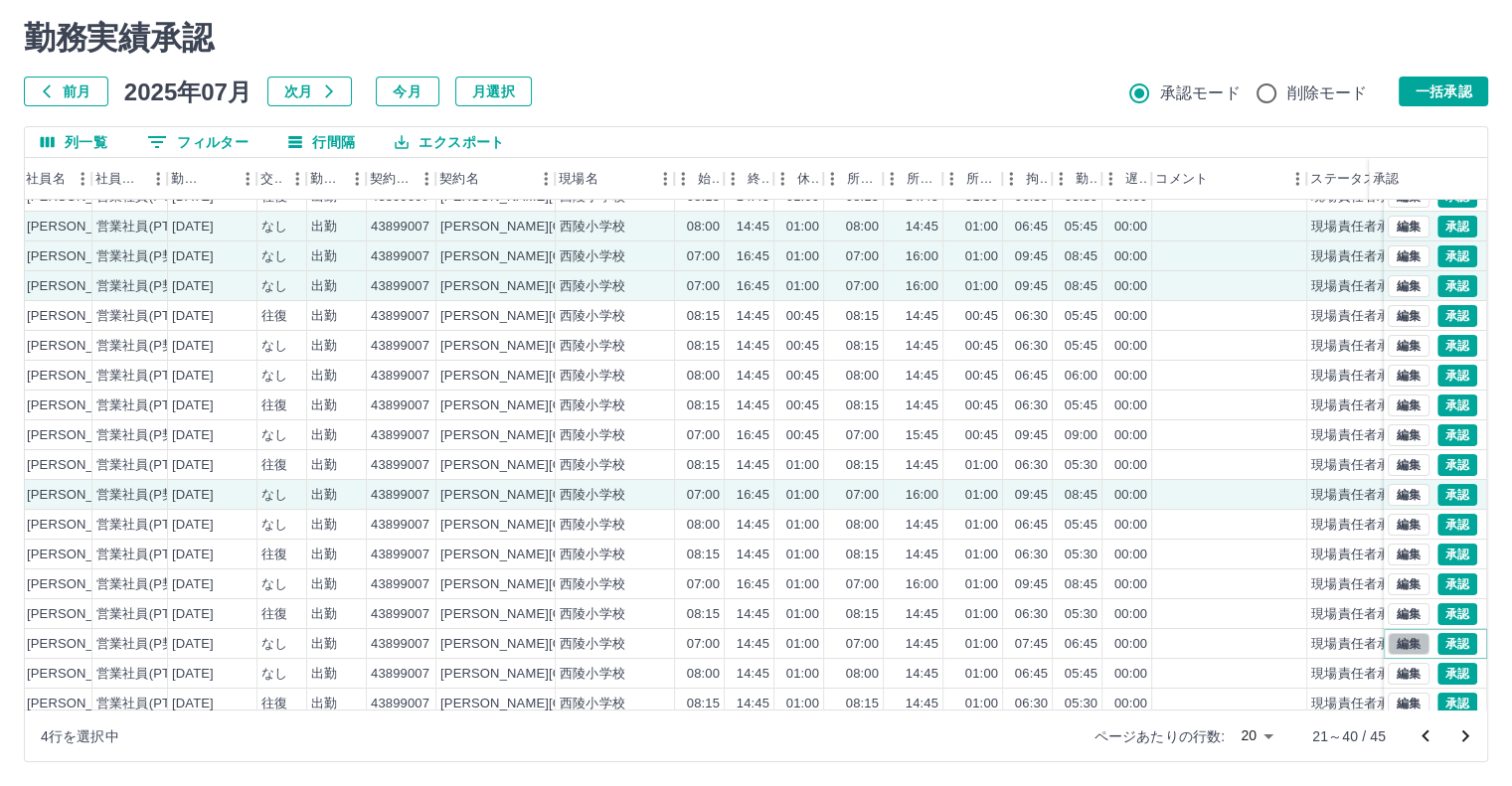 click on "編集" at bounding box center [1409, 644] 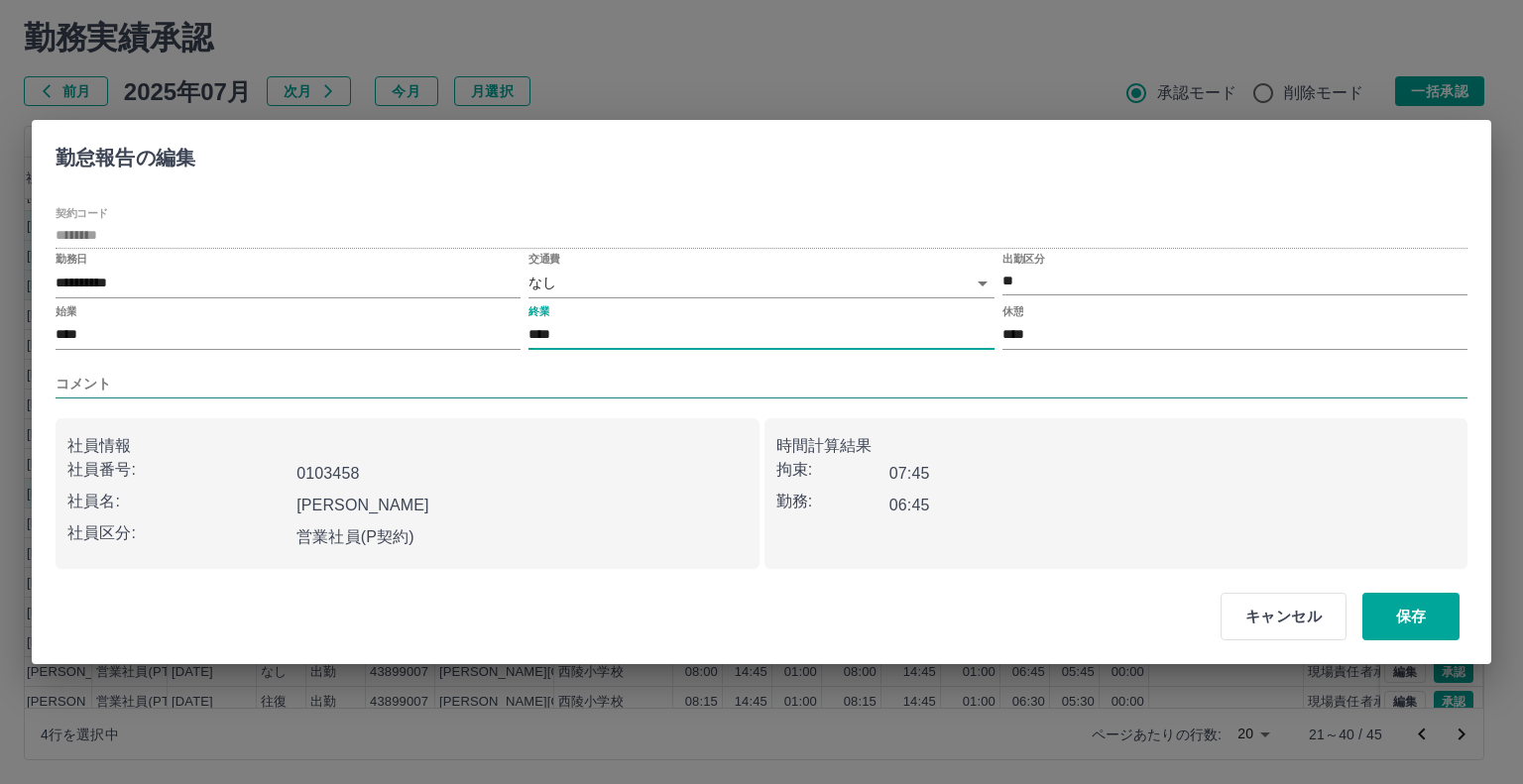 drag, startPoint x: 607, startPoint y: 335, endPoint x: 297, endPoint y: 392, distance: 315.197 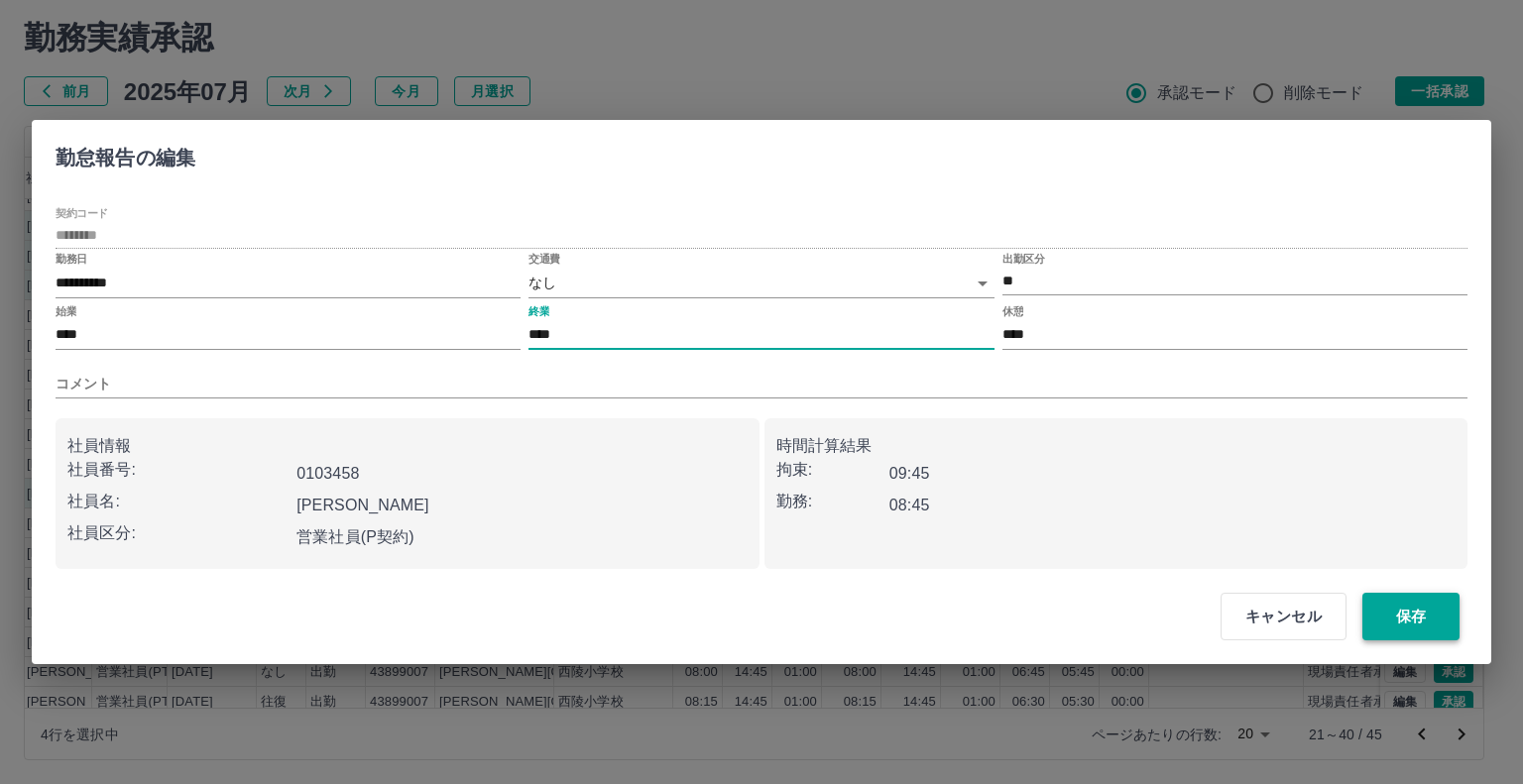 type on "****" 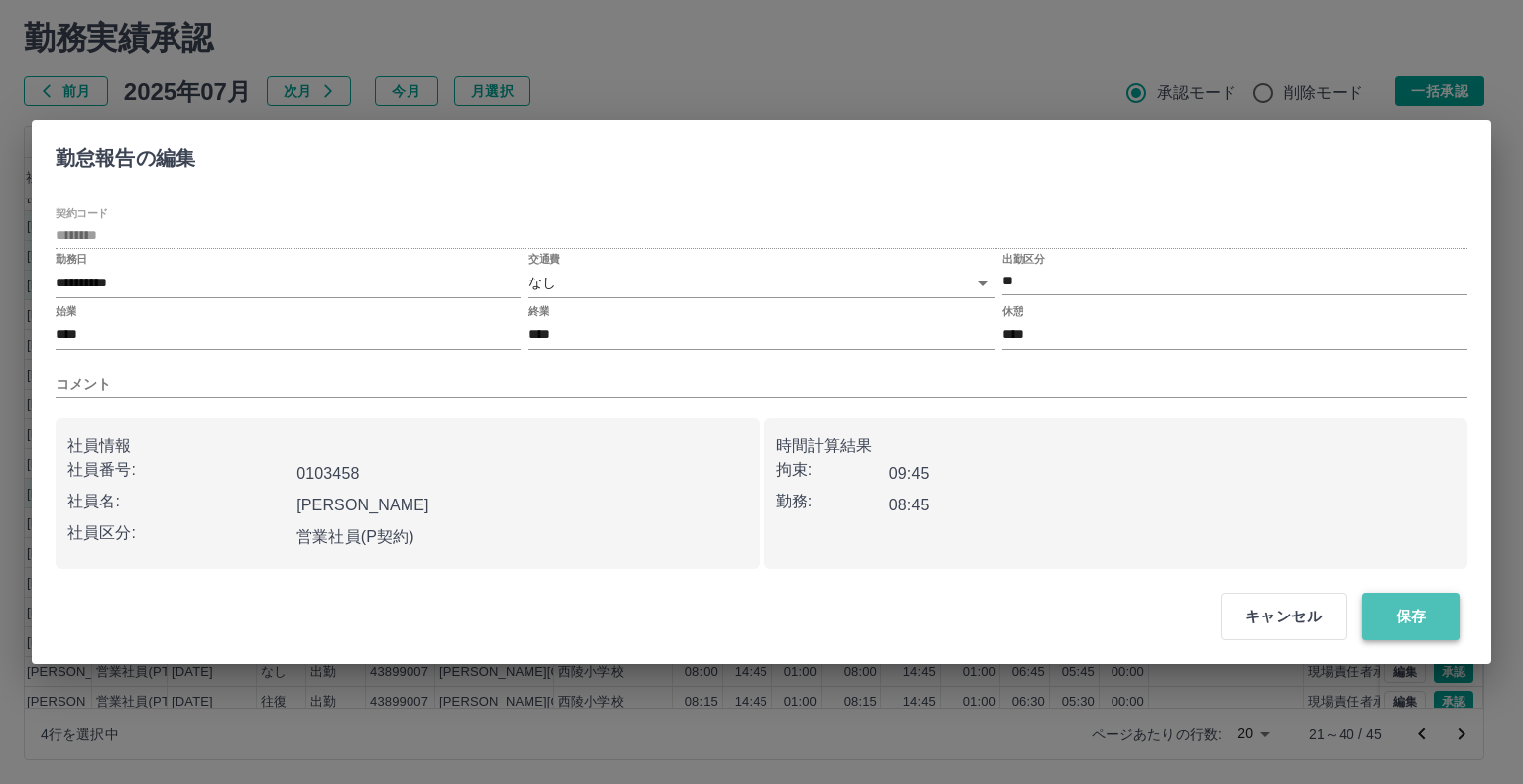 click on "保存" at bounding box center (1411, 616) 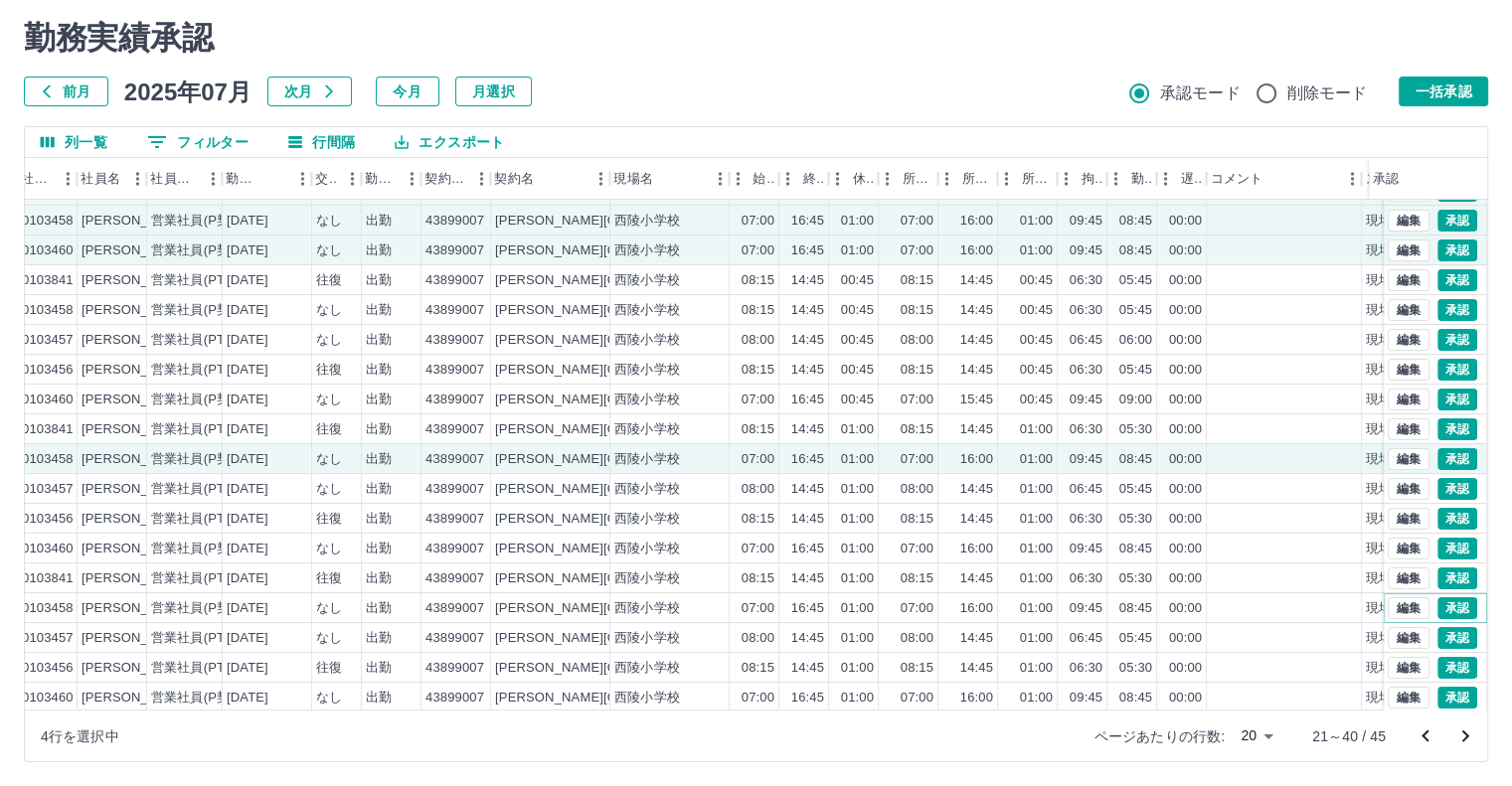 scroll, scrollTop: 100, scrollLeft: 176, axis: both 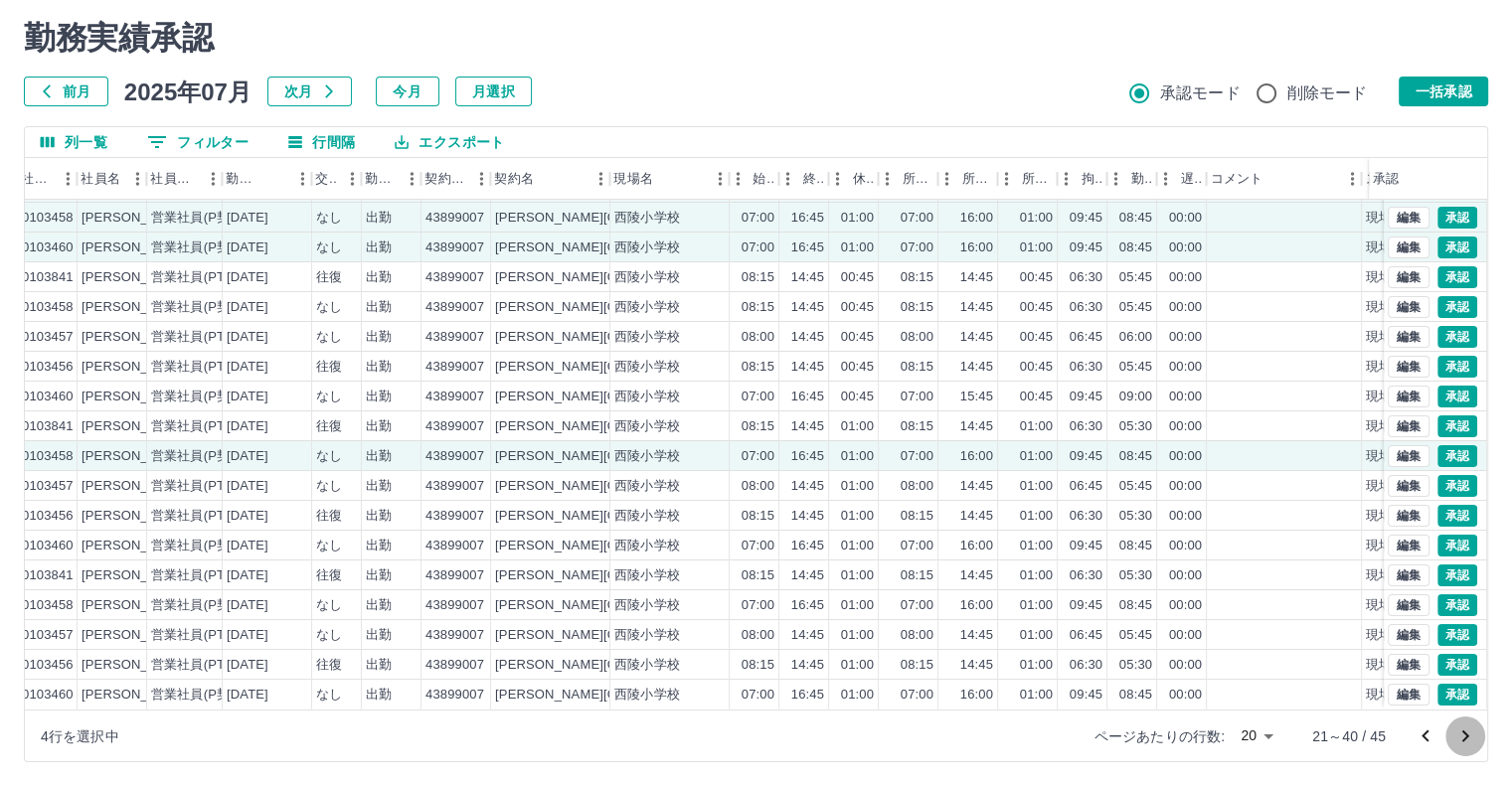 click 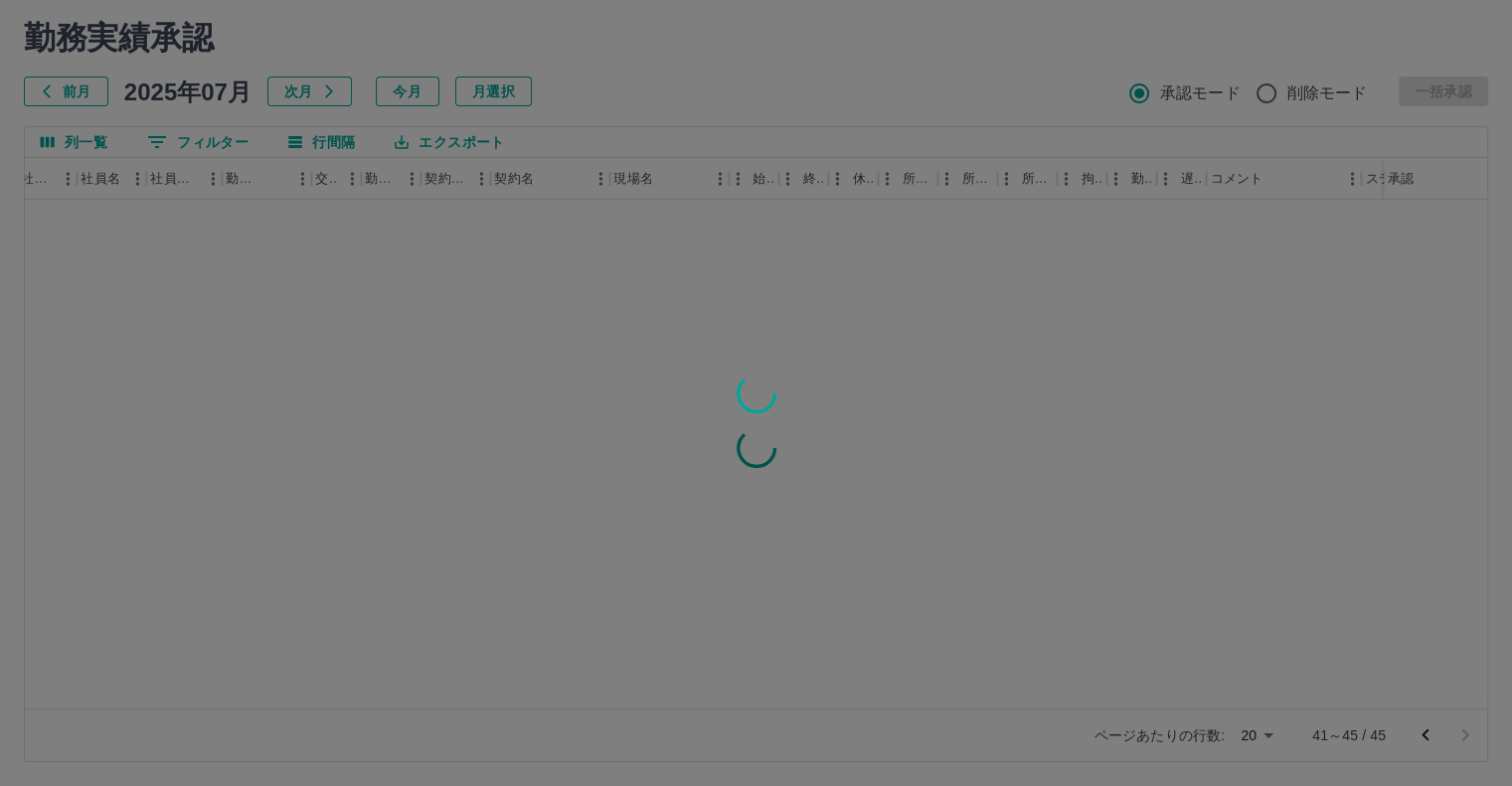 scroll, scrollTop: 0, scrollLeft: 176, axis: horizontal 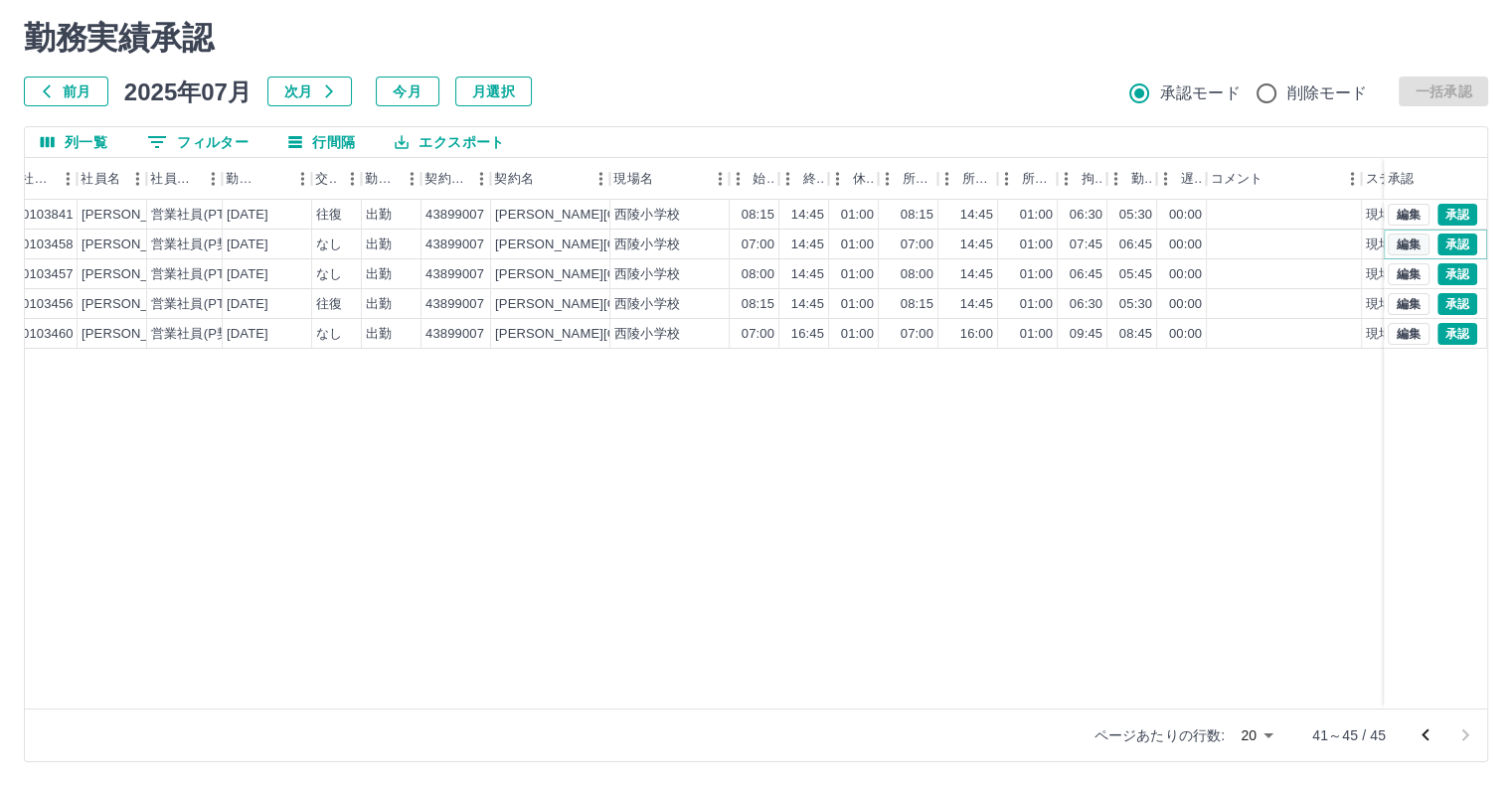 click on "編集" at bounding box center [1409, 244] 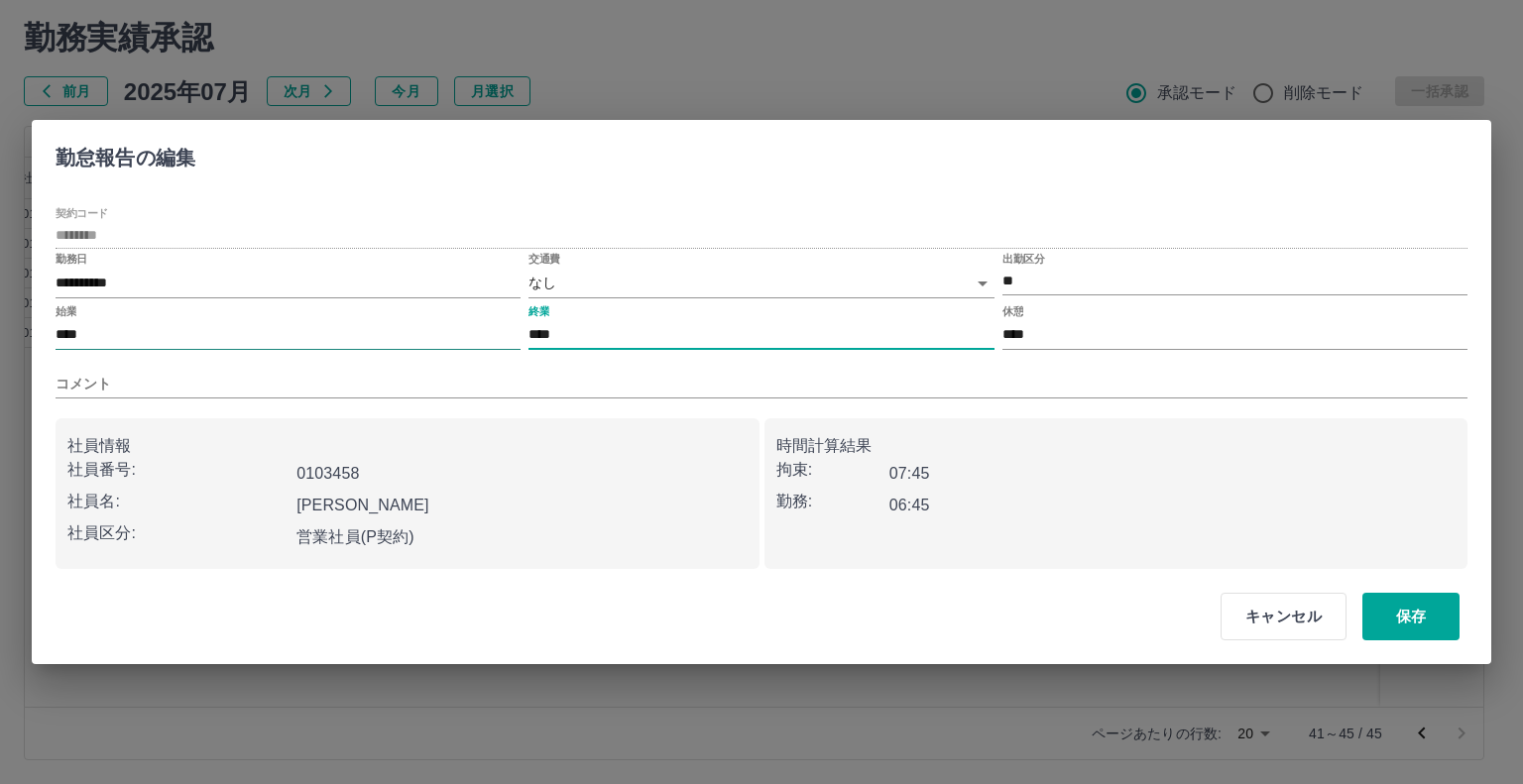 drag, startPoint x: 587, startPoint y: 330, endPoint x: 321, endPoint y: 328, distance: 266.00752 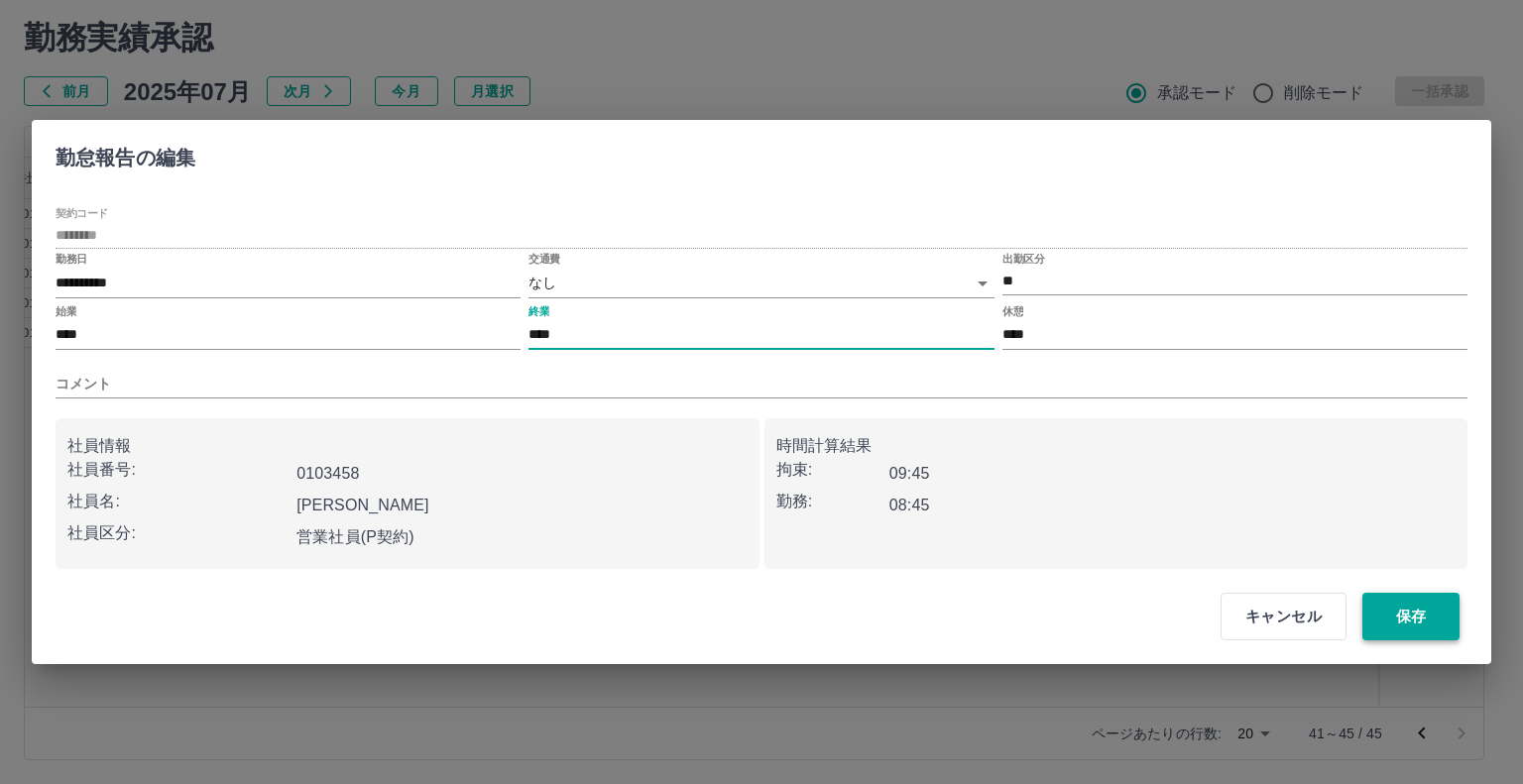type on "****" 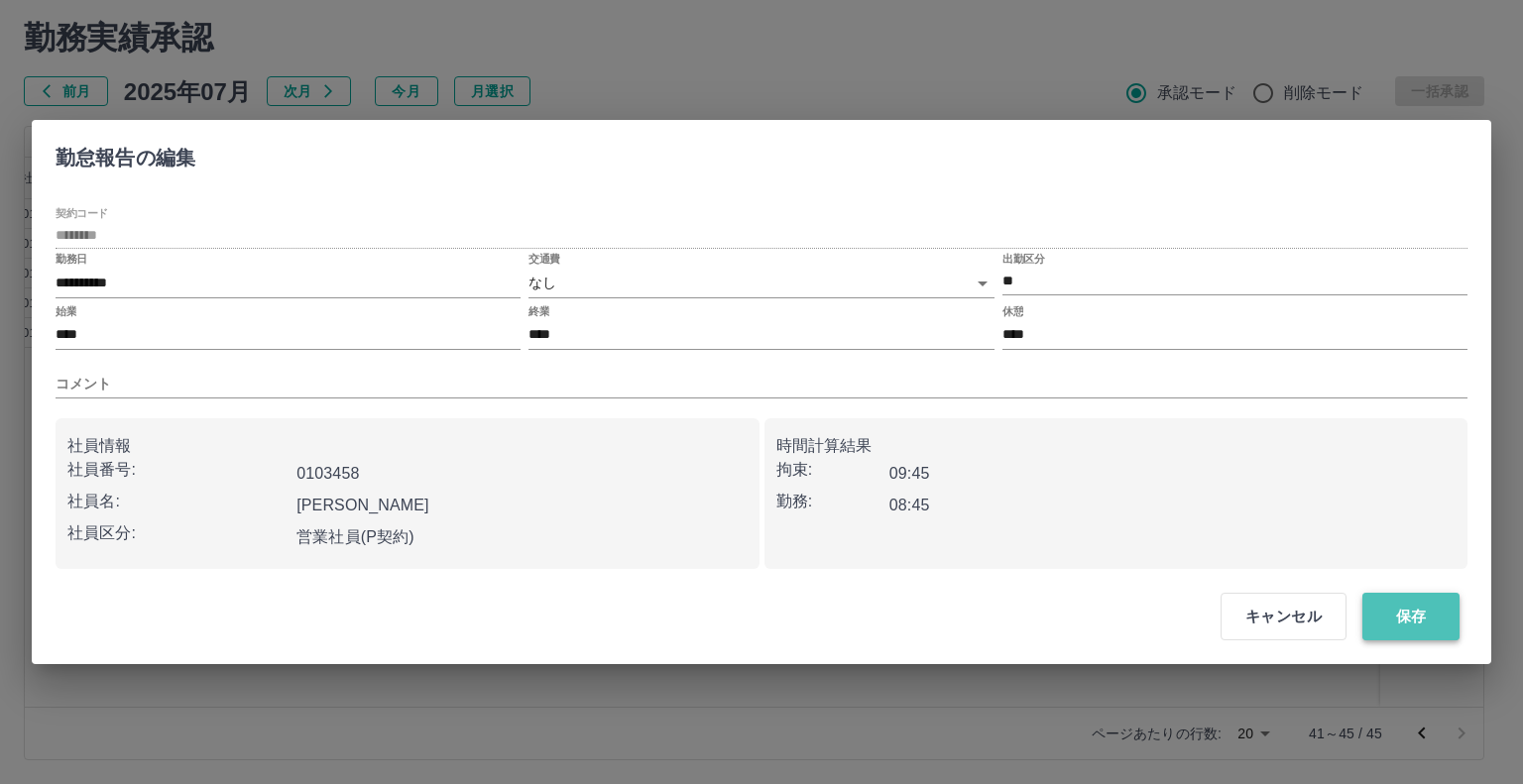 click on "保存" at bounding box center [1411, 616] 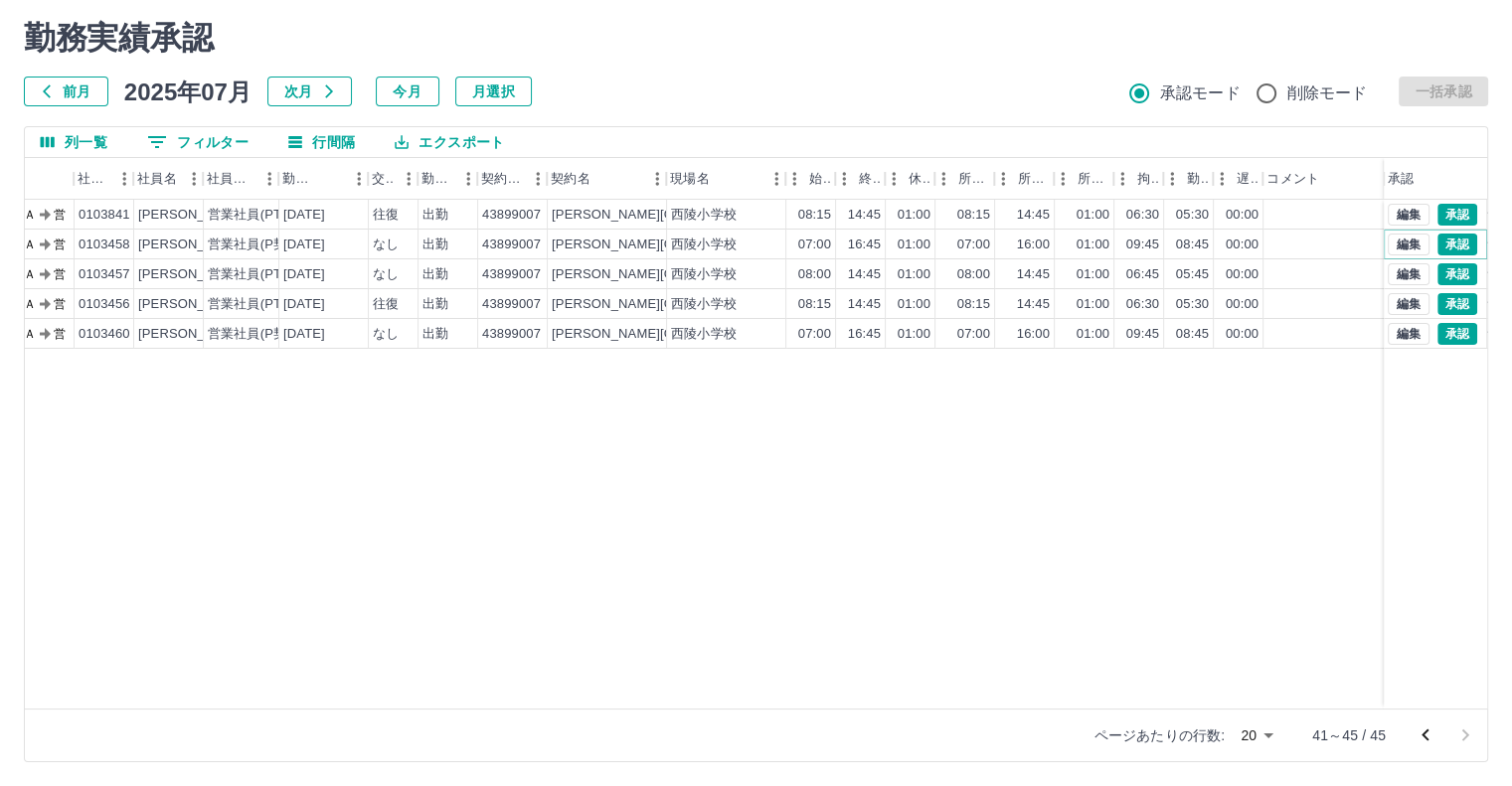 scroll, scrollTop: 0, scrollLeft: 25, axis: horizontal 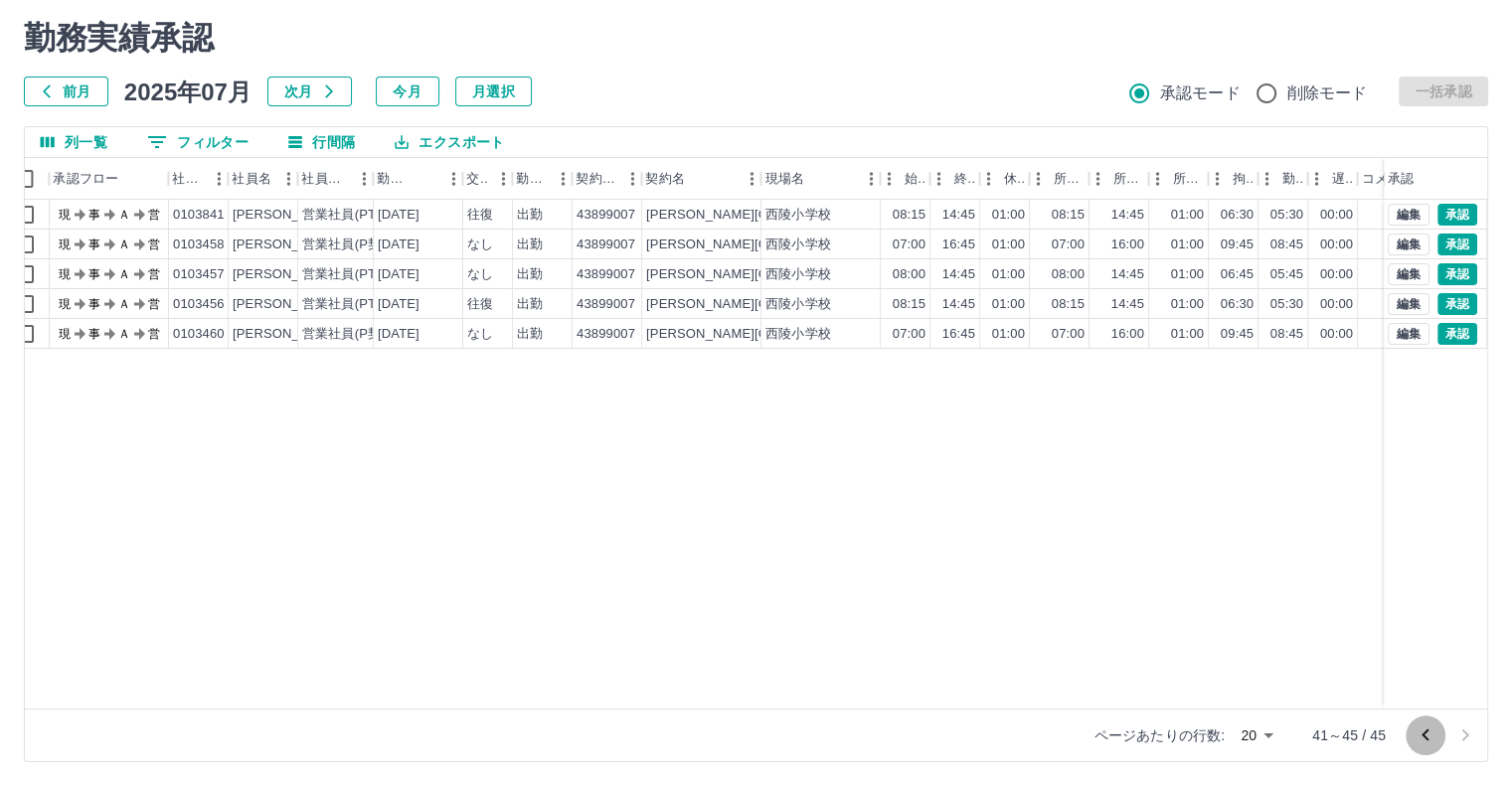 click 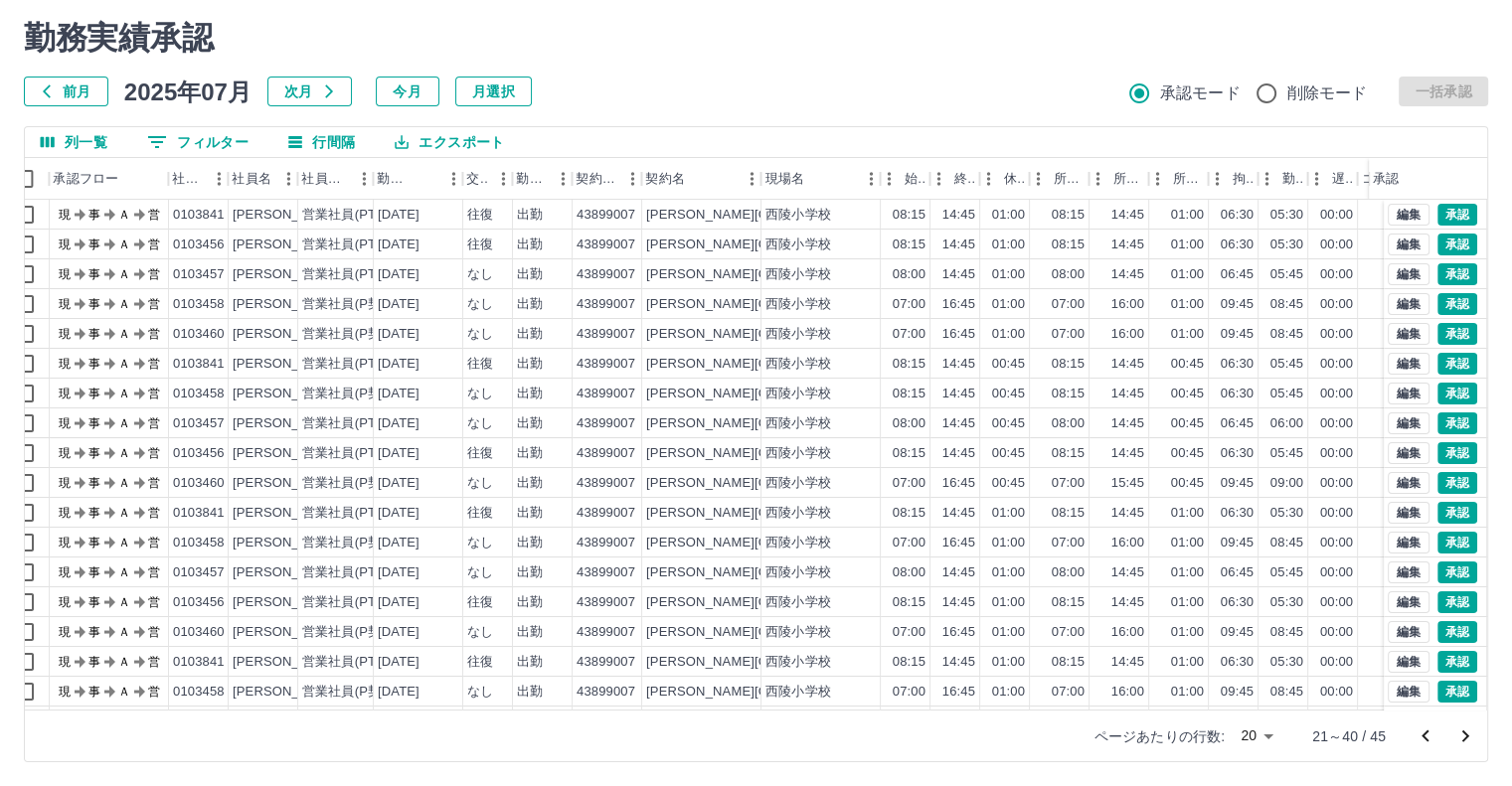 scroll, scrollTop: 100, scrollLeft: 25, axis: both 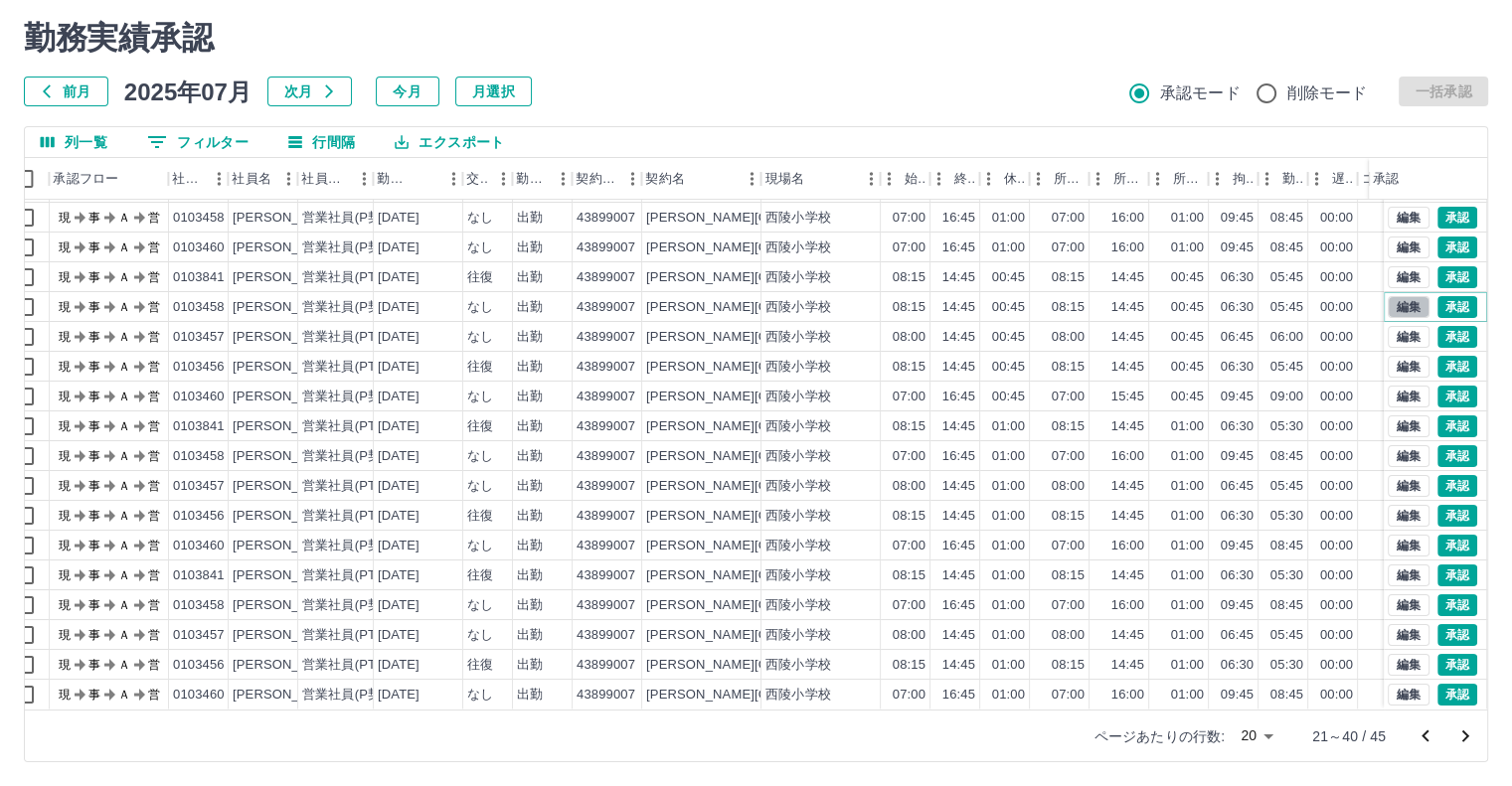 click on "編集" at bounding box center [1409, 307] 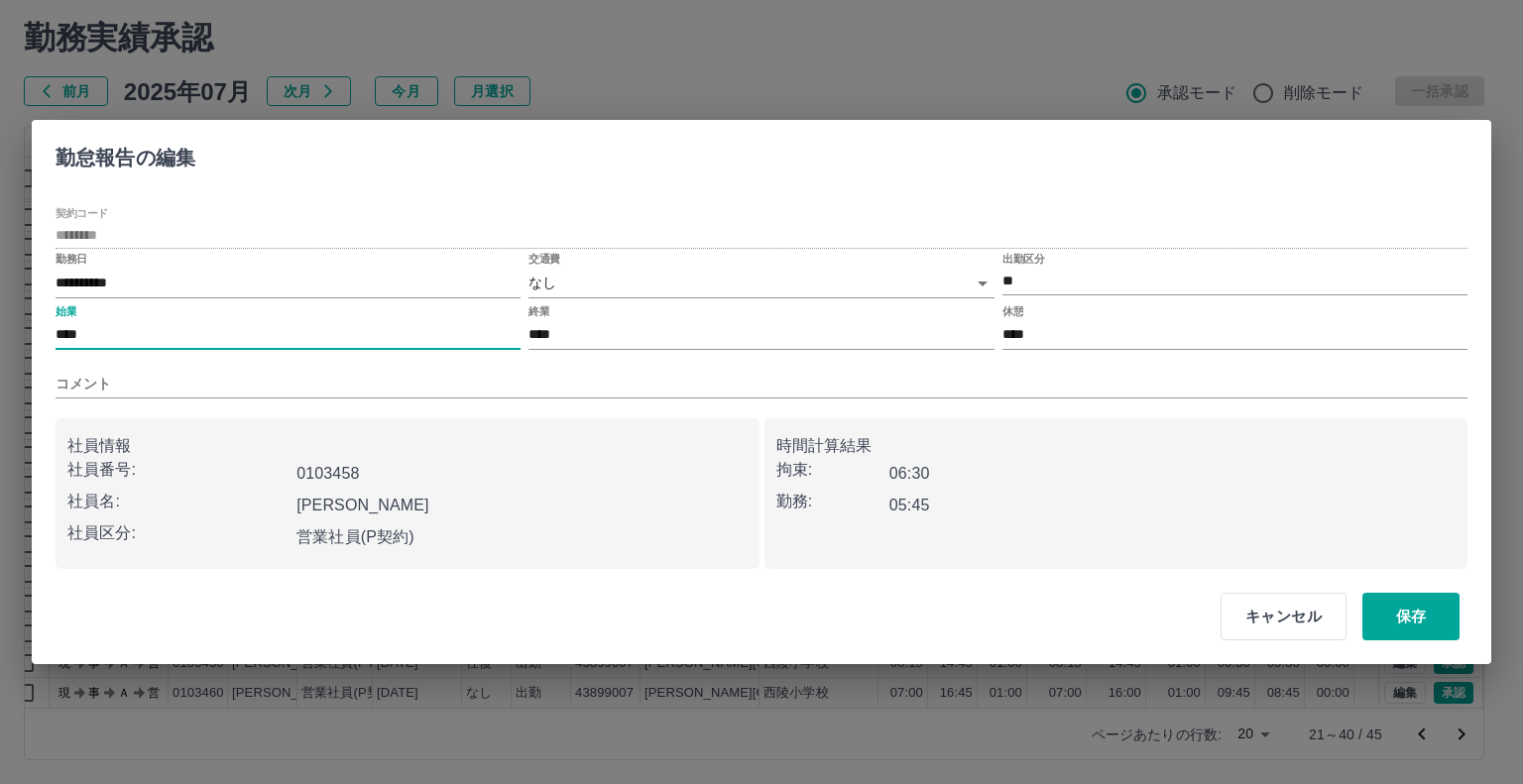 drag, startPoint x: 175, startPoint y: 336, endPoint x: 0, endPoint y: 360, distance: 176.63805 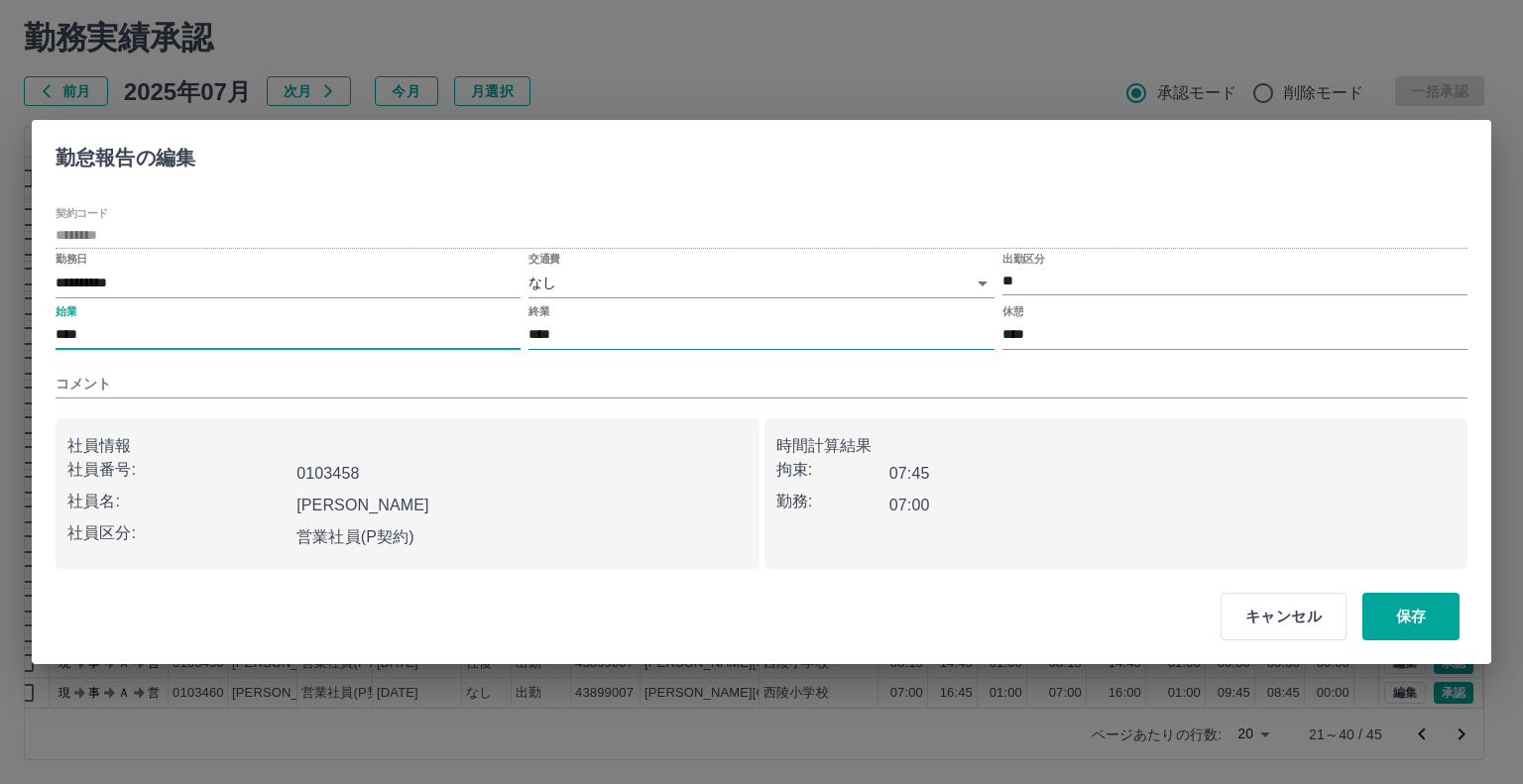type on "****" 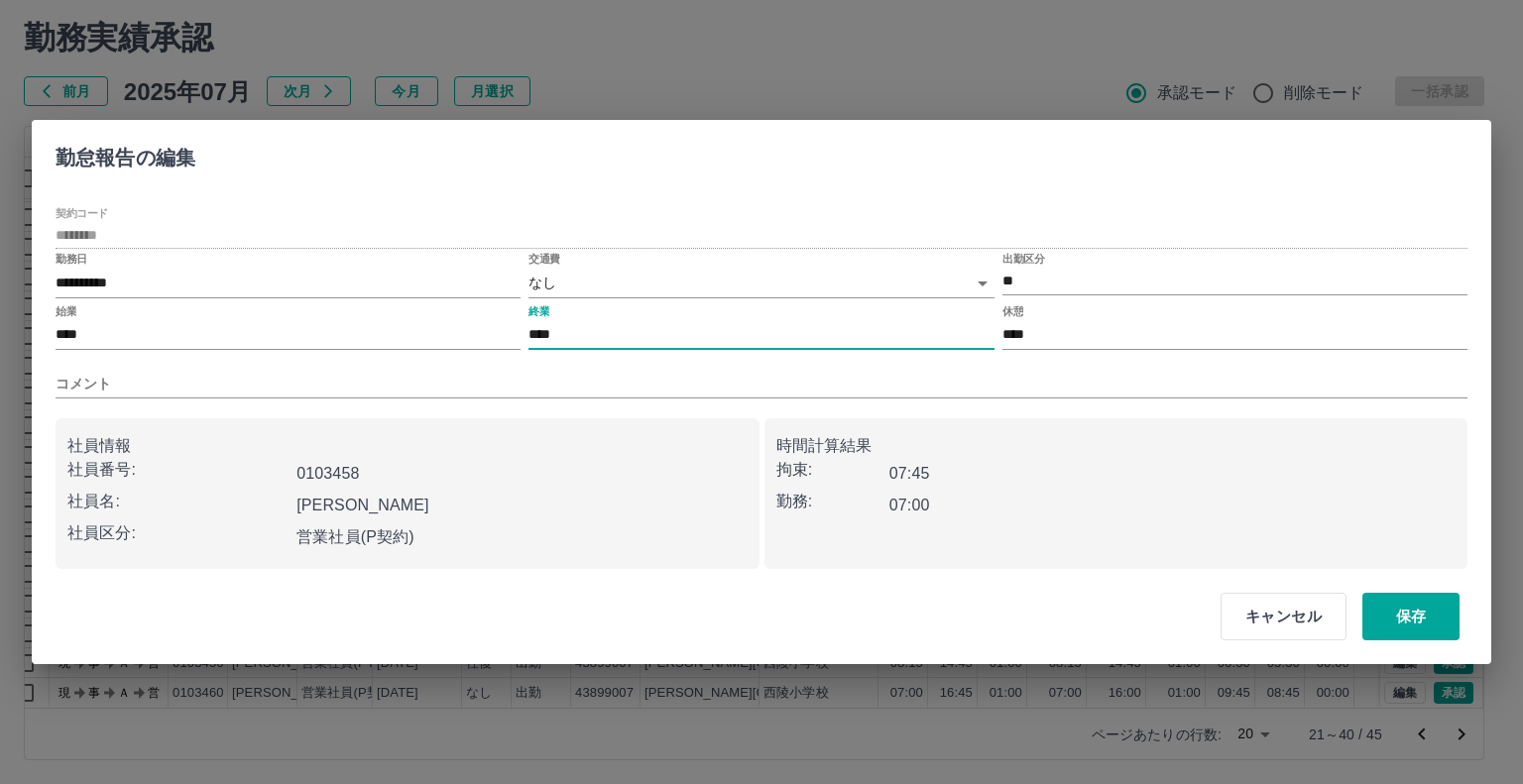 drag, startPoint x: 601, startPoint y: 344, endPoint x: 208, endPoint y: 304, distance: 395.03038 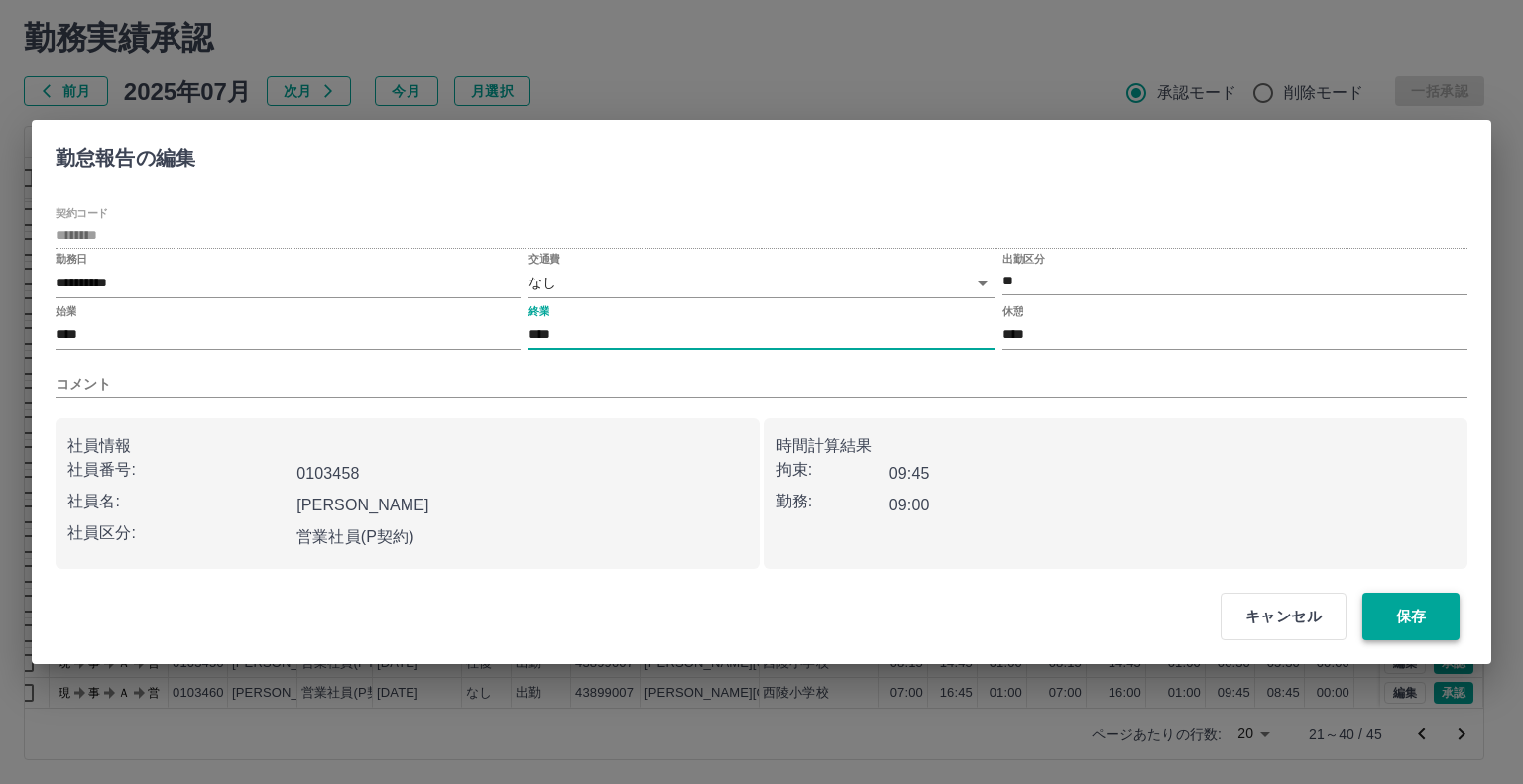 type on "****" 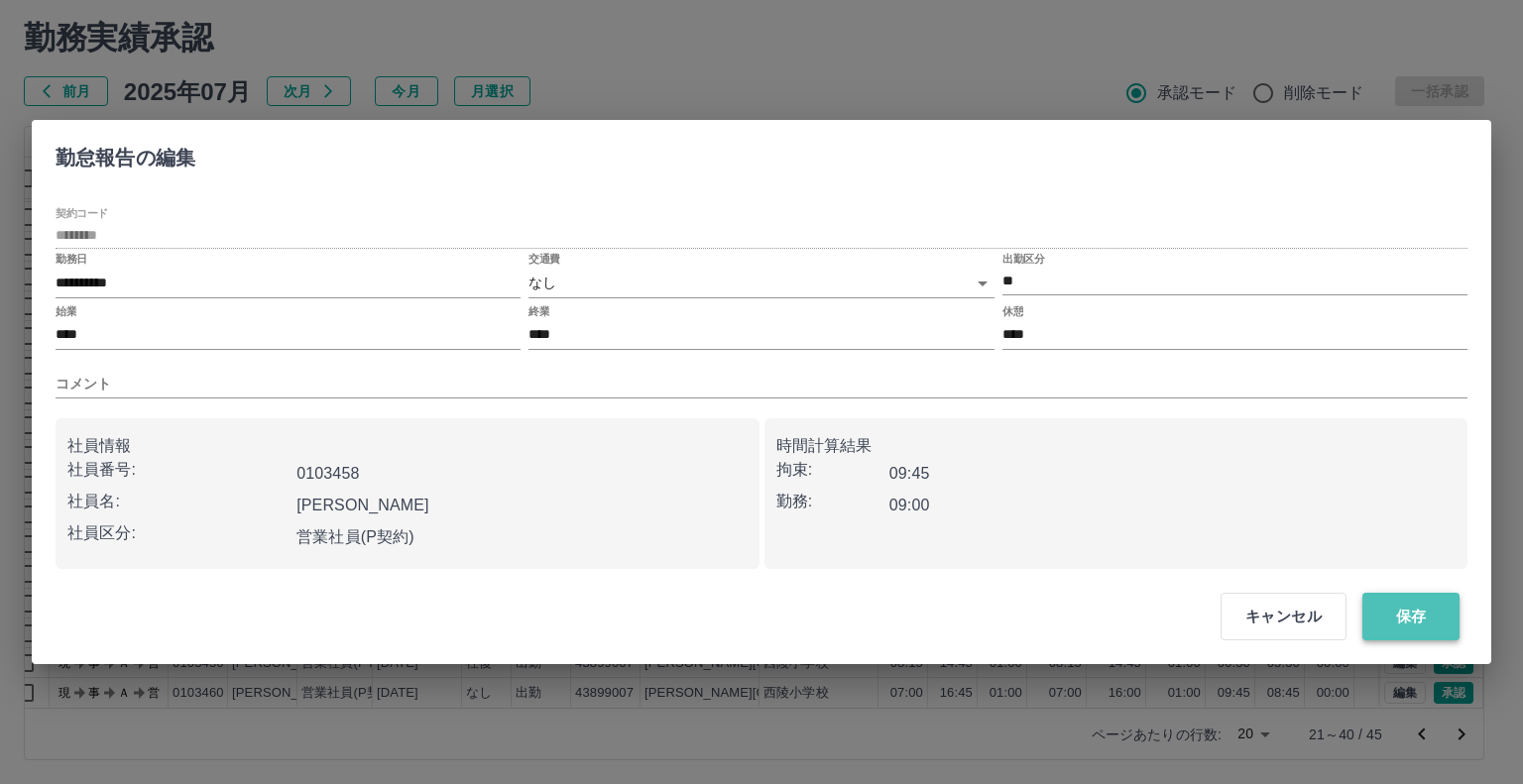 click on "保存" at bounding box center [1411, 616] 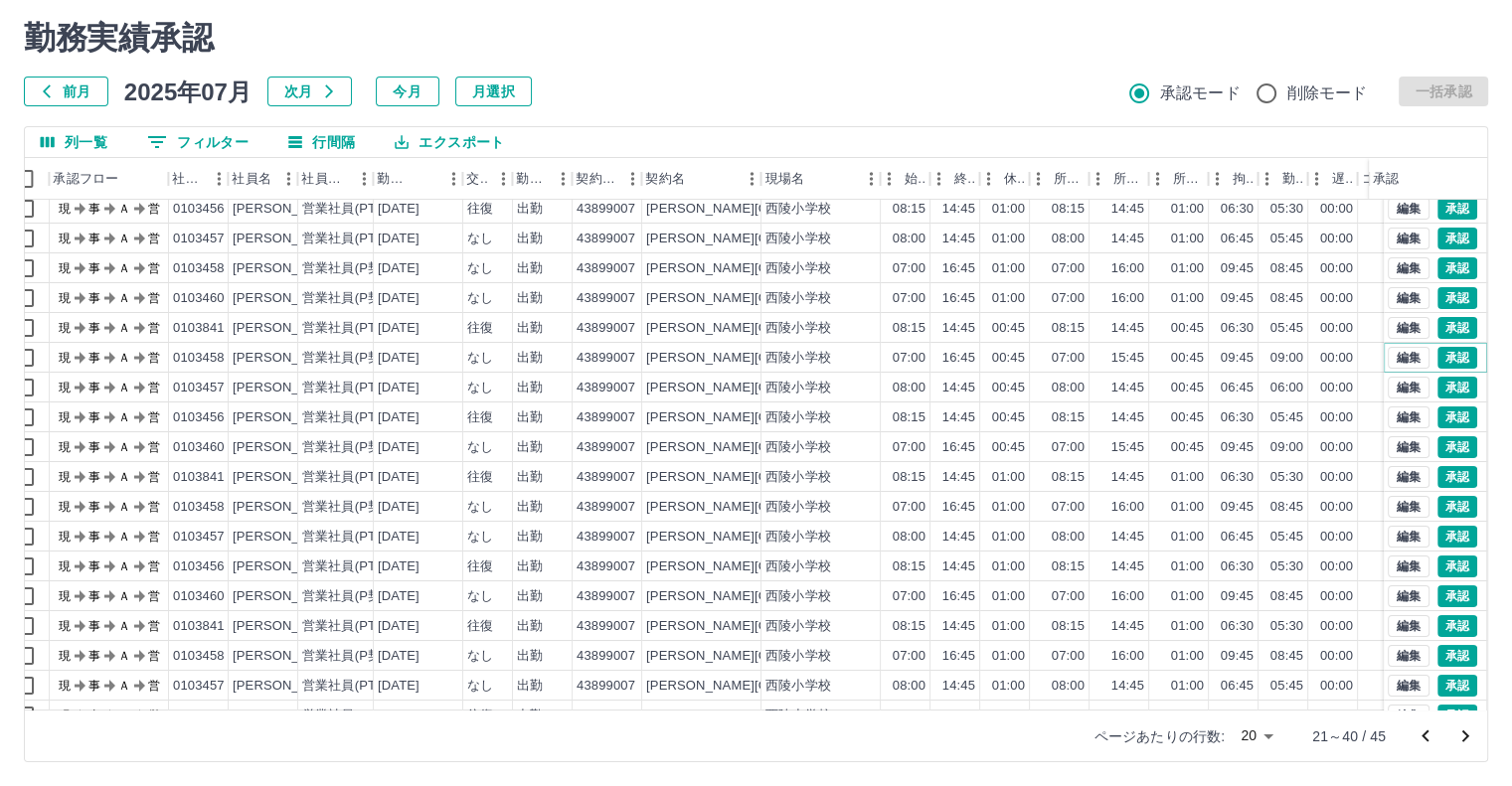 scroll, scrollTop: 0, scrollLeft: 25, axis: horizontal 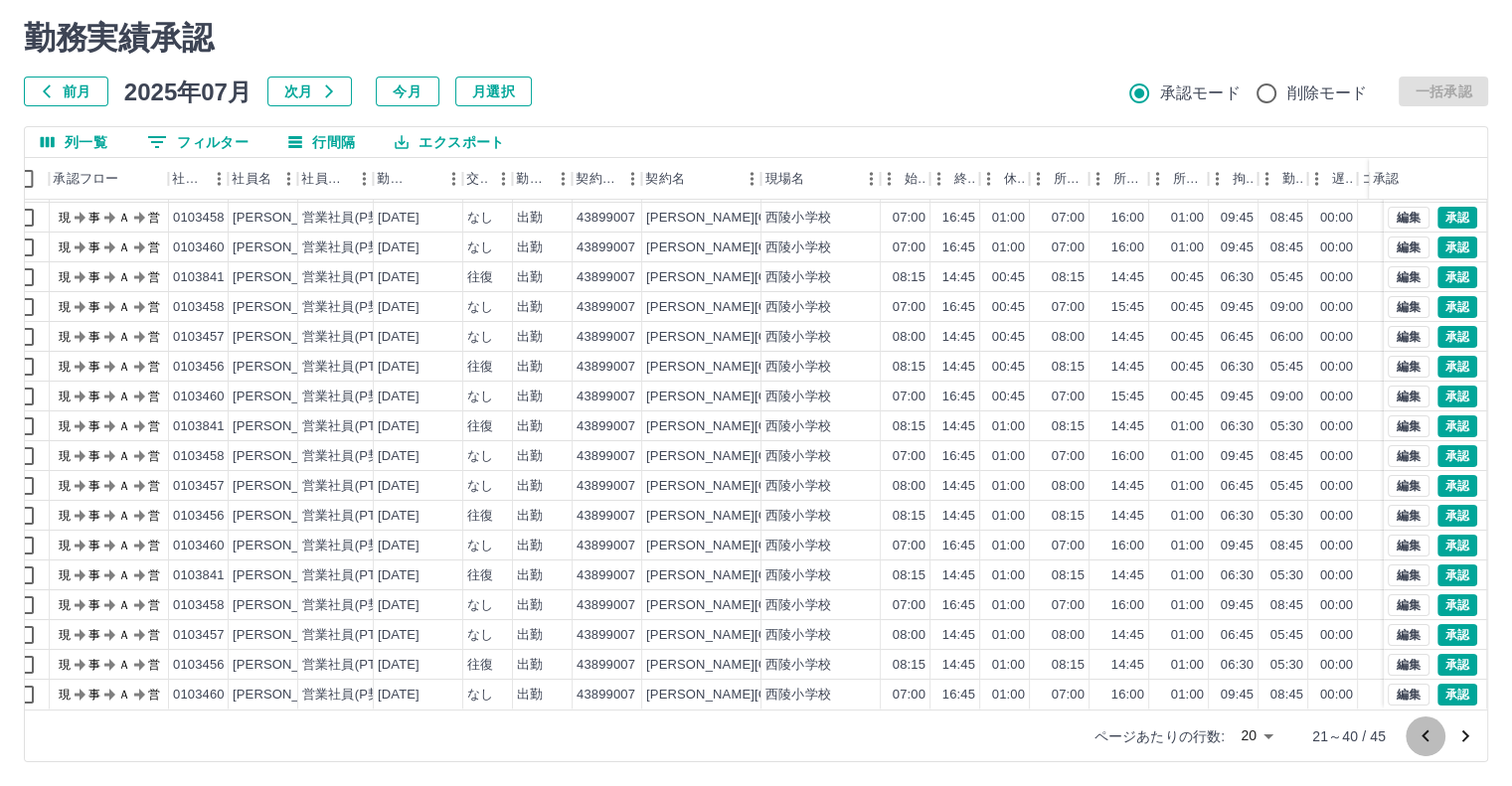 click 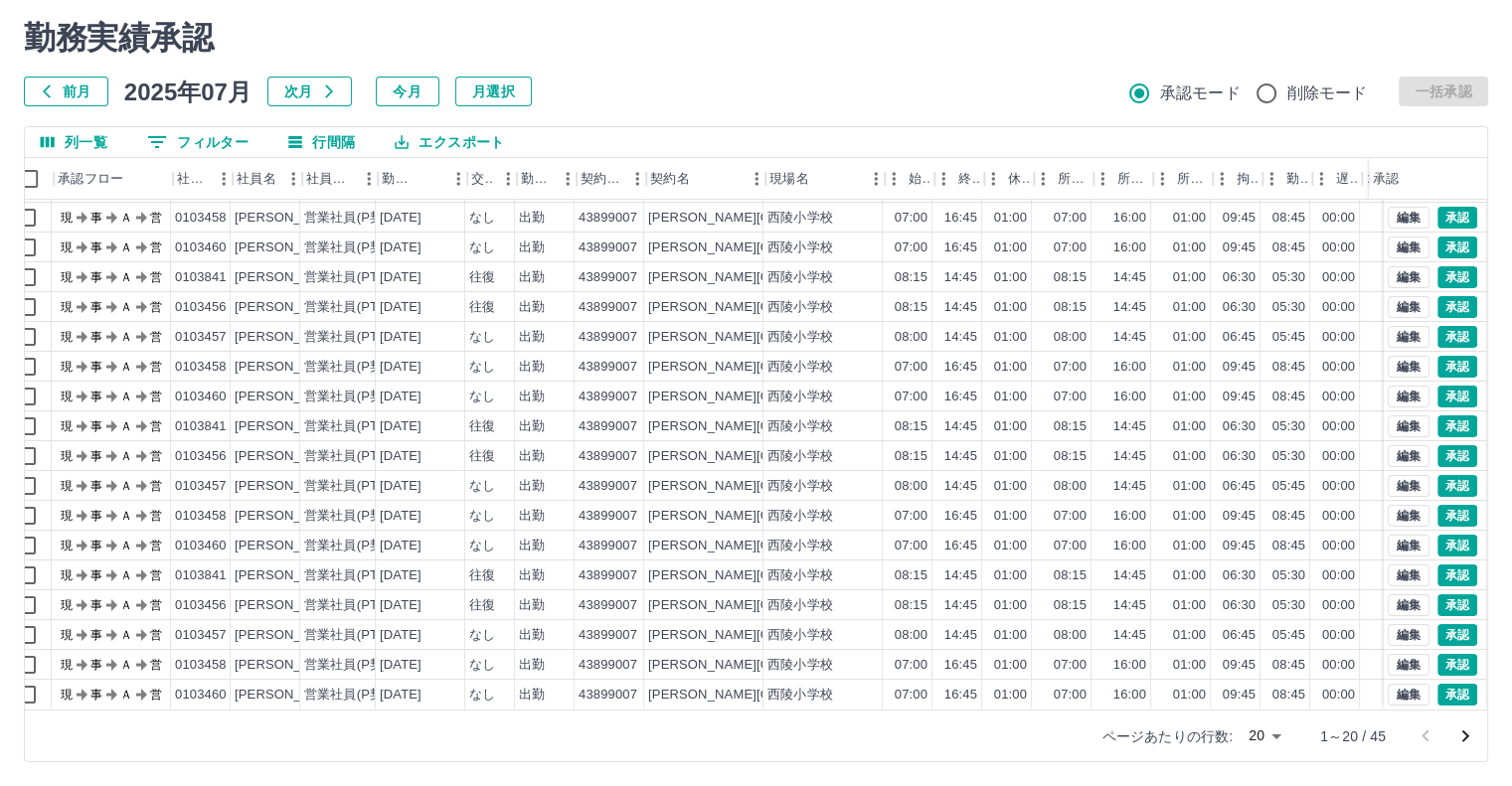 scroll, scrollTop: 100, scrollLeft: 20, axis: both 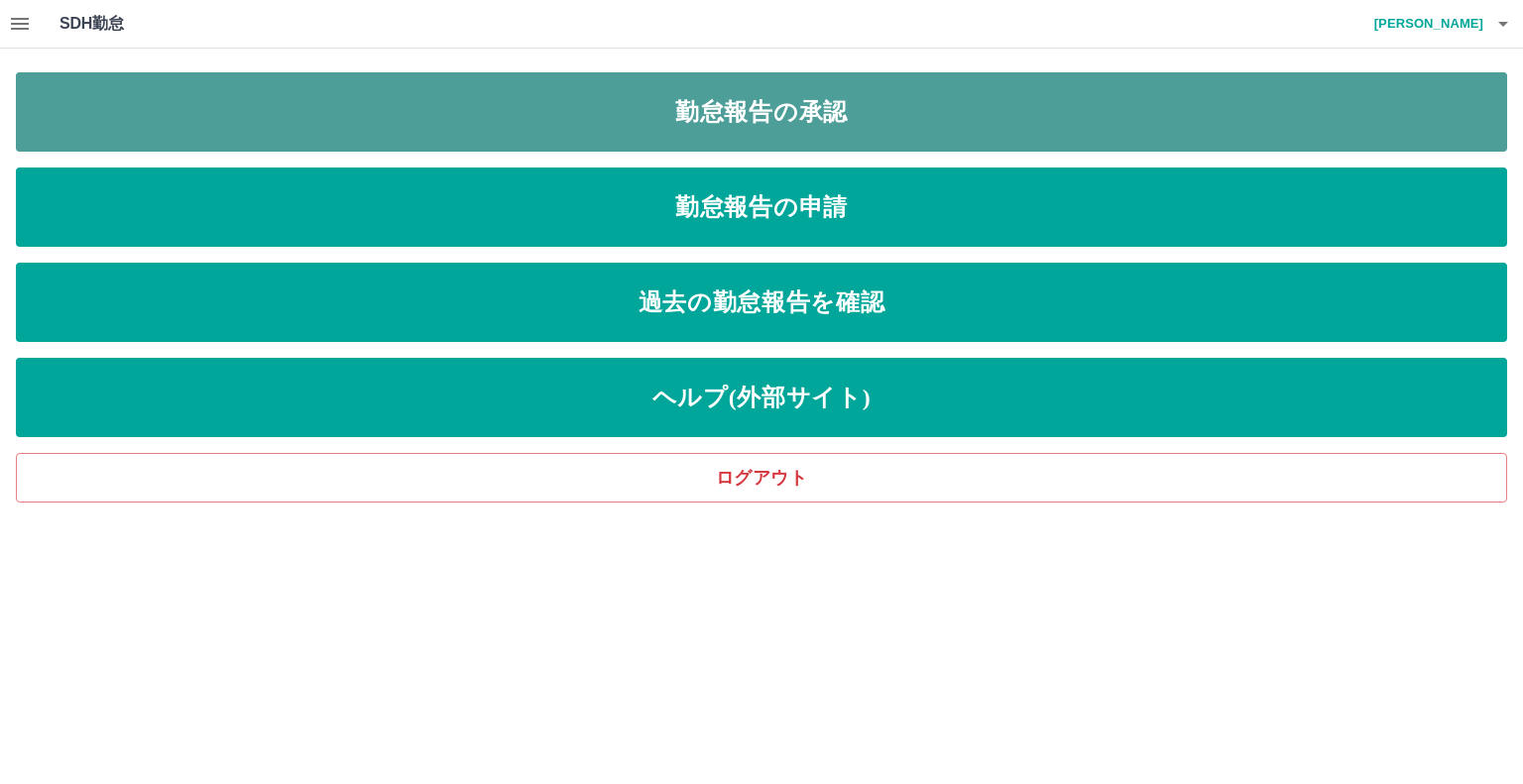 click on "勤怠報告の承認" at bounding box center [762, 112] 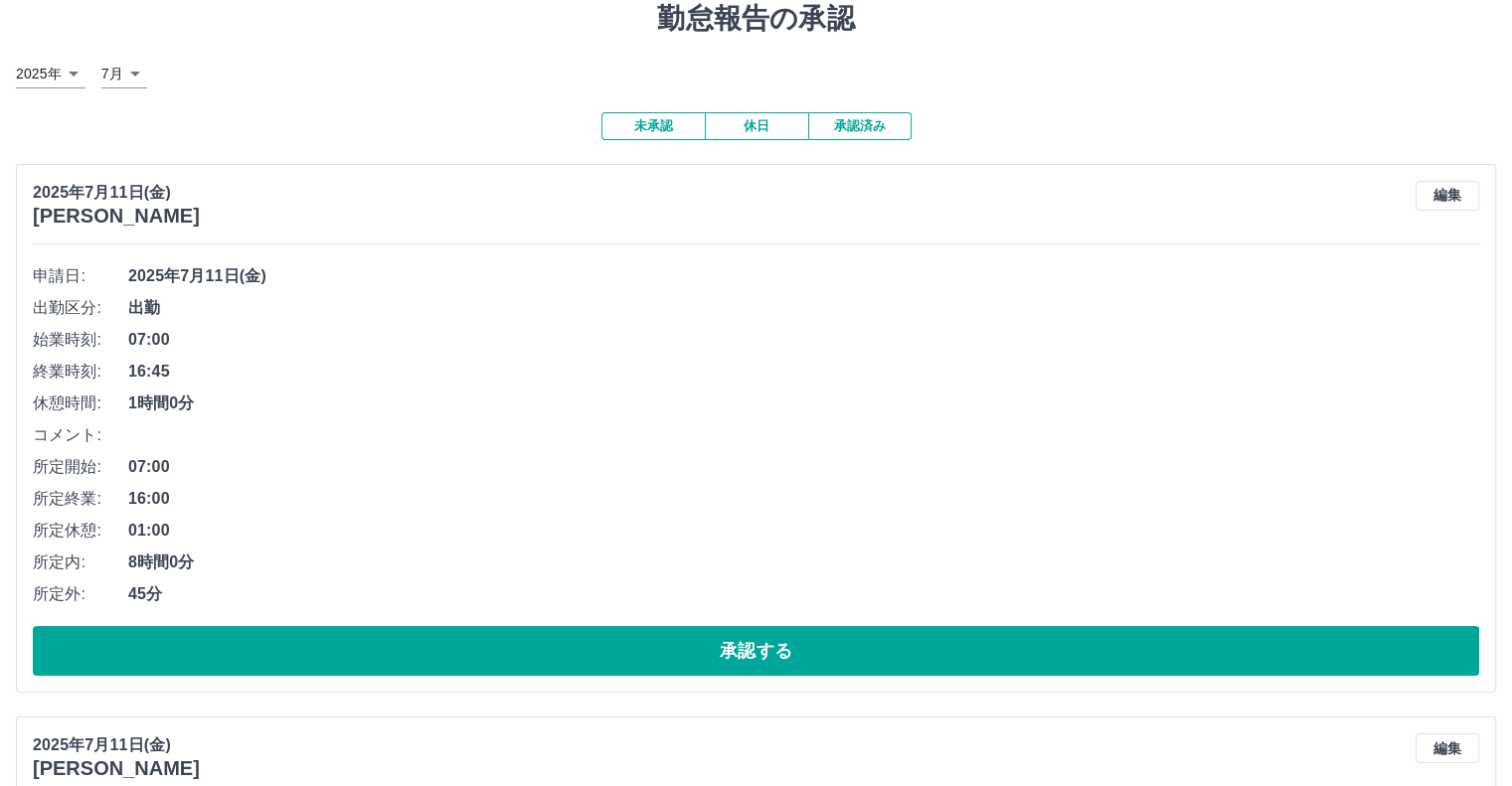scroll, scrollTop: 72, scrollLeft: 0, axis: vertical 